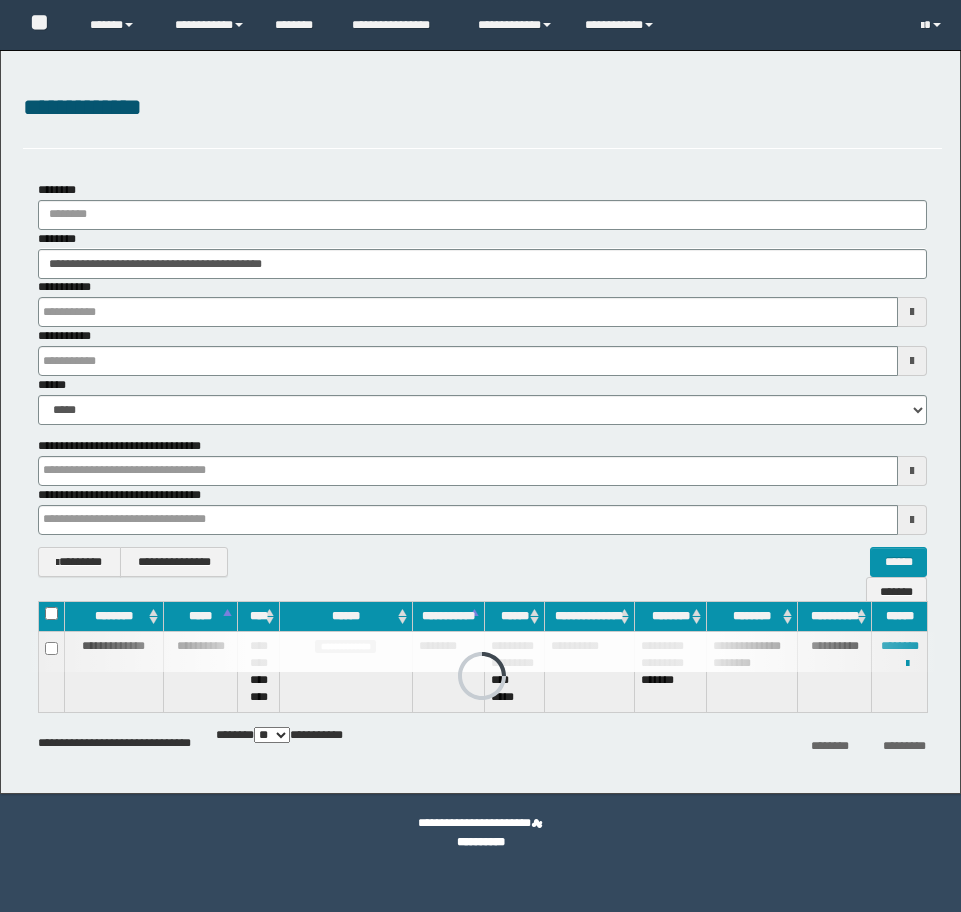scroll, scrollTop: 0, scrollLeft: 0, axis: both 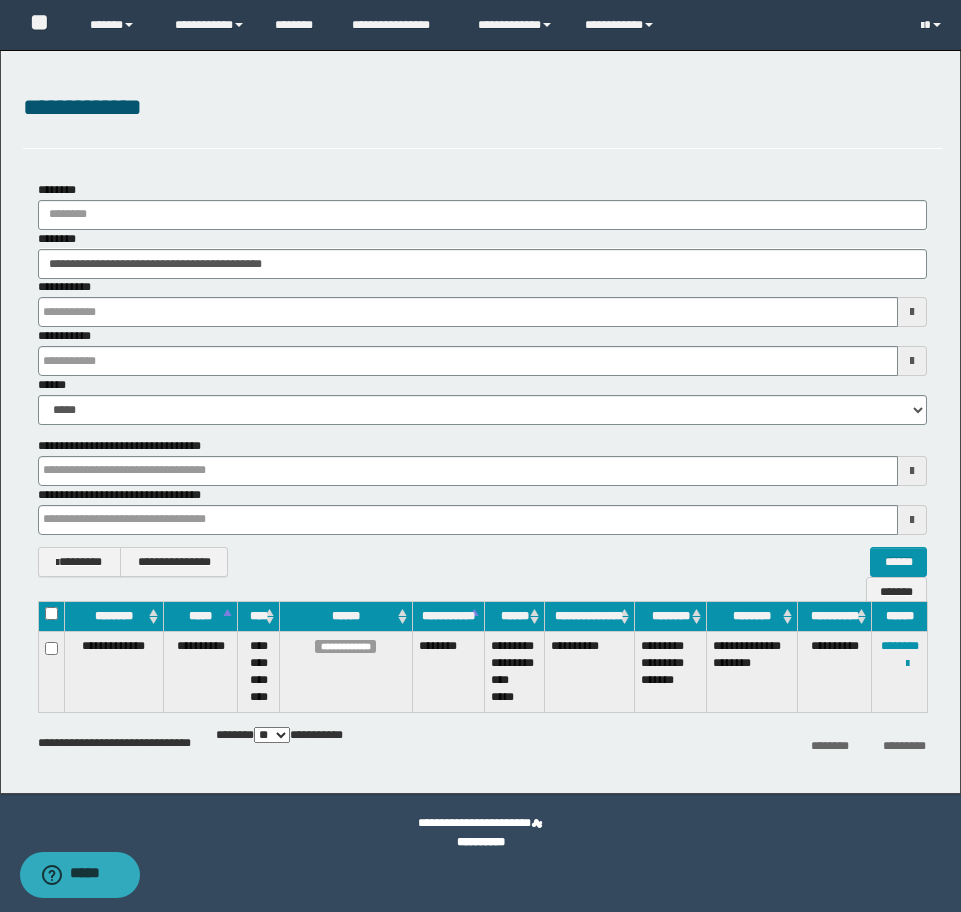 click on "**********" at bounding box center [480, 422] 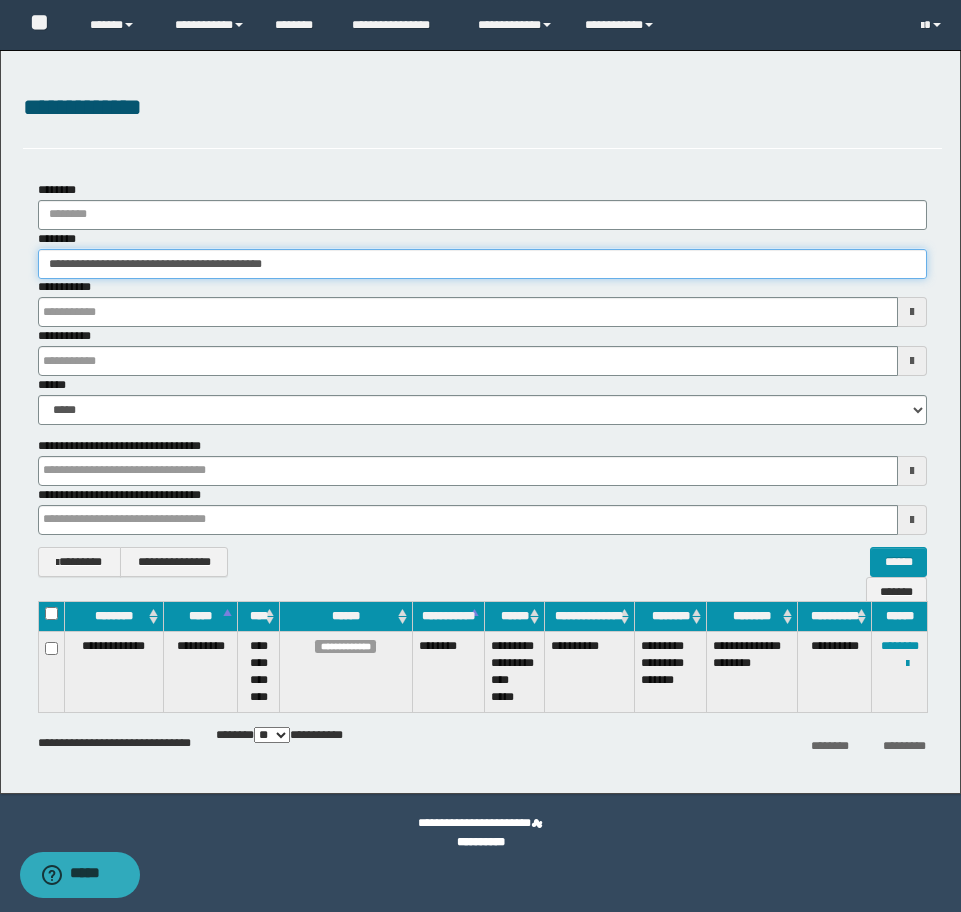 drag, startPoint x: 401, startPoint y: 272, endPoint x: -16, endPoint y: 253, distance: 417.43262 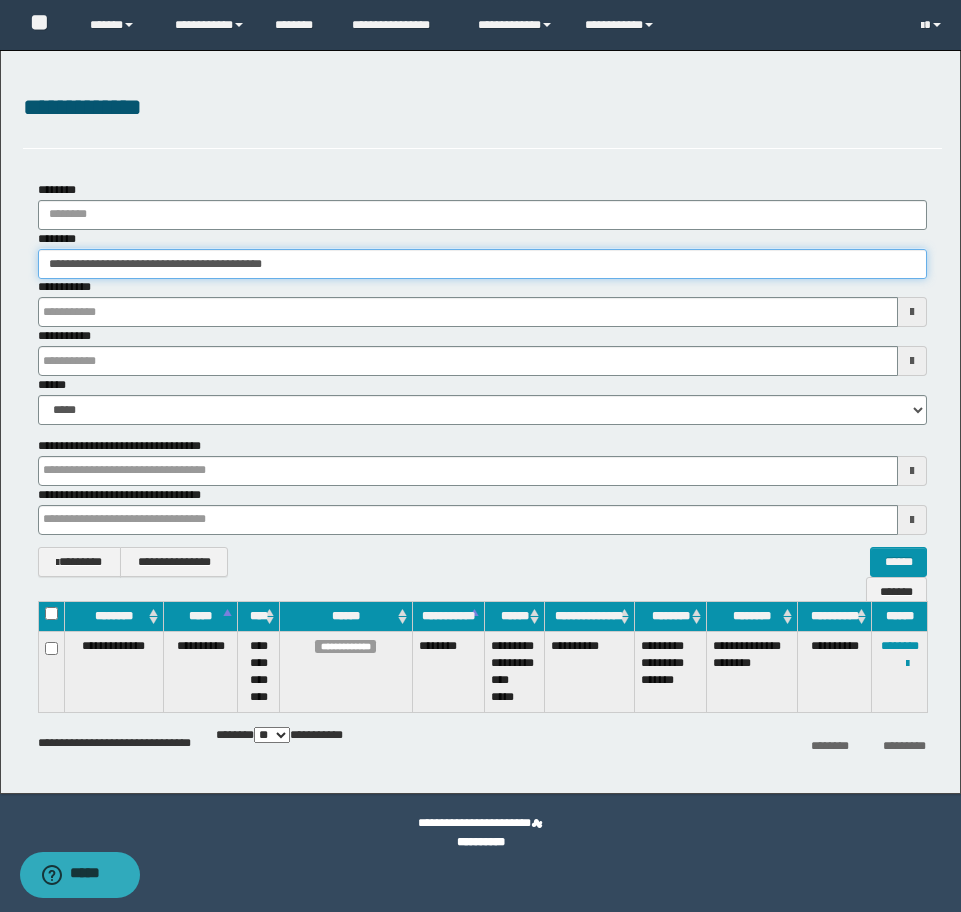 click on "**********" at bounding box center [480, 456] 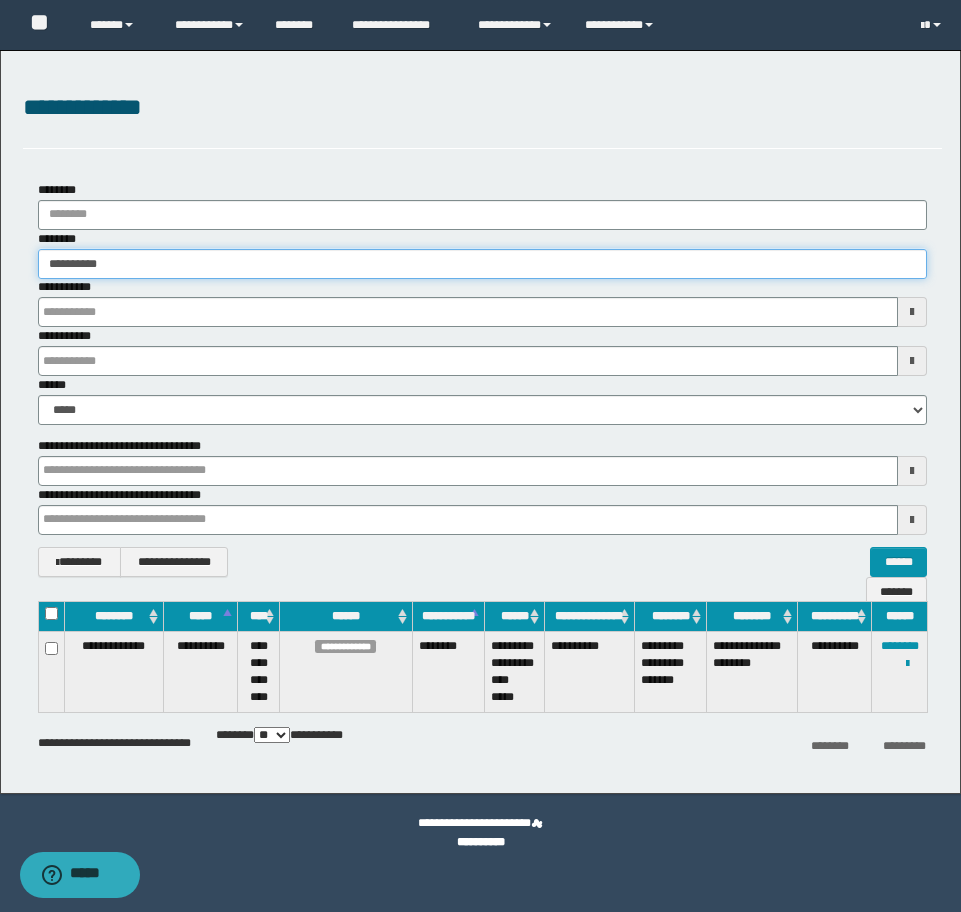 type on "**********" 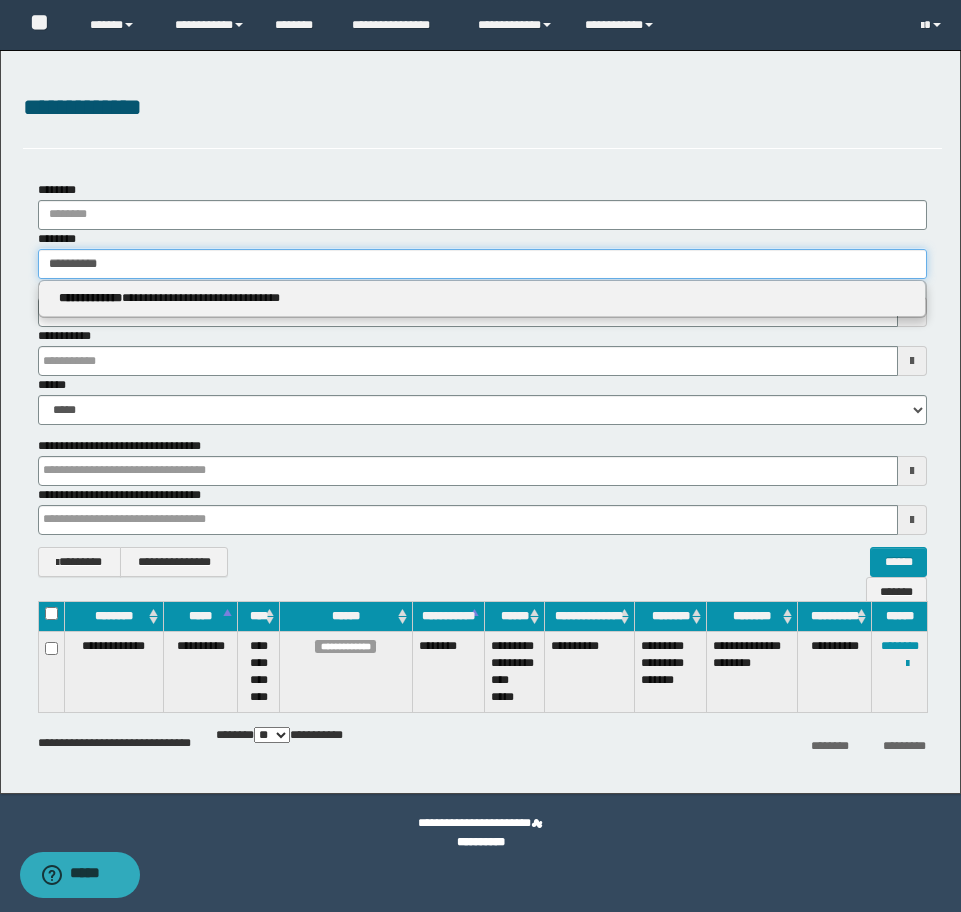 type on "**********" 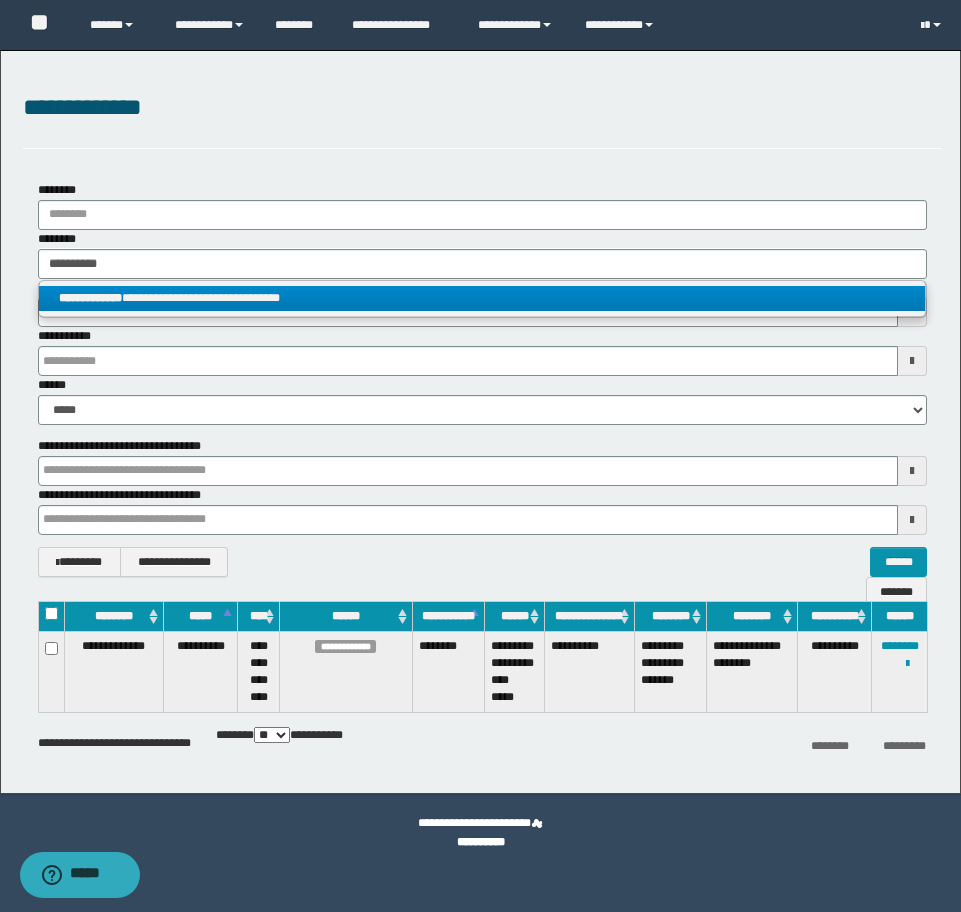 click on "**********" at bounding box center (90, 298) 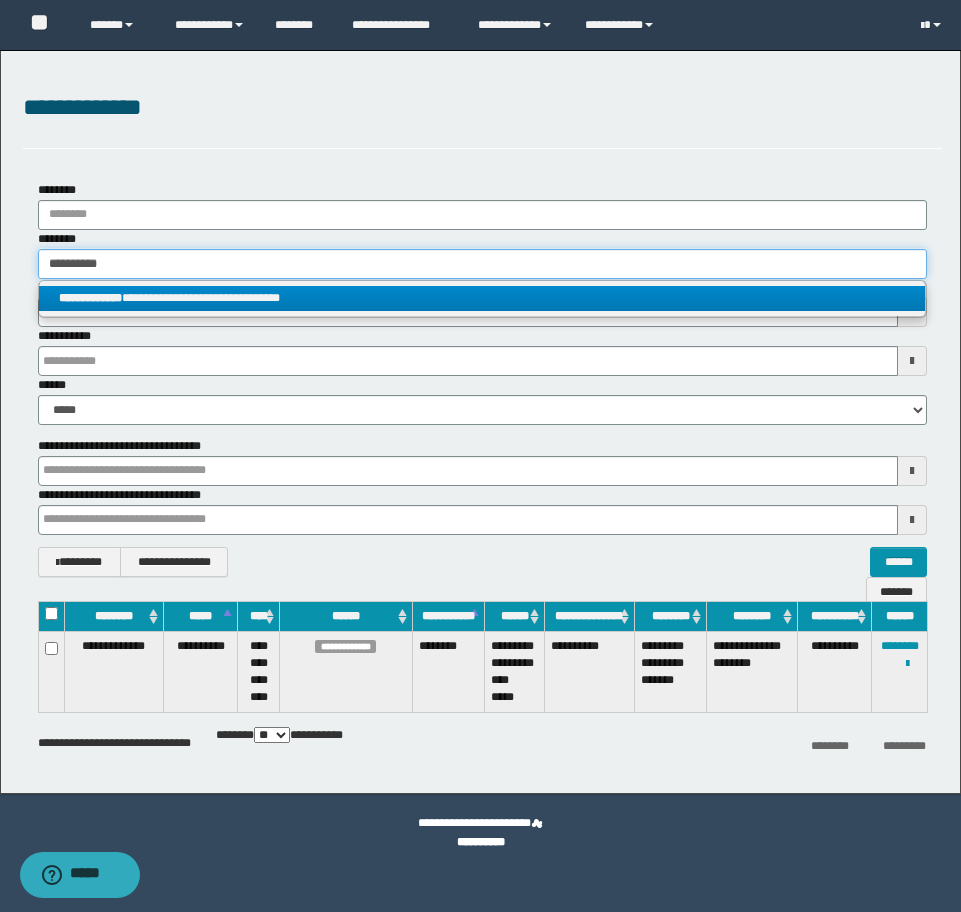 type 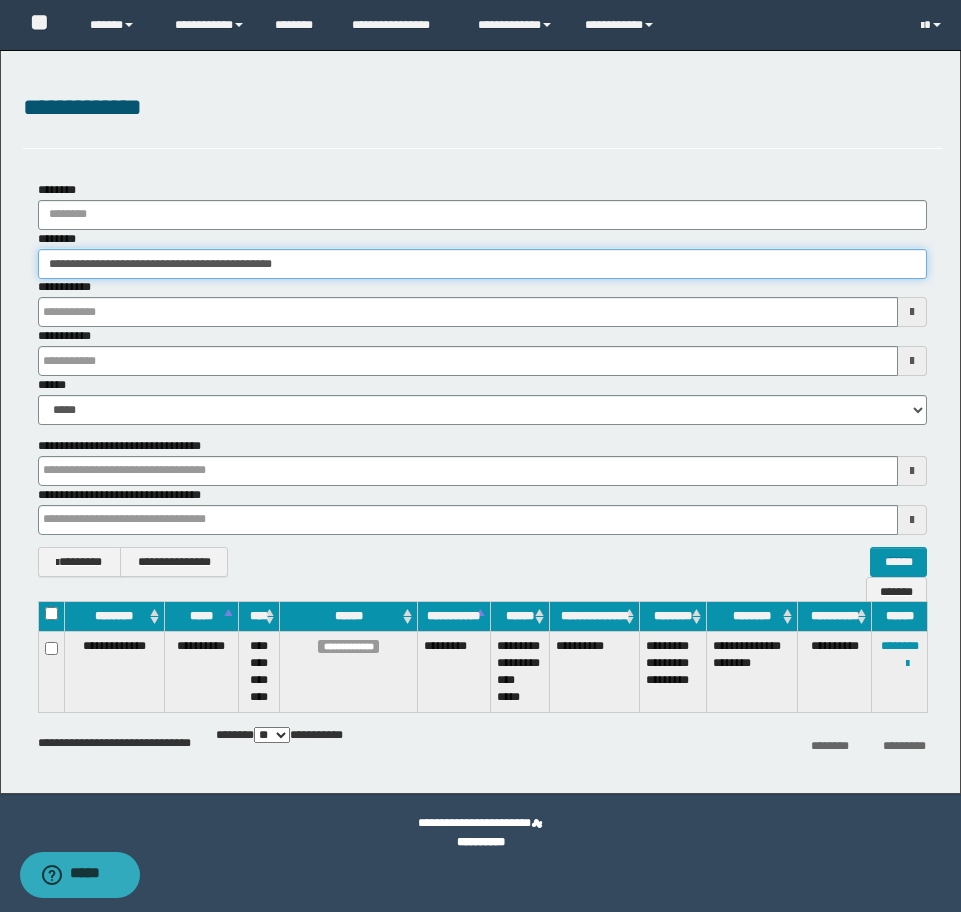 drag, startPoint x: 393, startPoint y: 262, endPoint x: -16, endPoint y: 211, distance: 412.16745 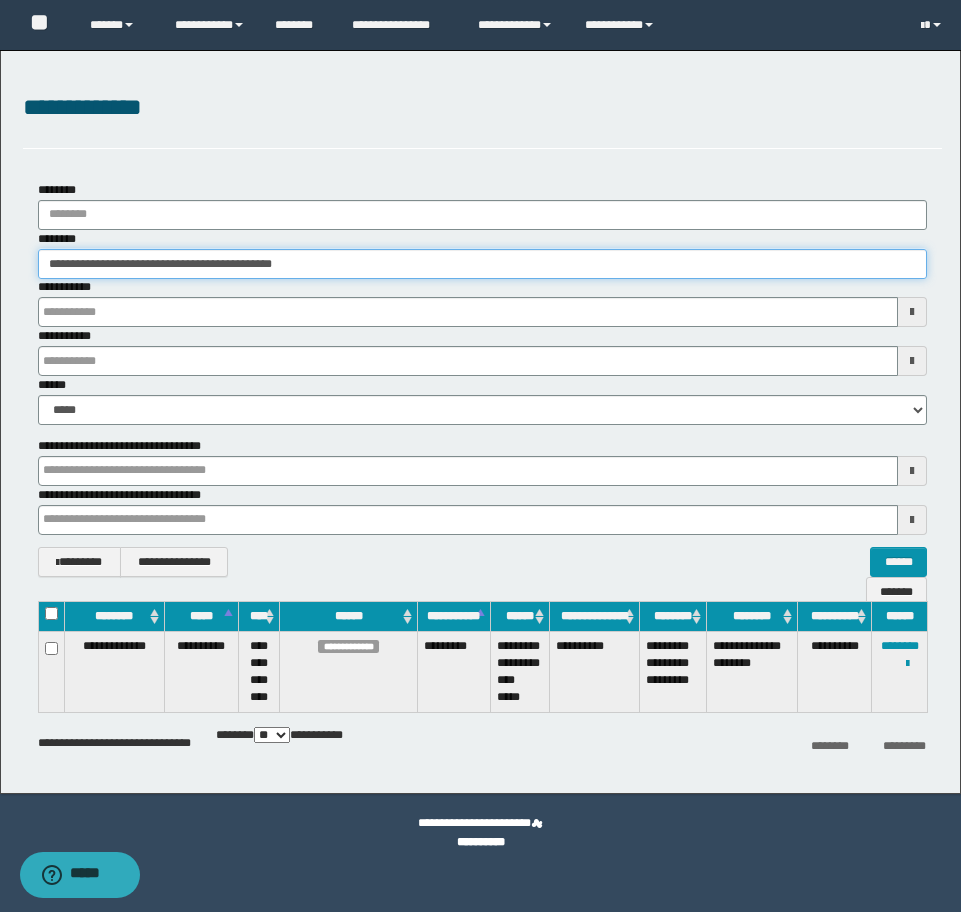 click on "**********" at bounding box center (480, 456) 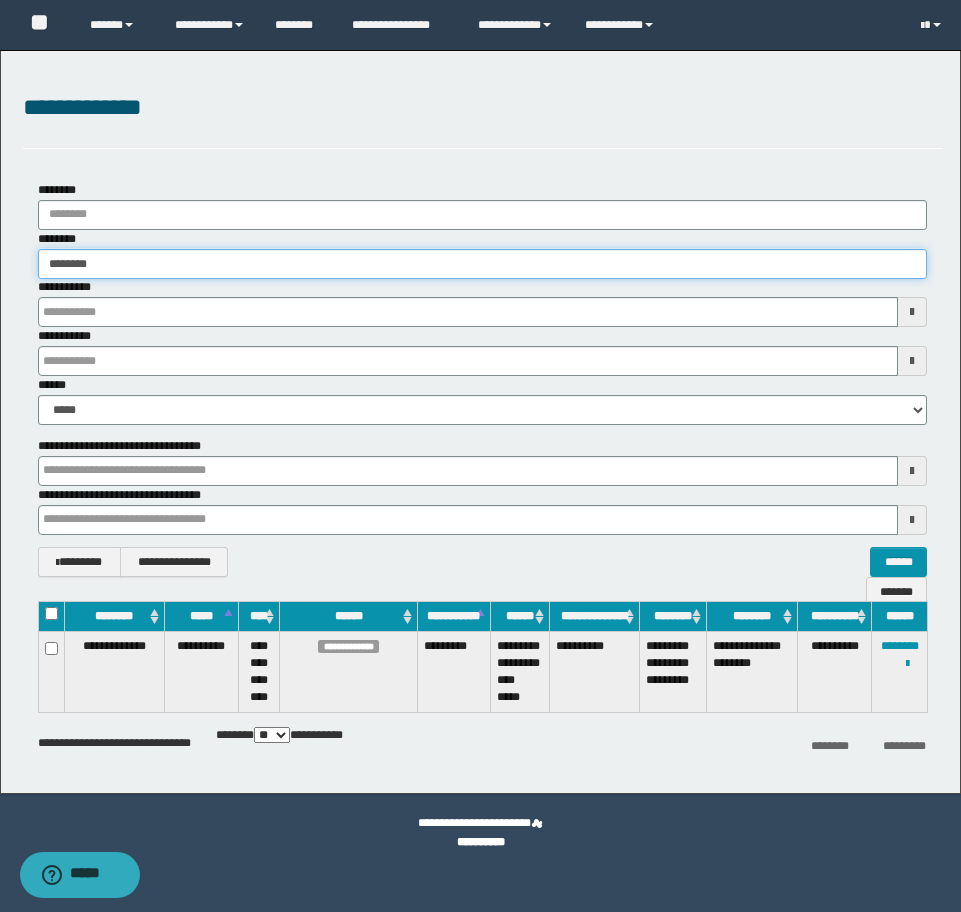 type on "********" 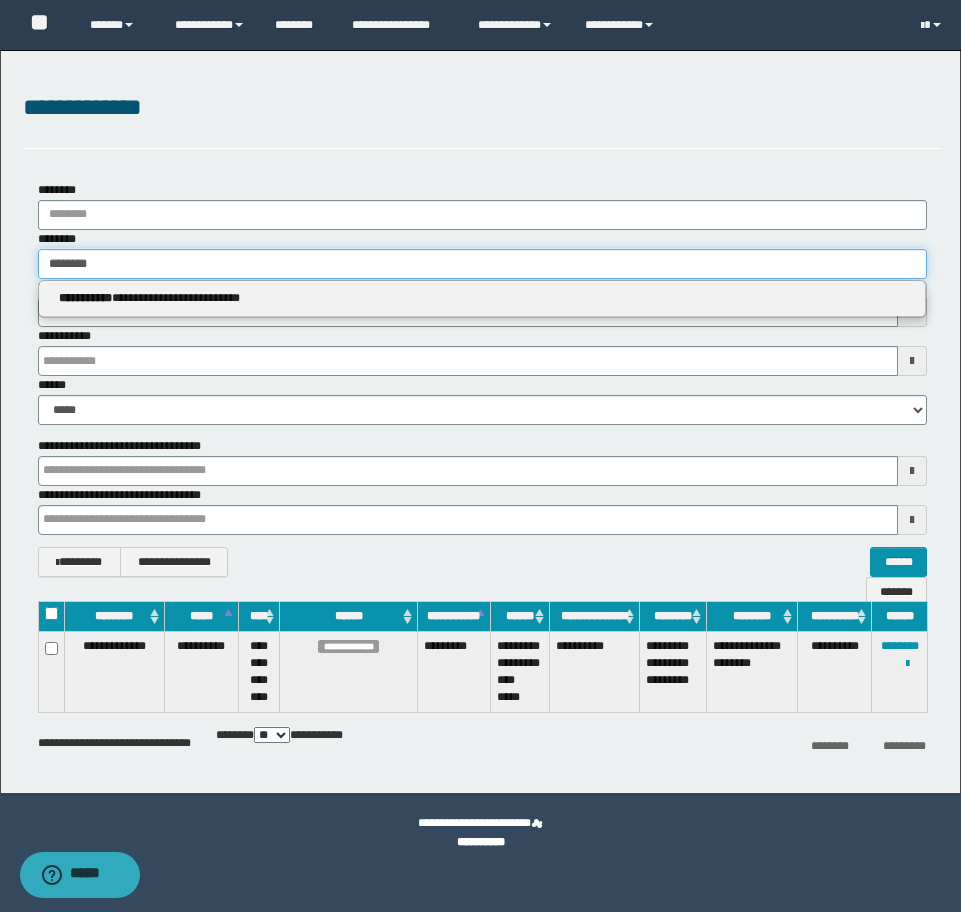 type on "********" 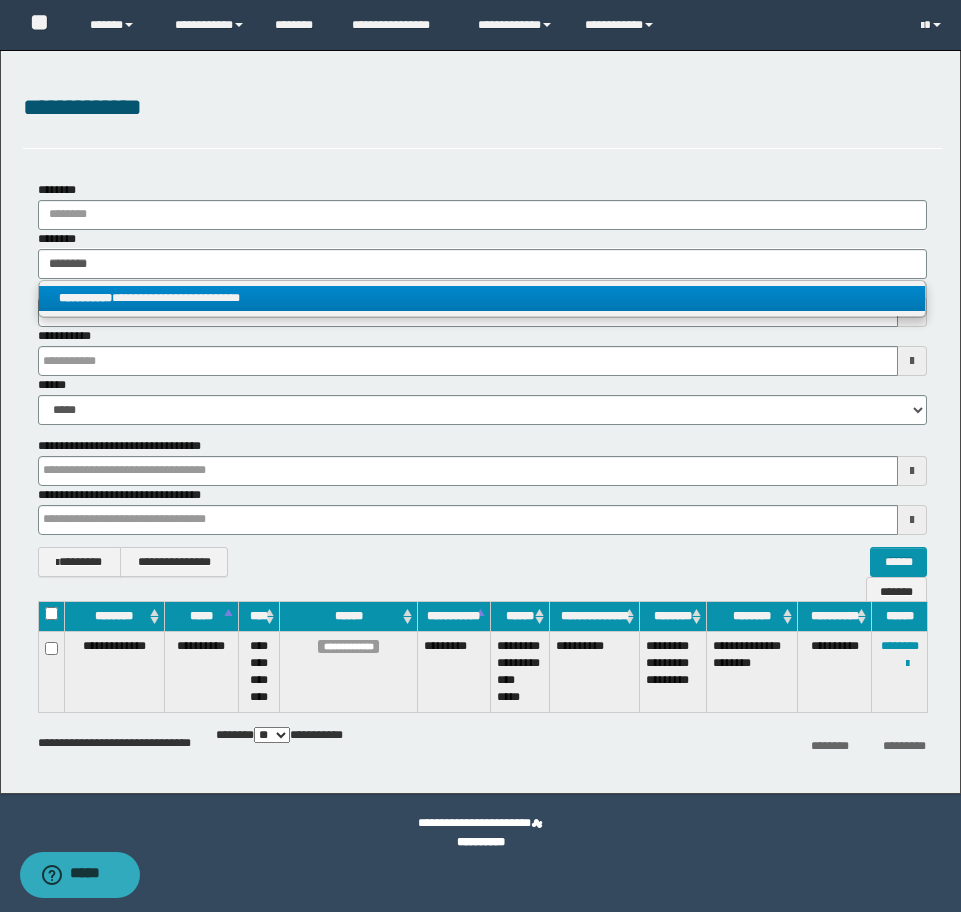click on "**********" at bounding box center [482, 298] 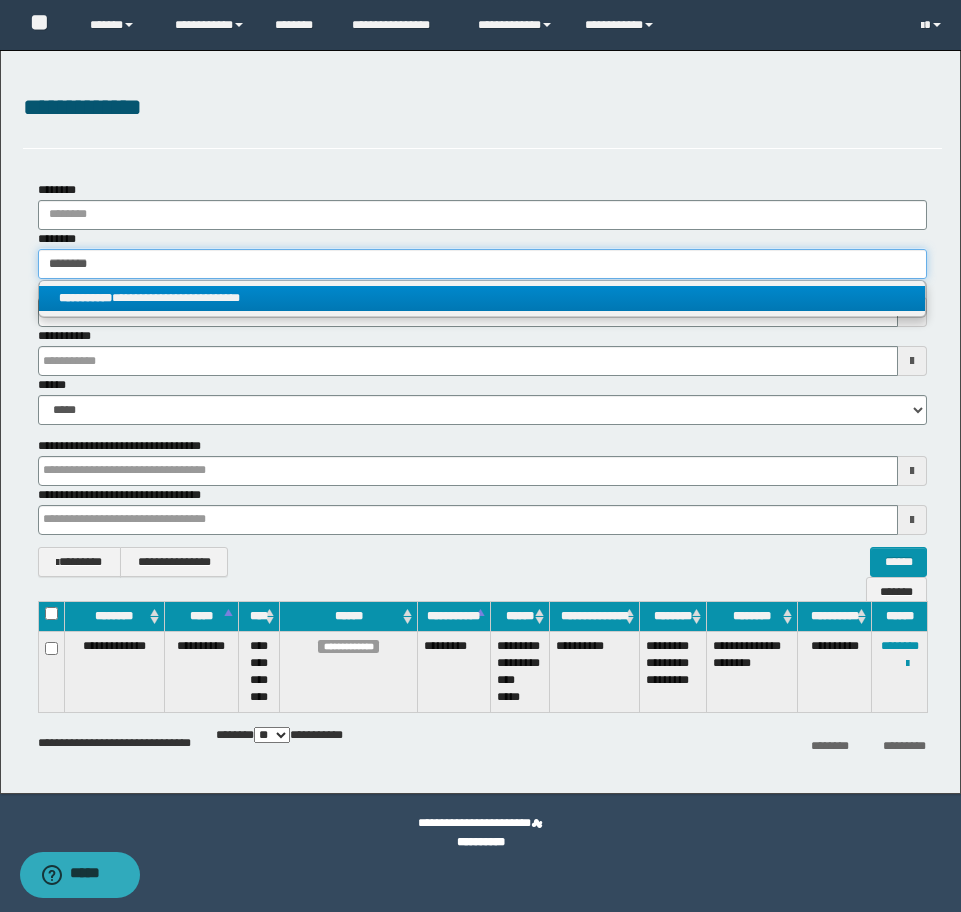 type 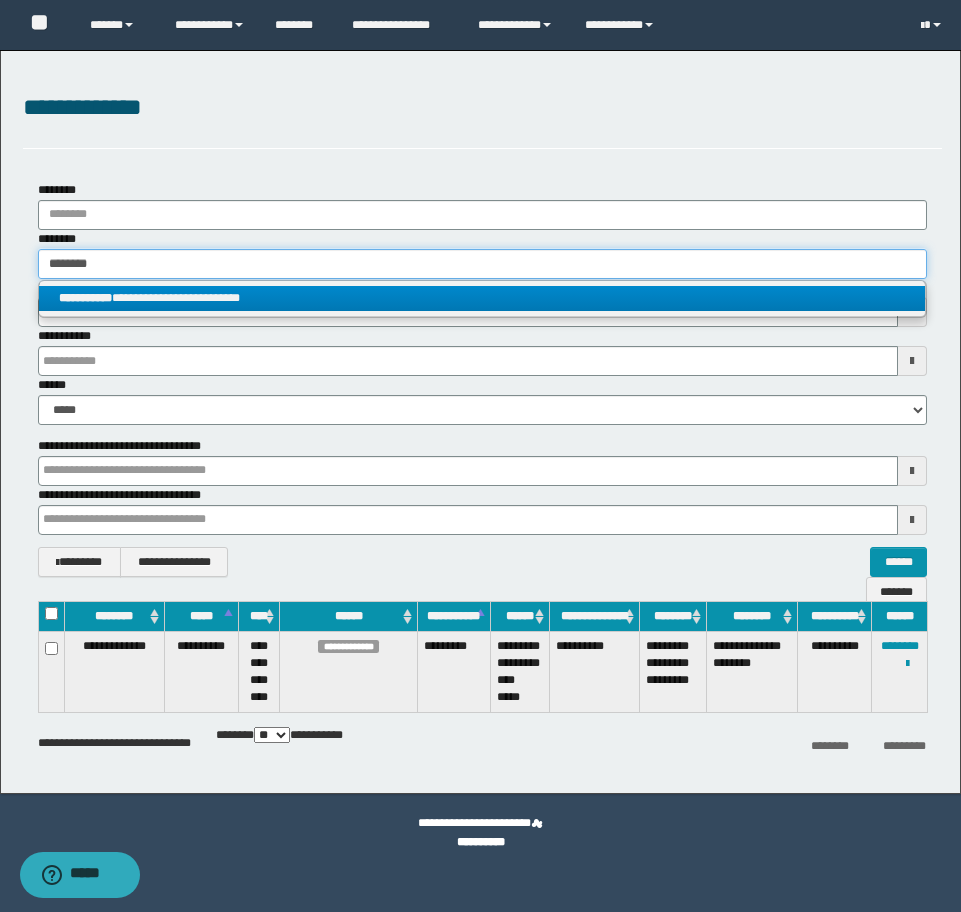type on "**********" 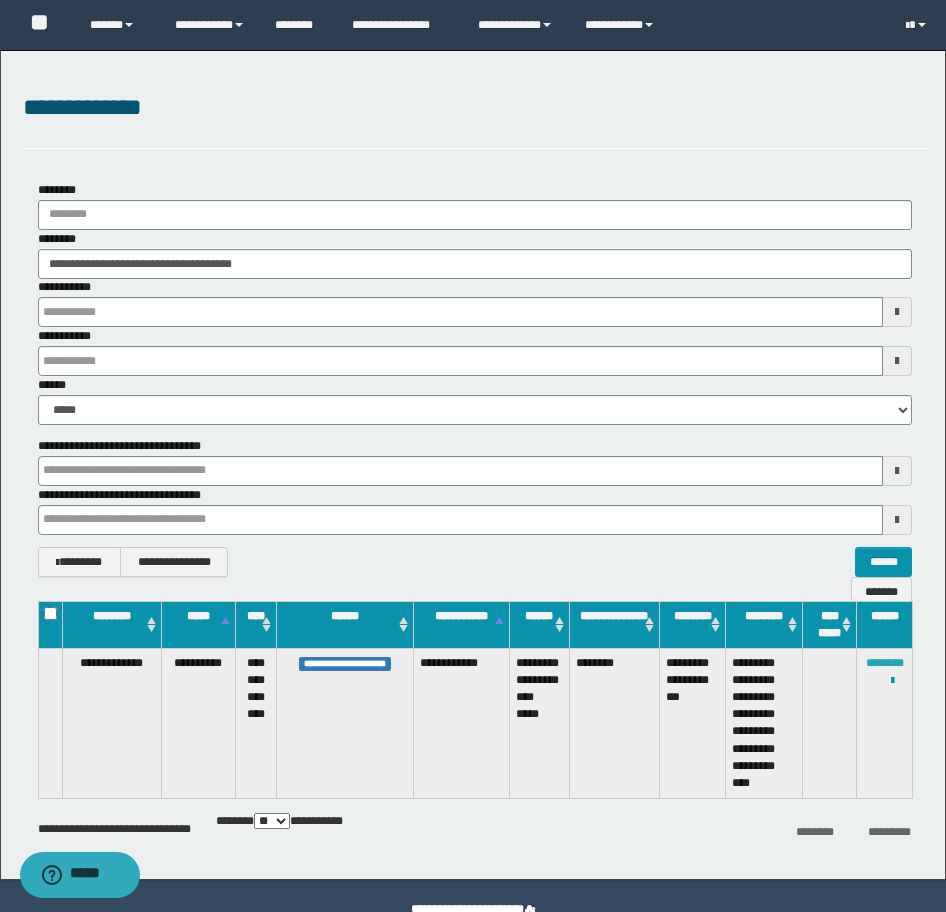 click on "********" at bounding box center (885, 663) 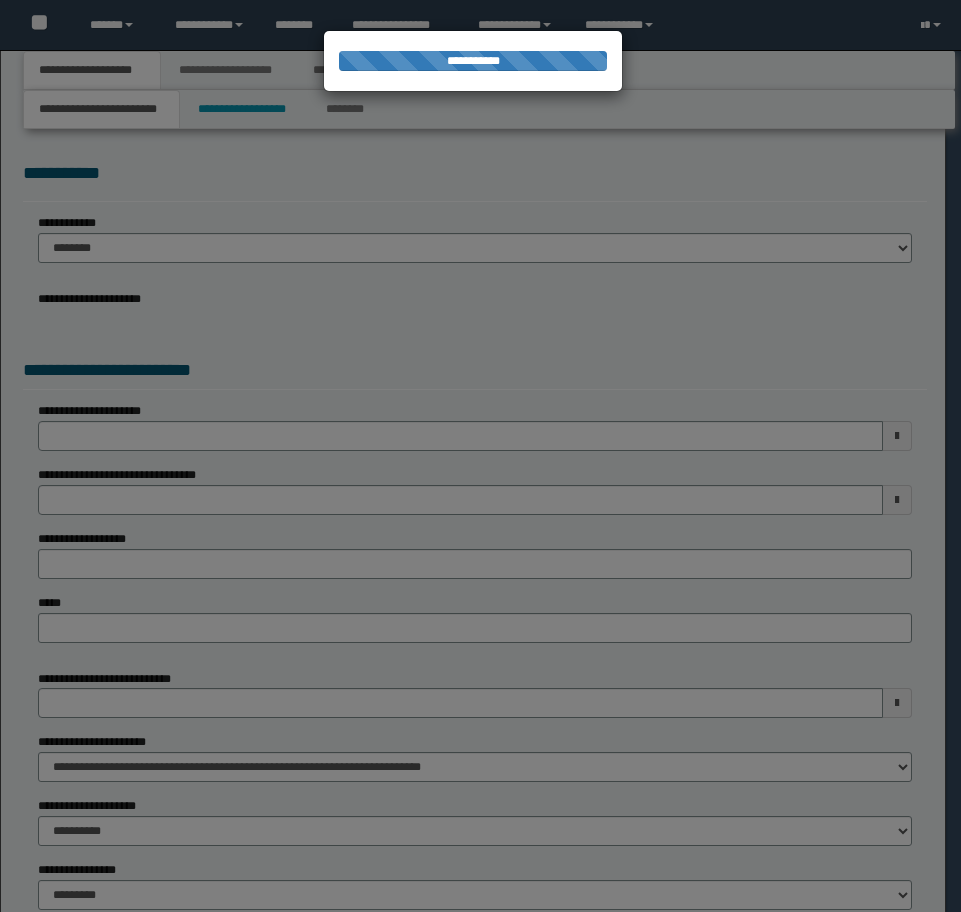scroll, scrollTop: 0, scrollLeft: 0, axis: both 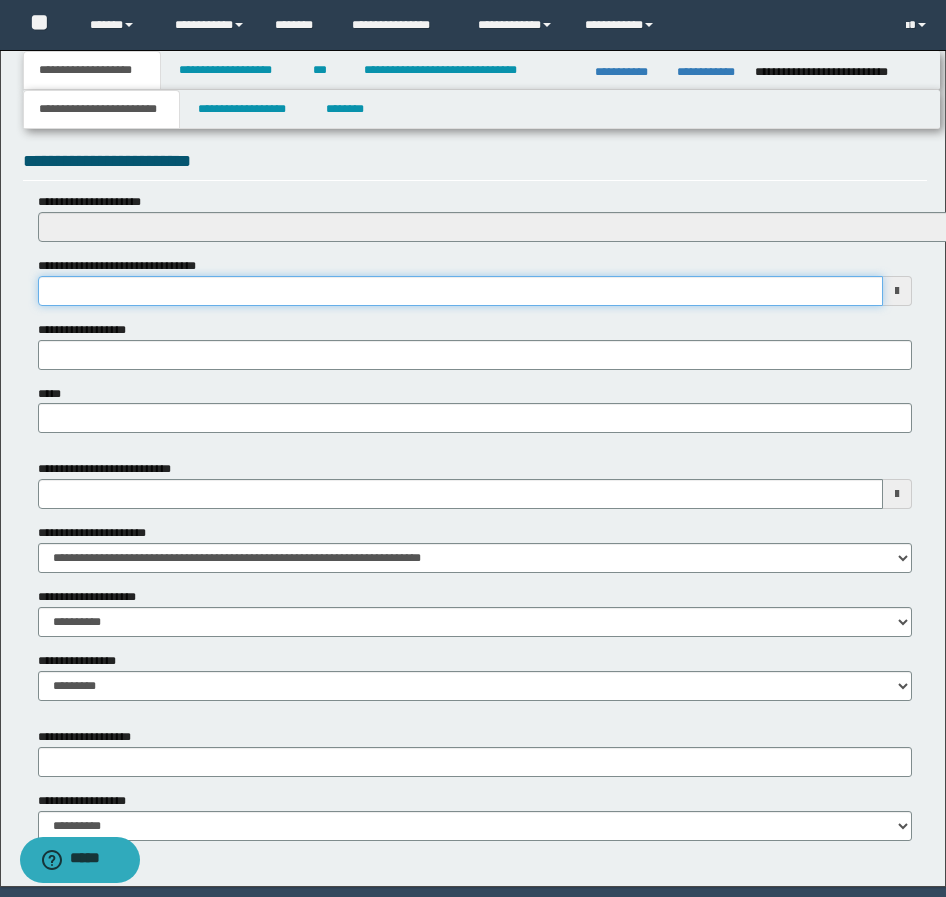 click on "**********" at bounding box center [460, 291] 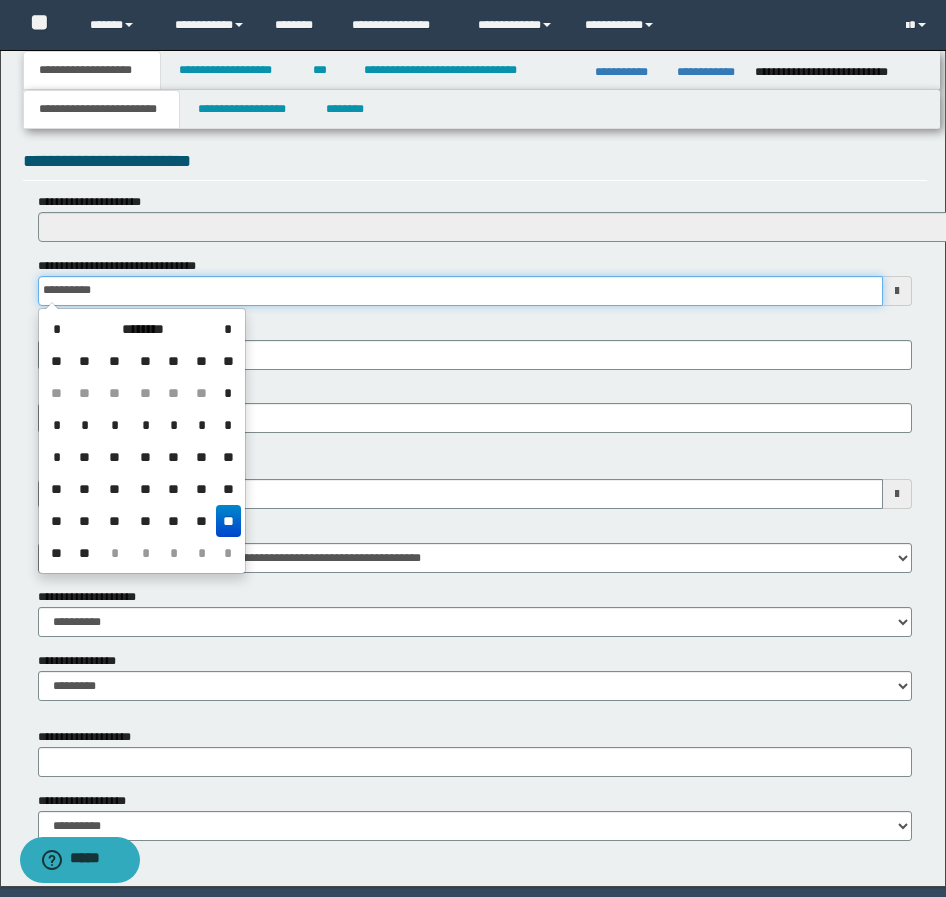 type on "**********" 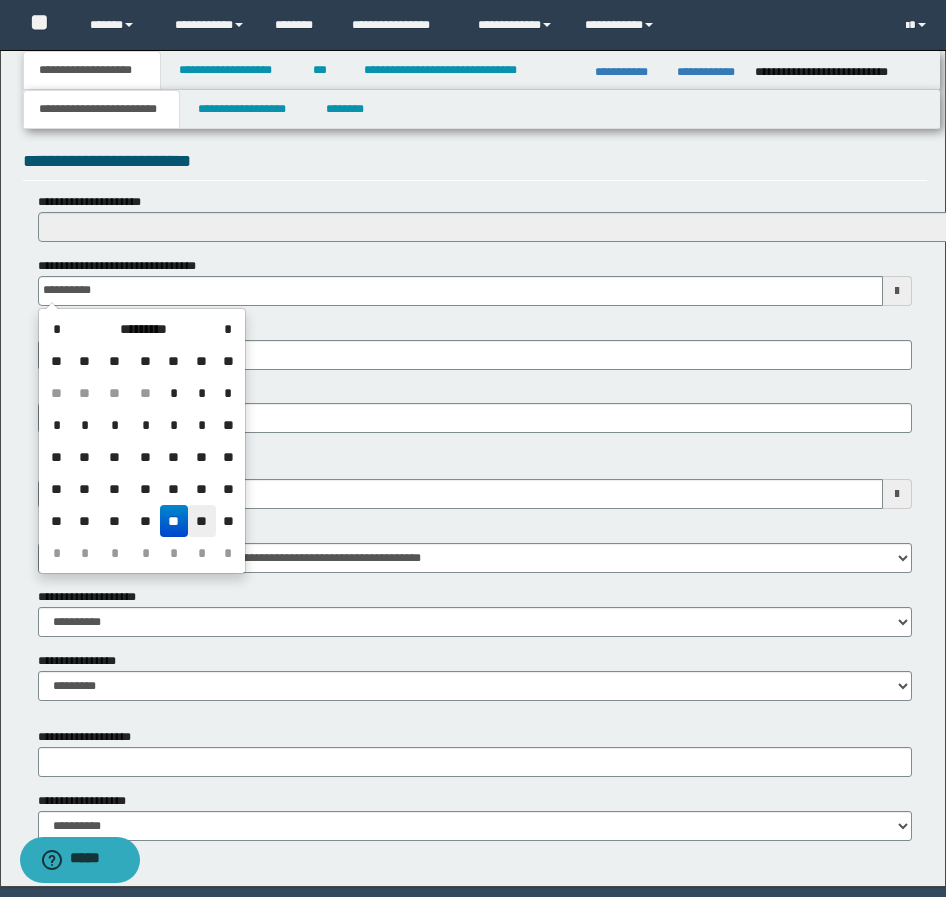 click on "**" at bounding box center (202, 521) 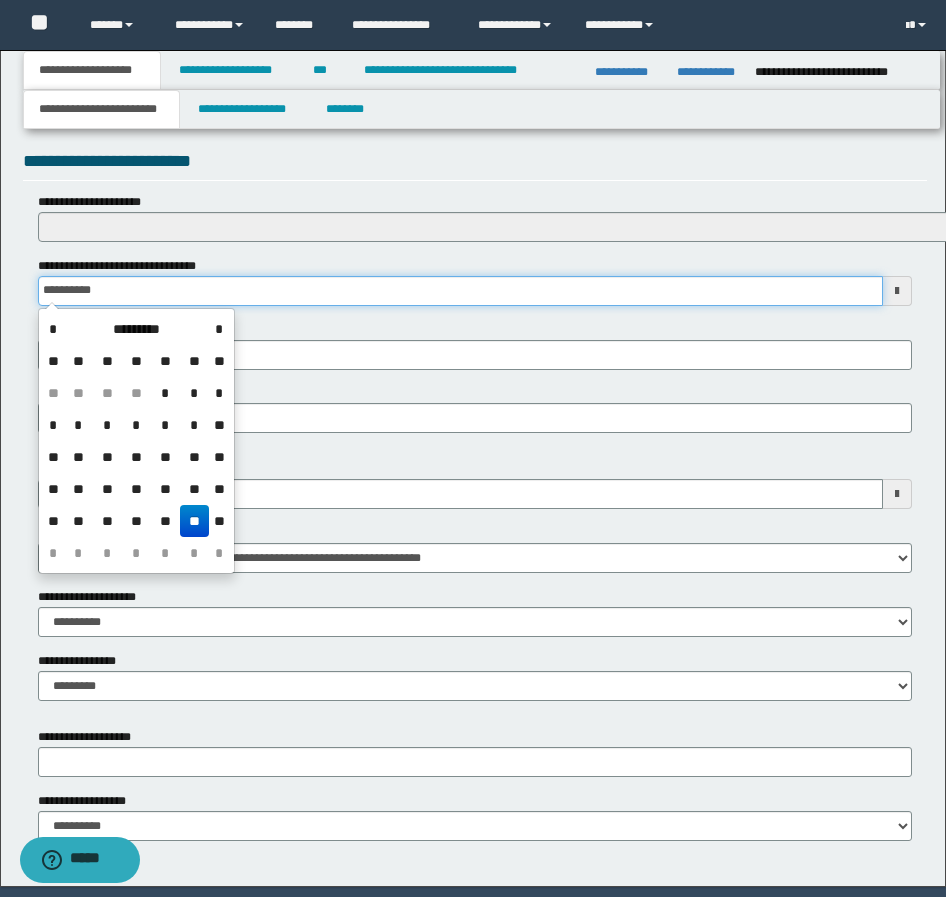 click on "**********" at bounding box center [460, 291] 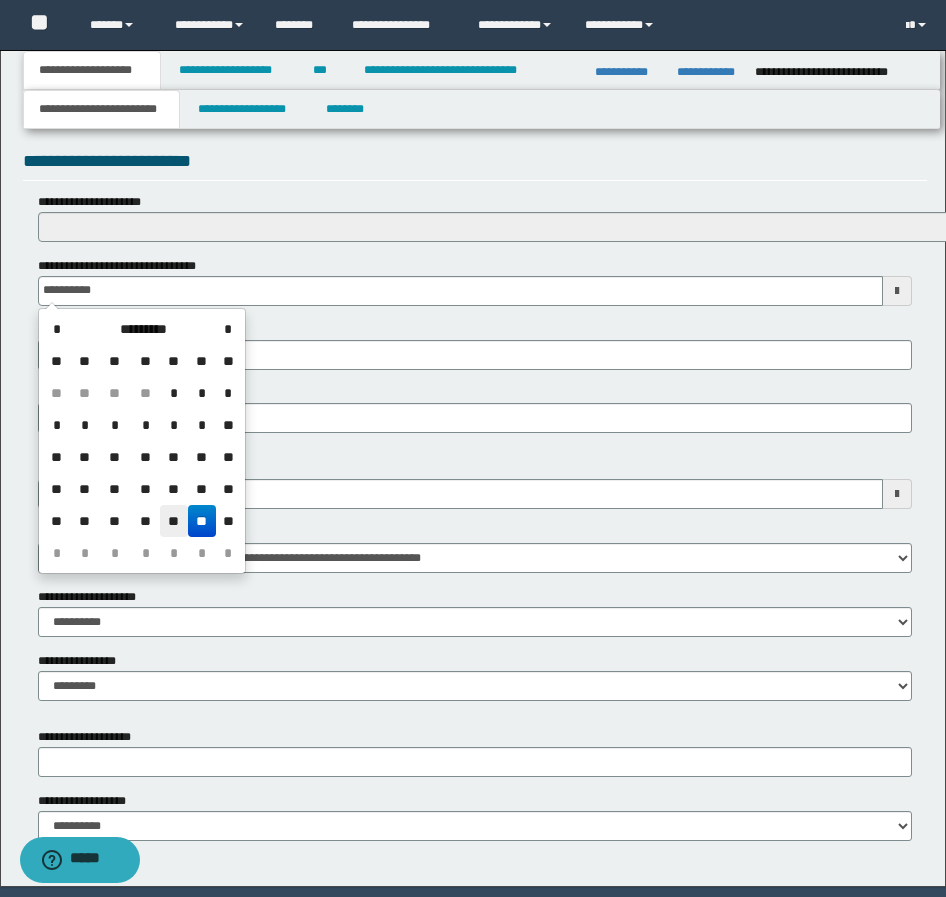 click on "**" at bounding box center [174, 521] 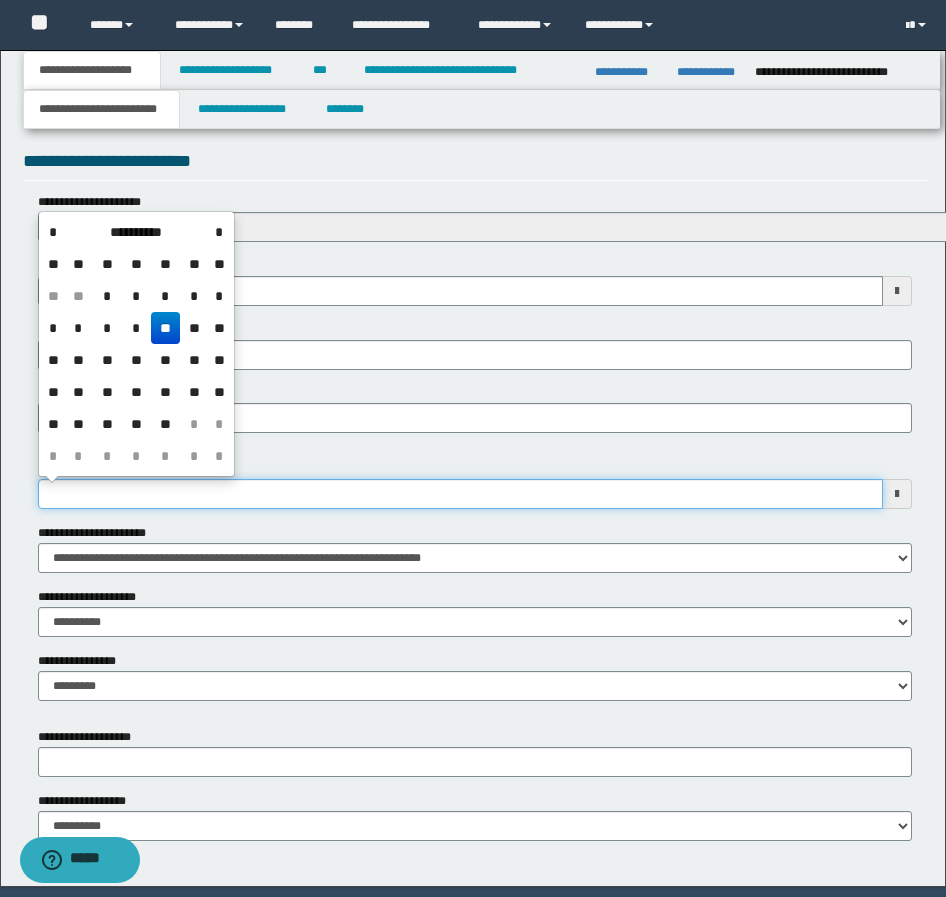 click on "**********" at bounding box center [460, 494] 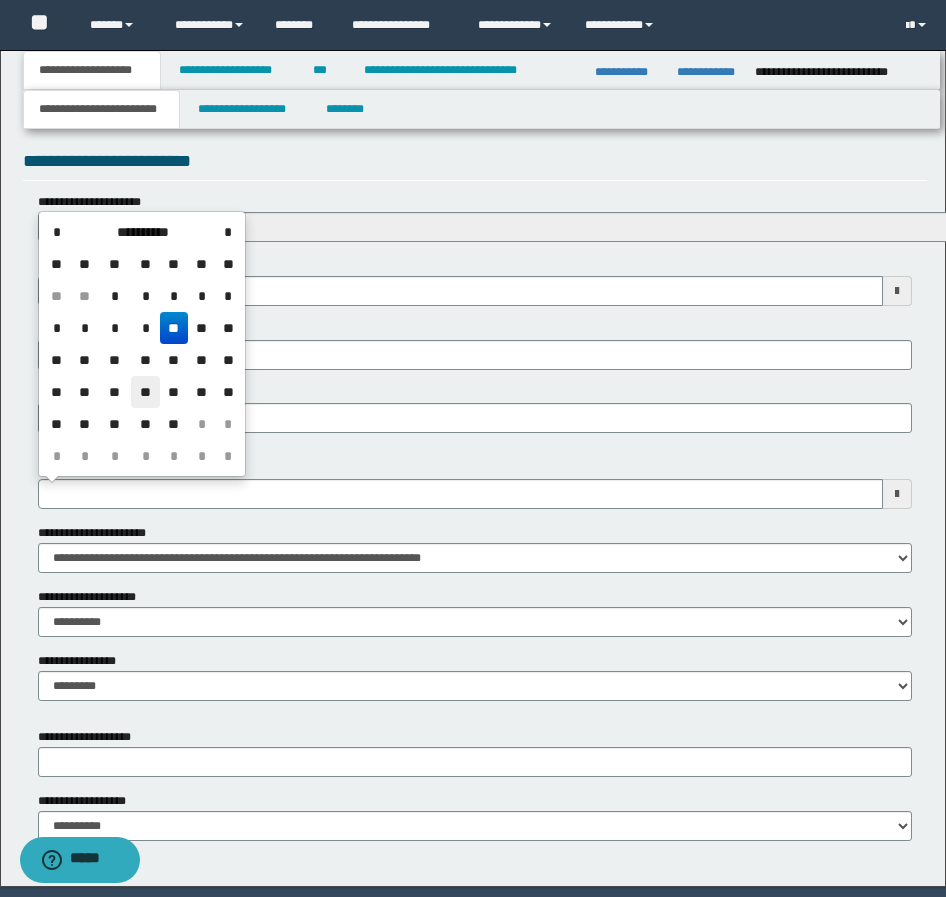 click on "**" at bounding box center [145, 392] 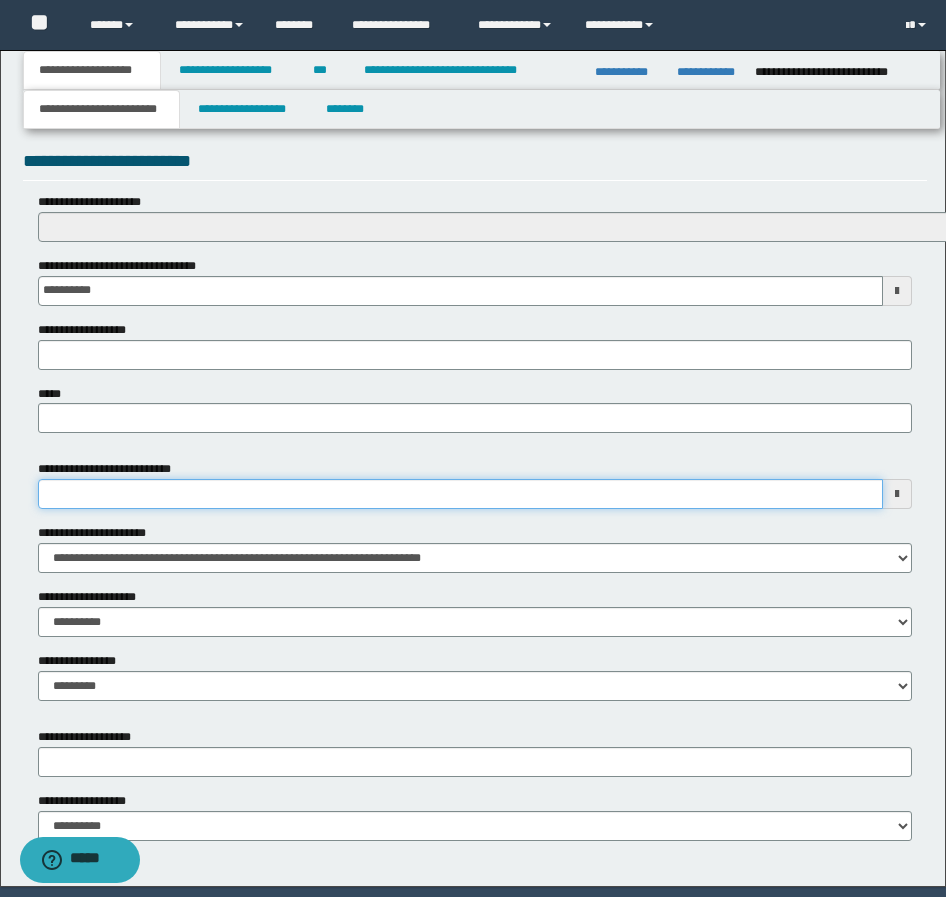 click on "**********" at bounding box center [460, 494] 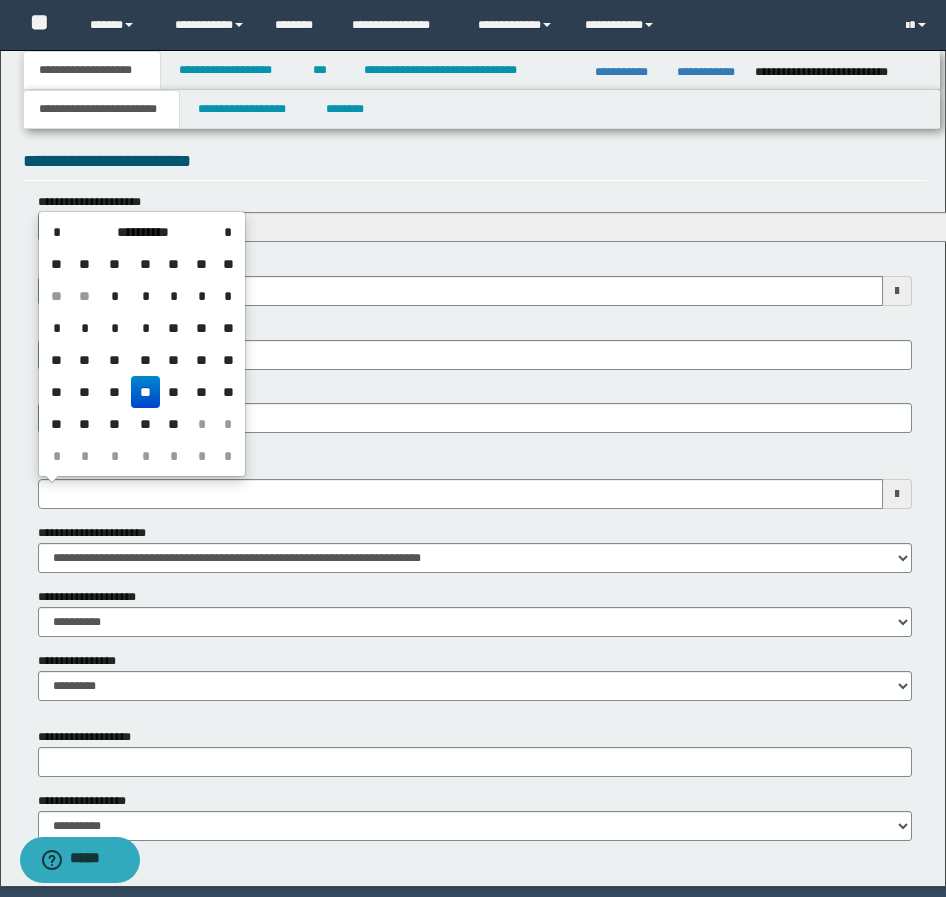 click on "**" at bounding box center (145, 392) 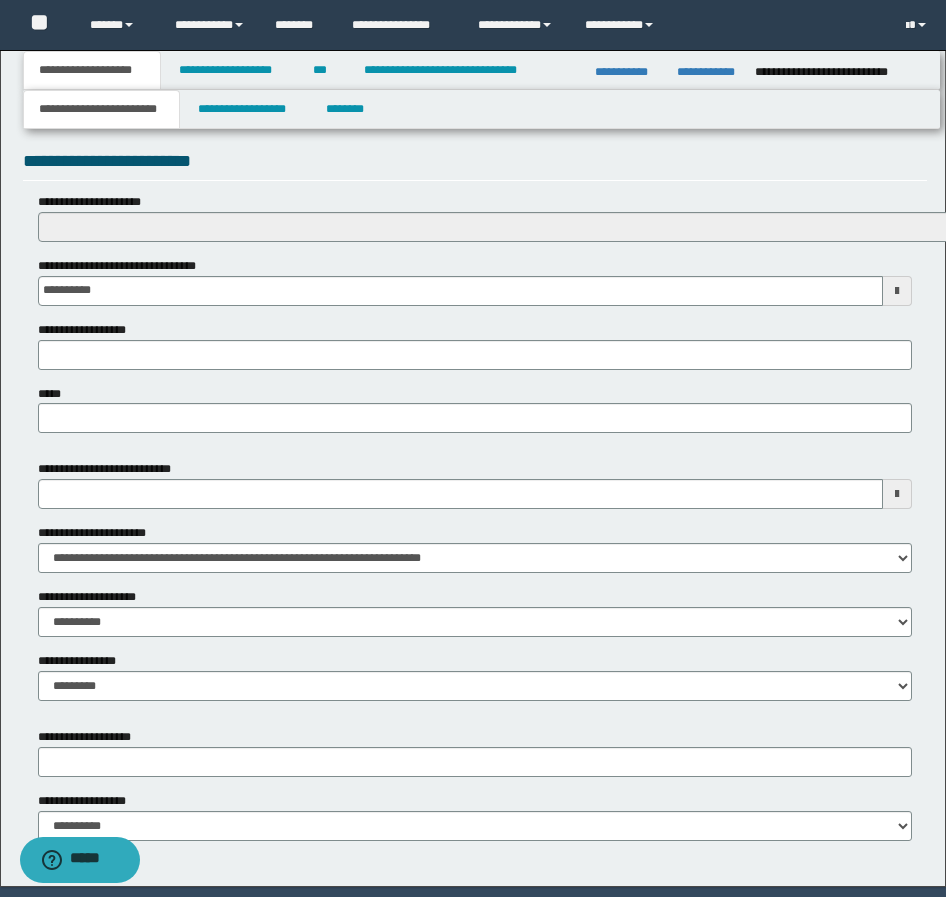 click on "**********" at bounding box center (92, 737) 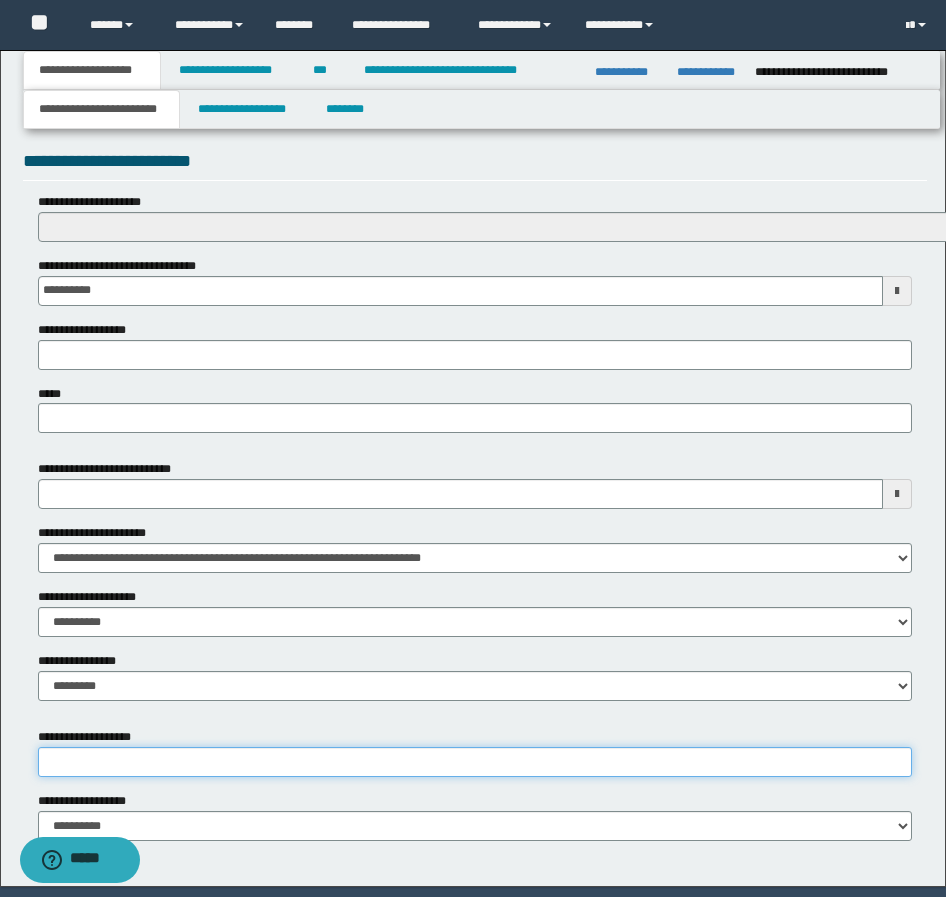 click on "**********" at bounding box center (475, 762) 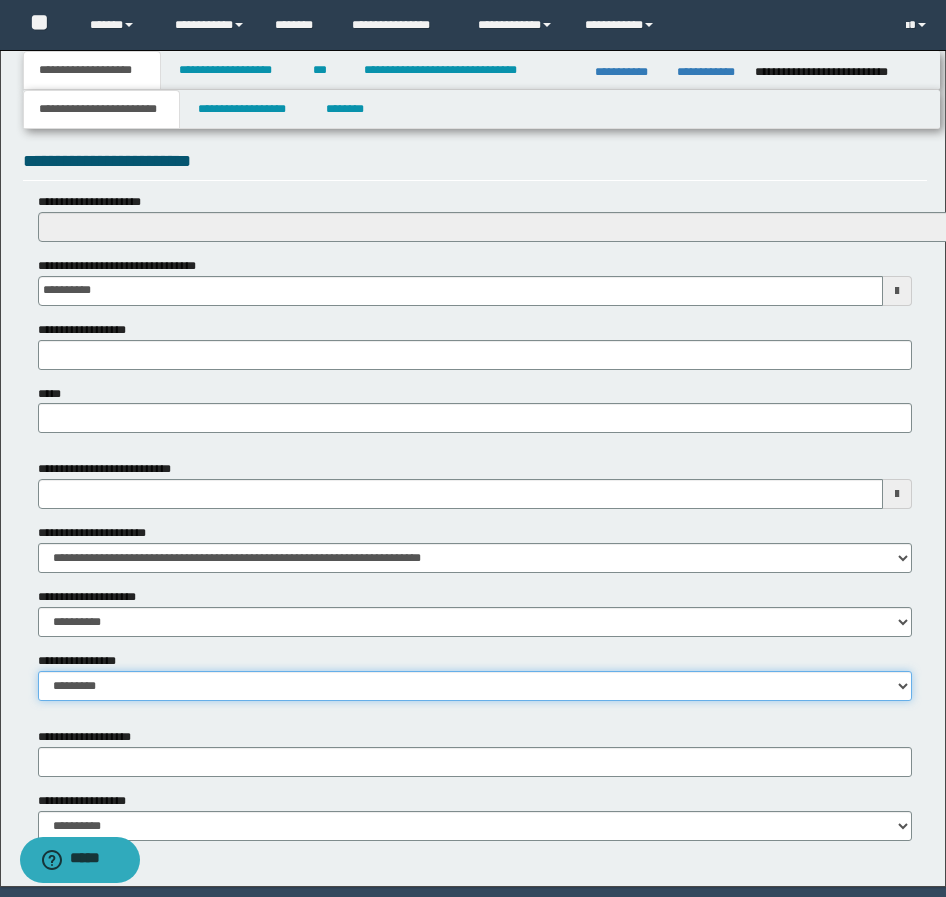 click on "**********" at bounding box center [475, 686] 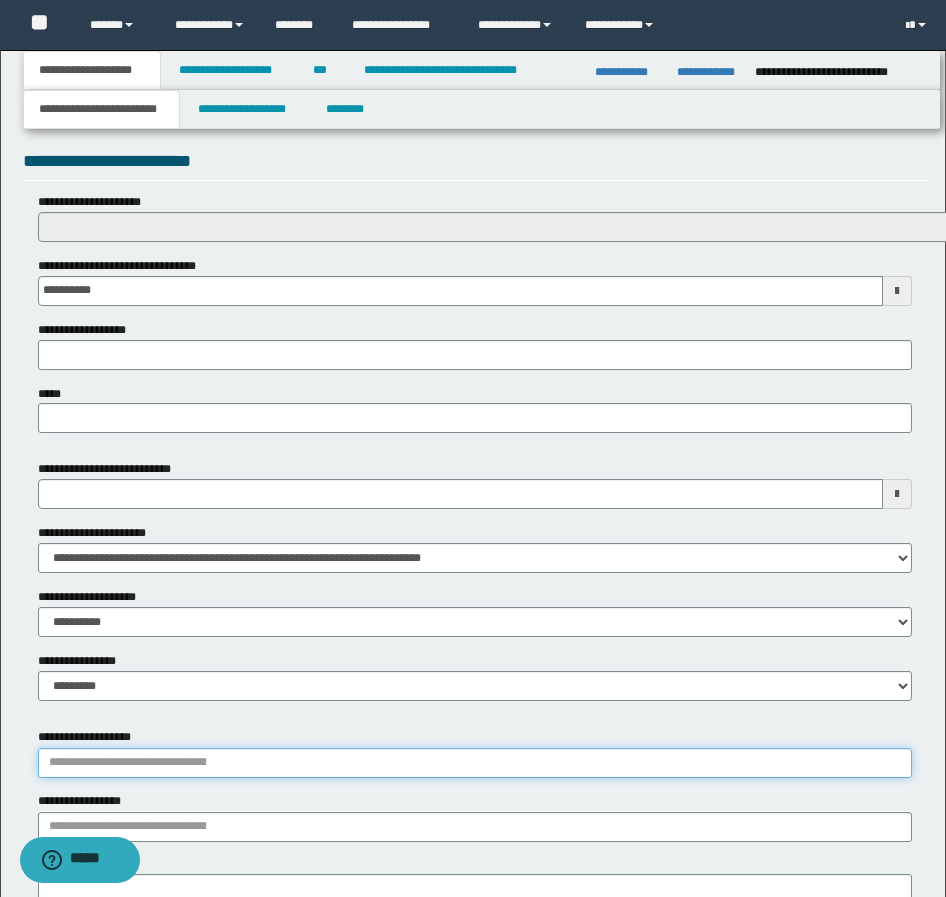 click on "**********" at bounding box center [475, 763] 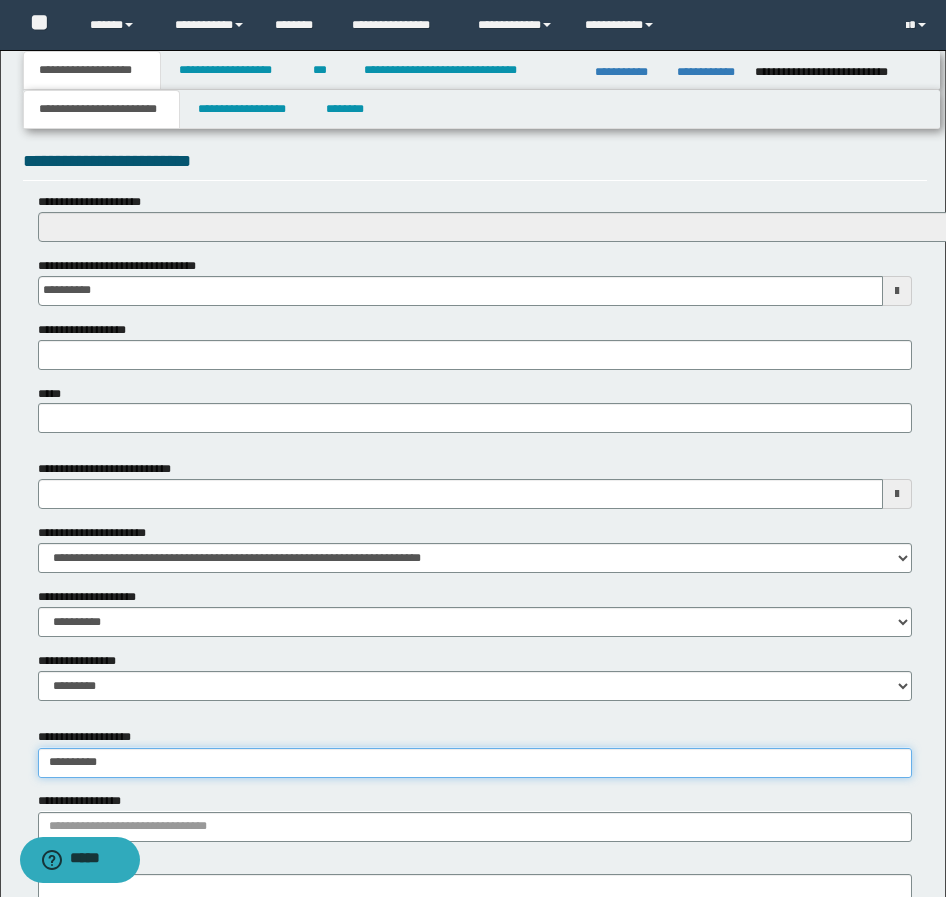 type on "**********" 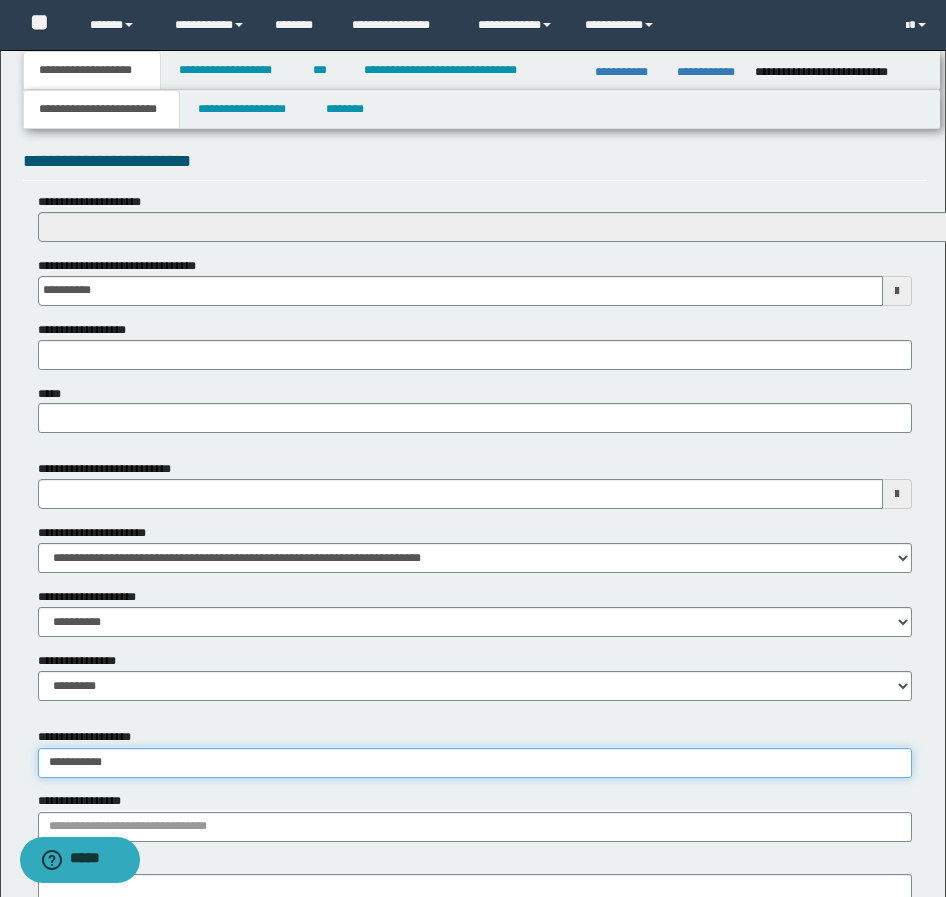 type on "**********" 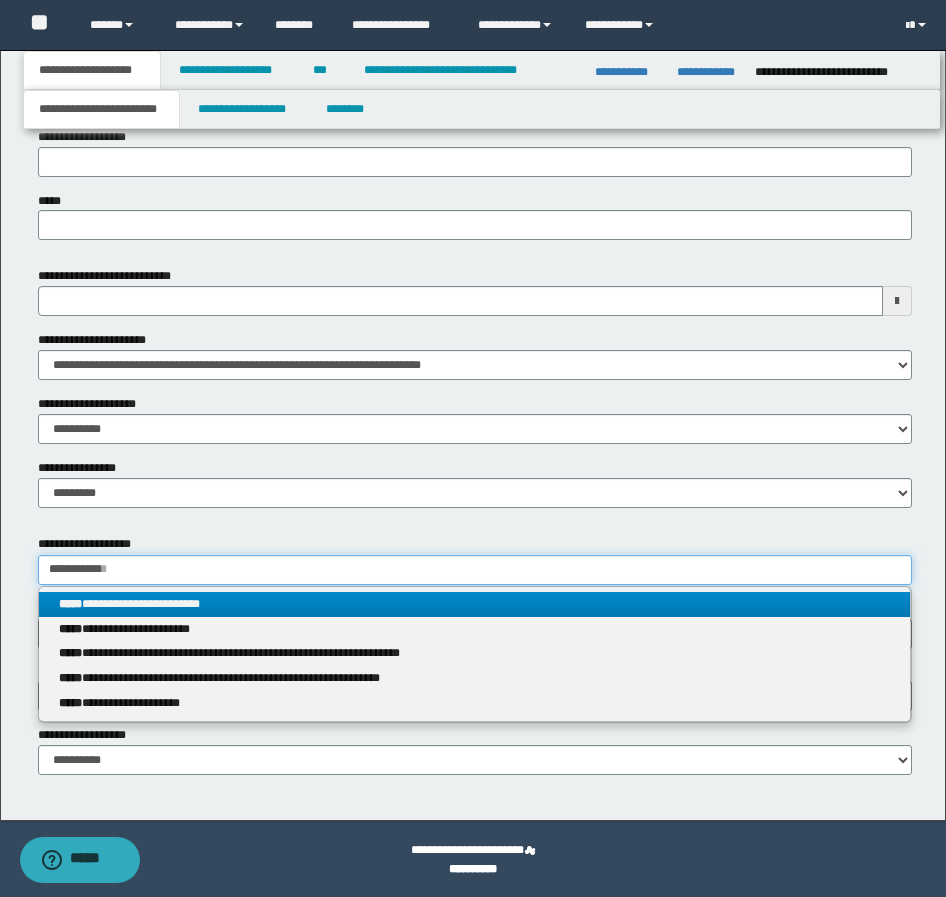 scroll, scrollTop: 895, scrollLeft: 0, axis: vertical 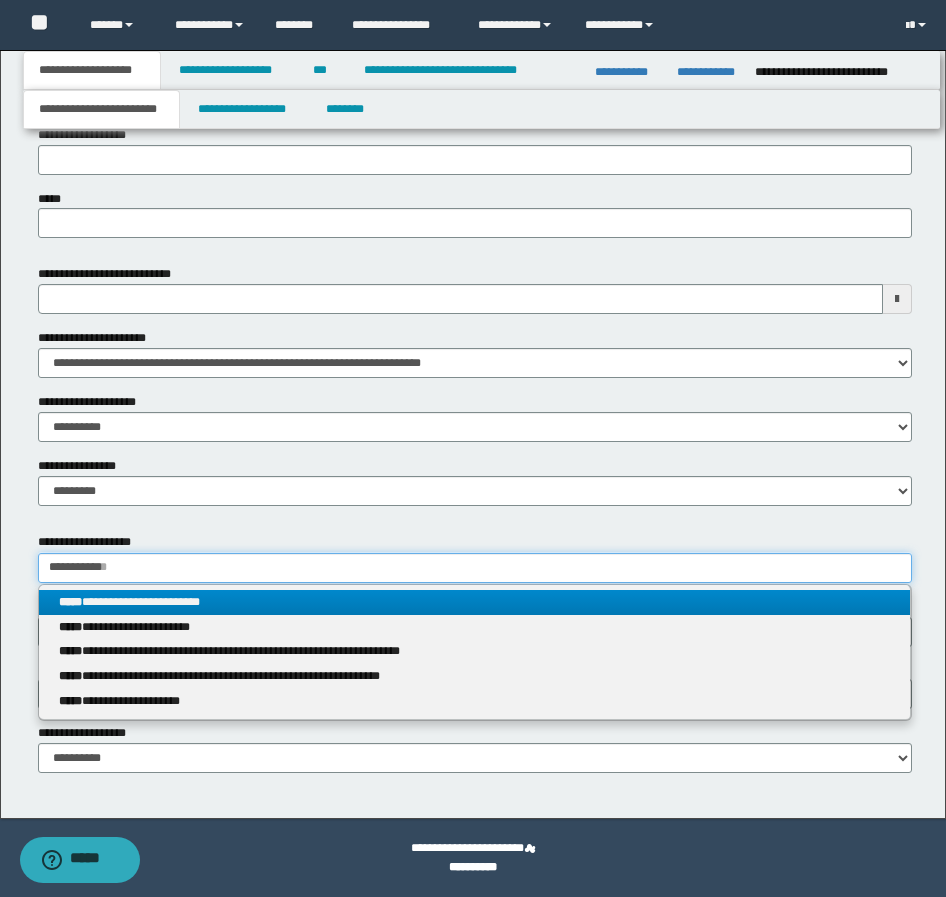 type on "**********" 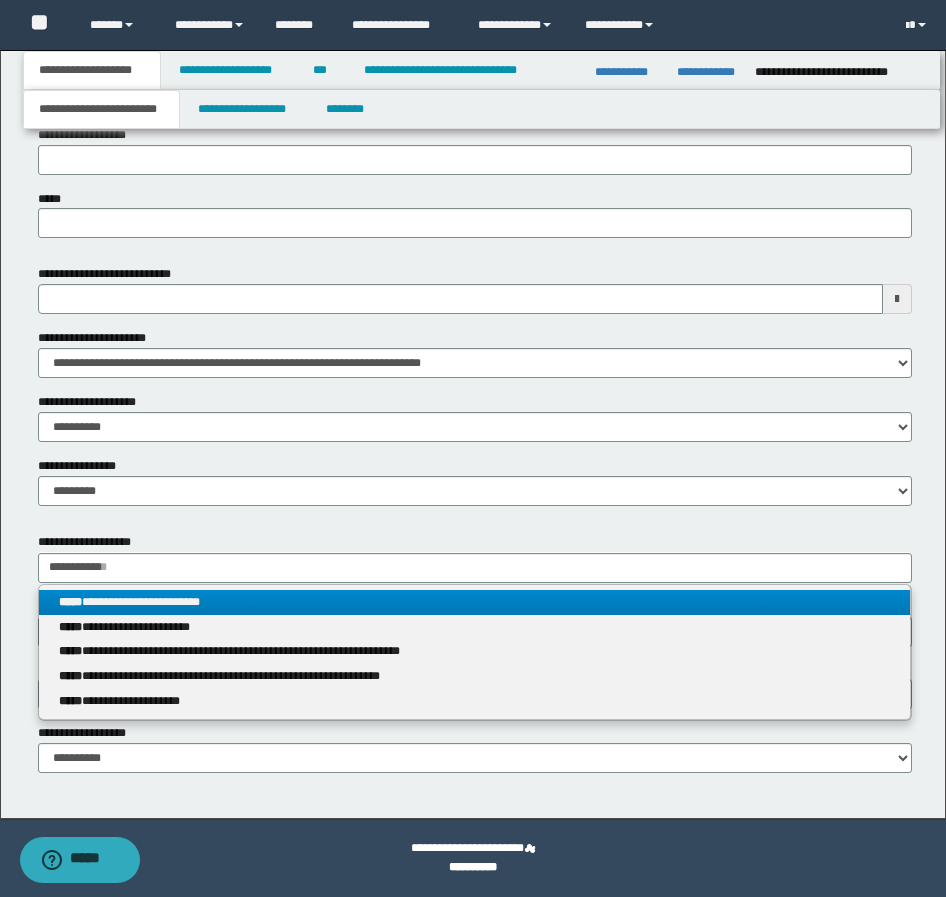 click on "**********" at bounding box center (474, 602) 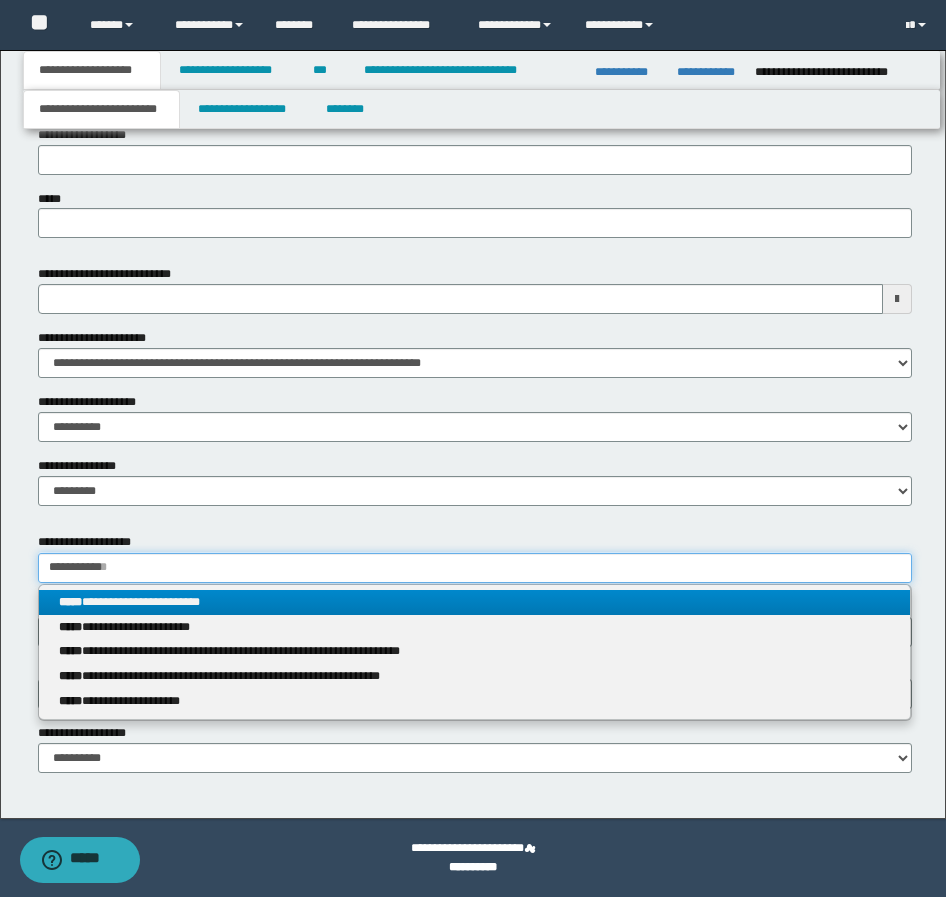 type 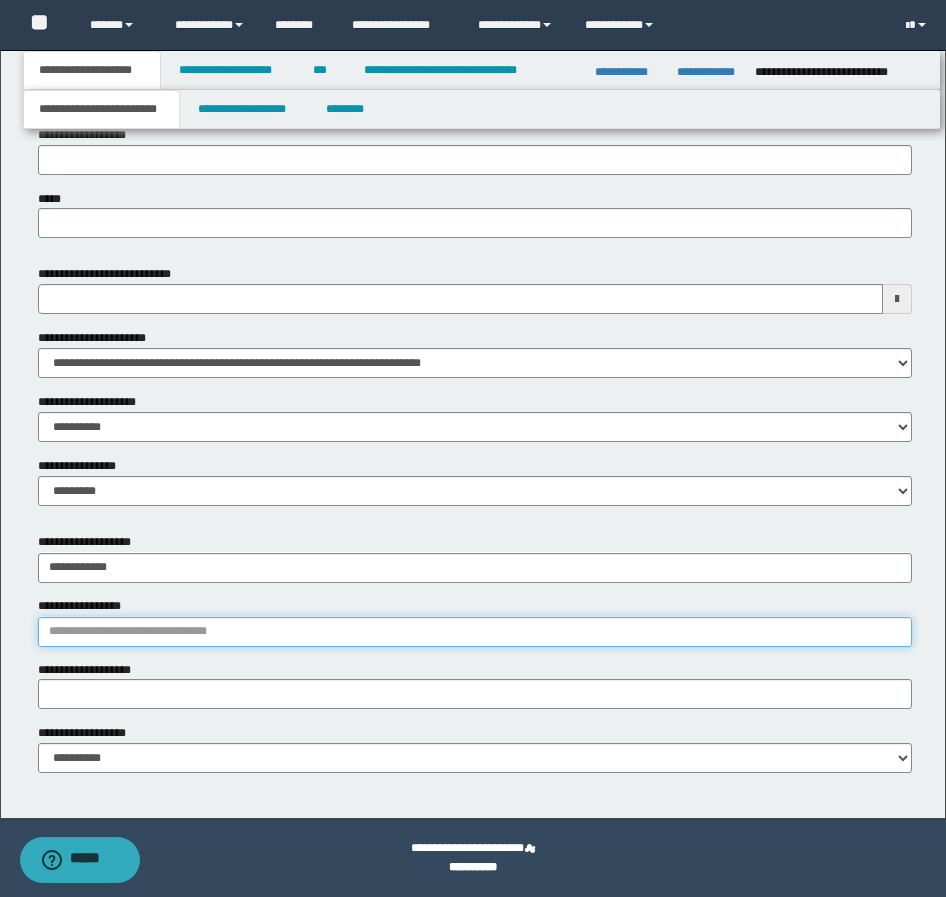 click on "**********" at bounding box center [475, 632] 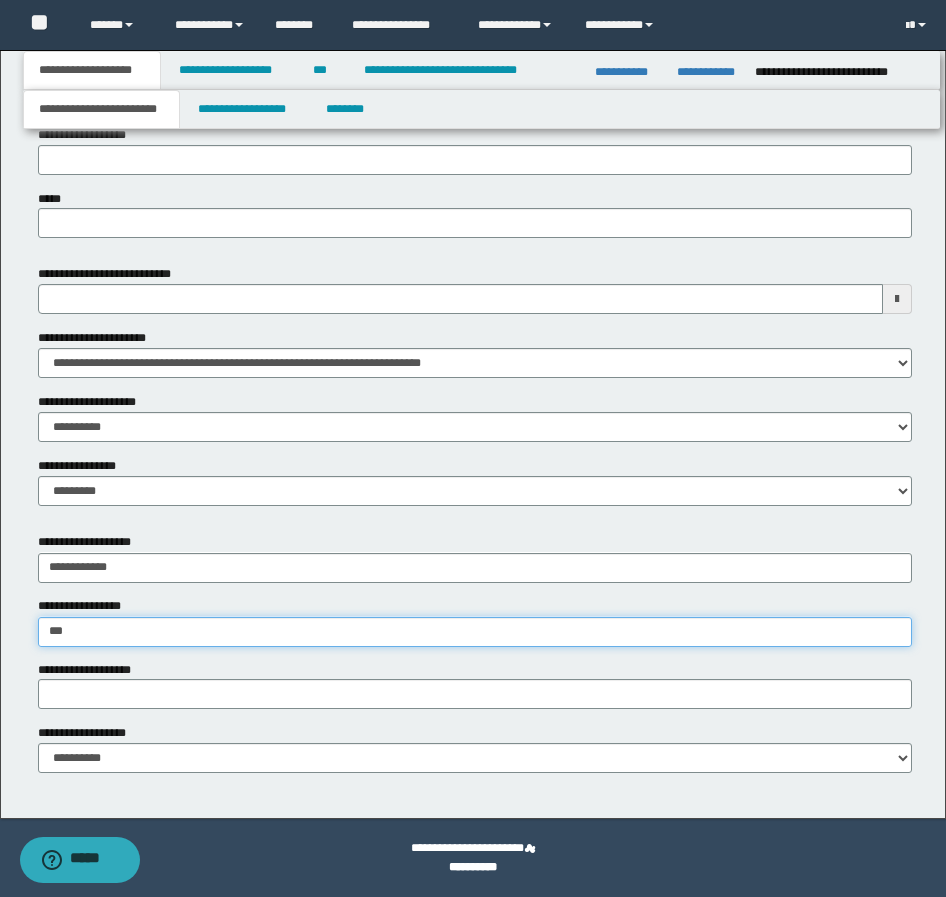 type on "****" 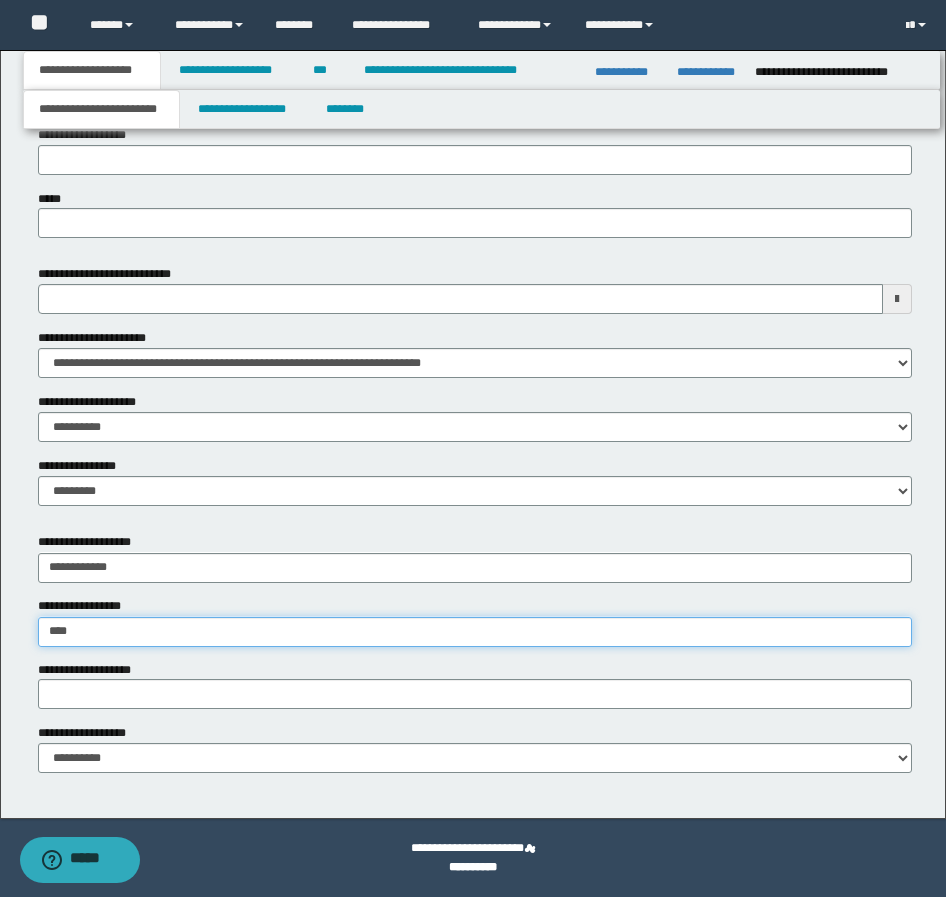 type on "**********" 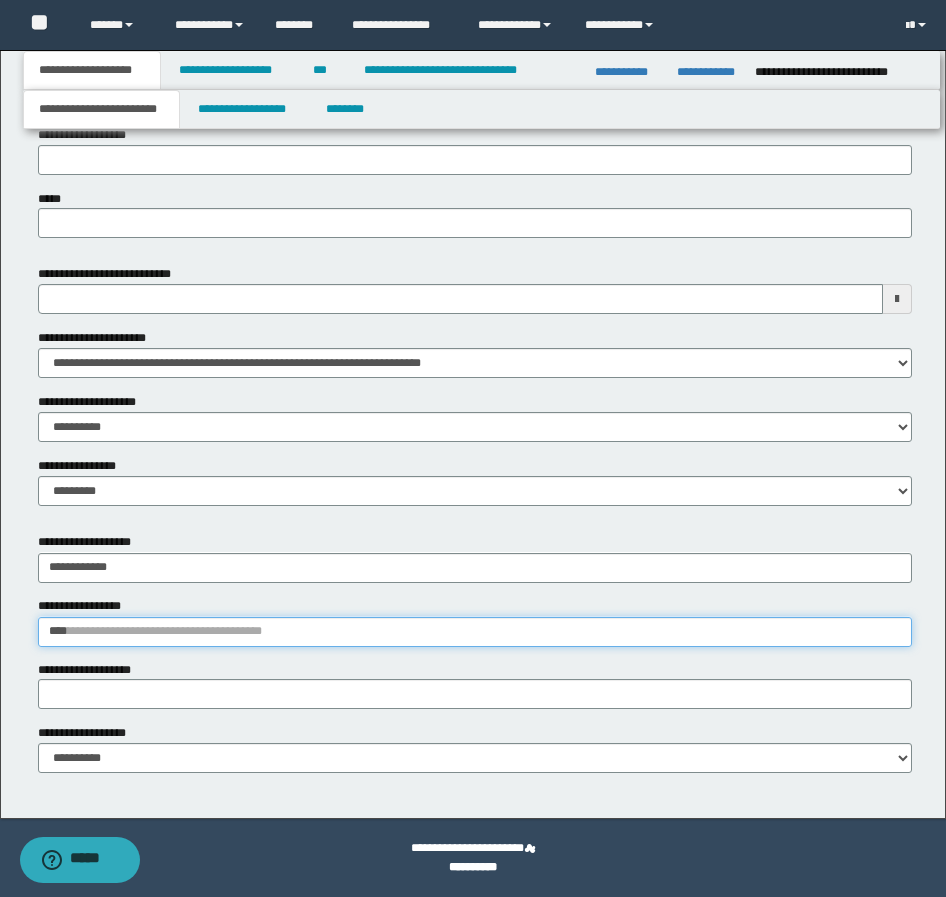 type 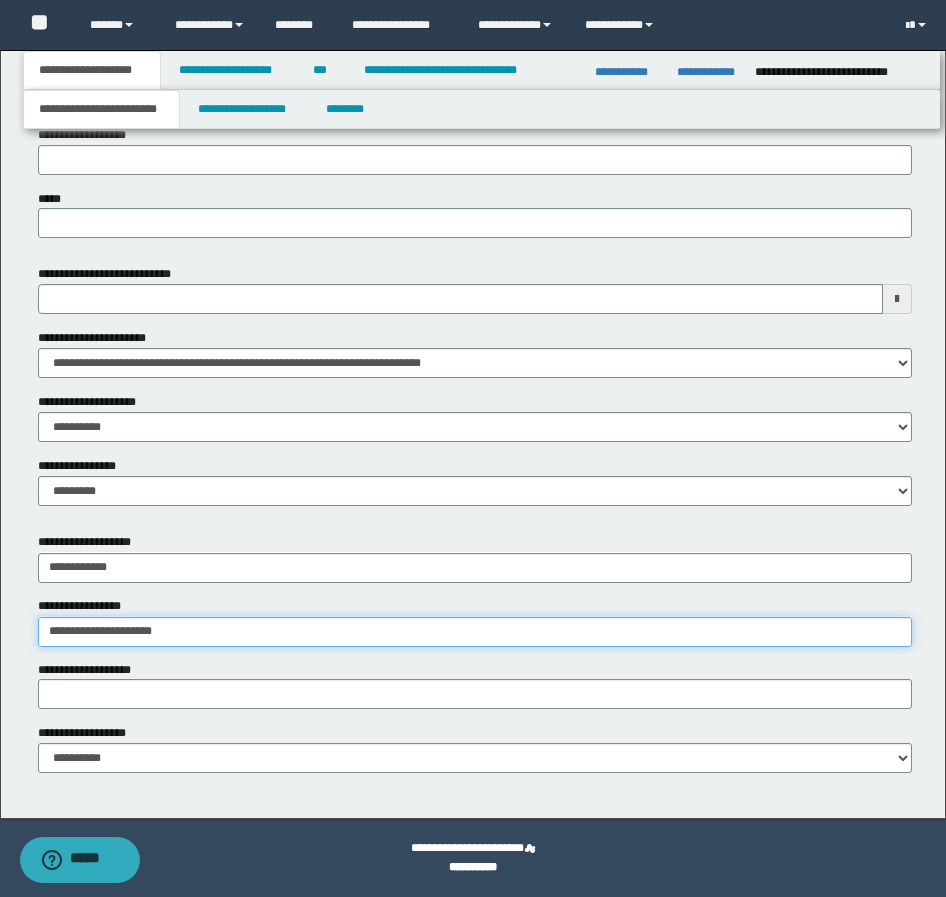 type on "**********" 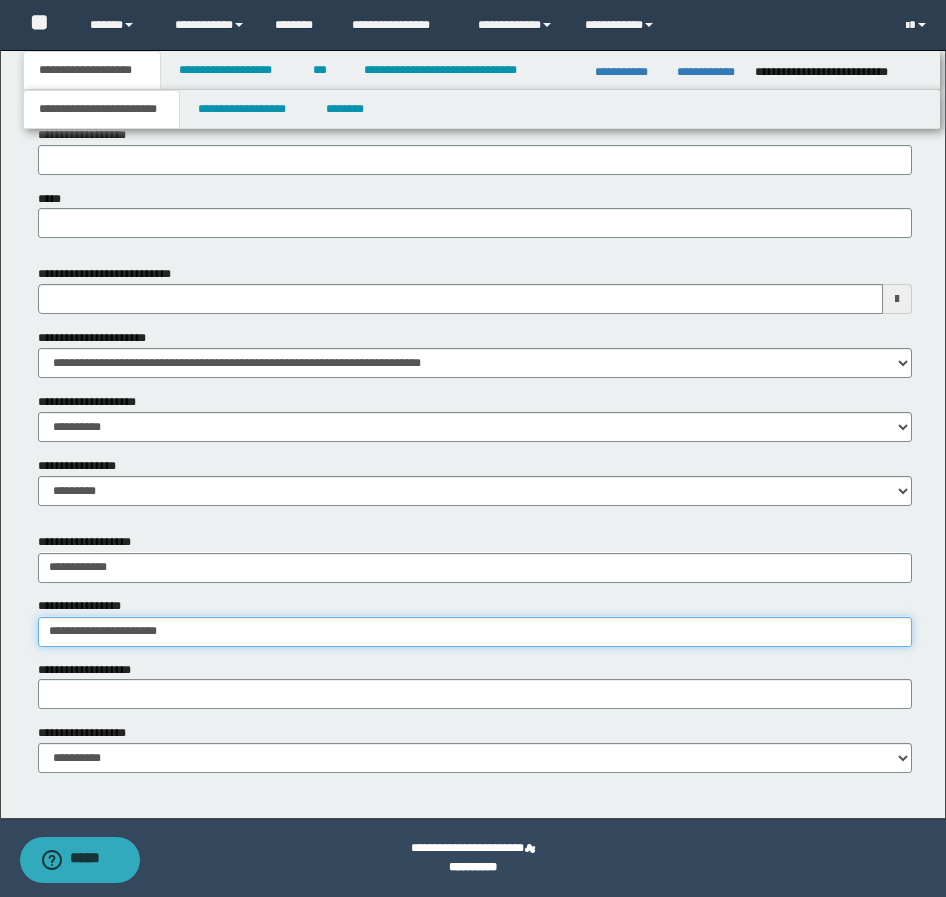 type on "**********" 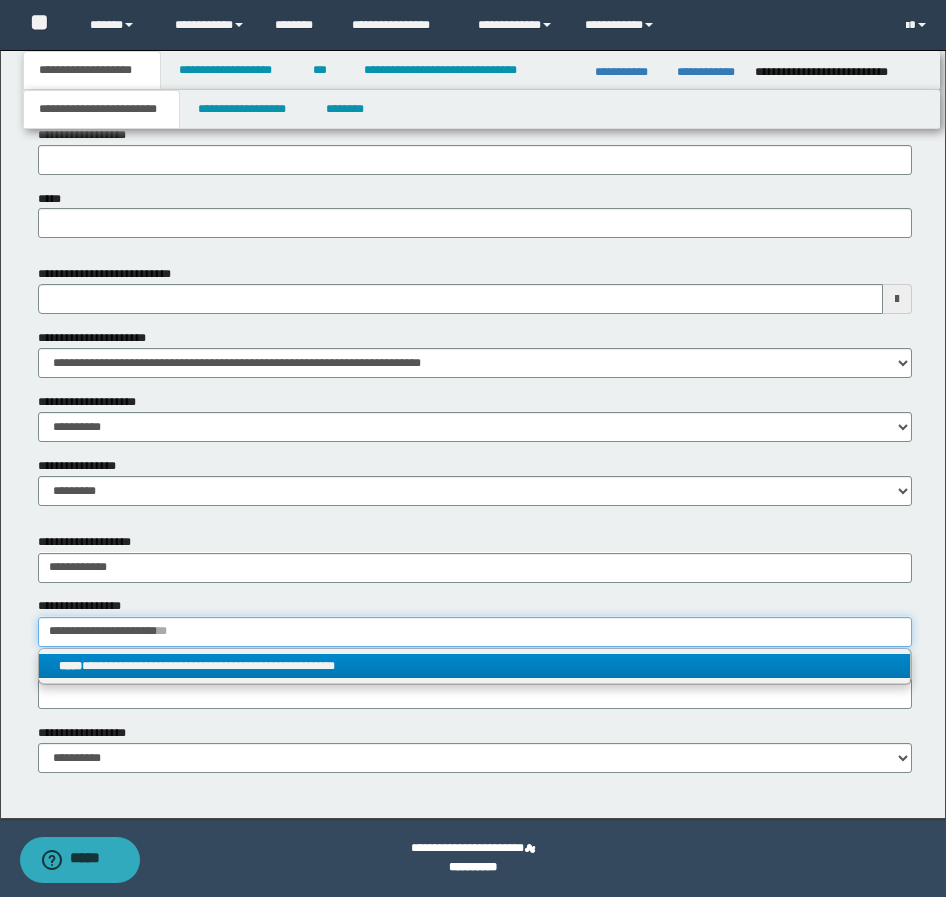 type on "**********" 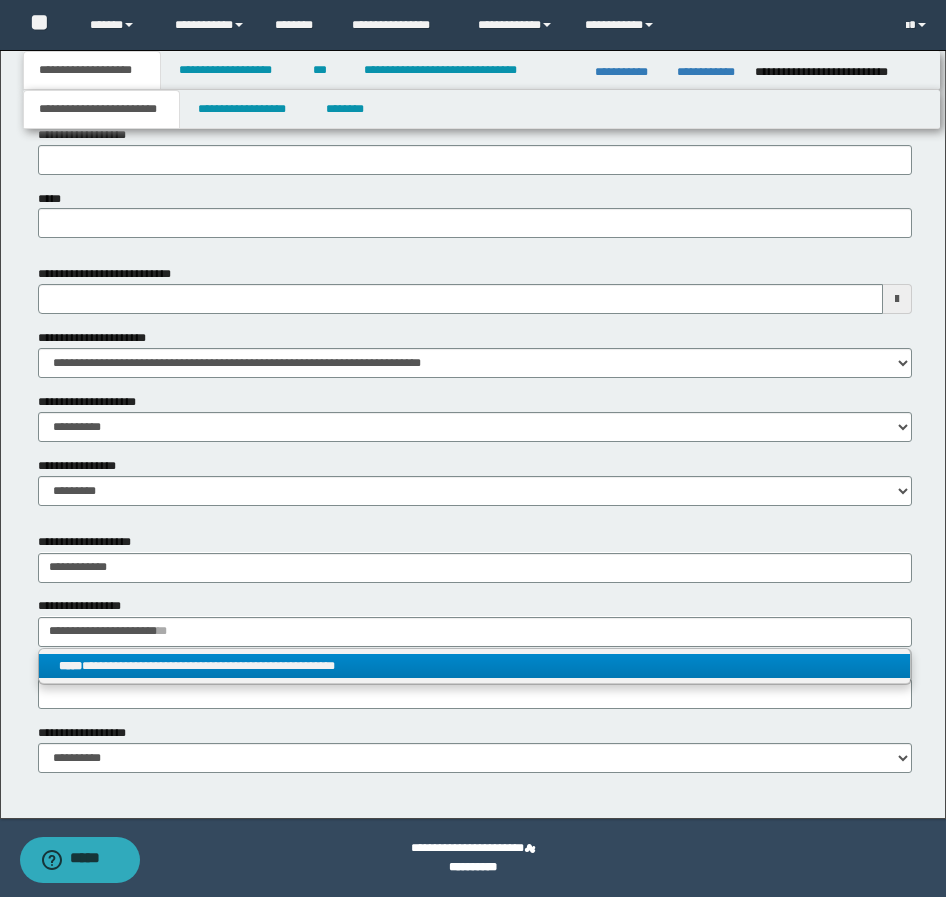click on "**********" at bounding box center (474, 666) 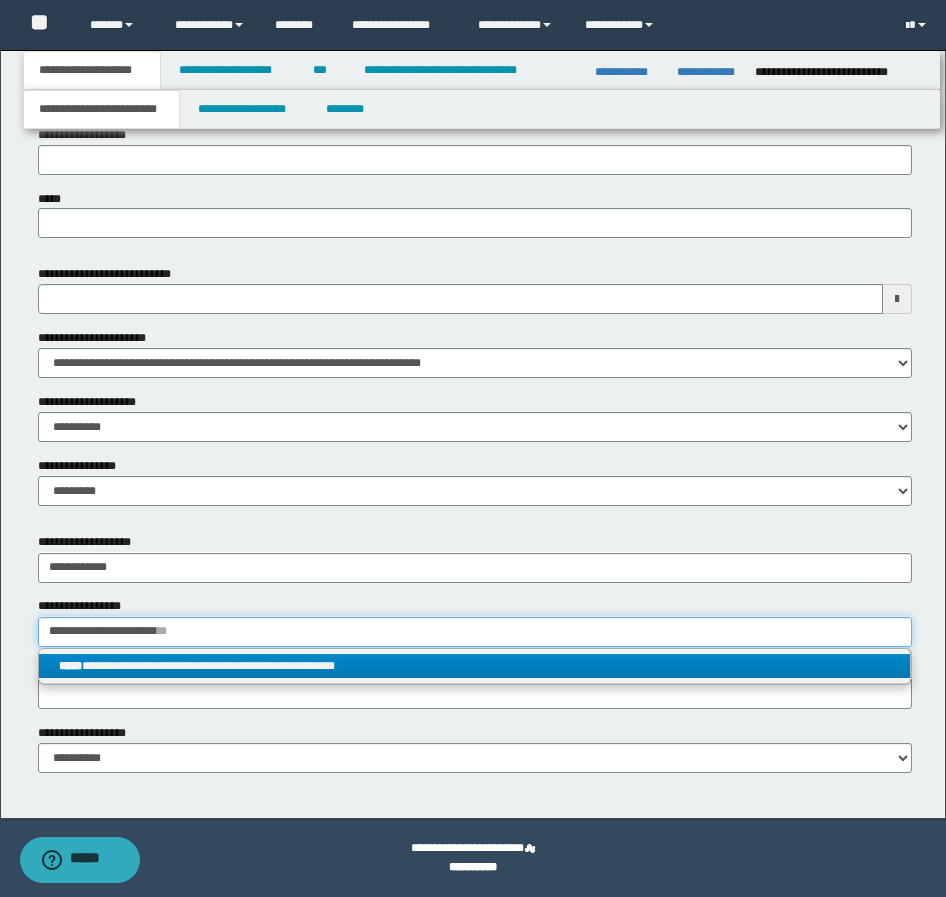 type 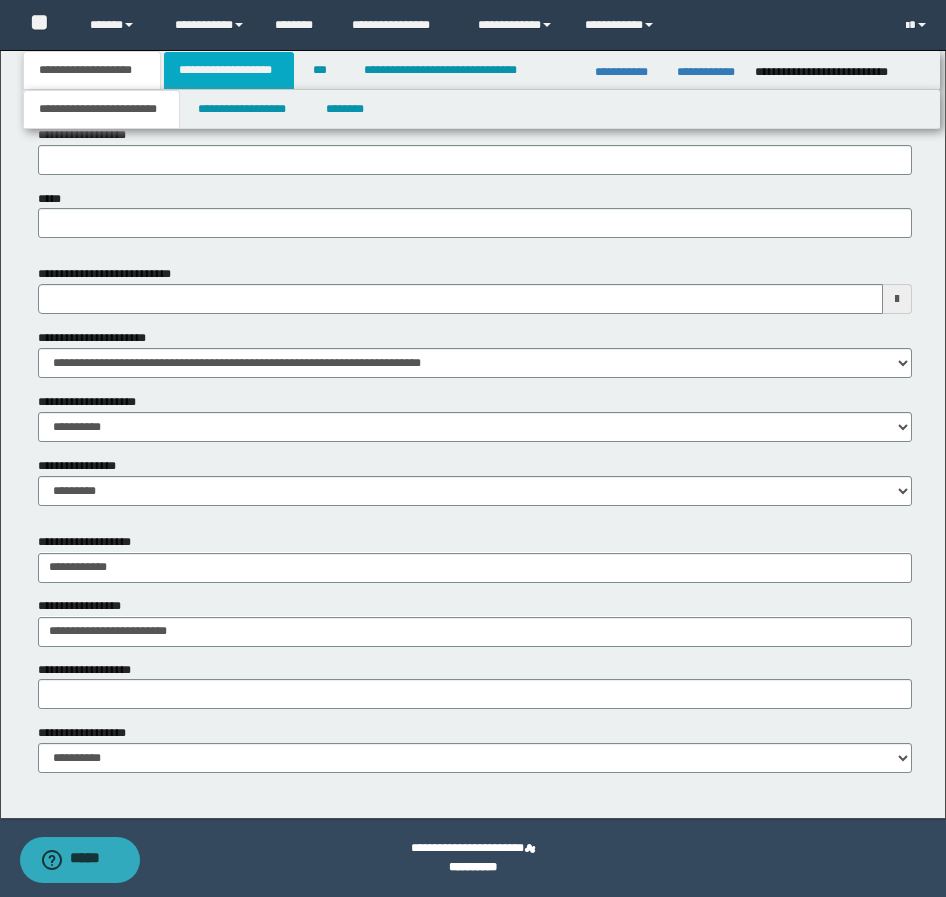 click on "**********" at bounding box center (229, 70) 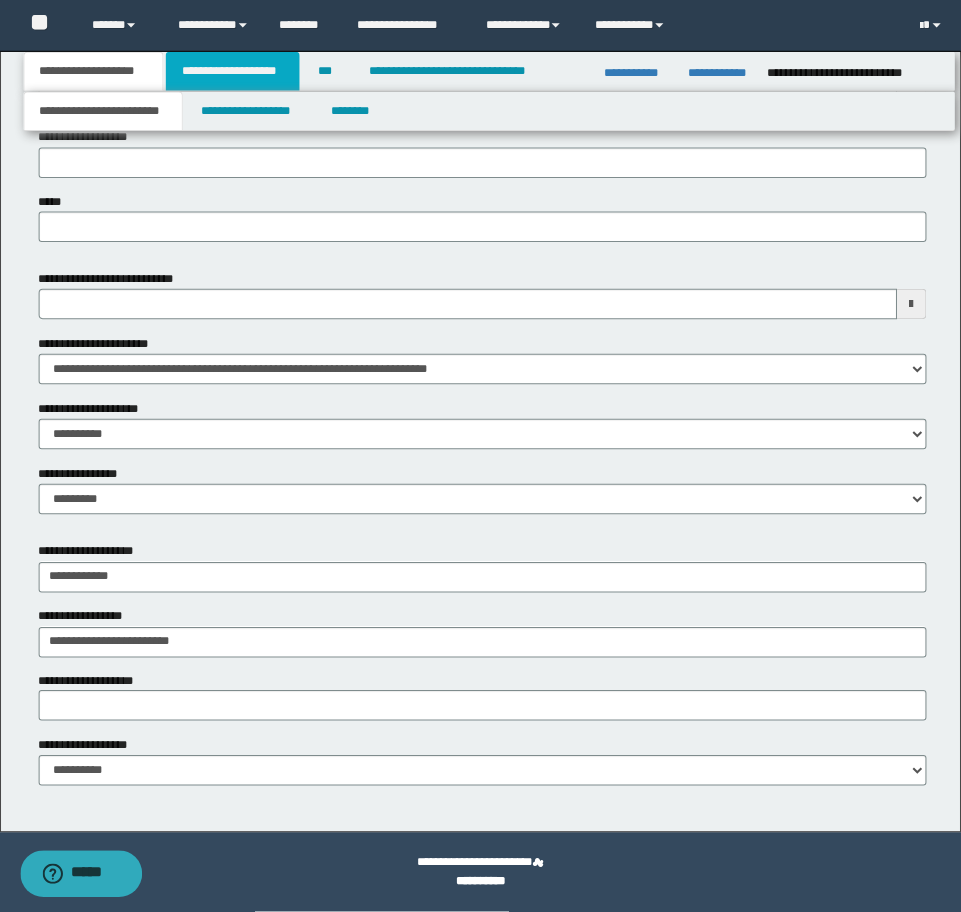 scroll, scrollTop: 0, scrollLeft: 0, axis: both 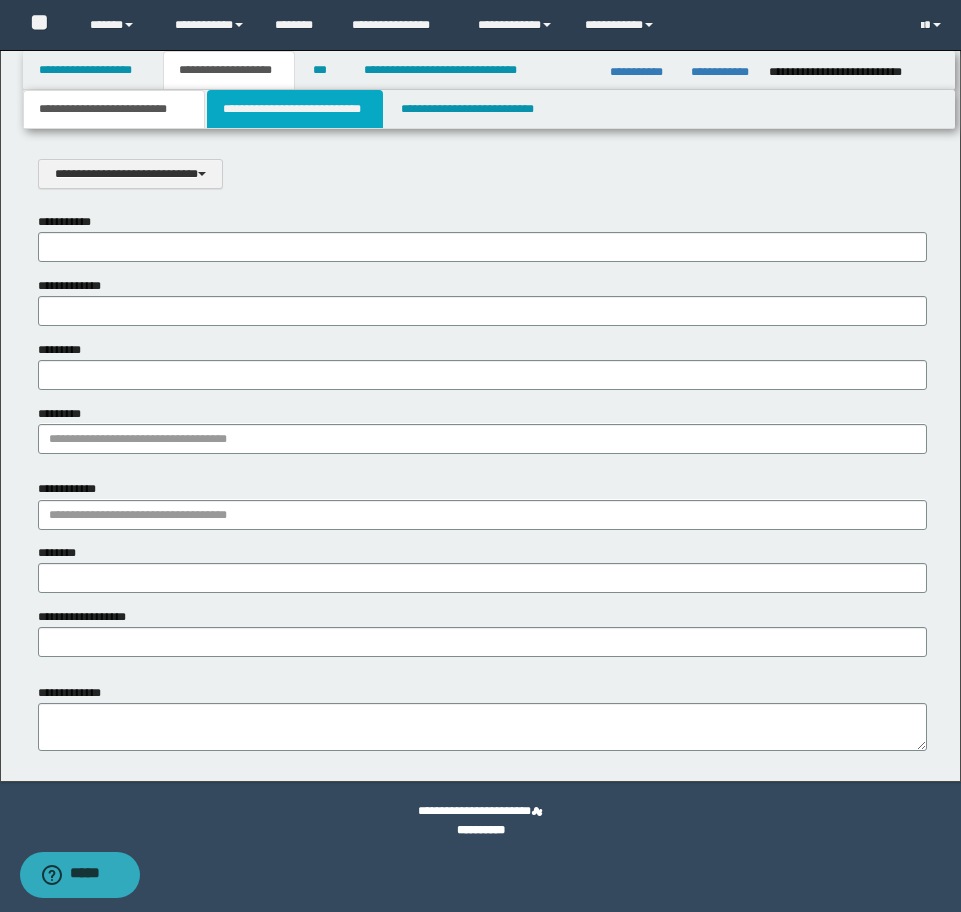 click on "**********" at bounding box center [295, 109] 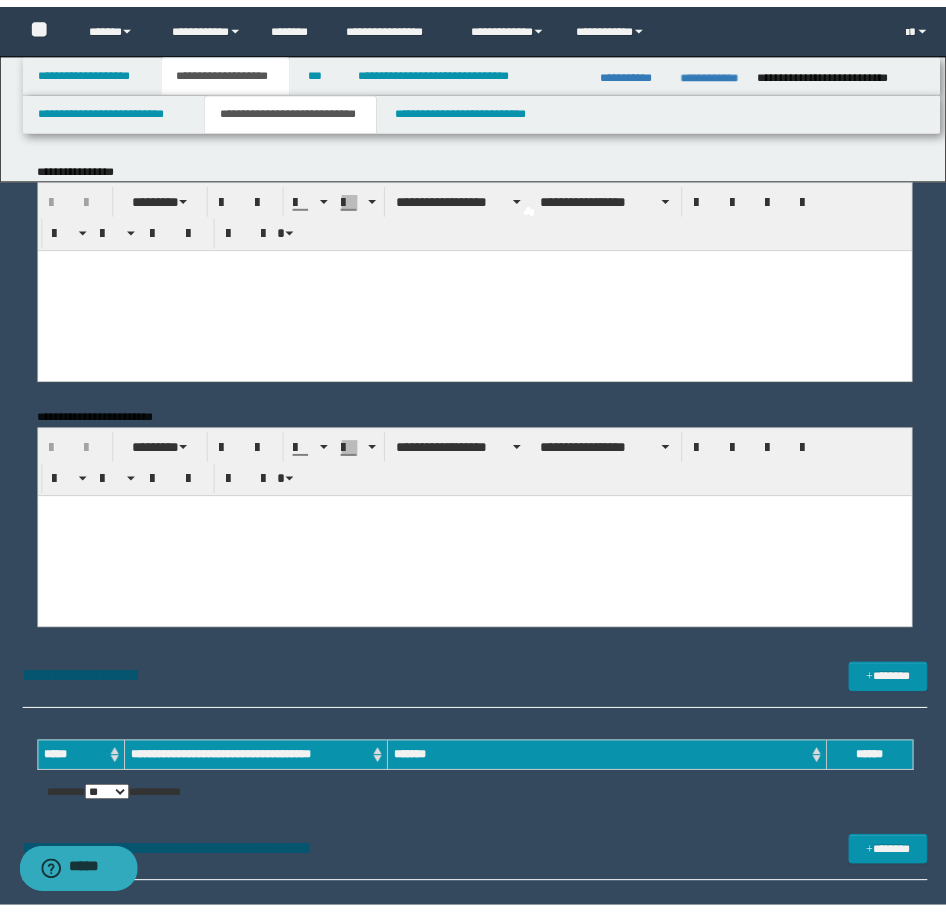 scroll, scrollTop: 0, scrollLeft: 0, axis: both 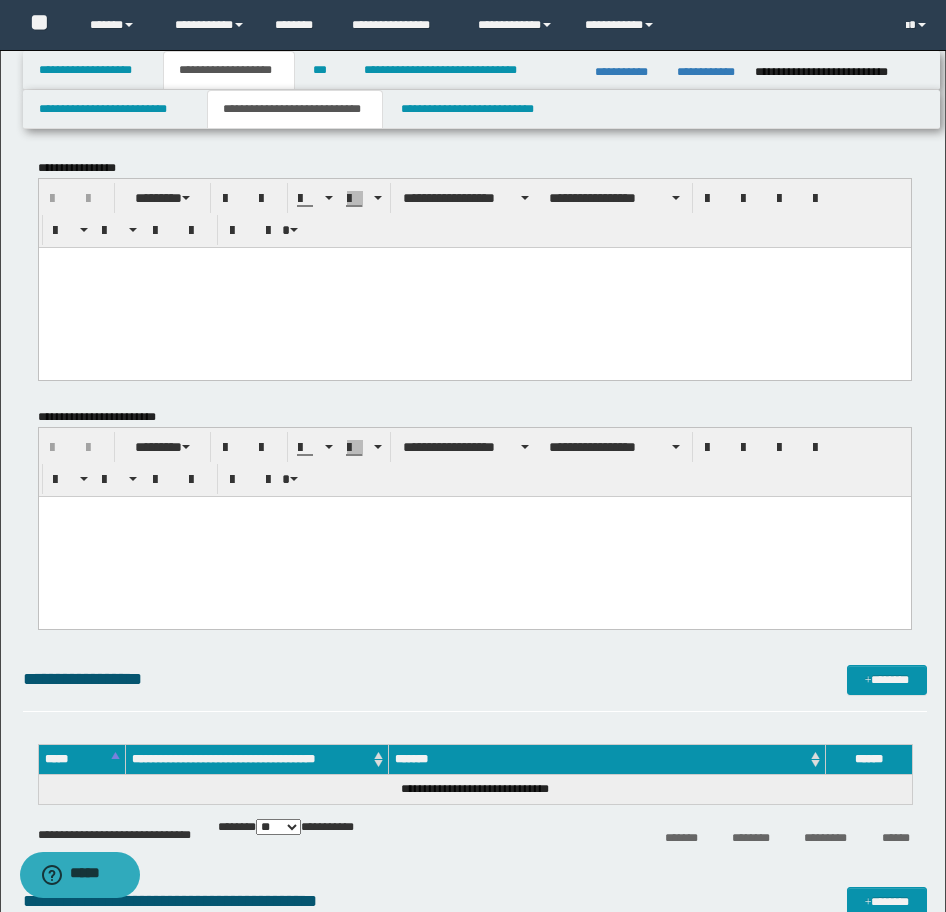 click at bounding box center [474, 287] 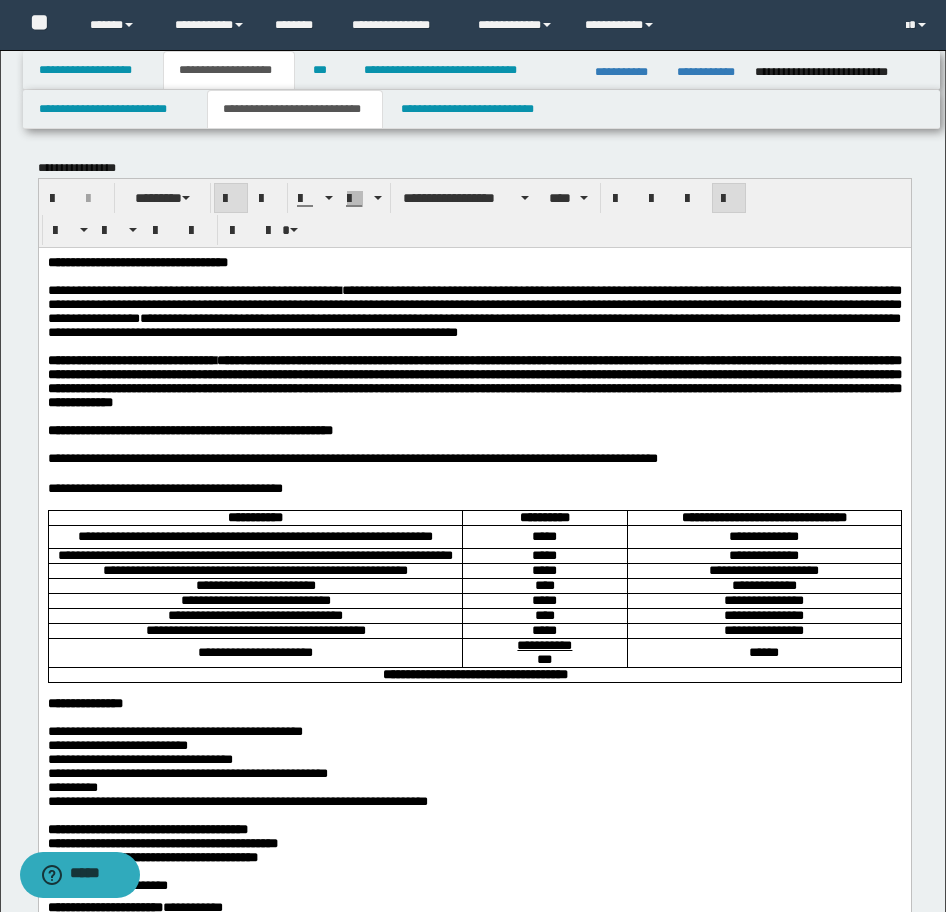 click on "**********" at bounding box center (474, 1868) 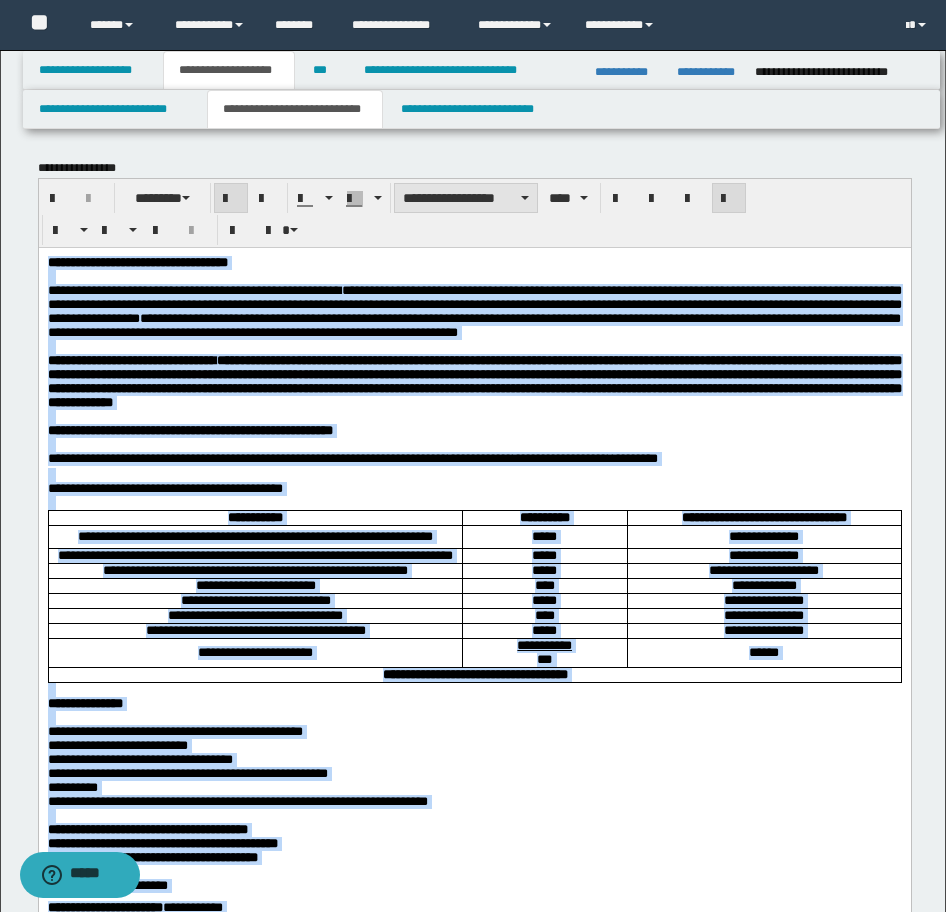 click on "**********" at bounding box center (466, 198) 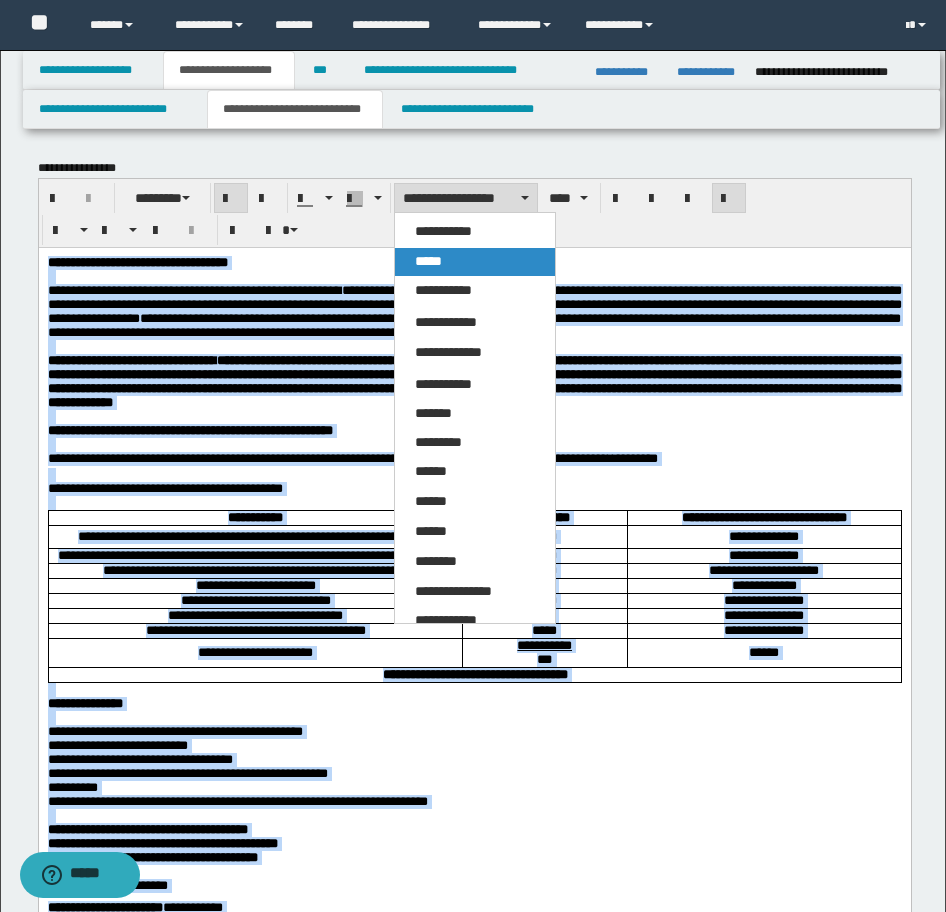 click on "*****" at bounding box center [428, 261] 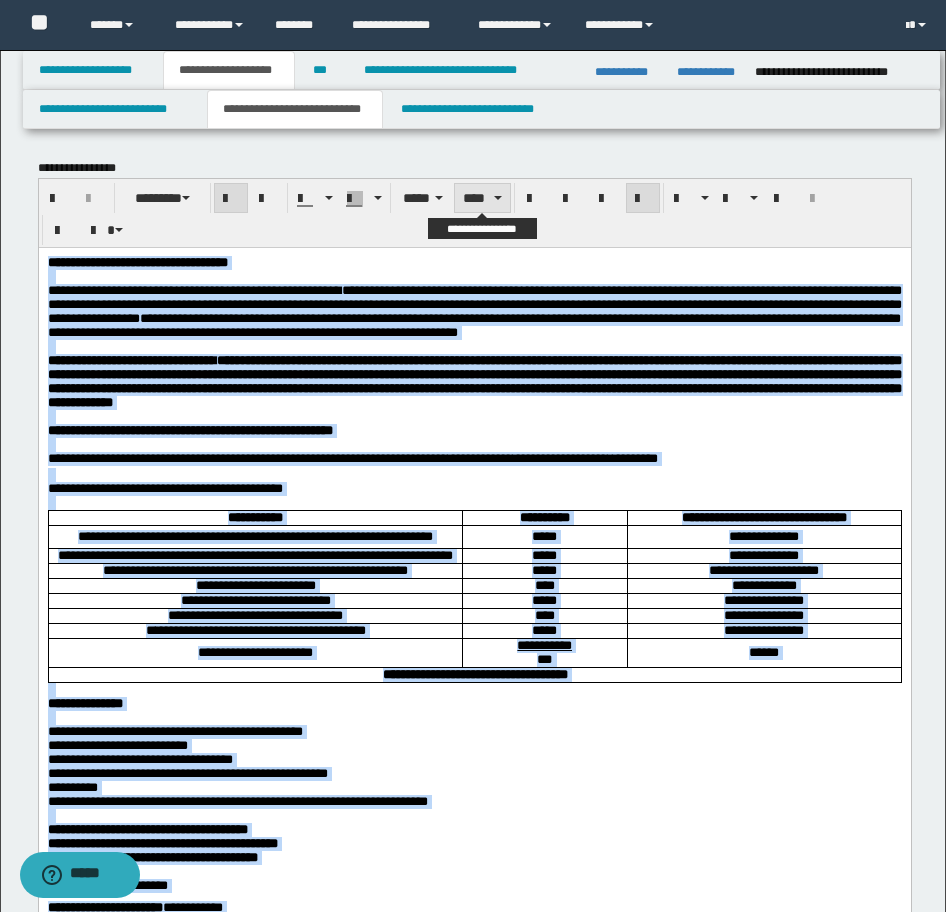 click on "****" at bounding box center [482, 198] 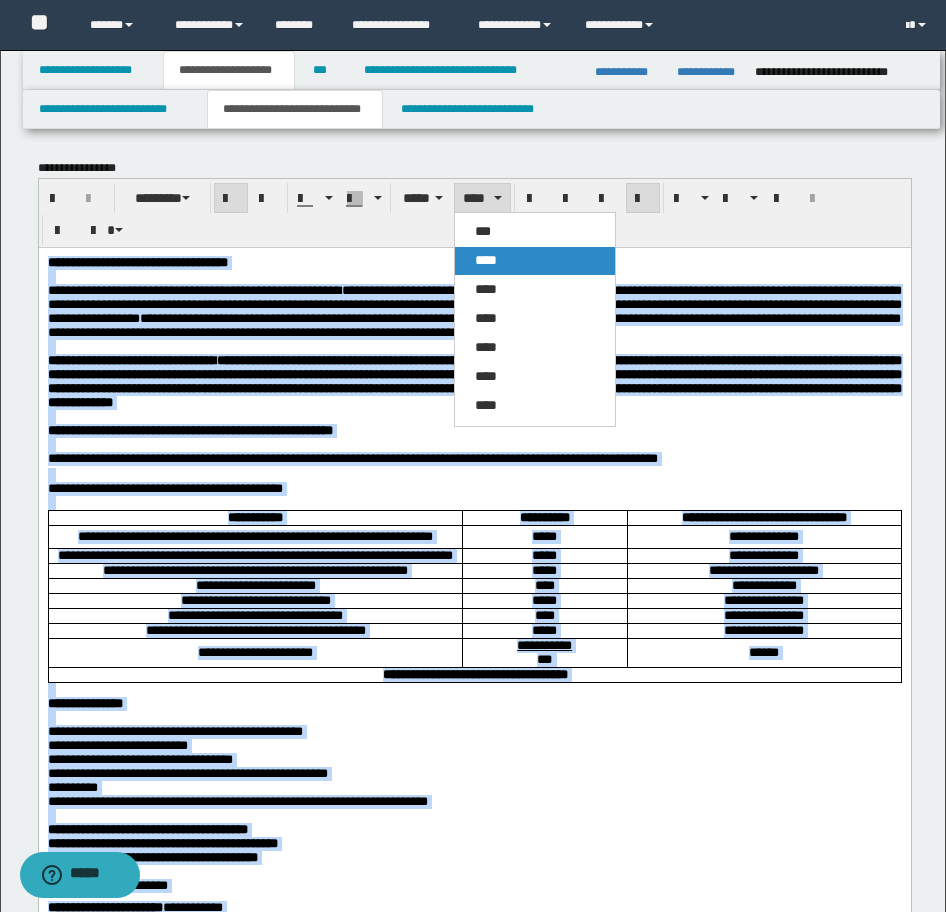 click on "****" at bounding box center (486, 260) 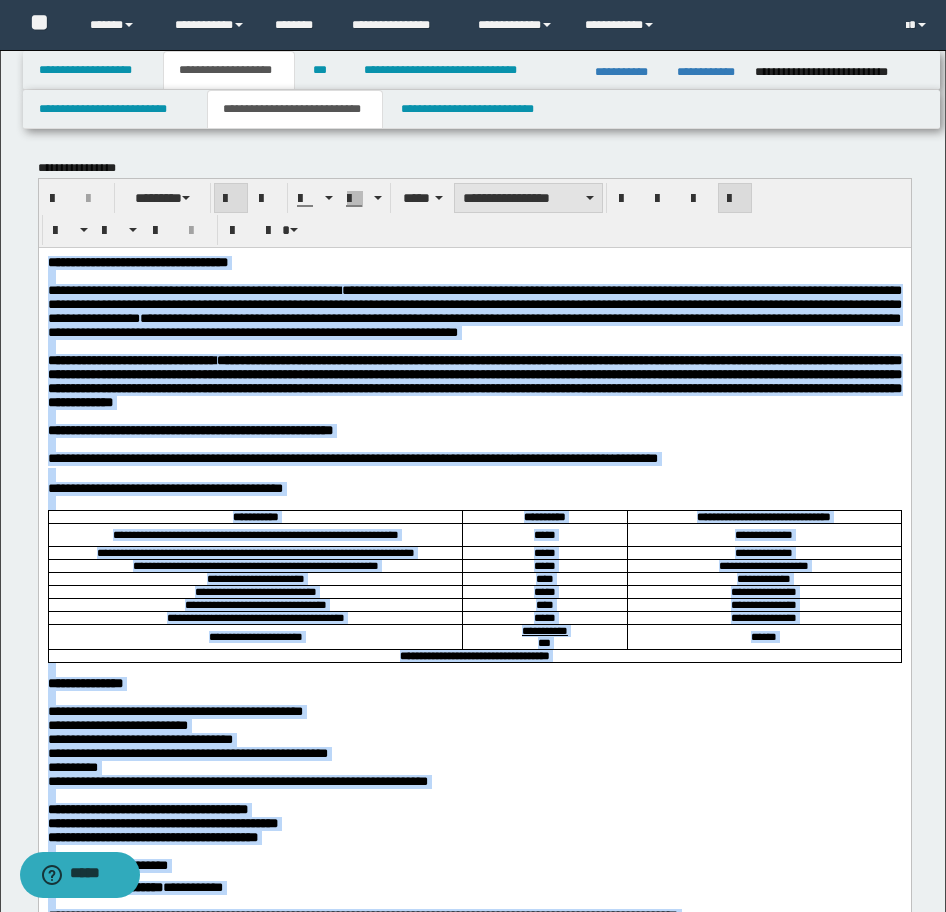 click on "**********" at bounding box center (528, 198) 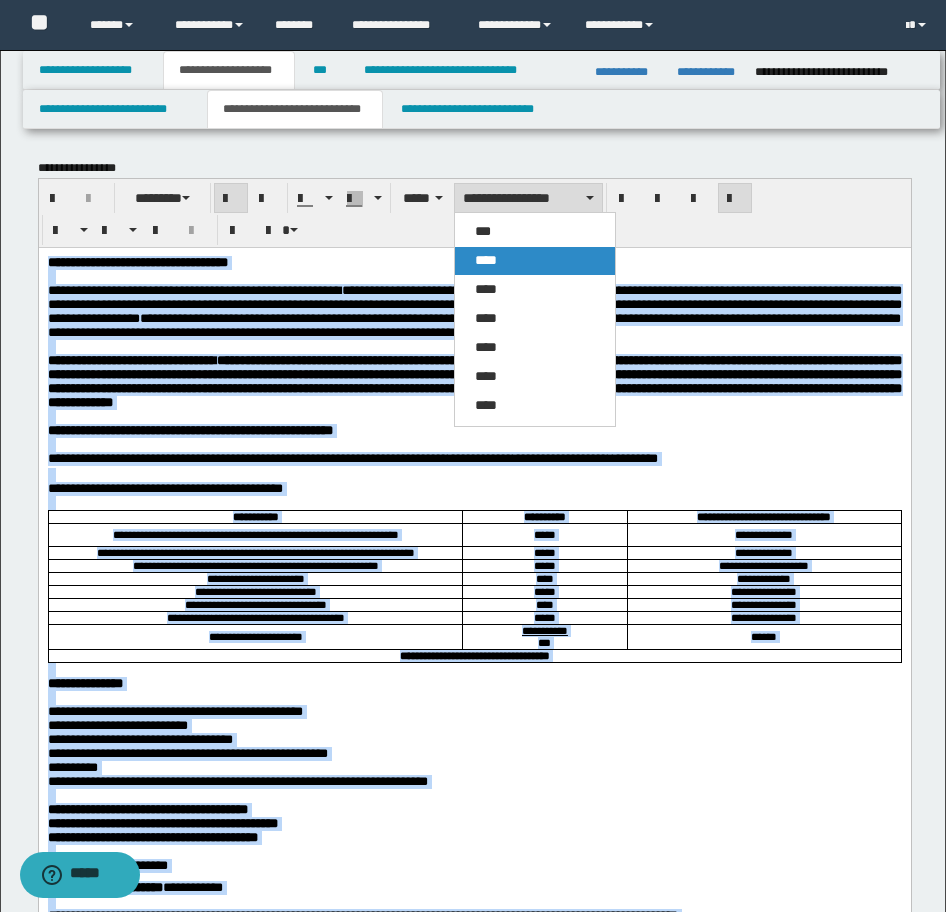 click on "****" at bounding box center [535, 261] 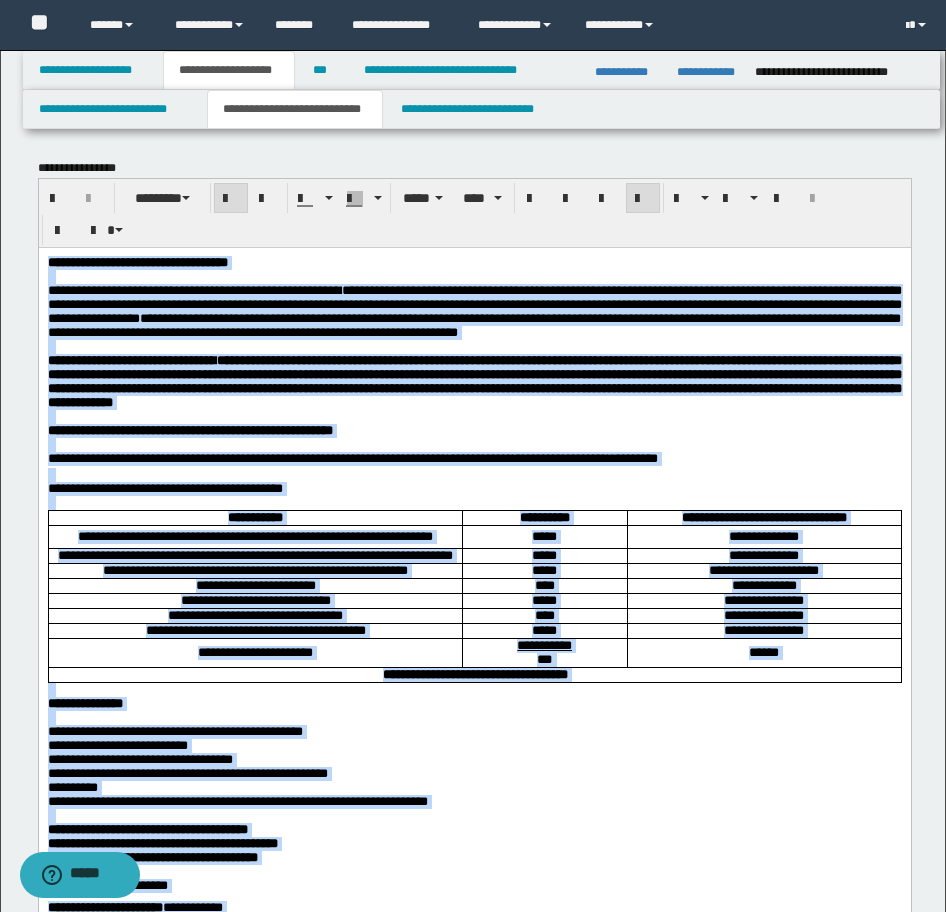 click on "**********" at bounding box center (763, 600) 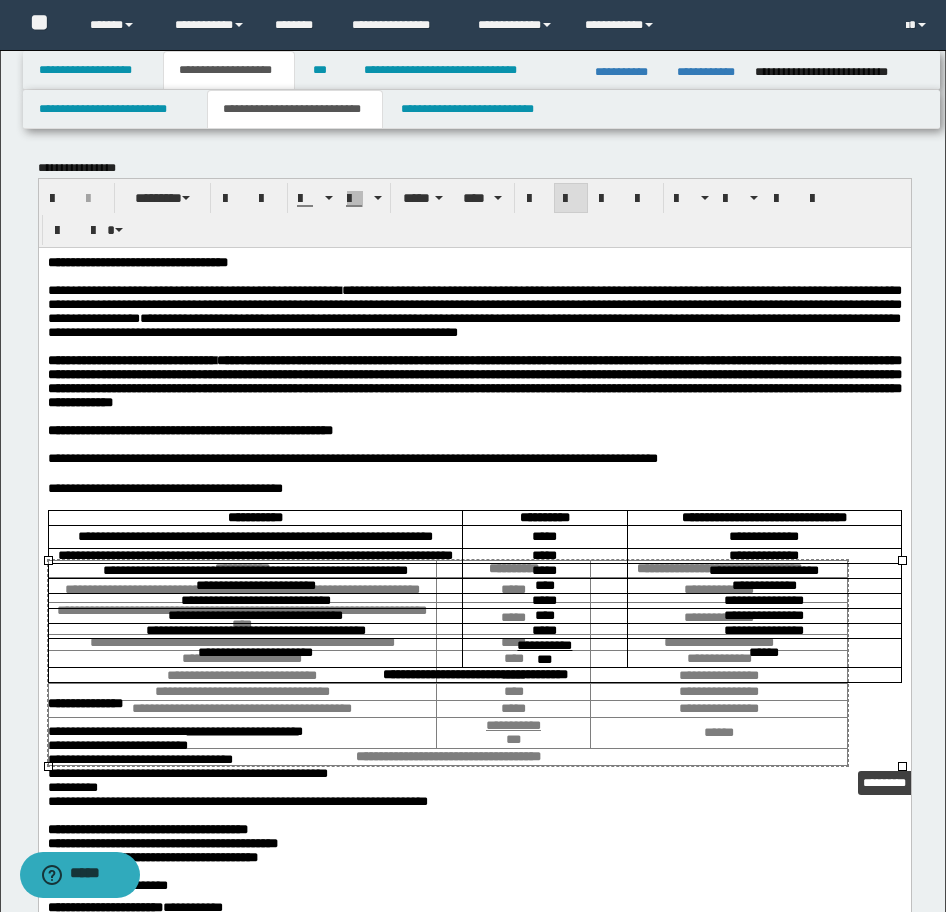drag, startPoint x: 900, startPoint y: 764, endPoint x: 846, endPoint y: 764, distance: 54 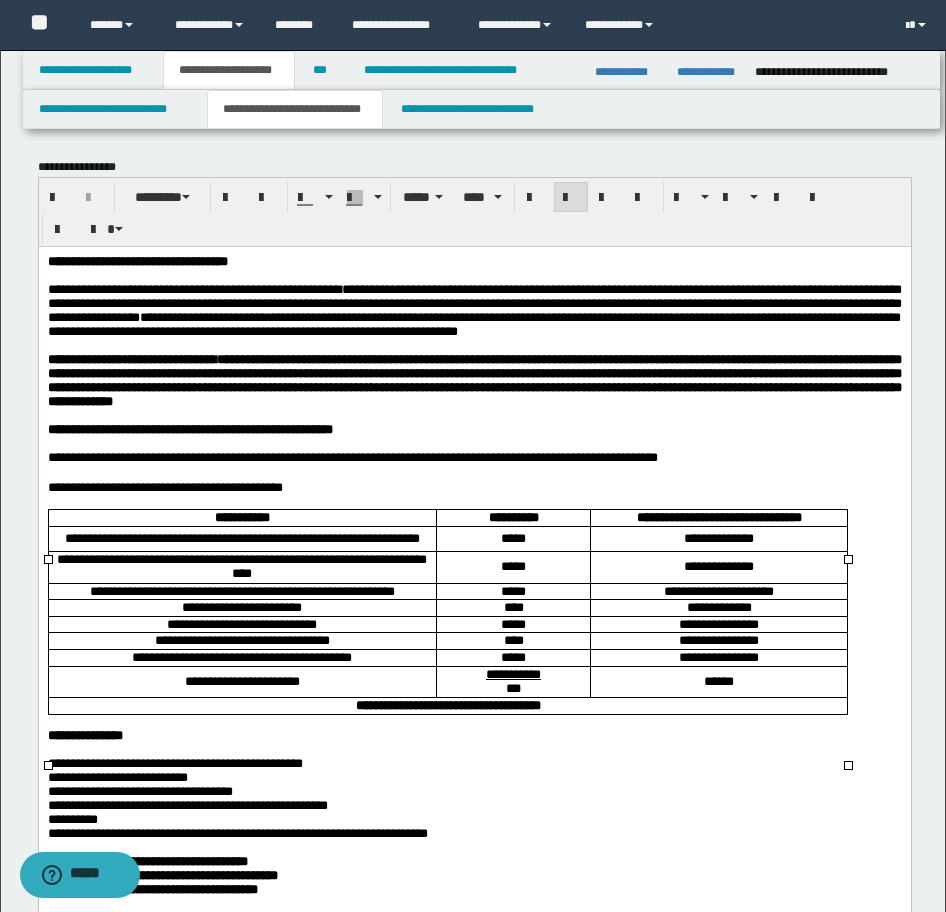 scroll, scrollTop: 0, scrollLeft: 0, axis: both 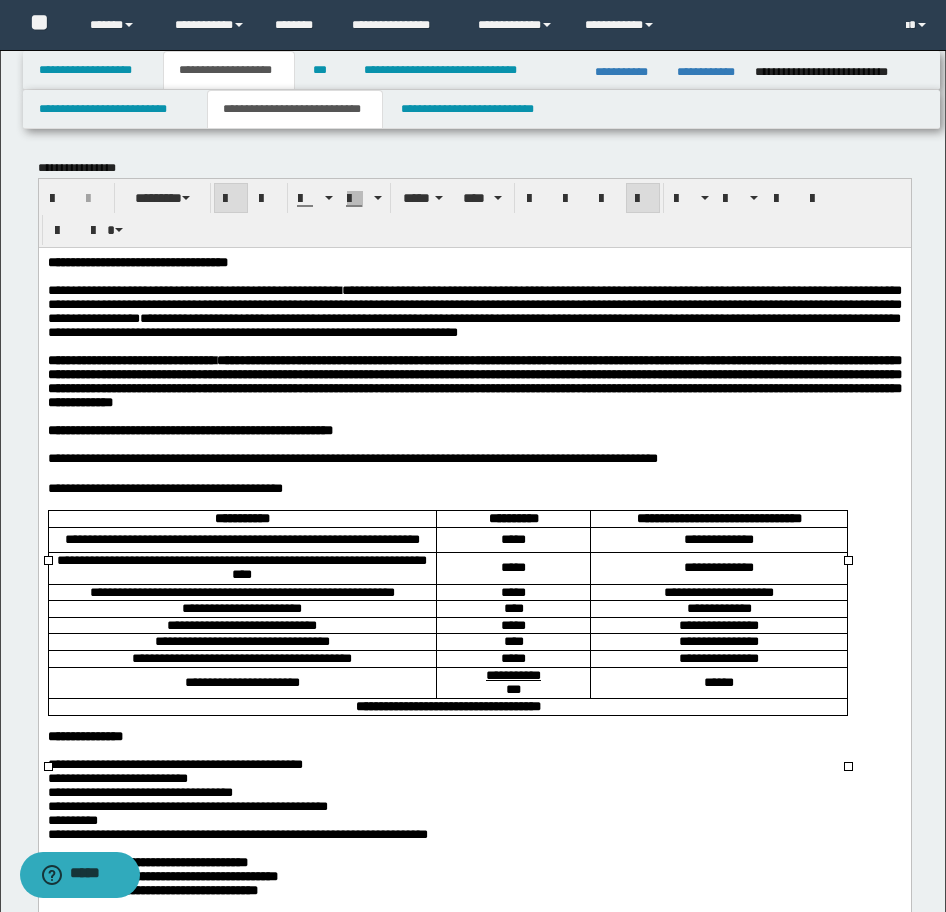 click on "**********" at bounding box center [474, 1884] 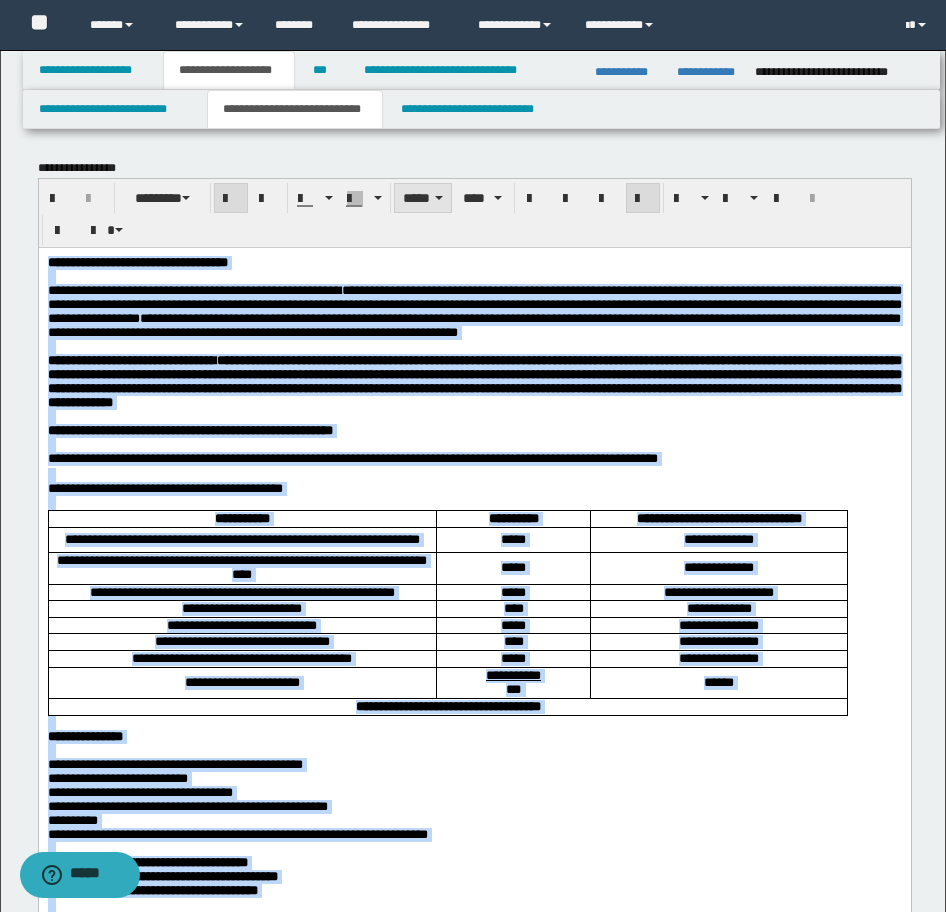 click on "*****" at bounding box center (423, 198) 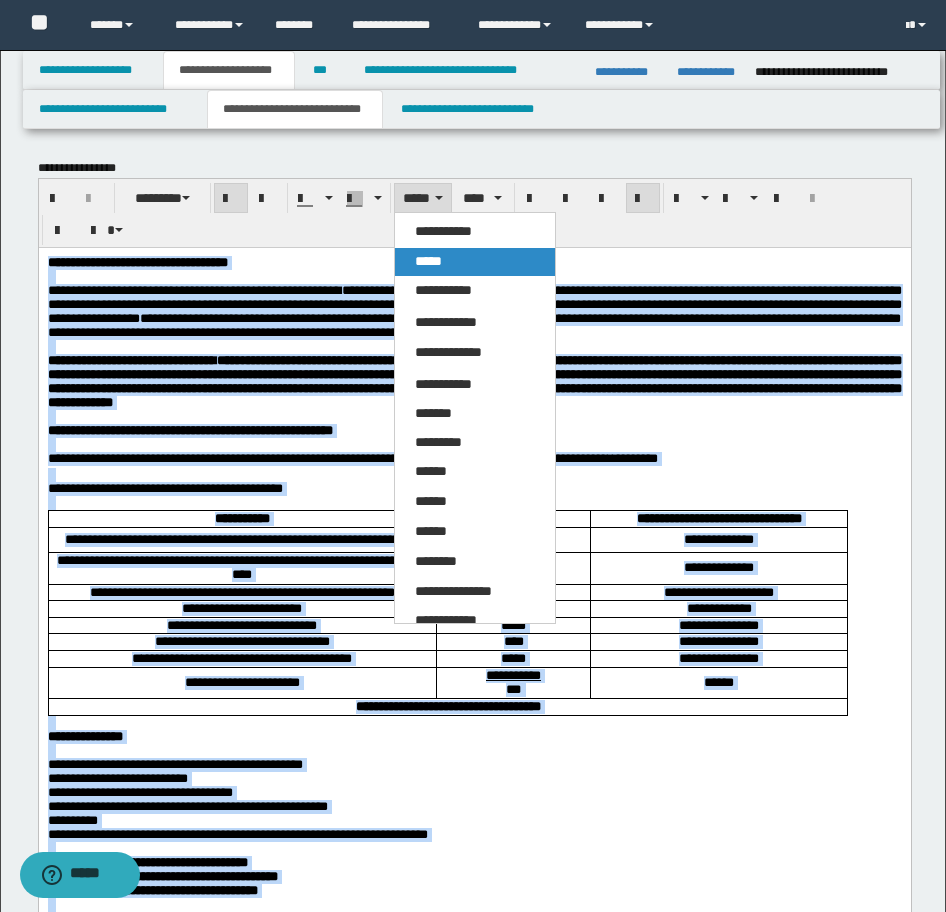 click on "*****" at bounding box center (428, 261) 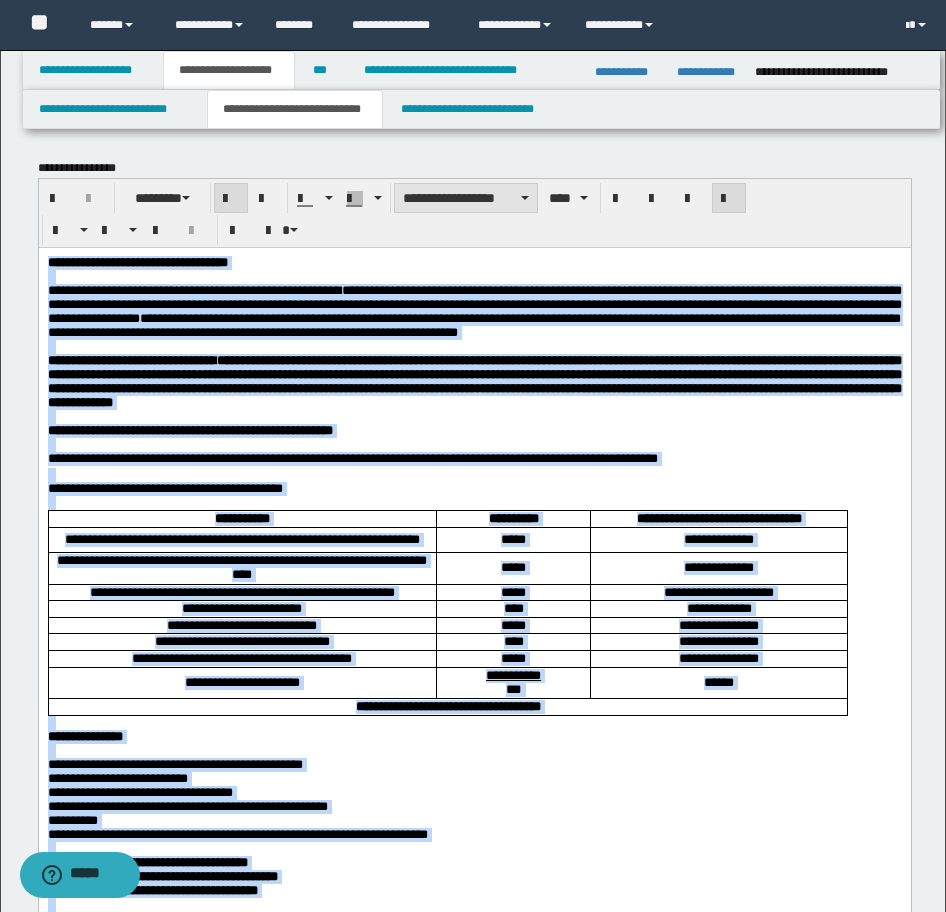 click on "**********" at bounding box center (466, 198) 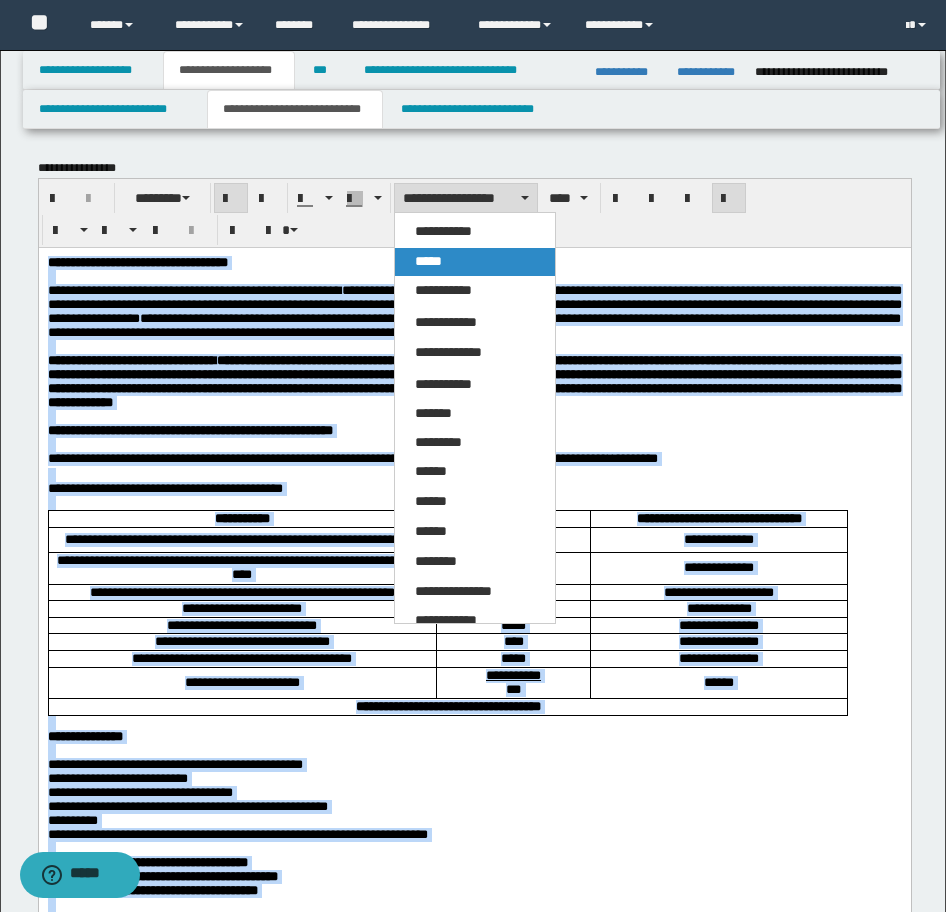 click on "*****" at bounding box center (475, 262) 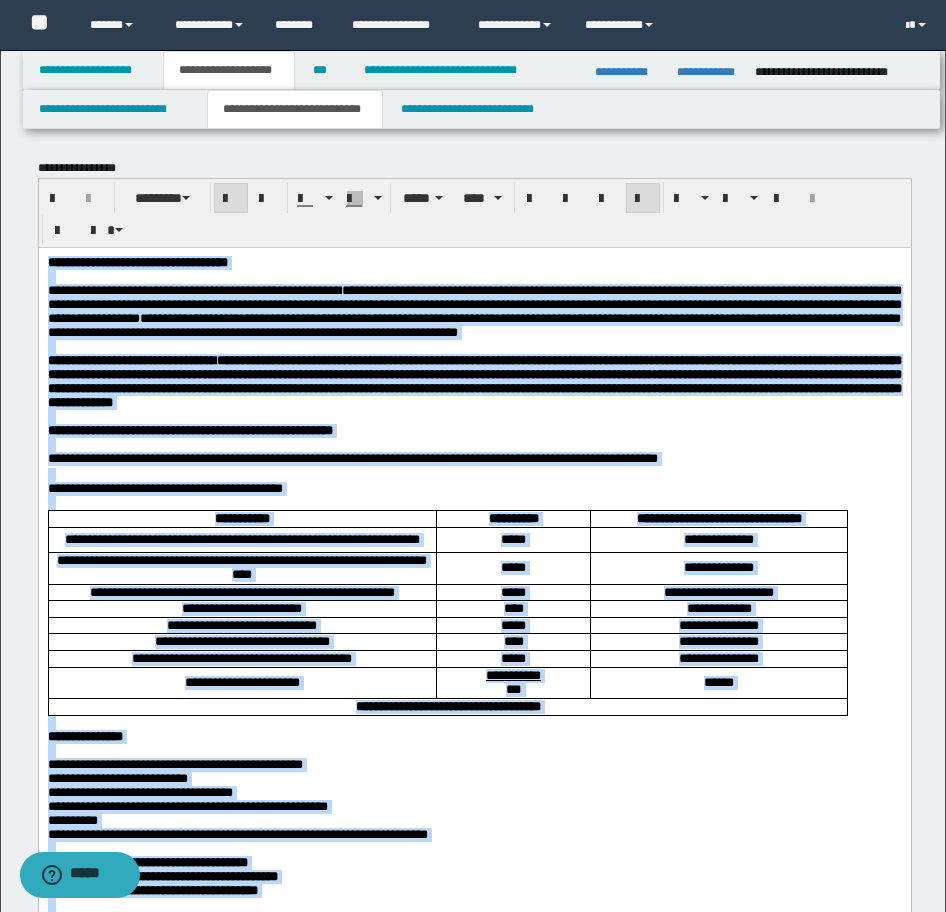 click on "**********" at bounding box center (718, 591) 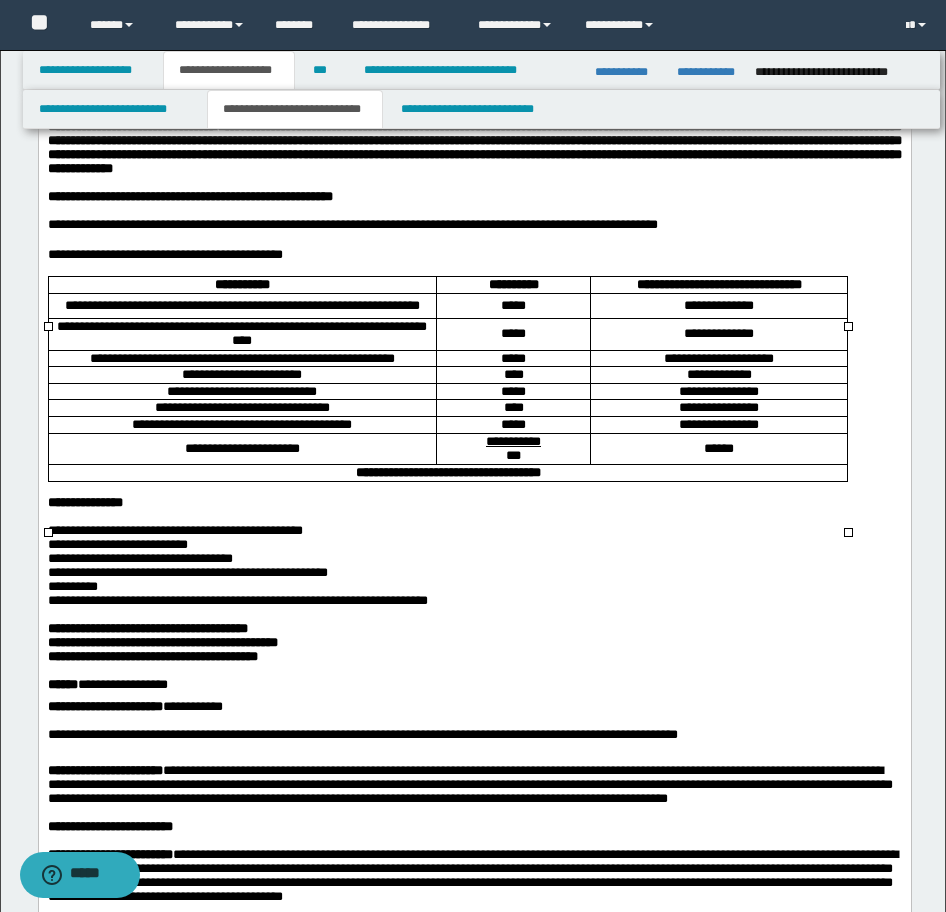 scroll, scrollTop: 400, scrollLeft: 0, axis: vertical 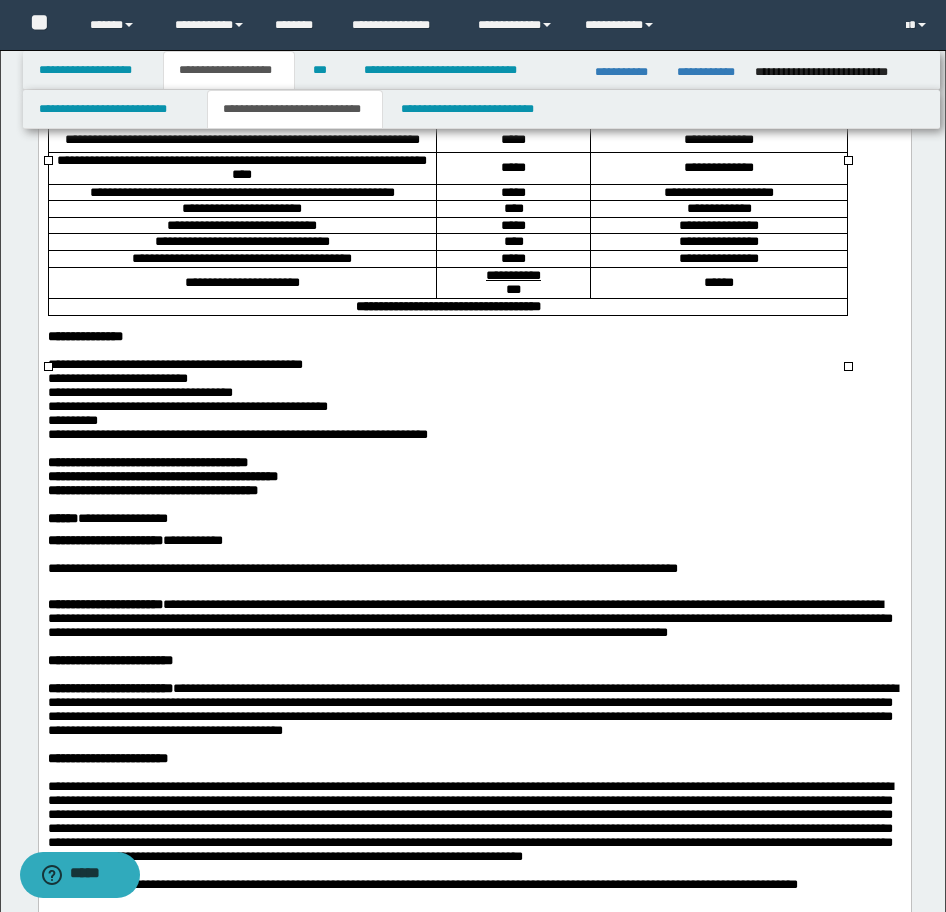 click on "**********" at bounding box center [139, 392] 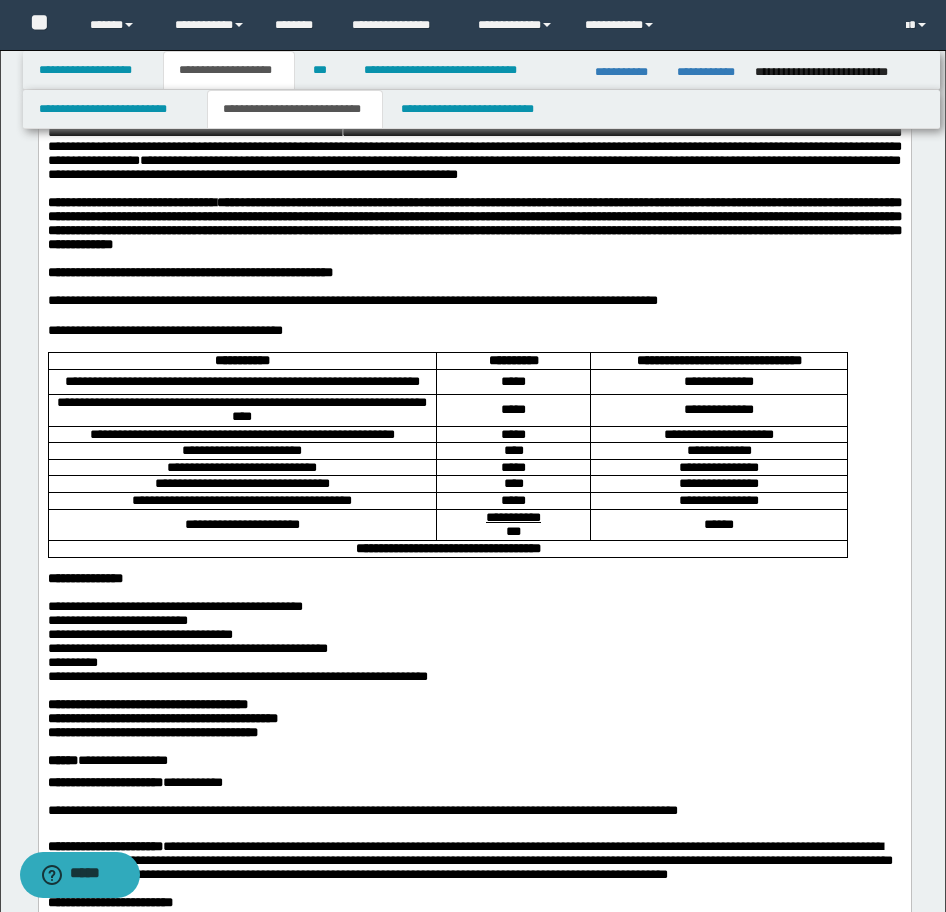 scroll, scrollTop: 0, scrollLeft: 0, axis: both 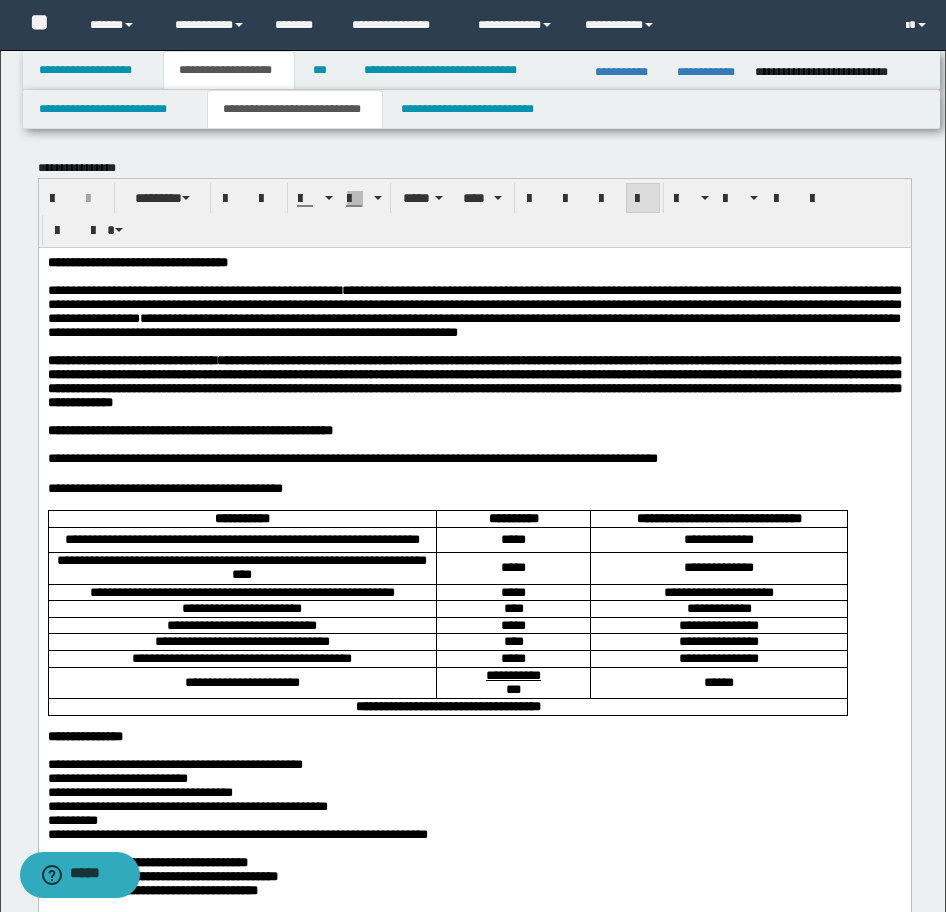 click on "**********" at bounding box center [474, 1884] 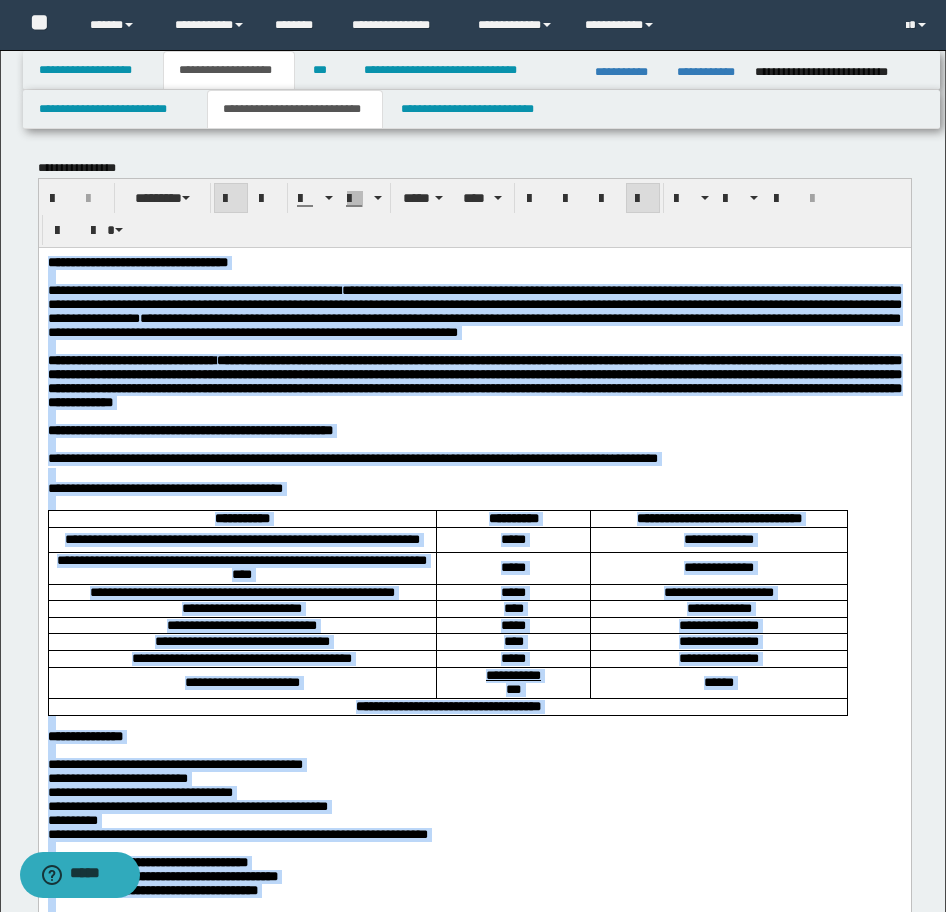click at bounding box center [643, 198] 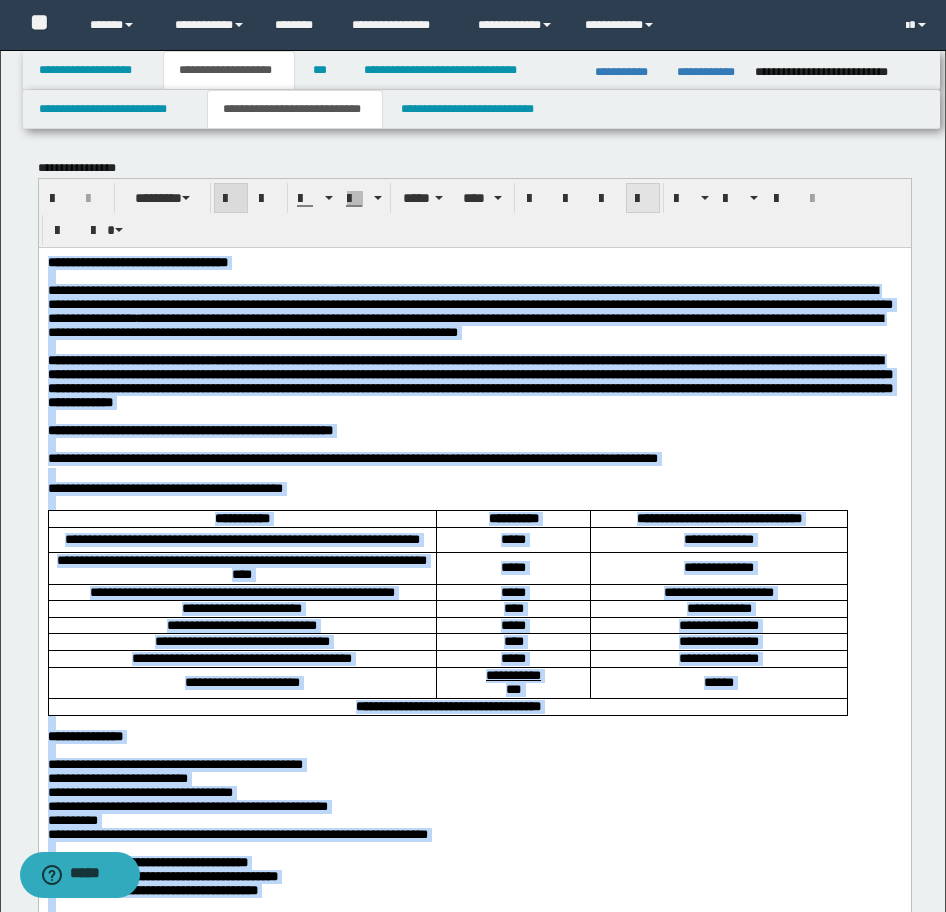 click at bounding box center (643, 198) 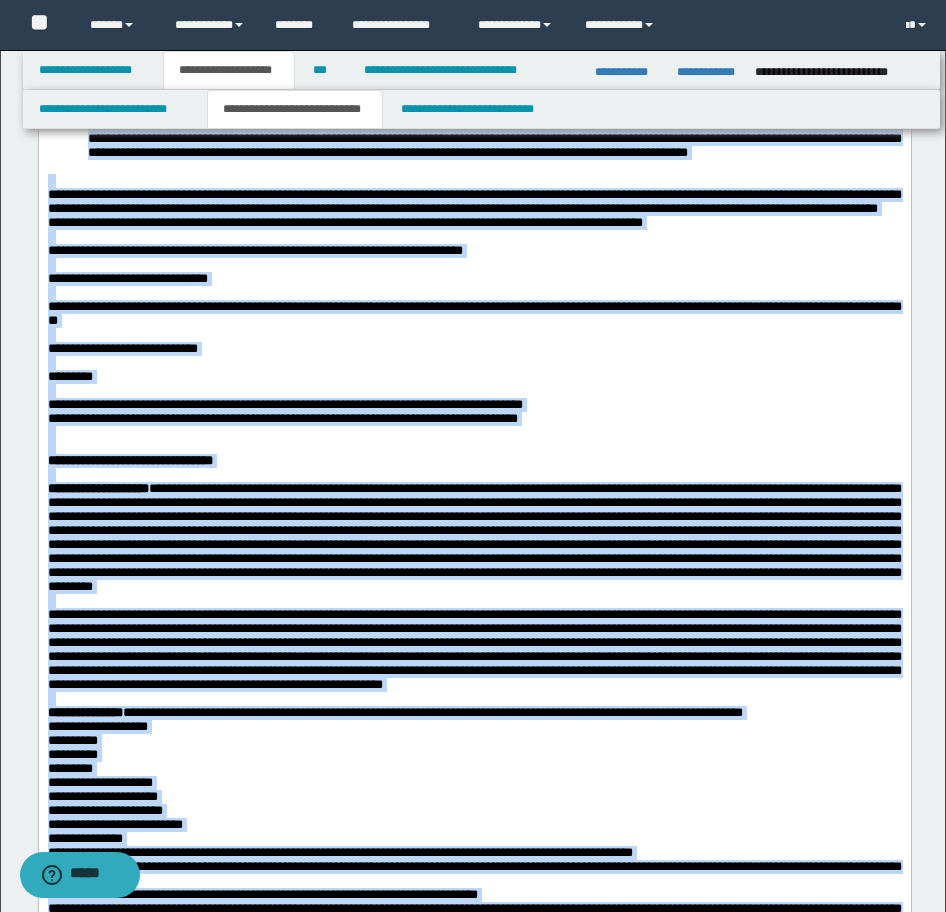 scroll, scrollTop: 2300, scrollLeft: 0, axis: vertical 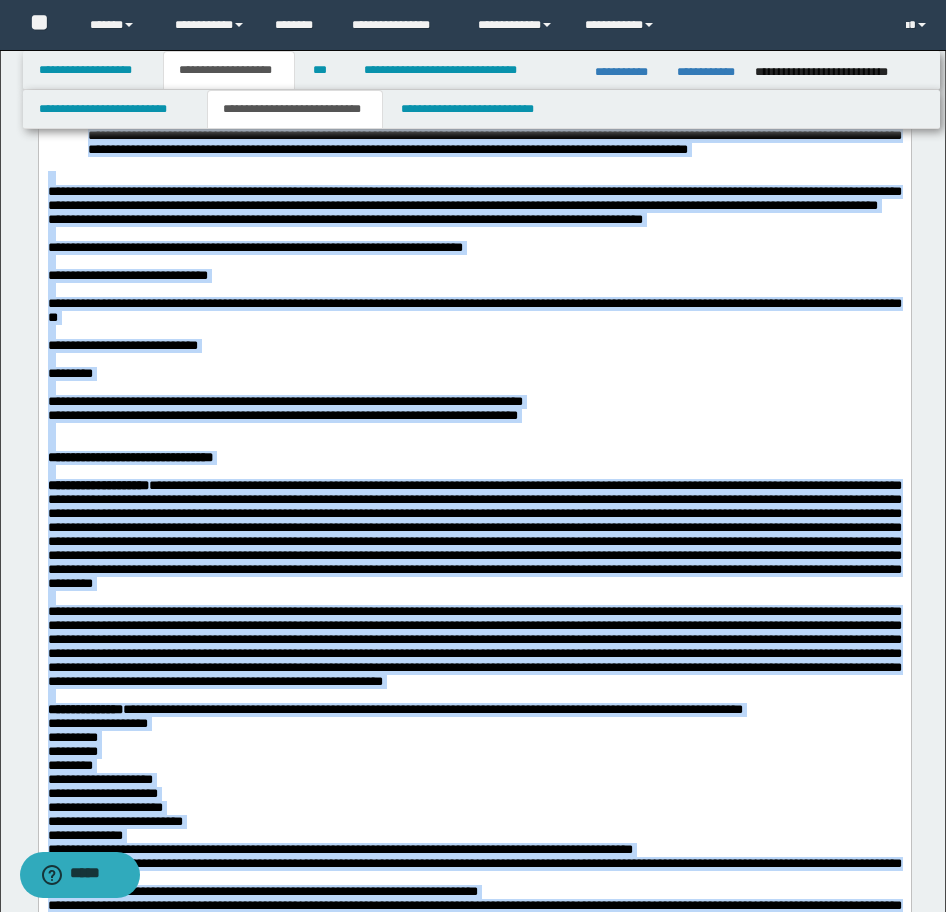 click on "**********" at bounding box center [494, 121] 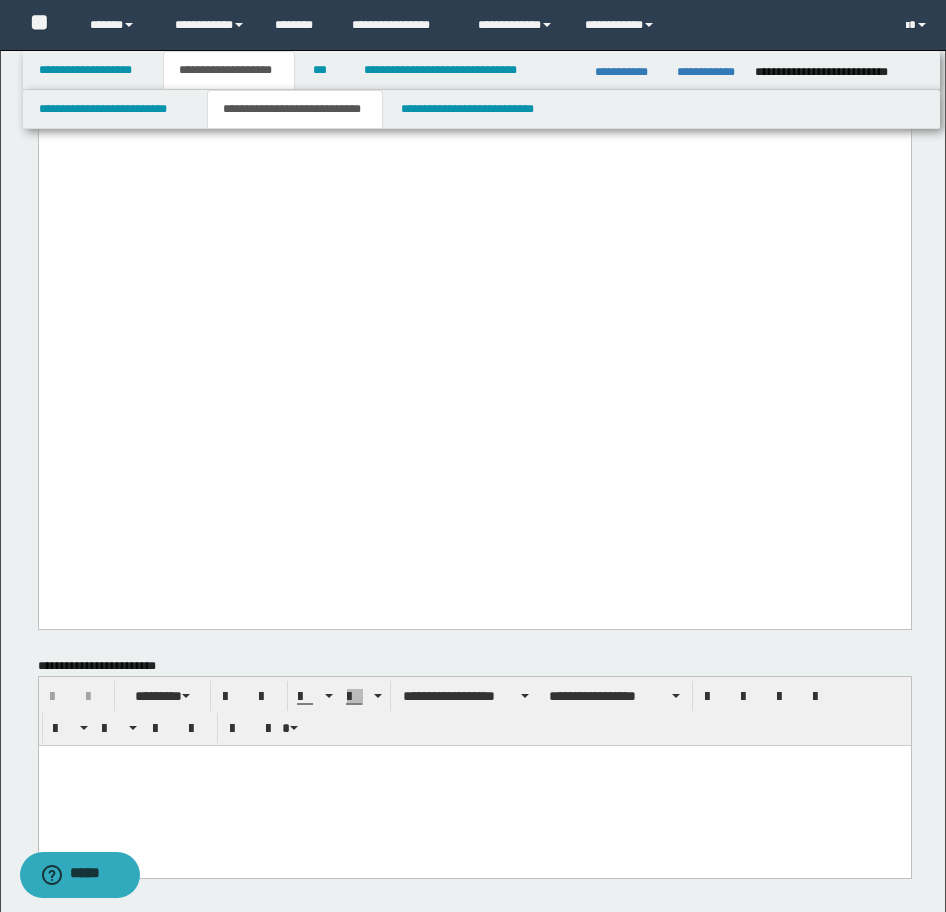 scroll, scrollTop: 3800, scrollLeft: 0, axis: vertical 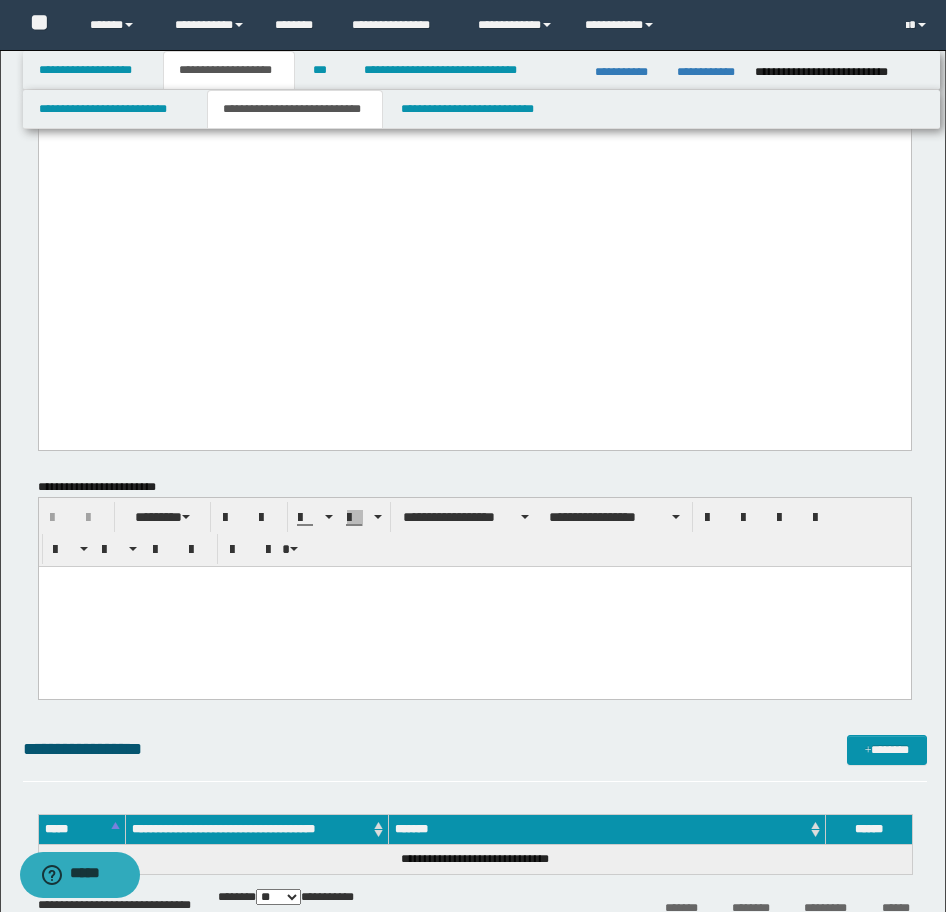 click at bounding box center [474, 606] 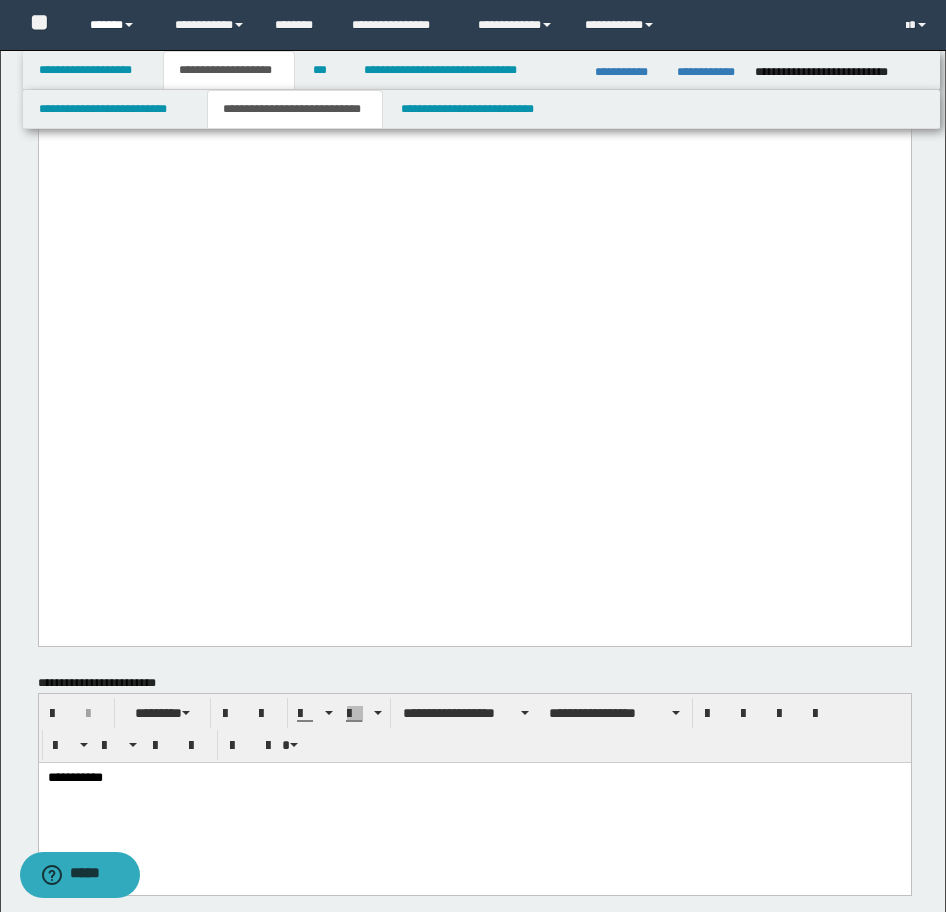 scroll, scrollTop: 3600, scrollLeft: 0, axis: vertical 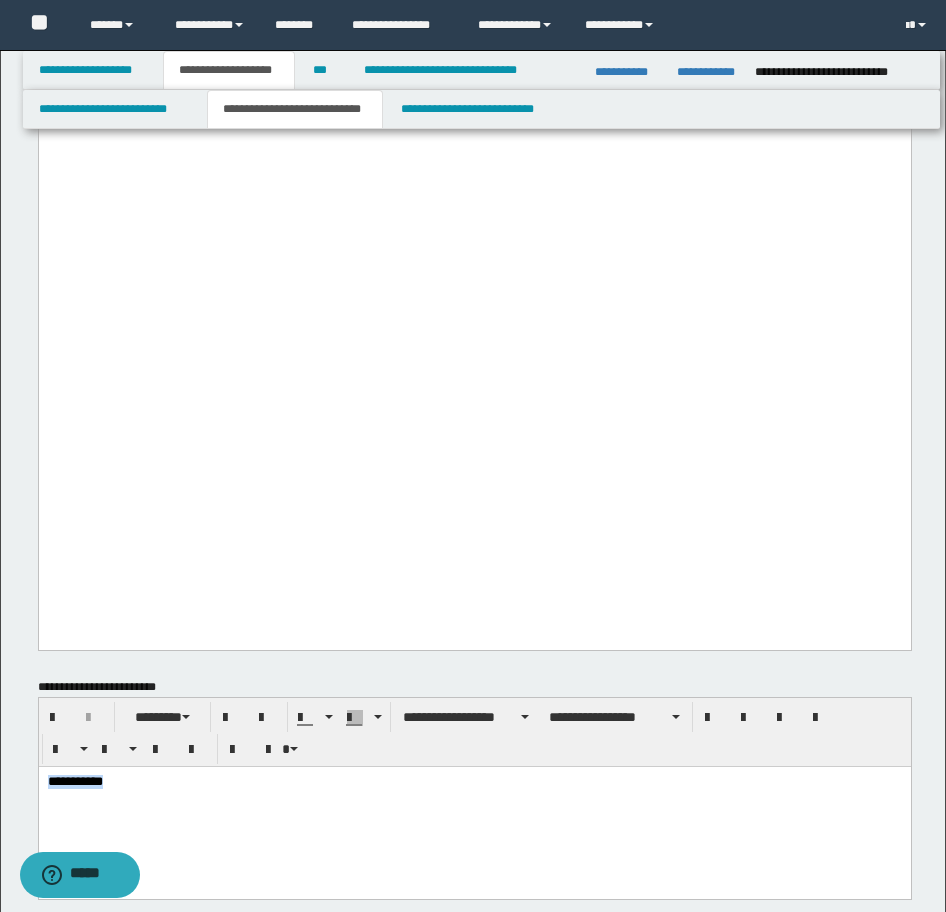 drag, startPoint x: 166, startPoint y: 782, endPoint x: 618, endPoint y: 777, distance: 452.02765 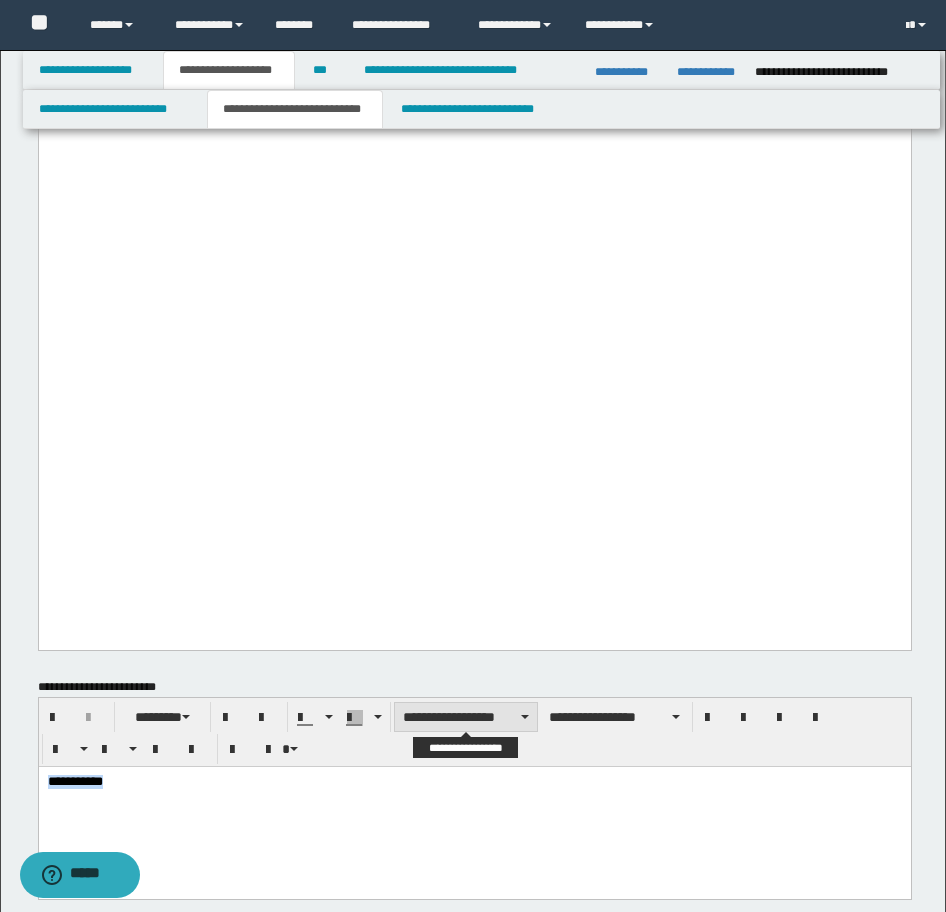 click on "**********" at bounding box center (466, 717) 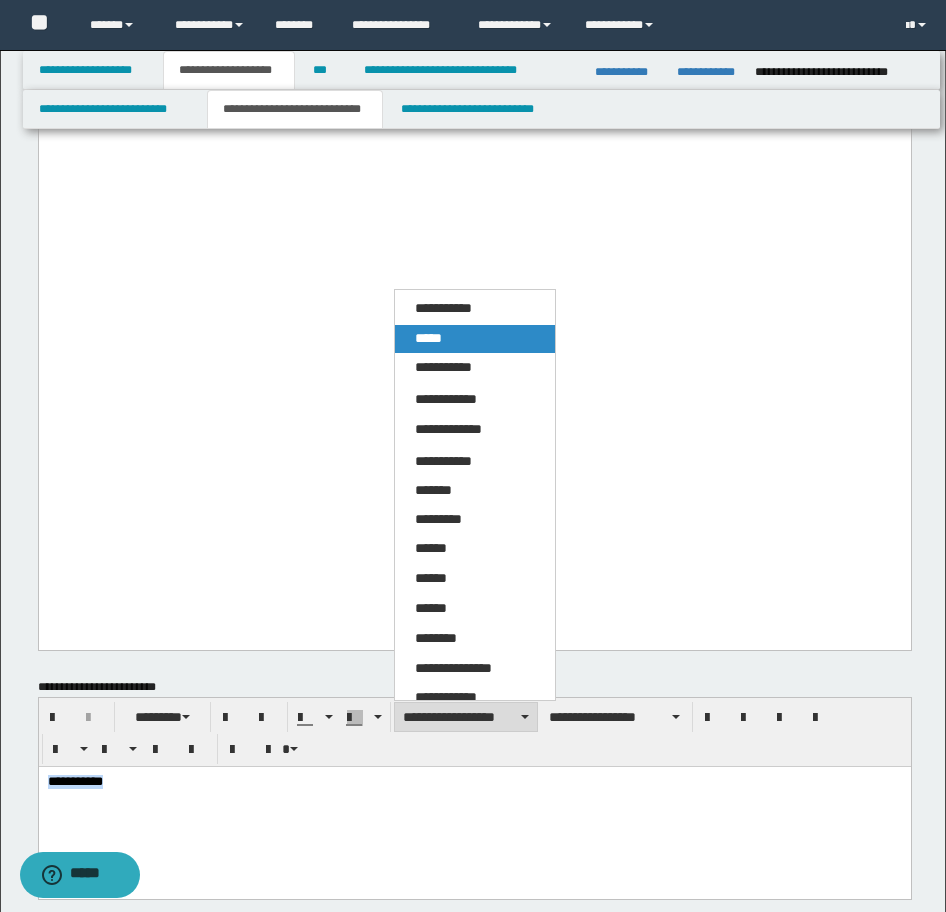 click on "*****" at bounding box center [475, 339] 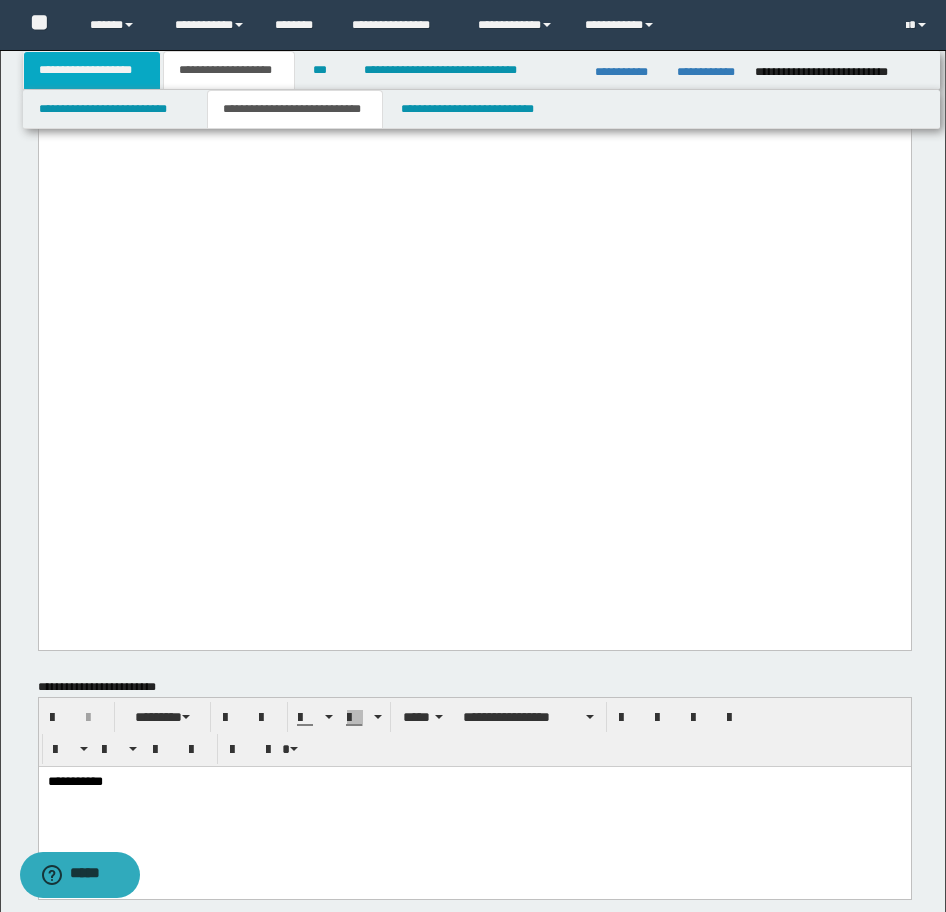 click on "**********" at bounding box center (92, 70) 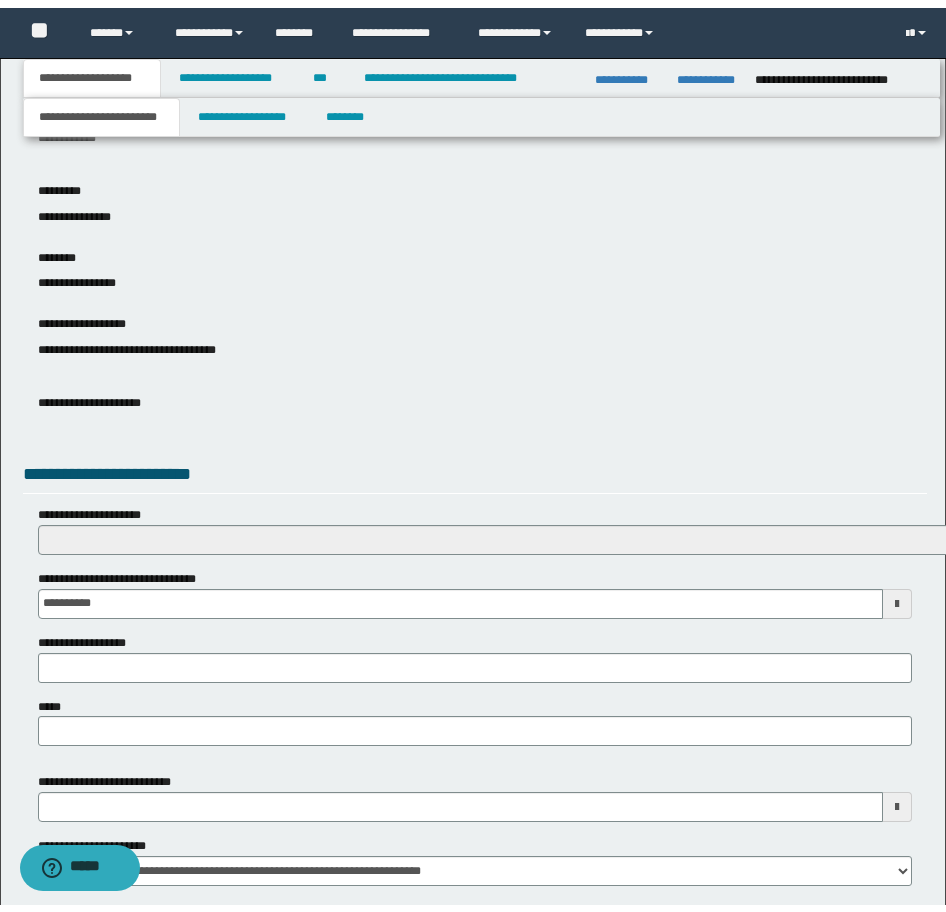 scroll, scrollTop: 0, scrollLeft: 0, axis: both 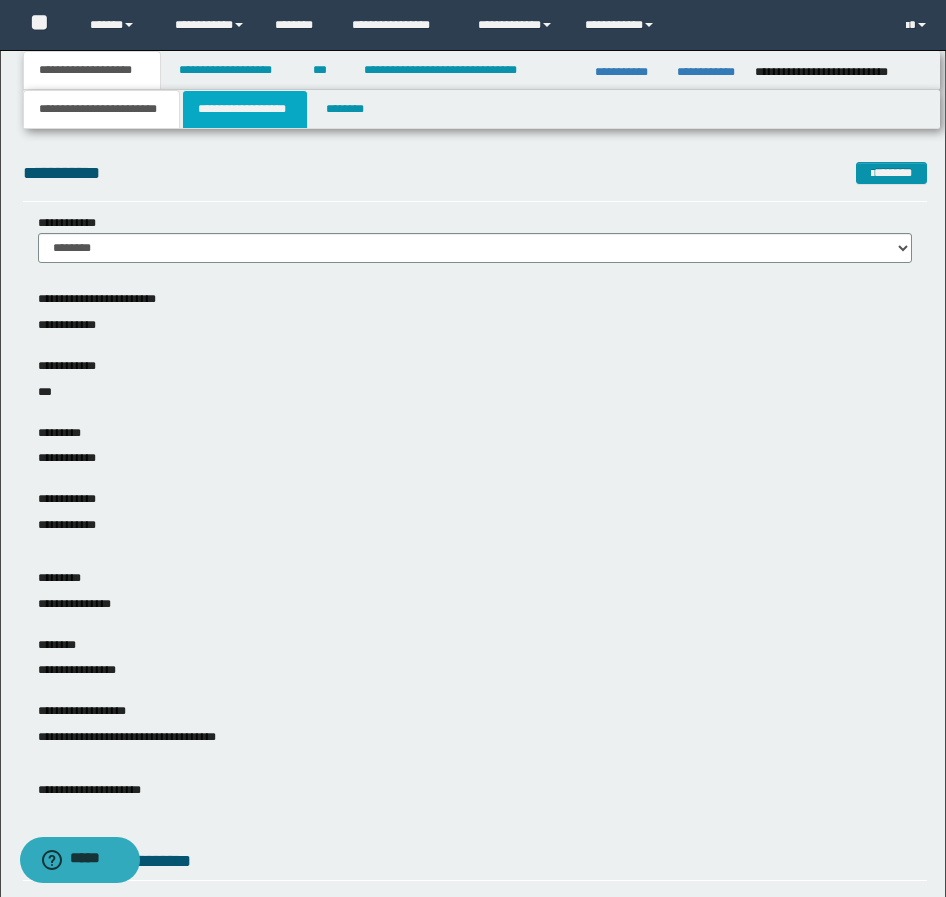 click on "**********" at bounding box center (245, 109) 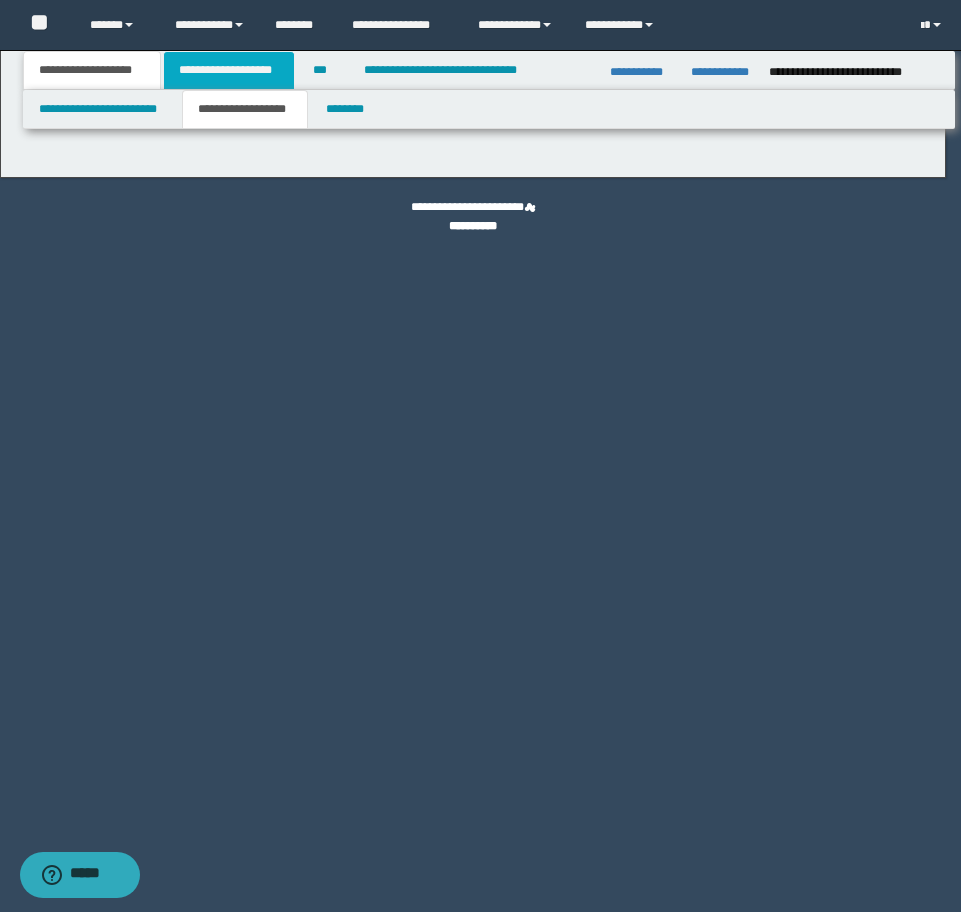 type on "********" 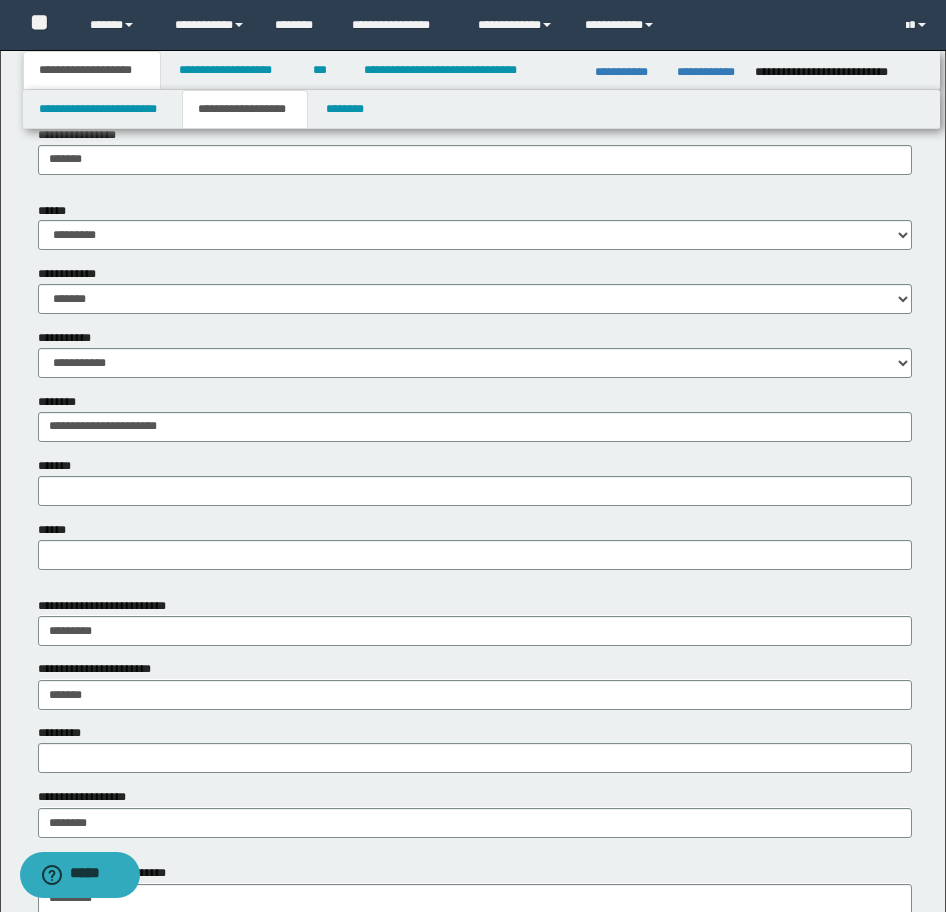 scroll, scrollTop: 900, scrollLeft: 0, axis: vertical 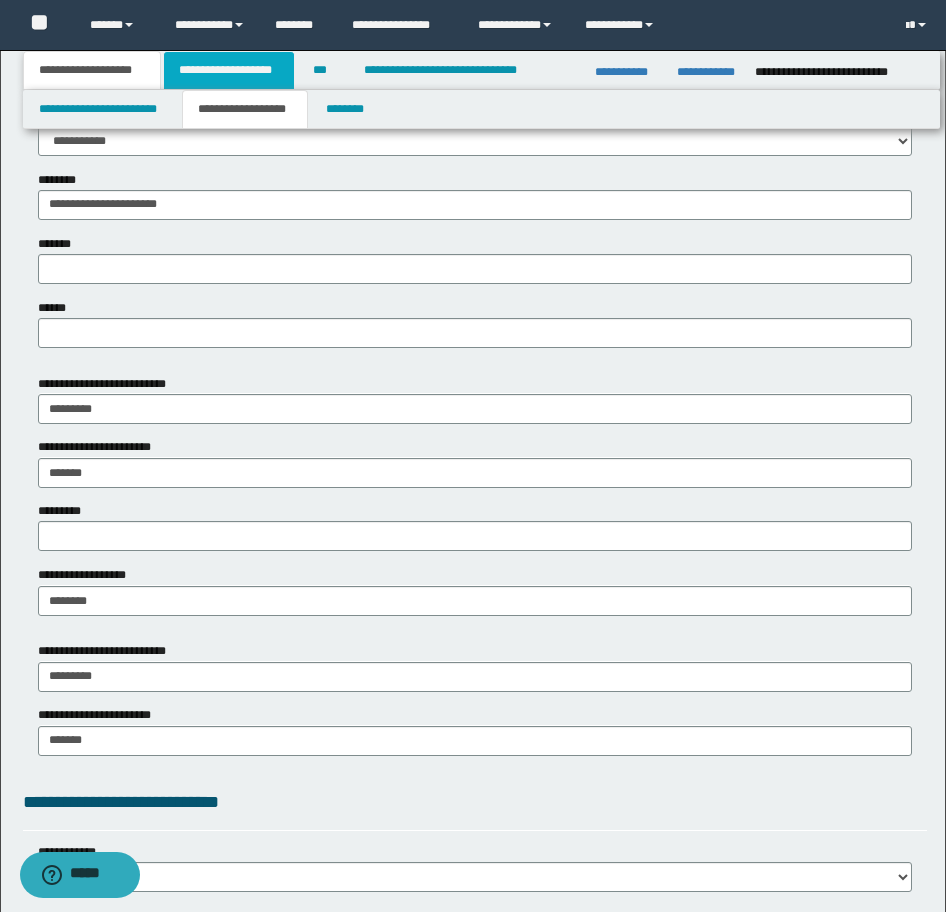 click on "**********" at bounding box center [229, 70] 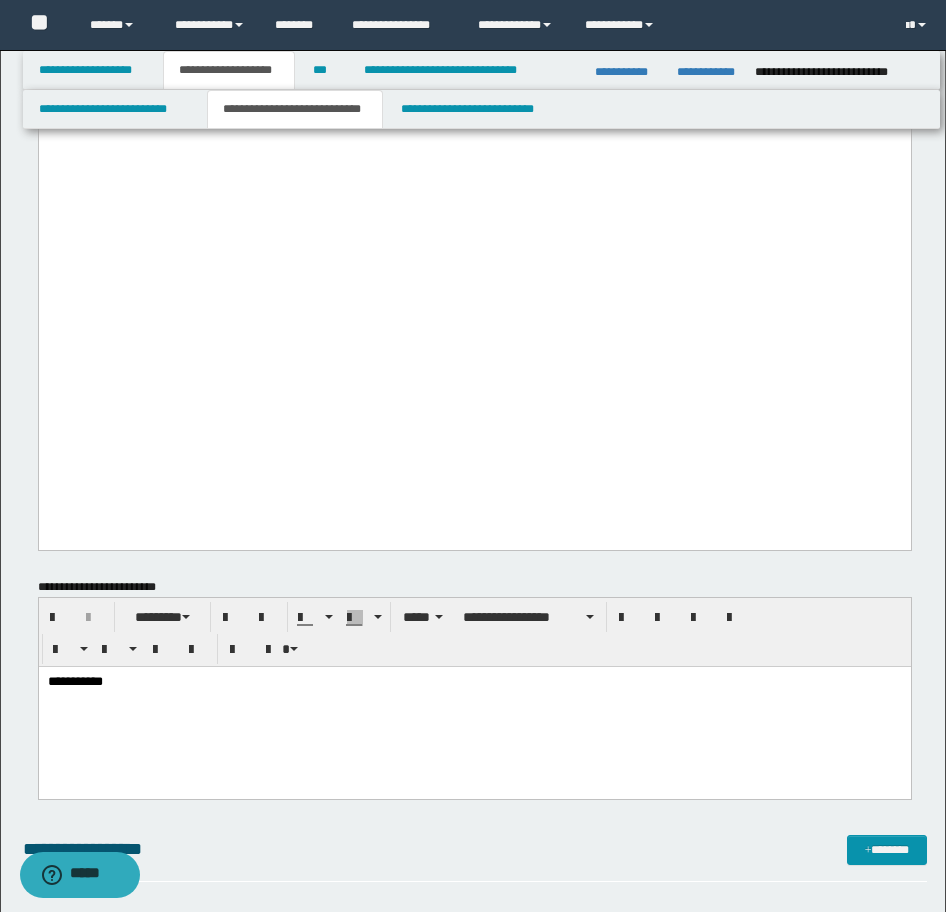 scroll, scrollTop: 3900, scrollLeft: 0, axis: vertical 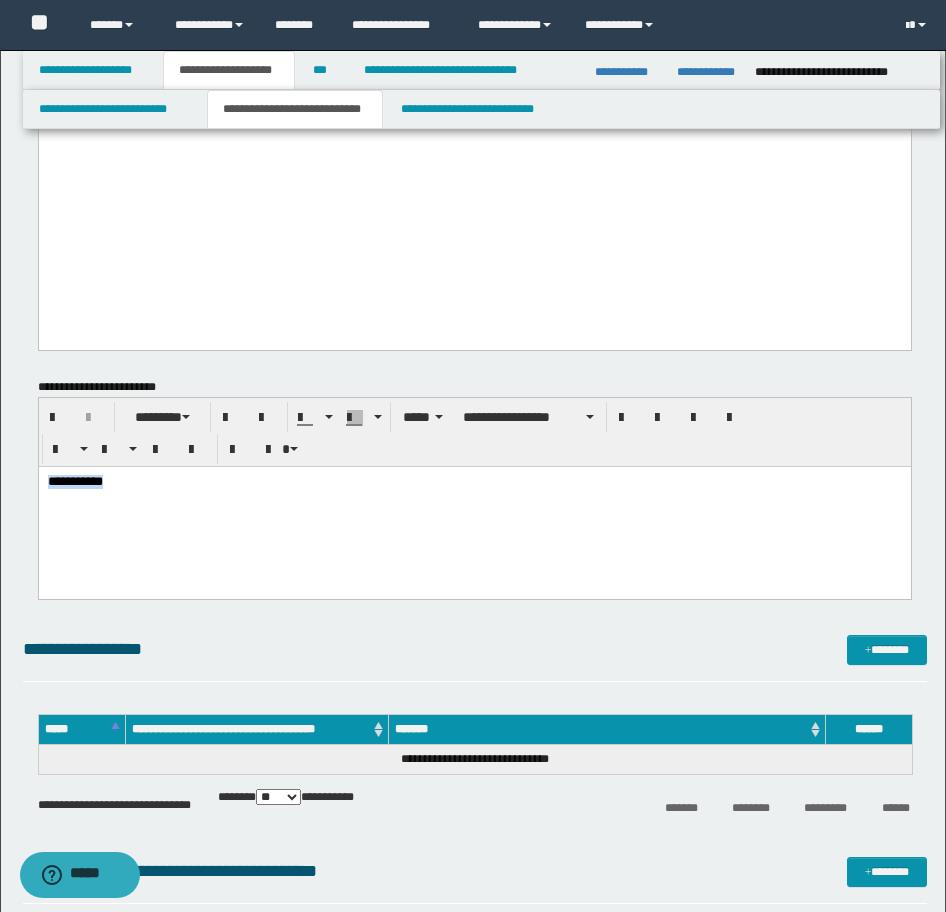 click on "**********" at bounding box center (474, 507) 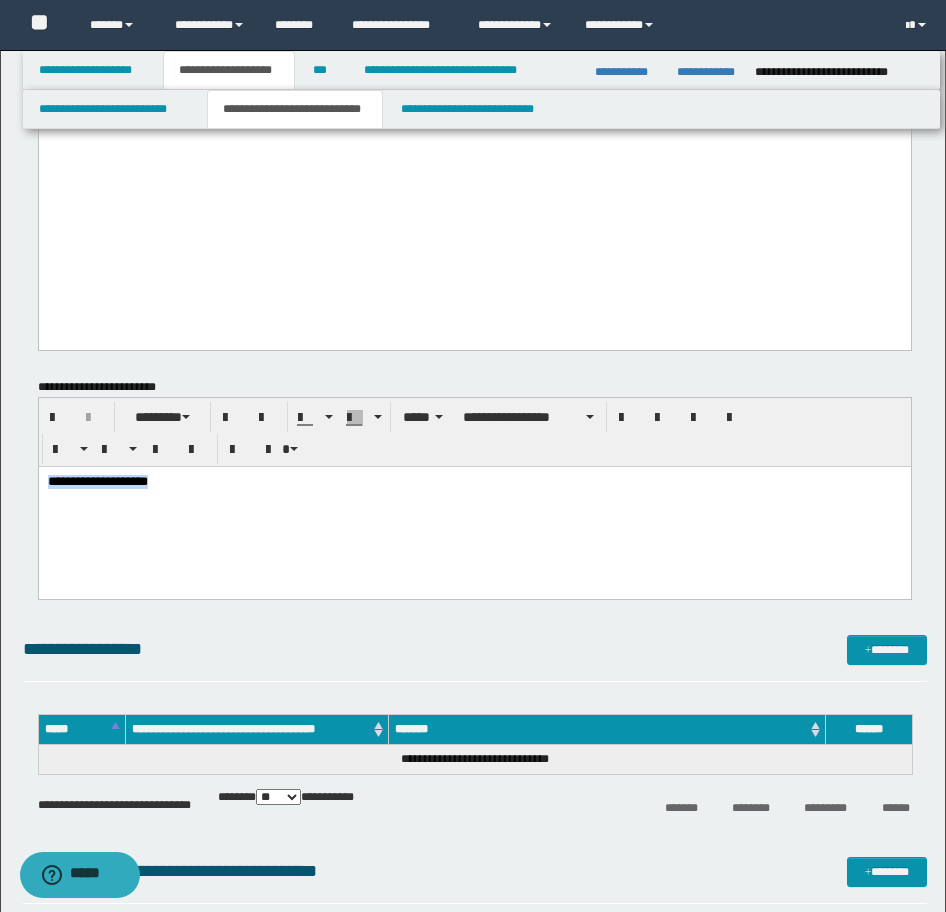 drag, startPoint x: 188, startPoint y: 489, endPoint x: 253, endPoint y: 898, distance: 414.13284 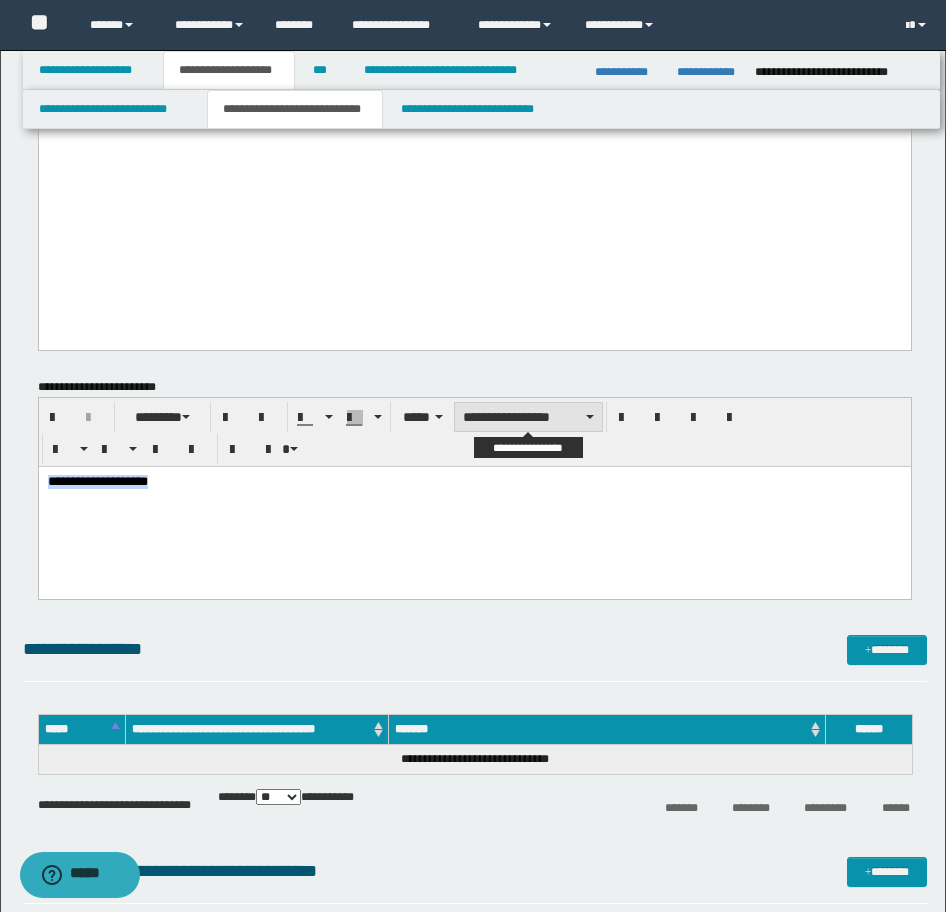 click on "**********" at bounding box center (528, 417) 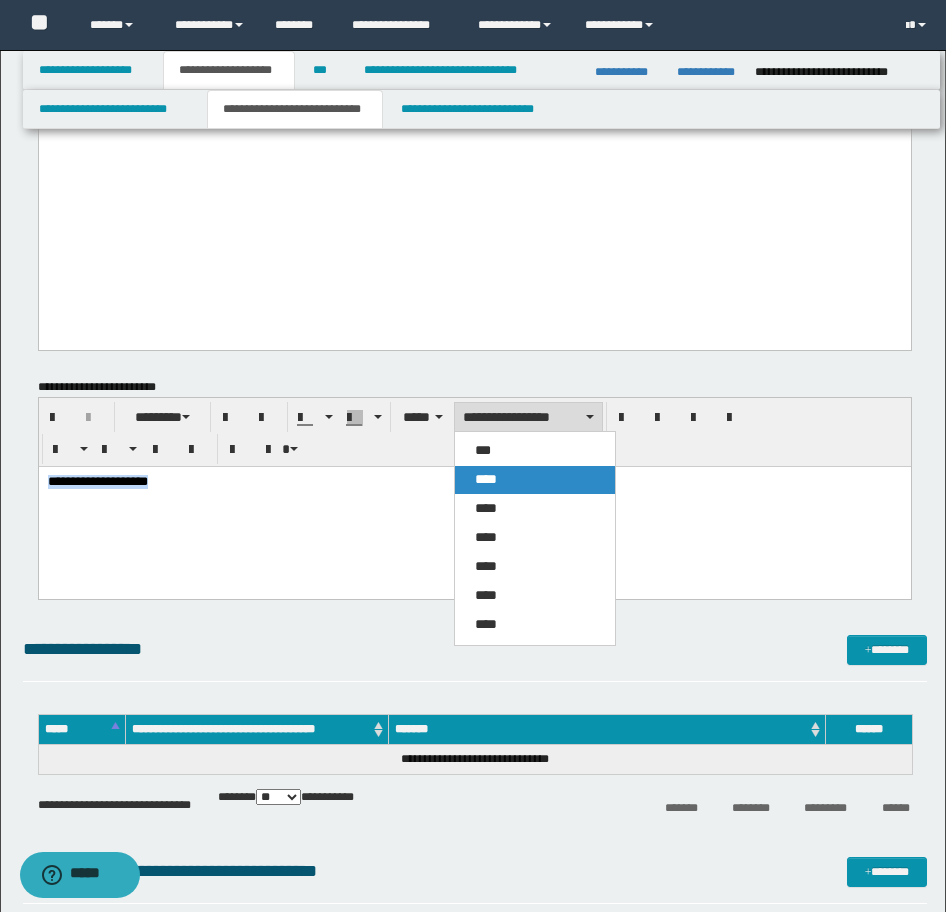 click on "****" at bounding box center [486, 479] 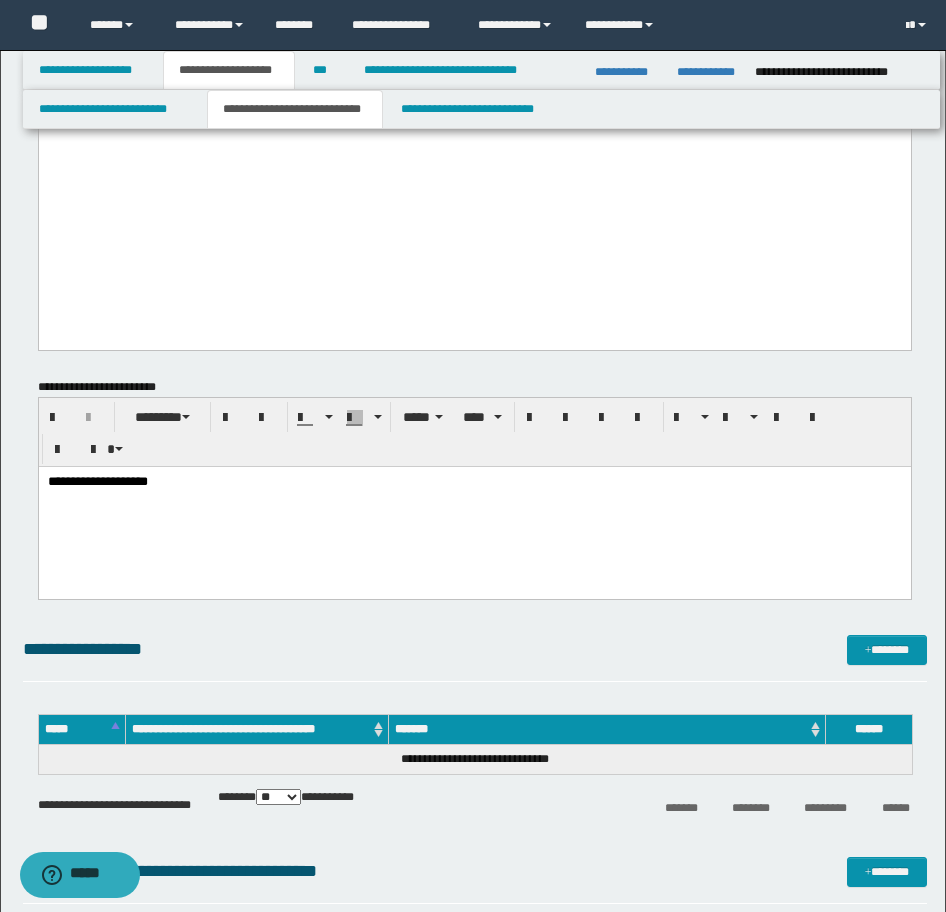 click on "**********" at bounding box center [474, 507] 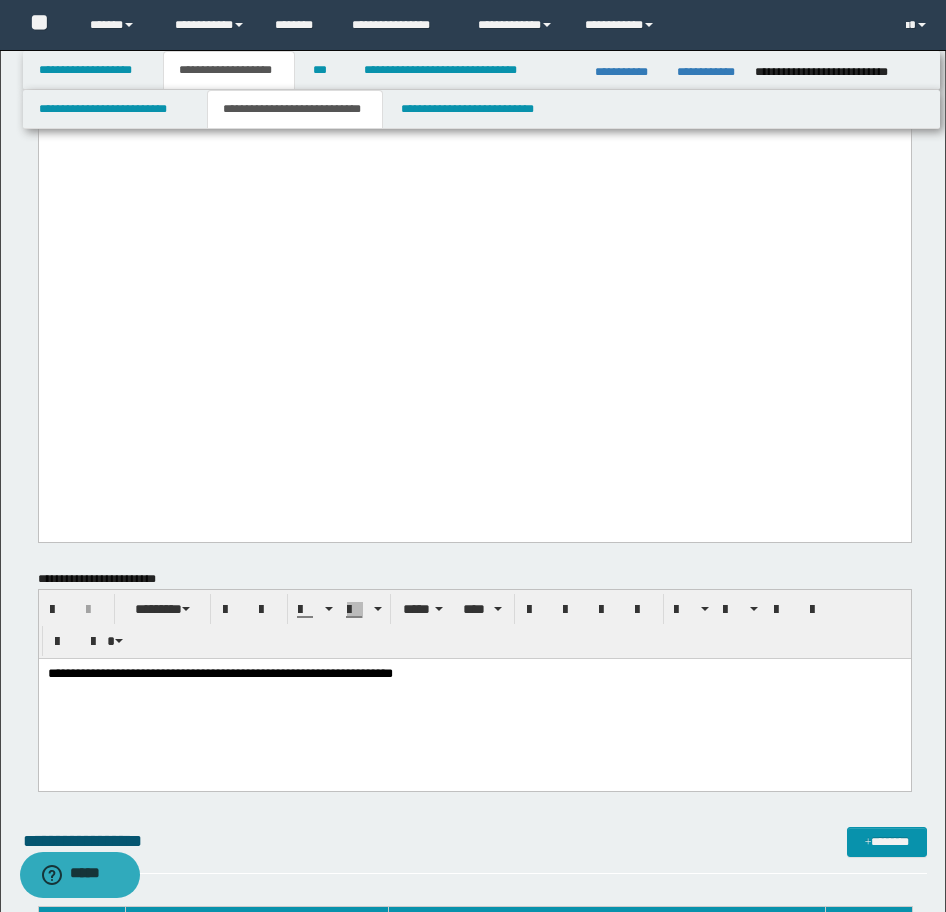 scroll, scrollTop: 3700, scrollLeft: 0, axis: vertical 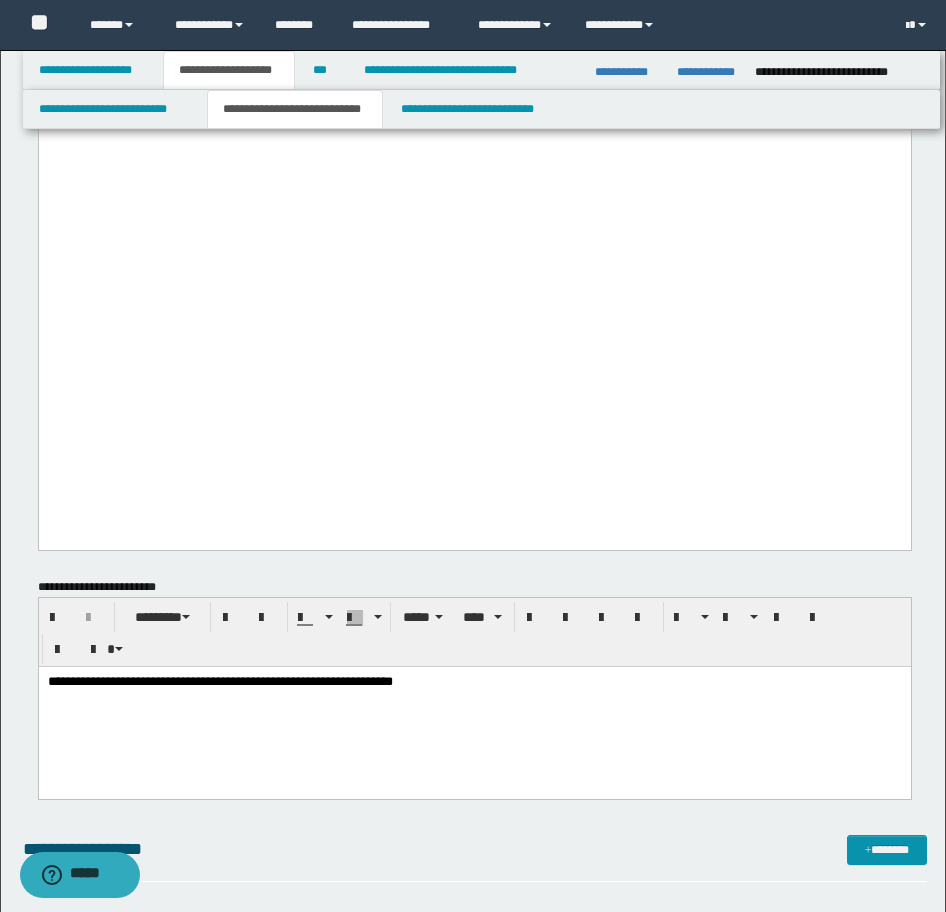 drag, startPoint x: 631, startPoint y: 337, endPoint x: 172, endPoint y: 354, distance: 459.3147 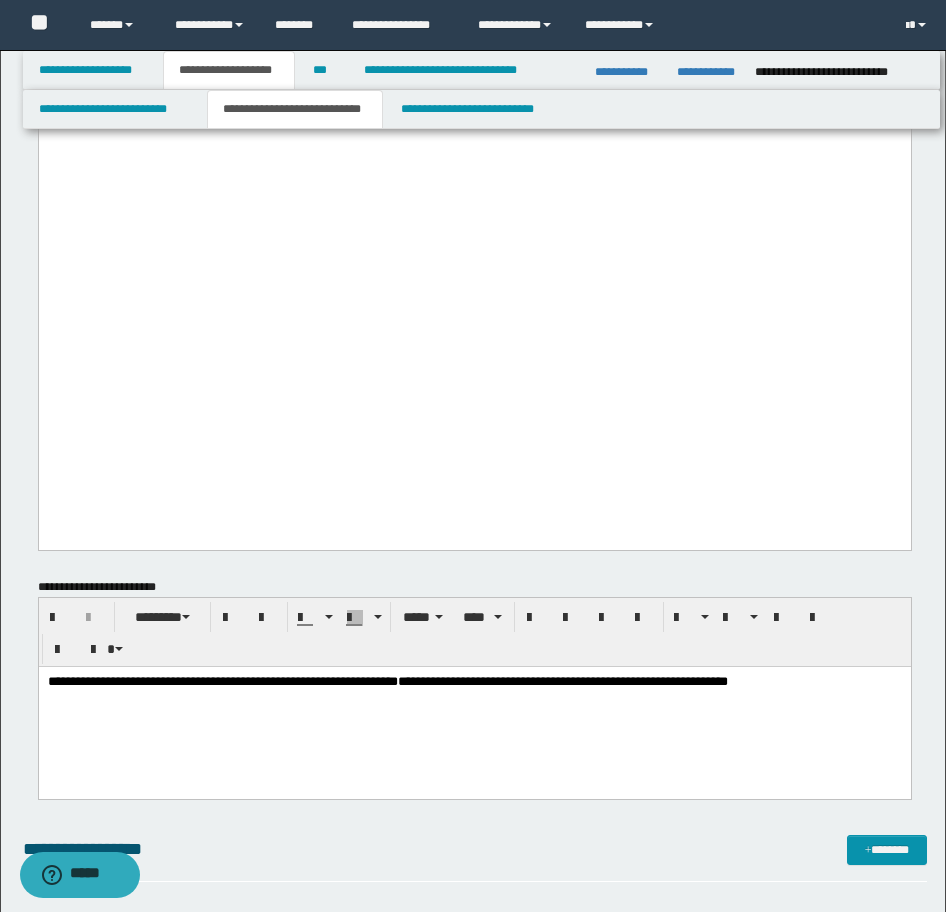 drag, startPoint x: 501, startPoint y: 683, endPoint x: 597, endPoint y: 684, distance: 96.00521 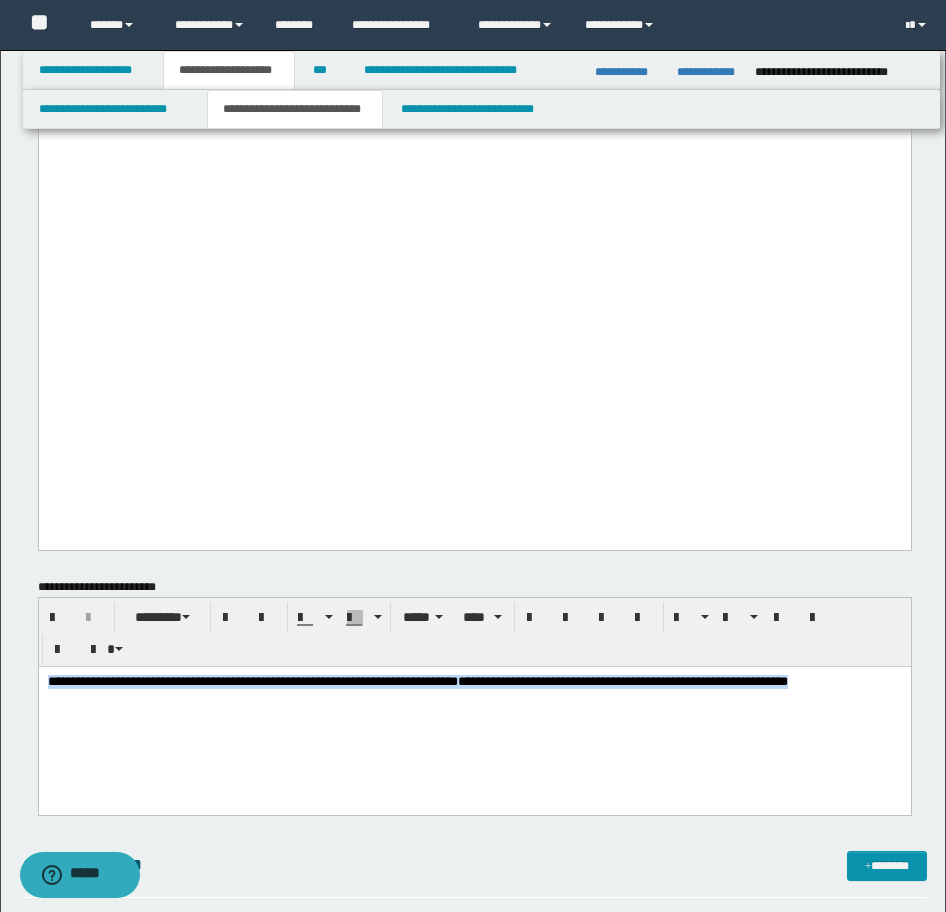 drag, startPoint x: 366, startPoint y: 712, endPoint x: -17, endPoint y: 653, distance: 387.51773 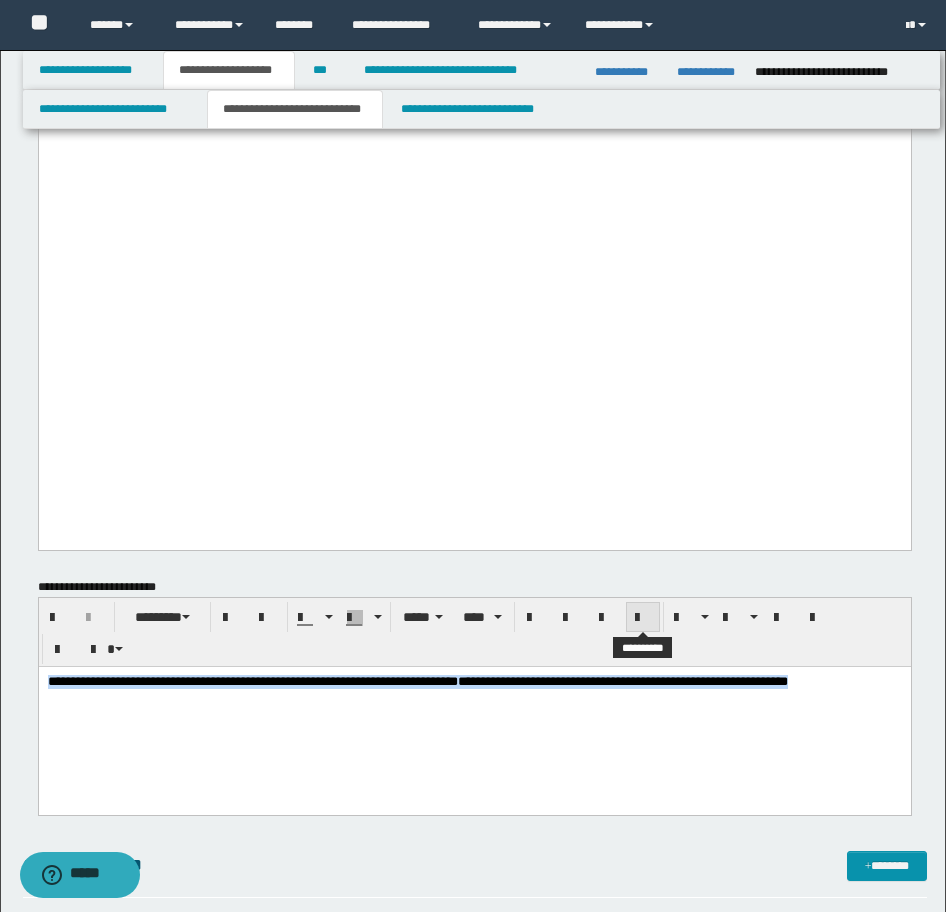 click at bounding box center [643, 617] 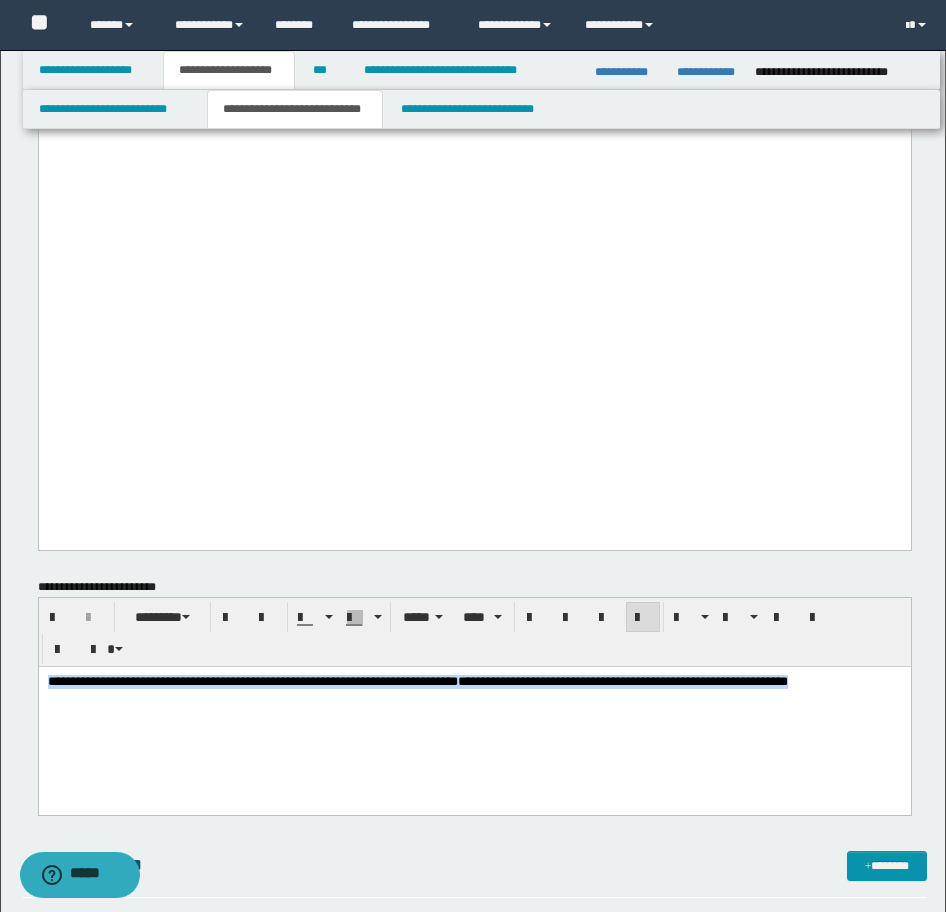 click on "**********" at bounding box center (474, 690) 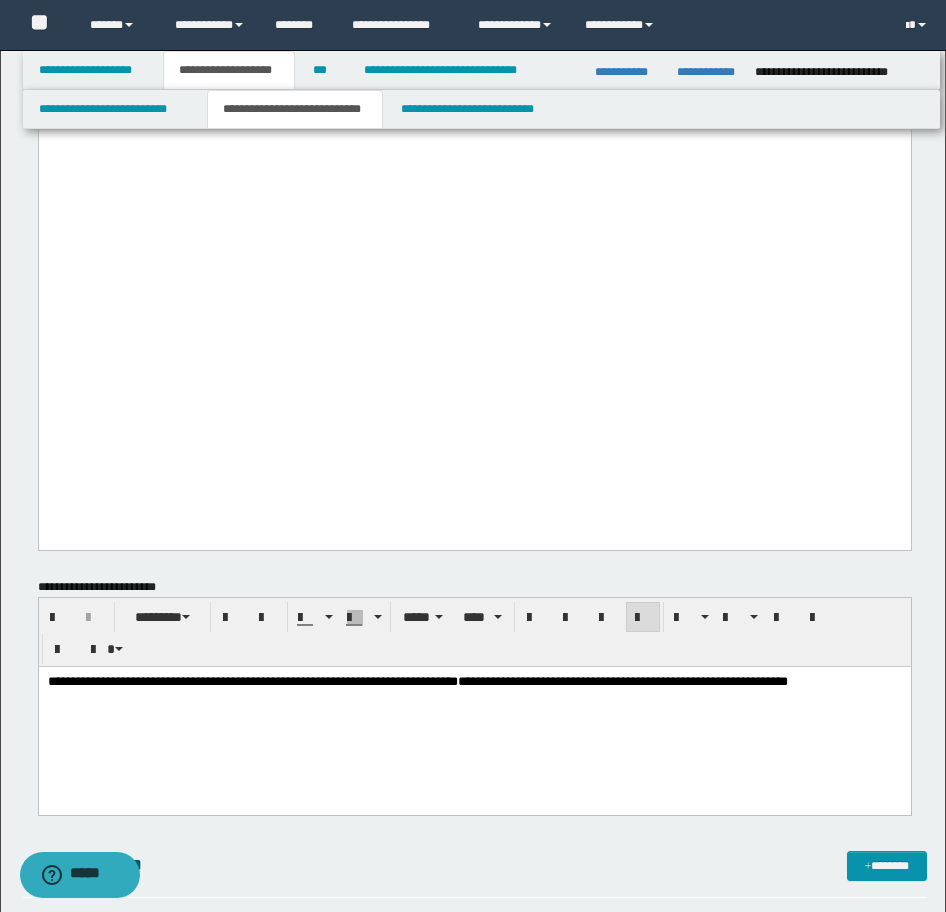 click on "**********" at bounding box center (475, 704) 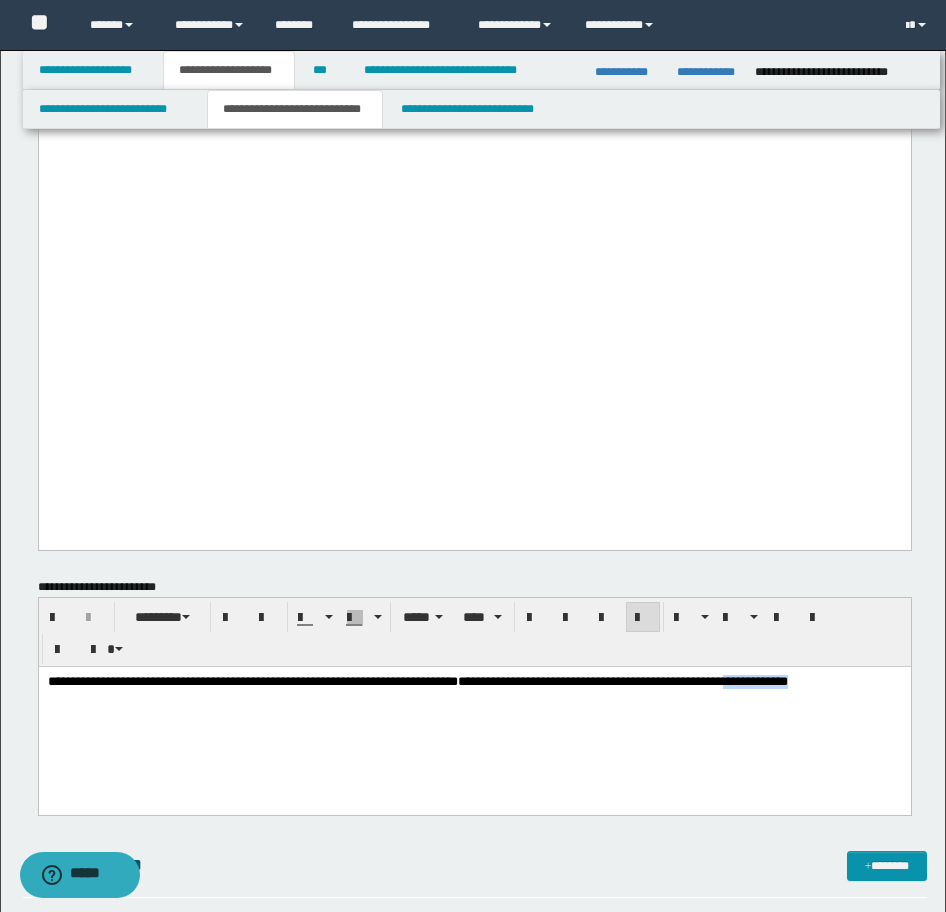 drag, startPoint x: 187, startPoint y: 721, endPoint x: 45, endPoint y: 709, distance: 142.50613 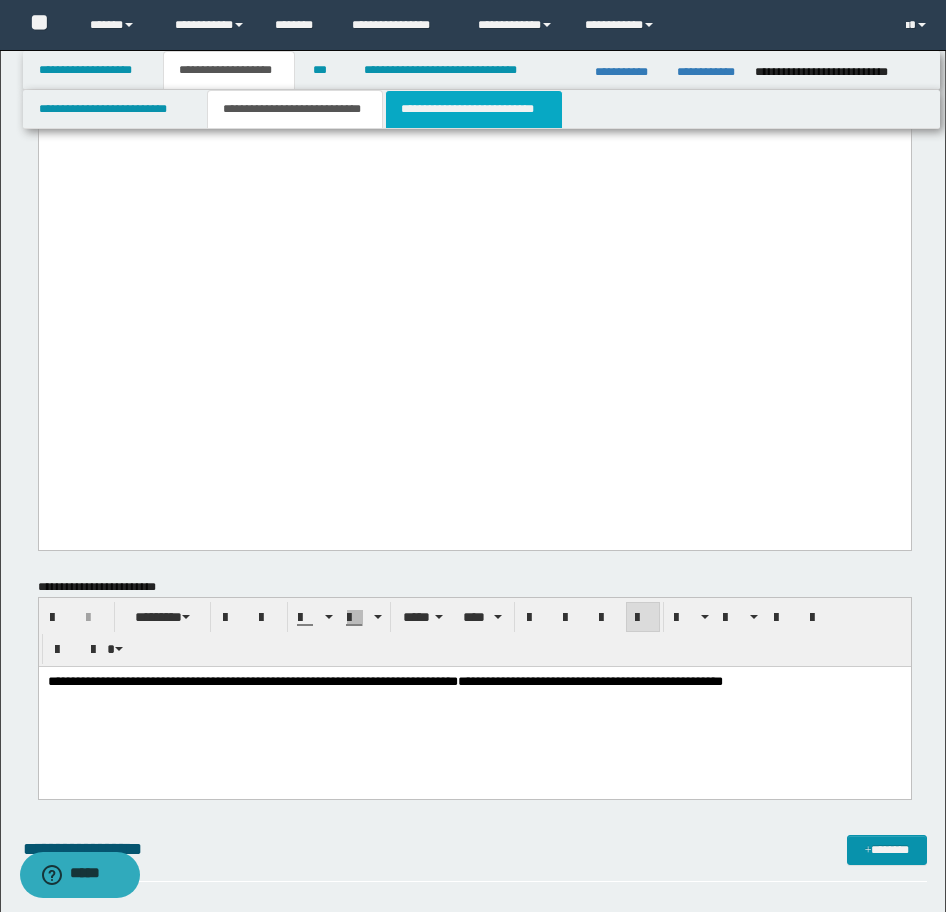 click on "**********" at bounding box center (474, 109) 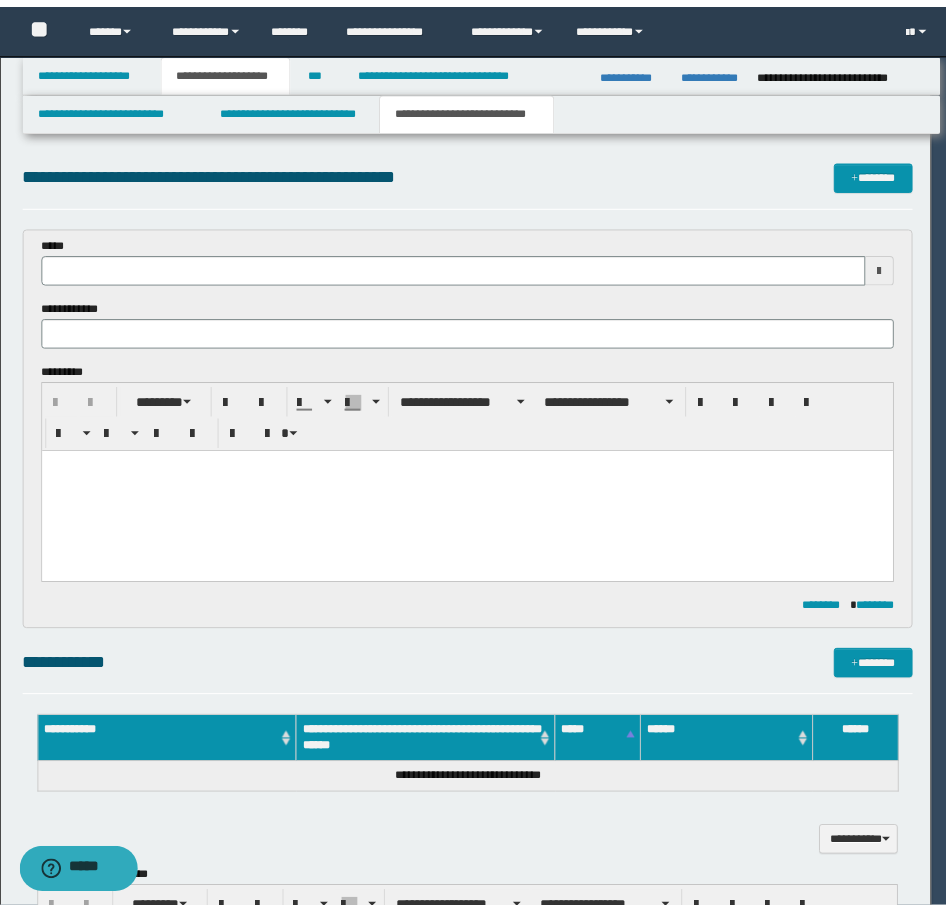 scroll, scrollTop: 0, scrollLeft: 0, axis: both 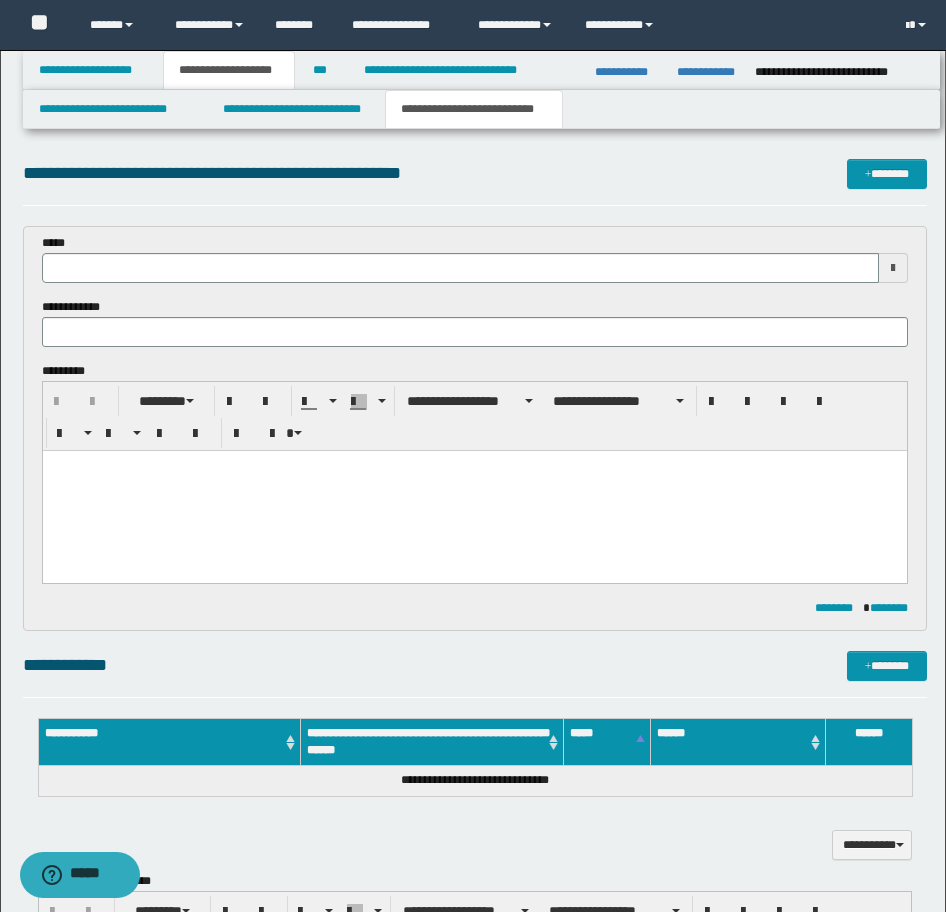click at bounding box center [474, 491] 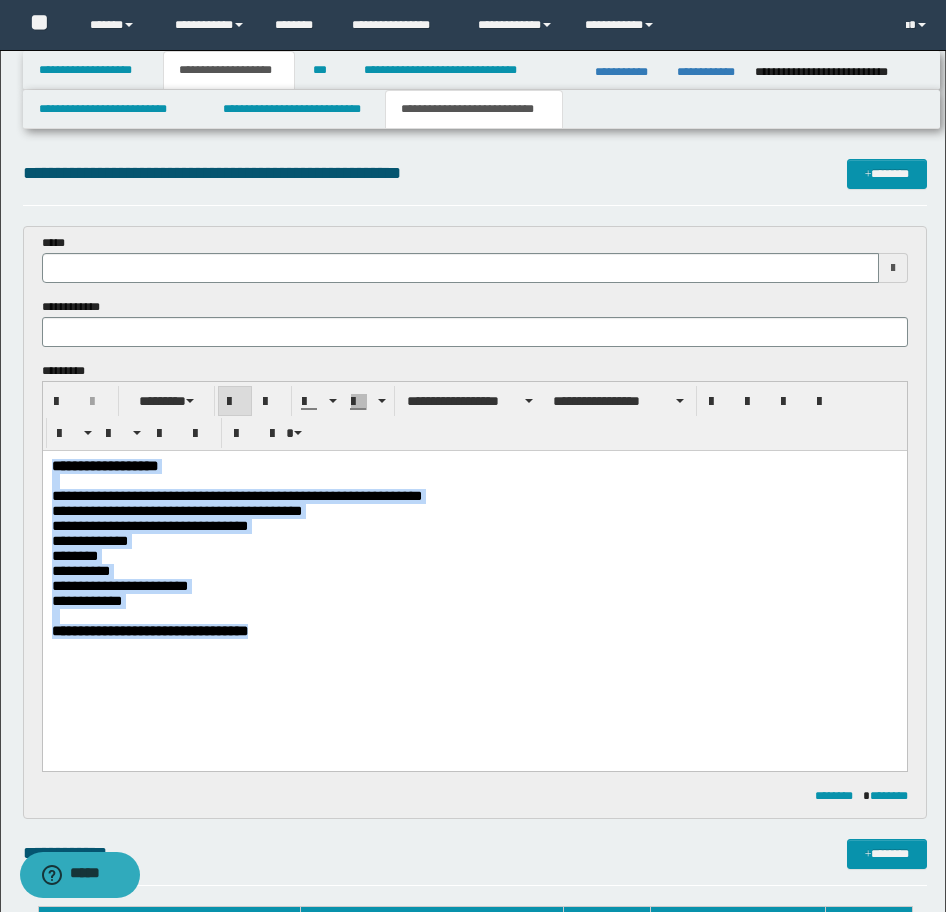 drag, startPoint x: 387, startPoint y: 654, endPoint x: -17, endPoint y: 436, distance: 459.06427 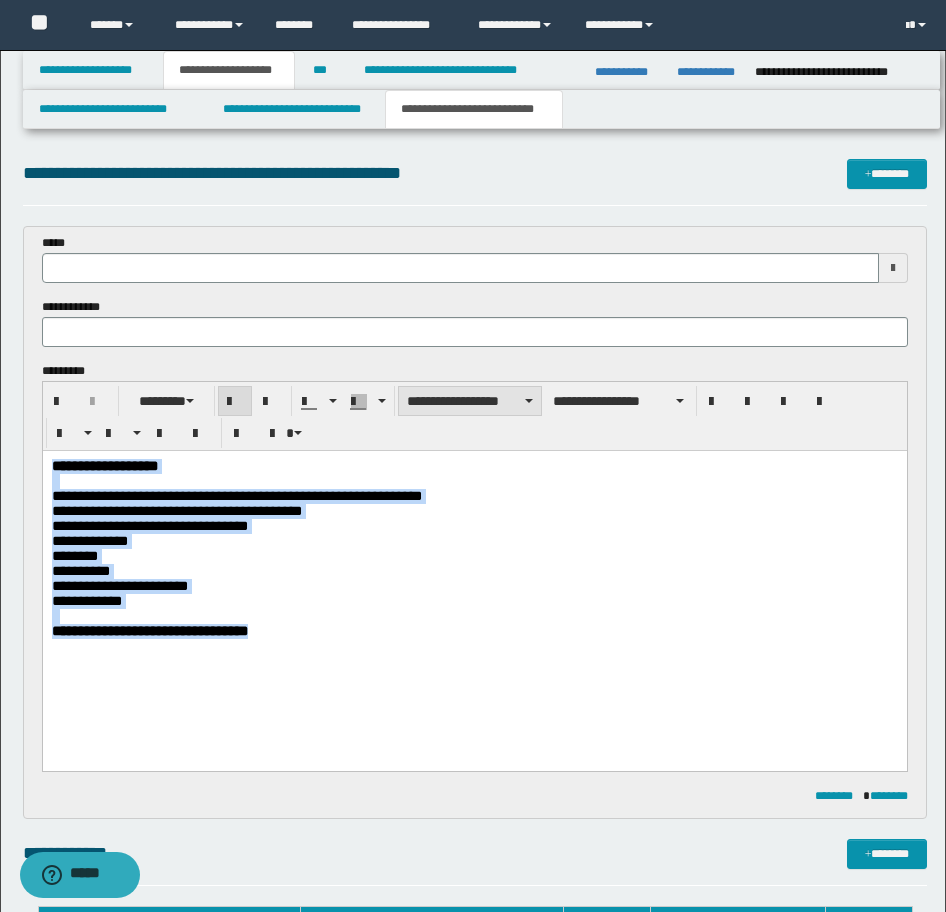 click on "**********" at bounding box center (470, 401) 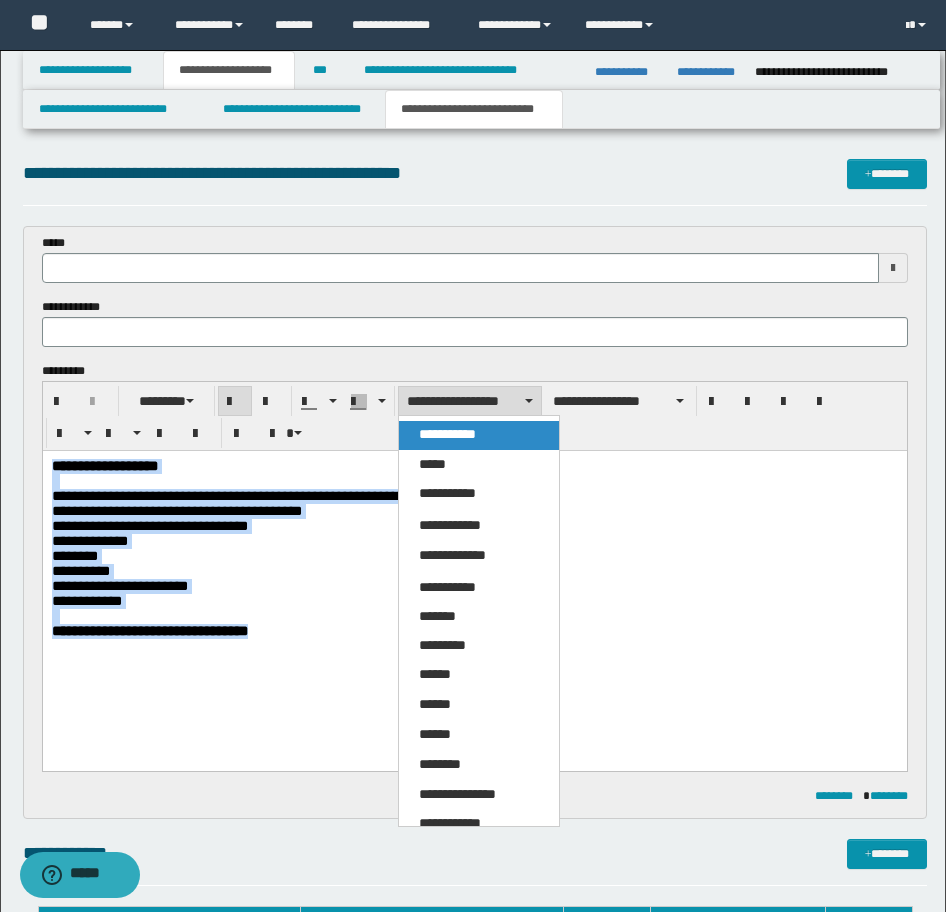 drag, startPoint x: 466, startPoint y: 407, endPoint x: 417, endPoint y: 447, distance: 63.25346 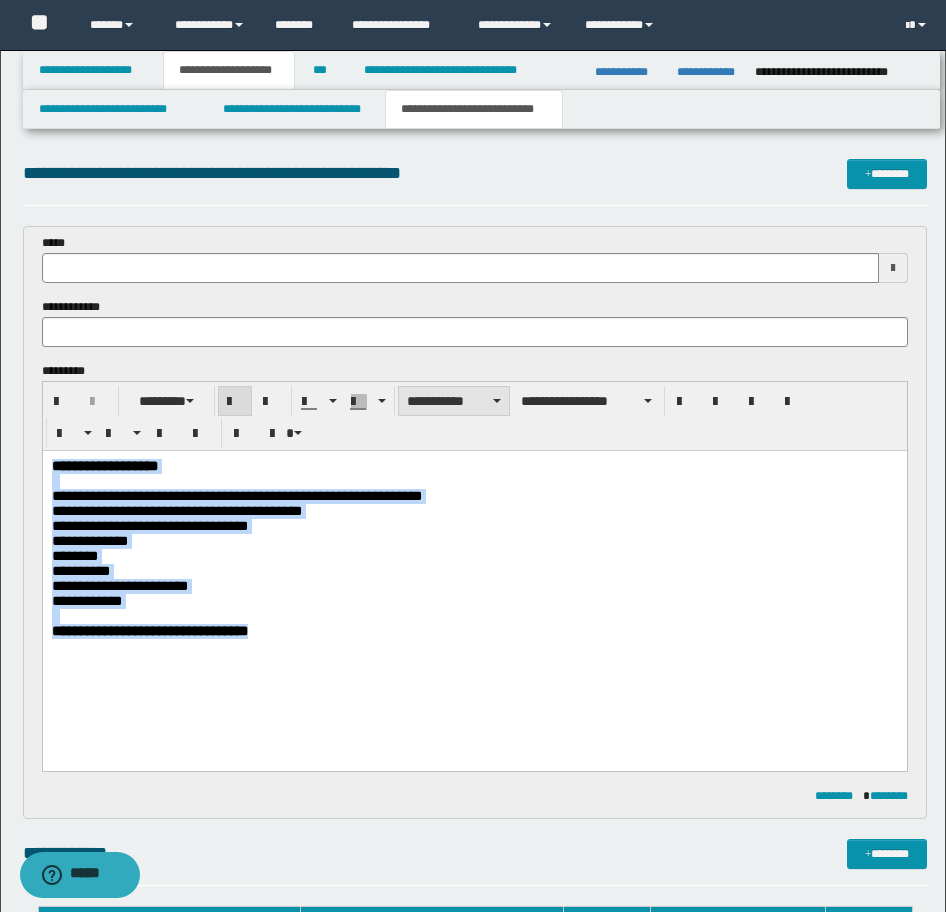 click on "**********" at bounding box center (454, 401) 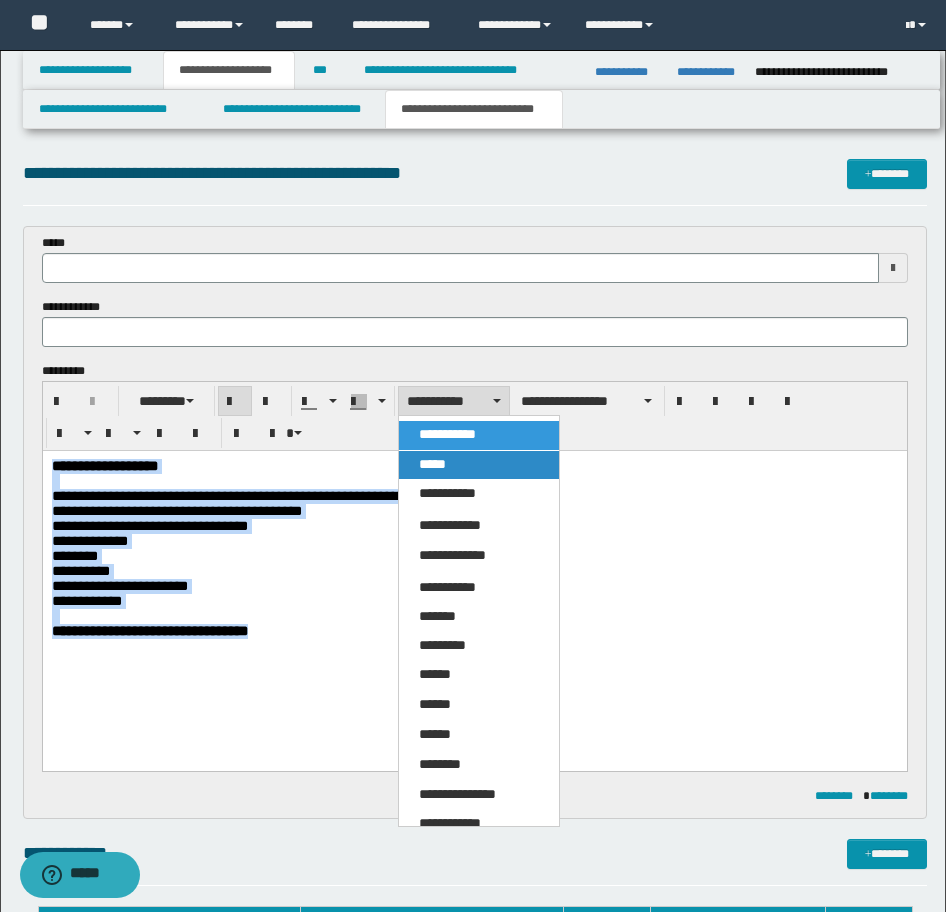 click on "*****" at bounding box center (432, 464) 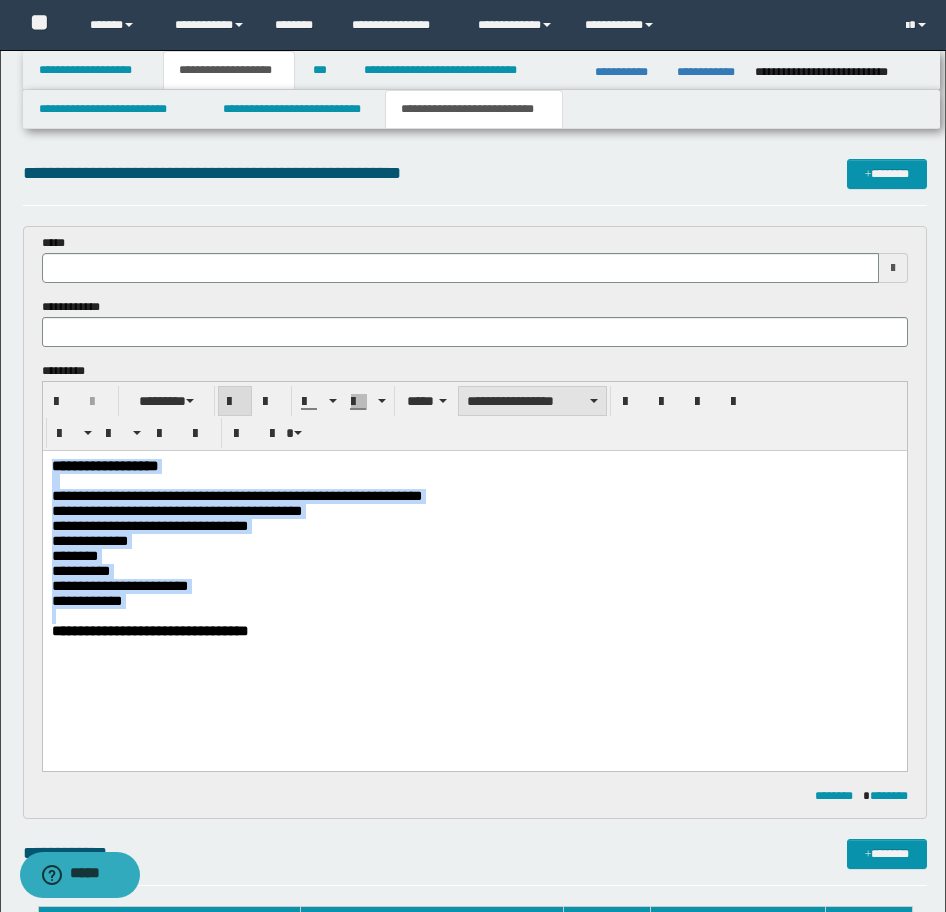 click on "**********" at bounding box center (532, 401) 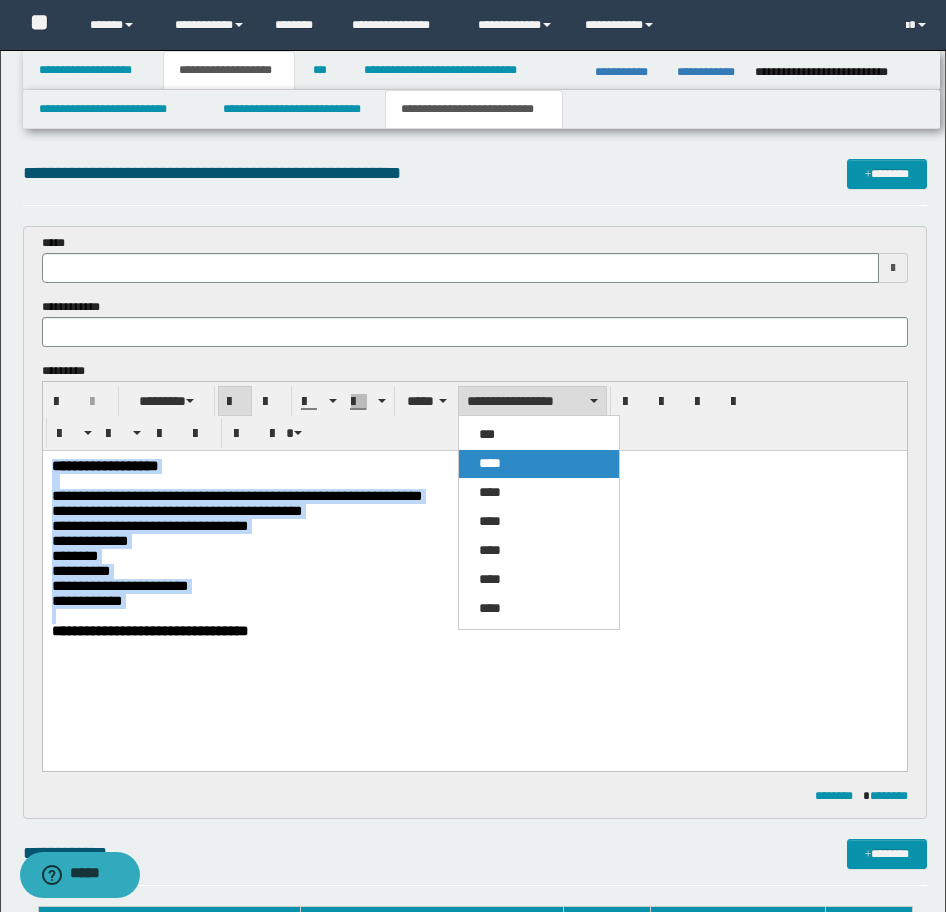 click on "****" at bounding box center [539, 464] 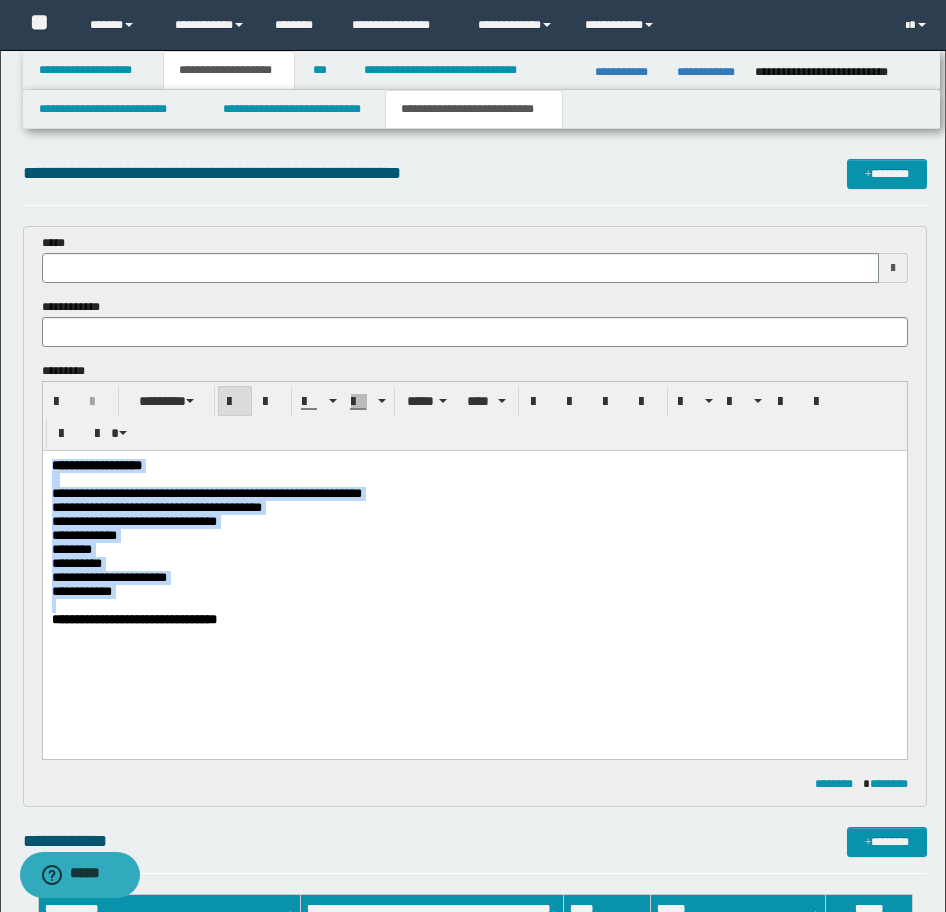 click on "**********" at bounding box center [96, 465] 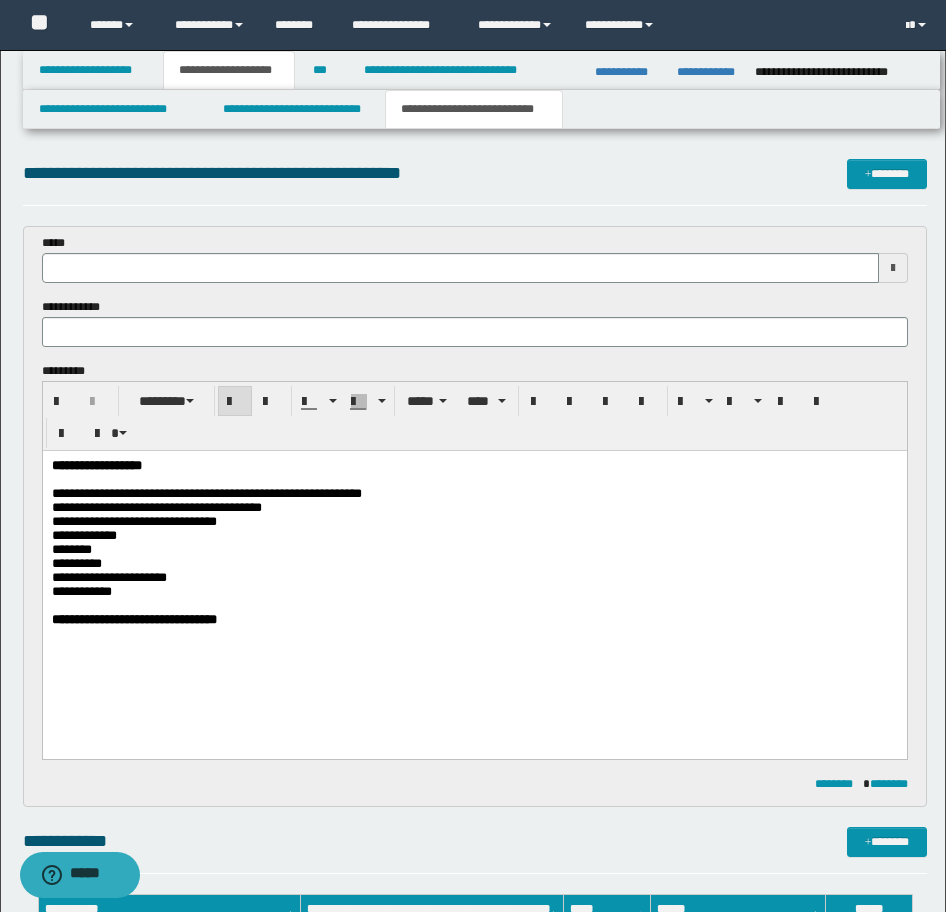 drag, startPoint x: 205, startPoint y: 474, endPoint x: 48, endPoint y: 927, distance: 479.4351 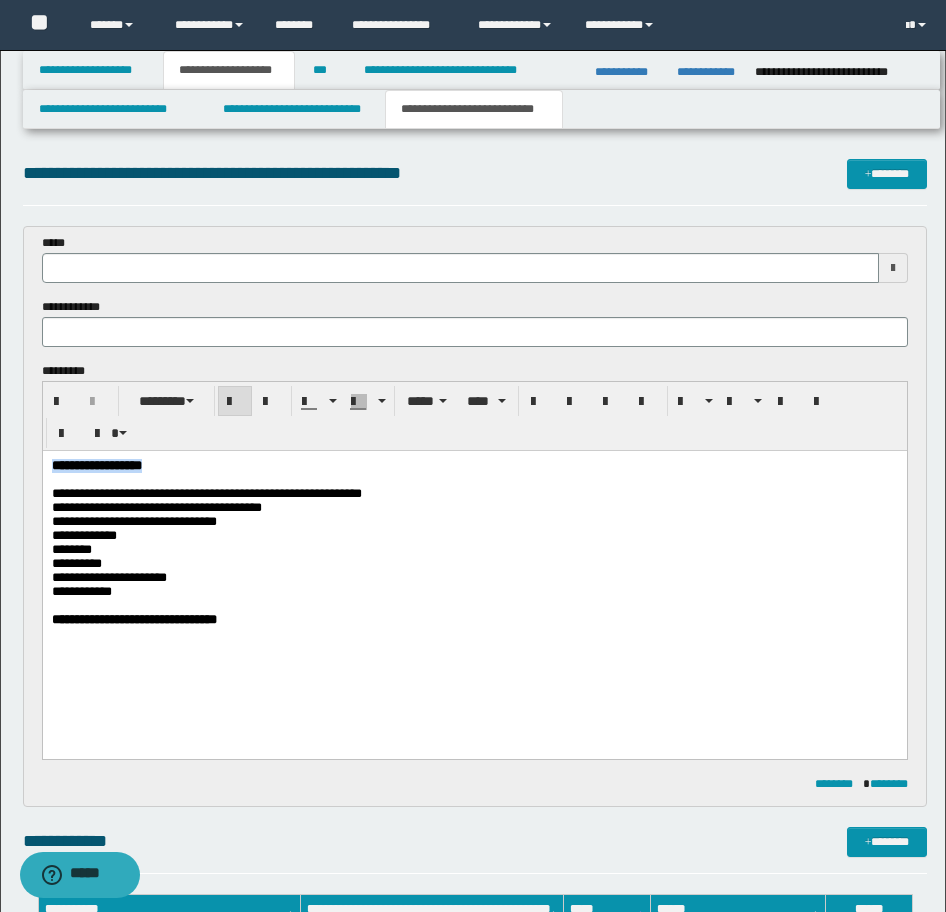 drag, startPoint x: 183, startPoint y: 470, endPoint x: 77, endPoint y: 908, distance: 450.64398 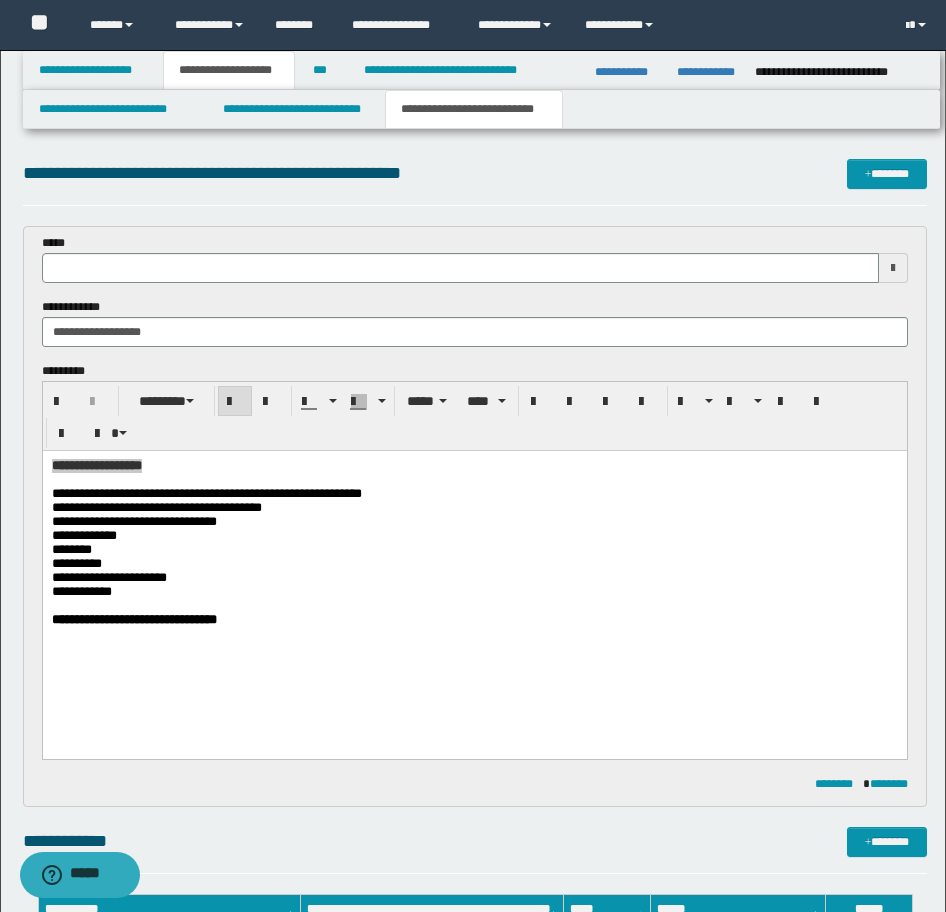 click on "*****" at bounding box center (475, 258) 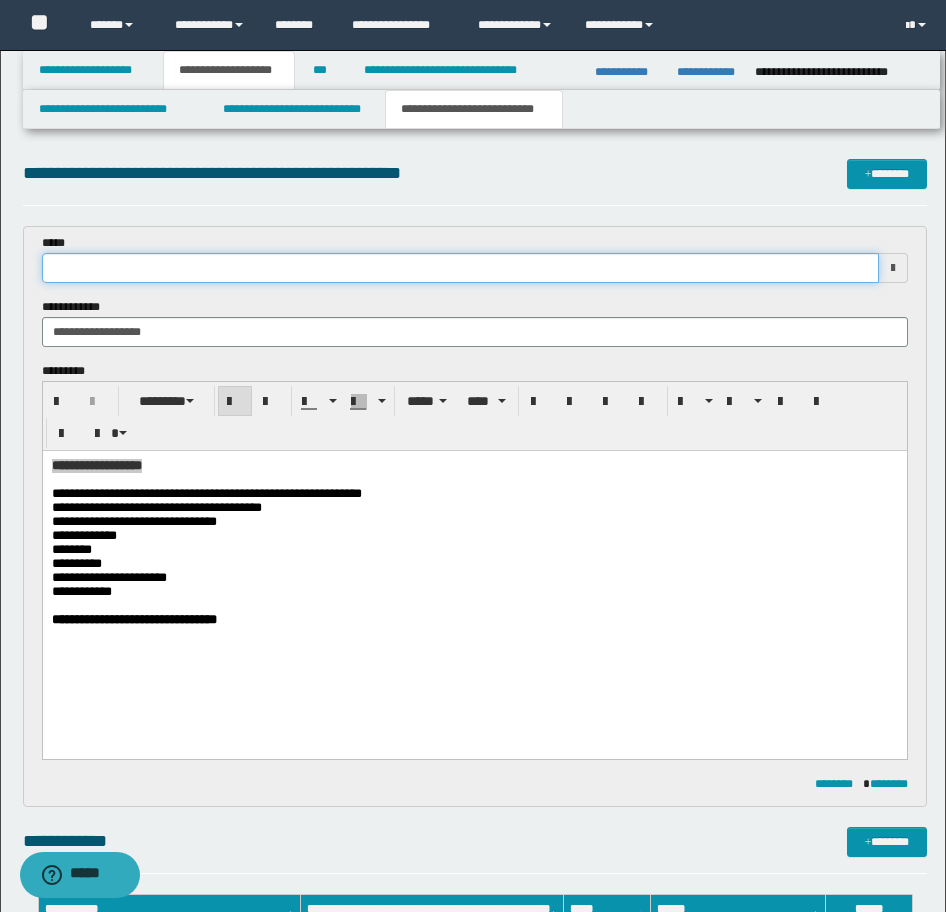 click at bounding box center (460, 268) 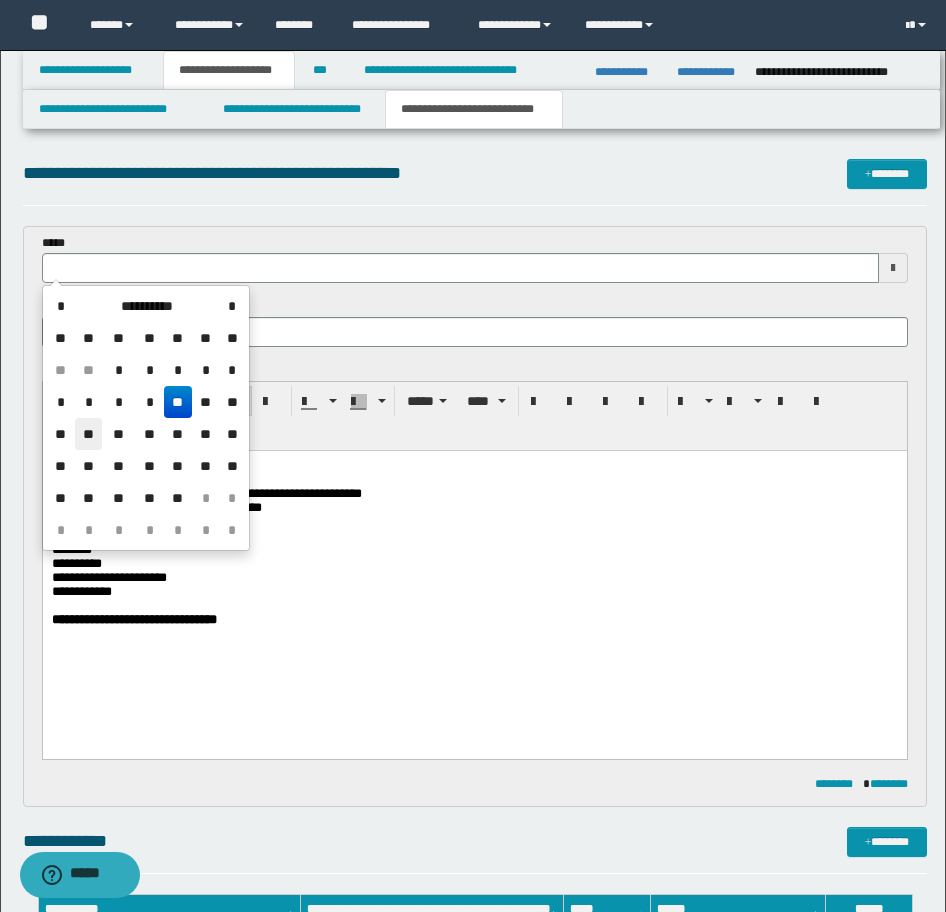 click on "**" at bounding box center [89, 434] 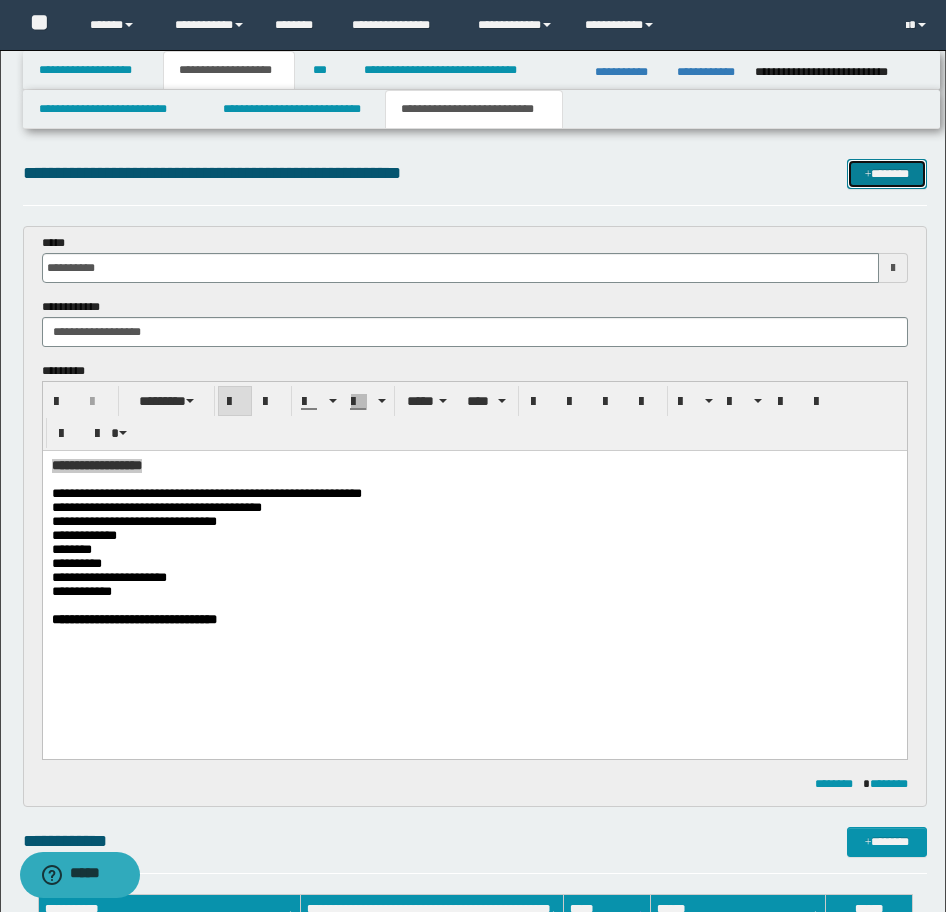 click on "*******" at bounding box center (887, 174) 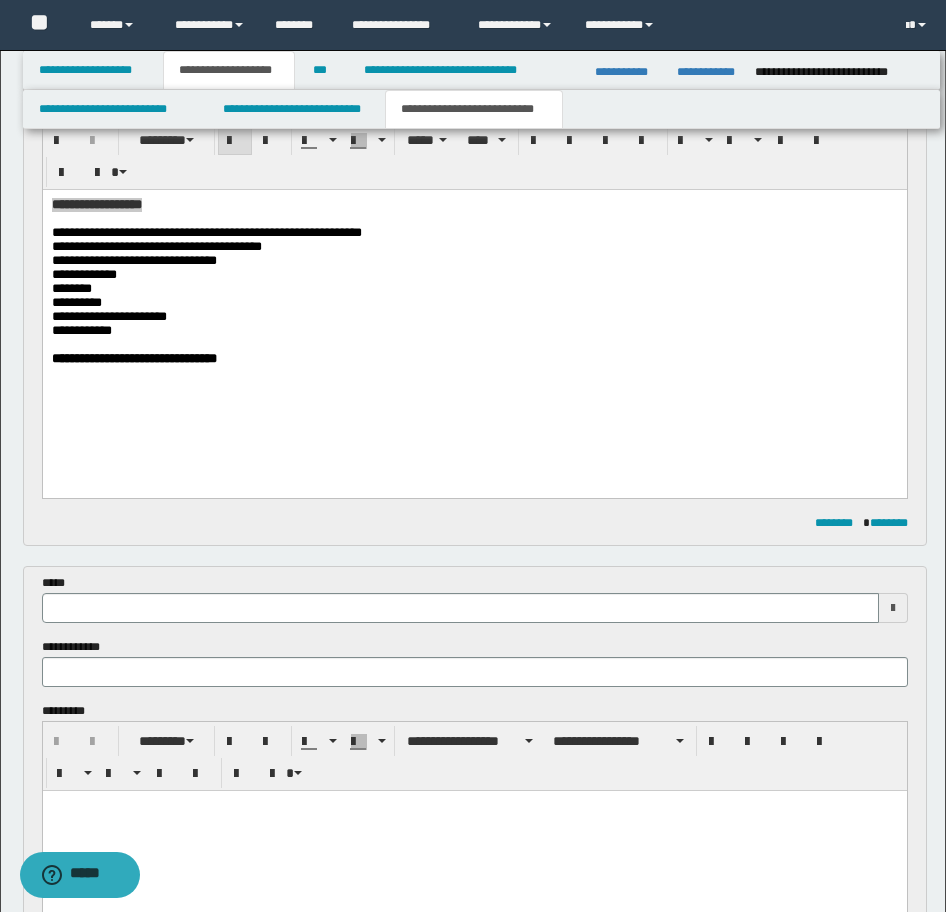 scroll, scrollTop: 254, scrollLeft: 0, axis: vertical 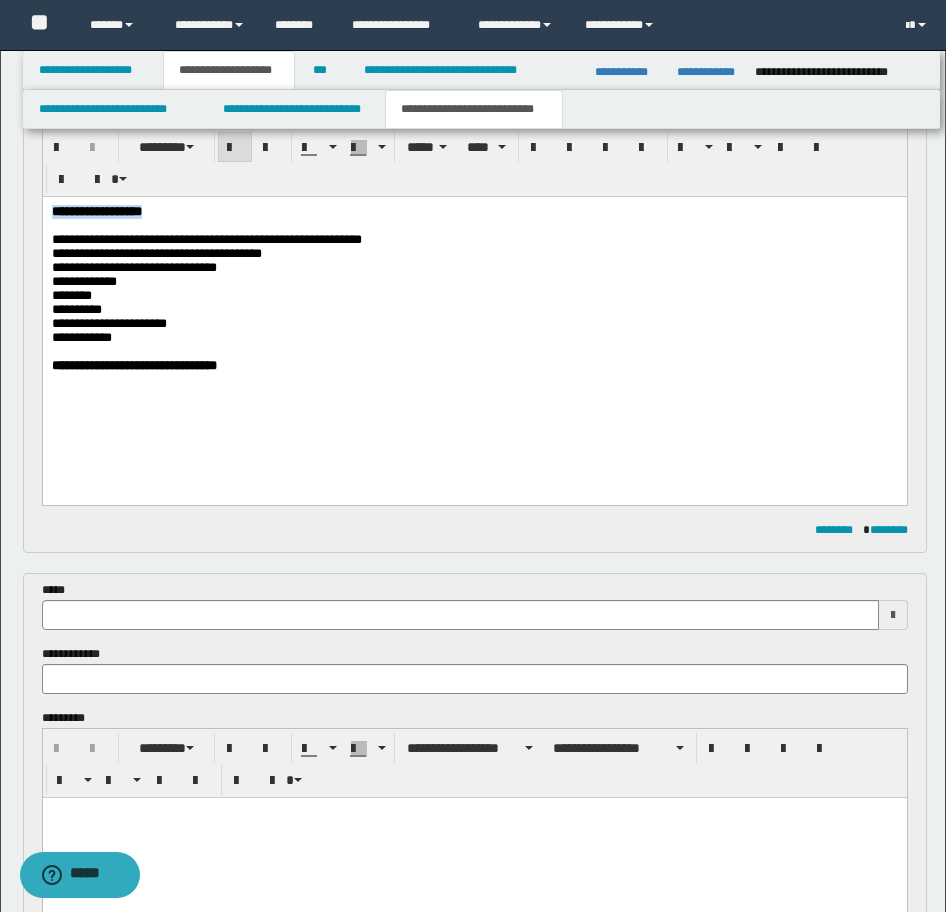 click on "**********" at bounding box center (474, 314) 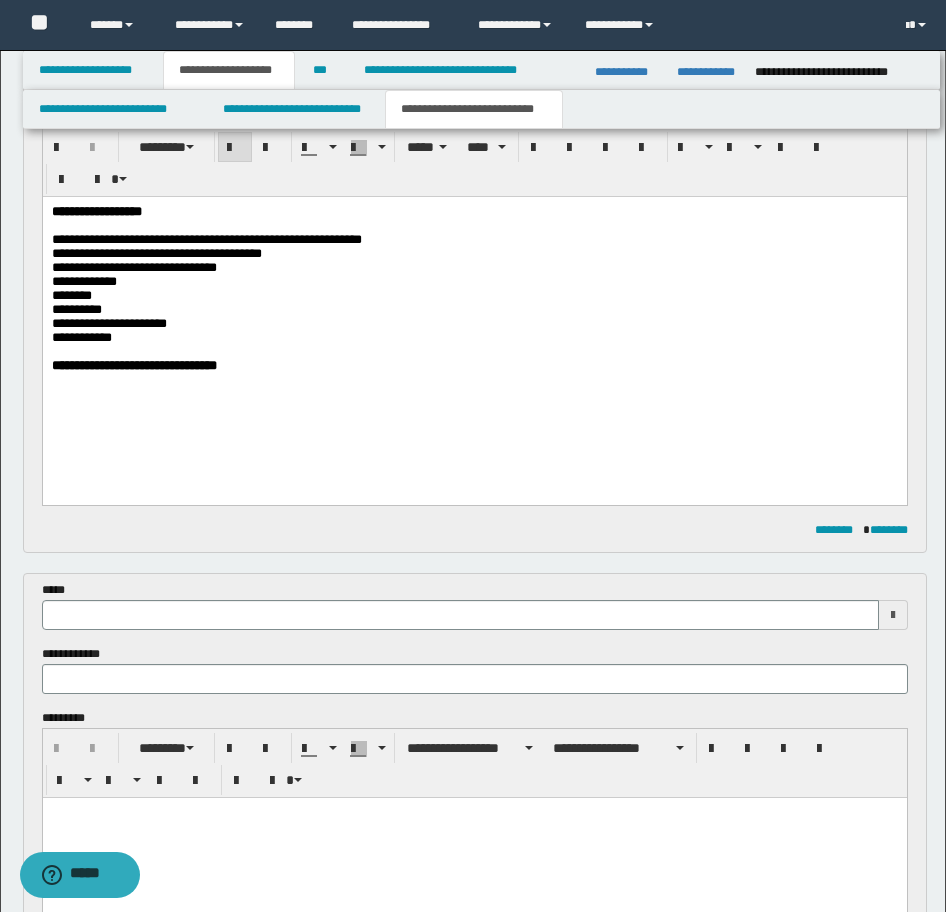click on "**********" at bounding box center [474, 314] 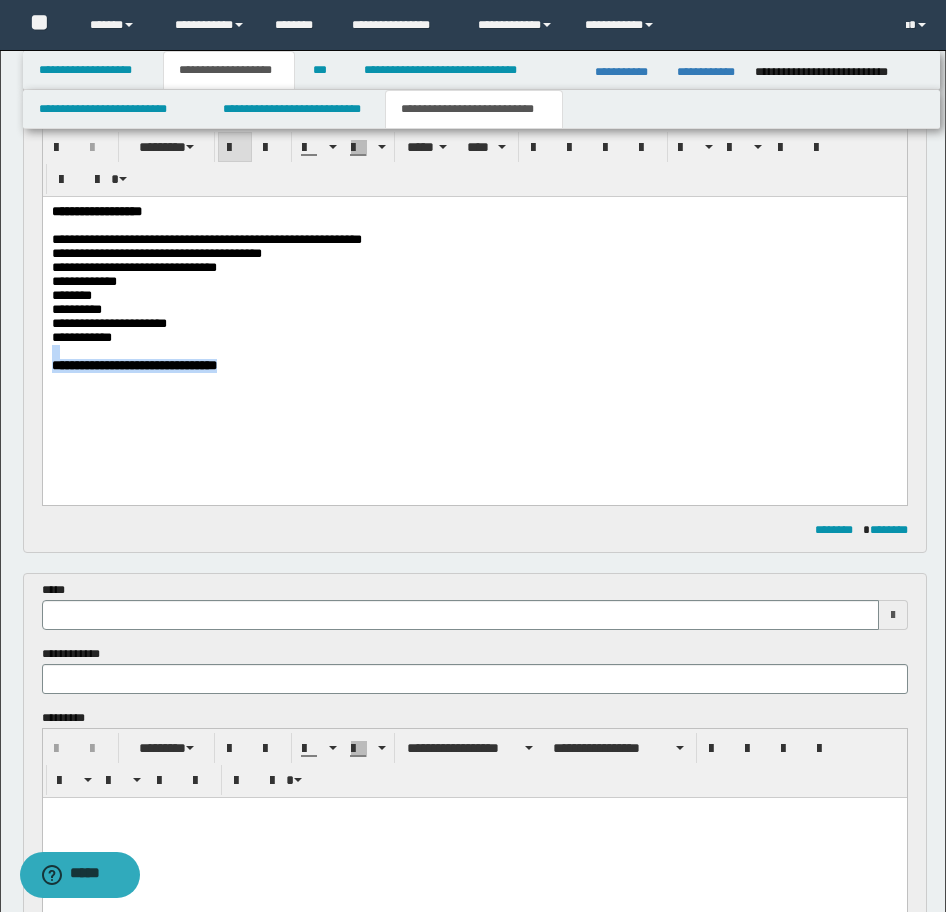 drag, startPoint x: 359, startPoint y: 397, endPoint x: 49, endPoint y: 571, distance: 355.49402 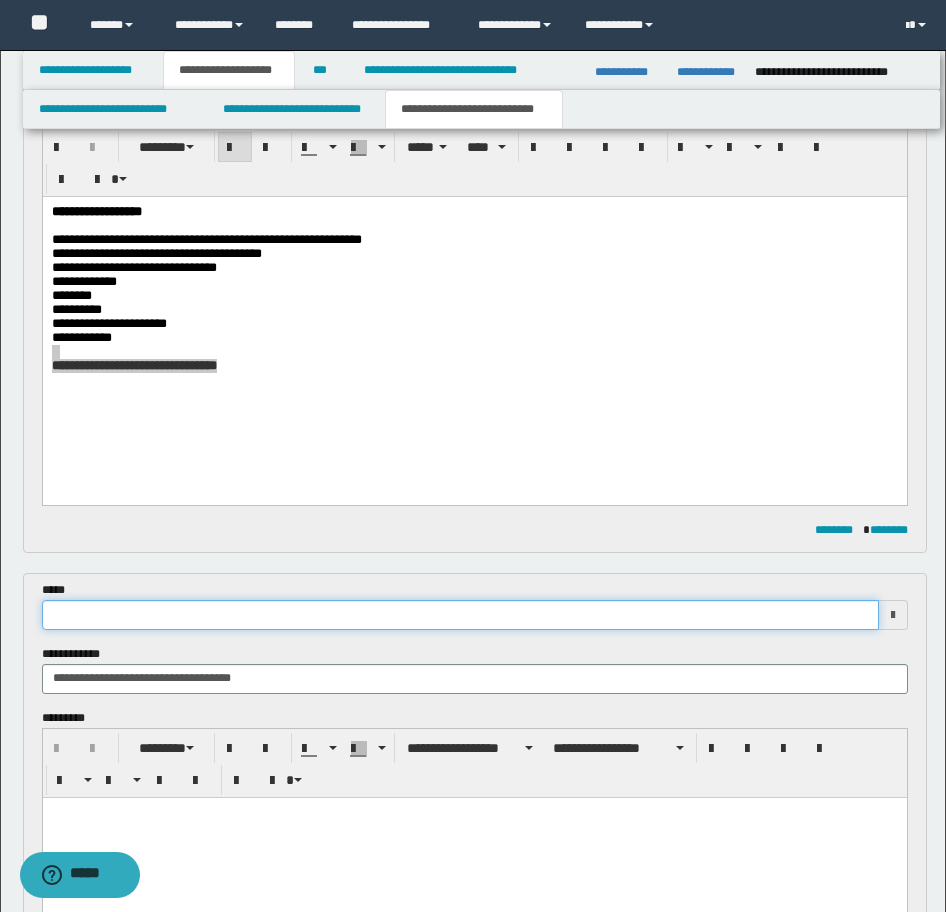click at bounding box center (460, 615) 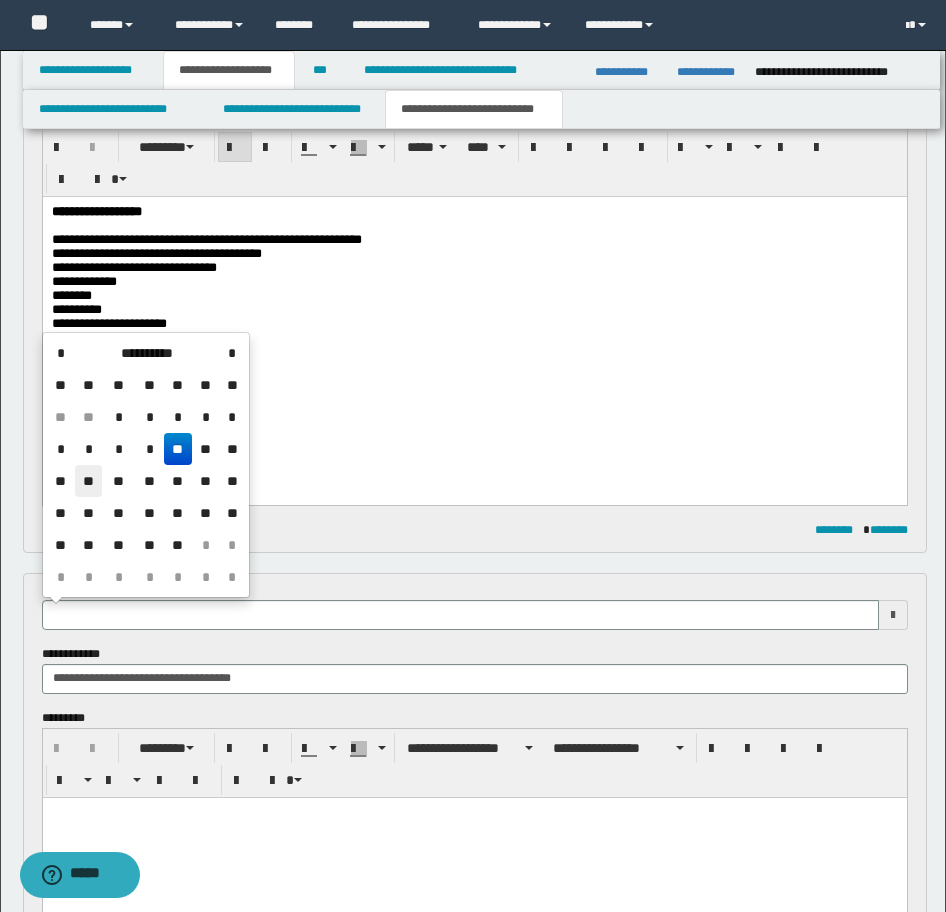 click on "**" at bounding box center [89, 481] 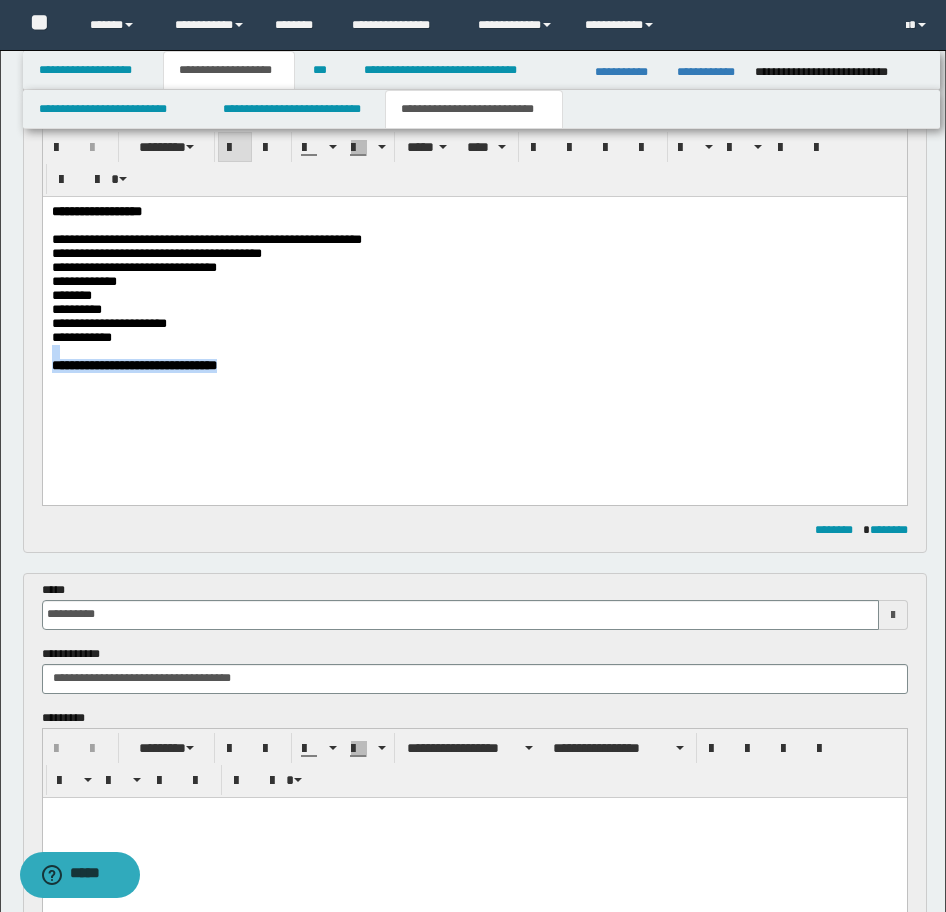 click on "**********" at bounding box center [474, 366] 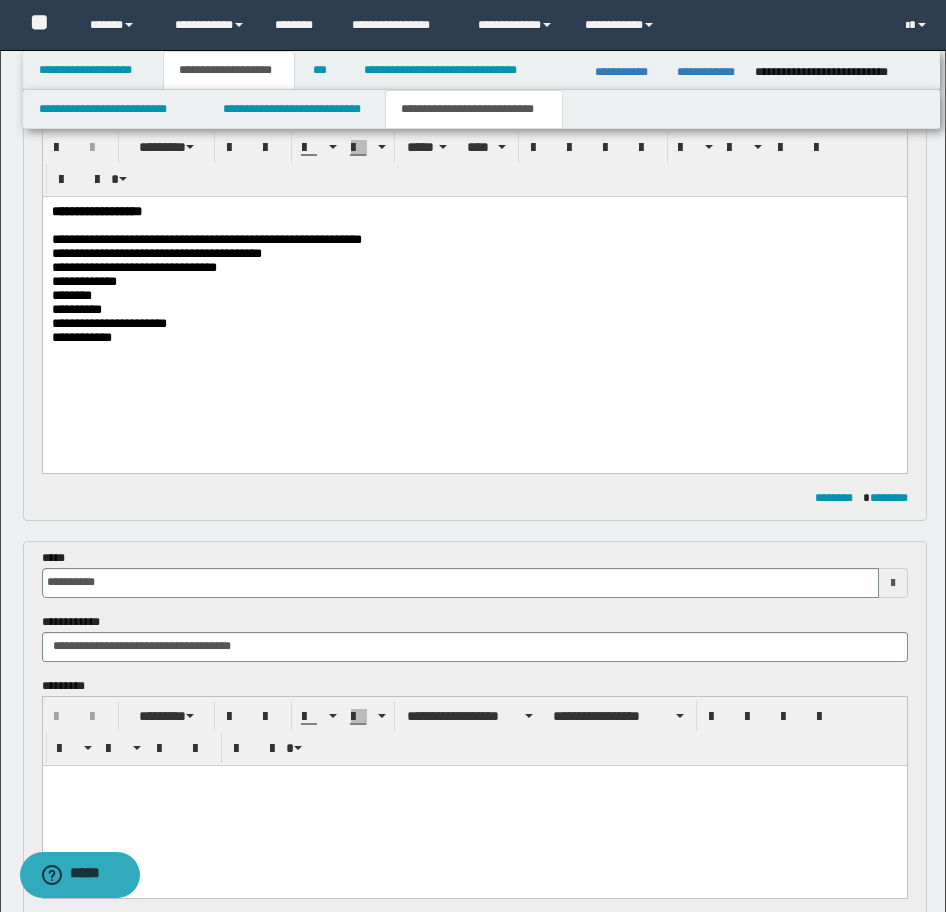 scroll, scrollTop: 0, scrollLeft: 0, axis: both 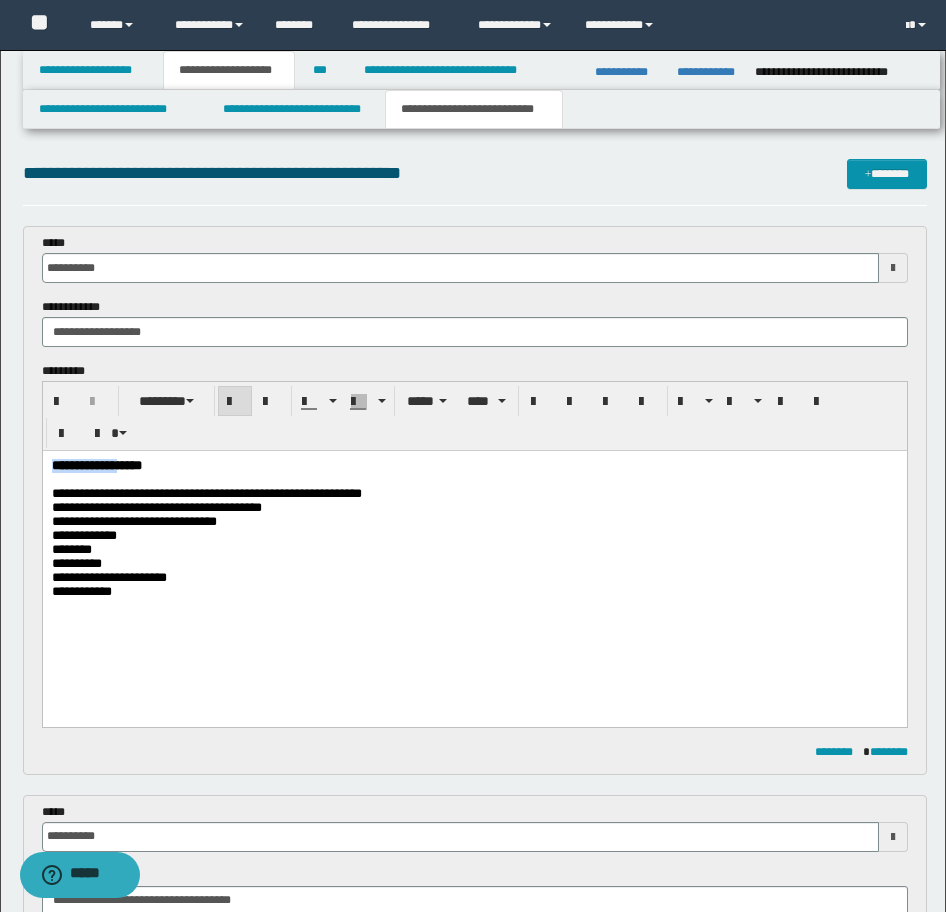 drag, startPoint x: 140, startPoint y: 472, endPoint x: -17, endPoint y: 450, distance: 158.5339 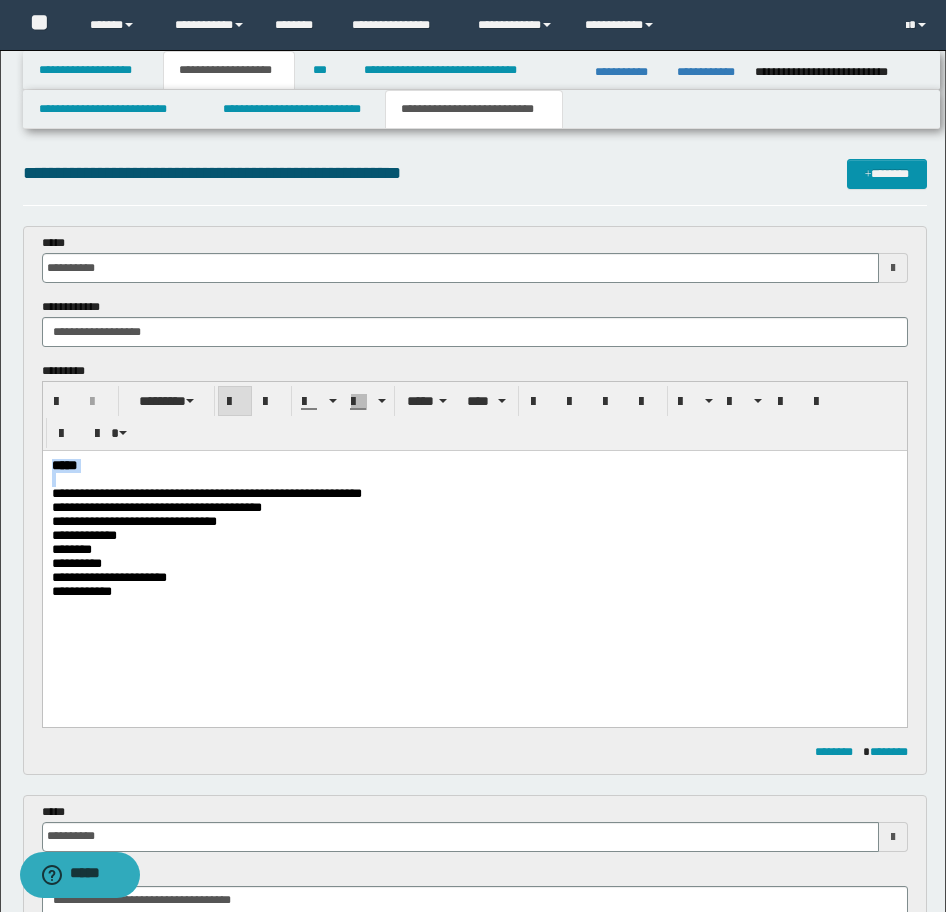 drag, startPoint x: 103, startPoint y: 481, endPoint x: -12, endPoint y: 473, distance: 115.27792 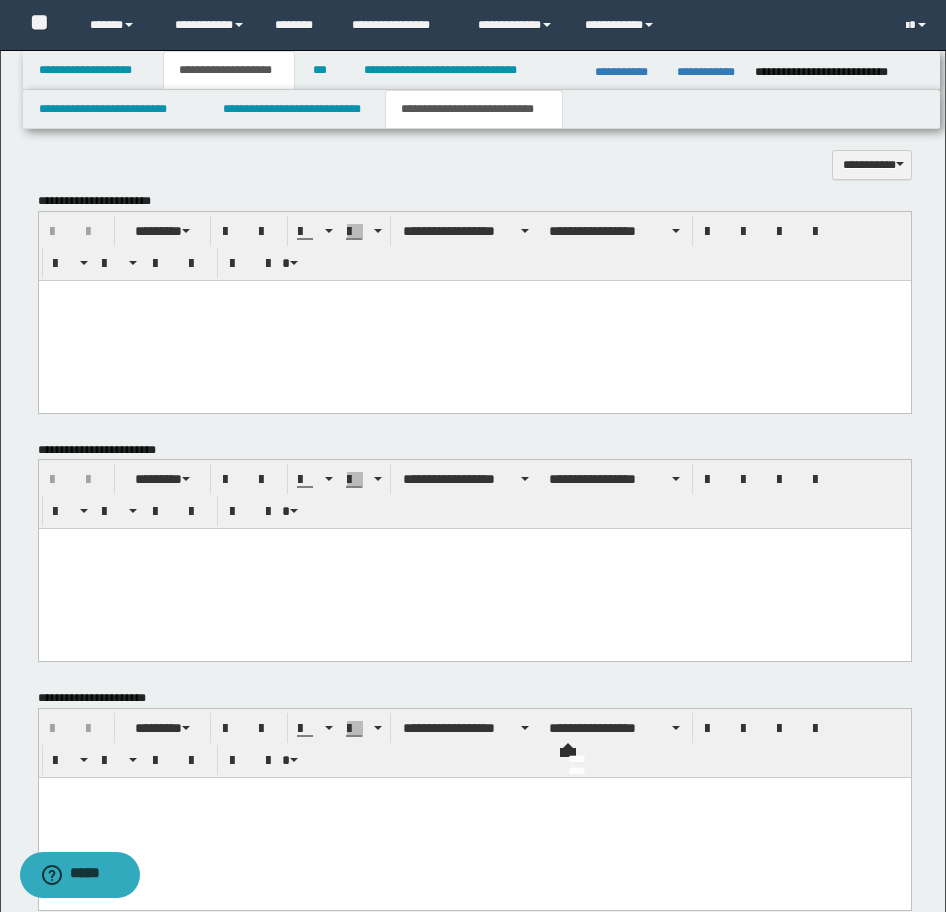 scroll, scrollTop: 1340, scrollLeft: 0, axis: vertical 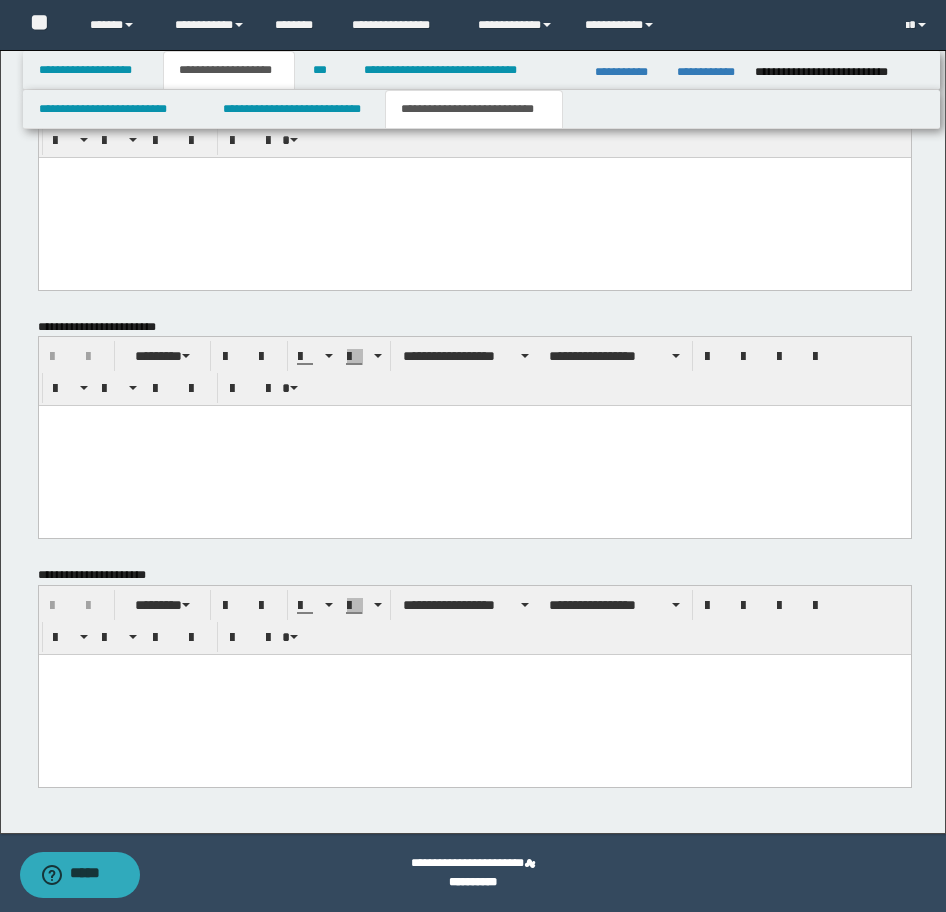click at bounding box center (474, 695) 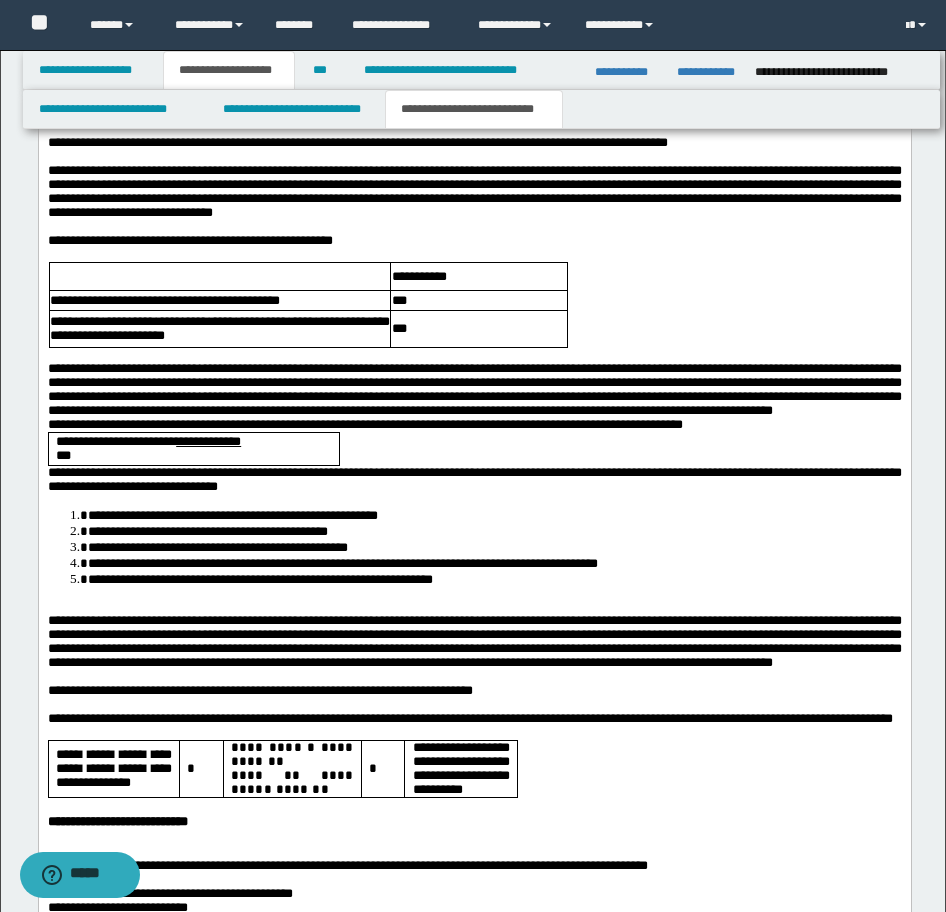 scroll, scrollTop: 2040, scrollLeft: 0, axis: vertical 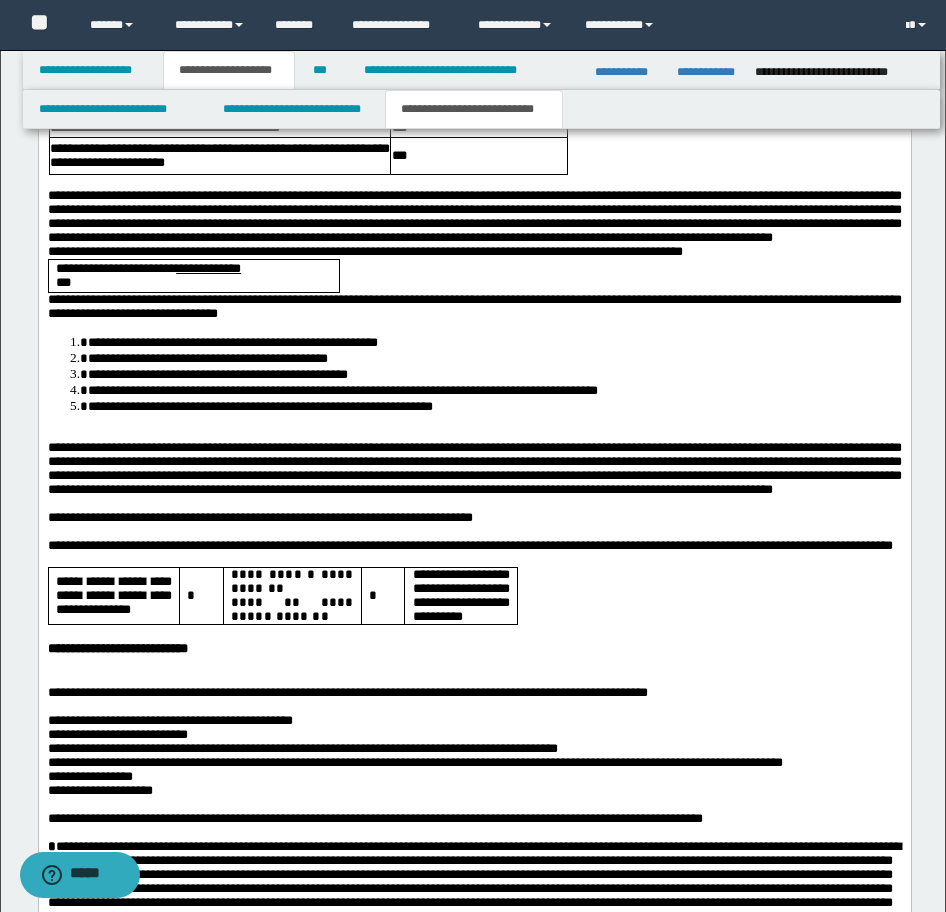 click on "**********" at bounding box center [474, 218] 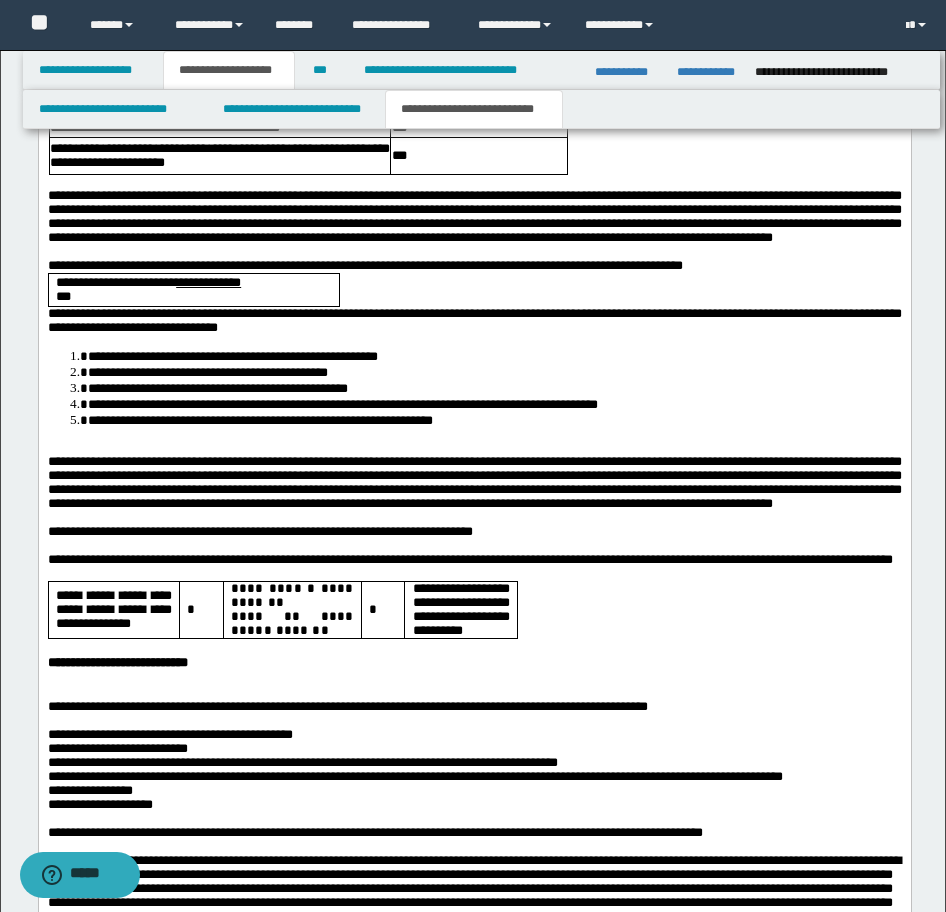 click on "**********" at bounding box center [474, 267] 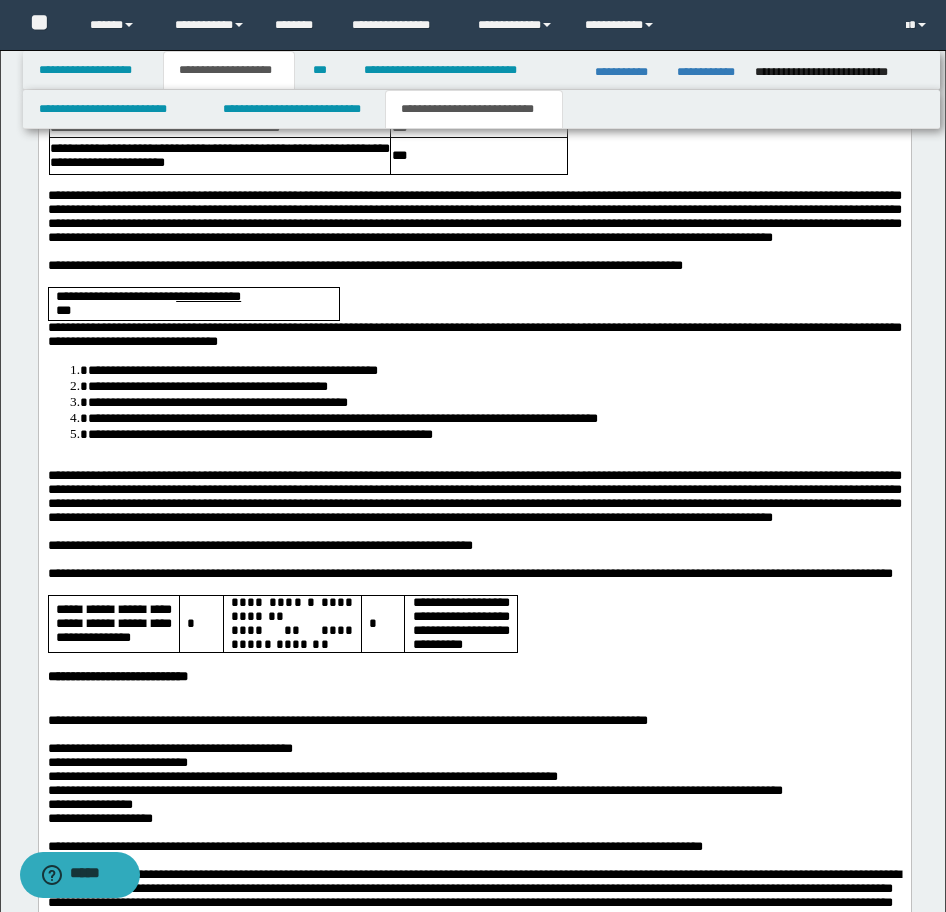 click on "**********" at bounding box center [474, 335] 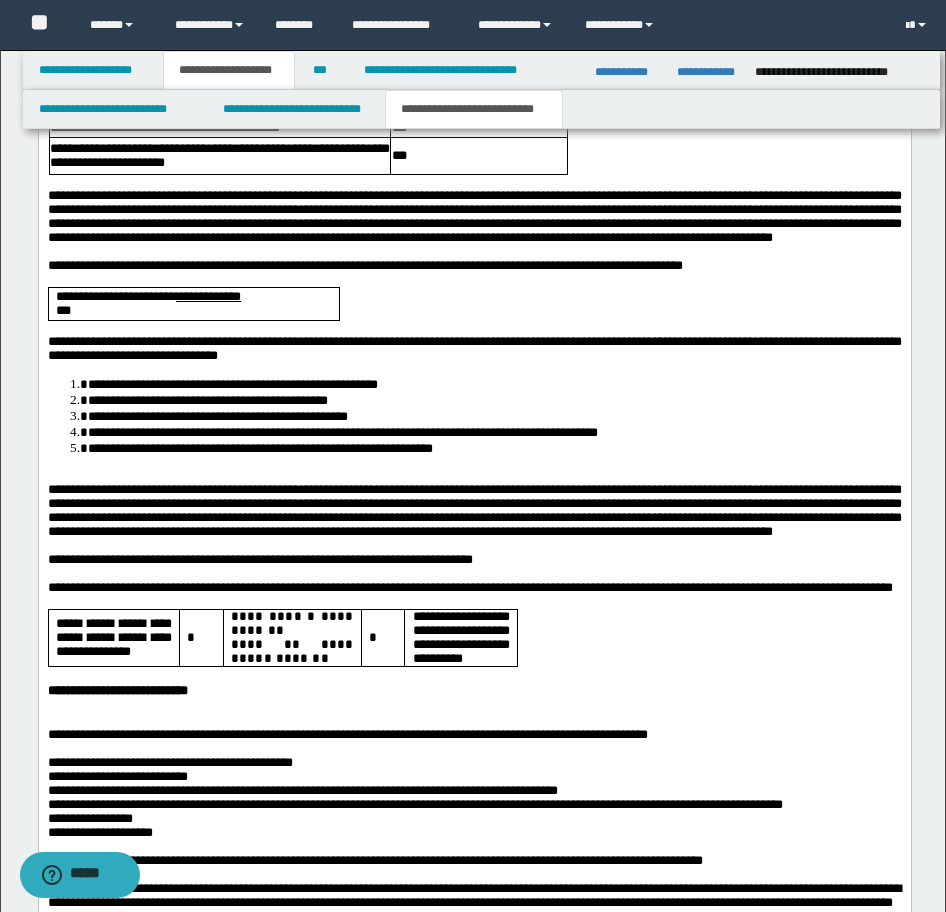 click at bounding box center [474, 477] 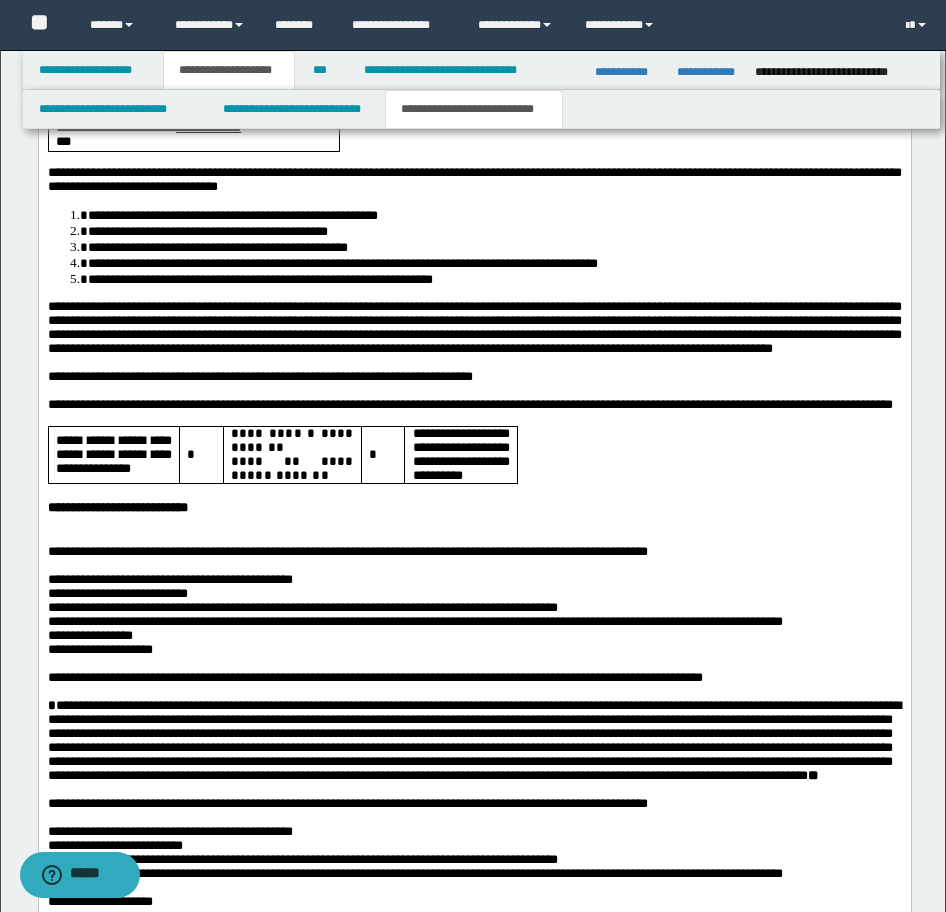 scroll, scrollTop: 2340, scrollLeft: 0, axis: vertical 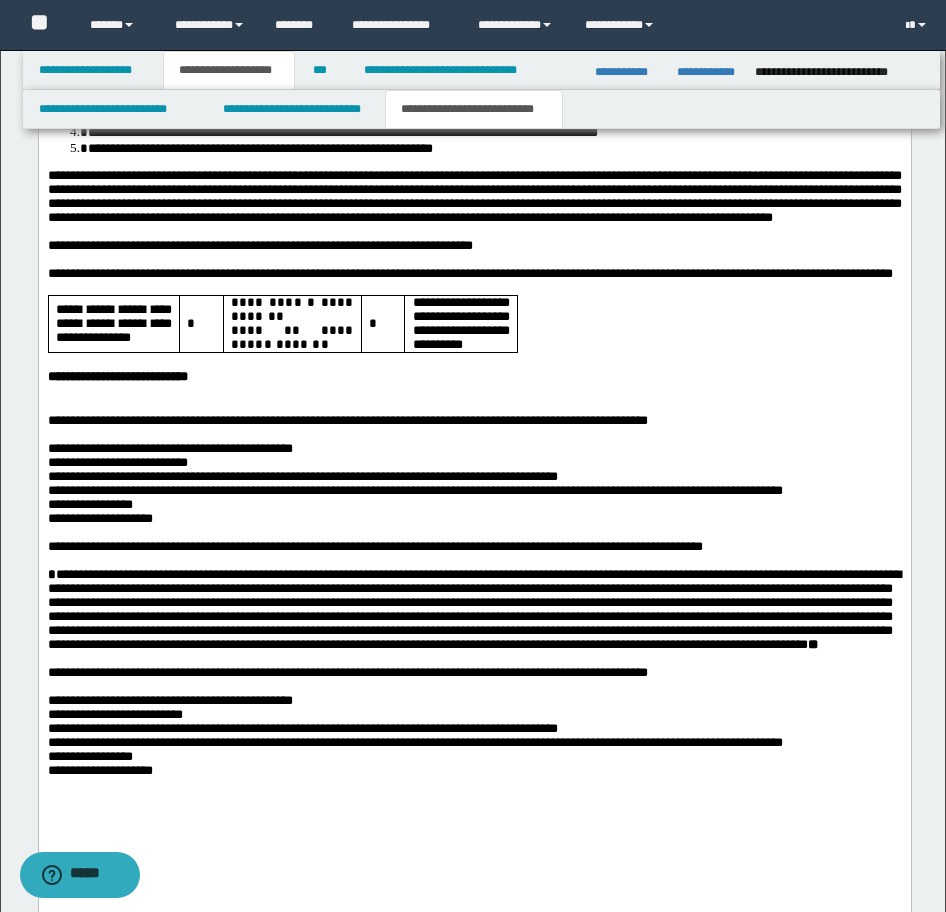 click at bounding box center (474, 408) 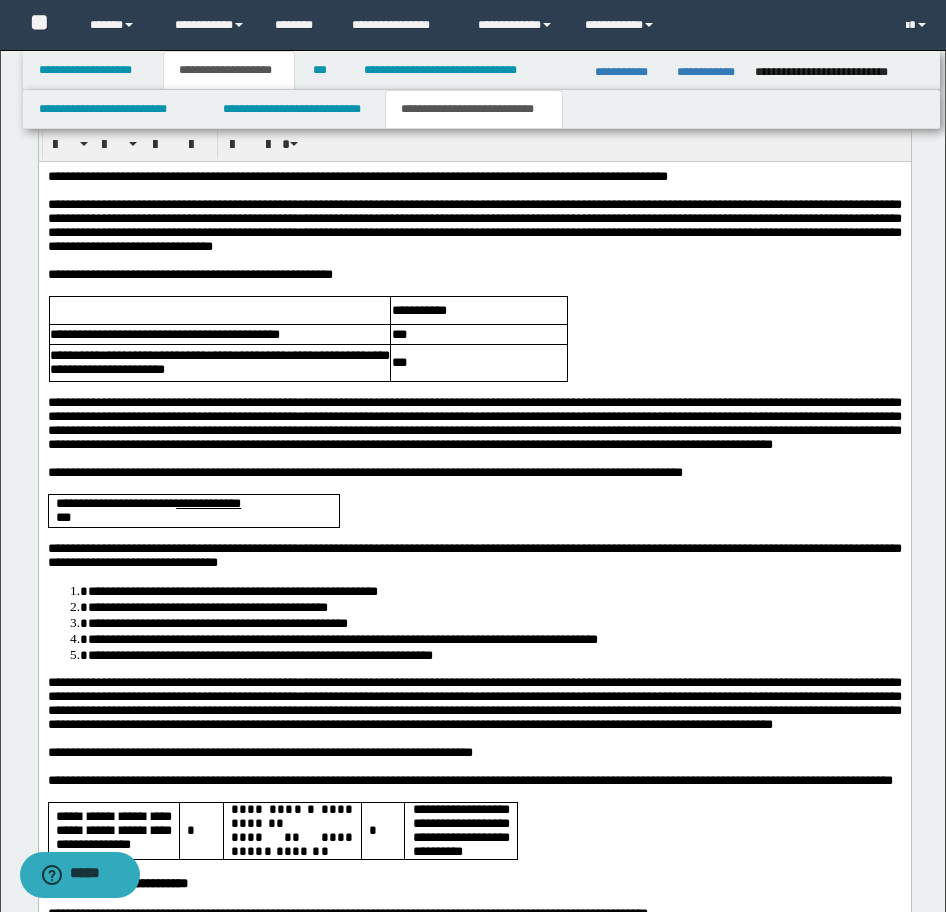 scroll, scrollTop: 1640, scrollLeft: 0, axis: vertical 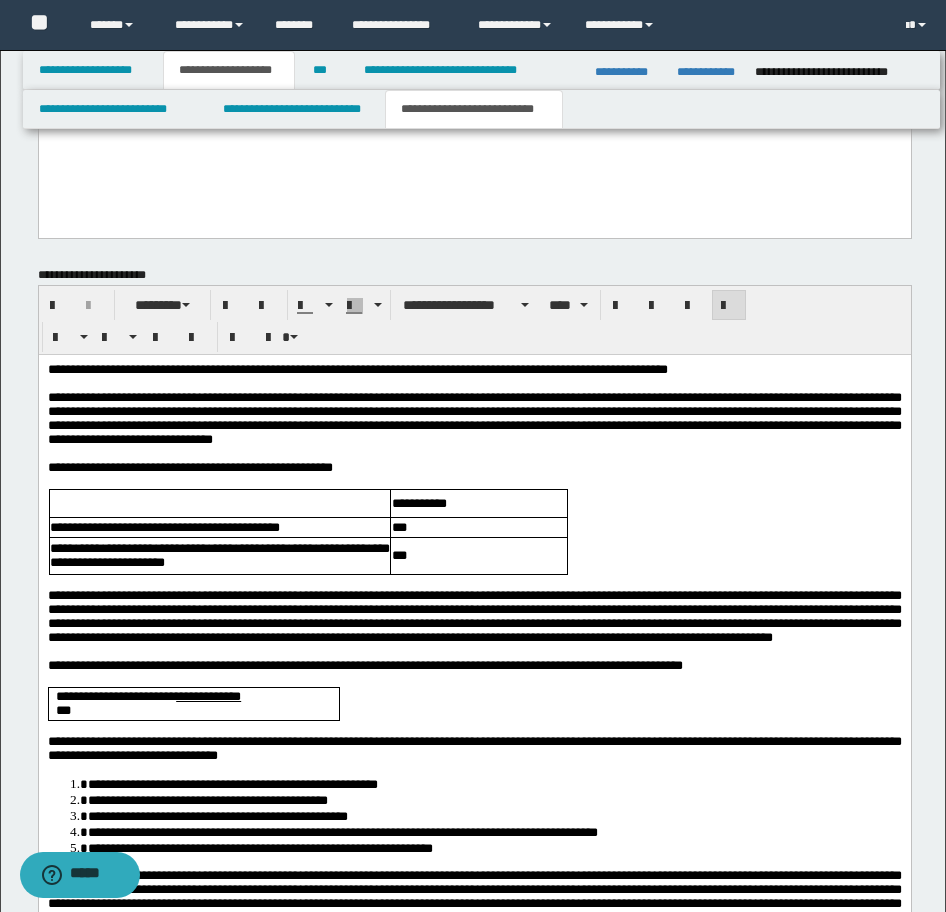 click on "**********" at bounding box center (357, 369) 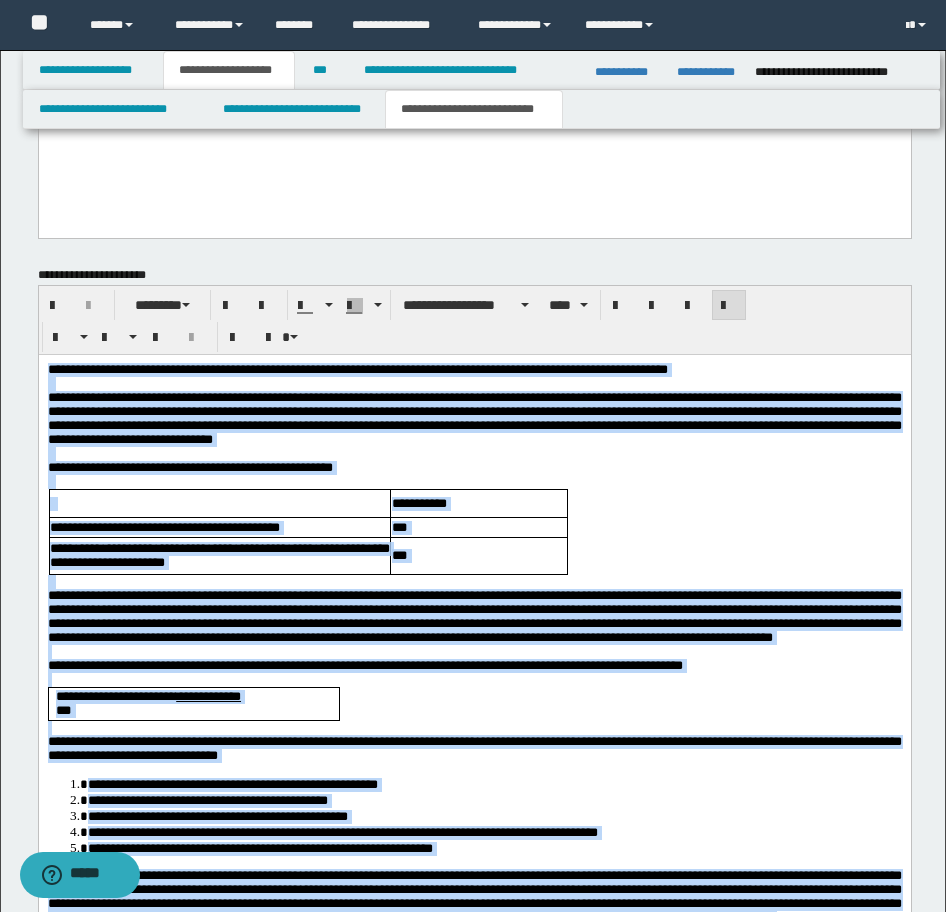 click at bounding box center (729, 305) 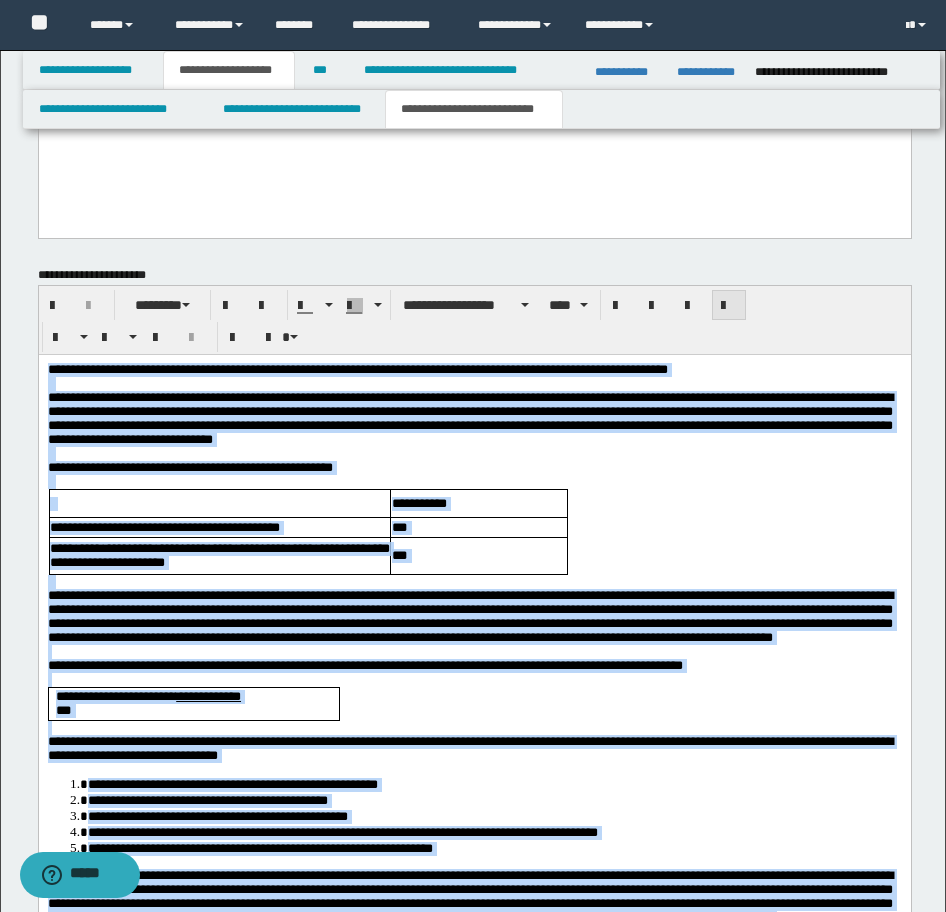 click at bounding box center [729, 305] 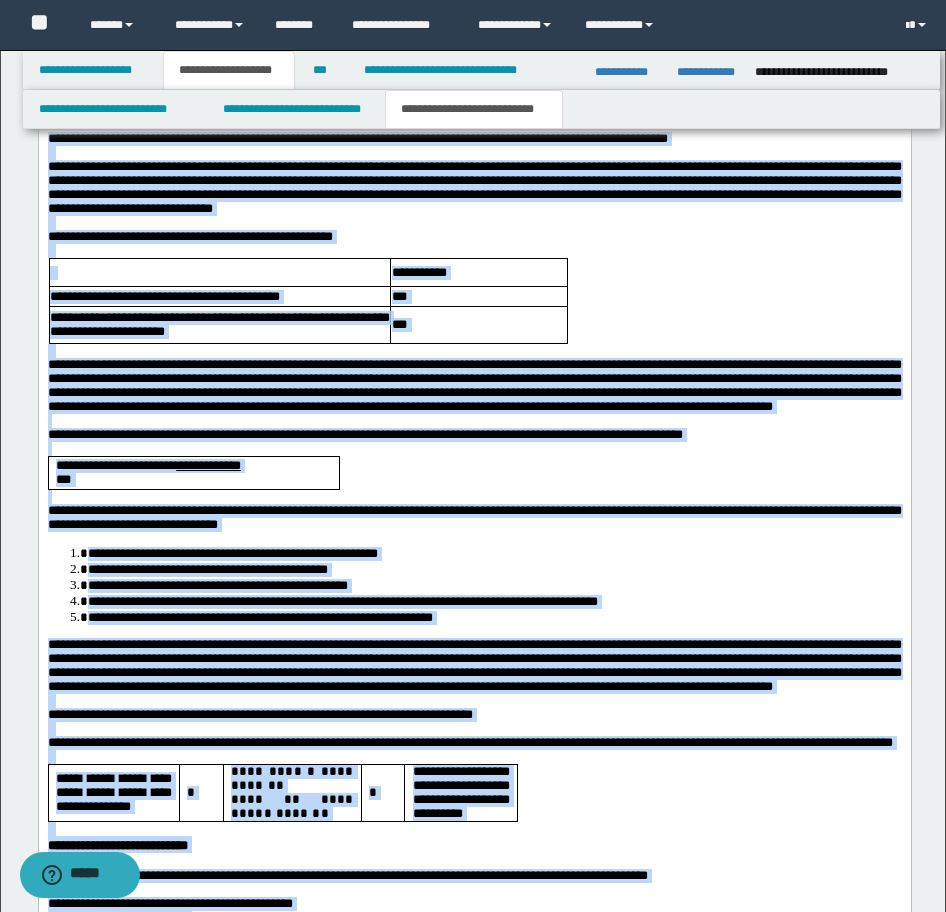 scroll, scrollTop: 1554, scrollLeft: 0, axis: vertical 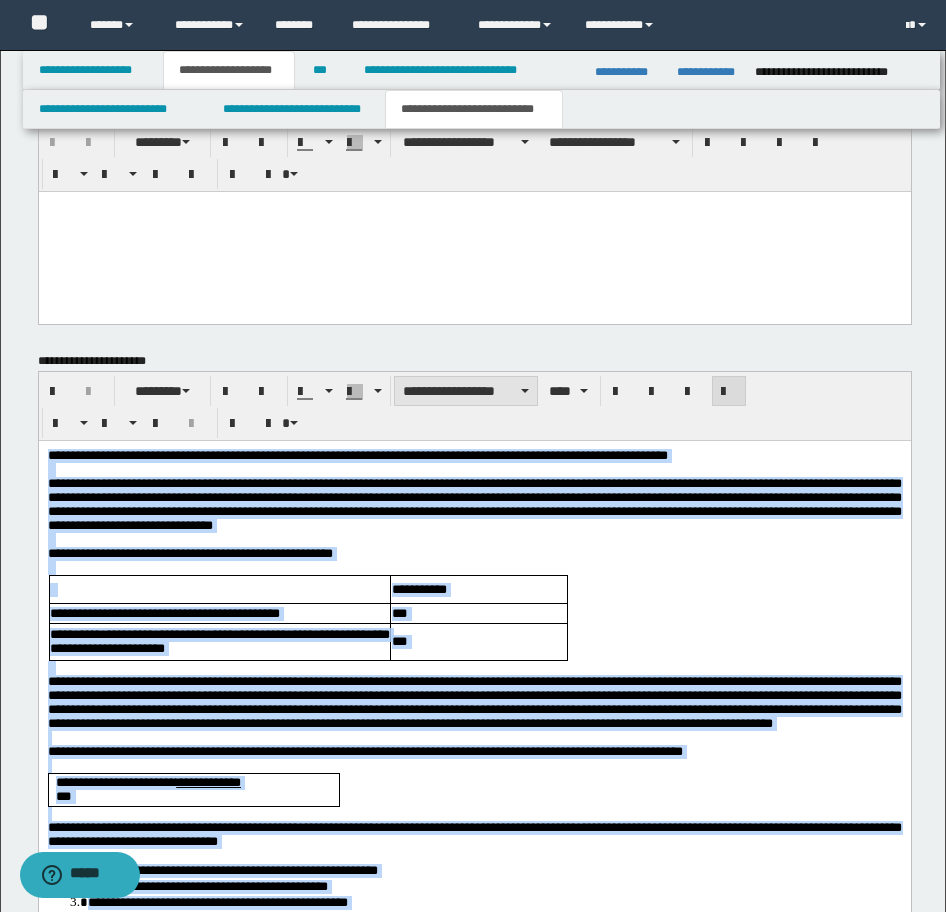 click on "**********" at bounding box center (466, 391) 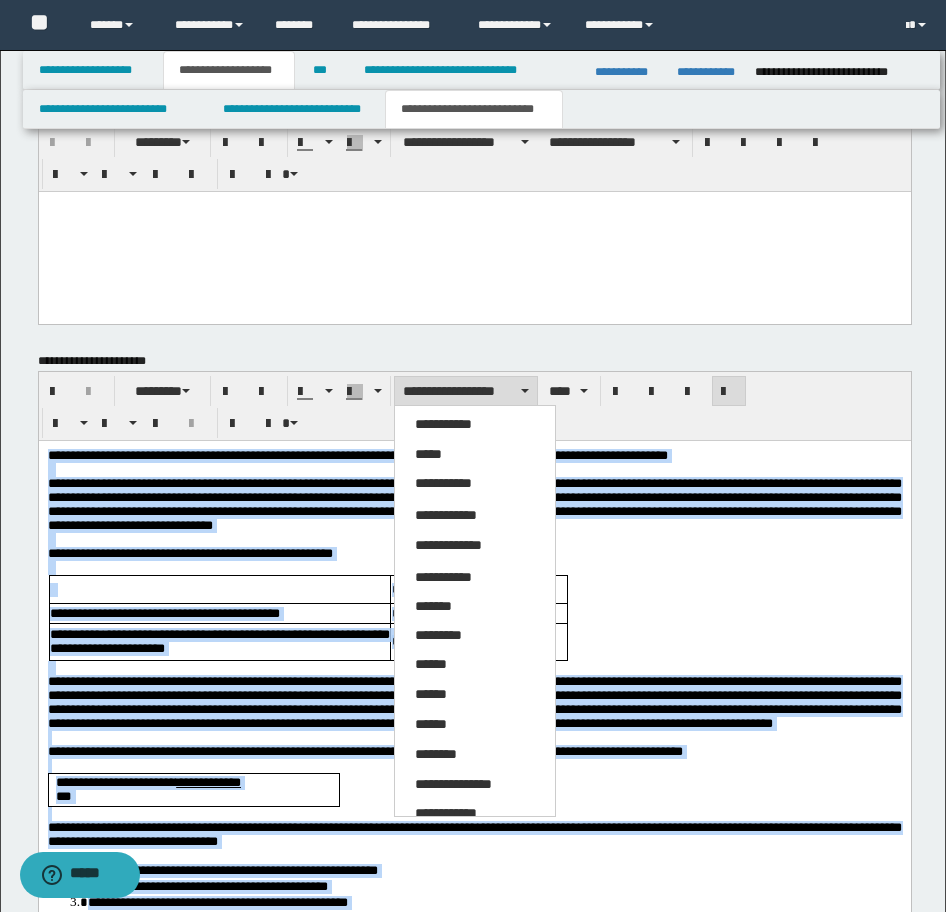 click on "*****" at bounding box center [428, 454] 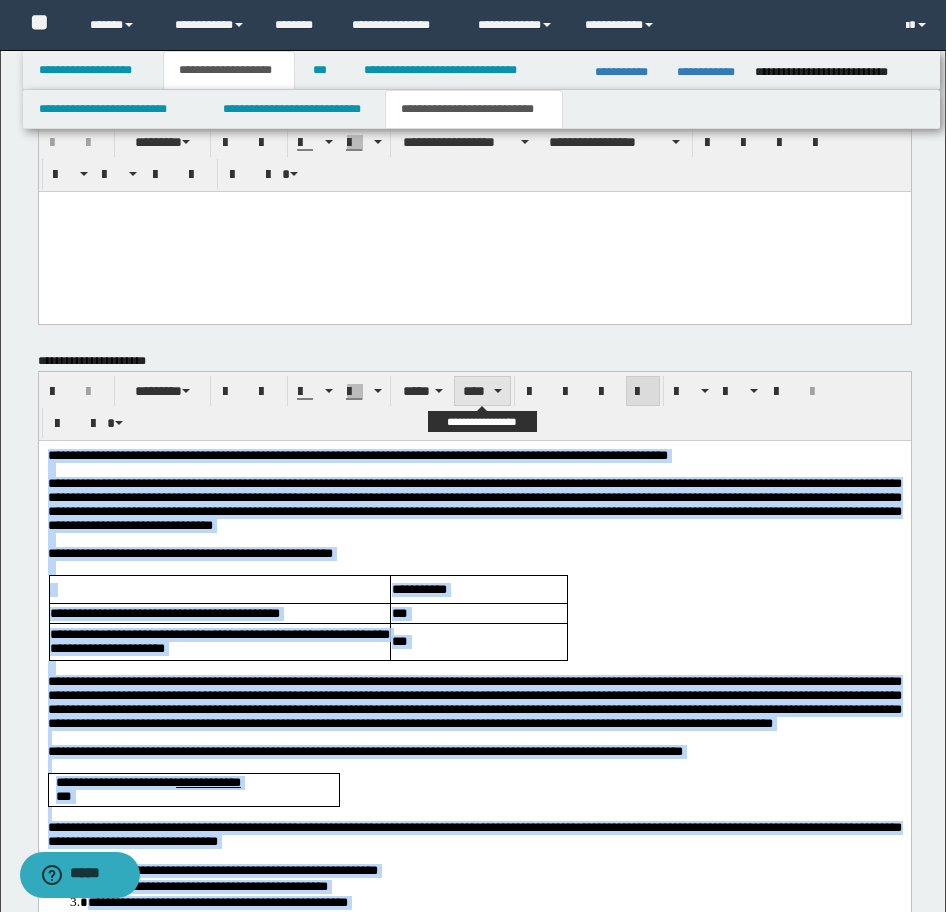 click on "****" at bounding box center (482, 391) 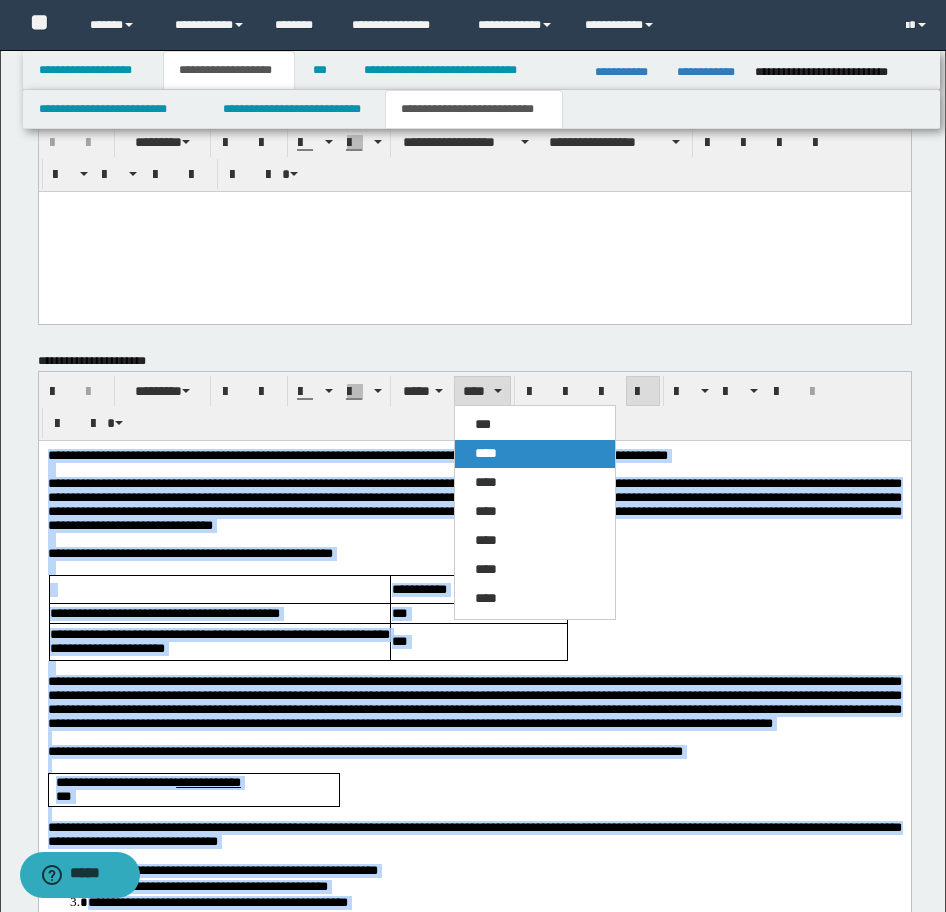 click on "****" at bounding box center [486, 453] 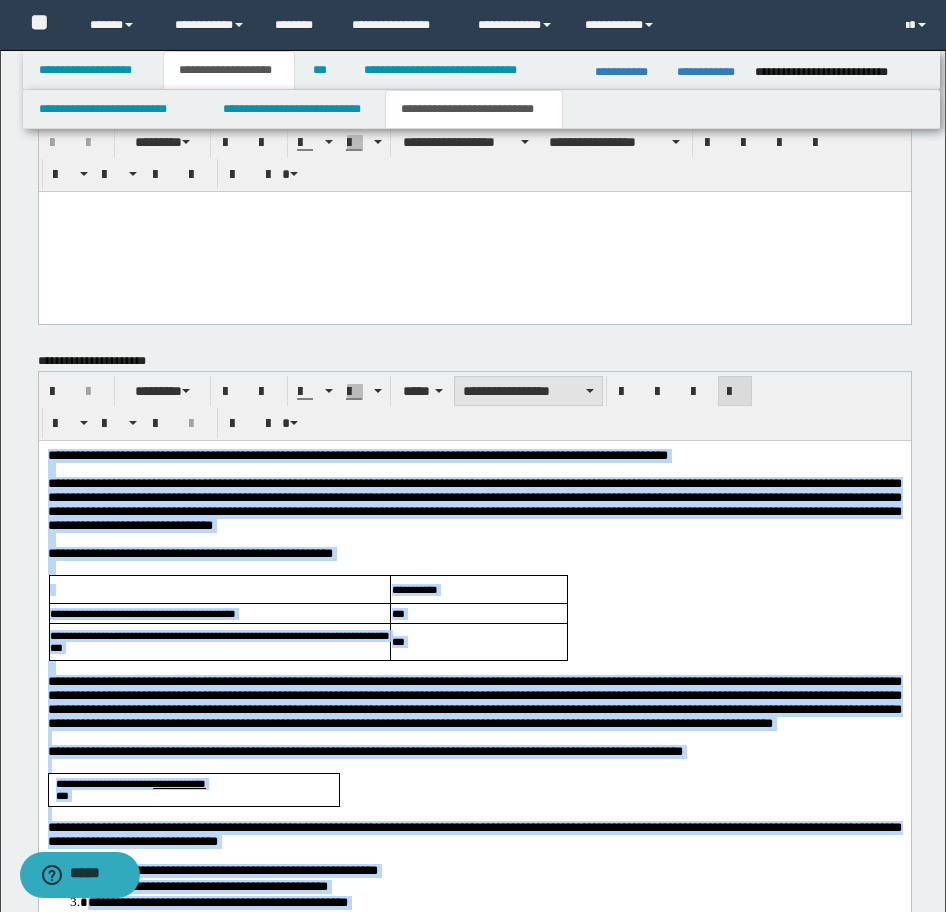click on "**********" at bounding box center [528, 391] 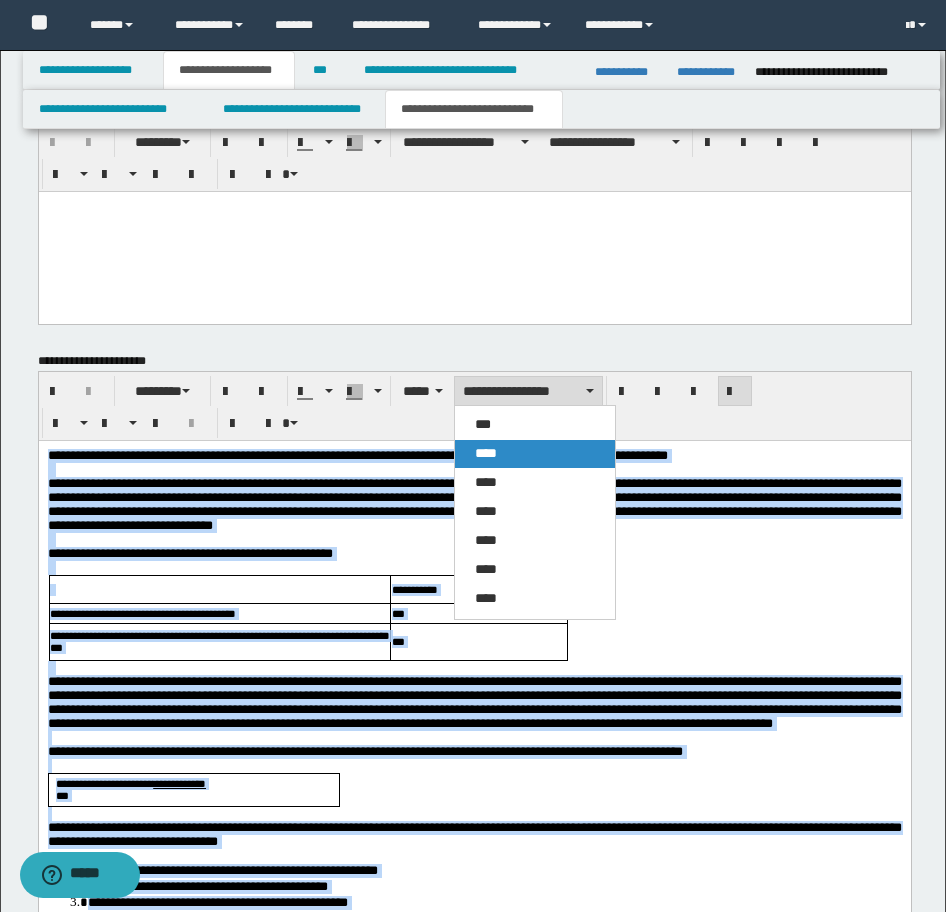 drag, startPoint x: 488, startPoint y: 449, endPoint x: 523, endPoint y: 24, distance: 426.43875 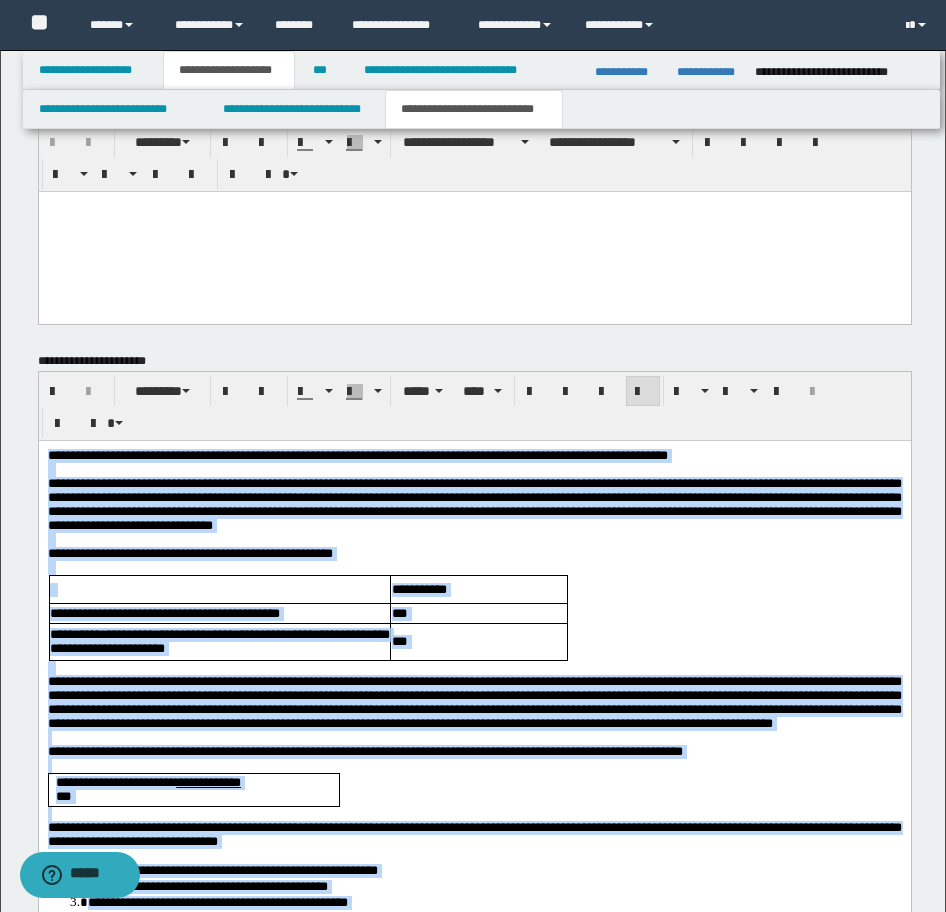 click at bounding box center [474, 568] 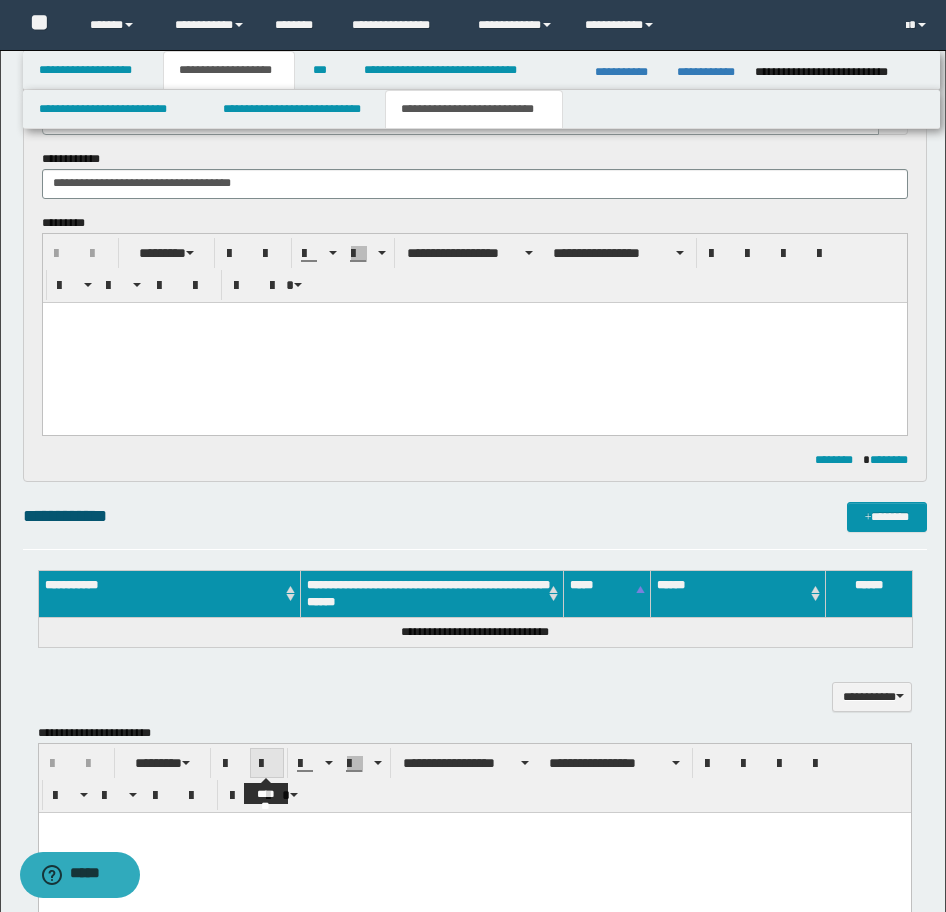 scroll, scrollTop: 1185, scrollLeft: 0, axis: vertical 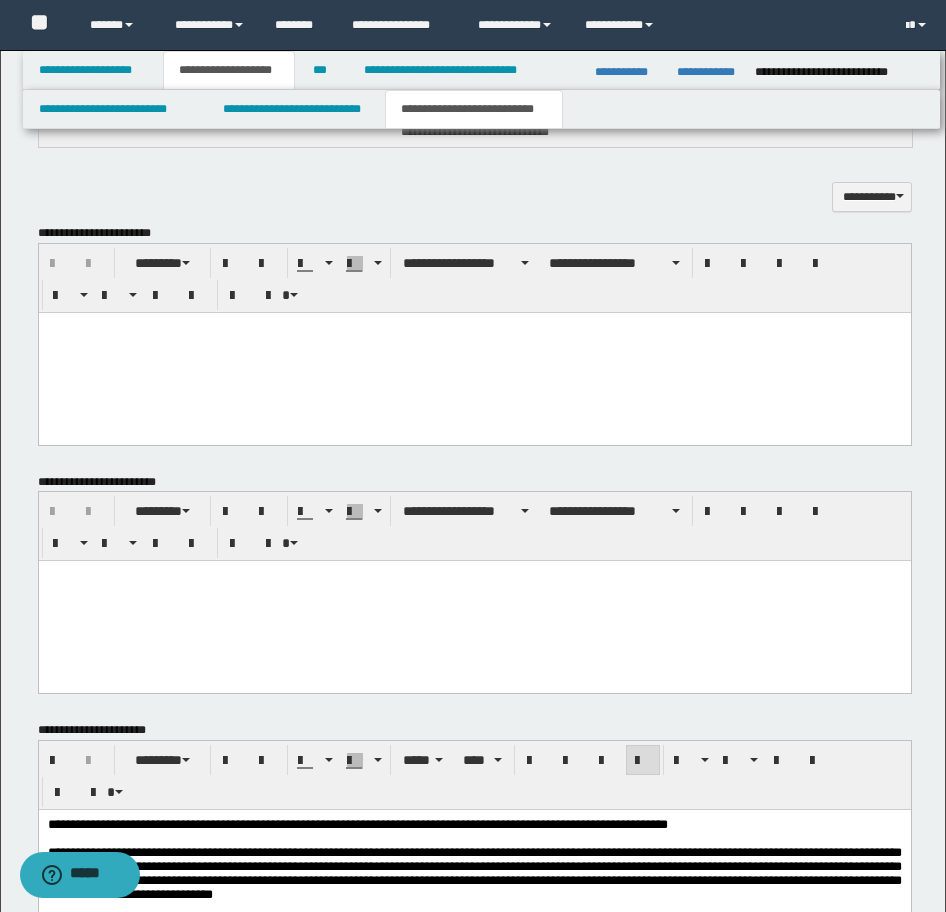 click at bounding box center [474, 352] 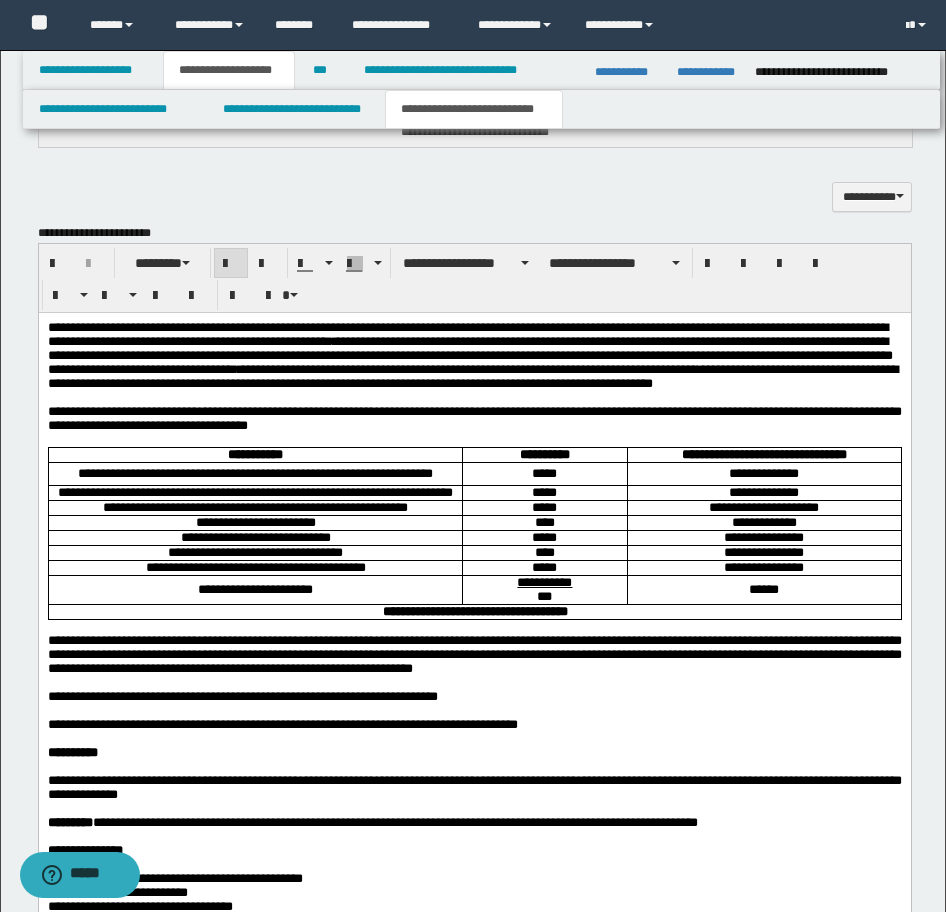 click on "**********" at bounding box center [467, 326] 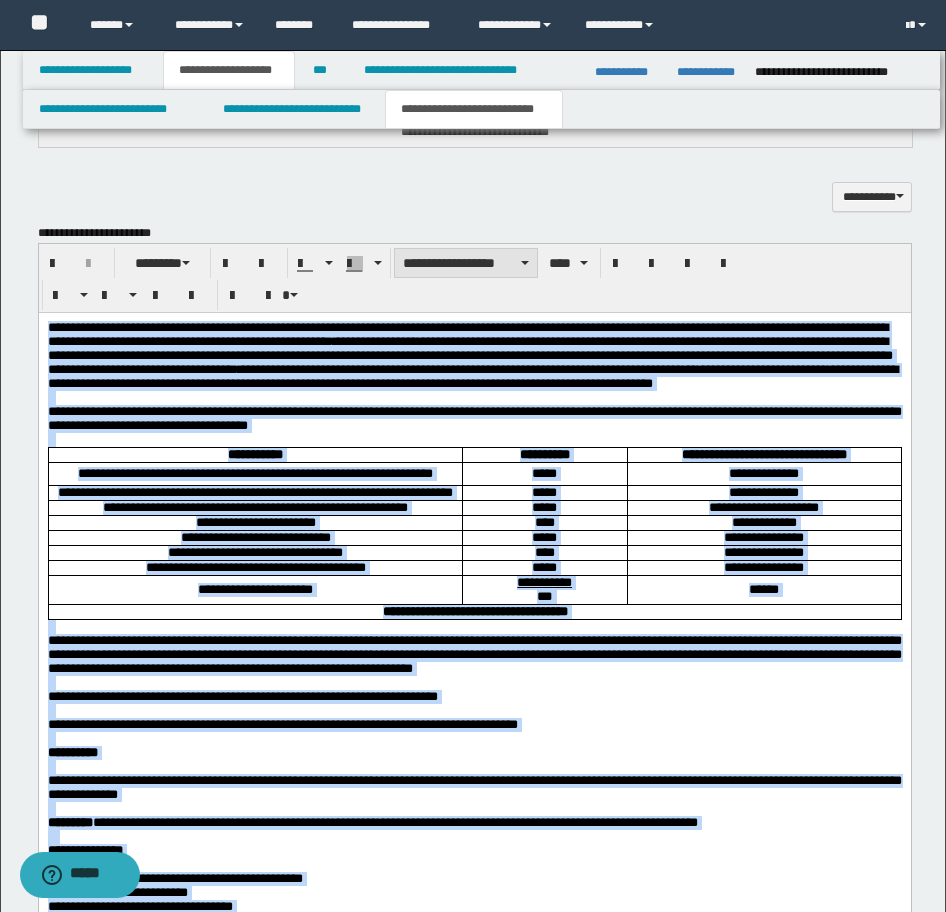 click on "**********" at bounding box center [466, 263] 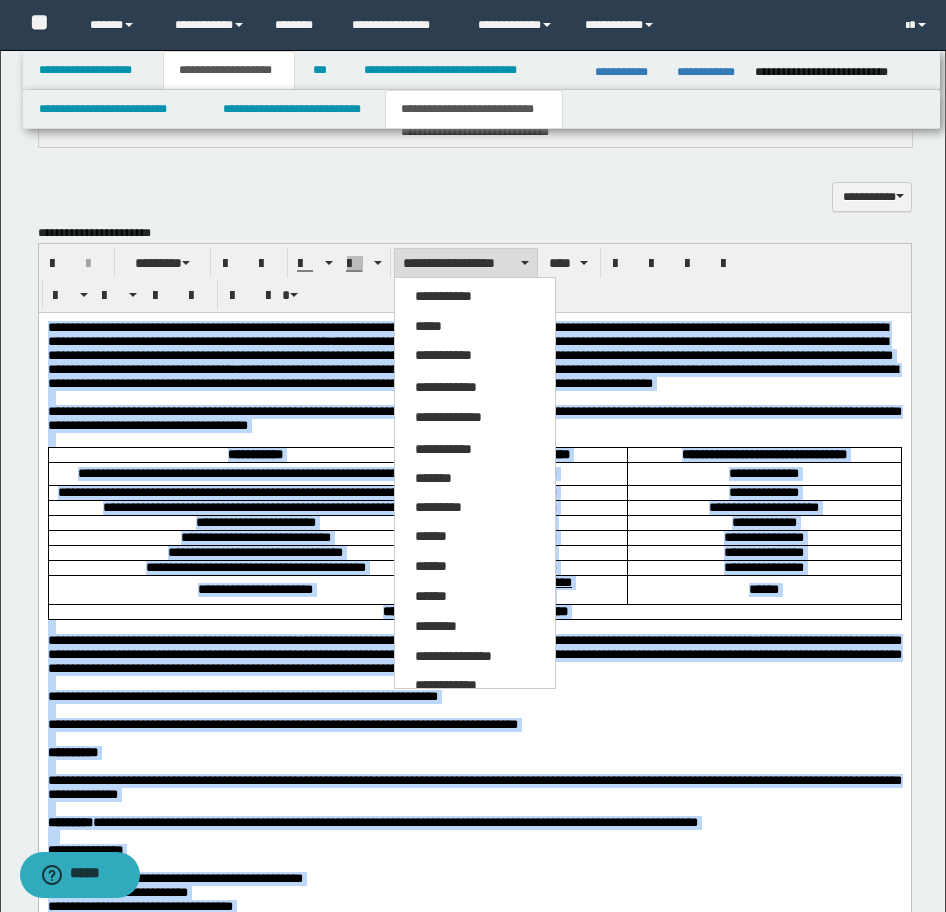 click on "*****" at bounding box center (475, 327) 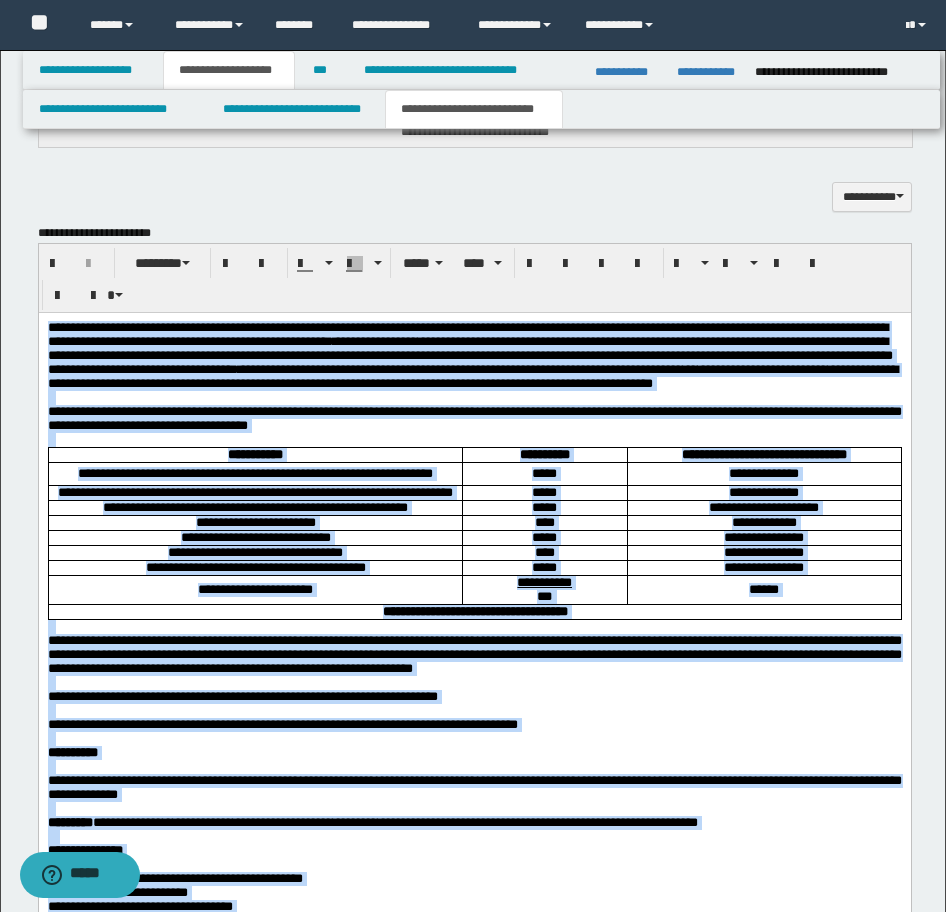 click on "**********" at bounding box center [472, 375] 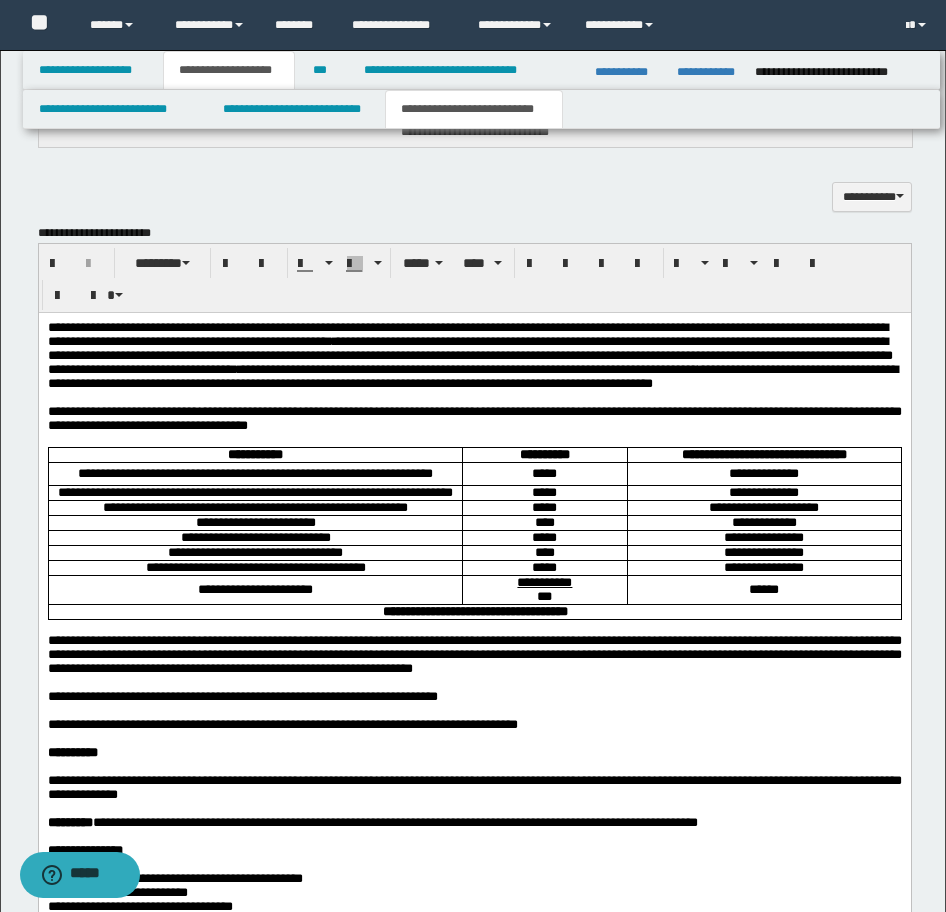 click on "**********" at bounding box center (467, 326) 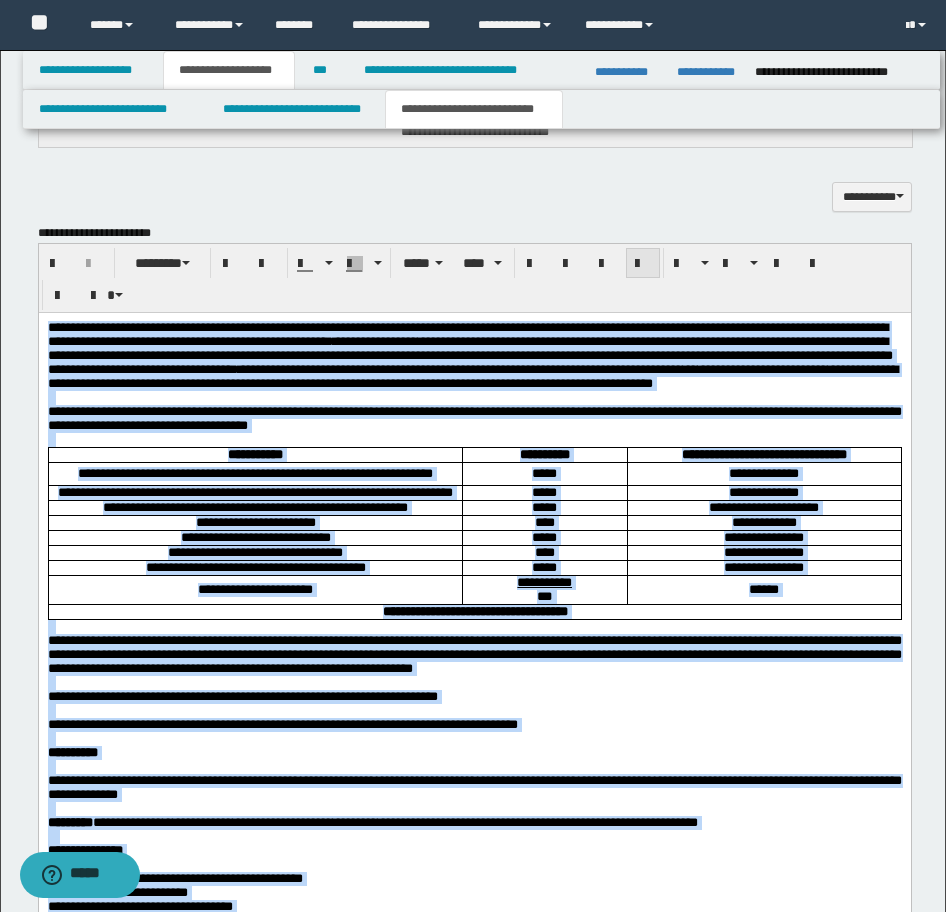 click at bounding box center (643, 263) 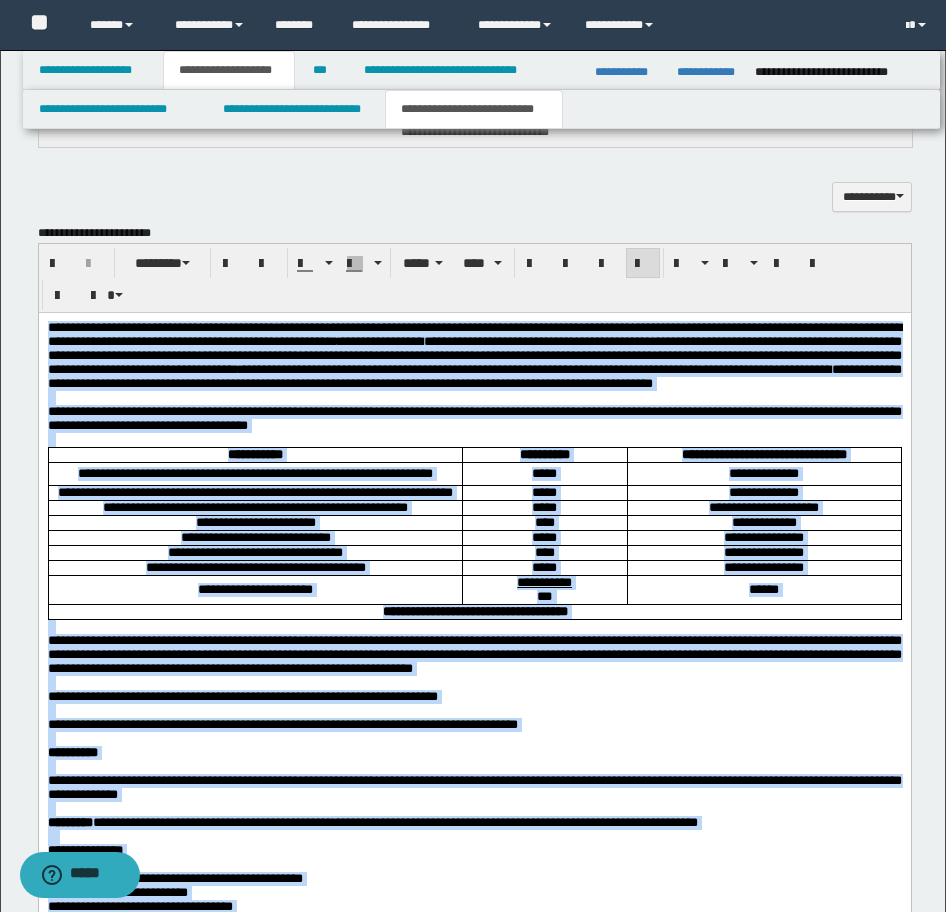 click on "**********" at bounding box center [192, 340] 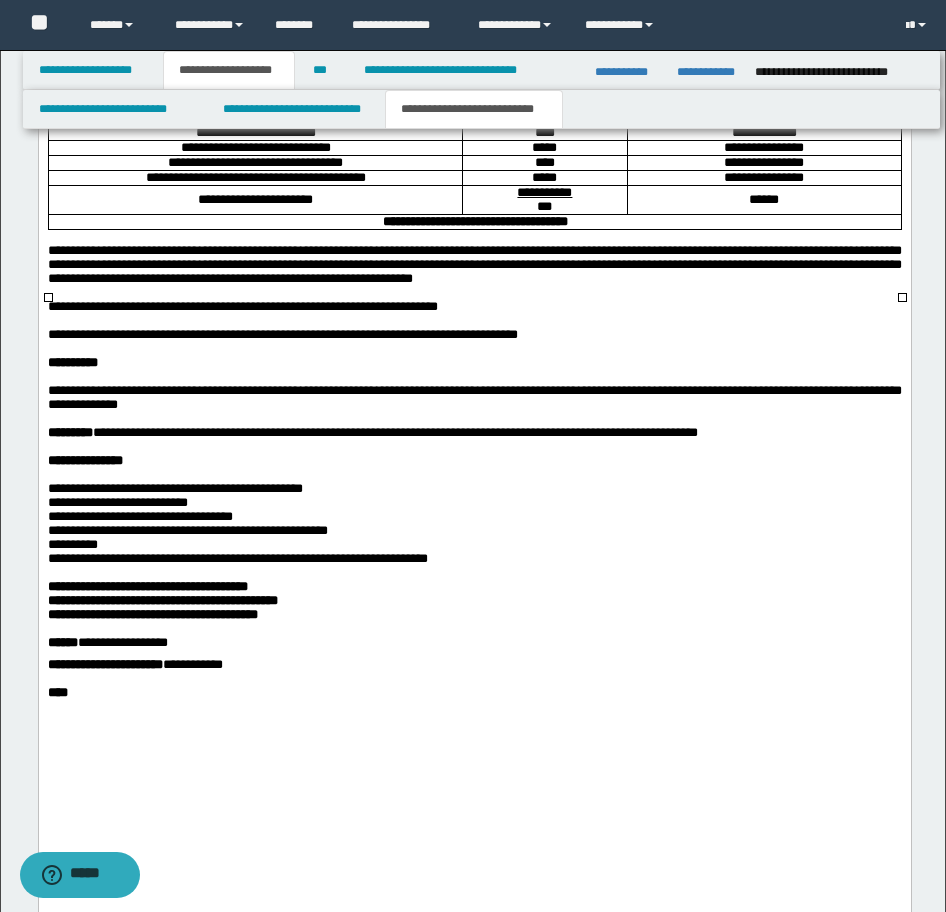 scroll, scrollTop: 1585, scrollLeft: 0, axis: vertical 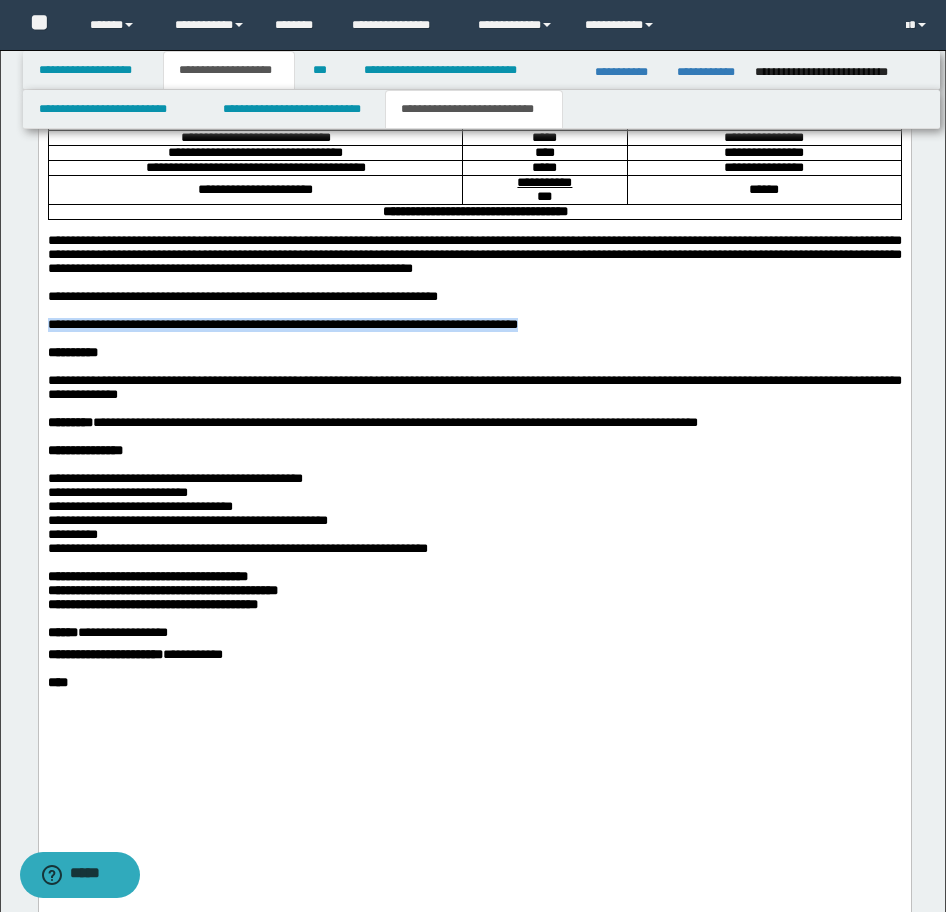 drag, startPoint x: 633, startPoint y: 413, endPoint x: 50, endPoint y: 413, distance: 583 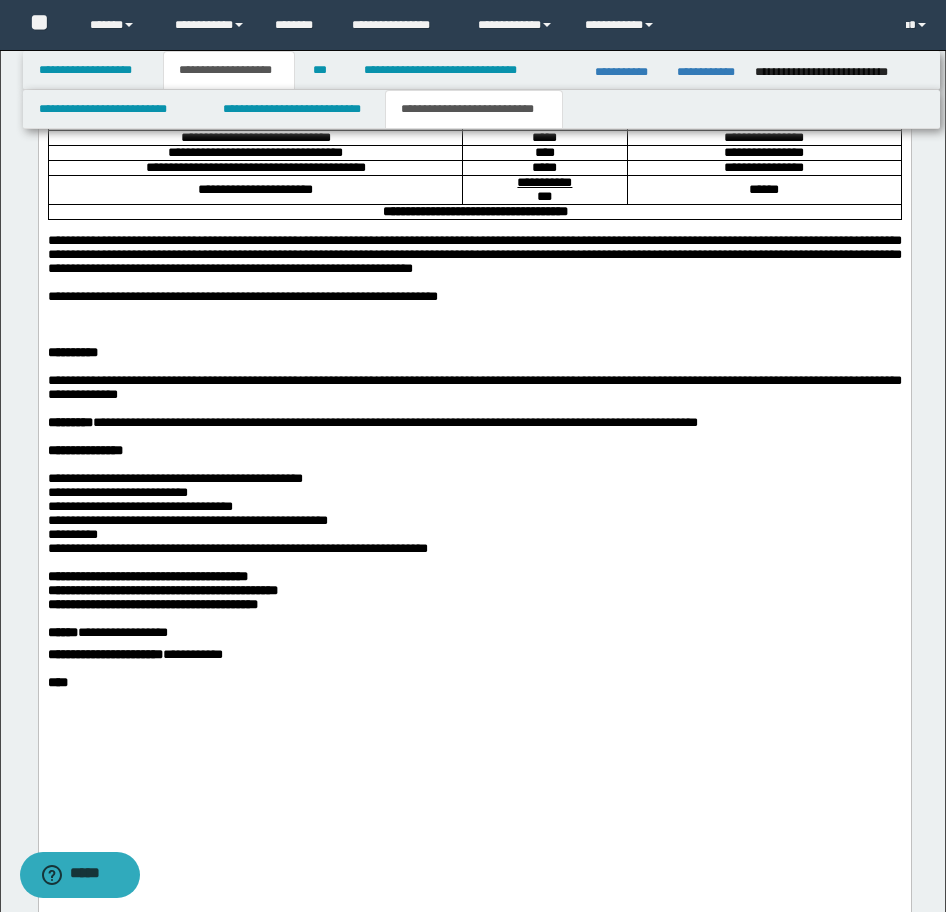 click at bounding box center [474, 339] 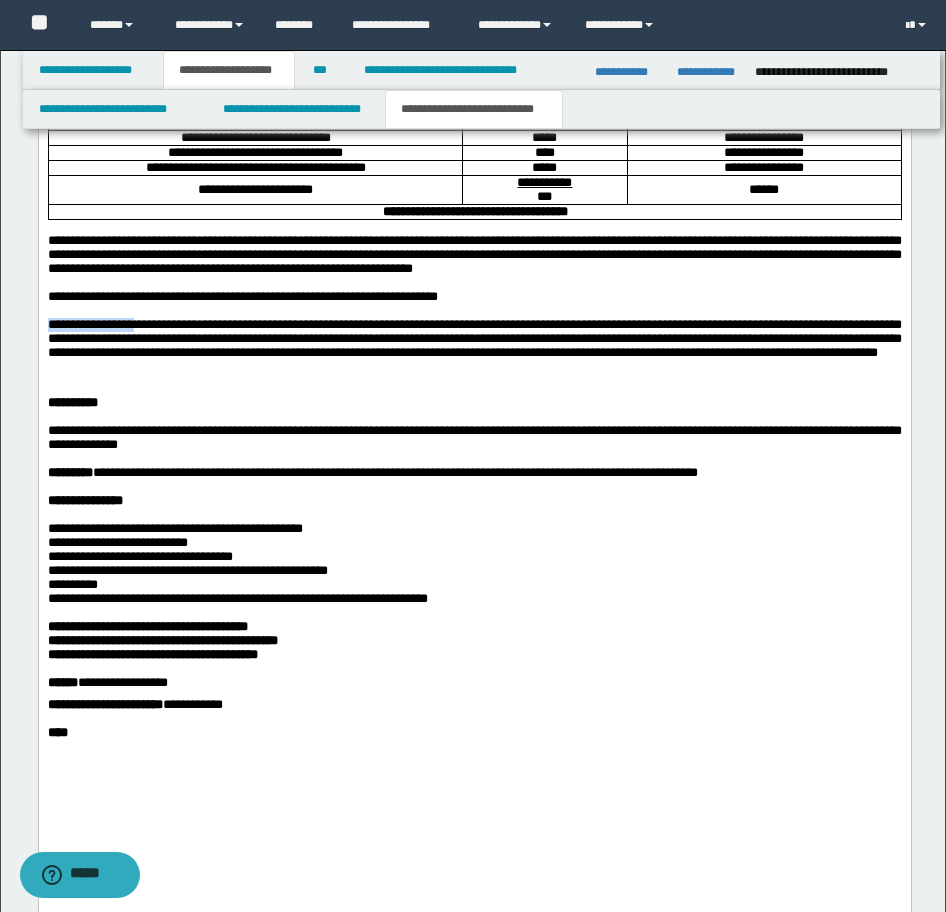 drag, startPoint x: 130, startPoint y: 413, endPoint x: 31, endPoint y: 410, distance: 99.04544 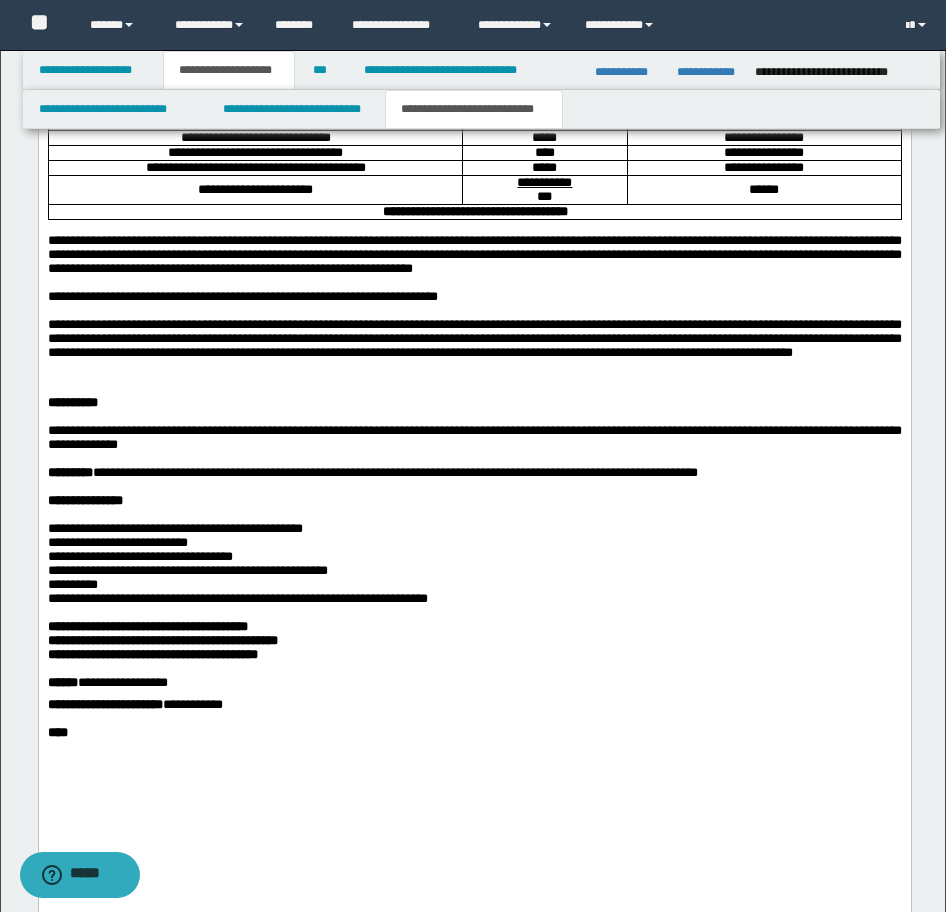 click on "**********" at bounding box center (474, 297) 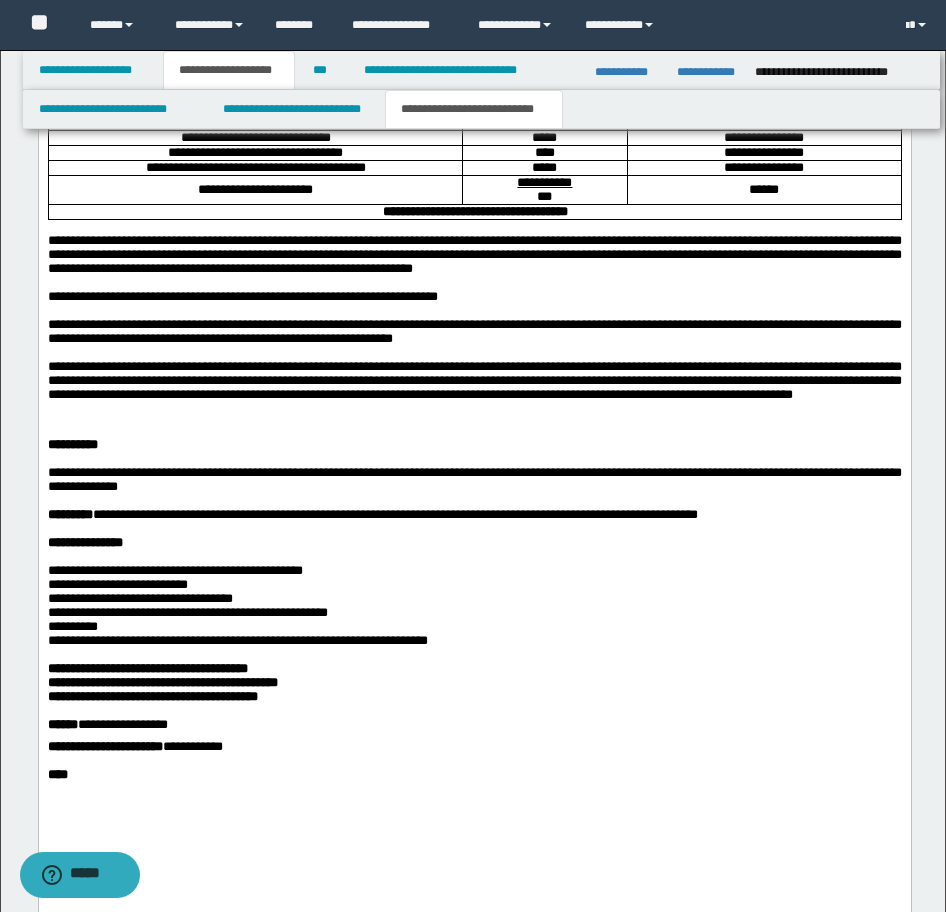 click on "**********" at bounding box center (474, 331) 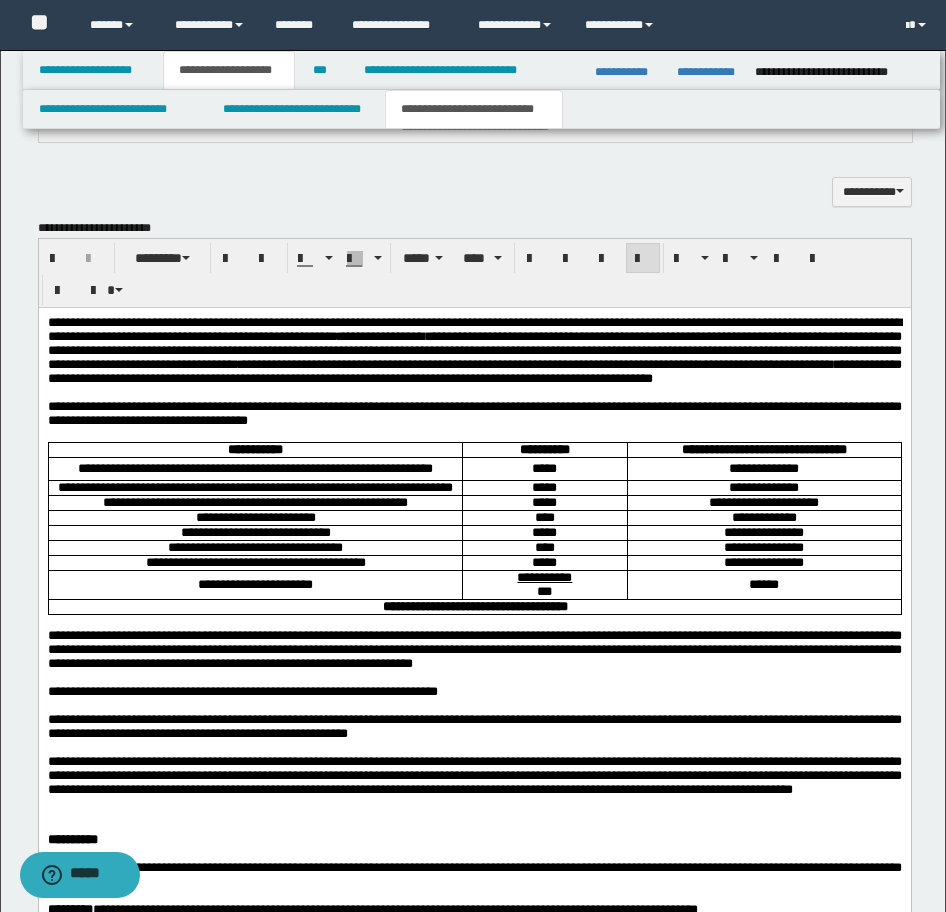 scroll, scrollTop: 1185, scrollLeft: 0, axis: vertical 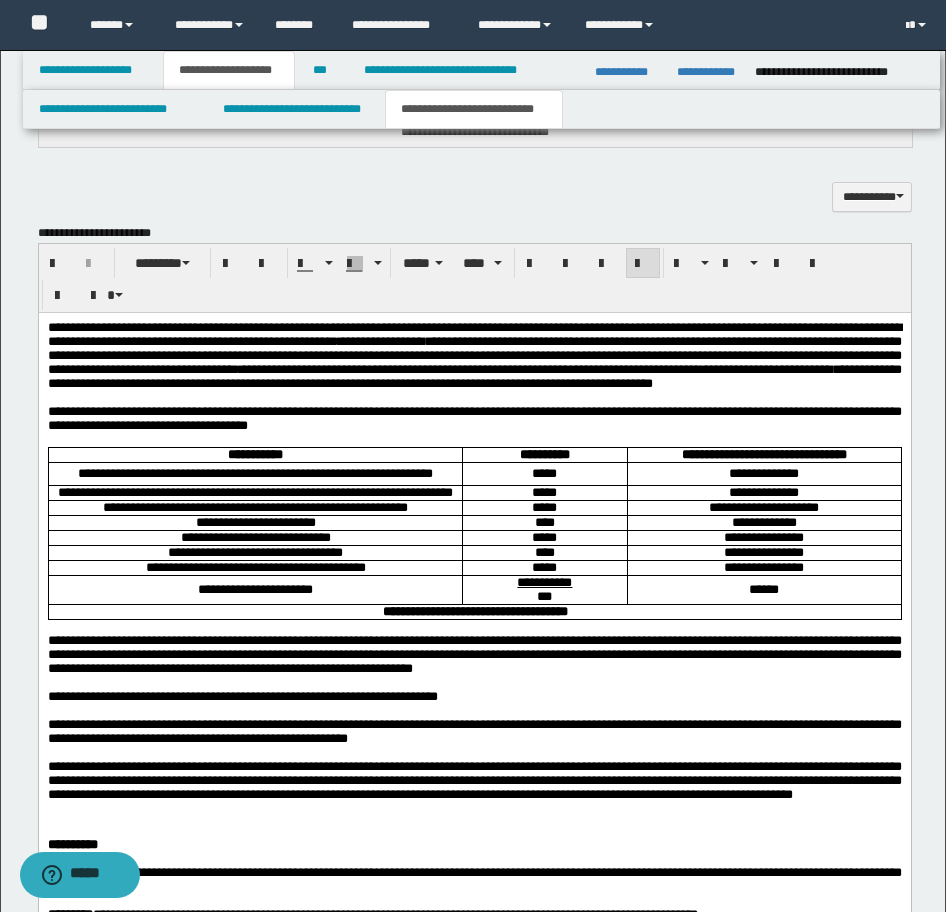 click on "**********" at bounding box center [474, 326] 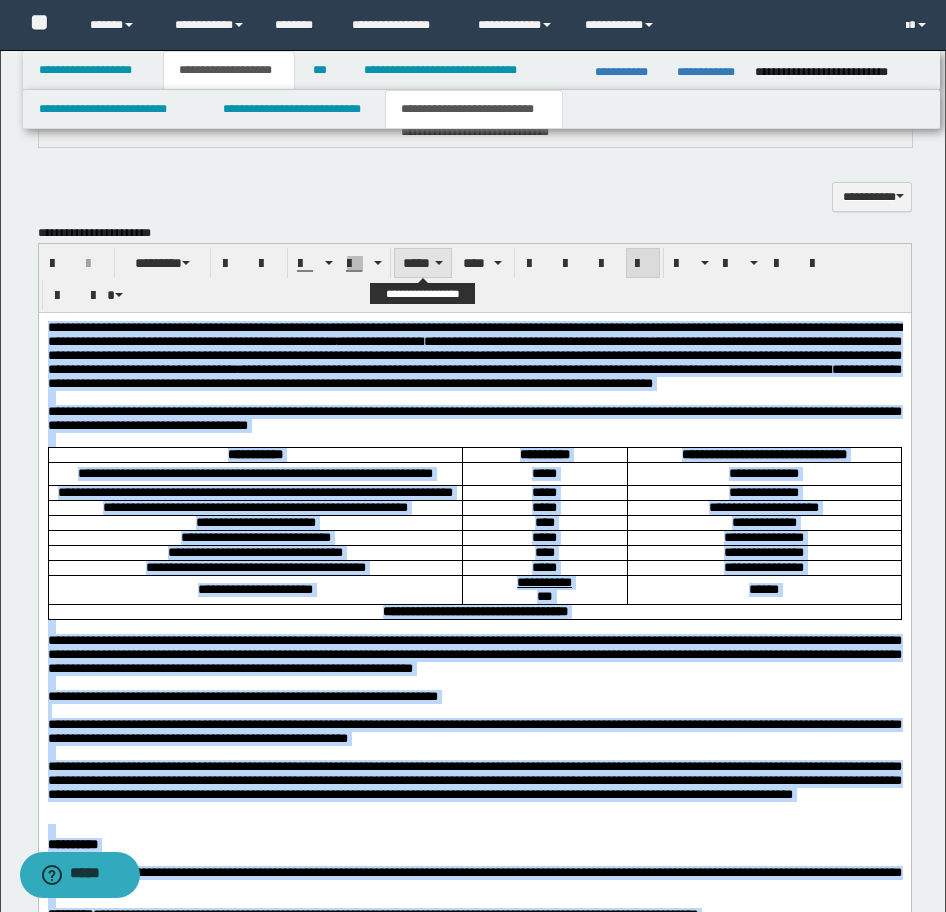 click on "*****" at bounding box center [423, 263] 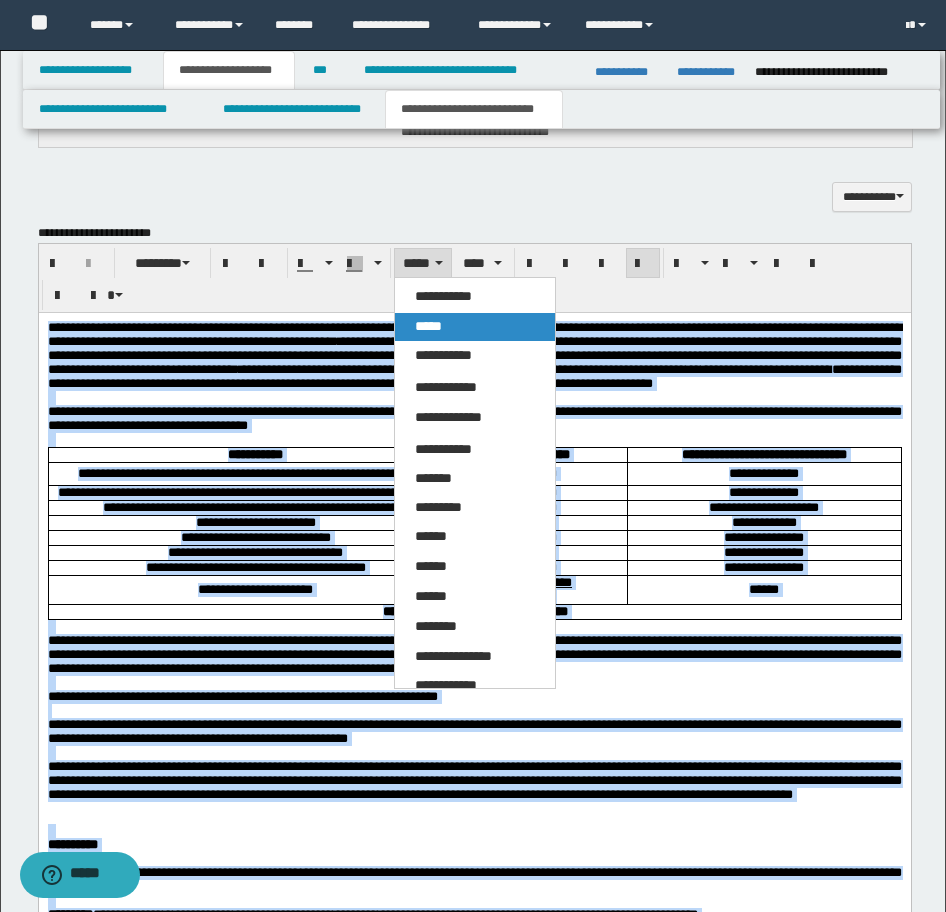 click on "*****" at bounding box center (428, 326) 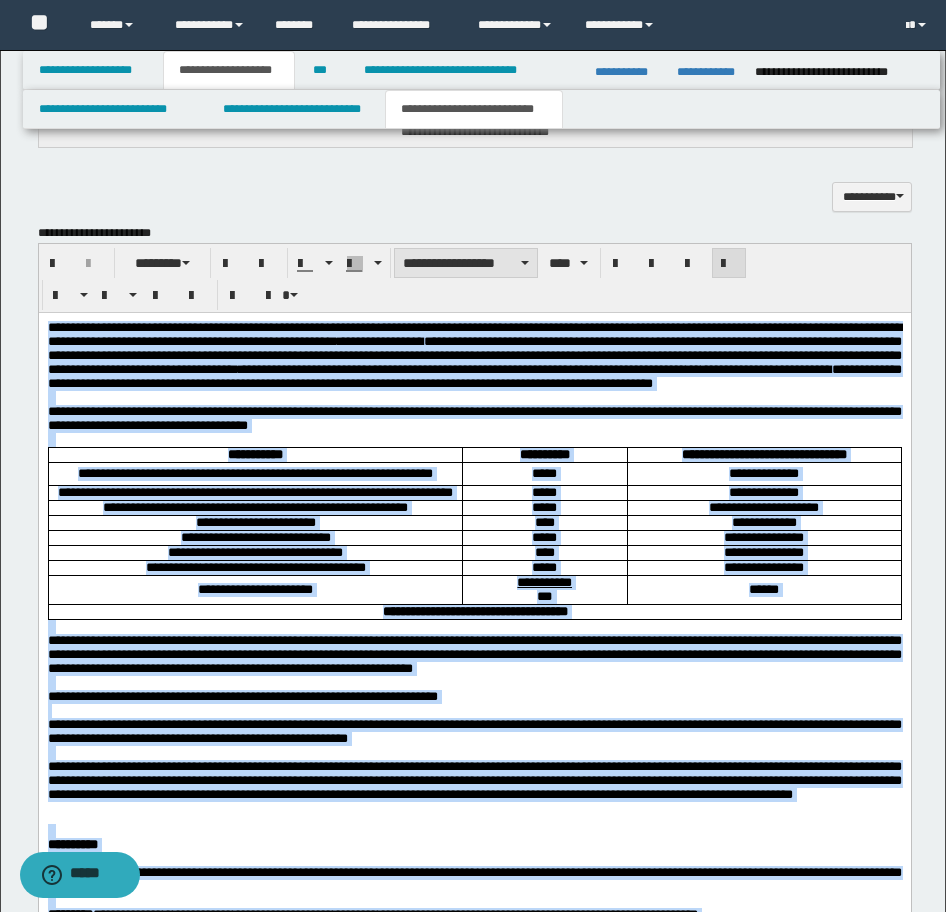 click on "**********" at bounding box center (466, 263) 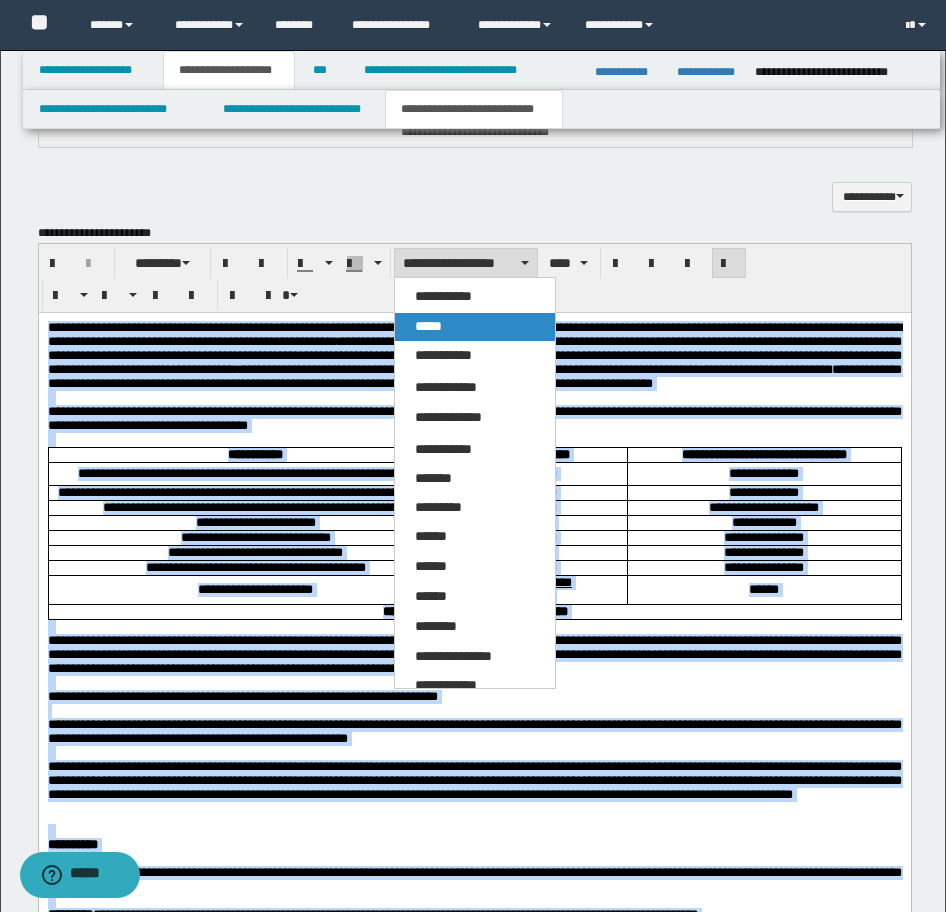 drag, startPoint x: 423, startPoint y: 325, endPoint x: 284, endPoint y: 233, distance: 166.68834 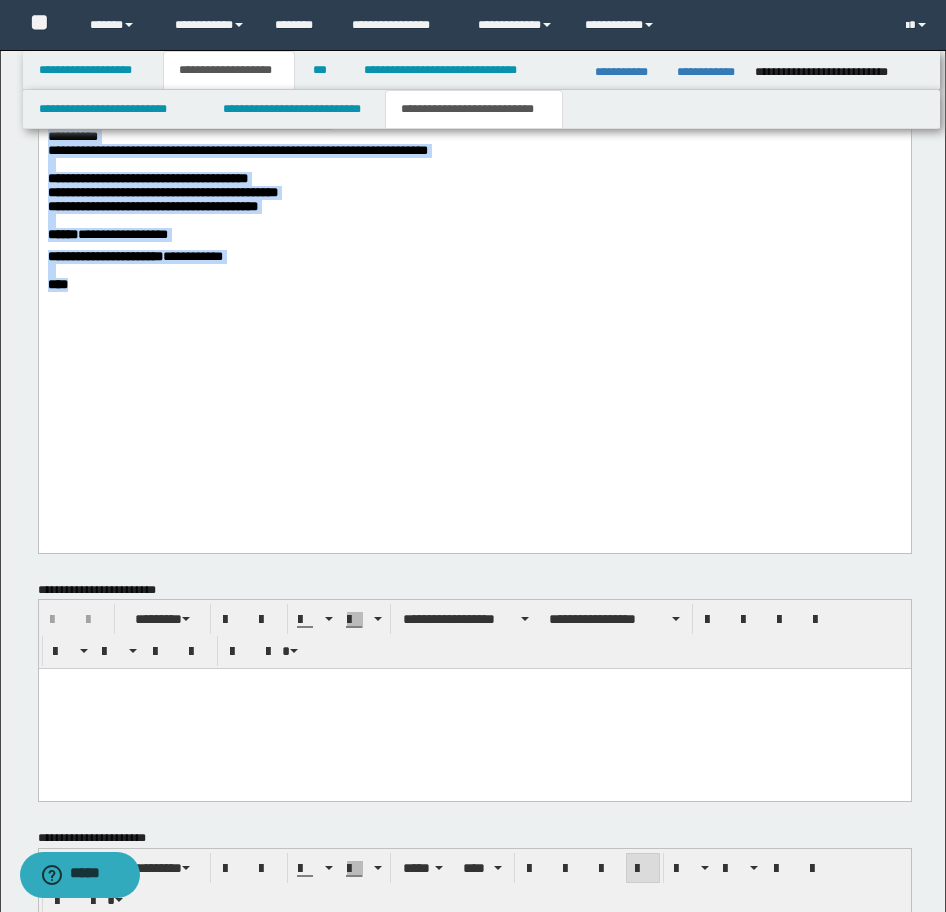 scroll, scrollTop: 1885, scrollLeft: 0, axis: vertical 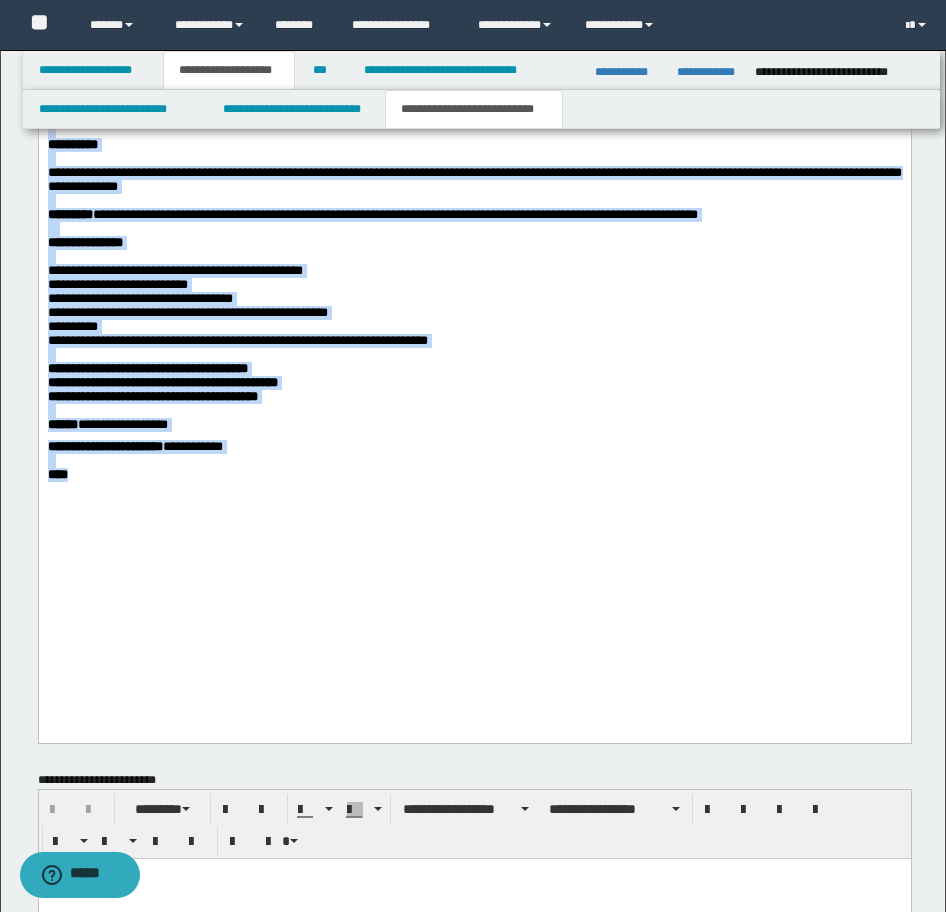 click at bounding box center [474, 489] 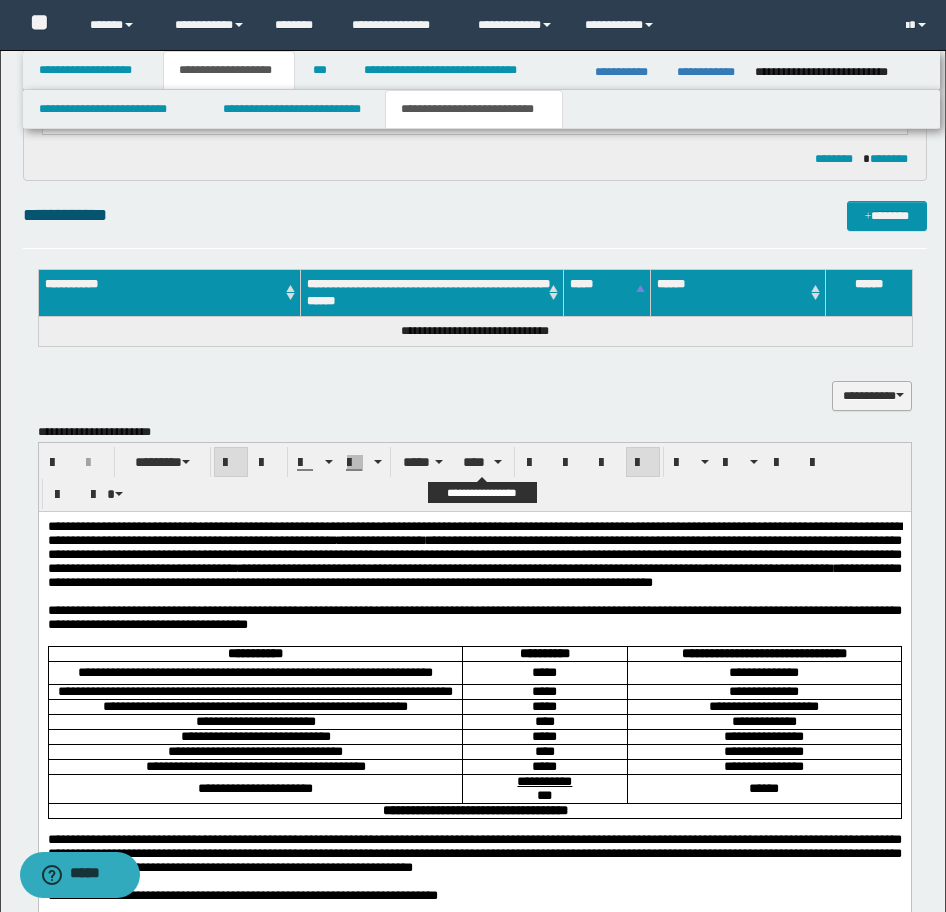 scroll, scrollTop: 985, scrollLeft: 0, axis: vertical 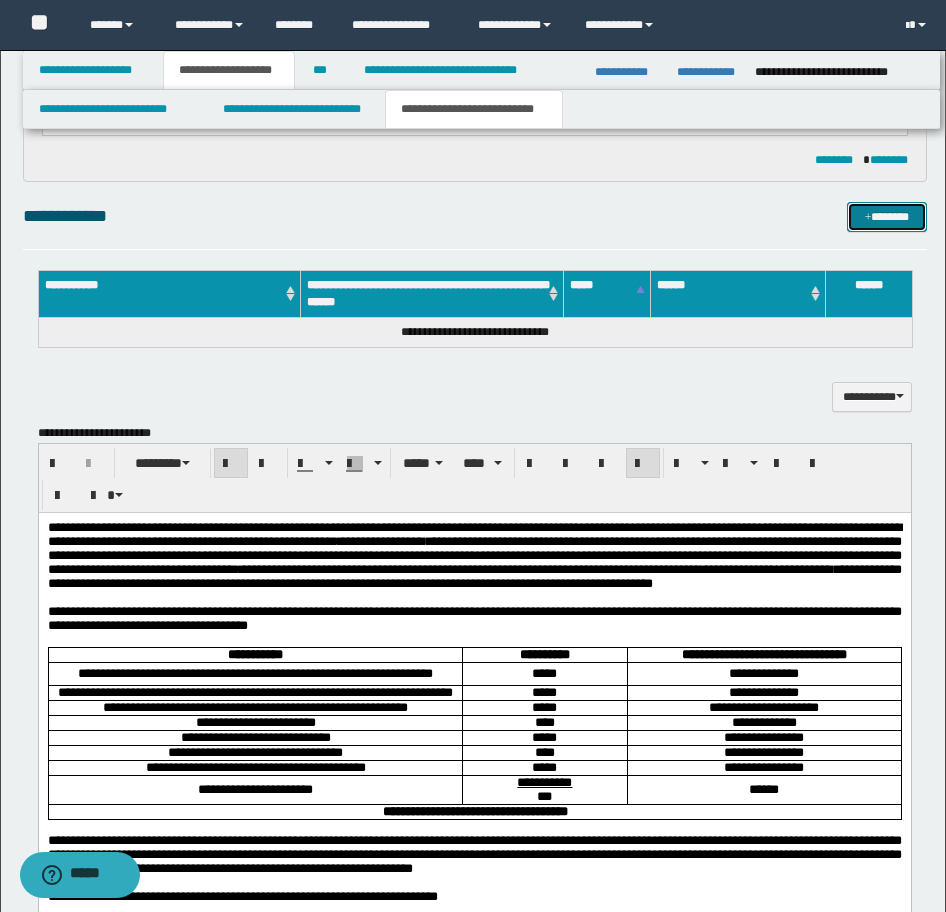 click on "*******" at bounding box center [887, 217] 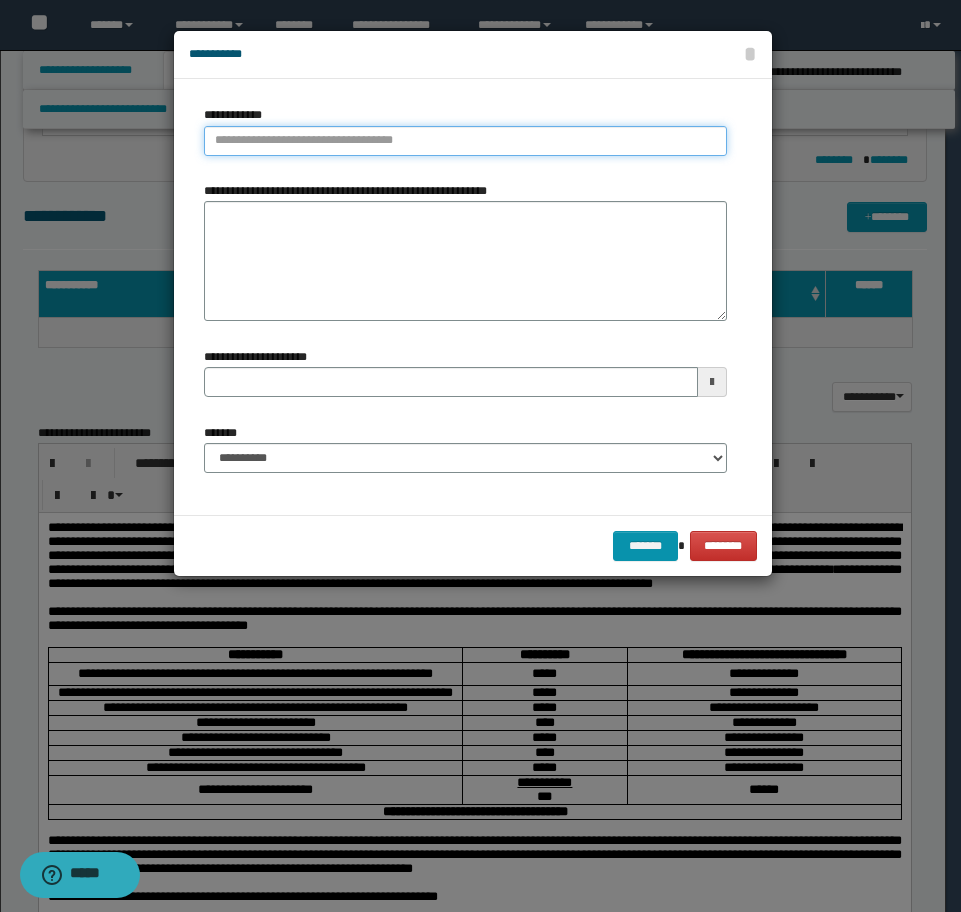 click on "**********" at bounding box center (465, 141) 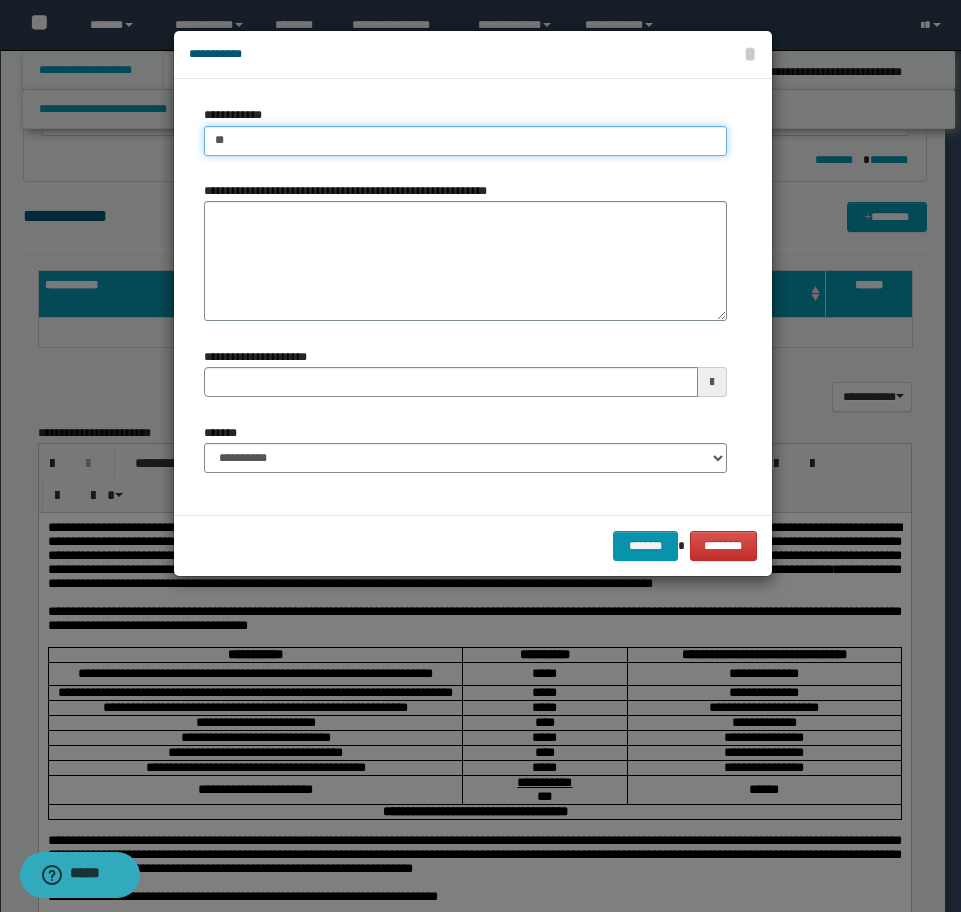 type on "*" 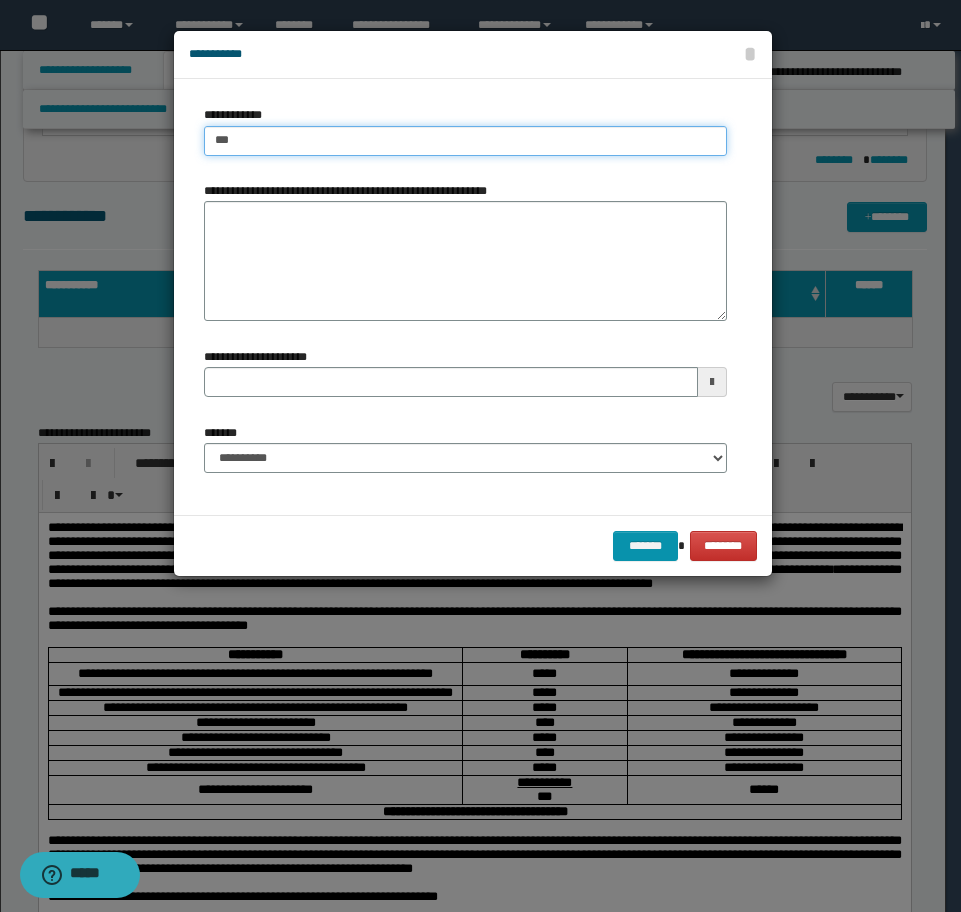 type on "***" 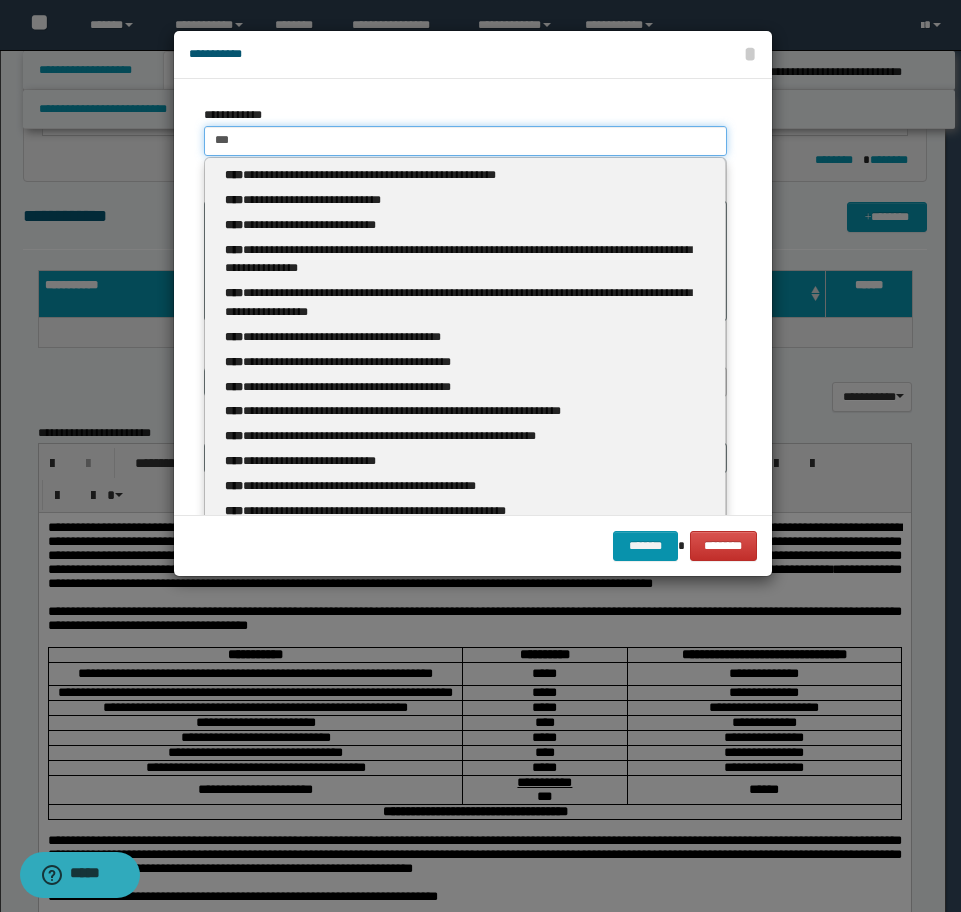 type 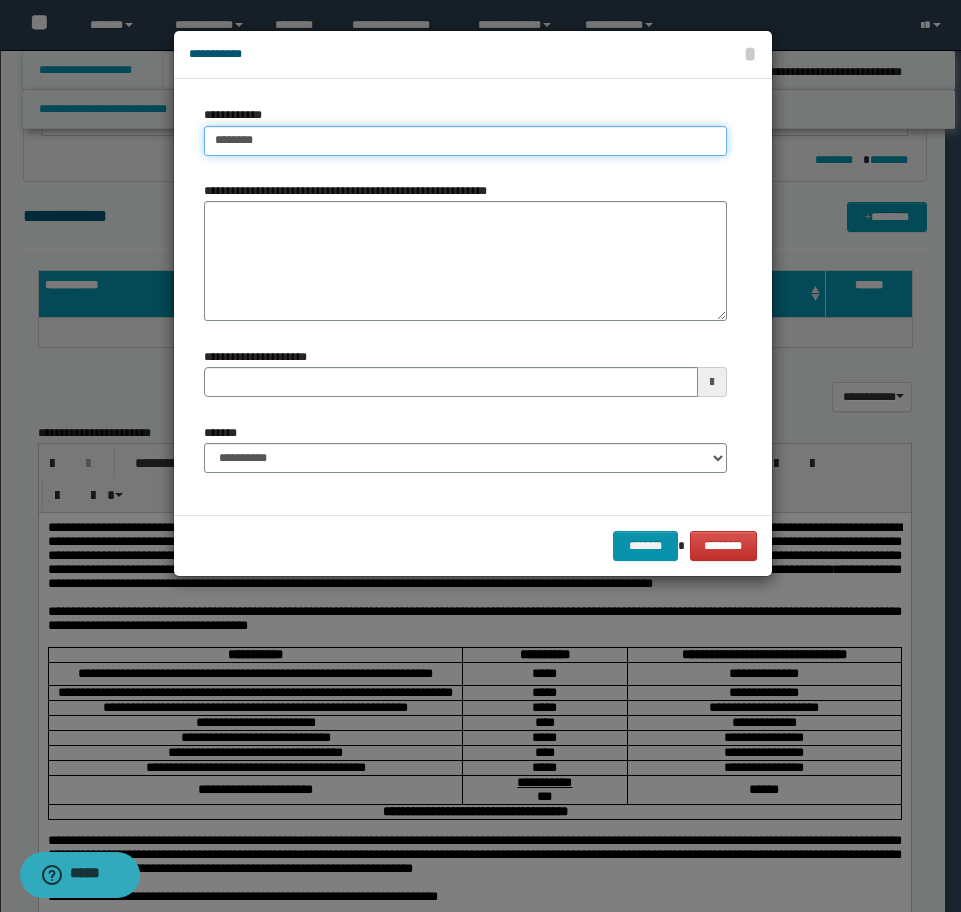 type on "********" 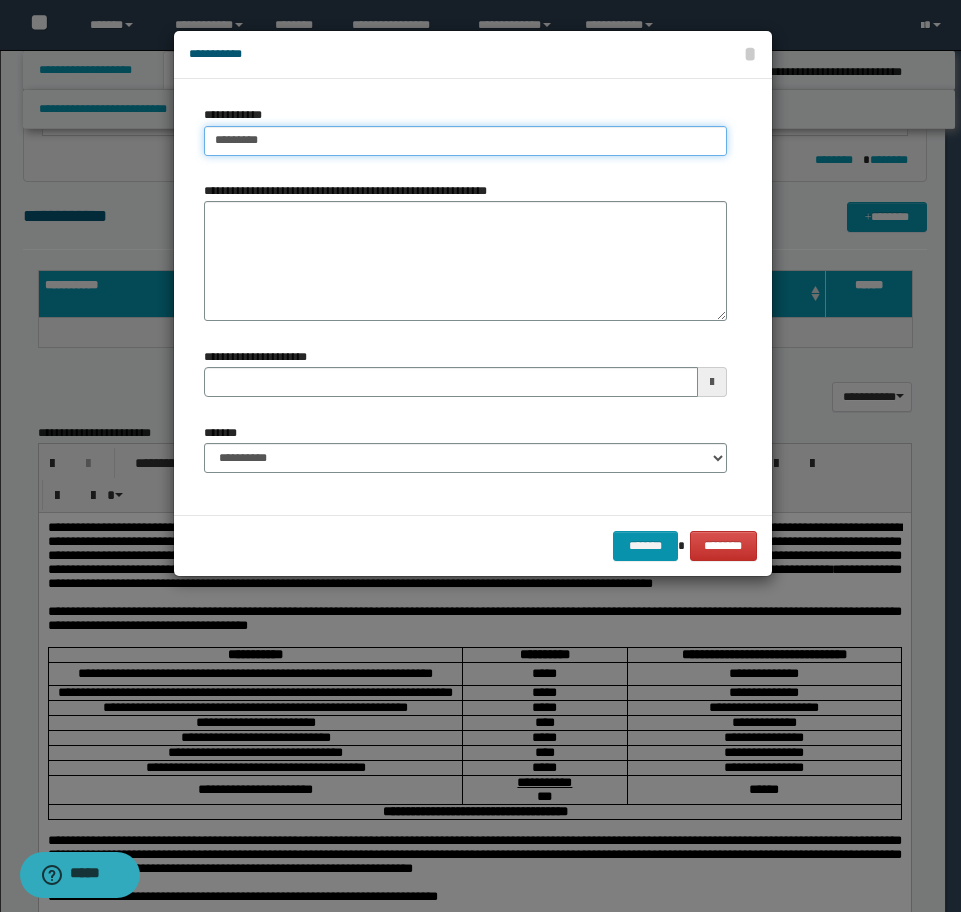 type on "********" 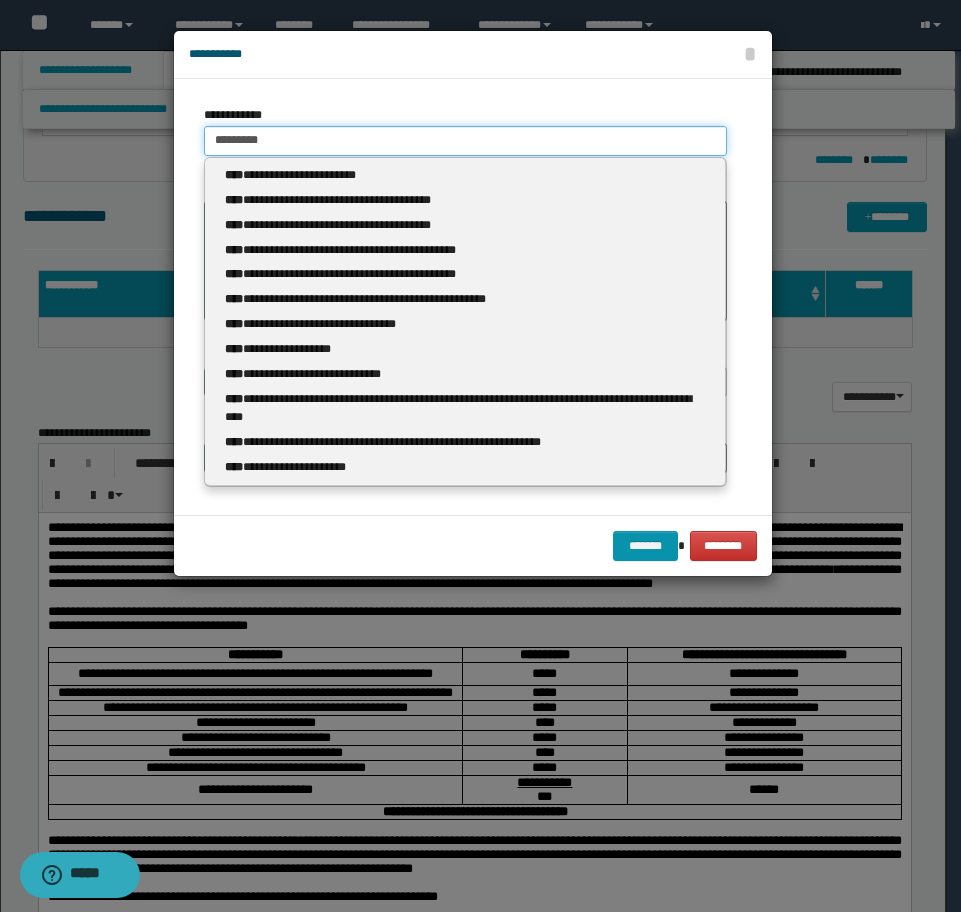 type 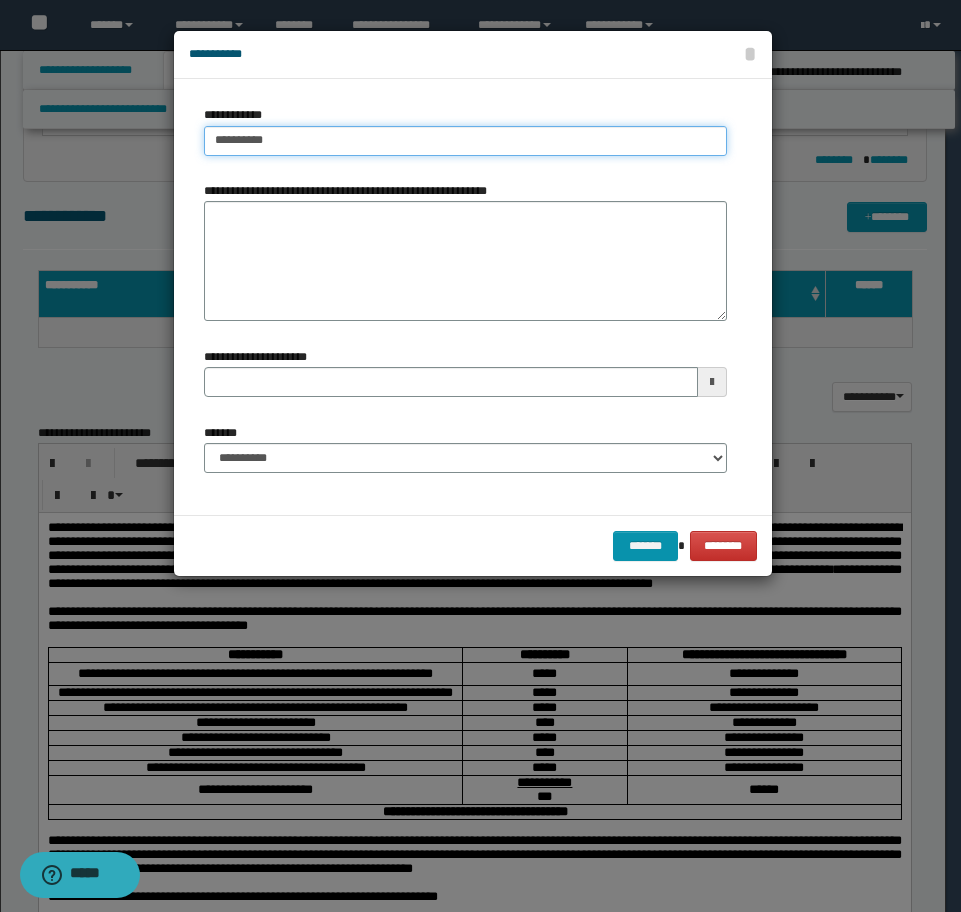type on "**********" 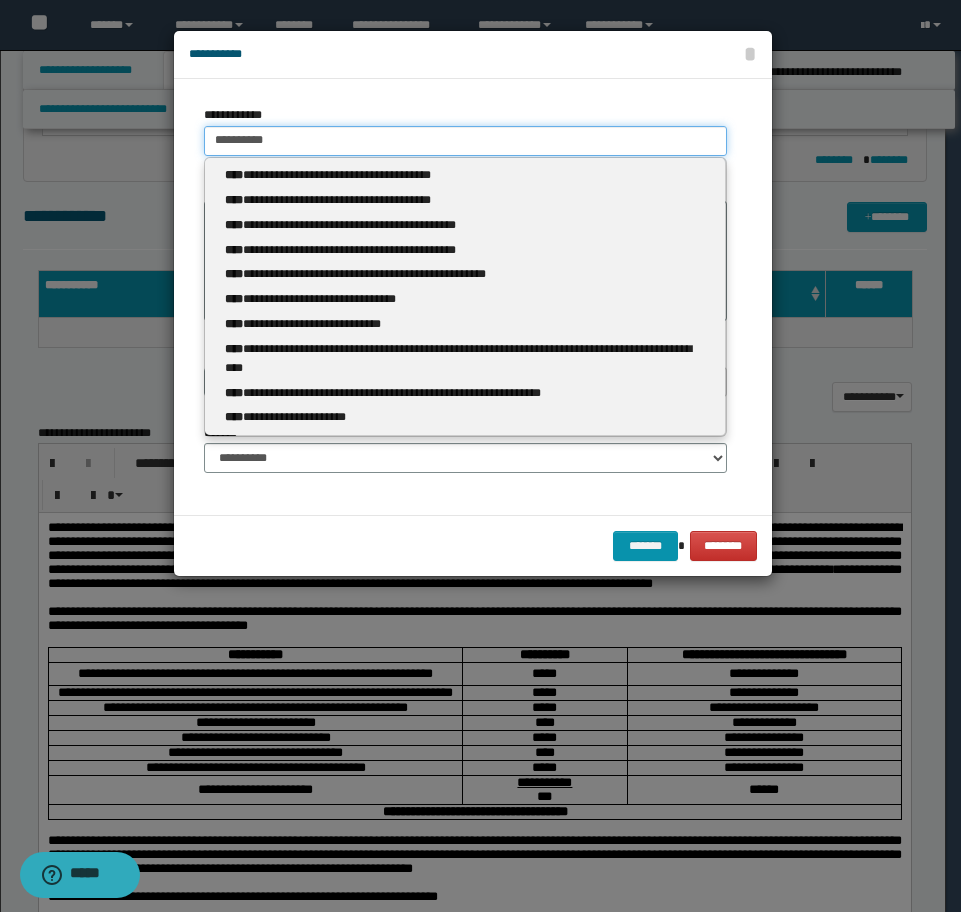 type 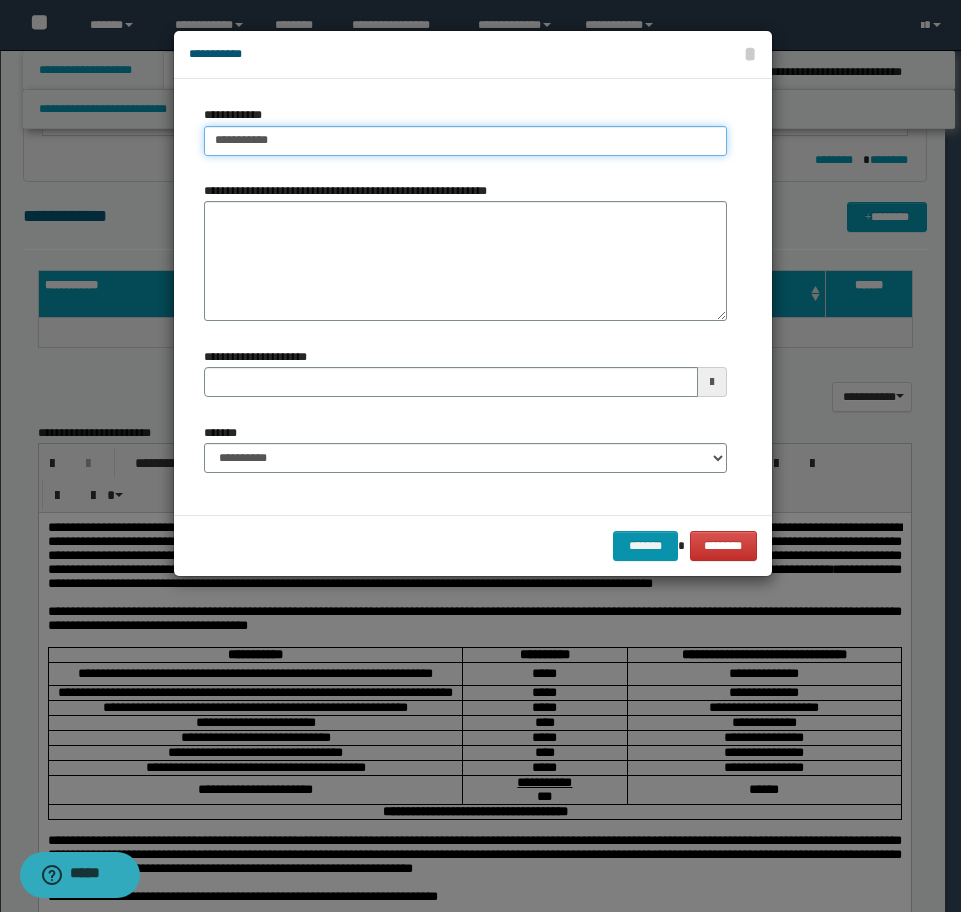 type on "**********" 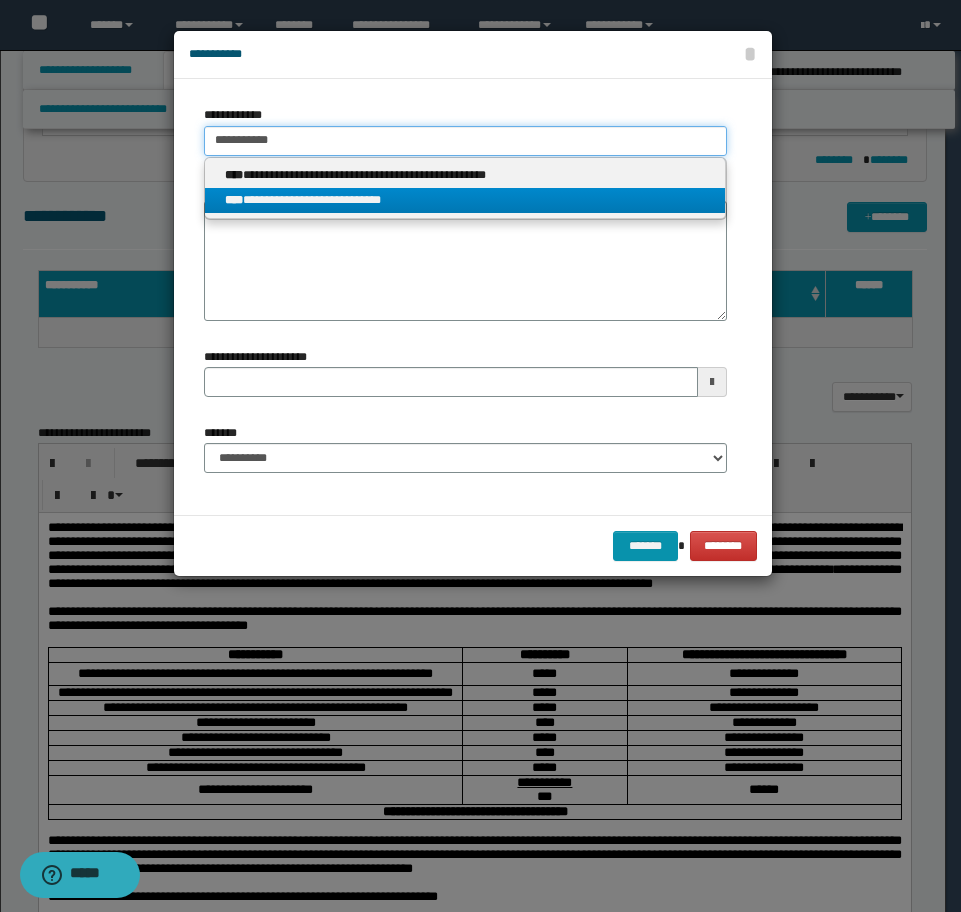 type on "**********" 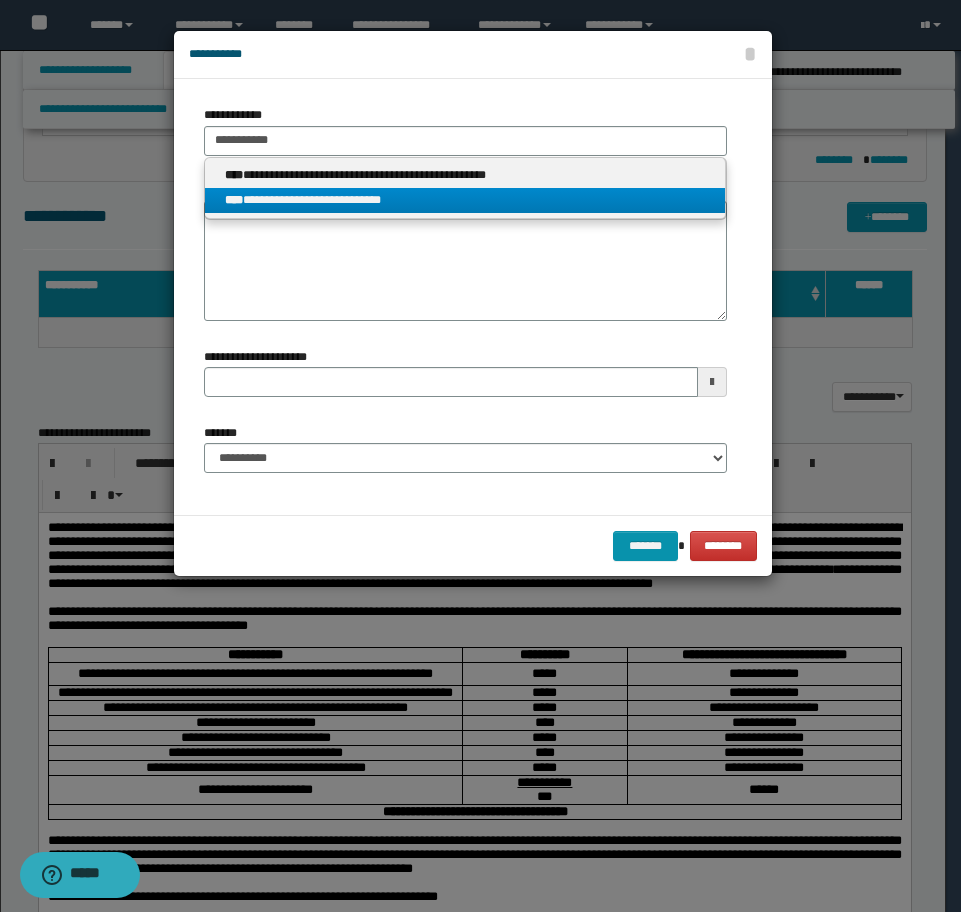 click on "**********" at bounding box center [465, 188] 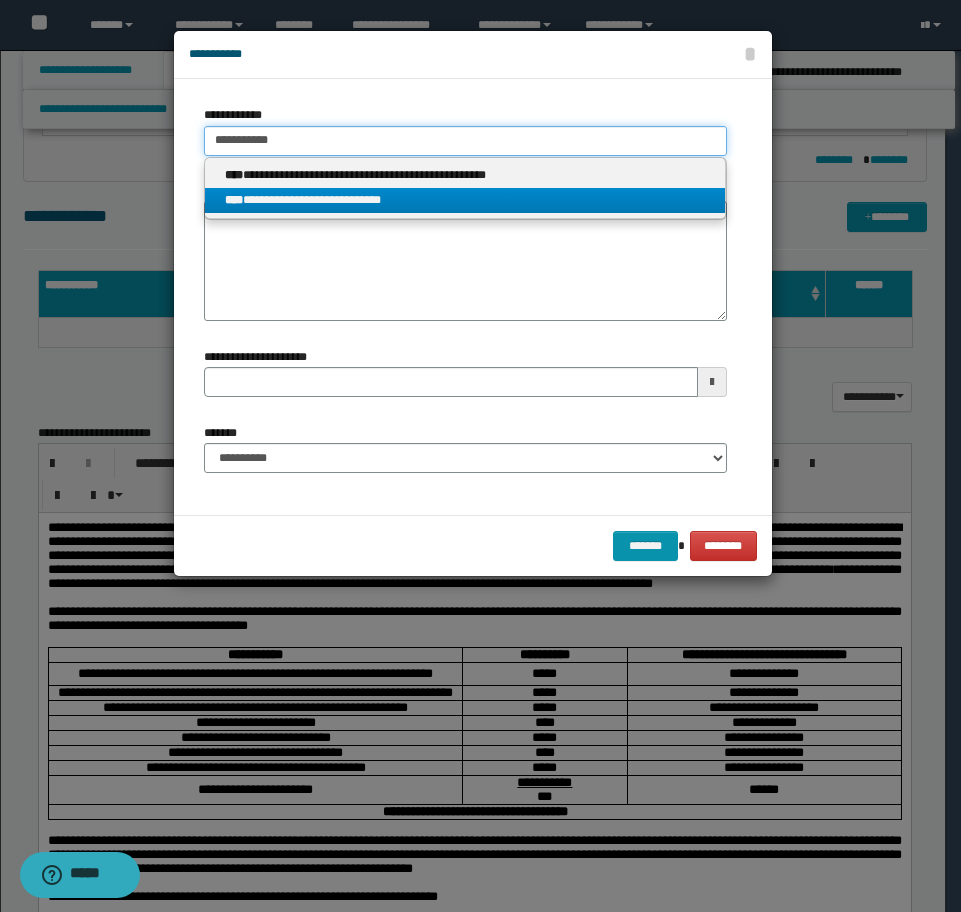 type 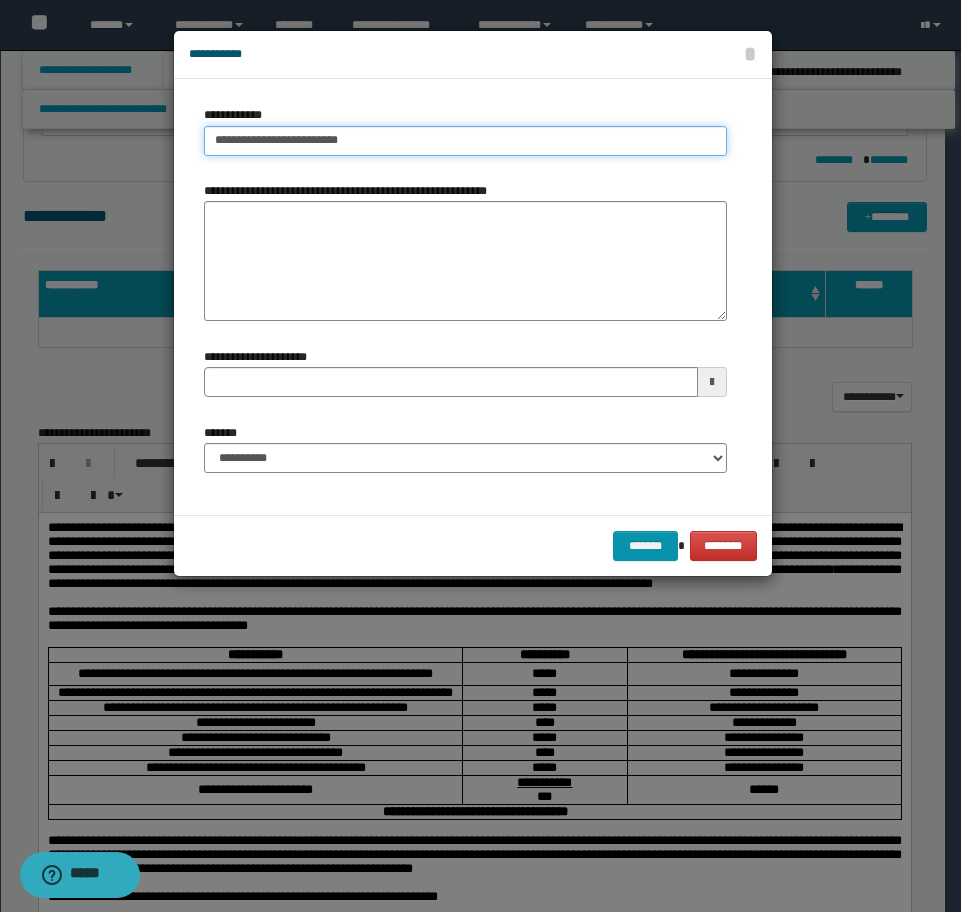 type 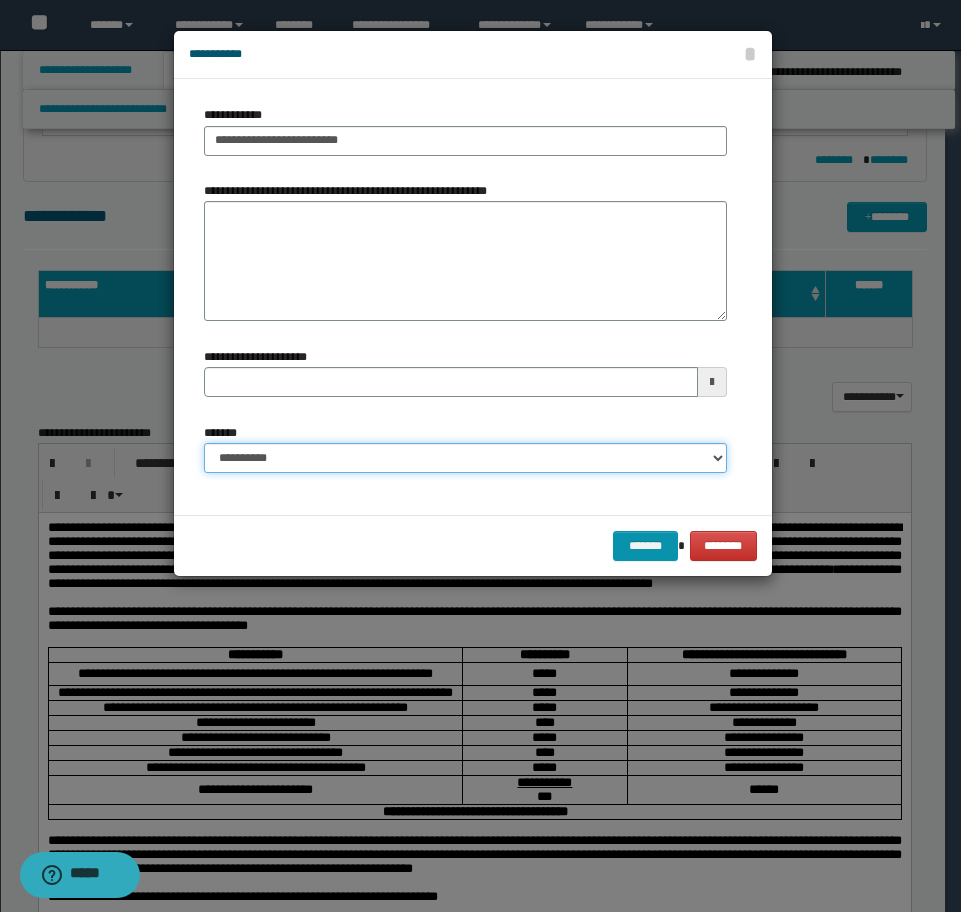 click on "**********" at bounding box center [465, 458] 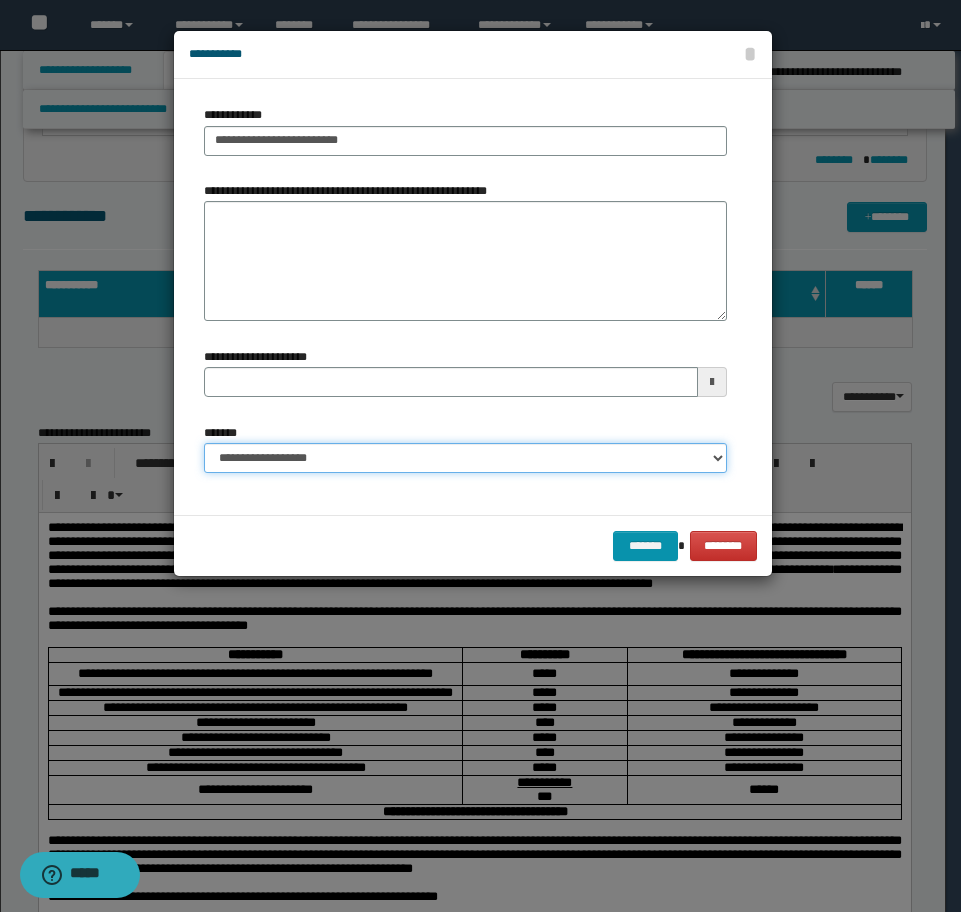 type 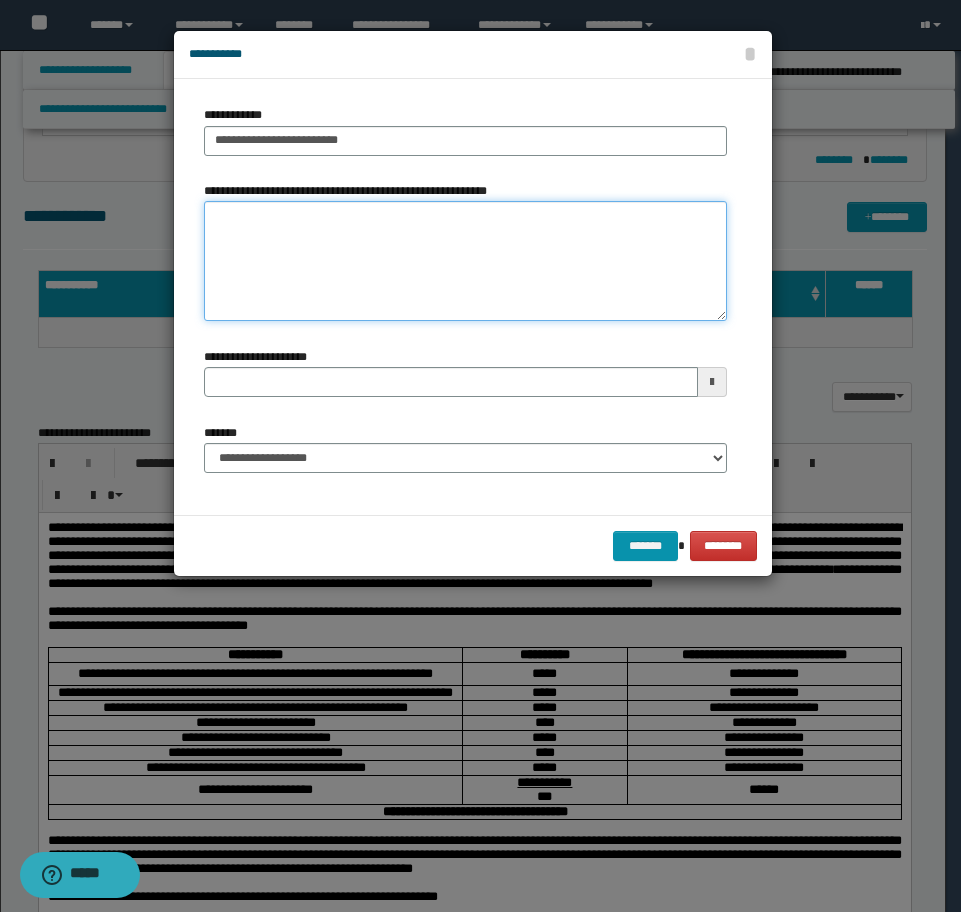 click on "**********" at bounding box center (465, 261) 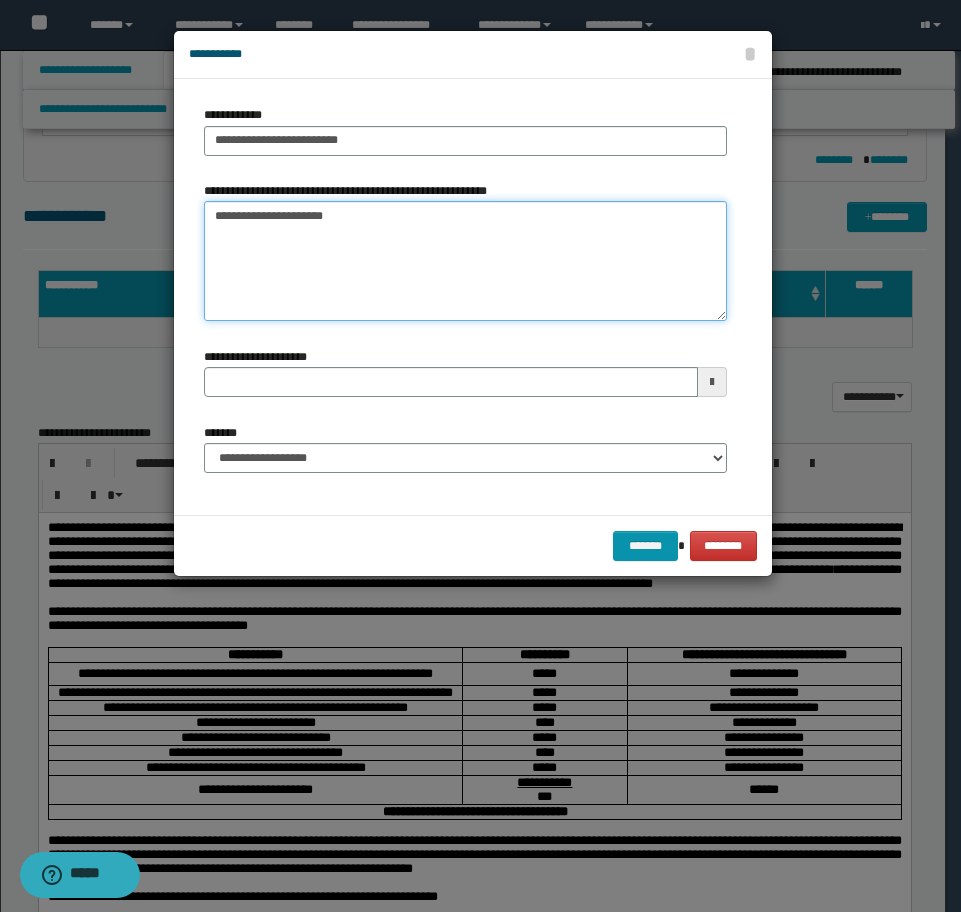type on "**********" 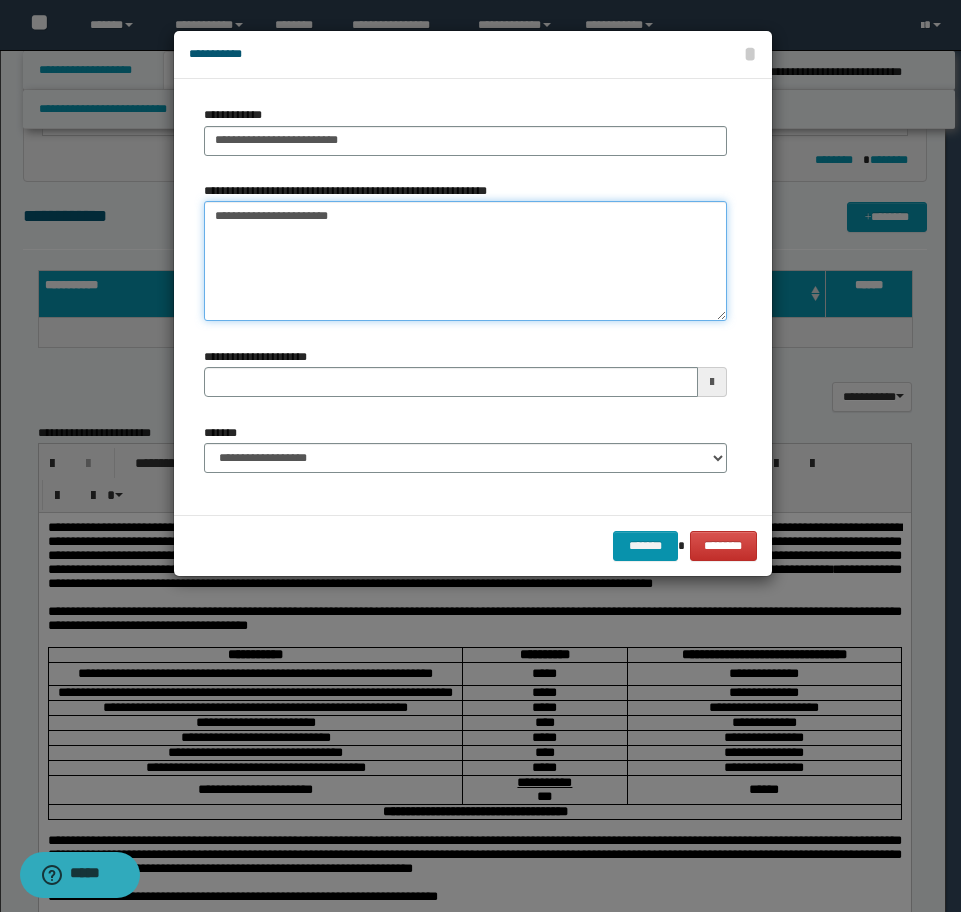 type 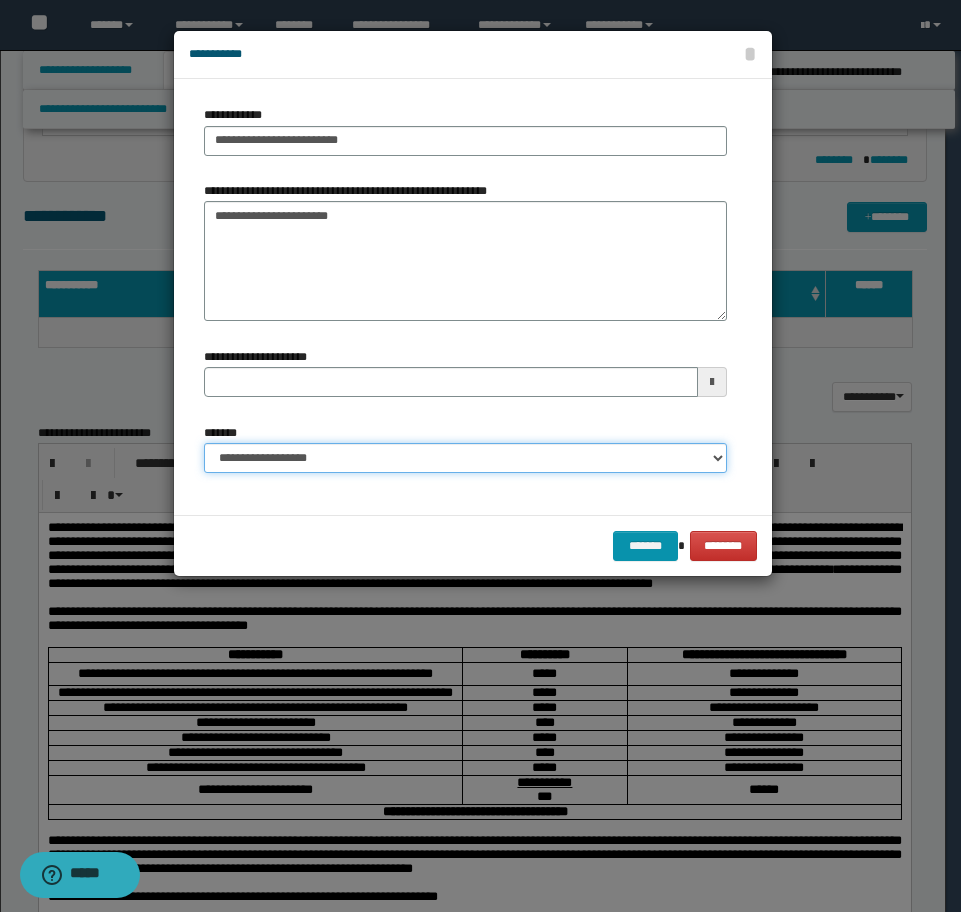 click on "**********" at bounding box center (465, 458) 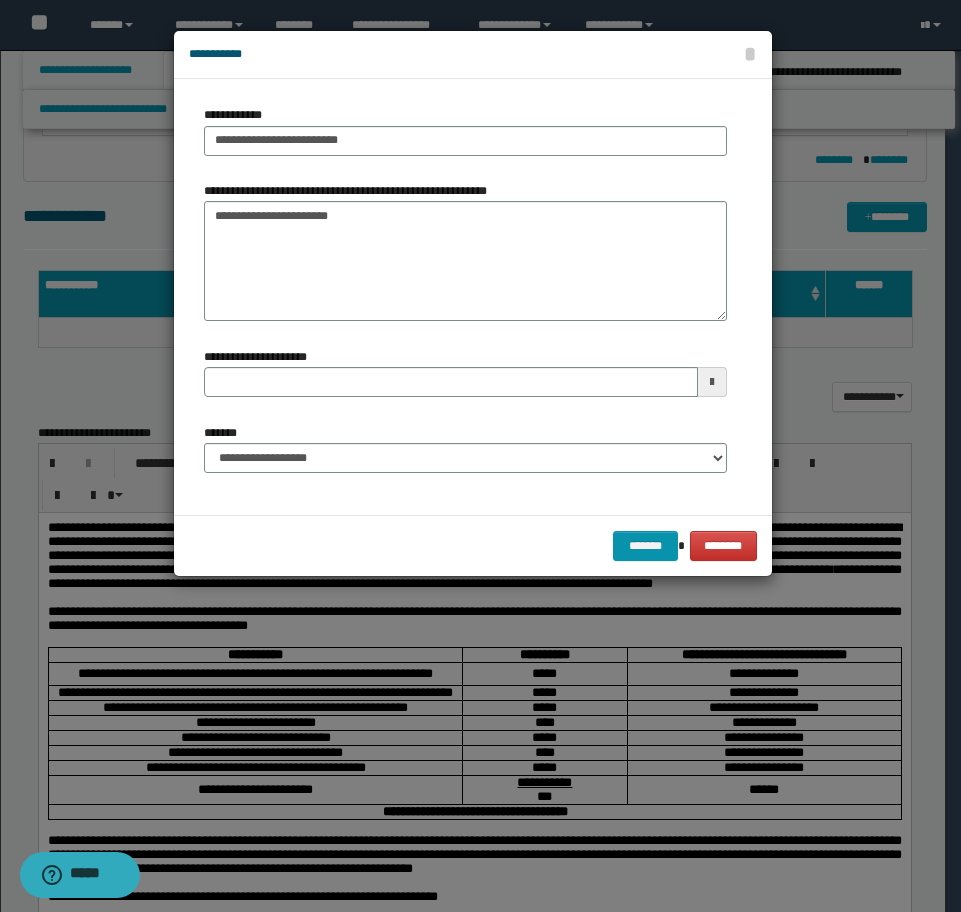 type on "**********" 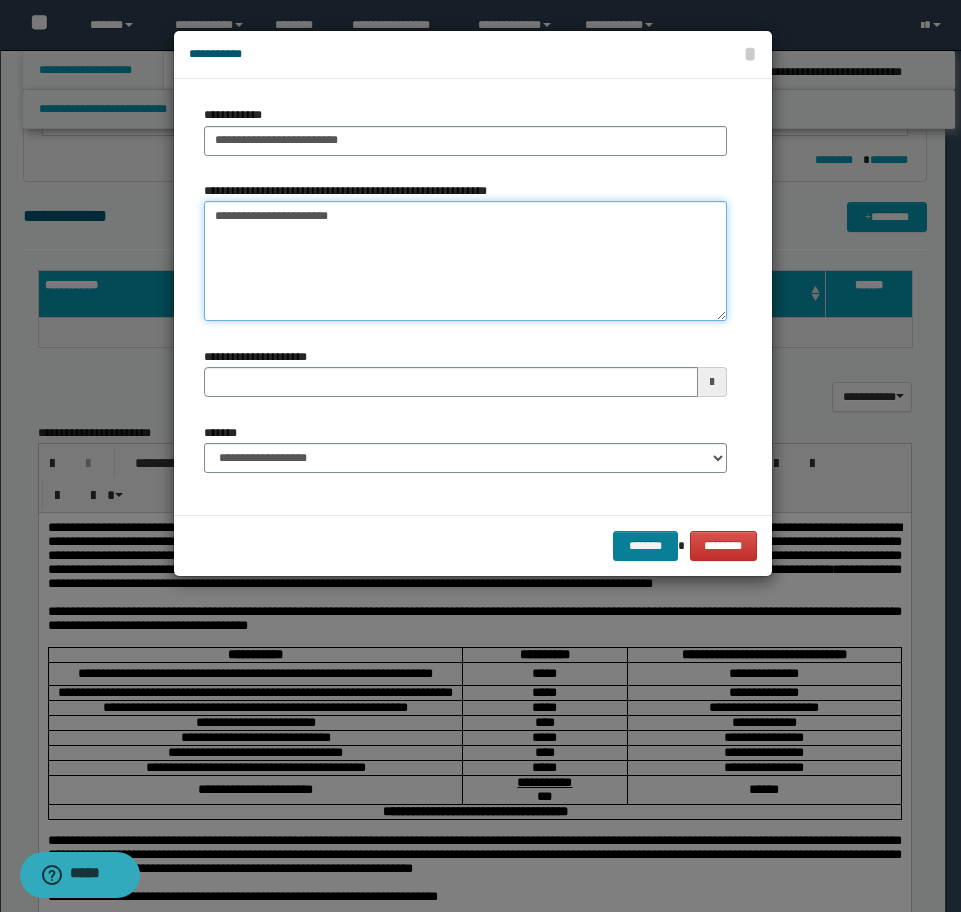 type on "**********" 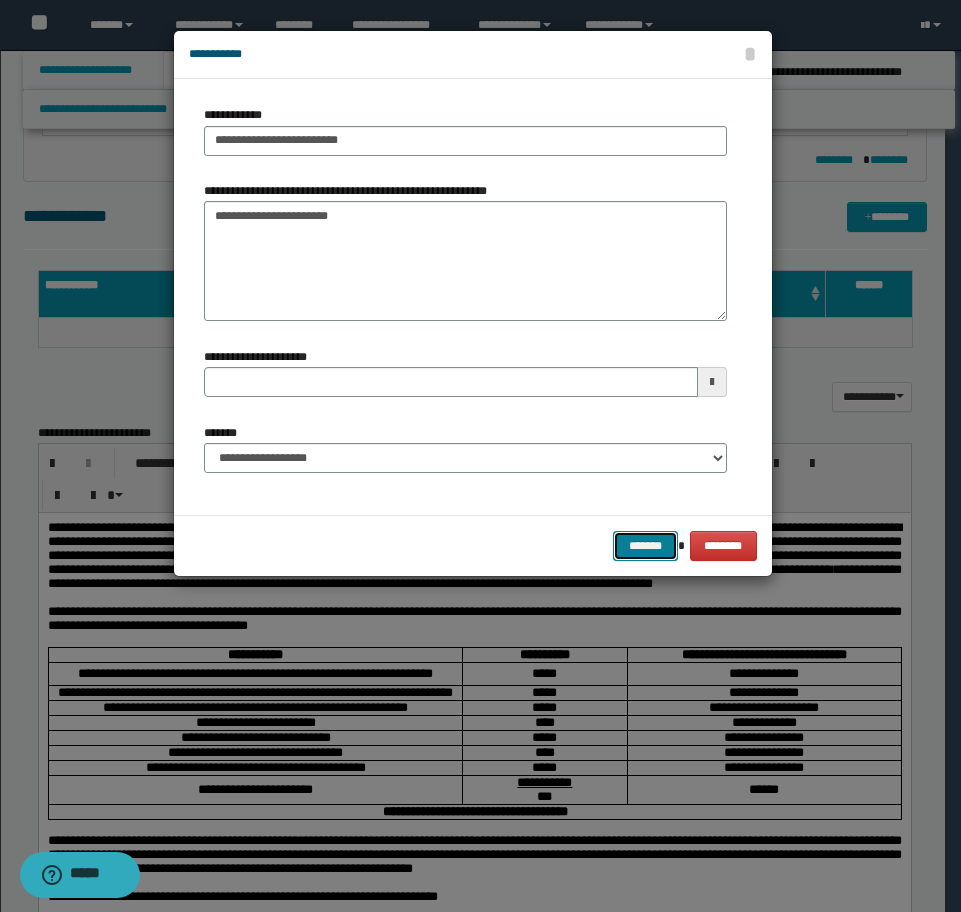 click on "*******" at bounding box center (645, 546) 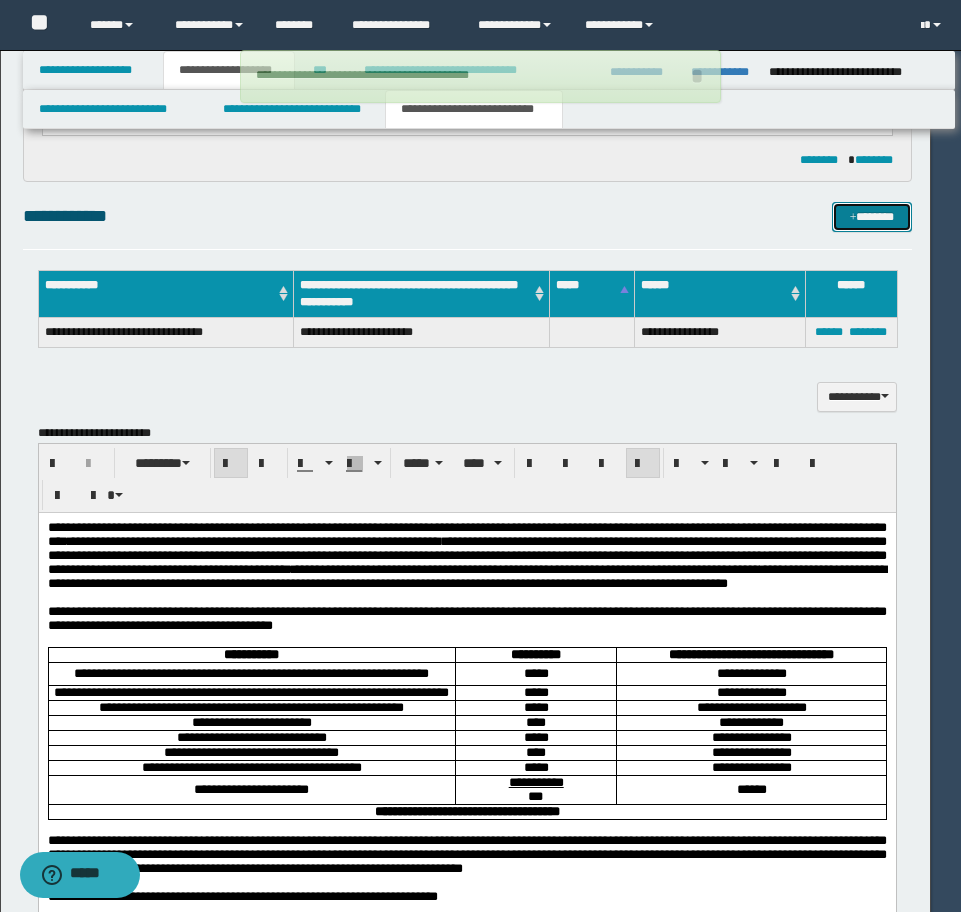 type 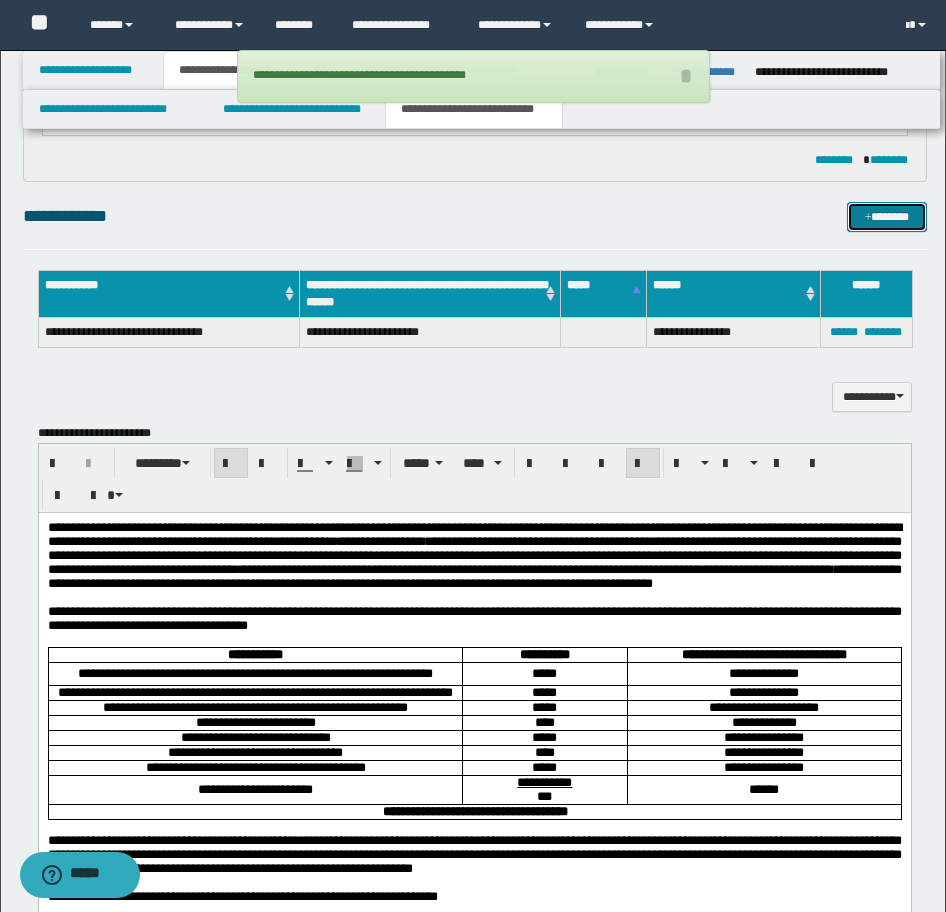 click on "*******" at bounding box center [887, 217] 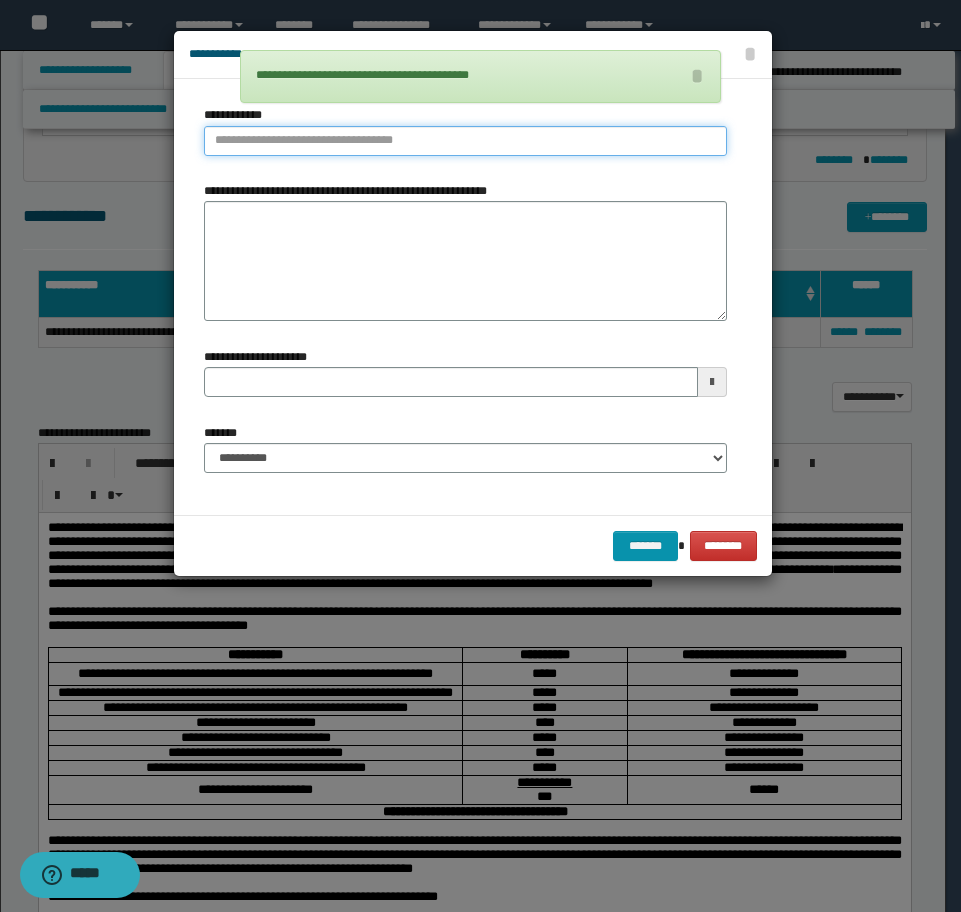 type on "**********" 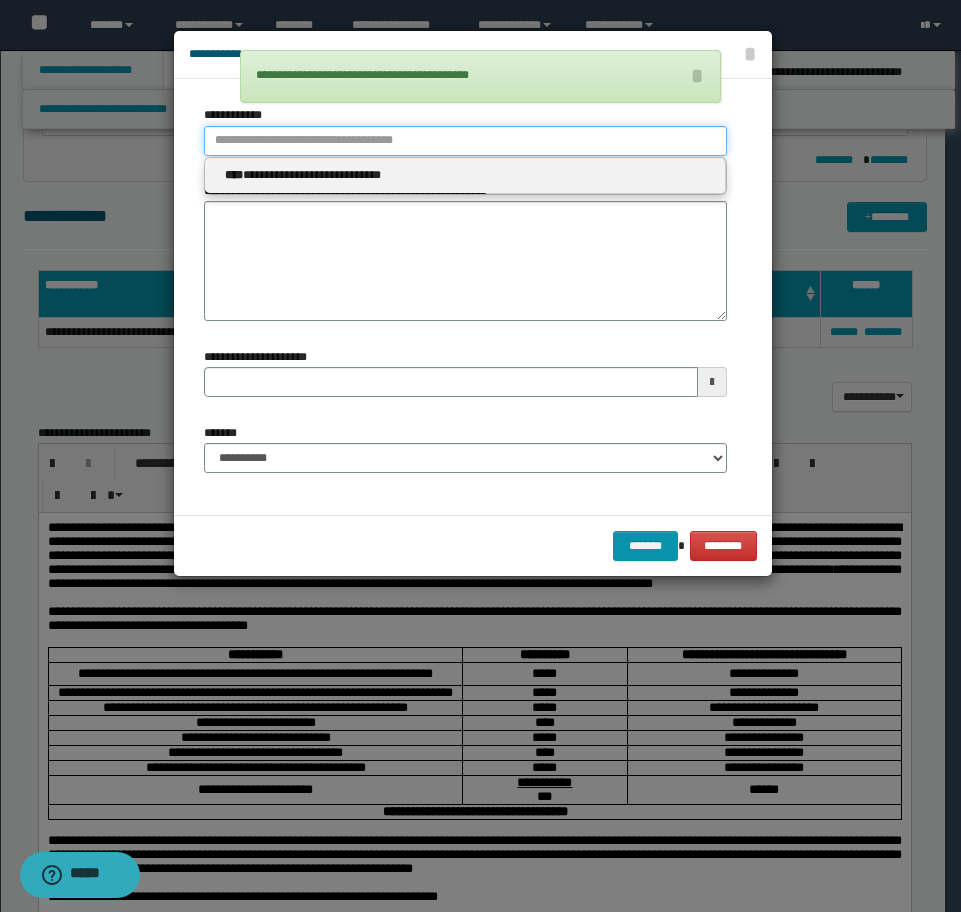 click on "**********" at bounding box center (465, 141) 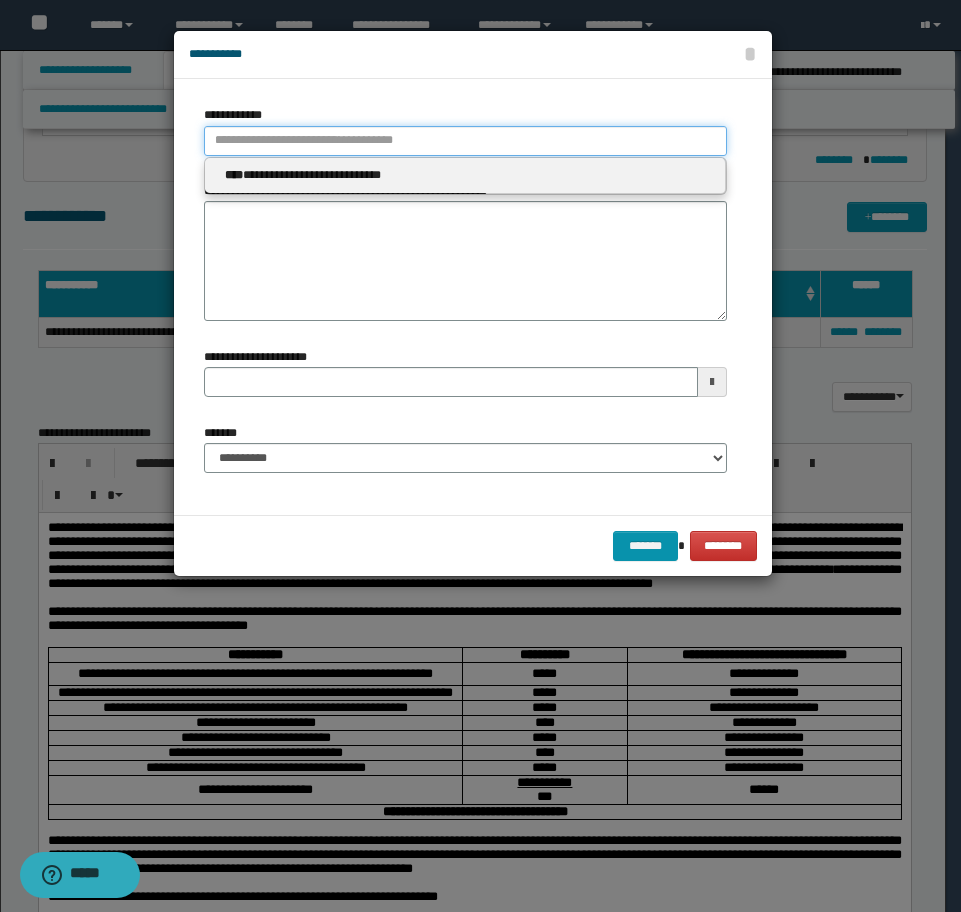 type 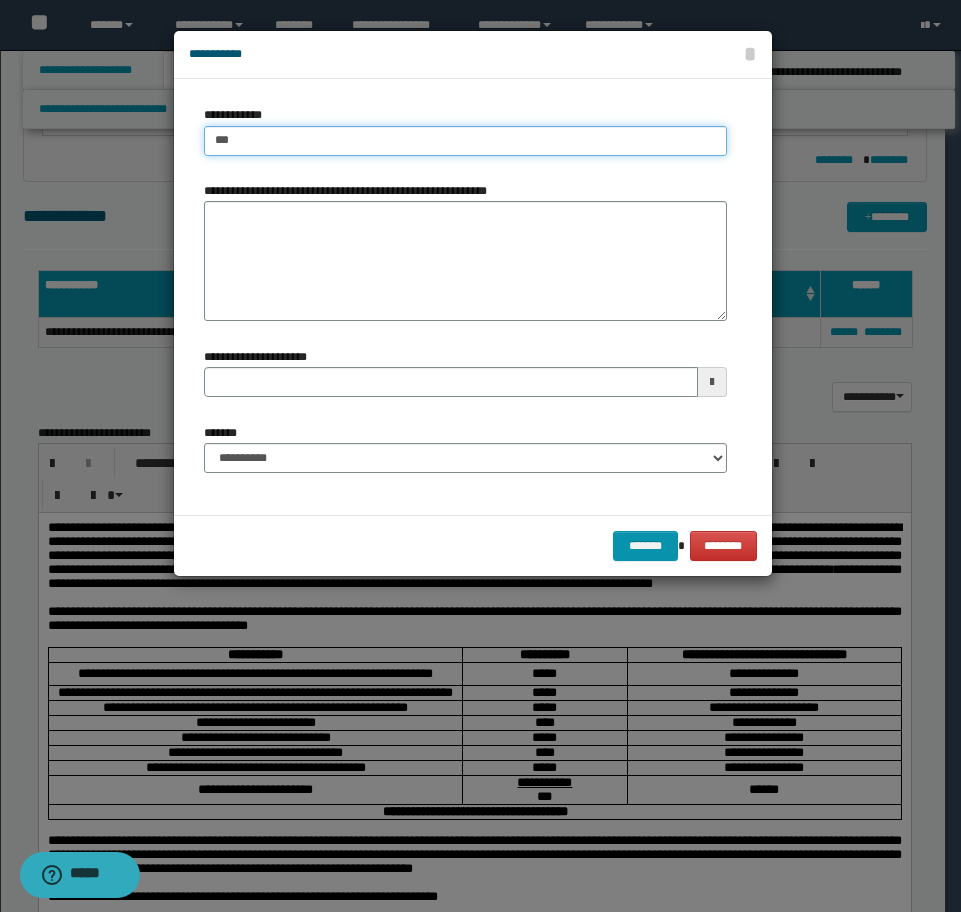 type on "****" 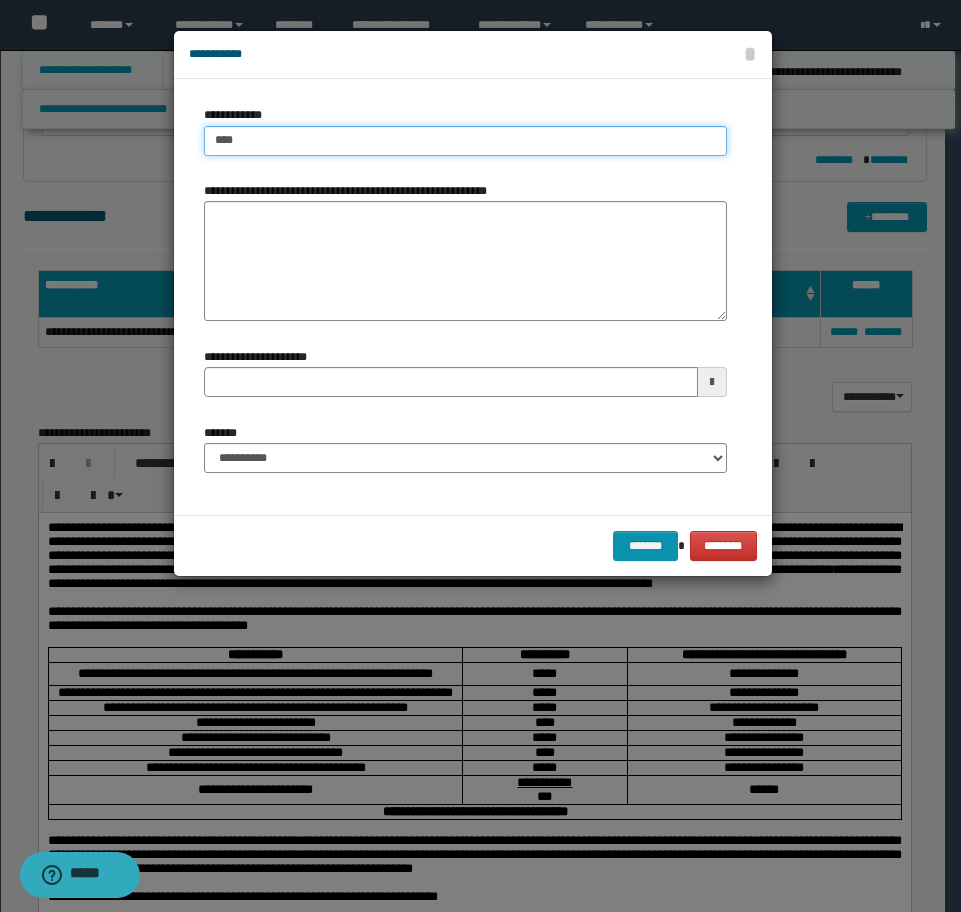 type on "****" 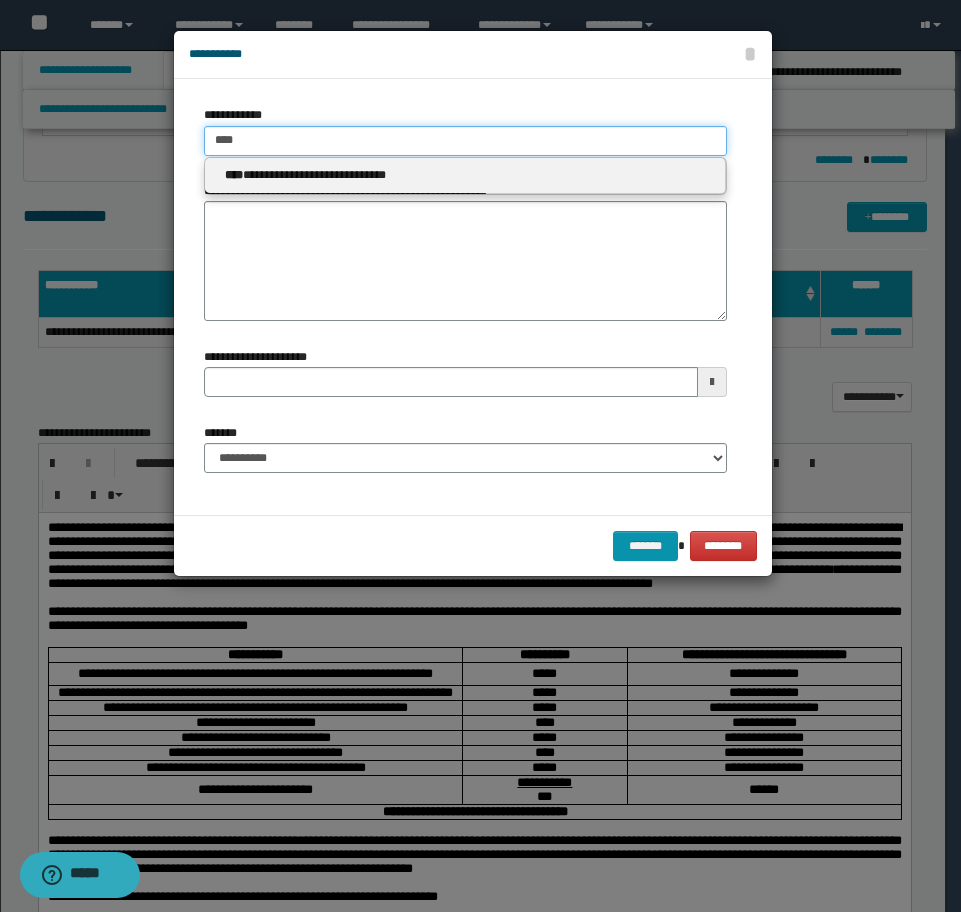 type on "****" 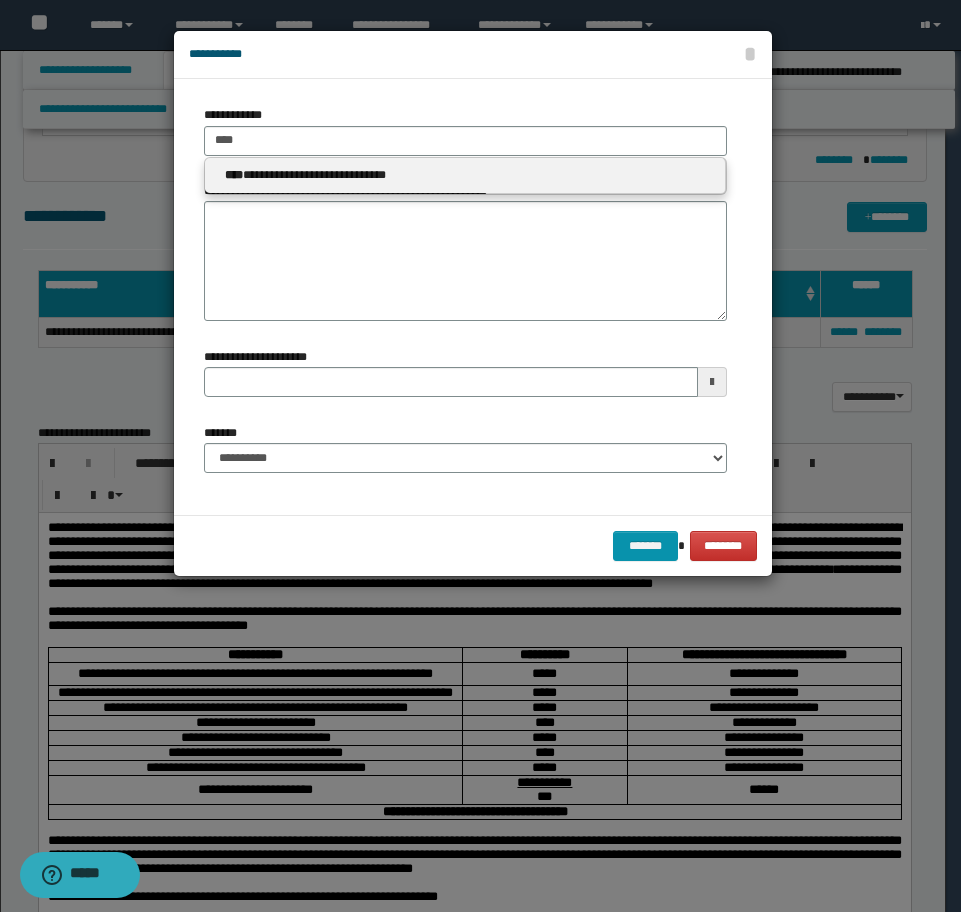 click on "**********" at bounding box center (465, 175) 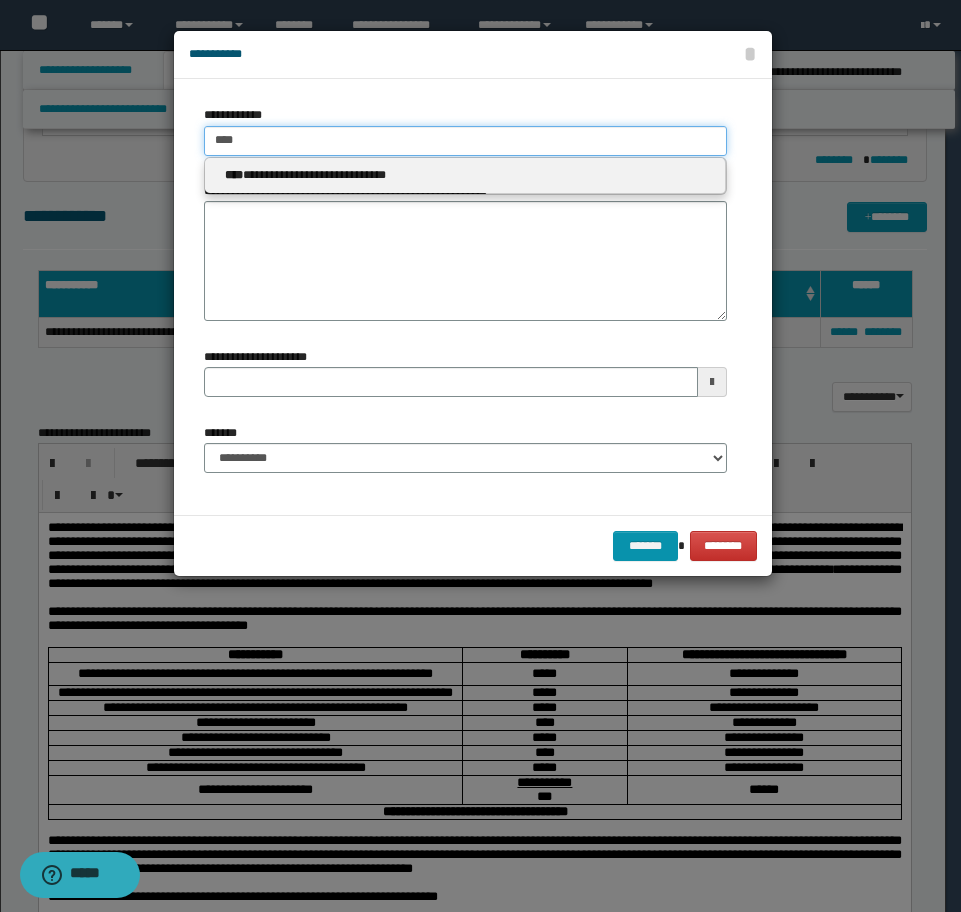 type 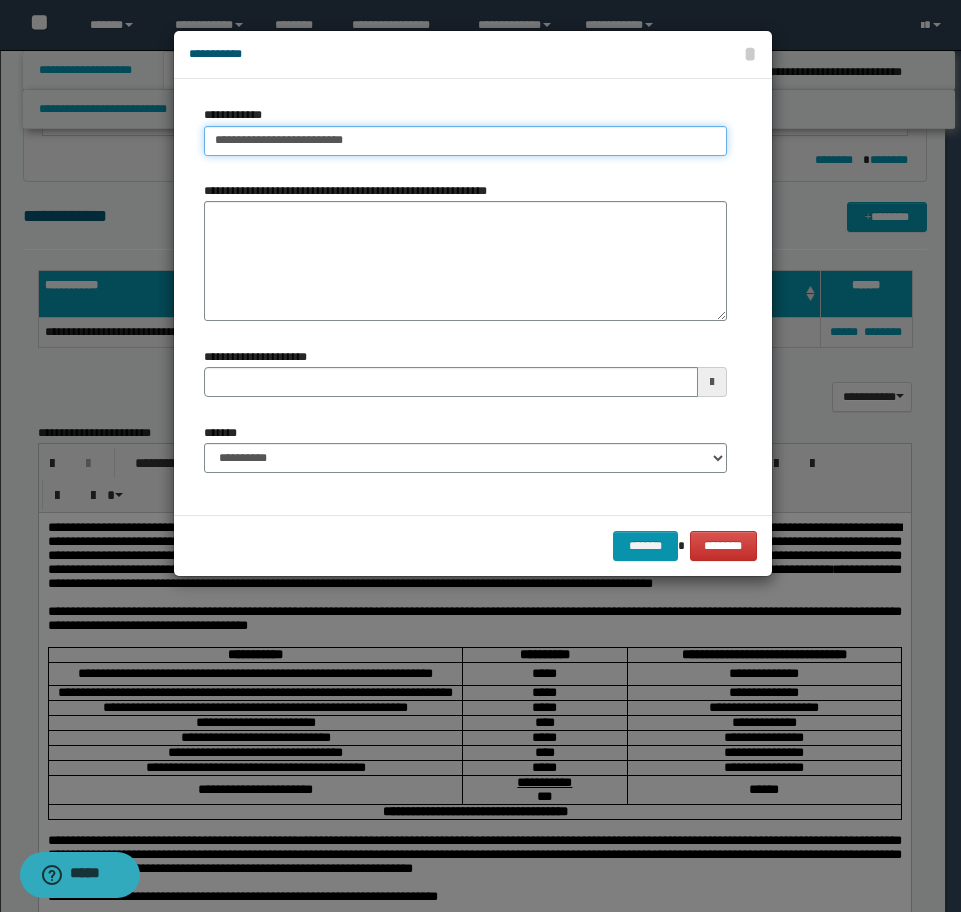 type 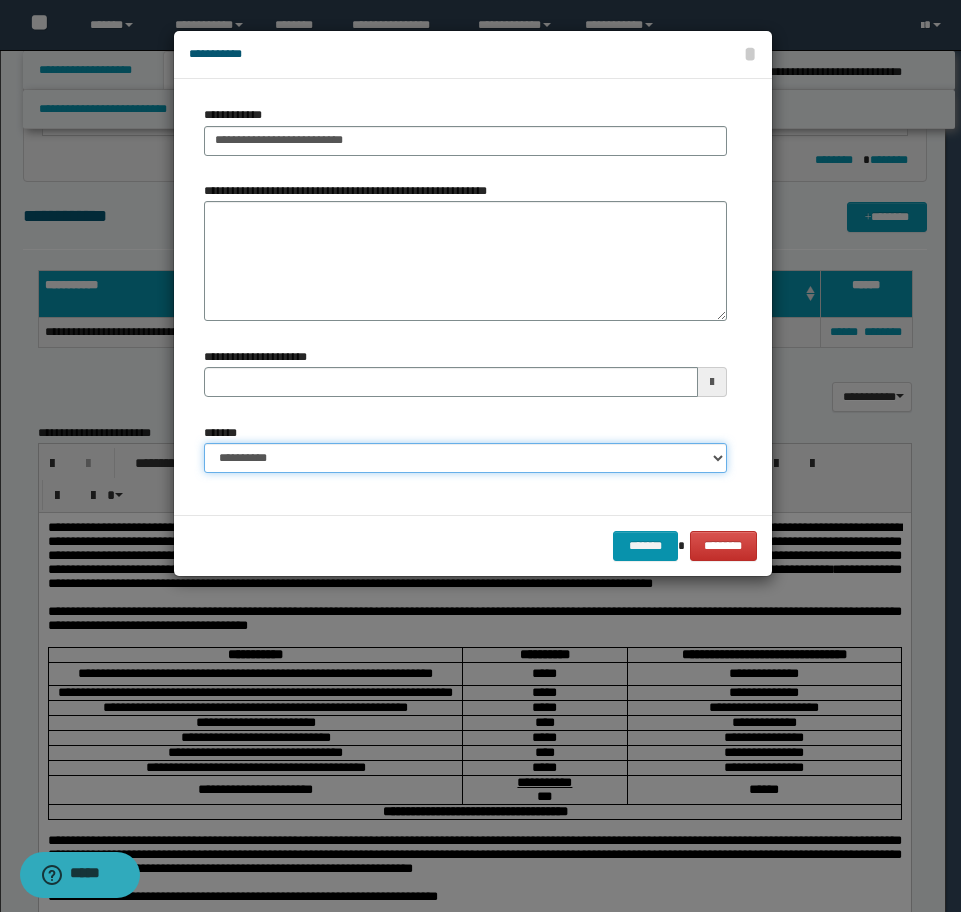click on "**********" at bounding box center (465, 458) 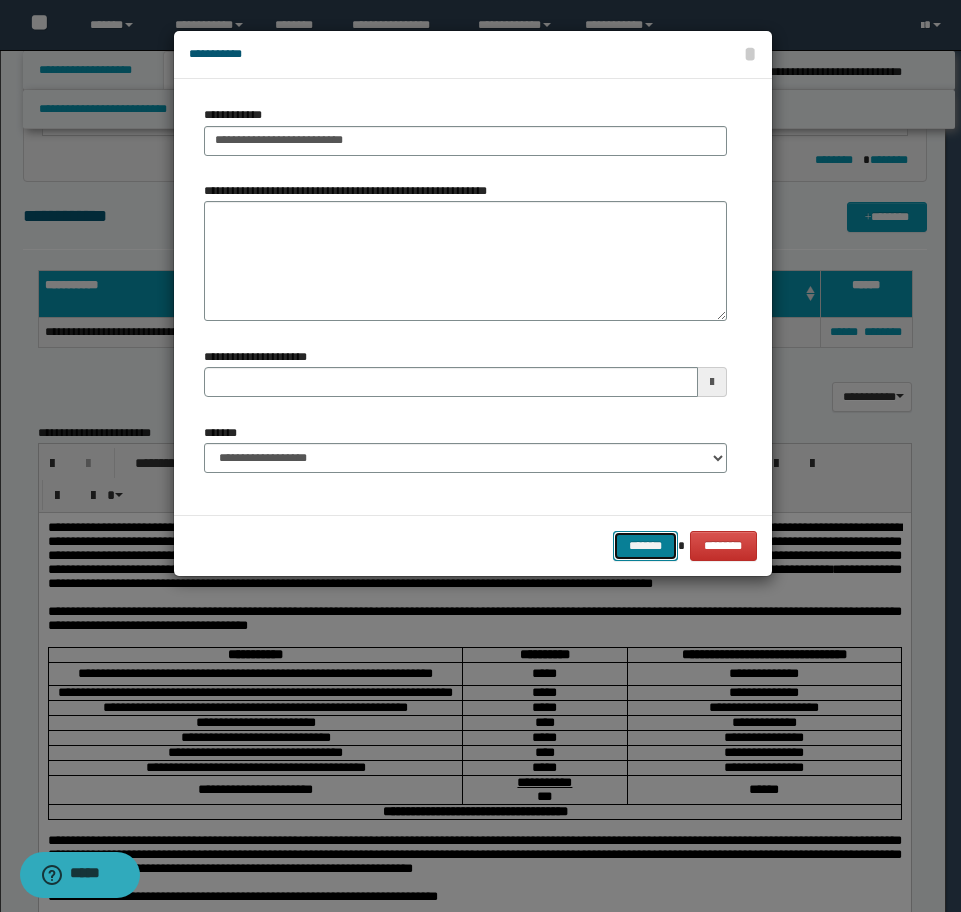 click on "*******" at bounding box center (645, 546) 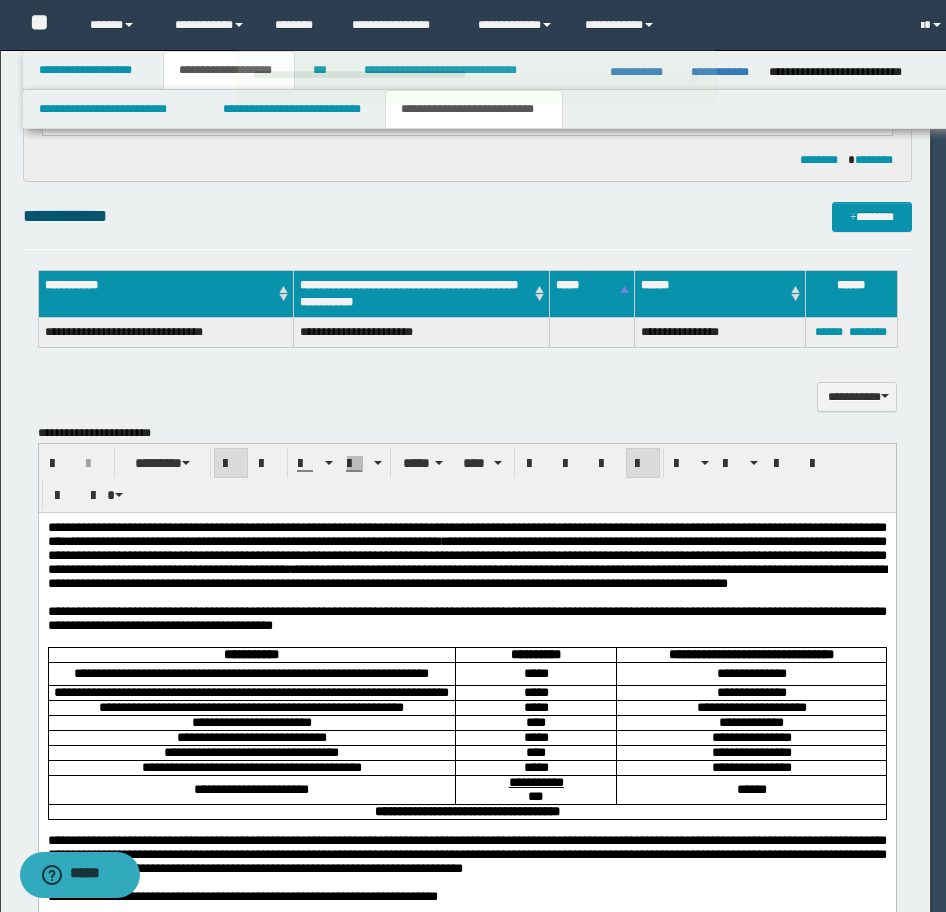 type 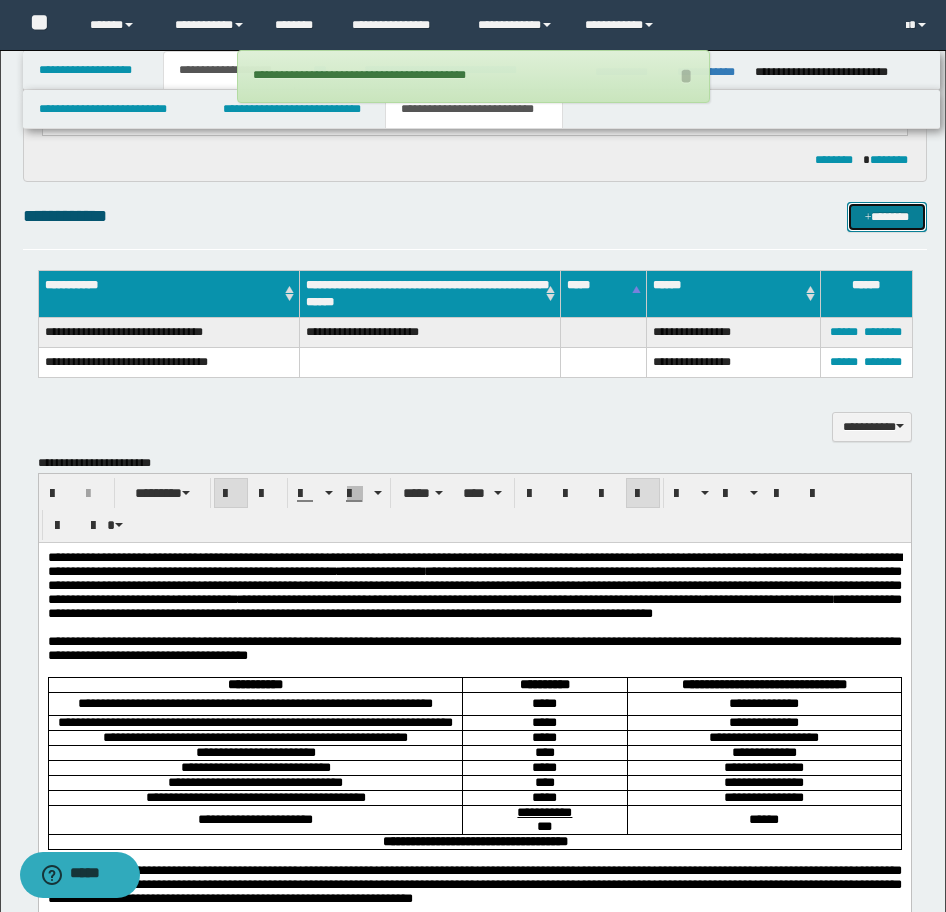 click at bounding box center (868, 218) 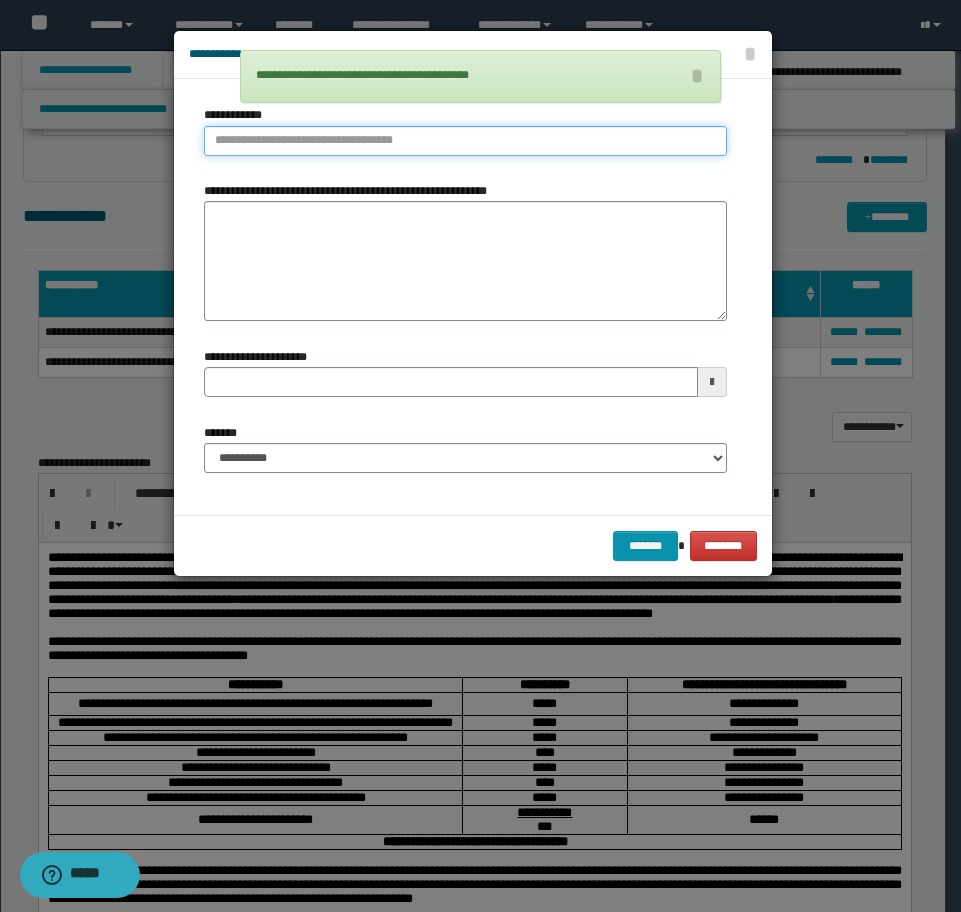 type on "**********" 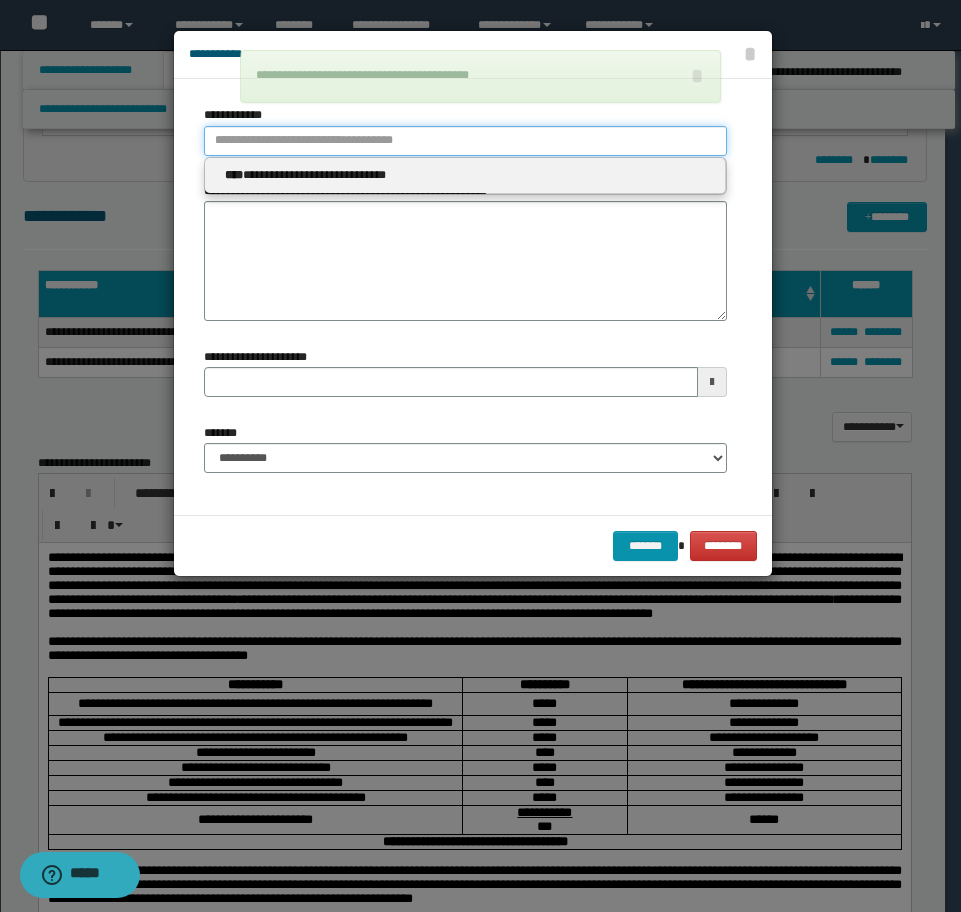 click on "**********" at bounding box center (465, 141) 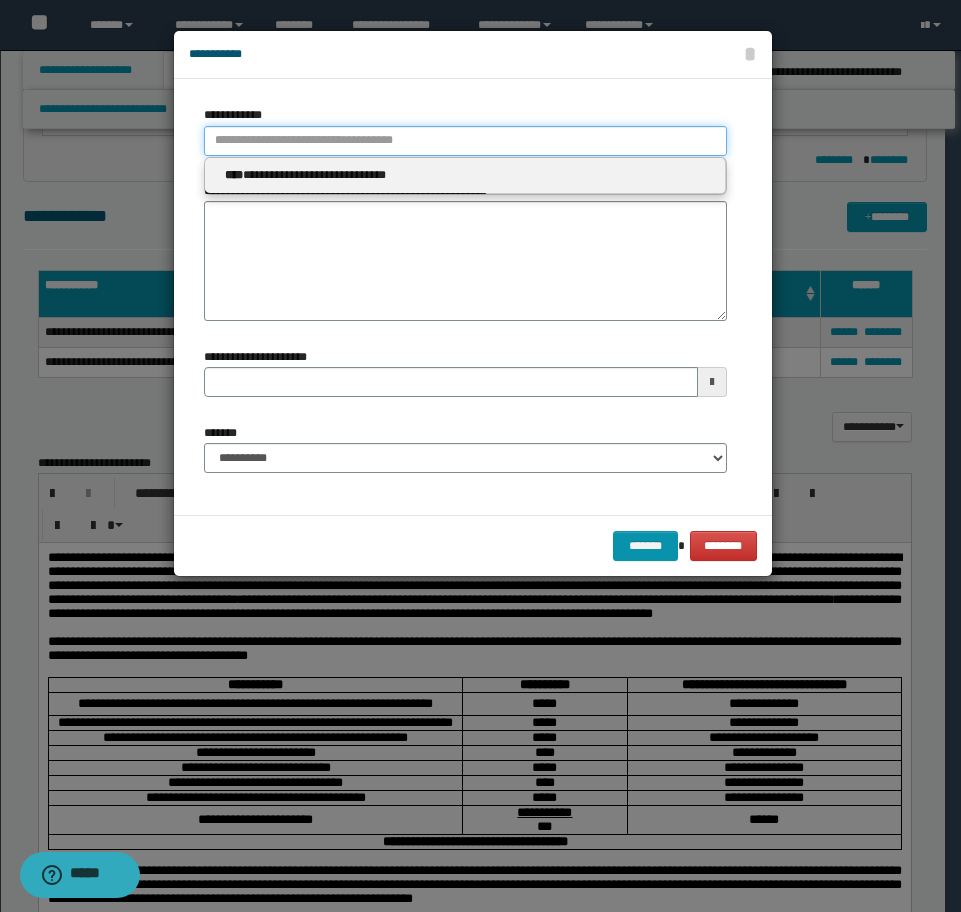 type 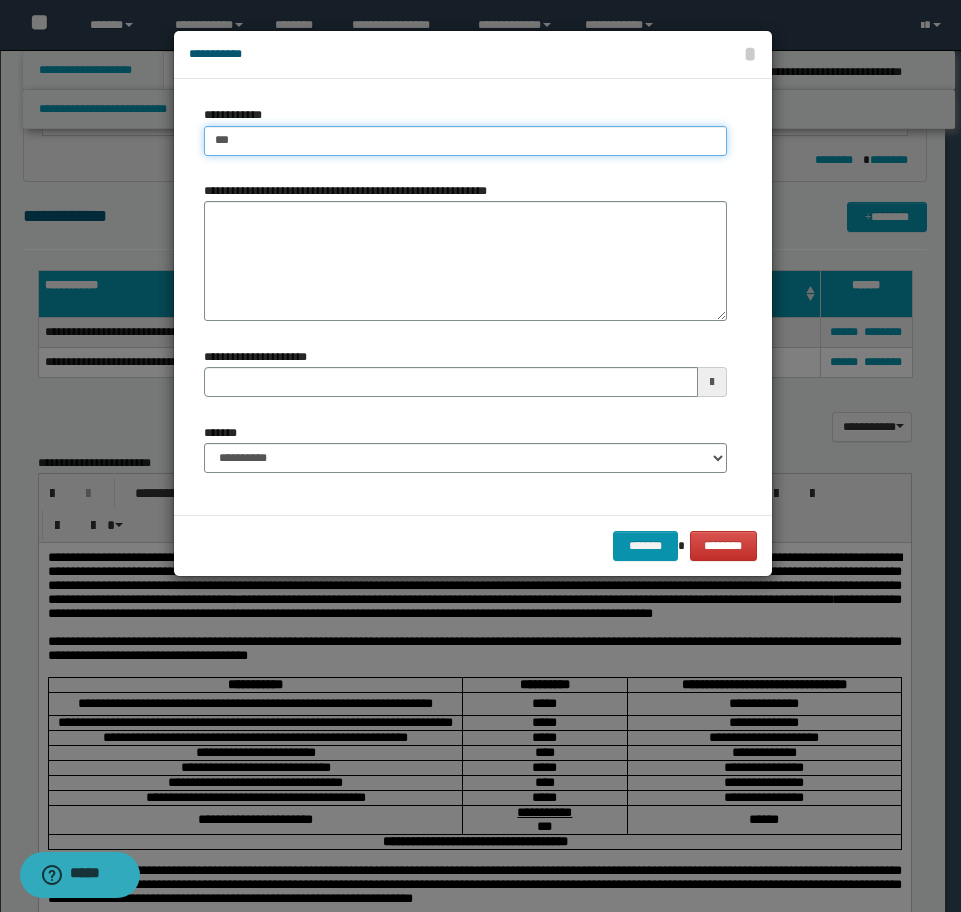 type on "****" 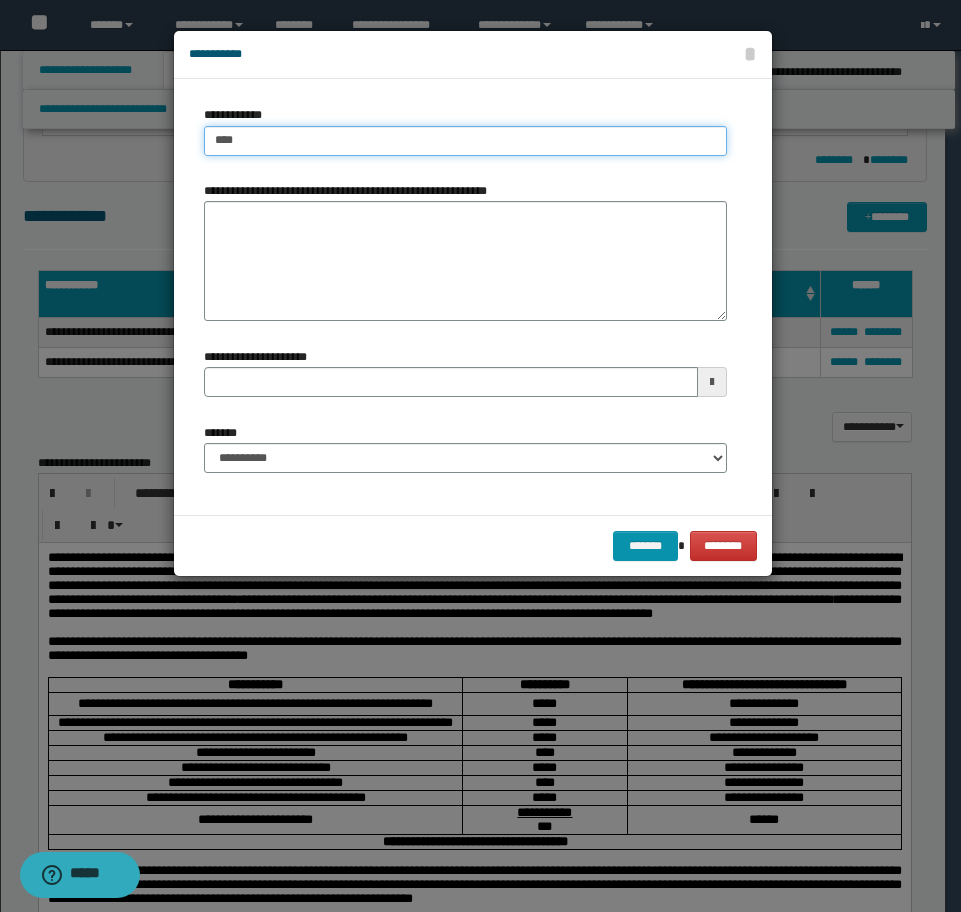 type on "****" 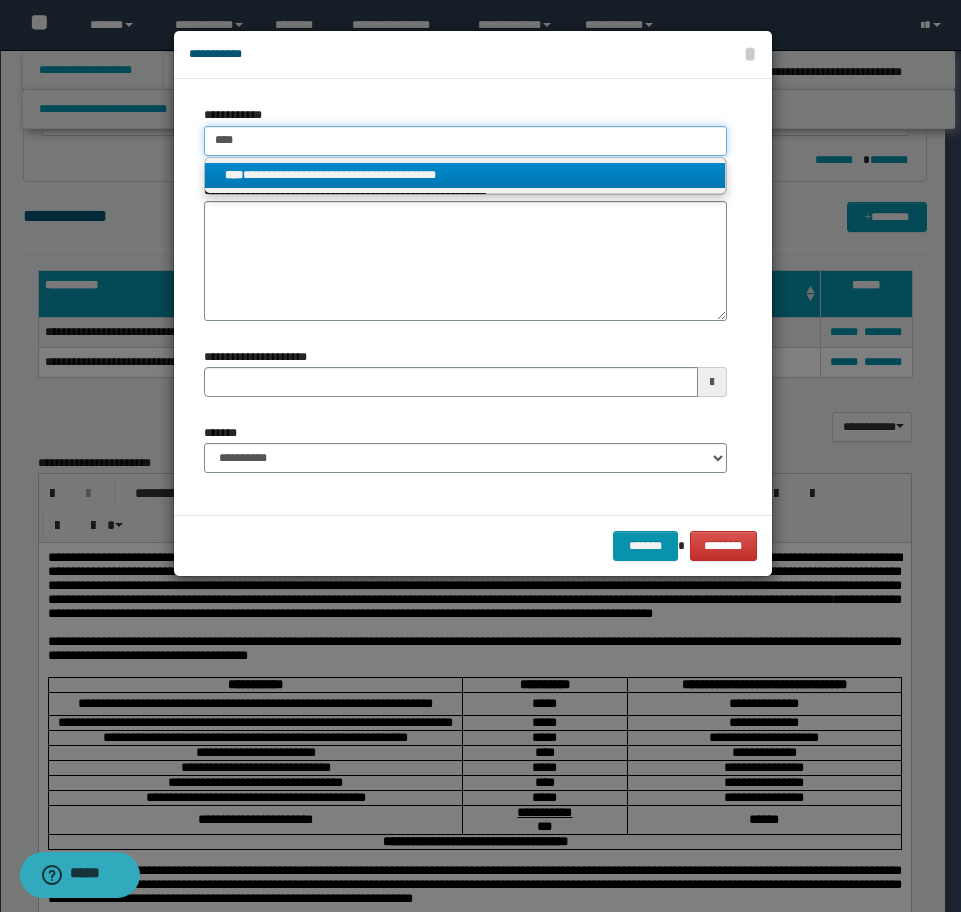 type on "****" 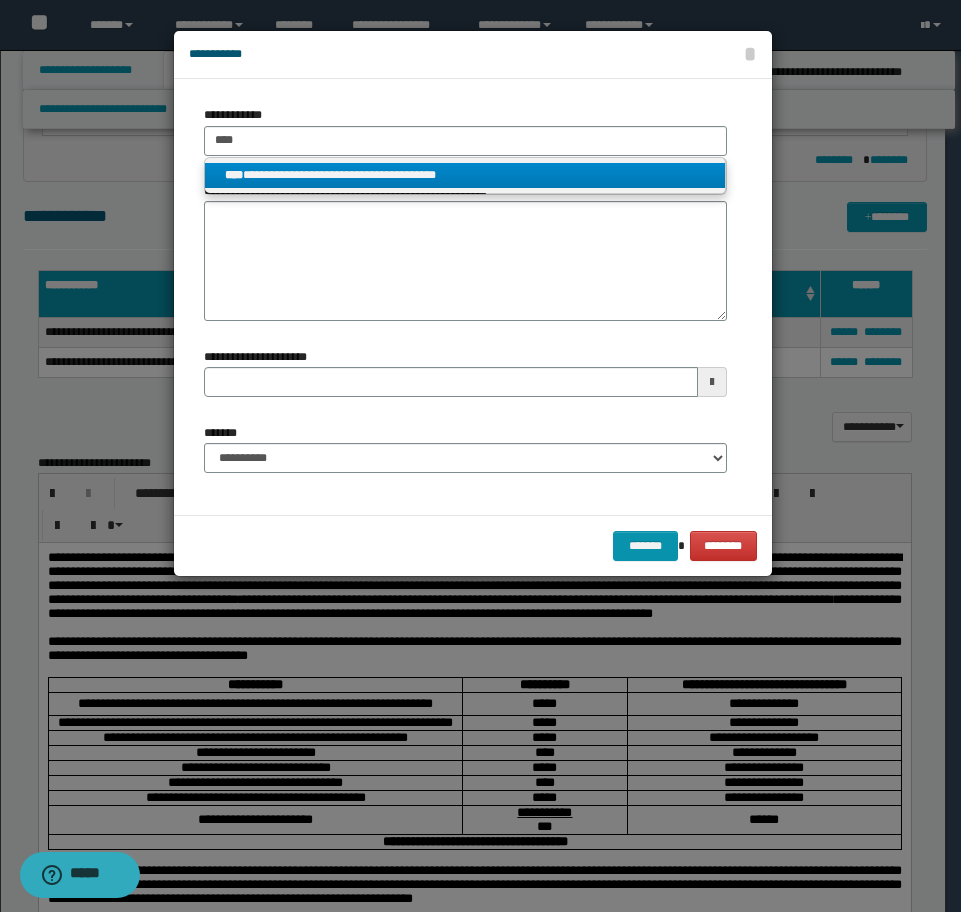 click on "**********" at bounding box center [465, 175] 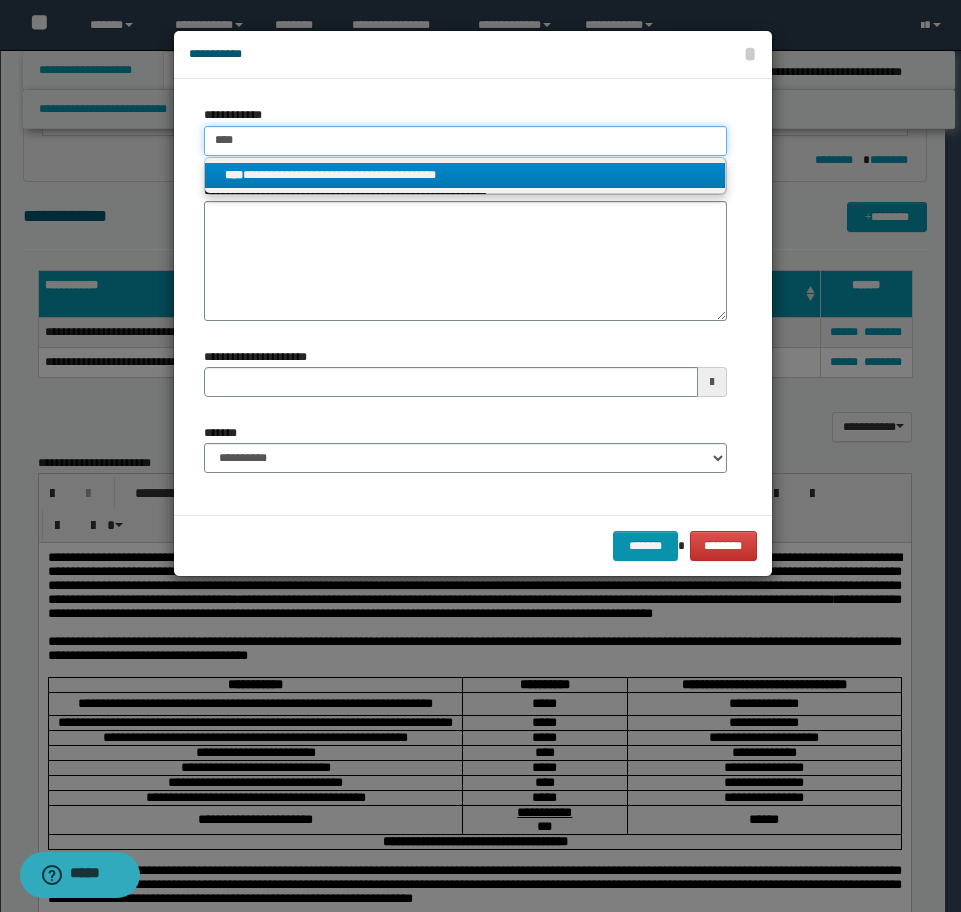 type 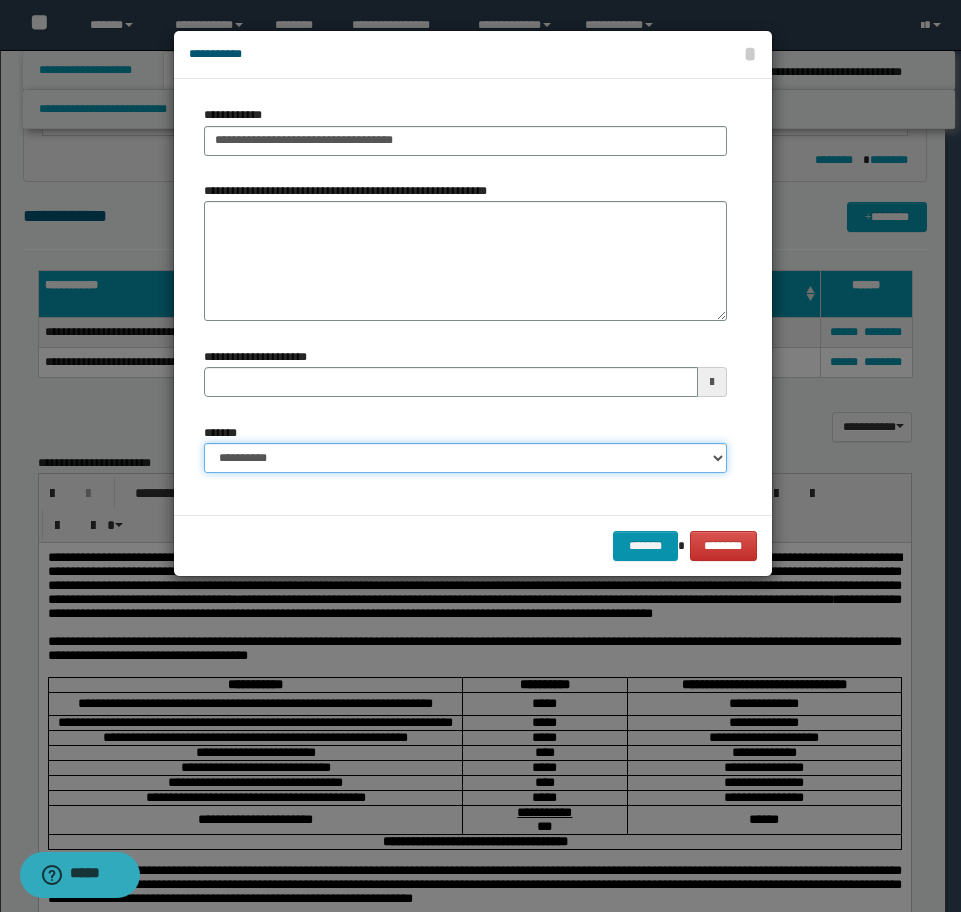 click on "**********" at bounding box center (465, 458) 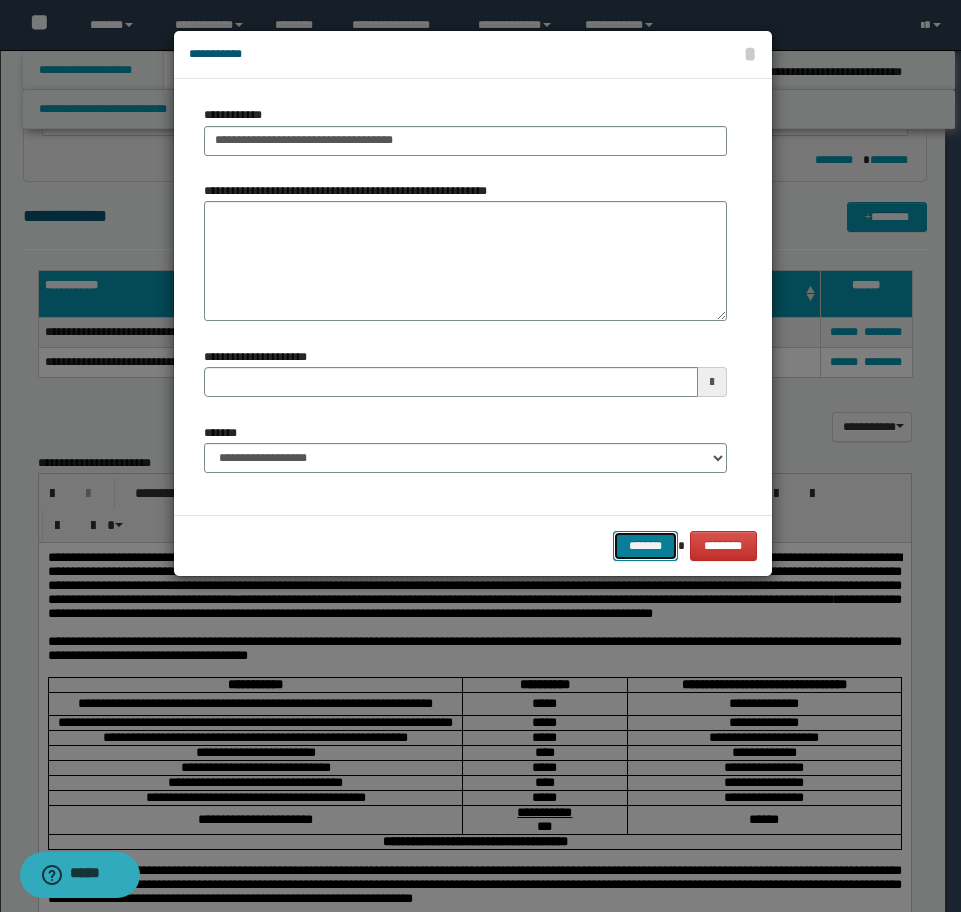 click on "*******" at bounding box center (645, 546) 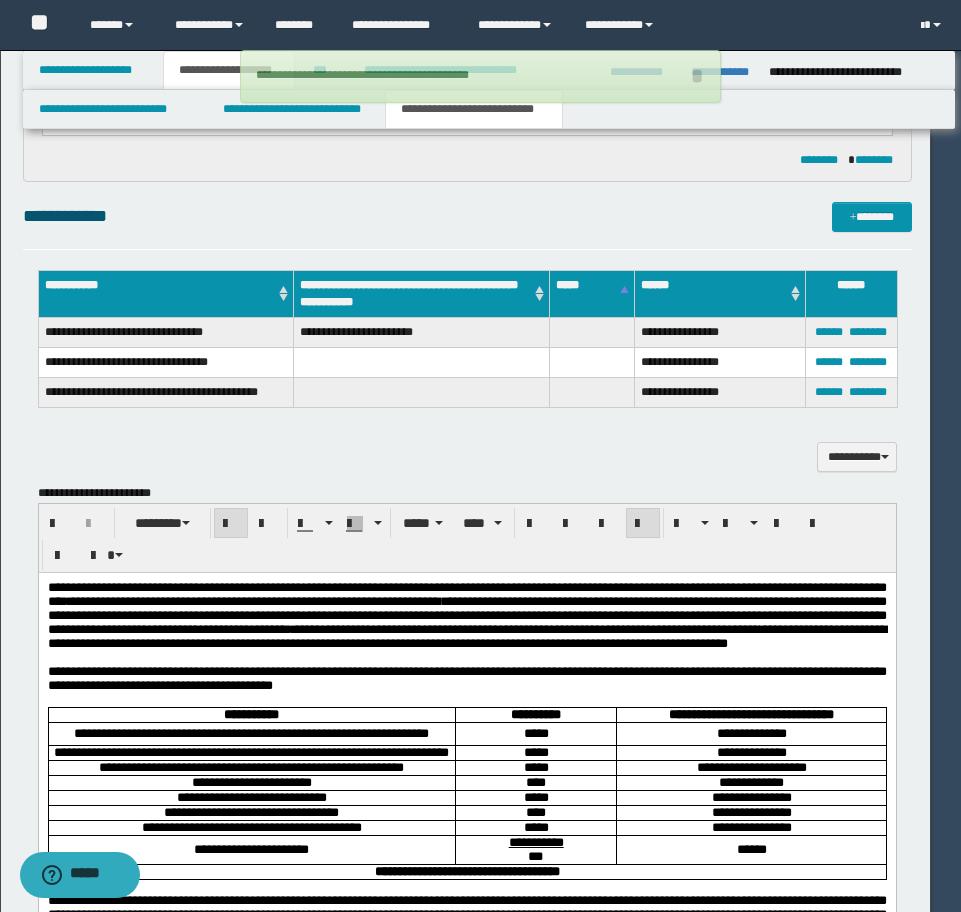type 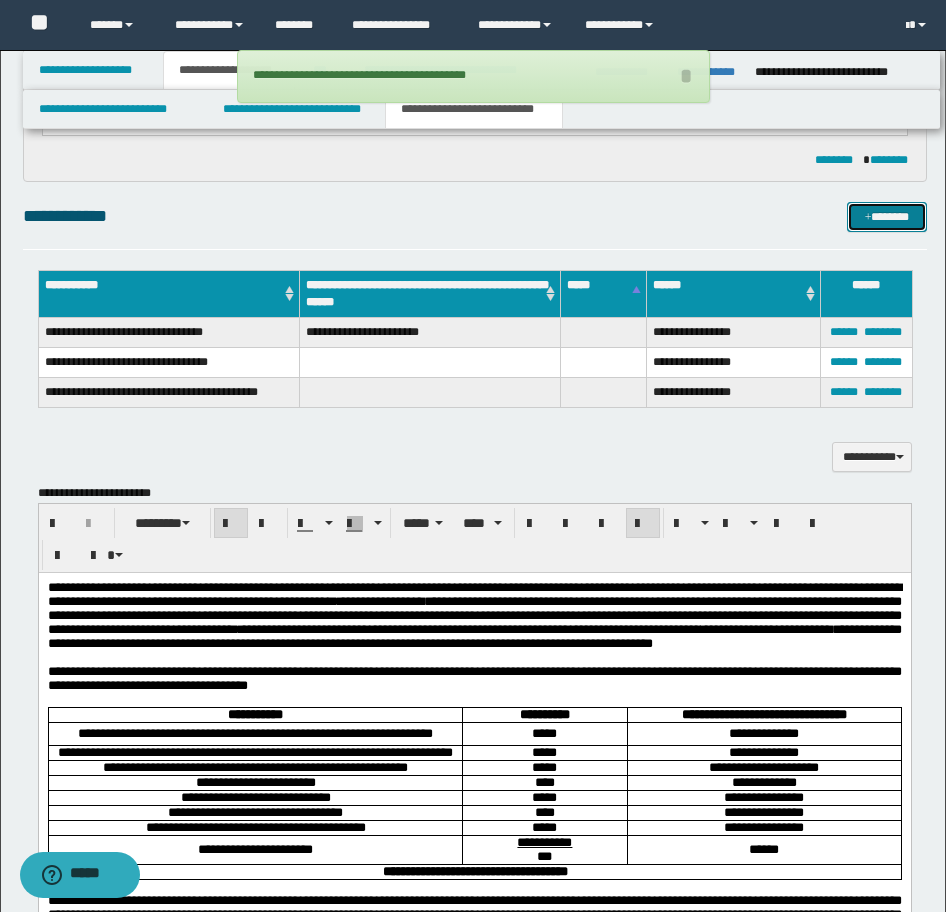 click on "*******" at bounding box center [887, 217] 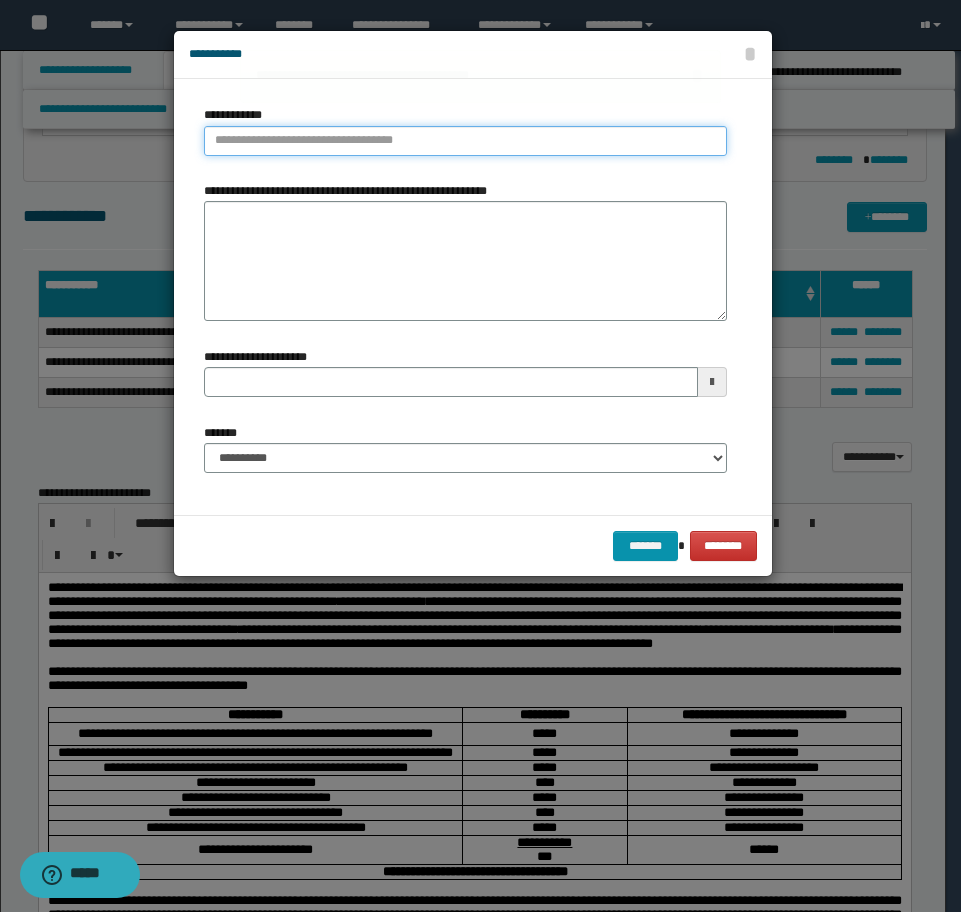 type on "**********" 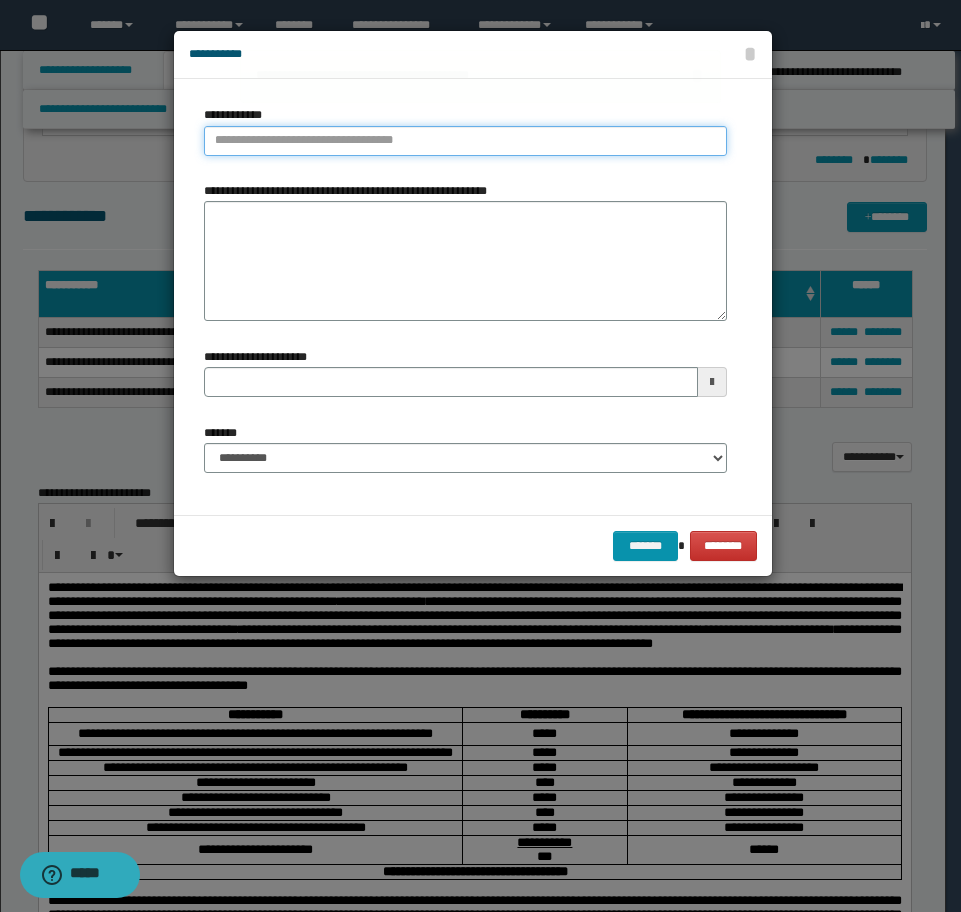 click on "**********" at bounding box center (465, 141) 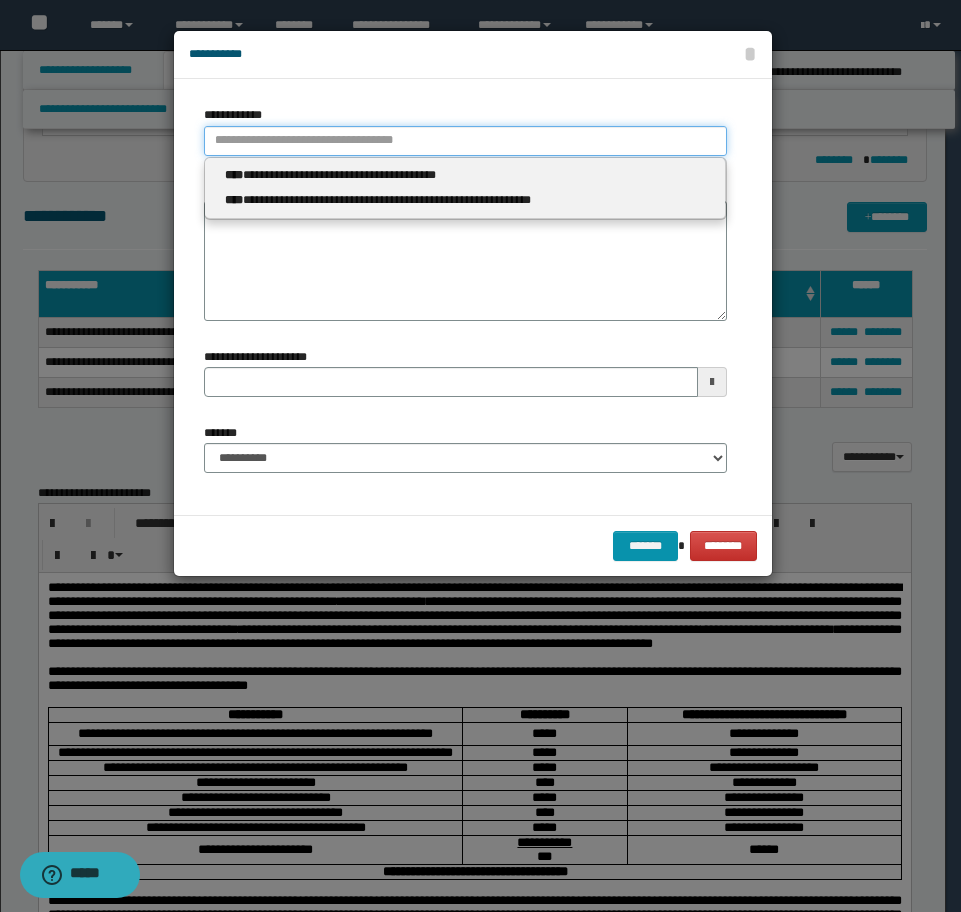 type 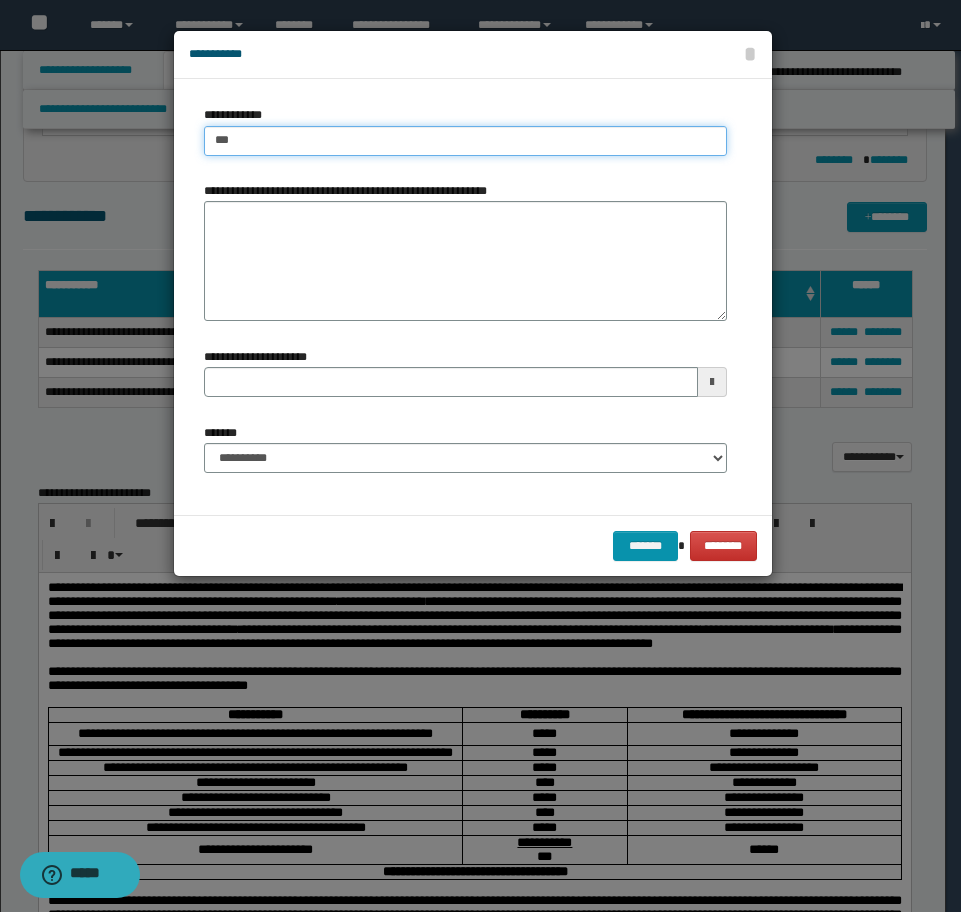 type on "****" 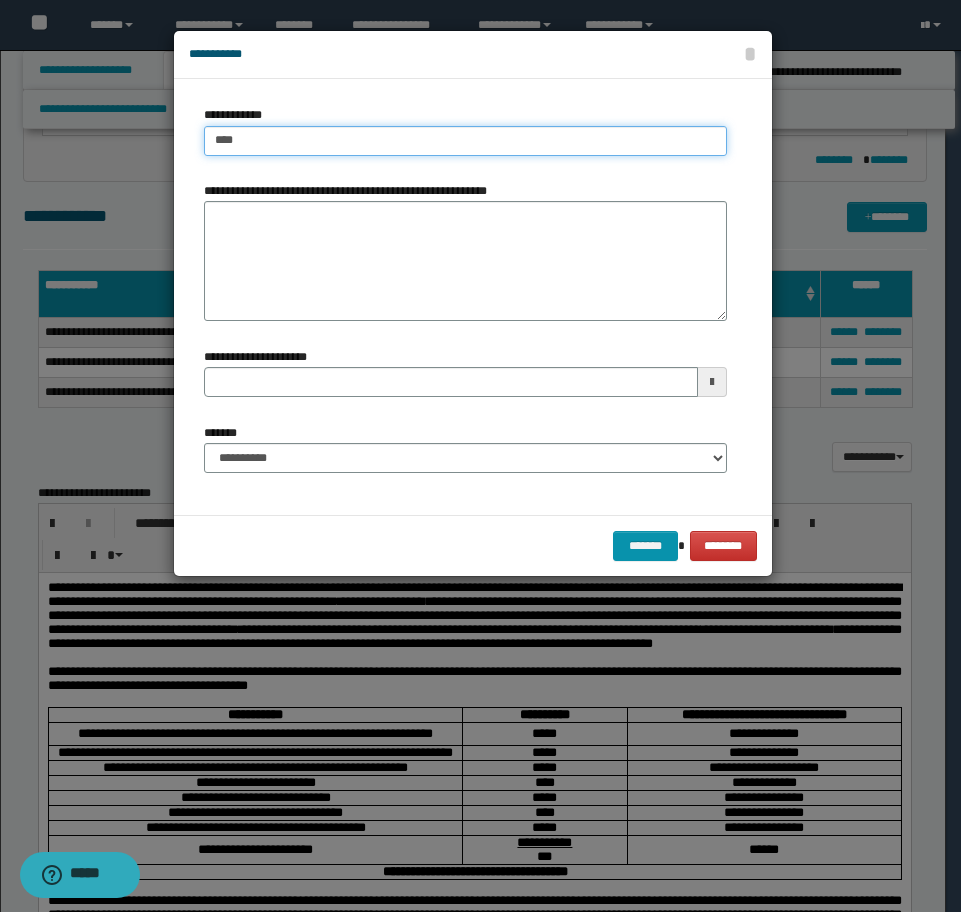 type on "****" 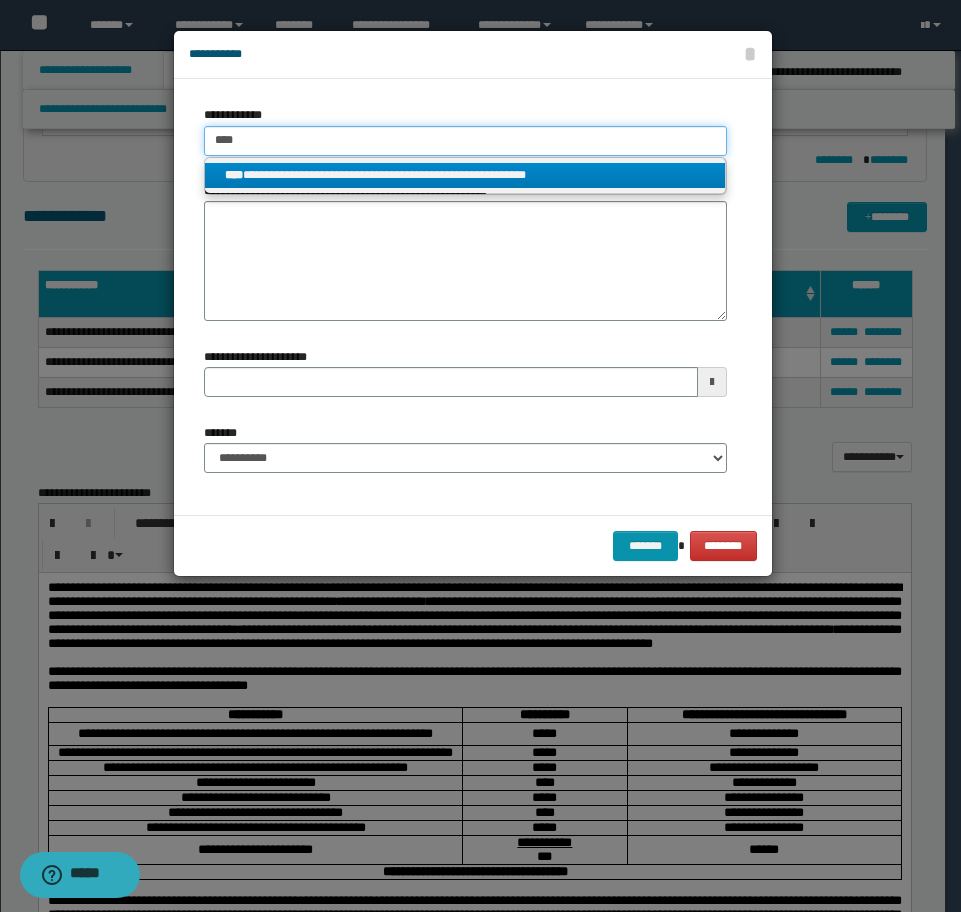 type on "****" 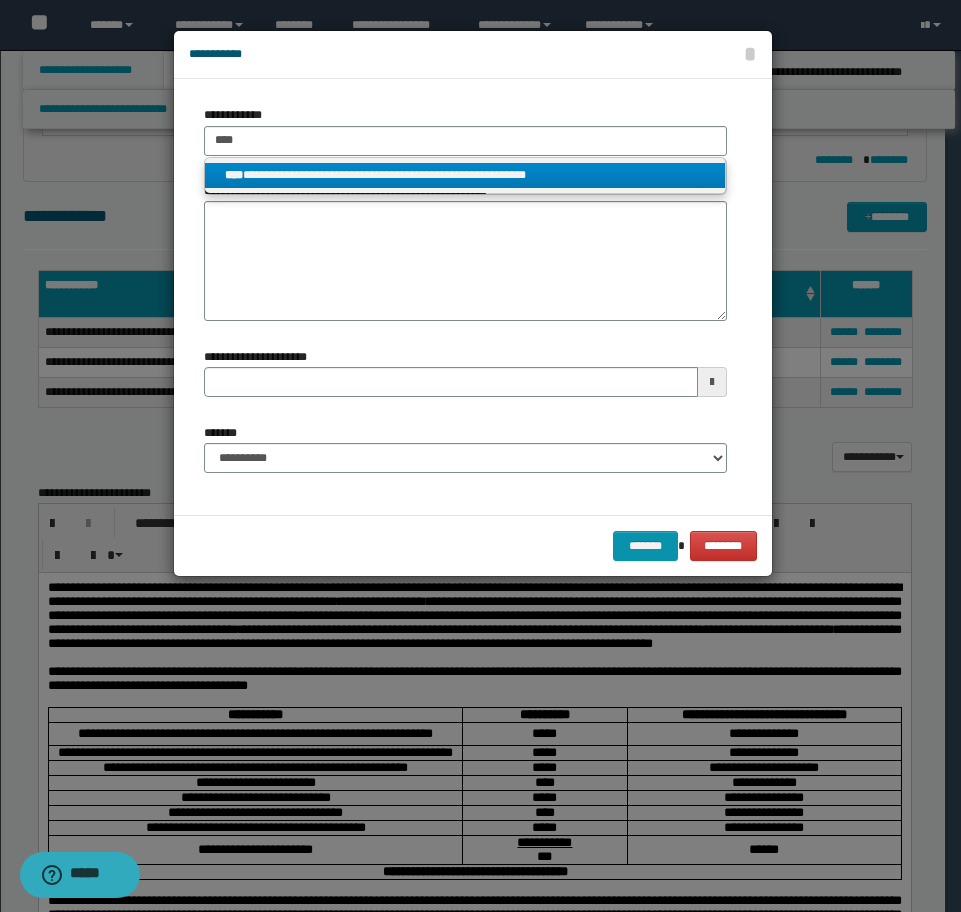 click on "**********" at bounding box center (465, 175) 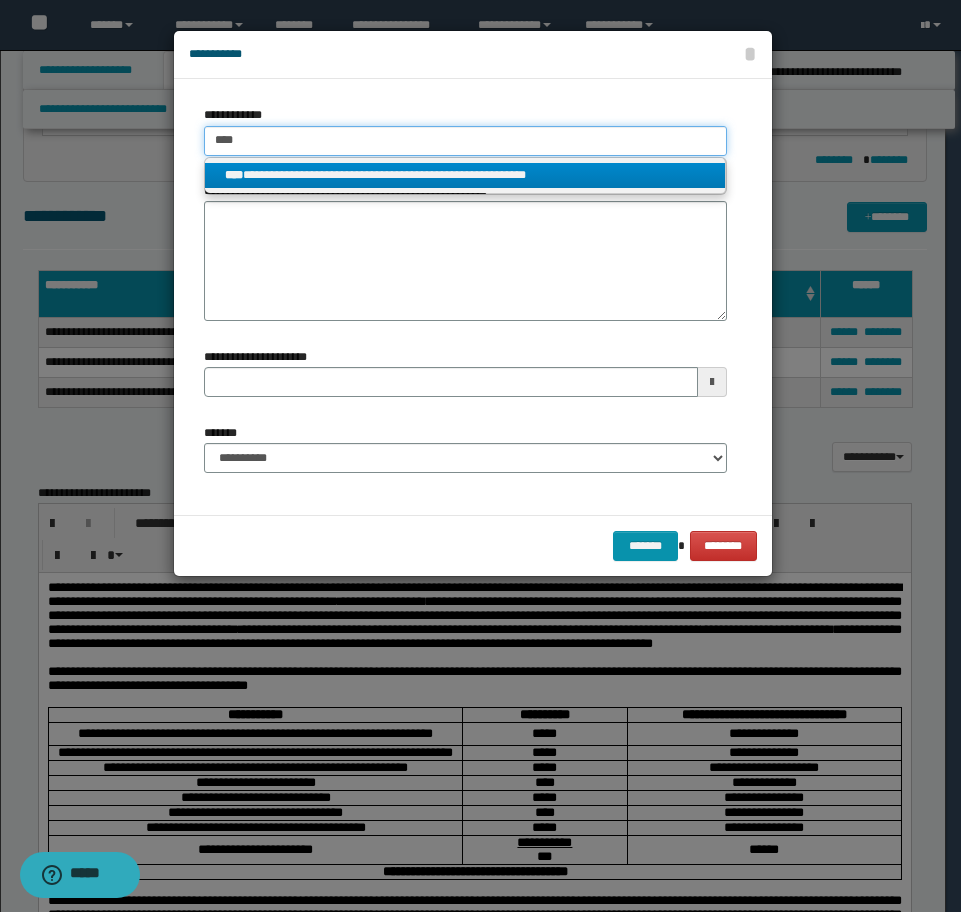 type 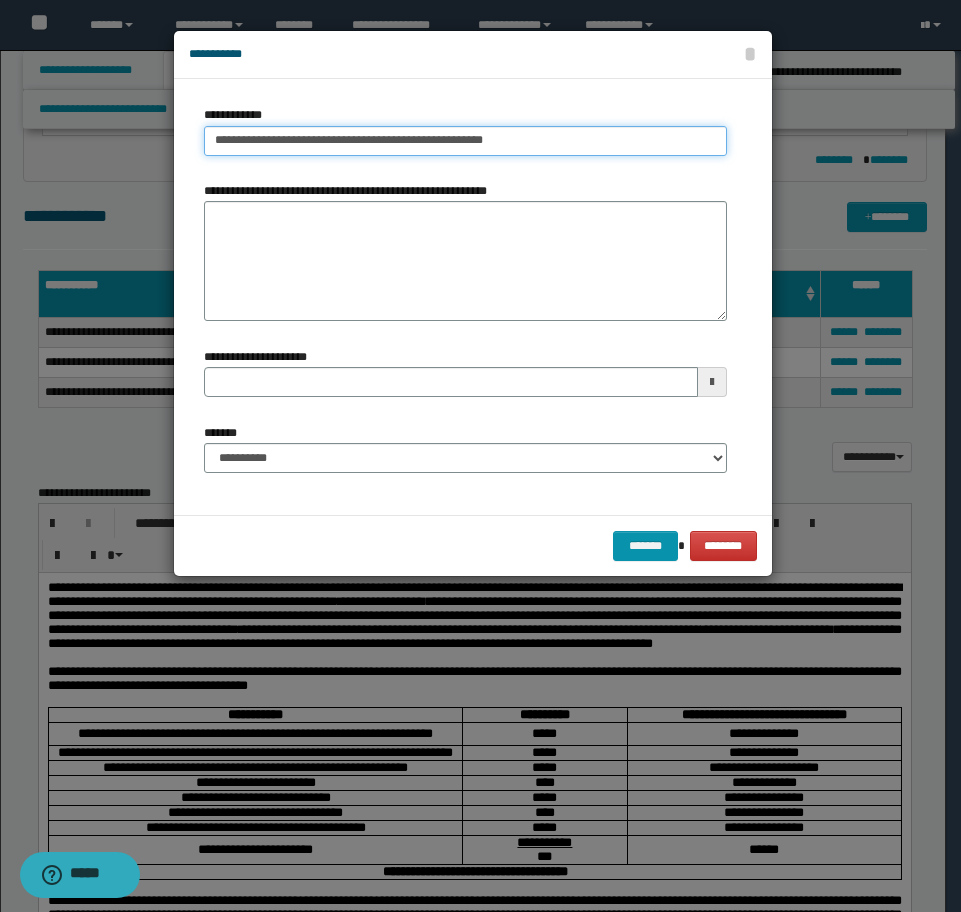 type 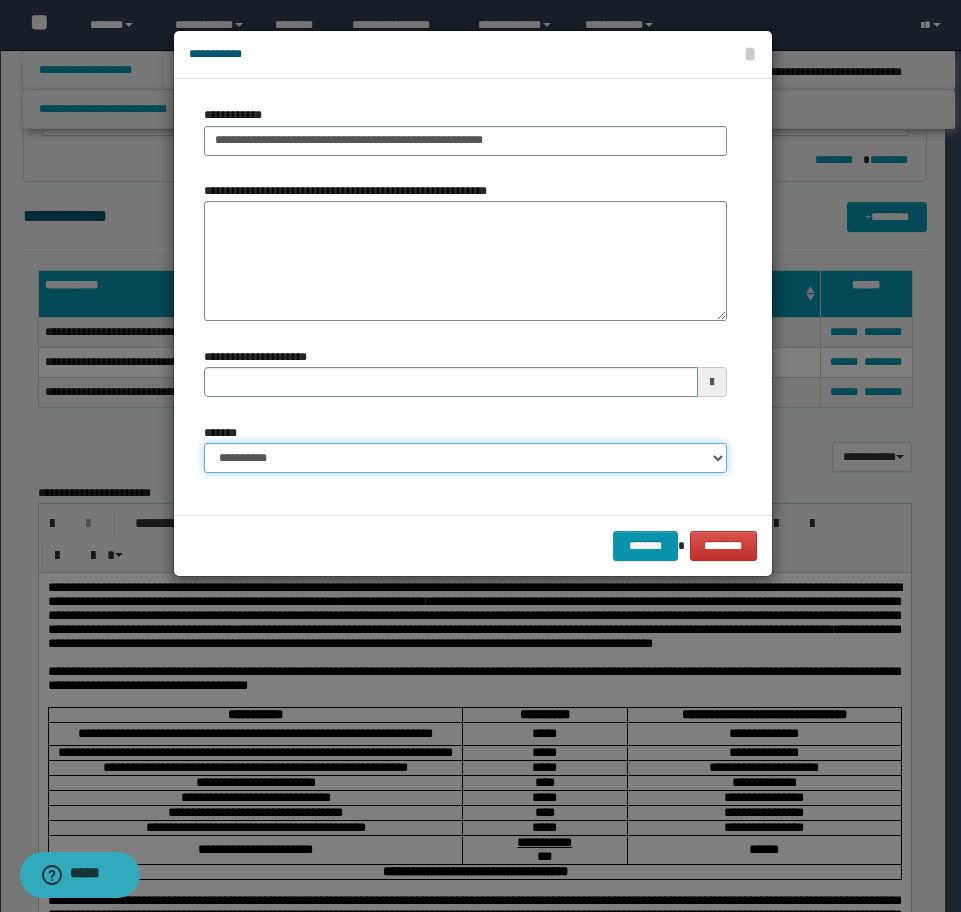 click on "**********" at bounding box center (465, 458) 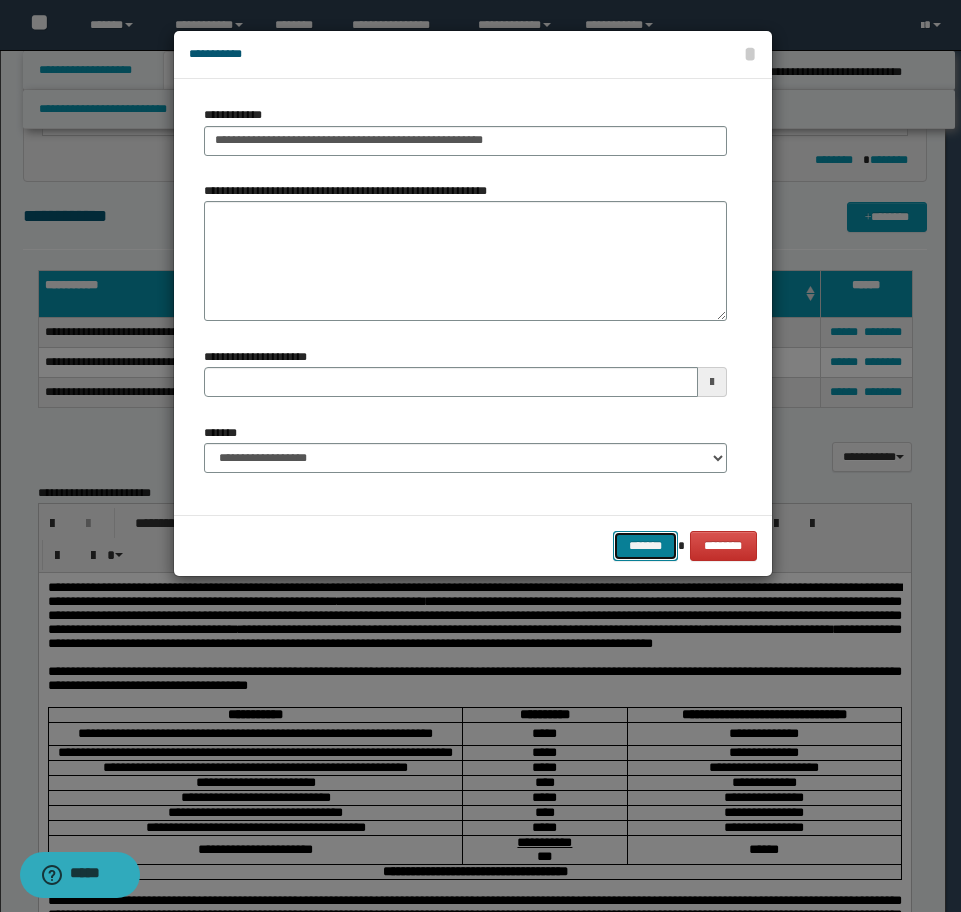 click on "*******" at bounding box center (645, 546) 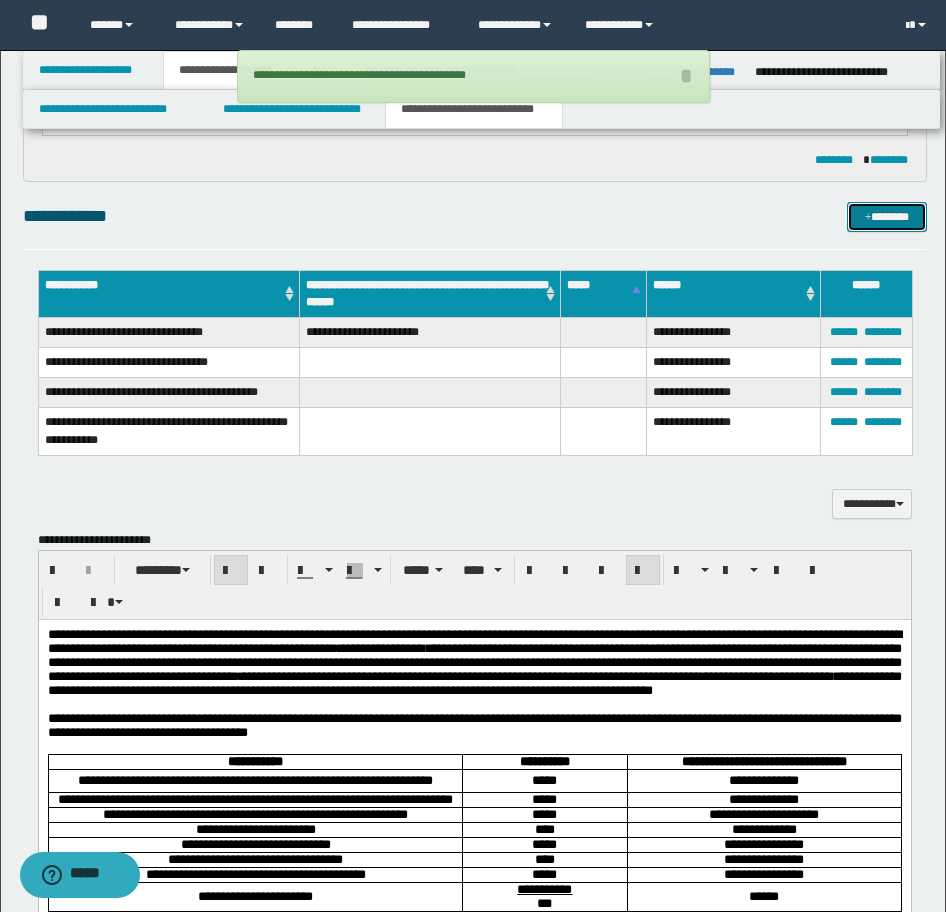 click on "*******" at bounding box center (887, 217) 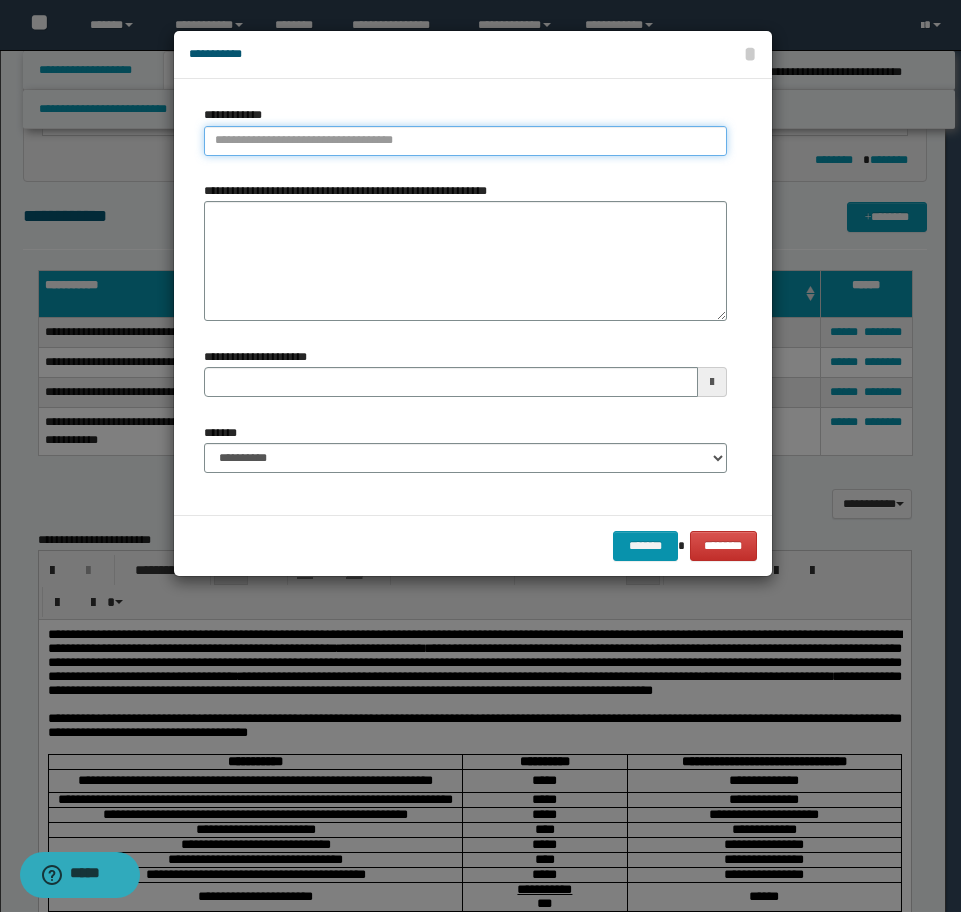 type on "**********" 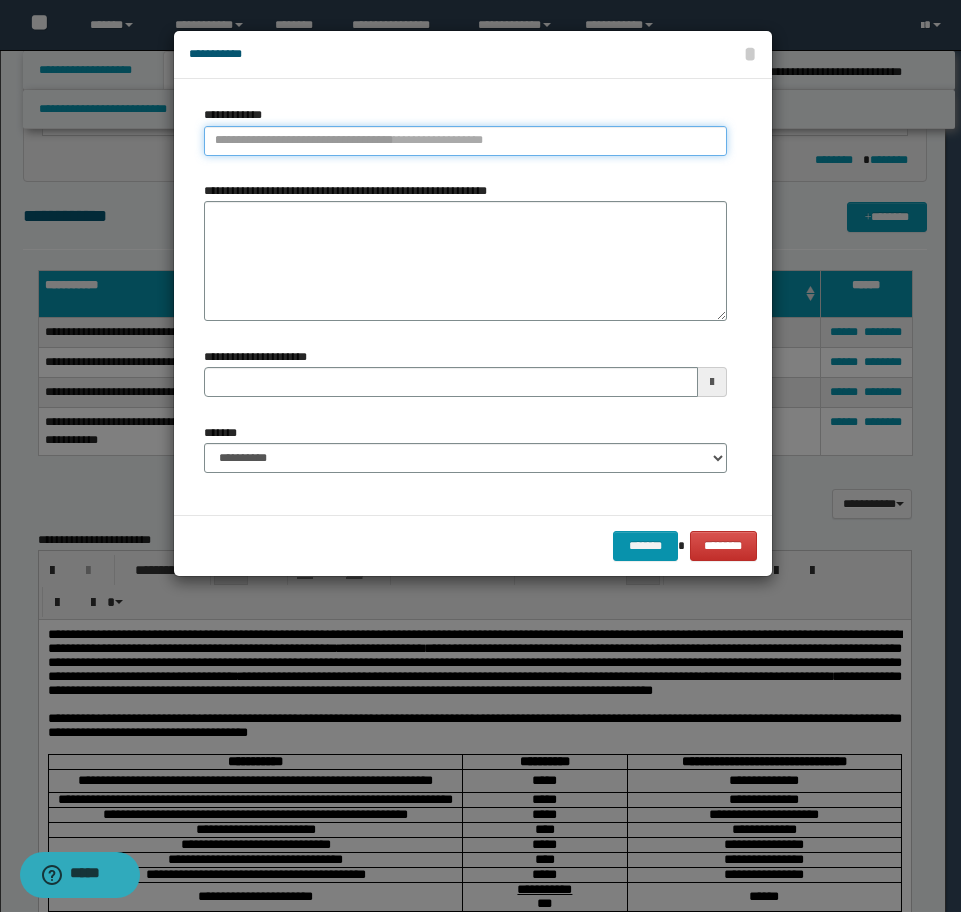 click on "**********" at bounding box center [465, 141] 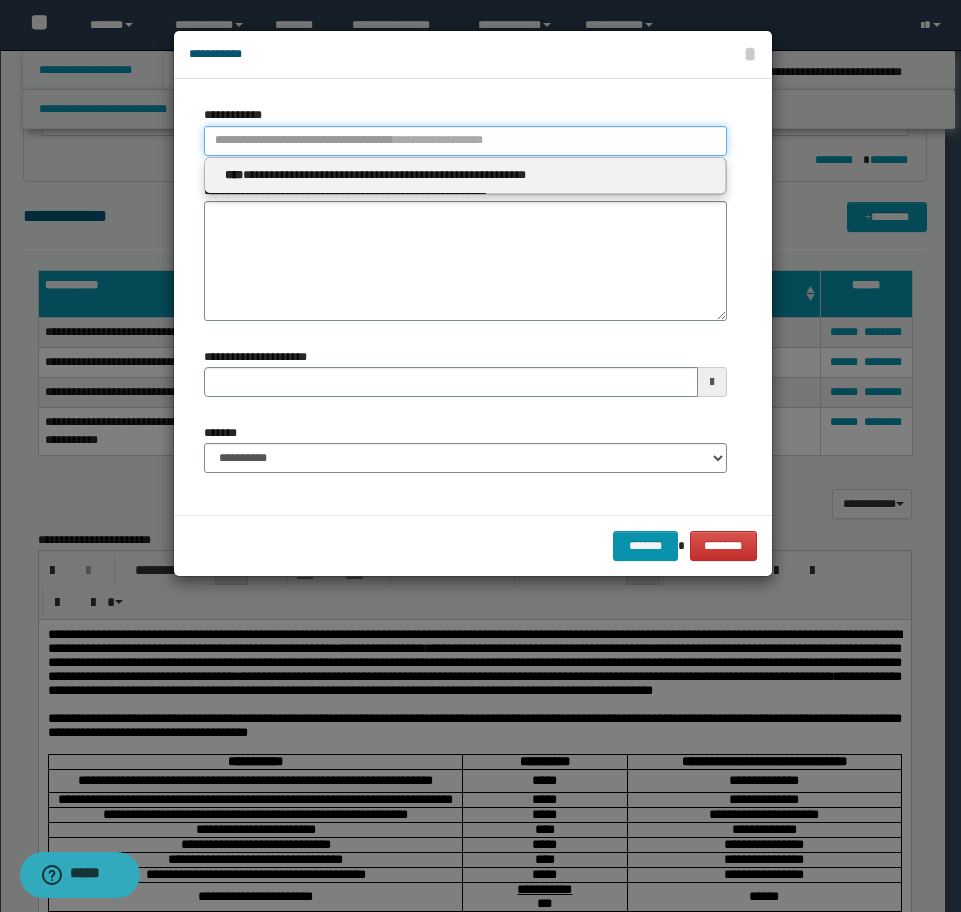 type 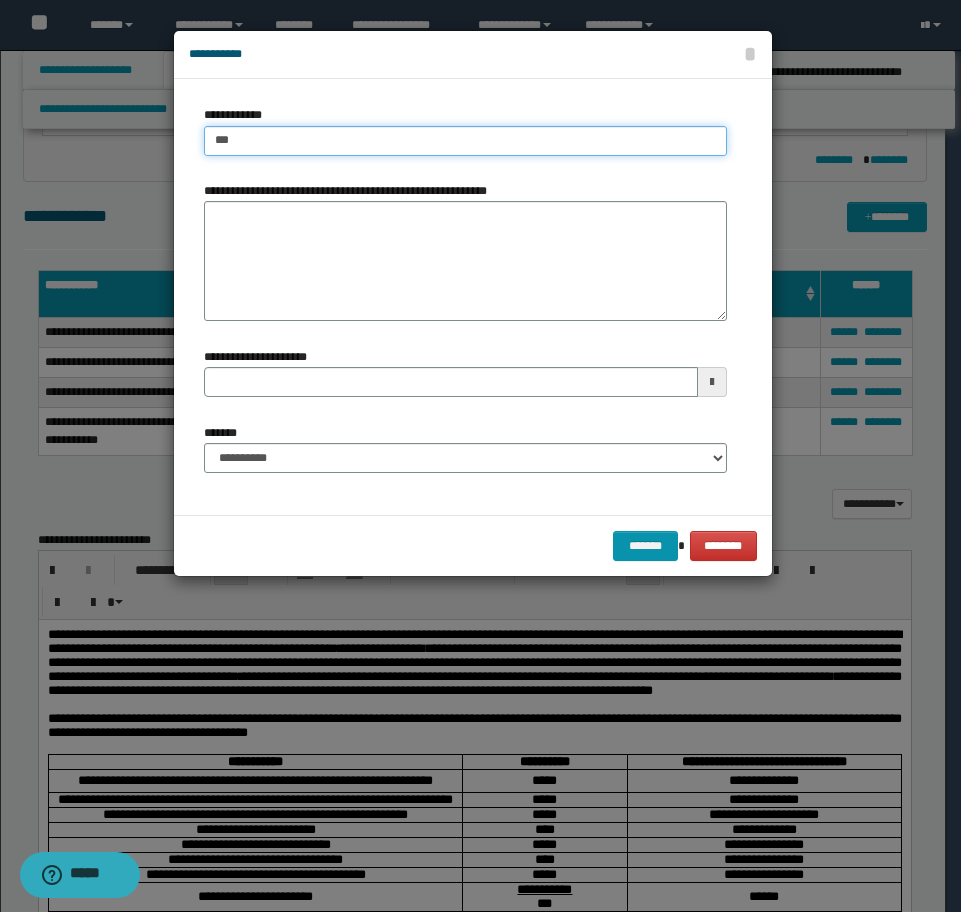 type on "****" 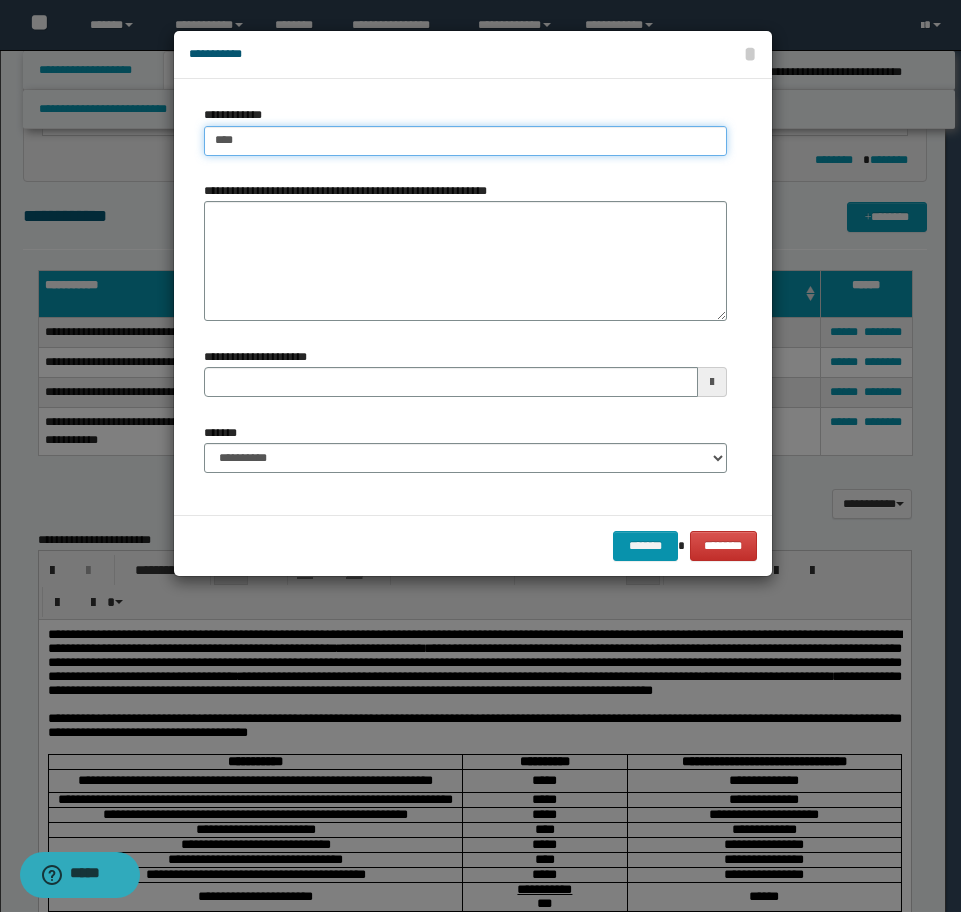 type on "****" 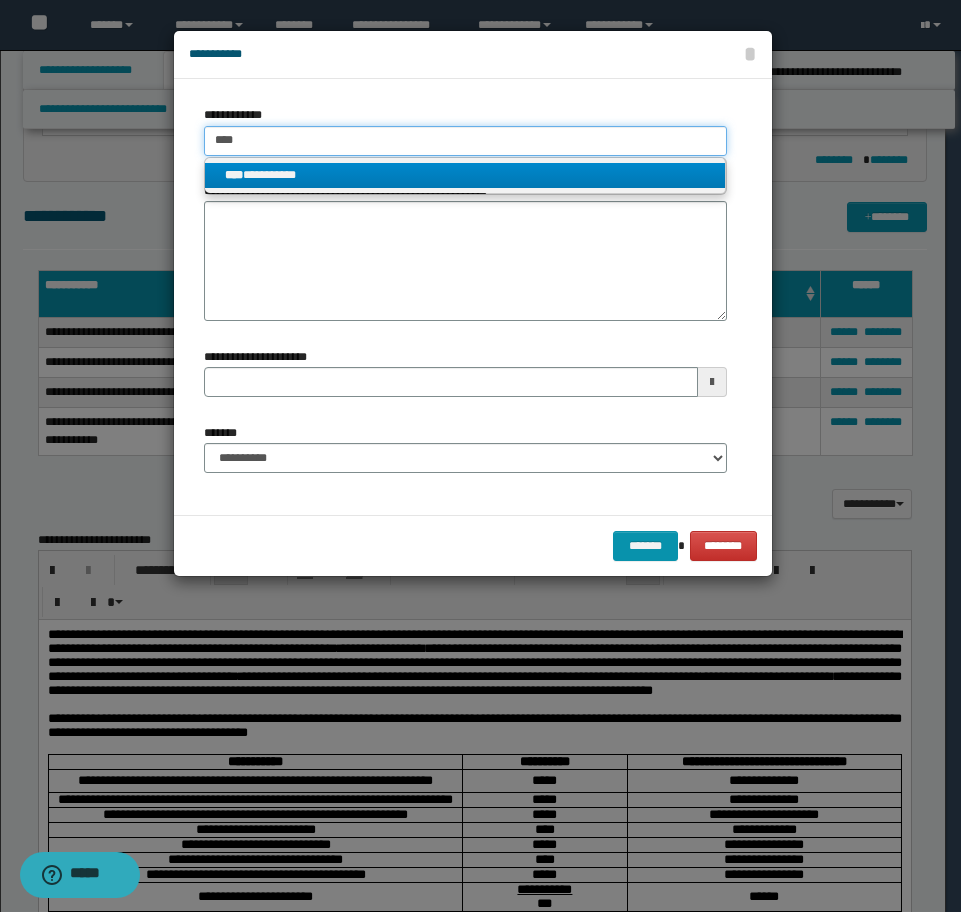type on "****" 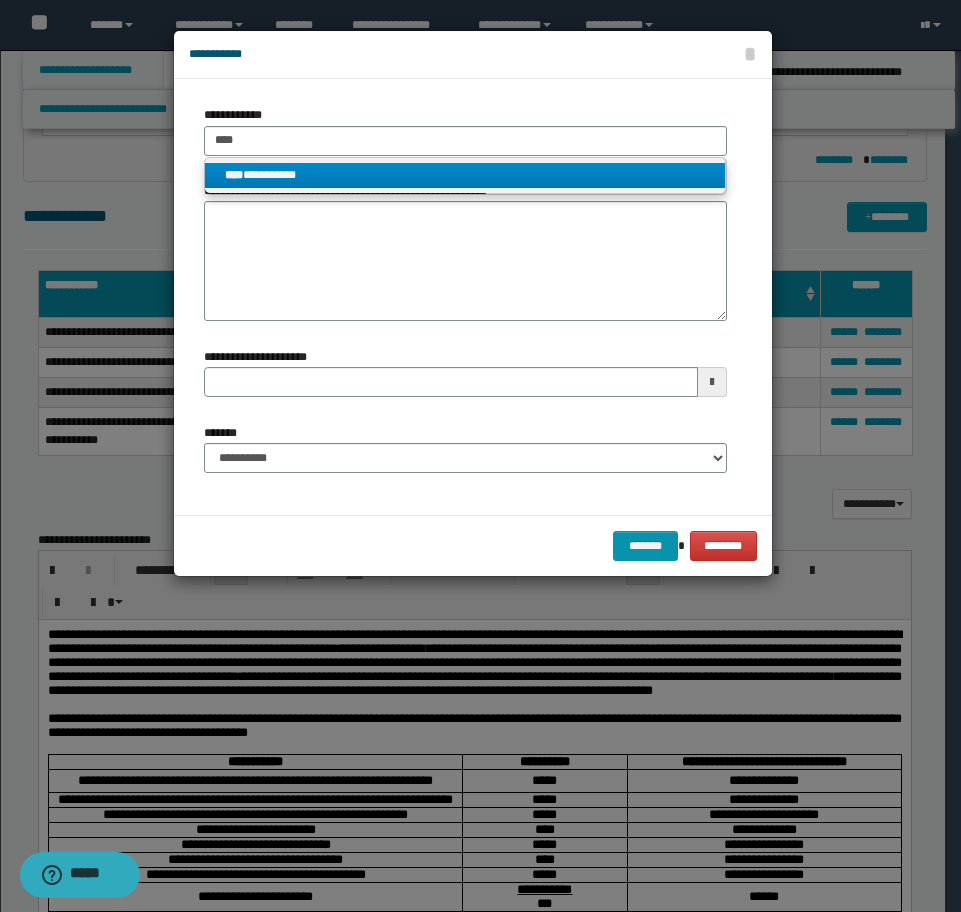 click on "**********" at bounding box center (465, 175) 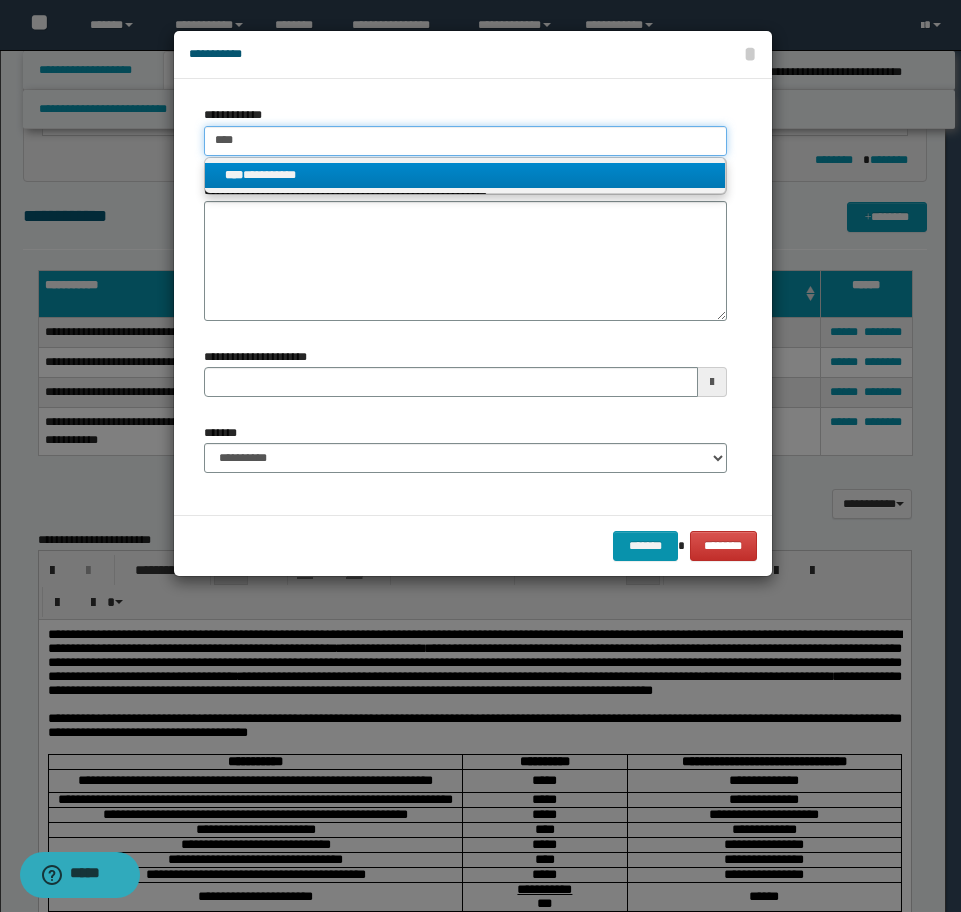 type 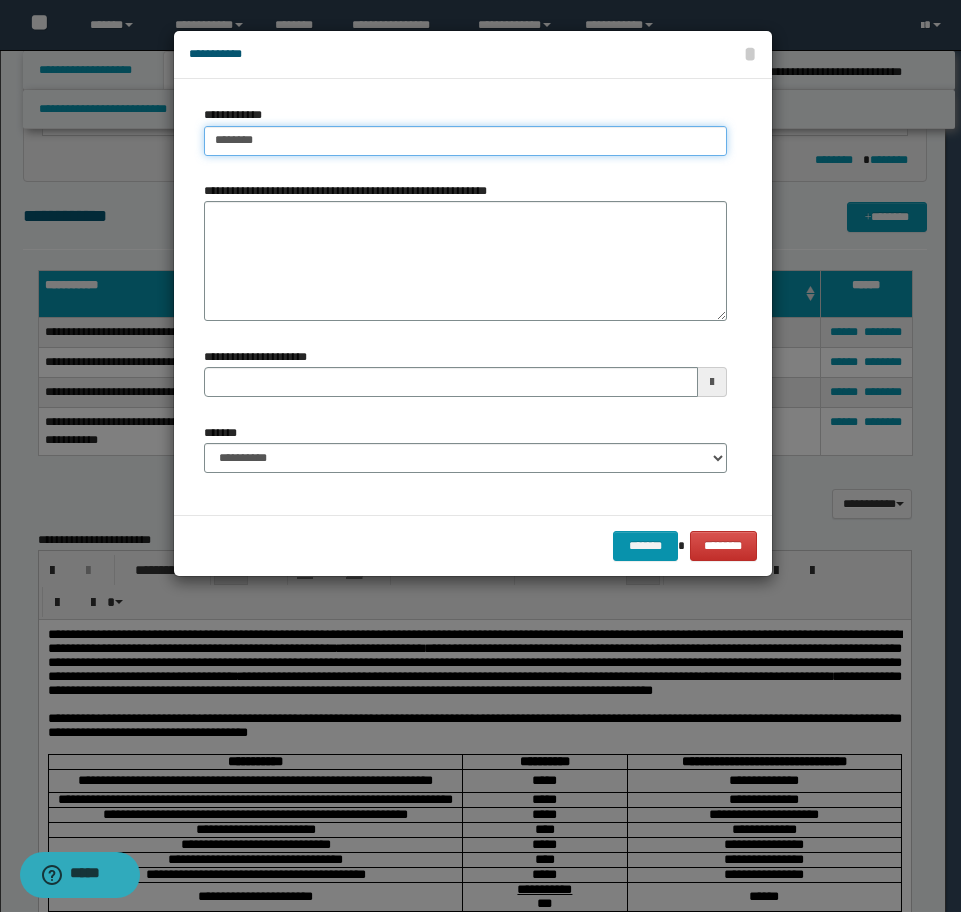 type 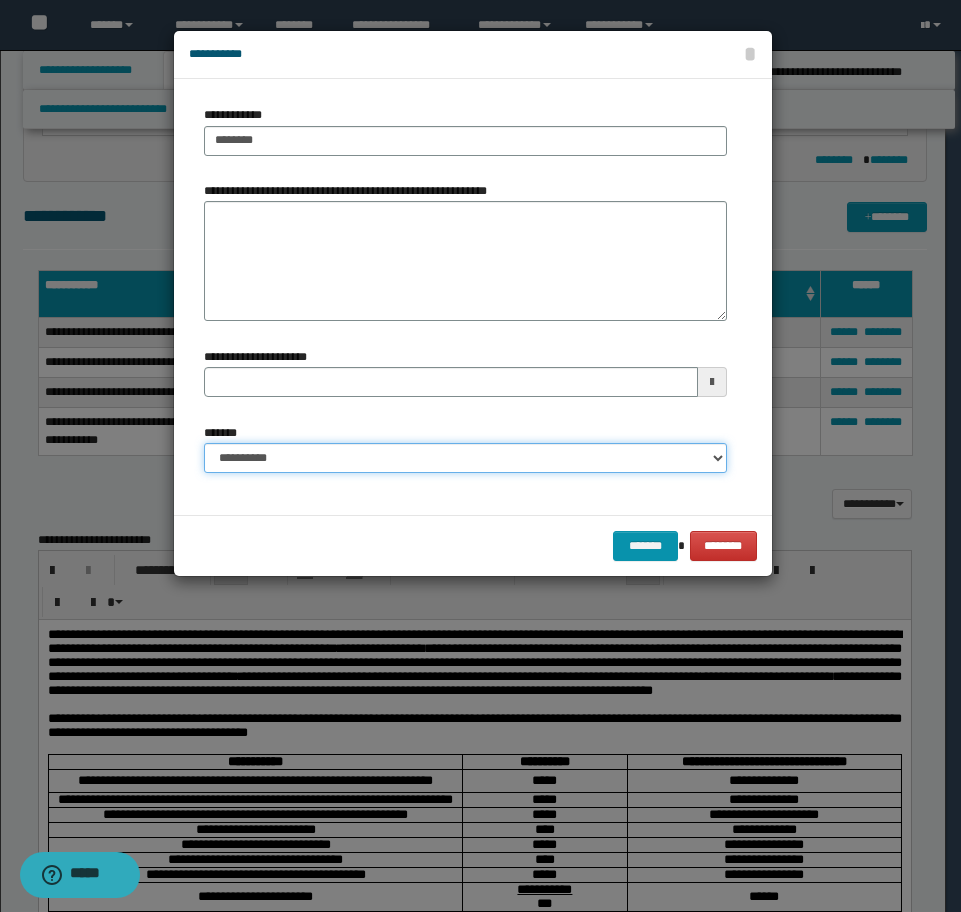 click on "**********" at bounding box center (465, 458) 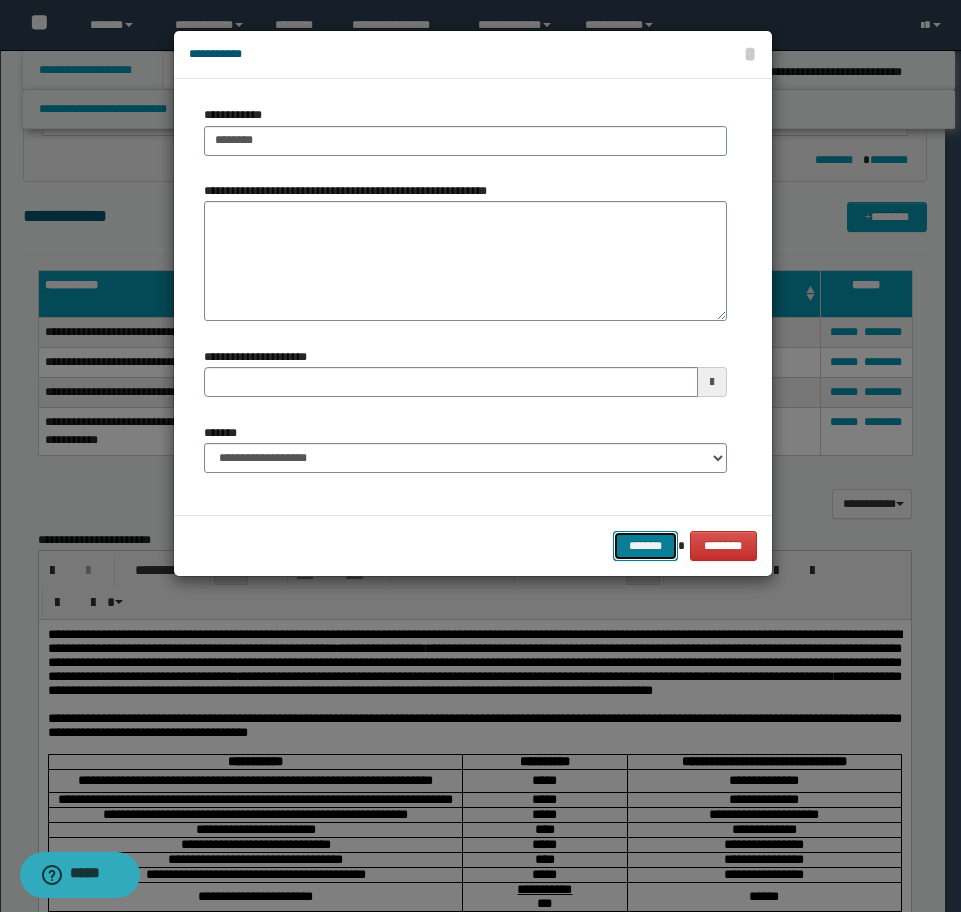 click on "*******" at bounding box center (645, 546) 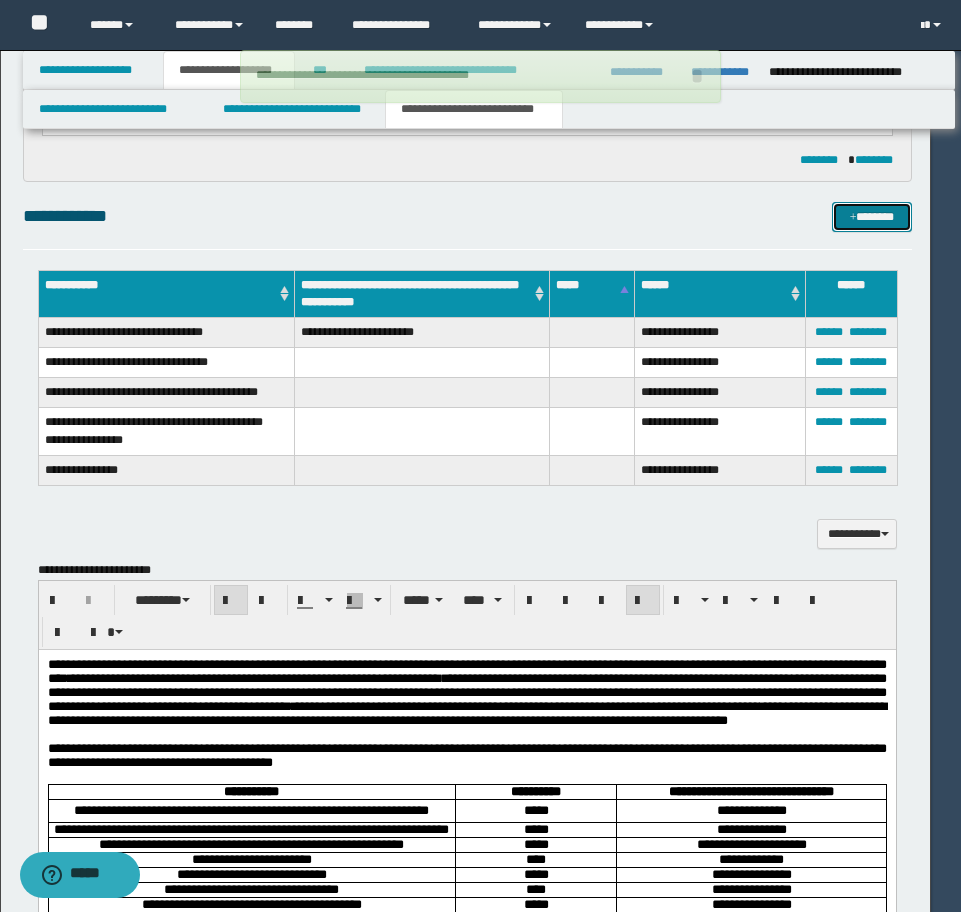type 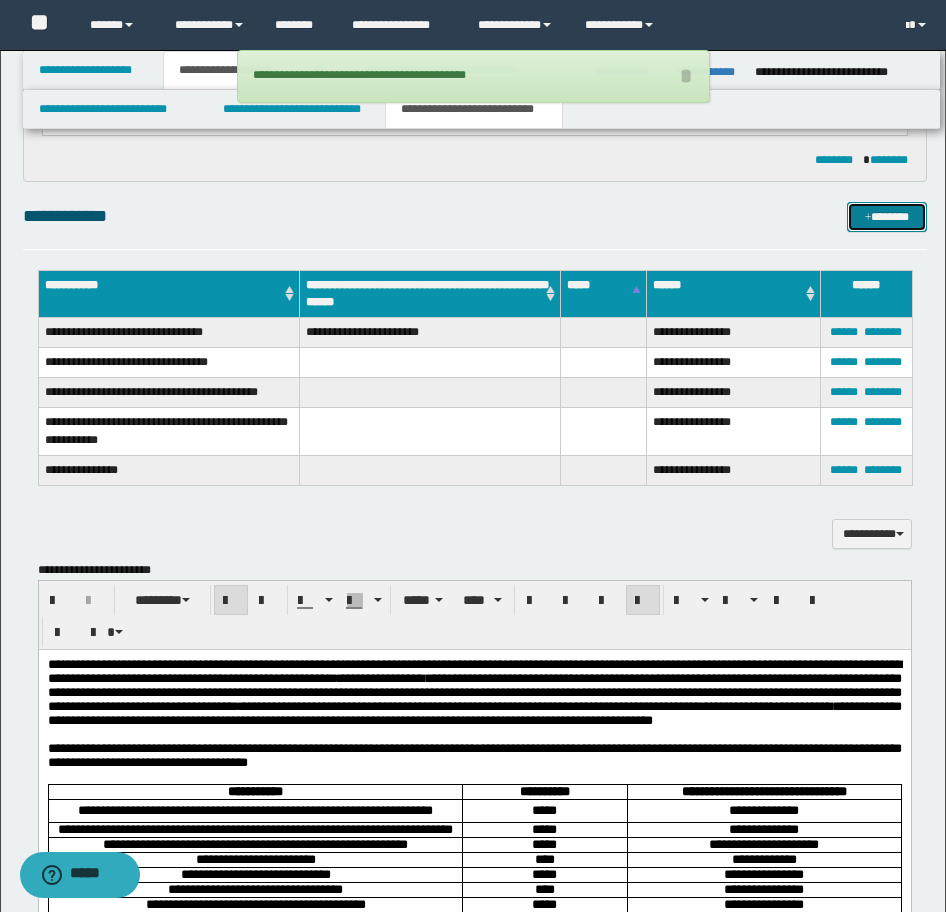 click on "*******" at bounding box center (887, 217) 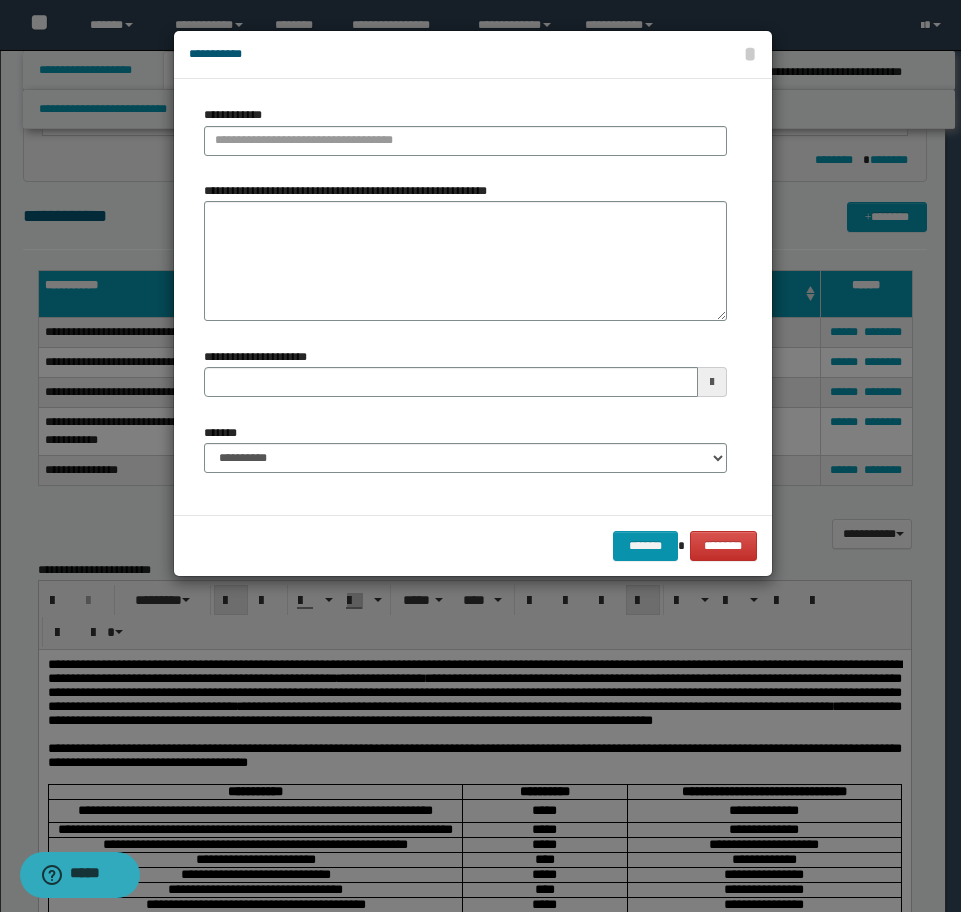 click on "**********" at bounding box center [465, 138] 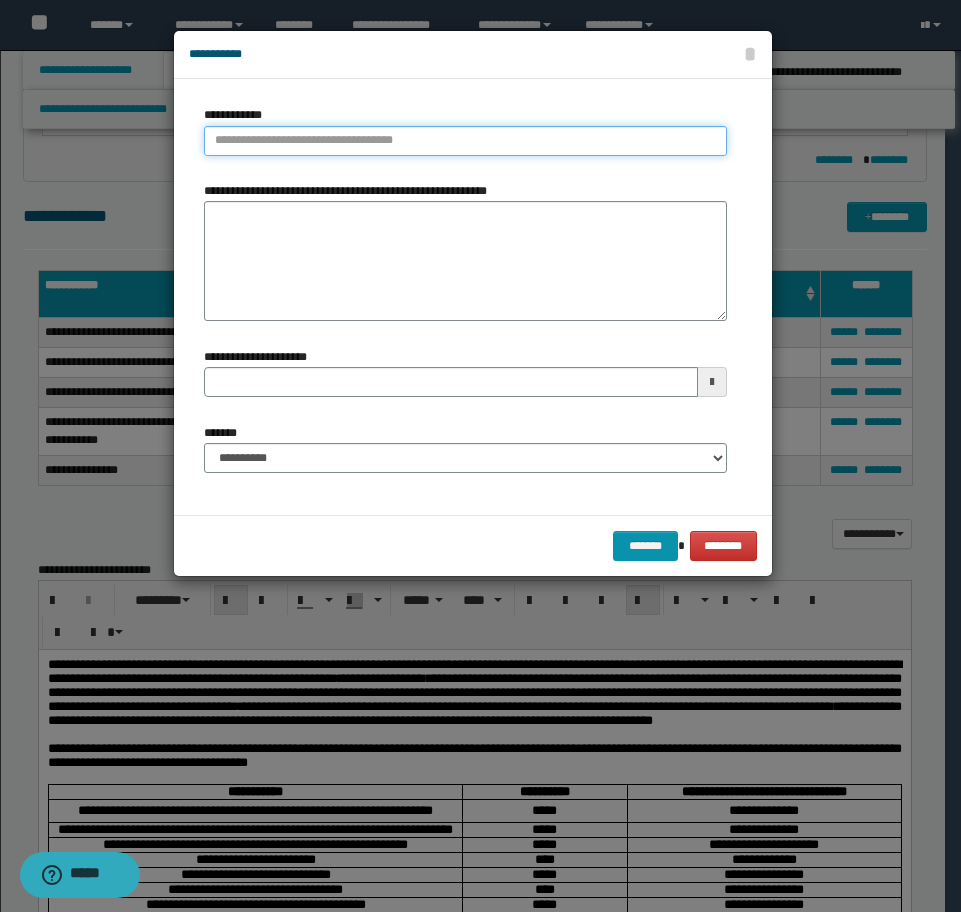 type on "********" 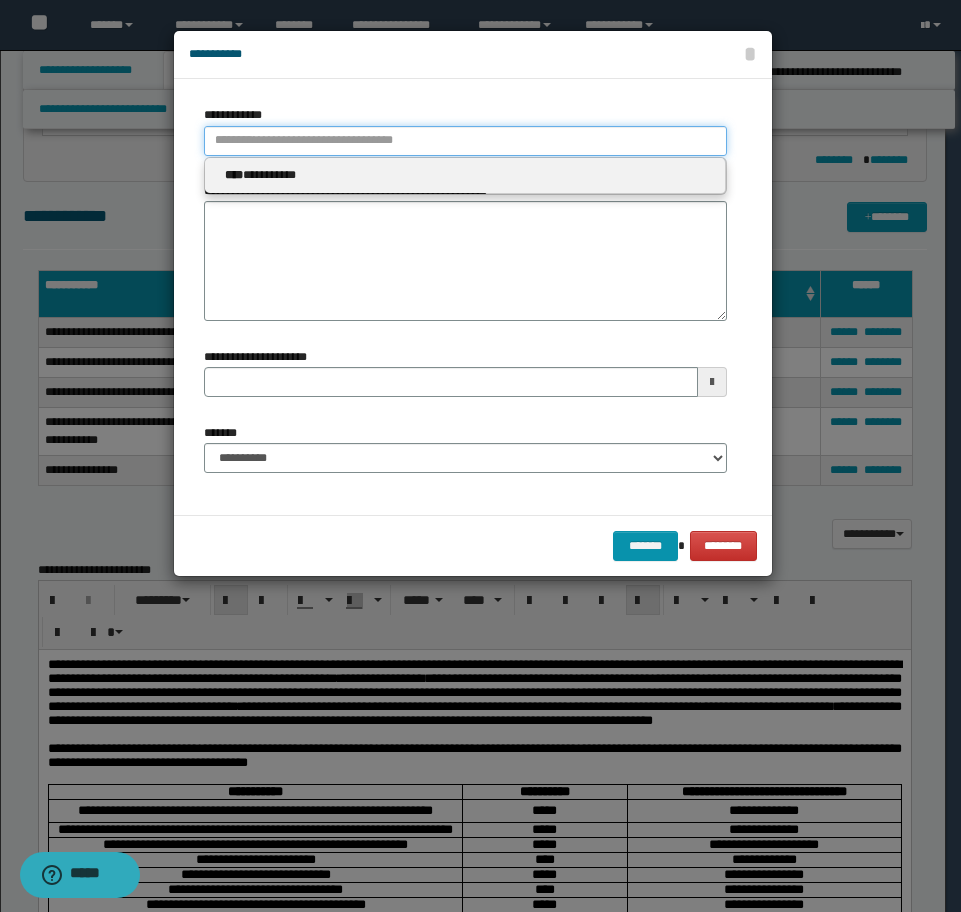 click on "**********" at bounding box center [465, 141] 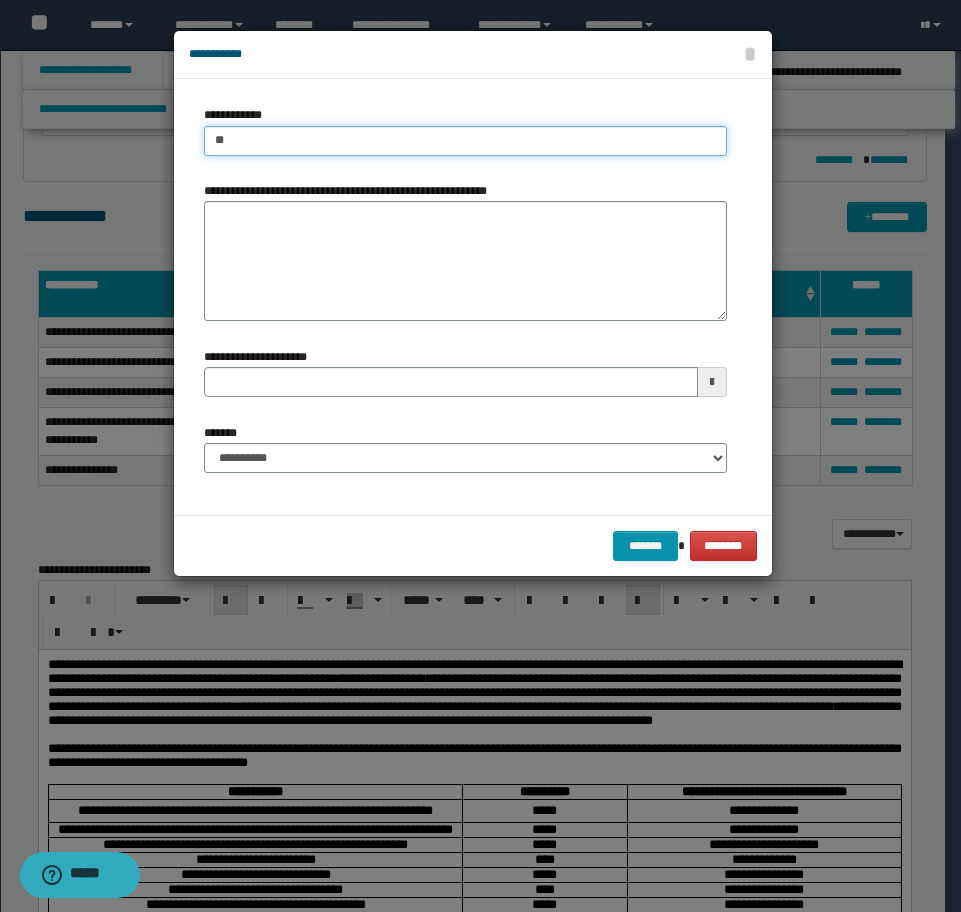 type on "***" 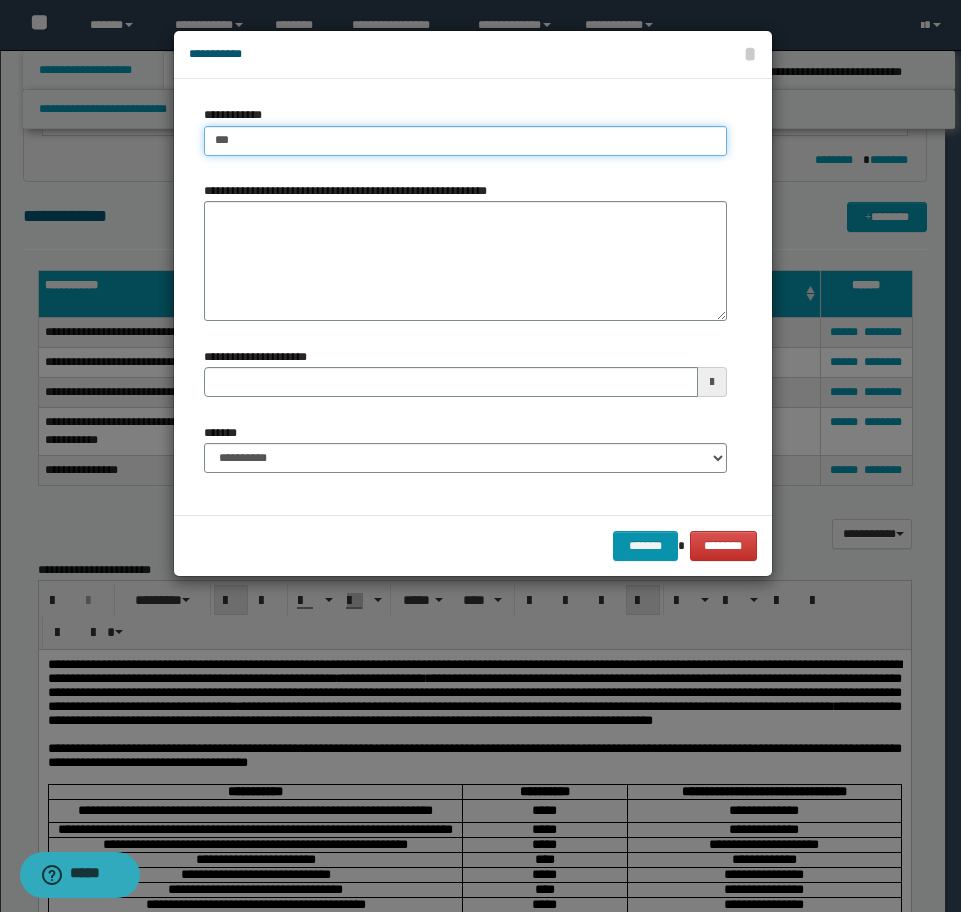 type on "***" 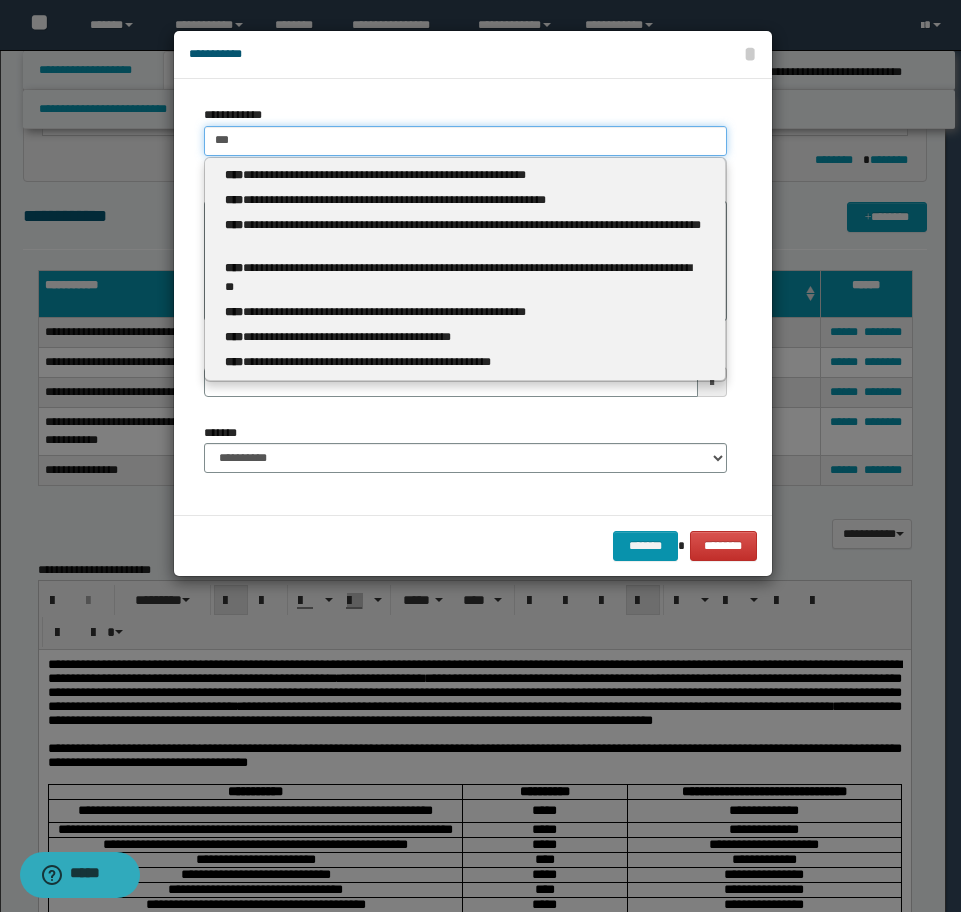 type 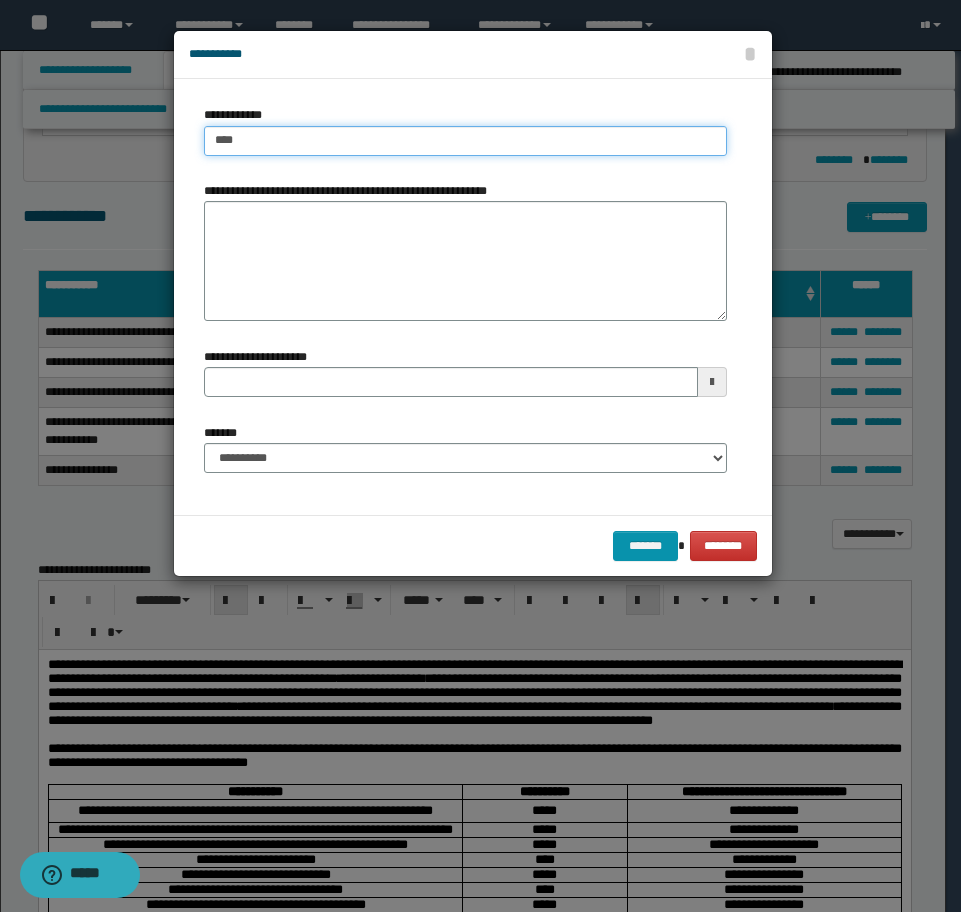 type on "****" 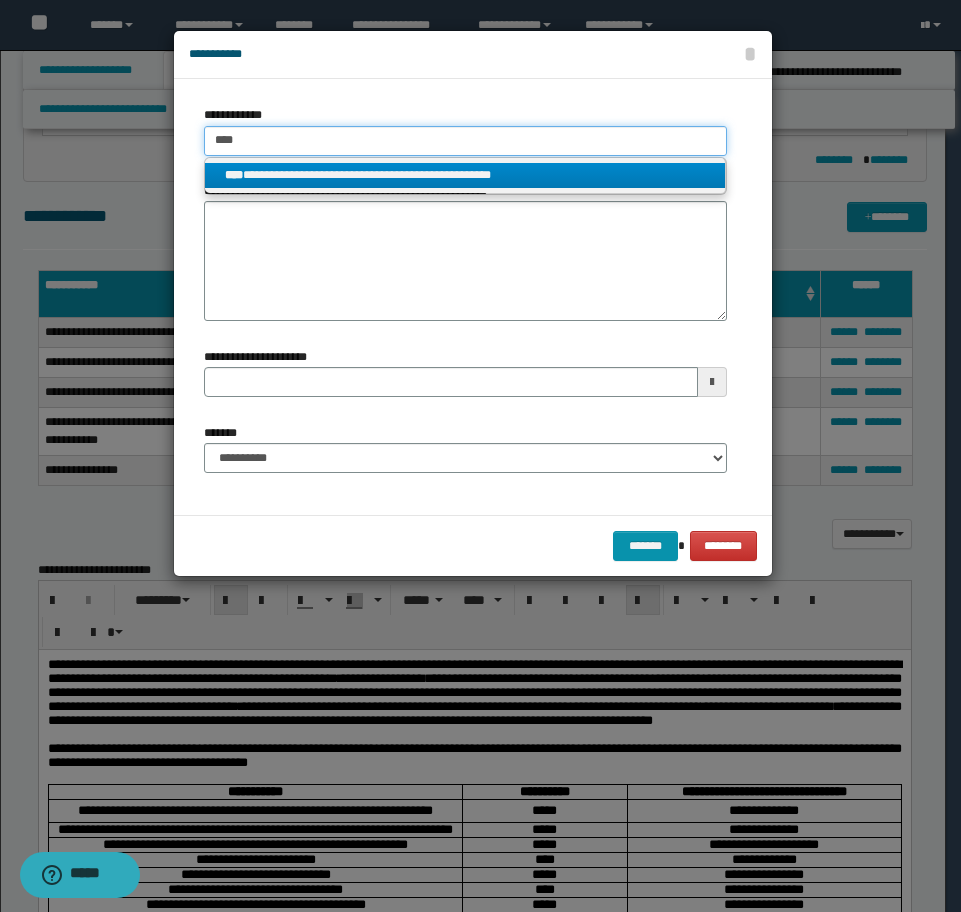 type on "****" 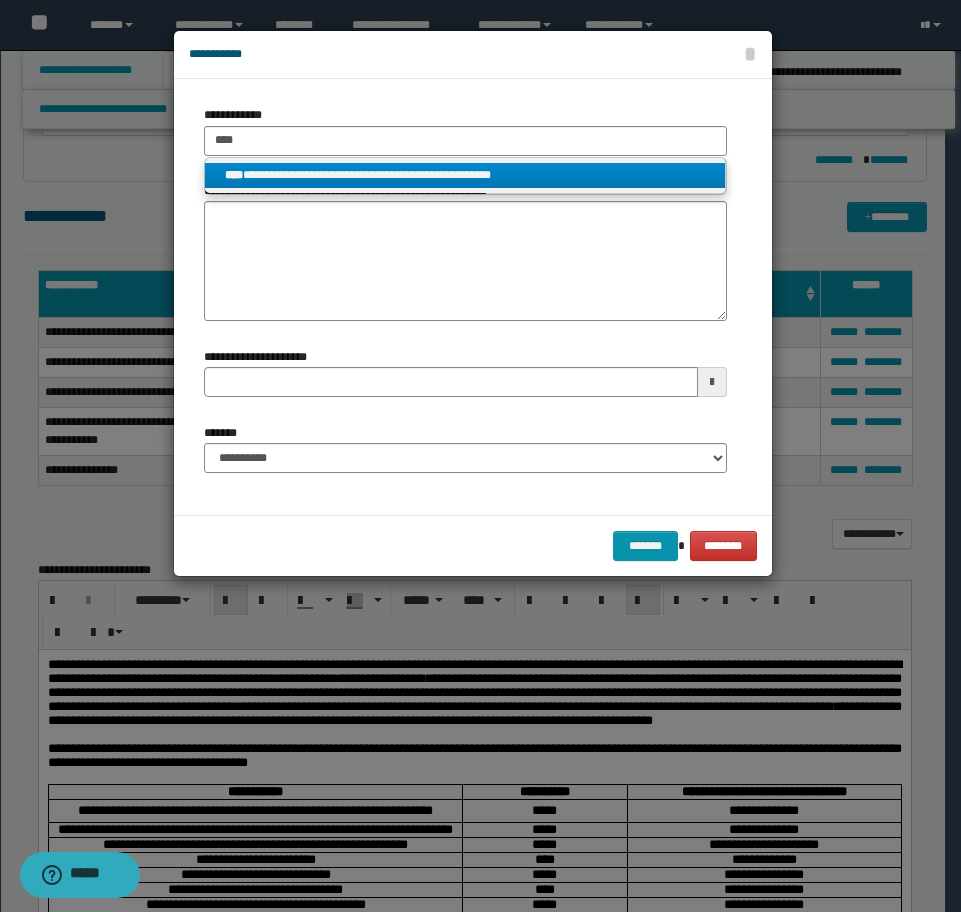 click on "**********" at bounding box center [465, 175] 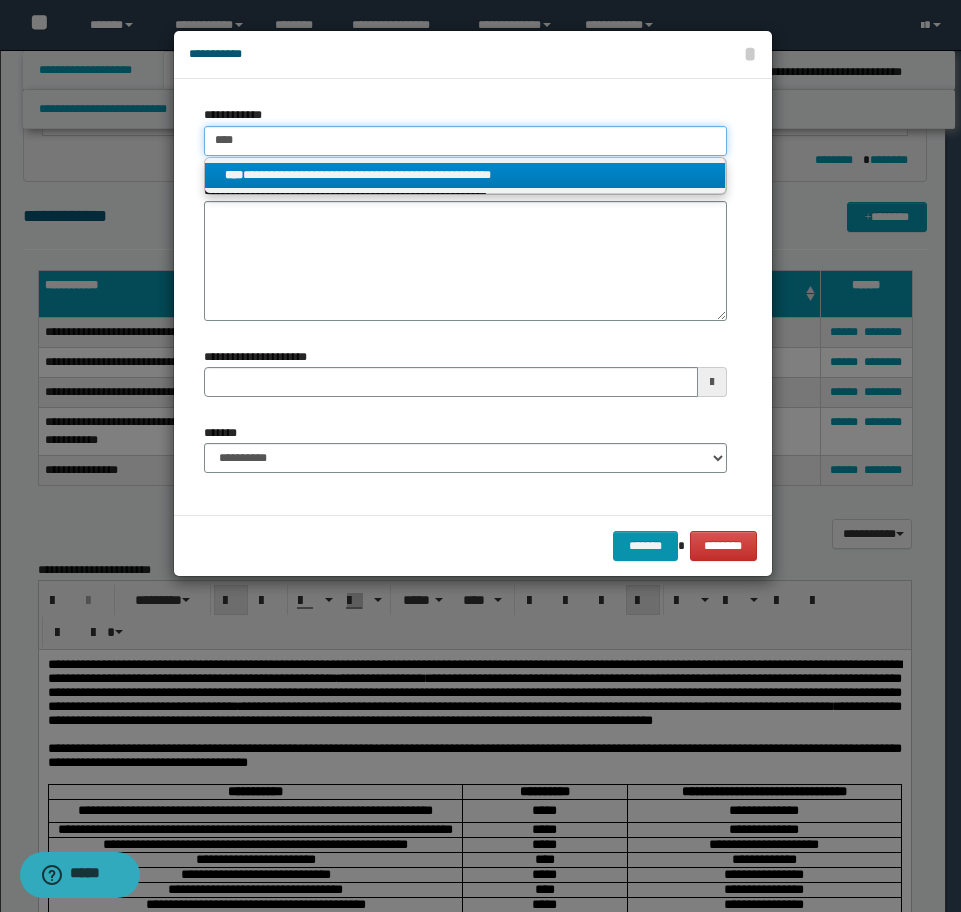type 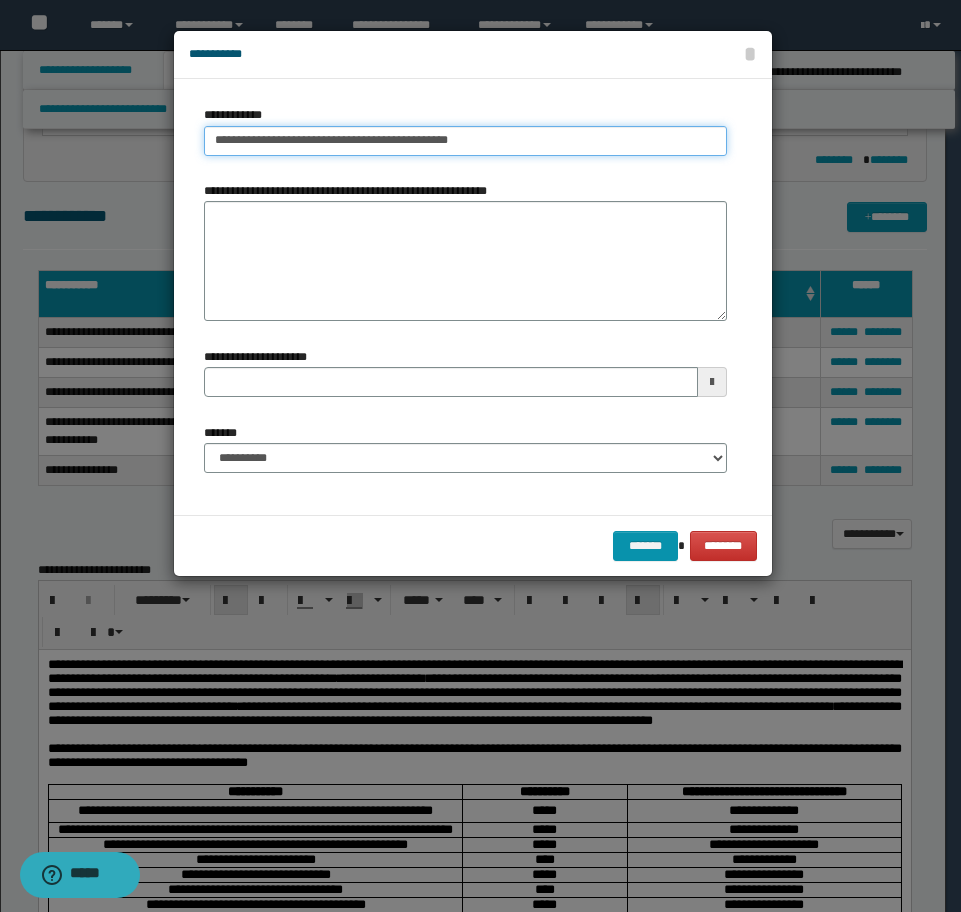 type 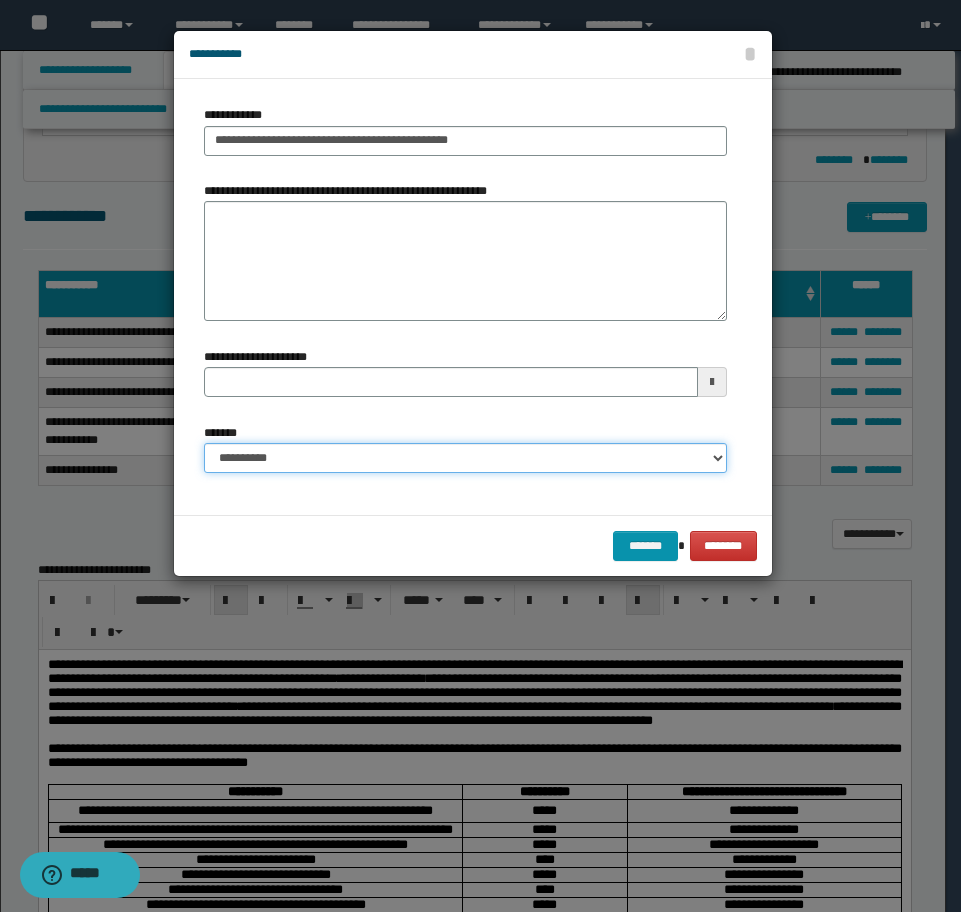 click on "**********" at bounding box center [465, 458] 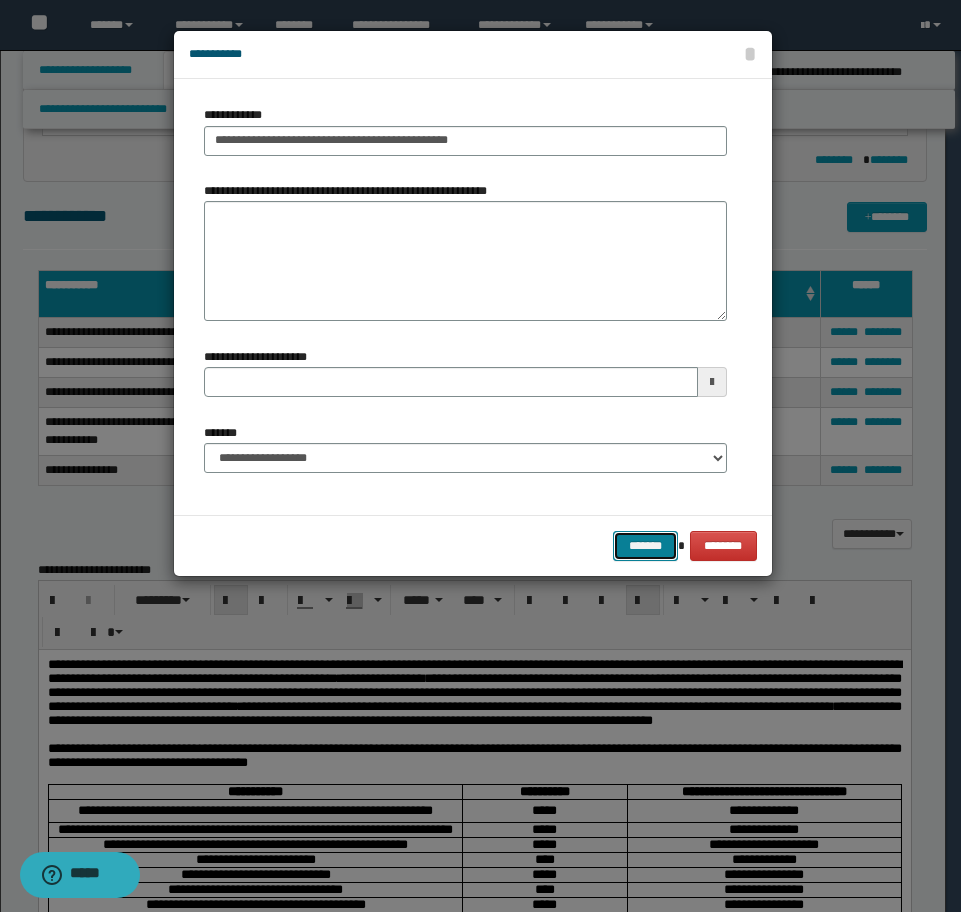 click on "*******" at bounding box center (645, 546) 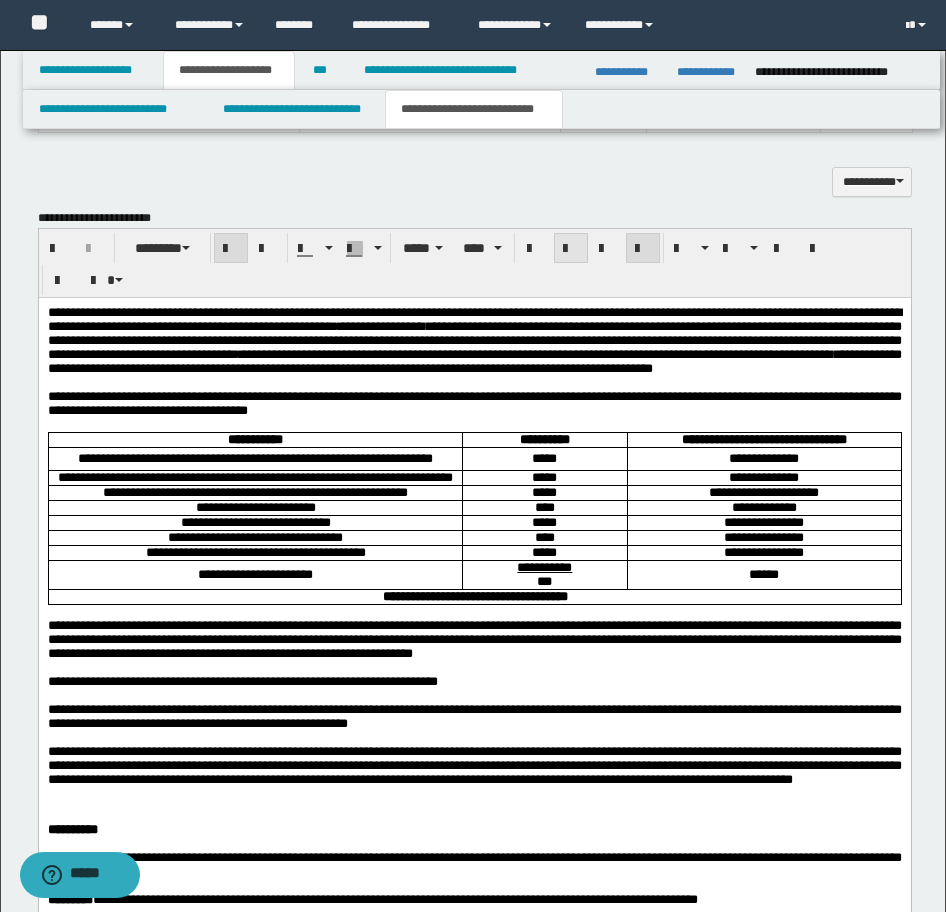 scroll, scrollTop: 985, scrollLeft: 0, axis: vertical 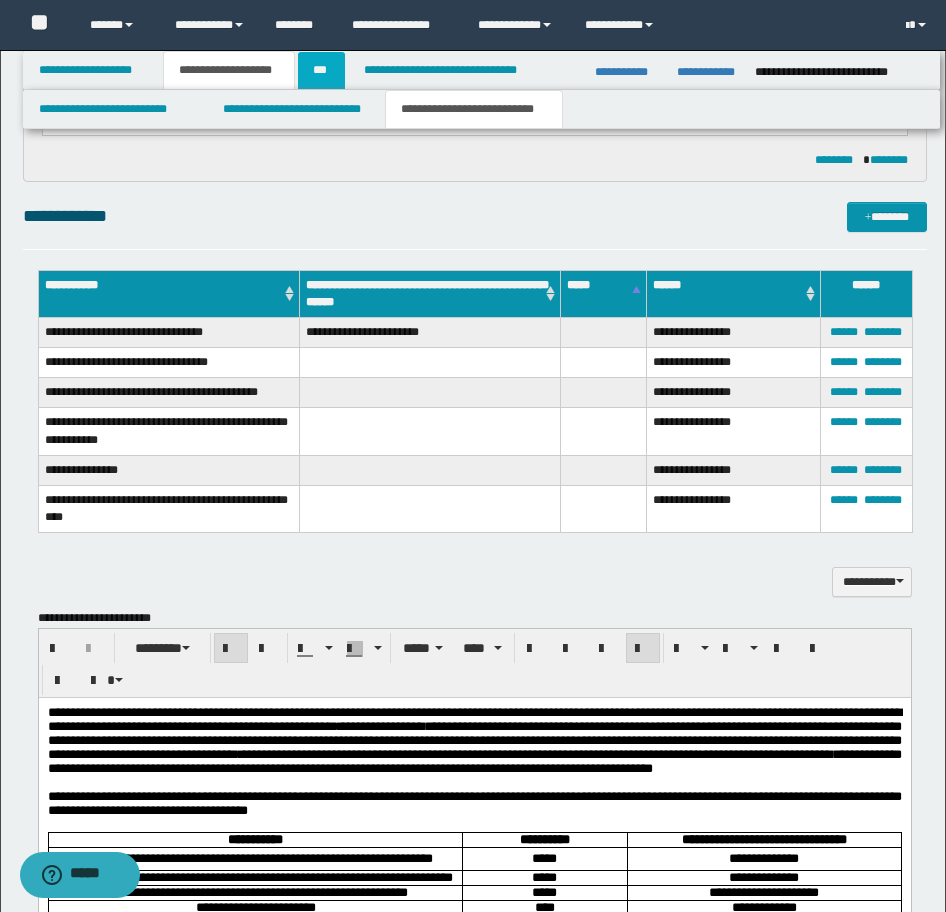 click on "***" at bounding box center [321, 70] 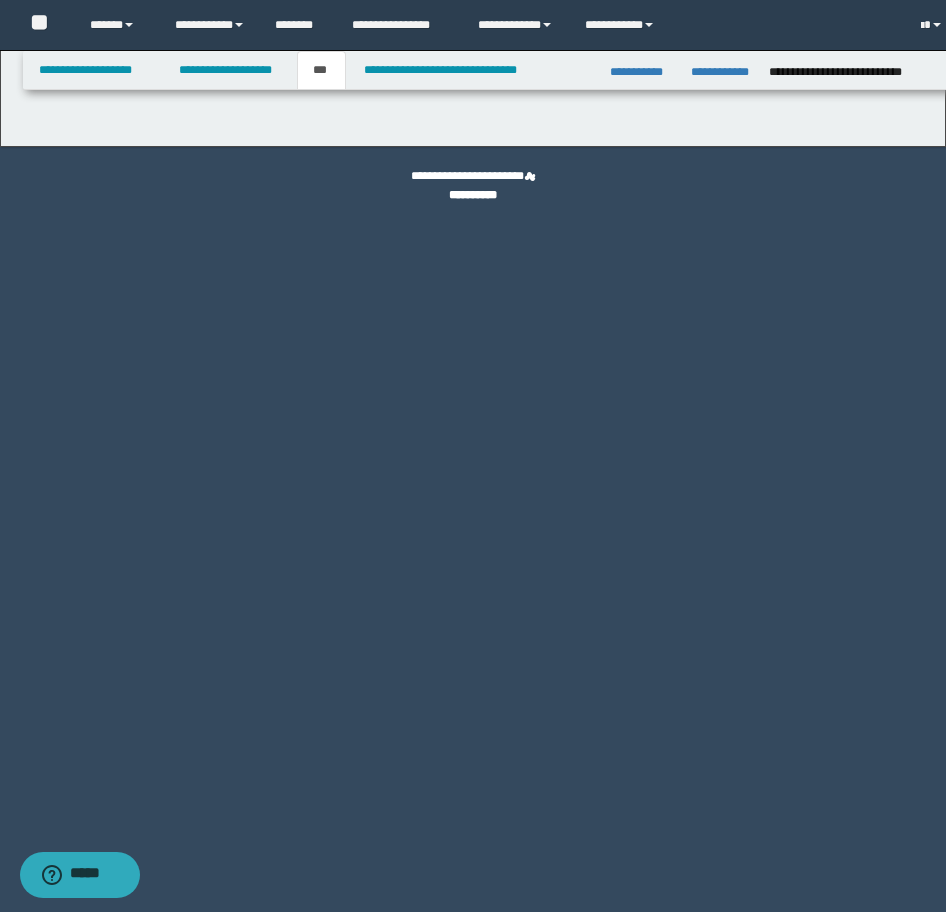 scroll, scrollTop: 0, scrollLeft: 0, axis: both 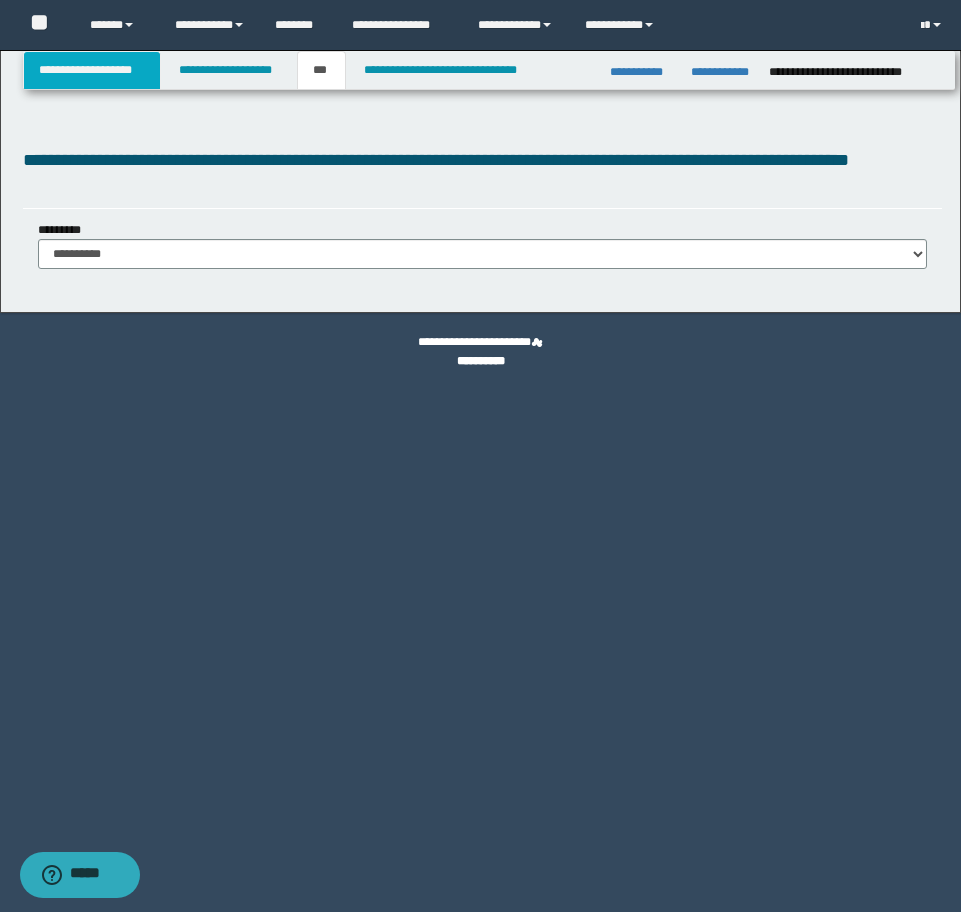 click on "**********" at bounding box center [92, 70] 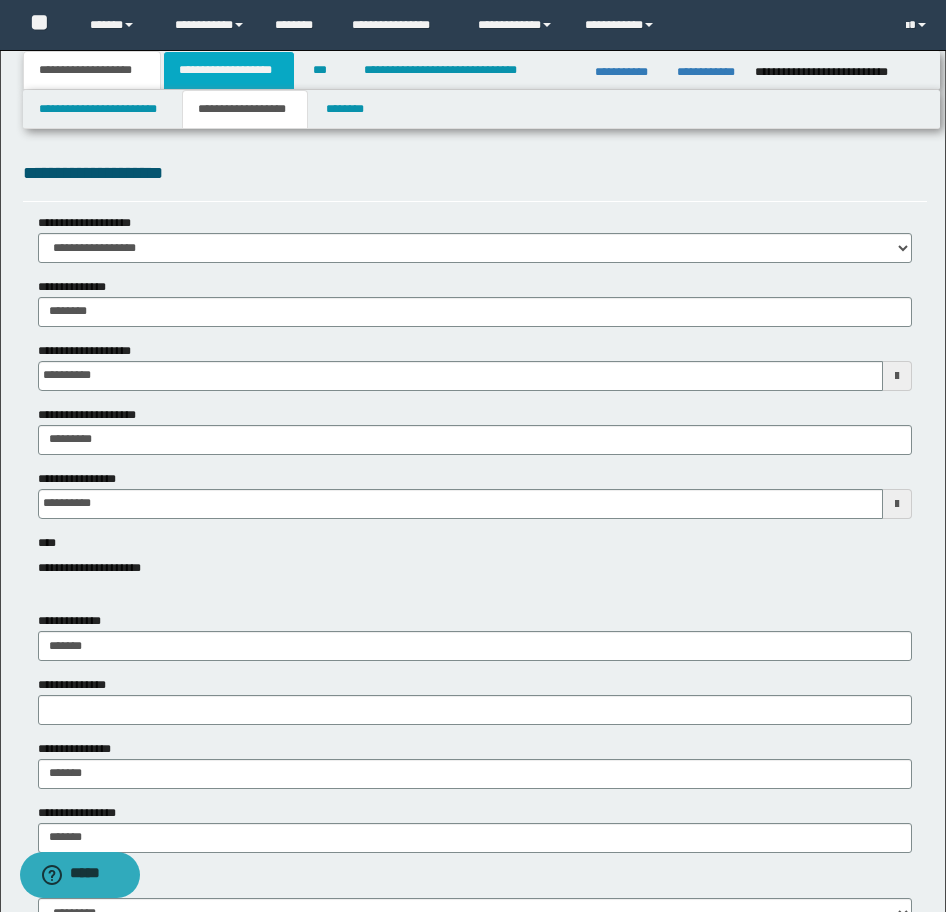 click on "**********" at bounding box center (229, 70) 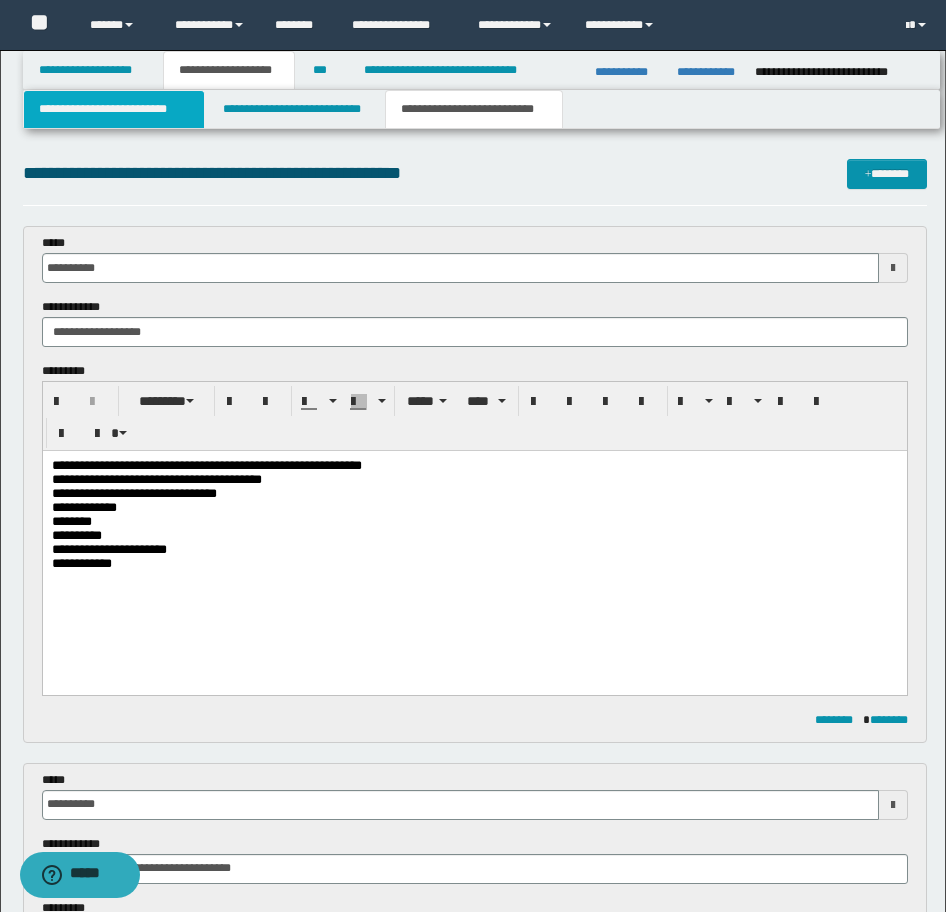 click on "**********" at bounding box center (114, 109) 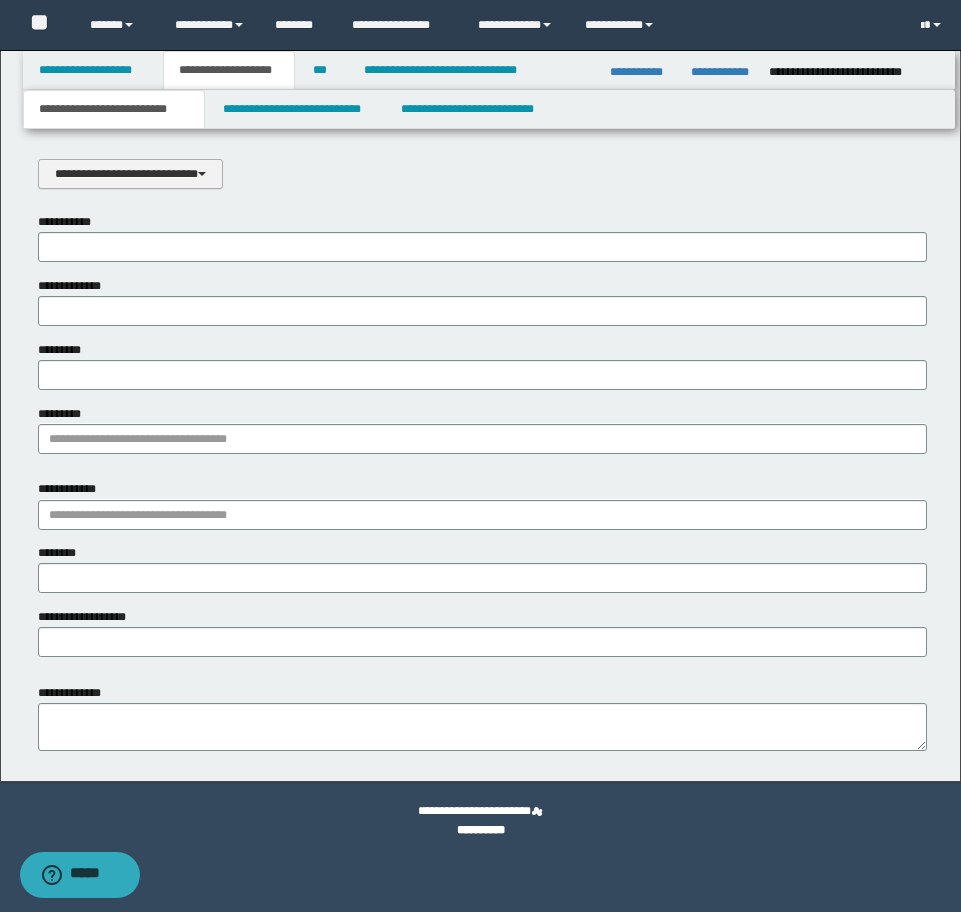 click on "**********" at bounding box center [130, 174] 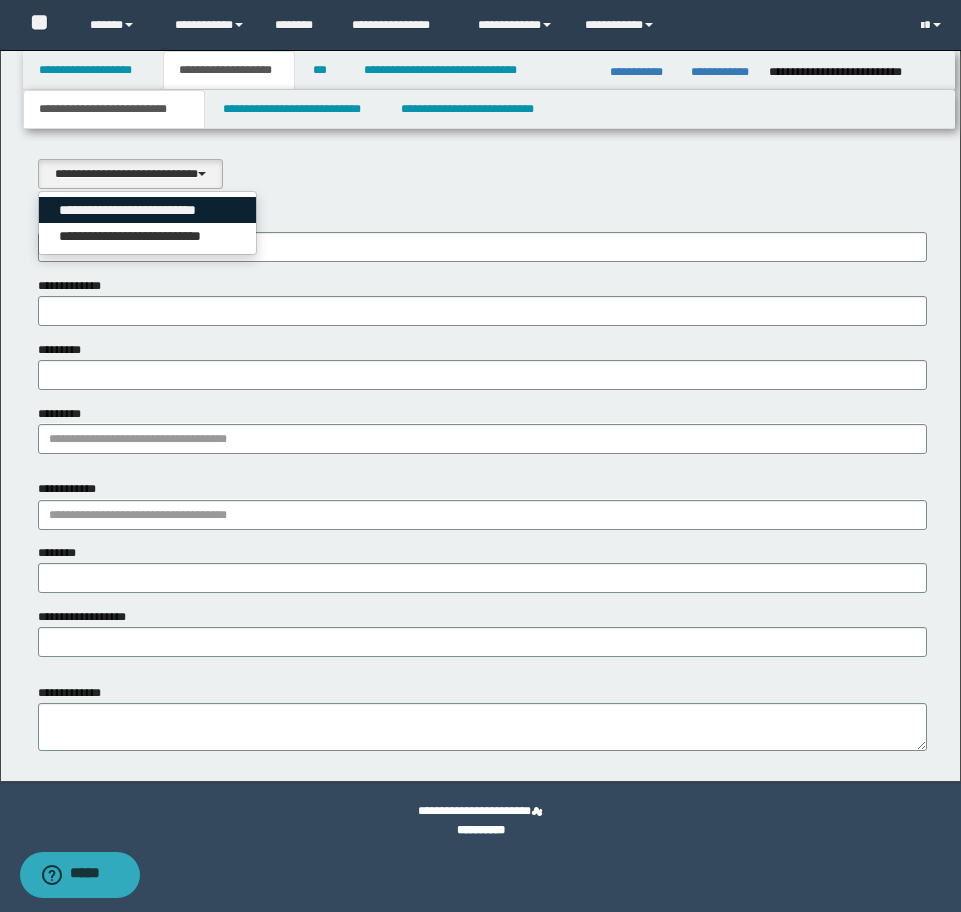 click on "**********" at bounding box center (148, 210) 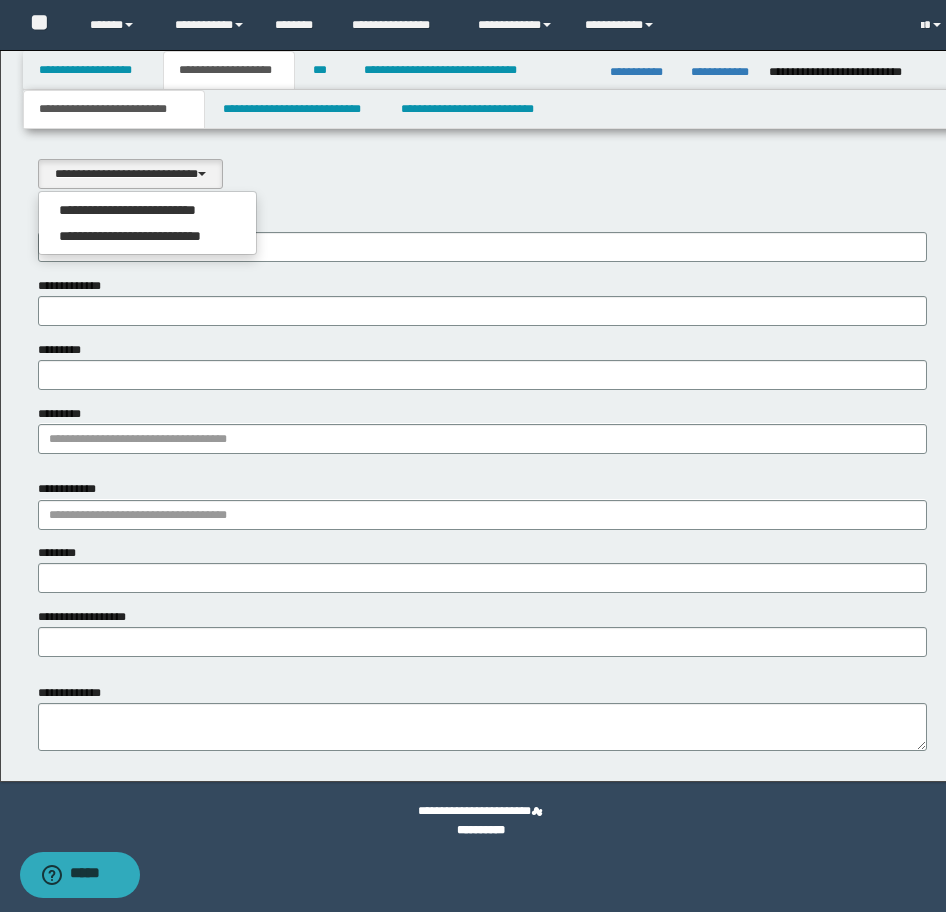 select on "*" 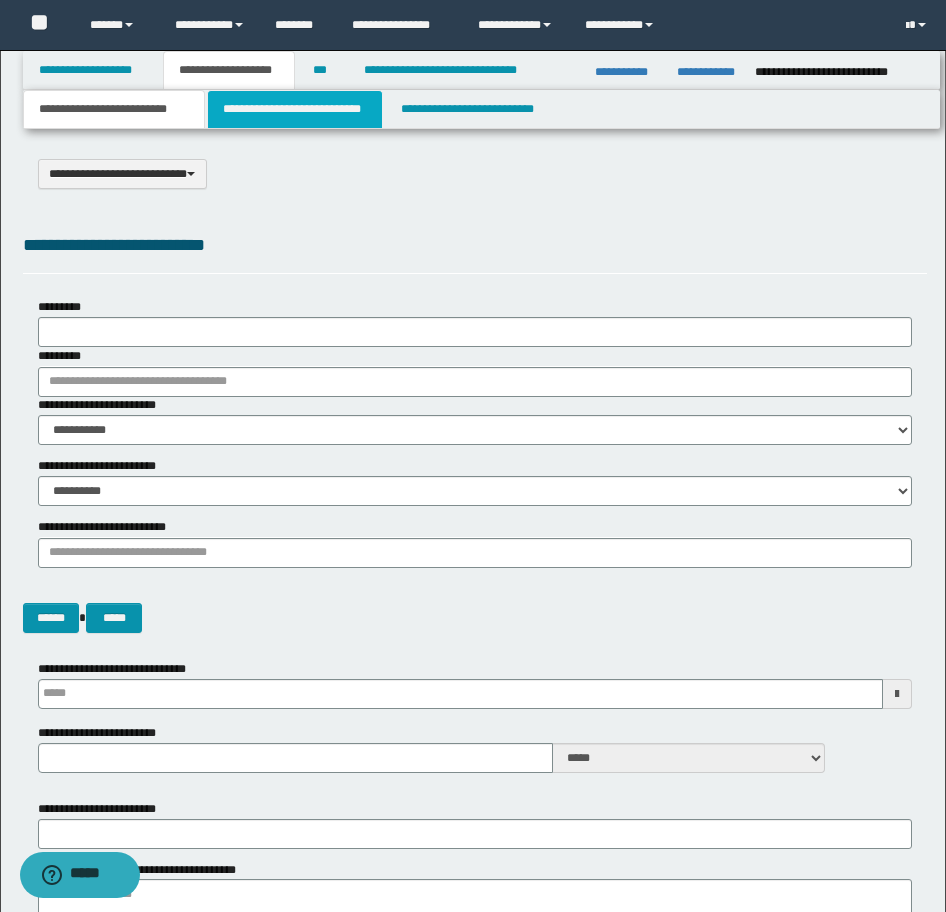 click on "**********" at bounding box center [295, 109] 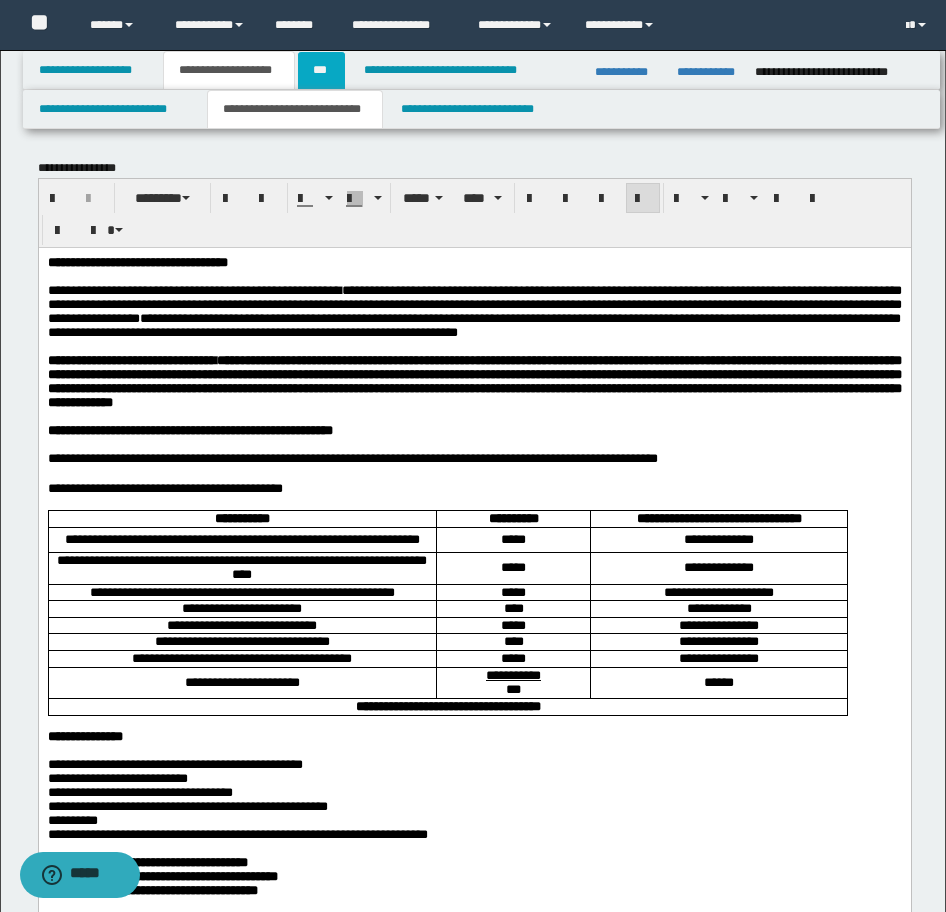 click on "***" at bounding box center (321, 70) 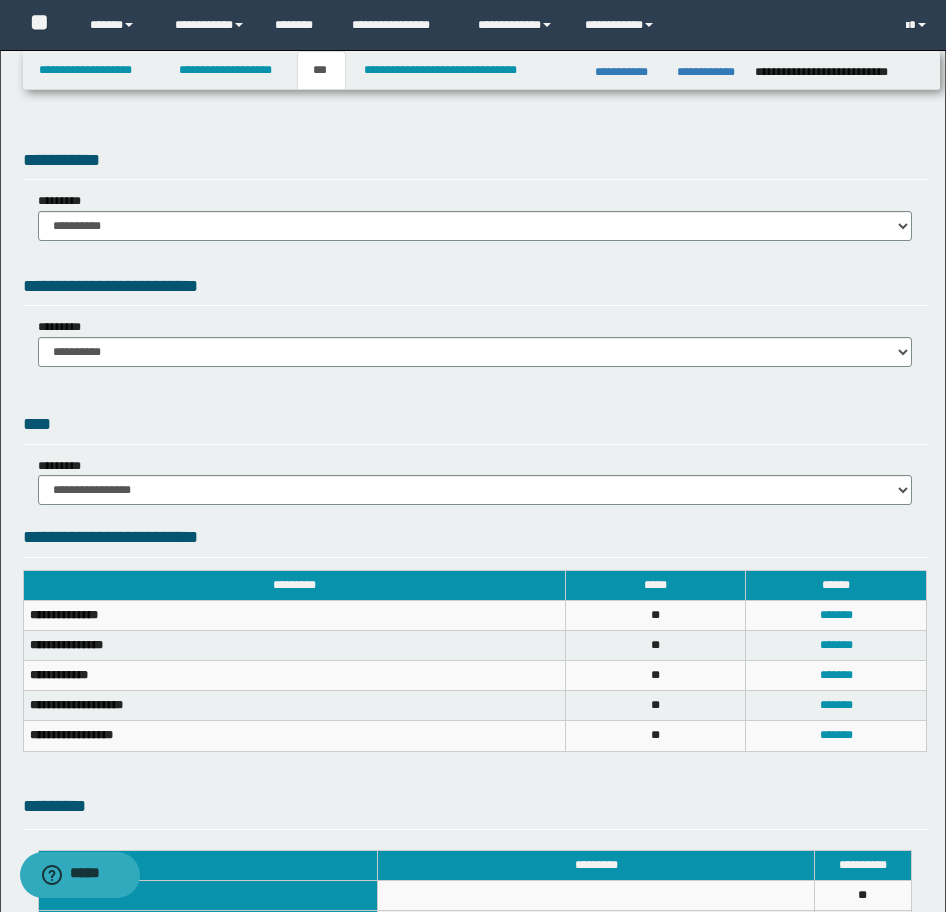 click on "**********" at bounding box center (475, 216) 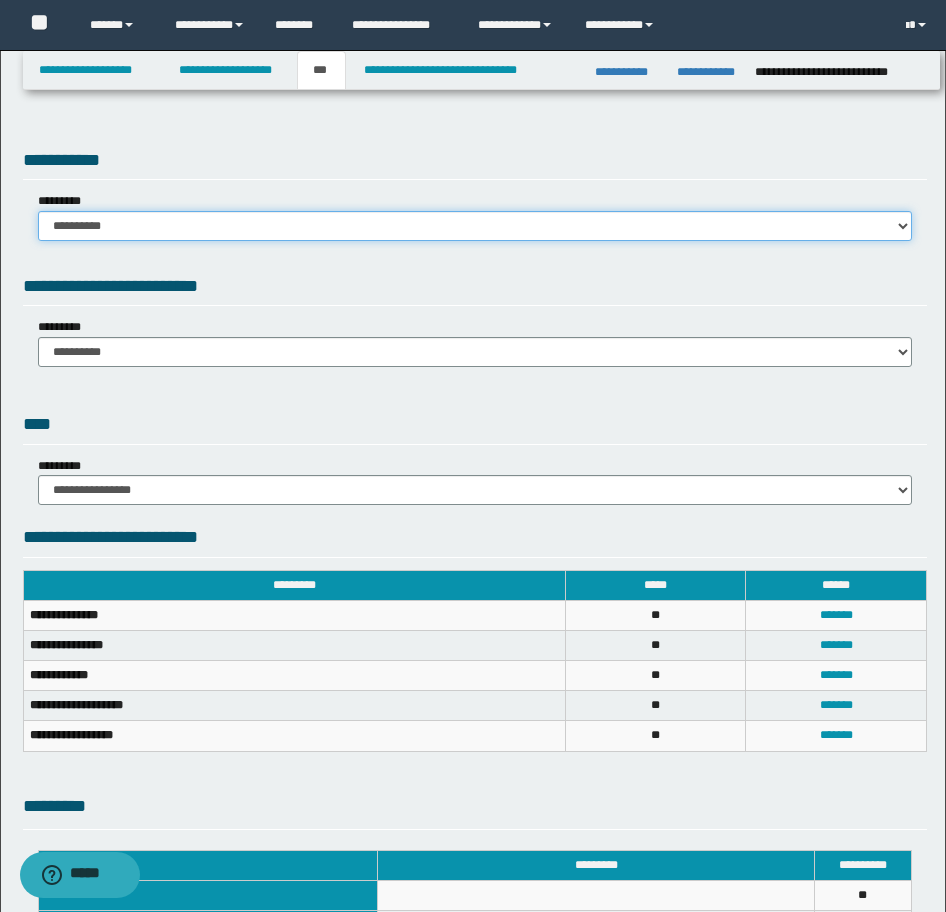 drag, startPoint x: 137, startPoint y: 227, endPoint x: 132, endPoint y: 244, distance: 17.720045 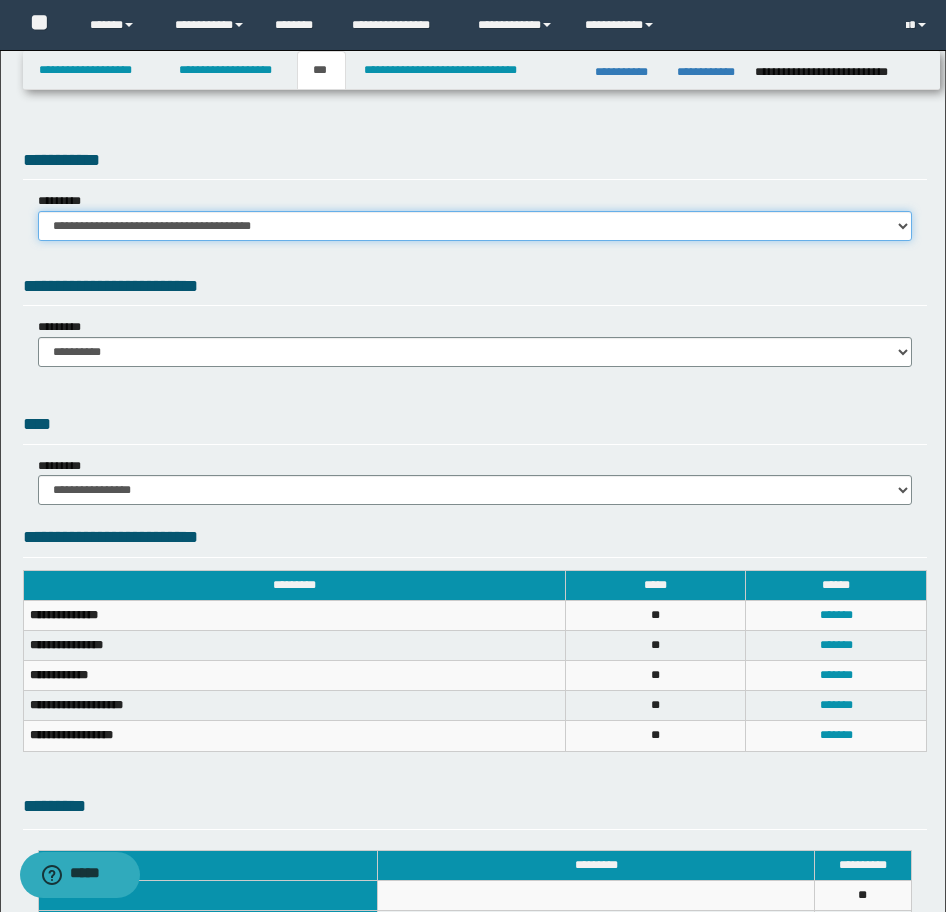 click on "**********" at bounding box center [475, 226] 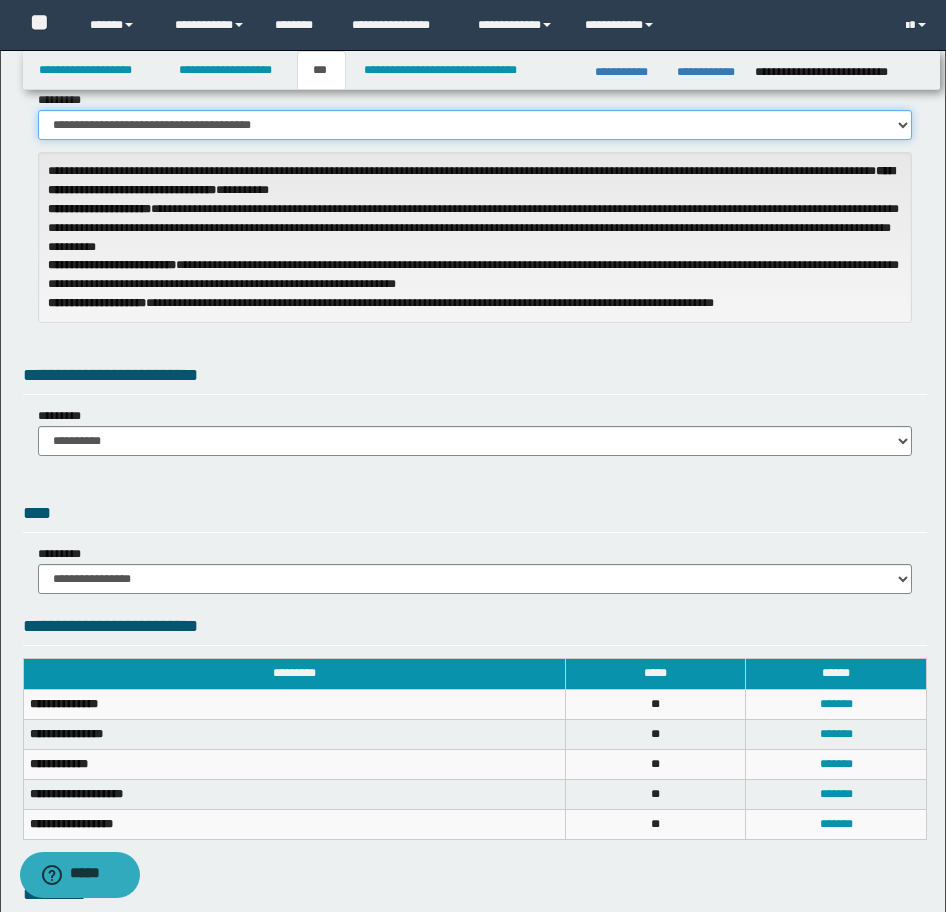 scroll, scrollTop: 100, scrollLeft: 0, axis: vertical 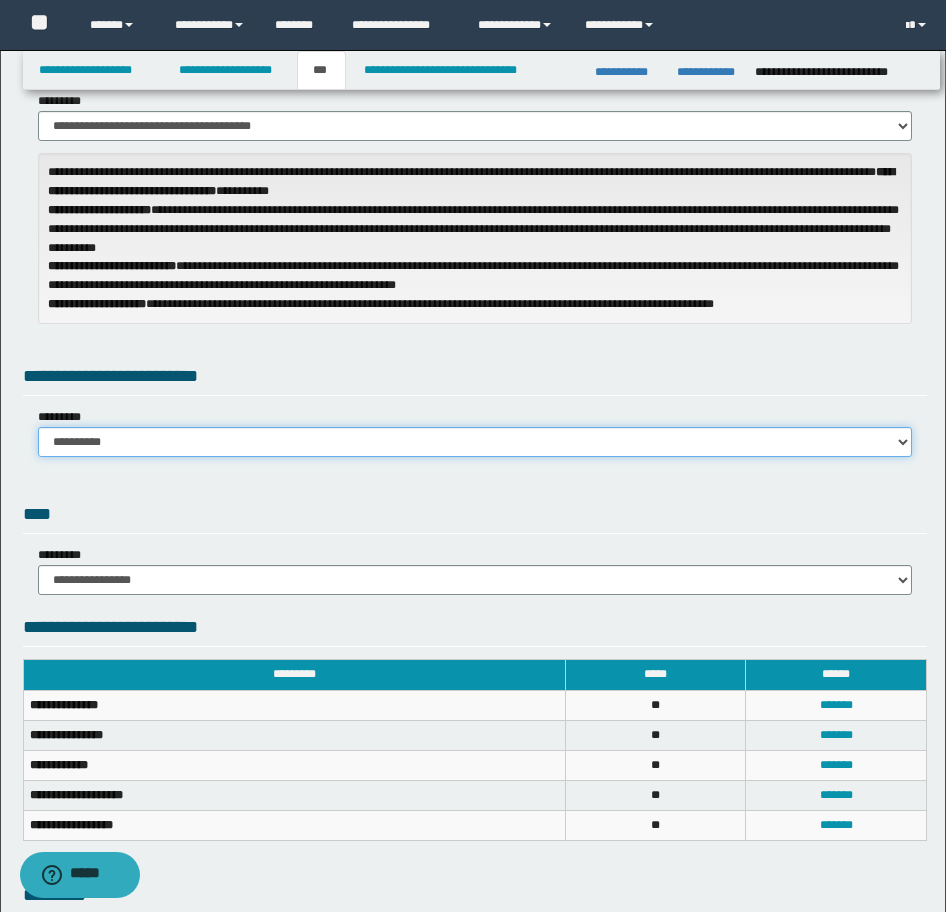 click on "**********" at bounding box center (475, 442) 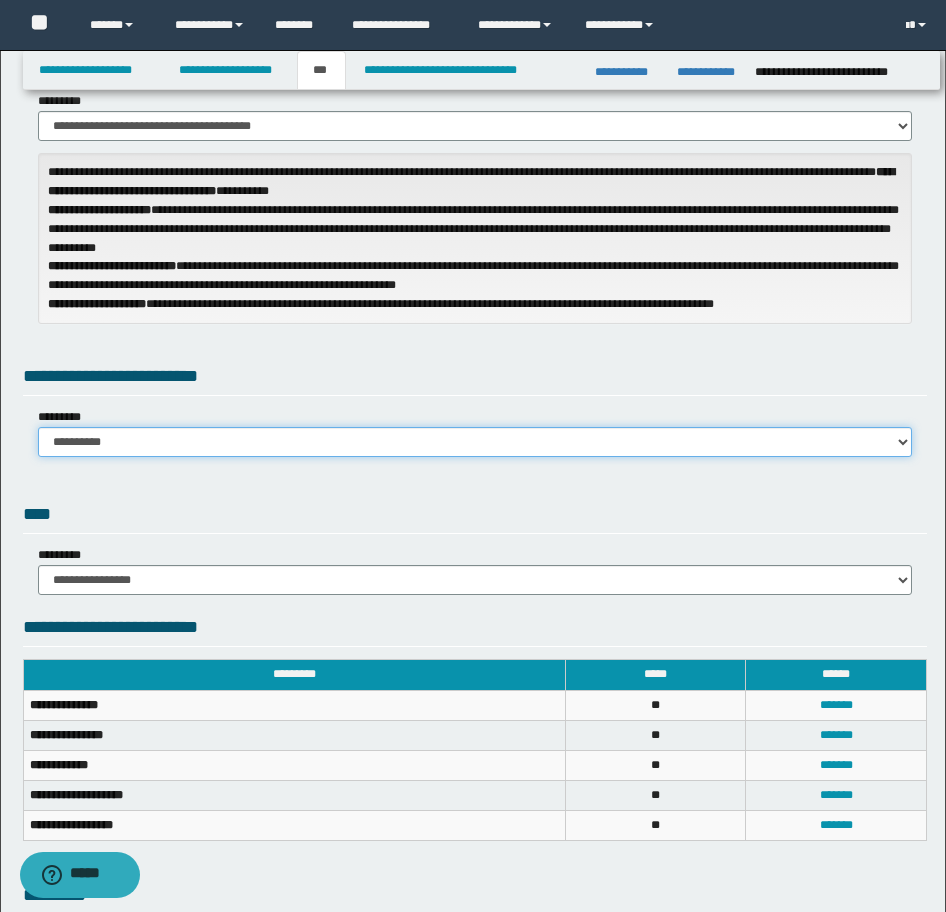 select on "*" 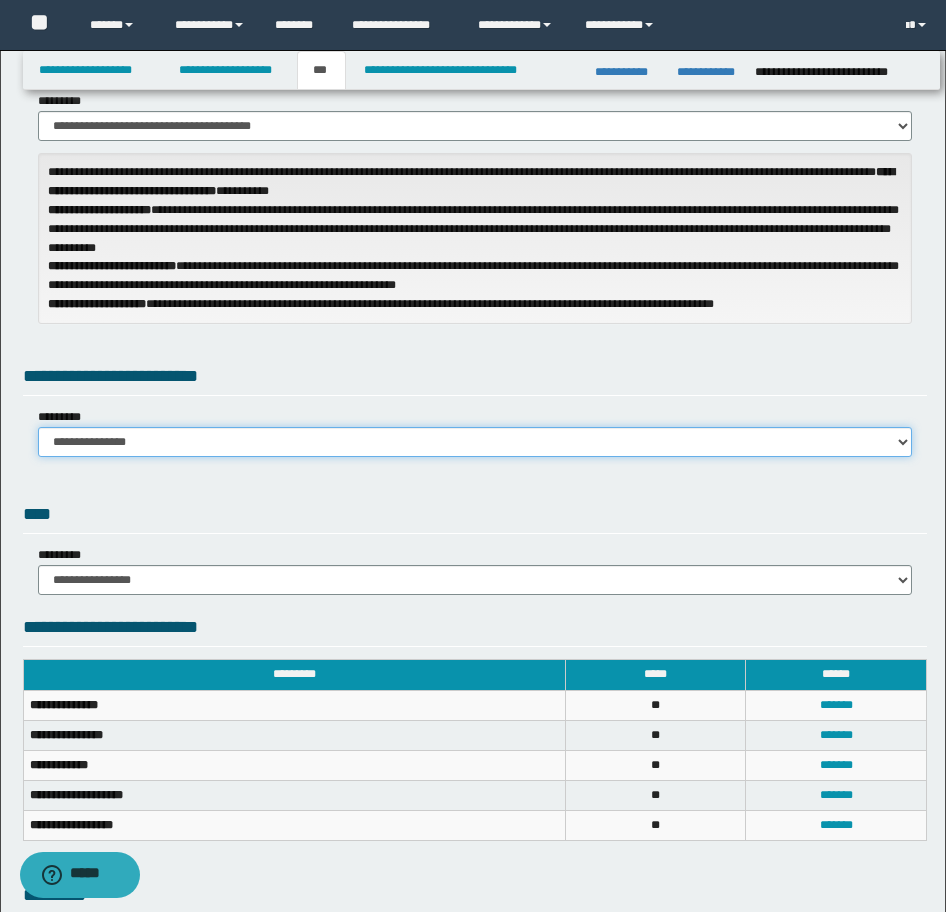 click on "**********" at bounding box center (475, 442) 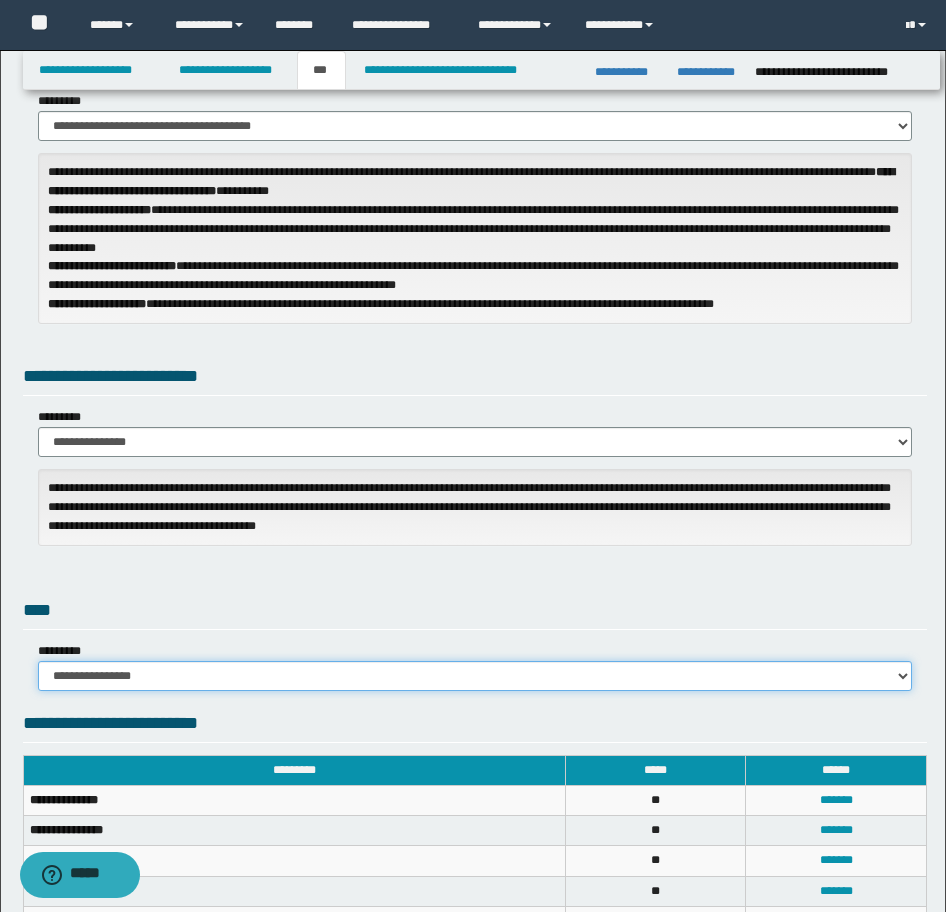 click on "**********" at bounding box center [475, 676] 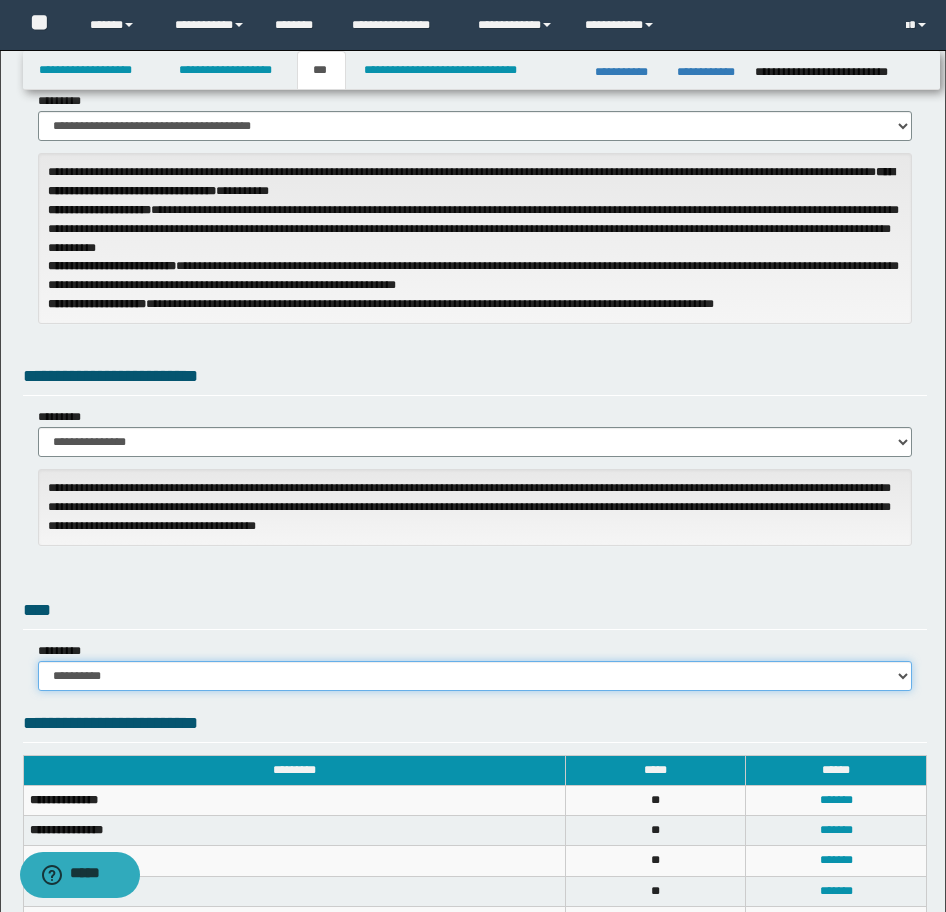 click on "**********" at bounding box center [475, 676] 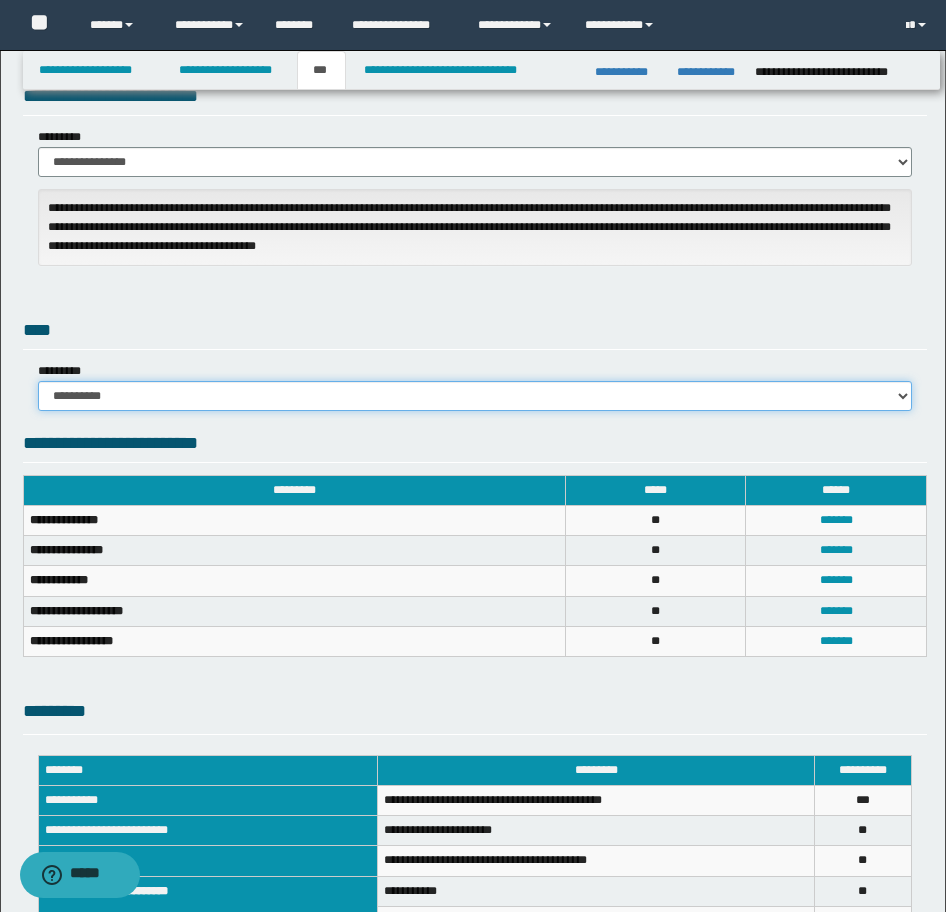 scroll, scrollTop: 200, scrollLeft: 0, axis: vertical 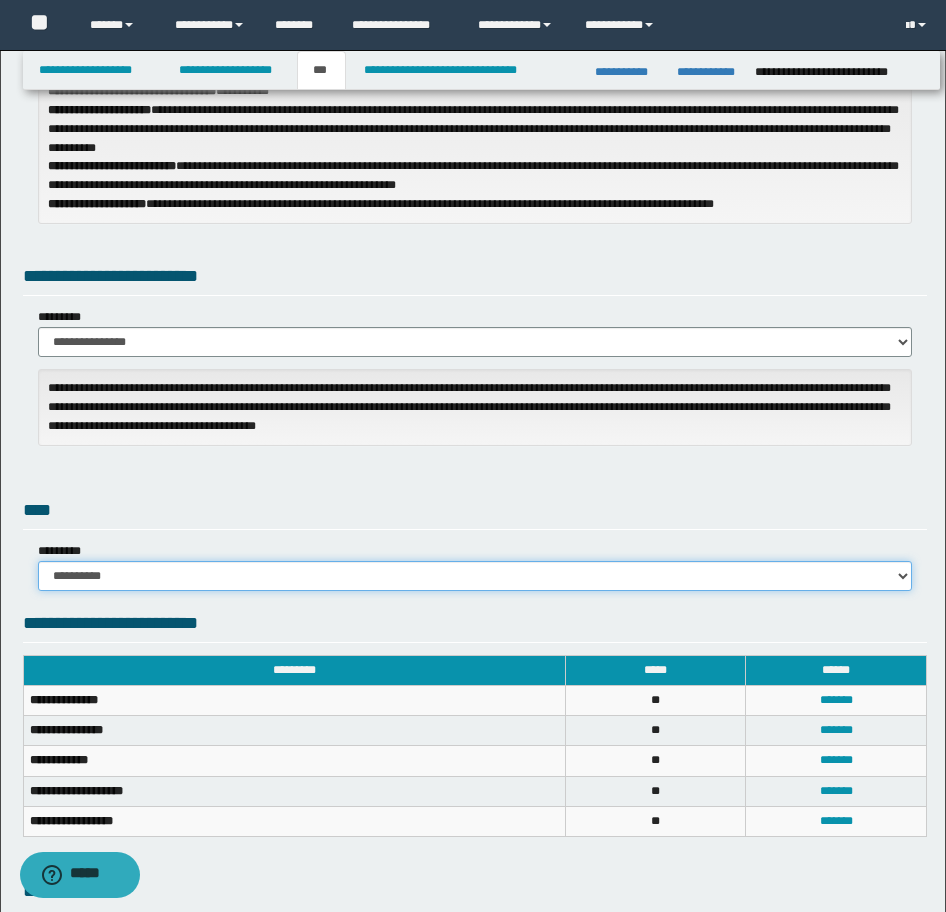 click on "**********" at bounding box center (475, 576) 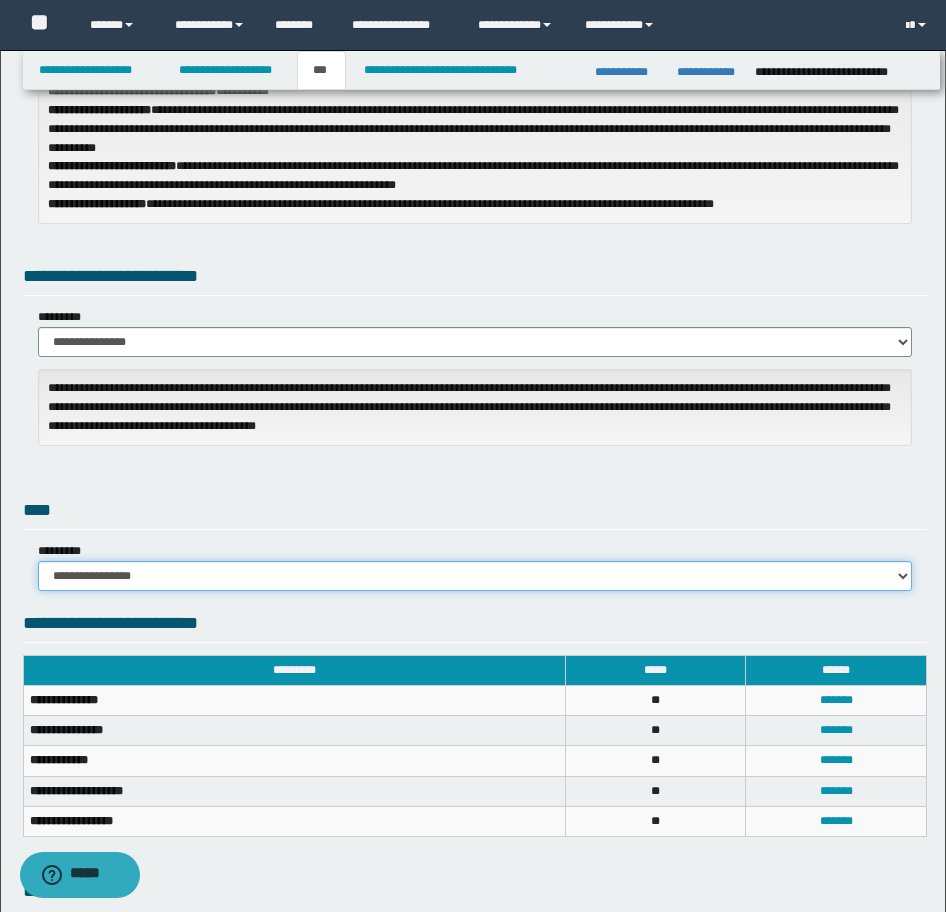 click on "**********" at bounding box center [475, 576] 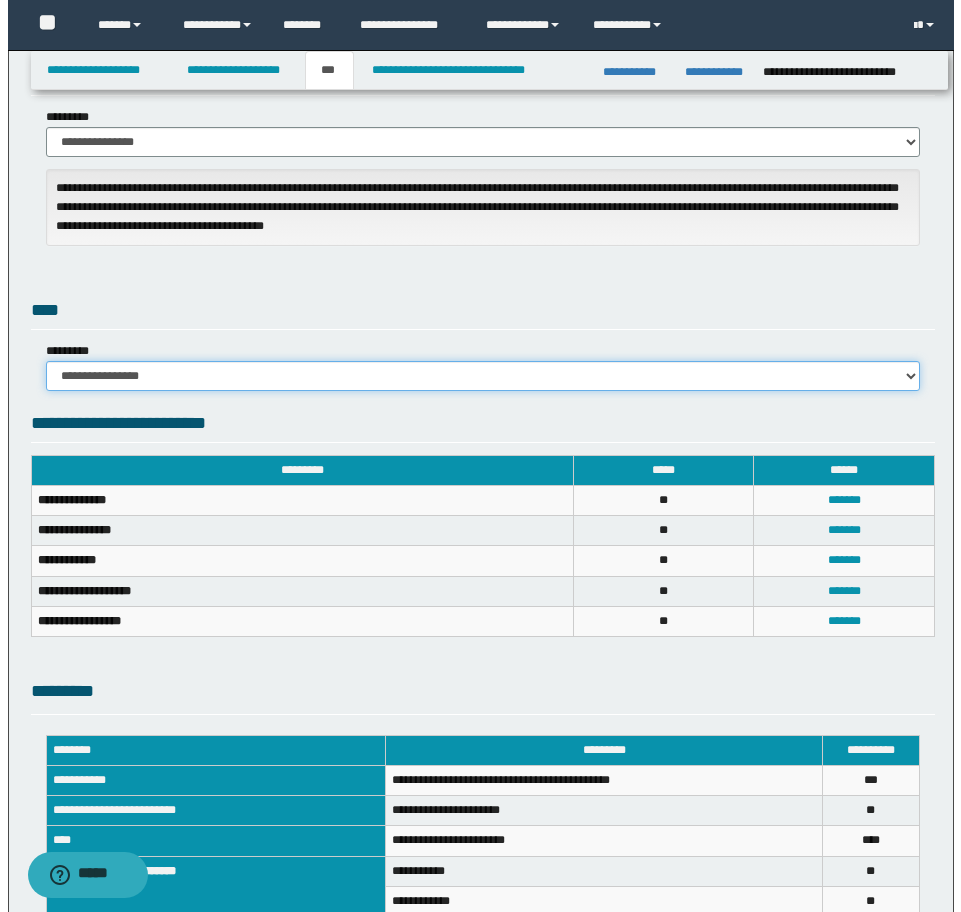 scroll, scrollTop: 600, scrollLeft: 0, axis: vertical 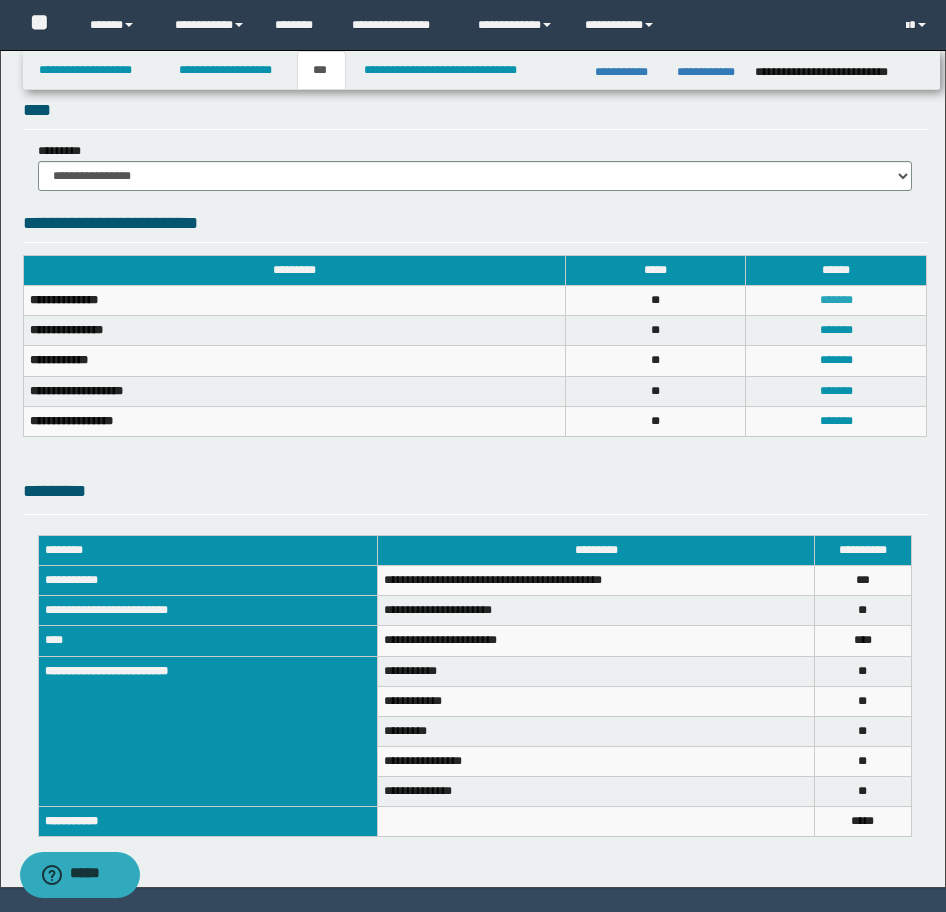 click on "*******" at bounding box center [836, 300] 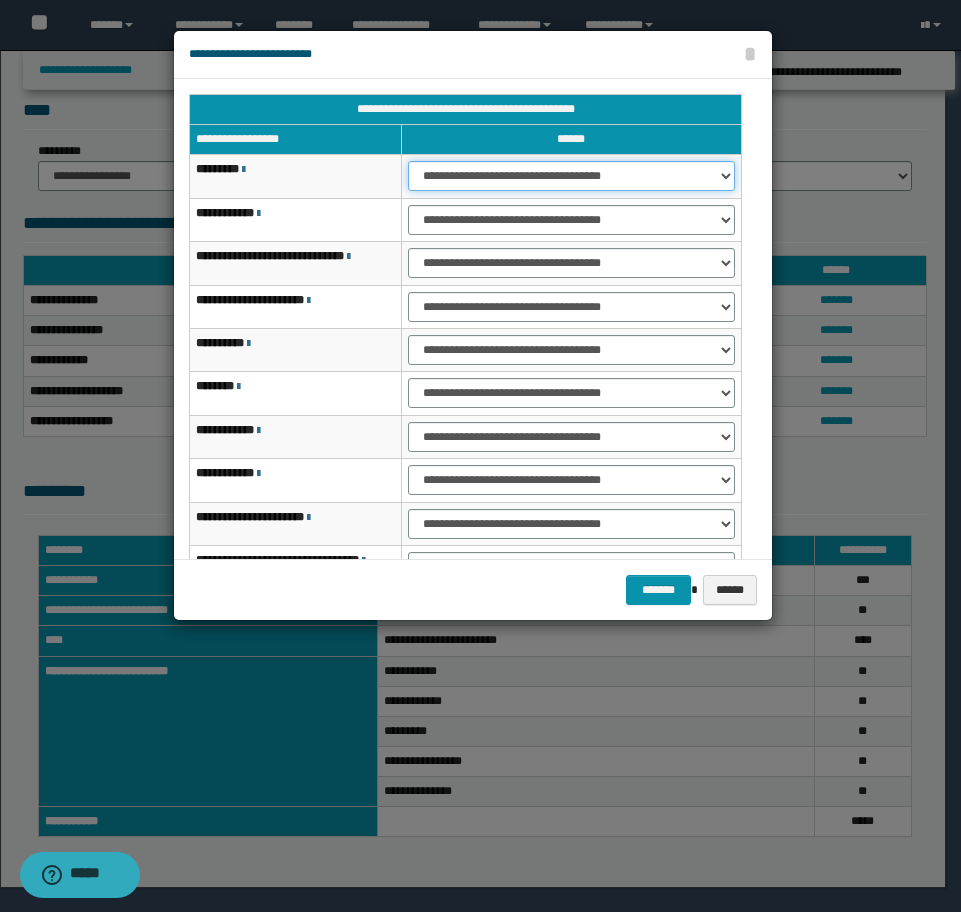 click on "**********" at bounding box center [571, 176] 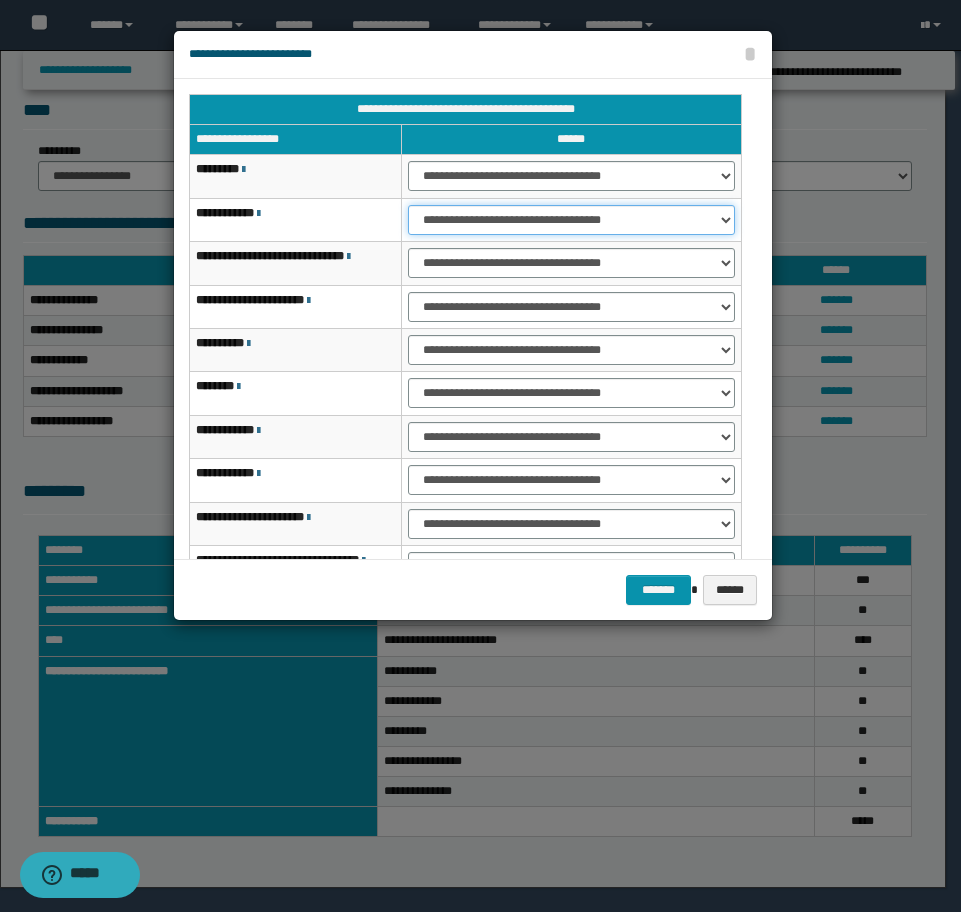 click on "**********" at bounding box center [571, 220] 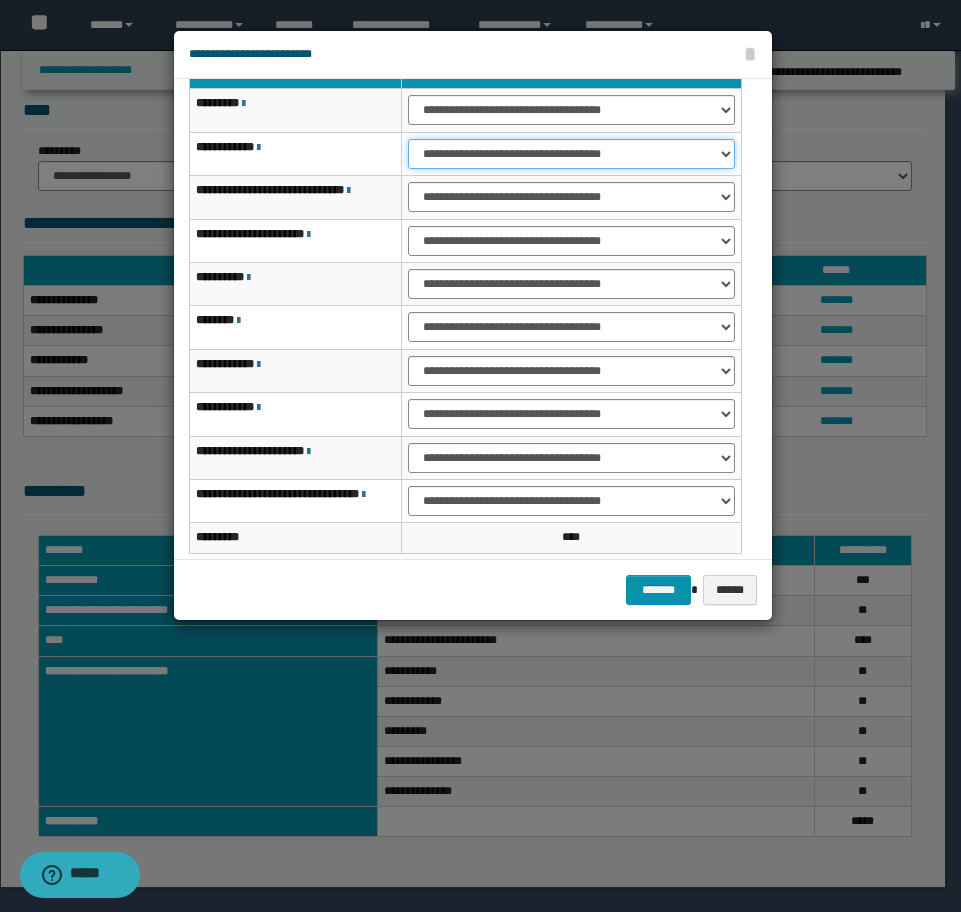 scroll, scrollTop: 100, scrollLeft: 0, axis: vertical 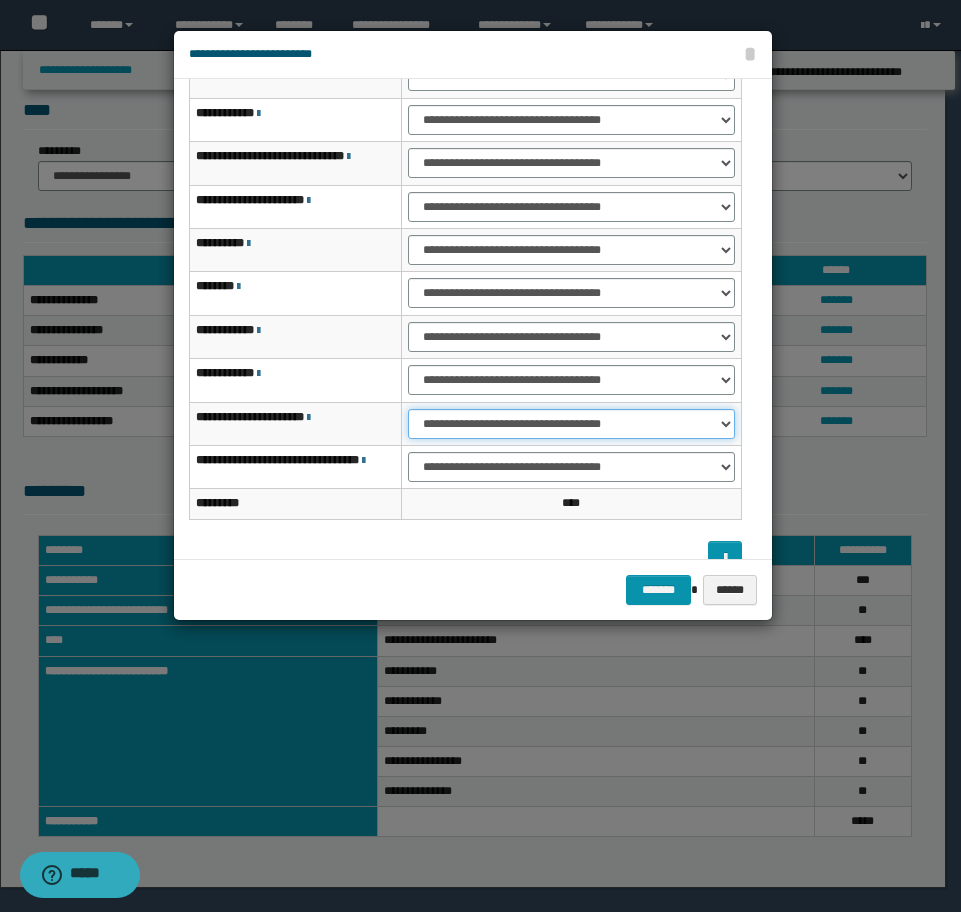 click on "**********" at bounding box center [571, 424] 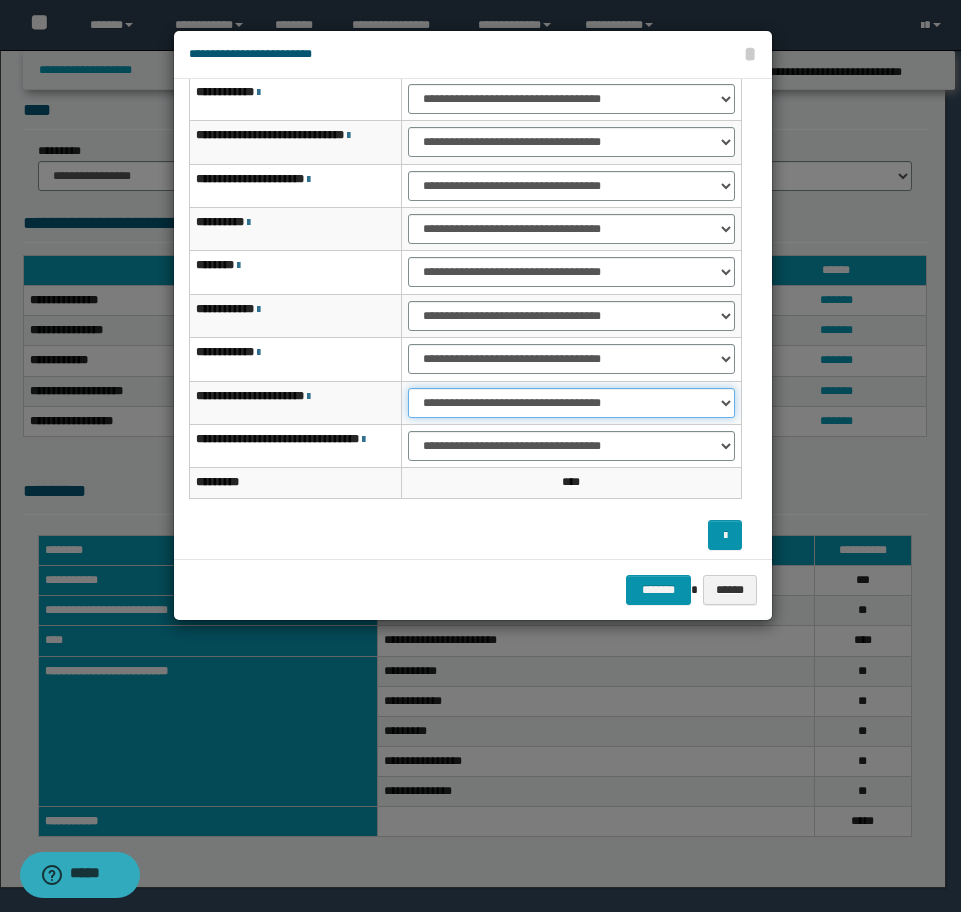 scroll, scrollTop: 127, scrollLeft: 0, axis: vertical 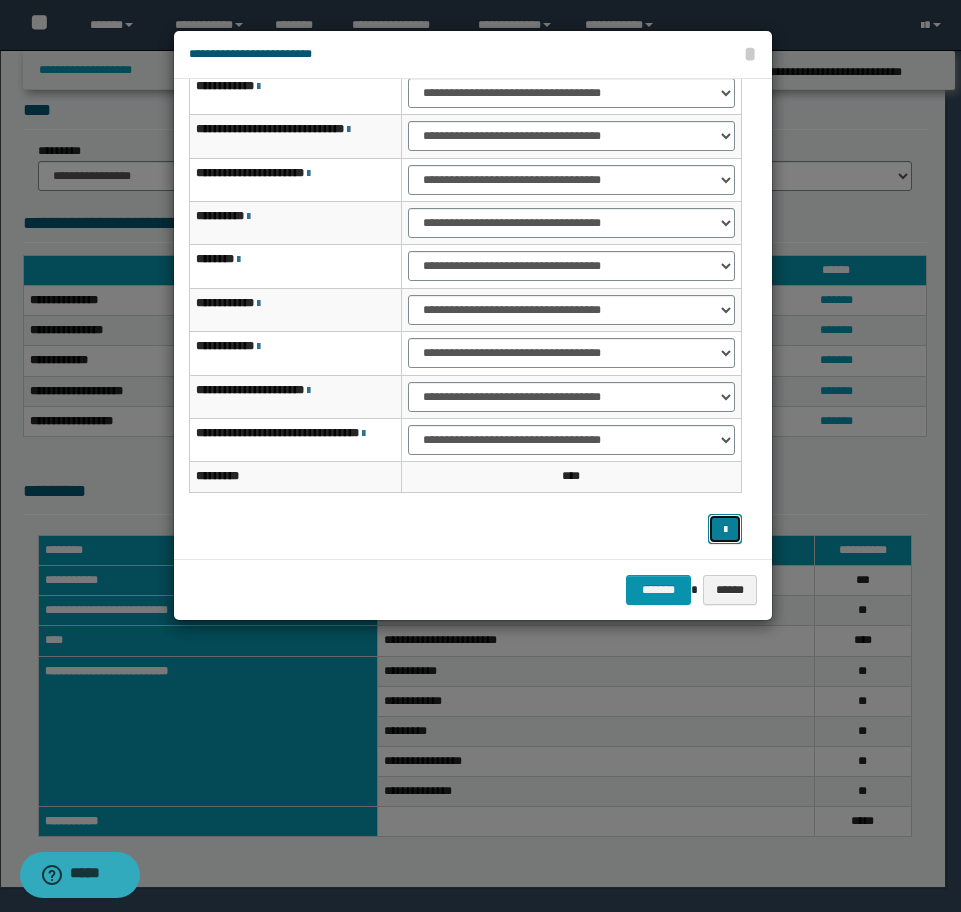click at bounding box center (725, 529) 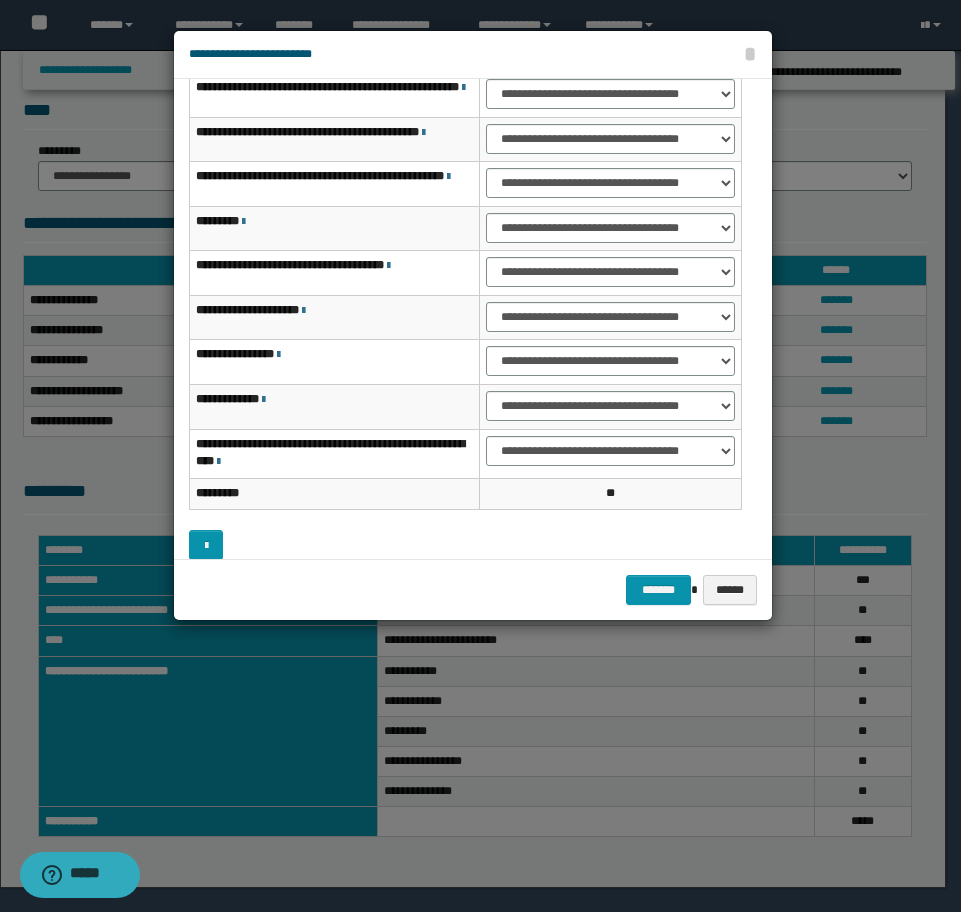 scroll, scrollTop: 0, scrollLeft: 0, axis: both 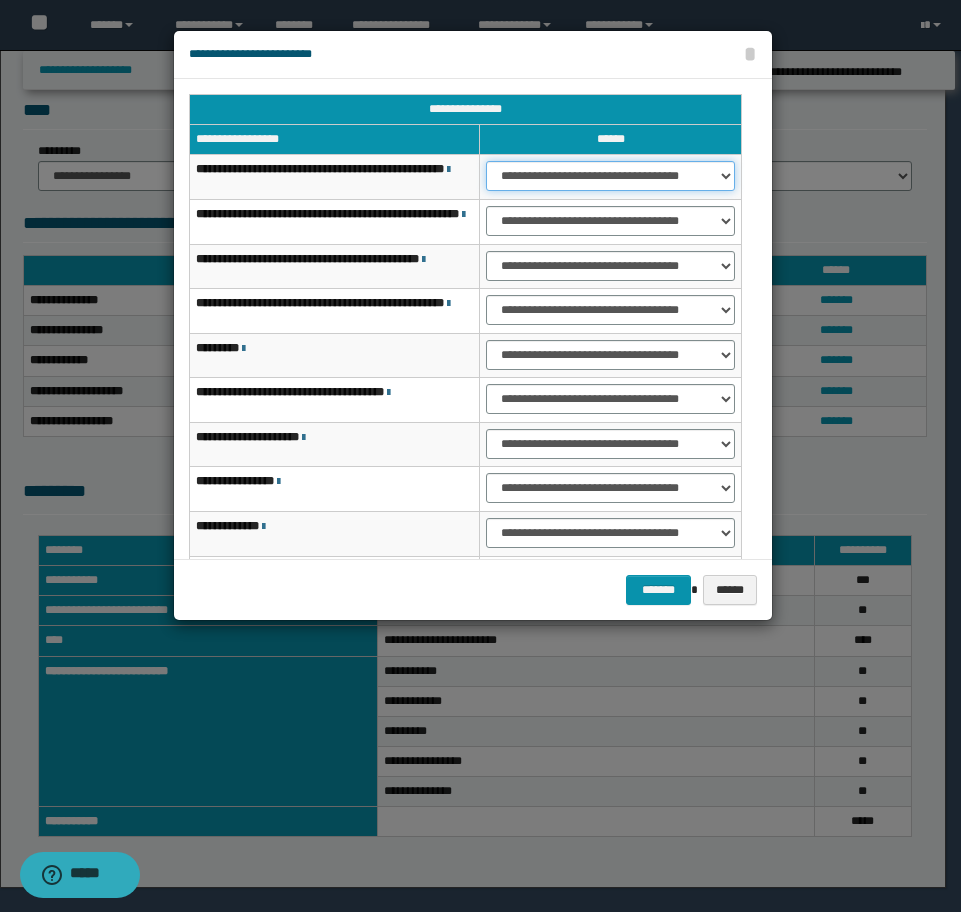 click on "**********" at bounding box center [610, 176] 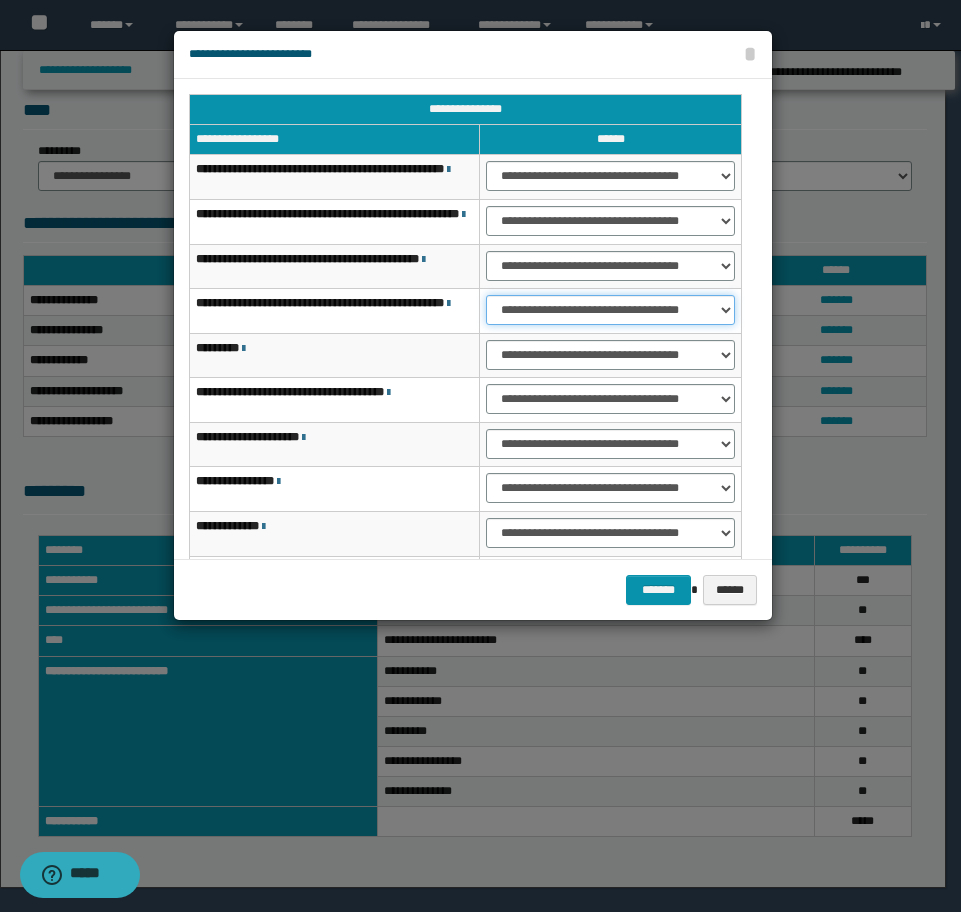 click on "**********" at bounding box center [610, 310] 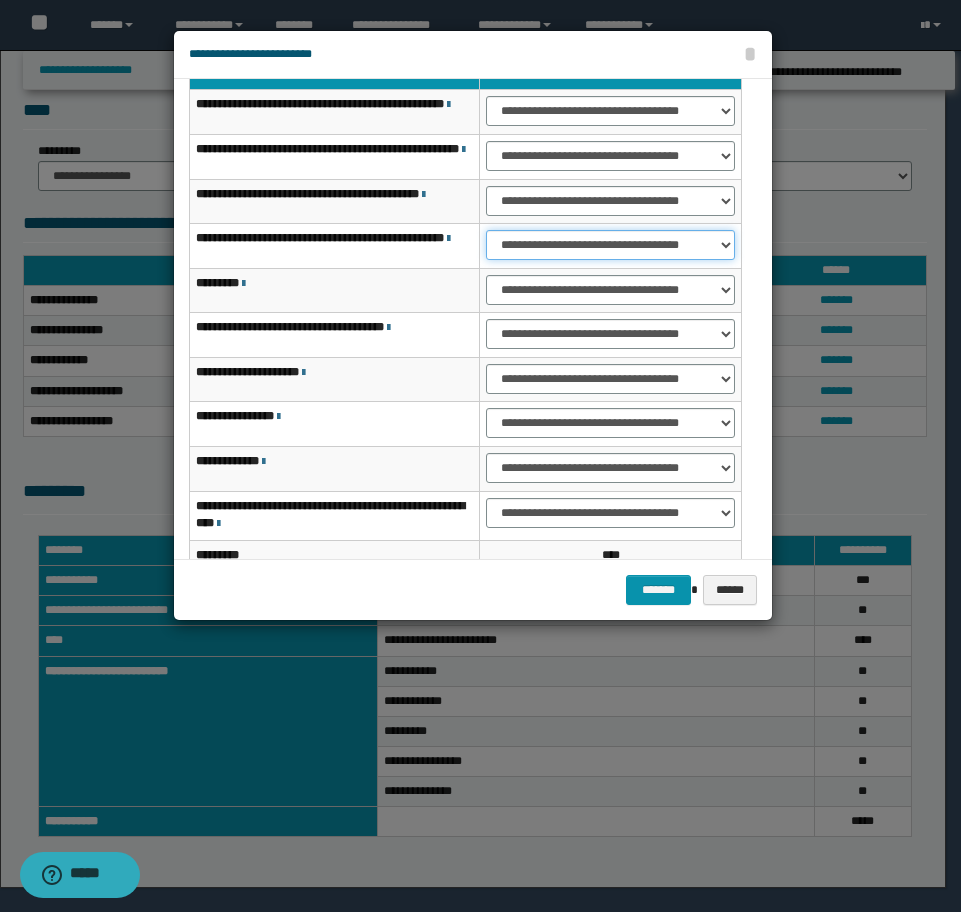 scroll, scrollTop: 100, scrollLeft: 0, axis: vertical 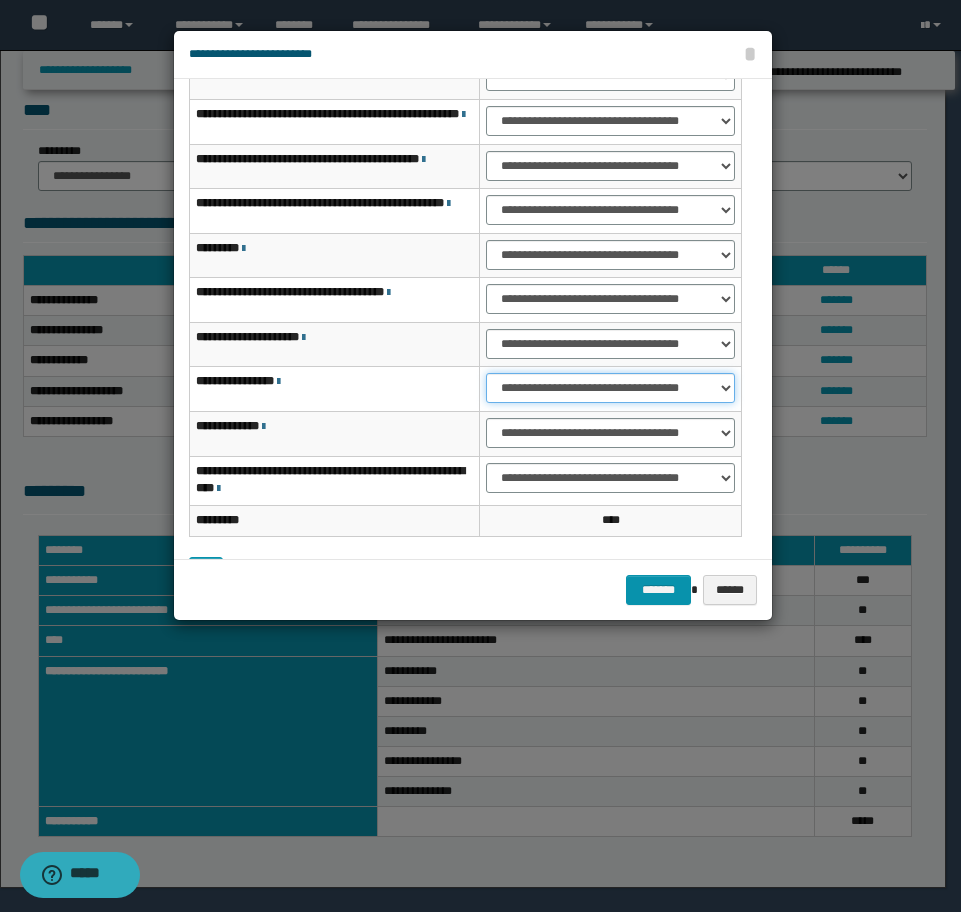 drag, startPoint x: 595, startPoint y: 397, endPoint x: 590, endPoint y: 411, distance: 14.866069 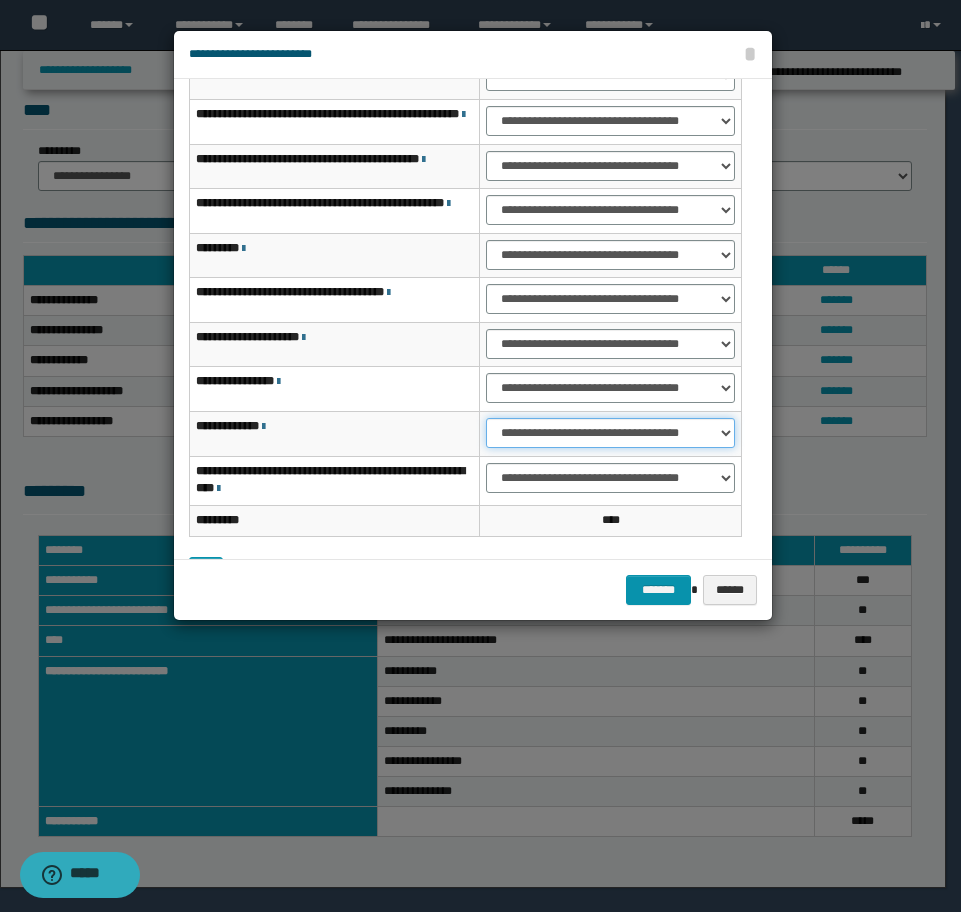 click on "**********" at bounding box center [610, 433] 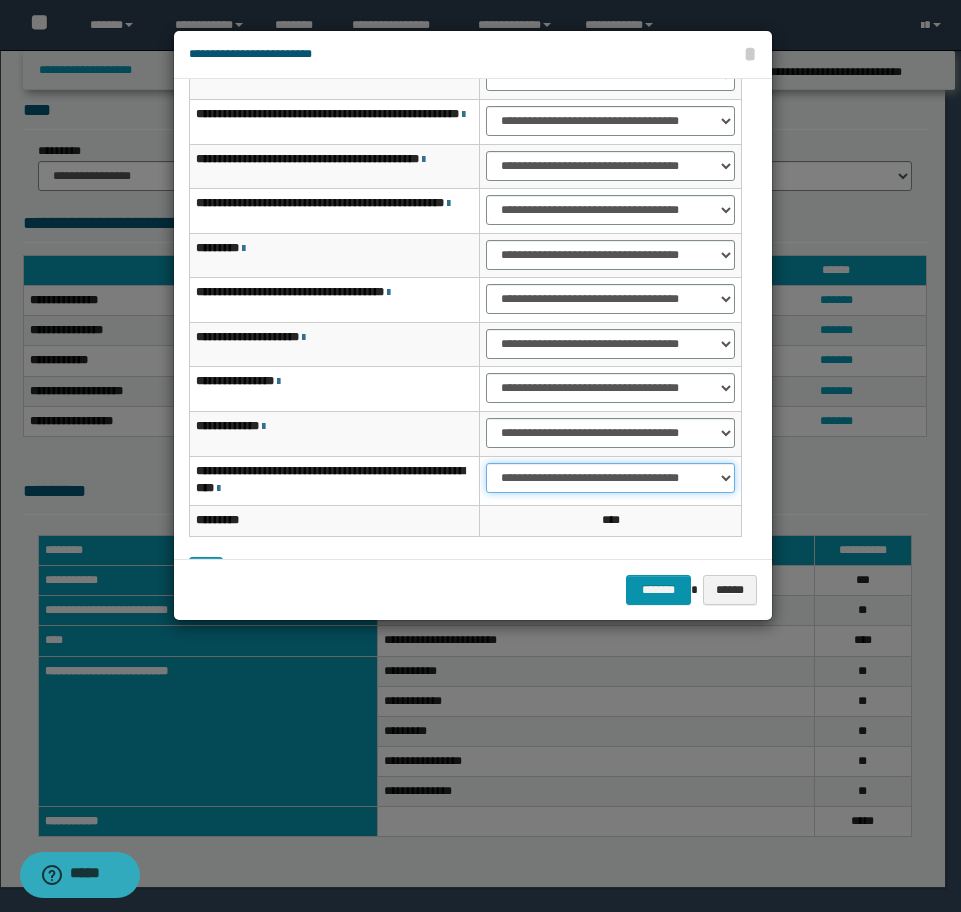 drag, startPoint x: 555, startPoint y: 472, endPoint x: 554, endPoint y: 491, distance: 19.026299 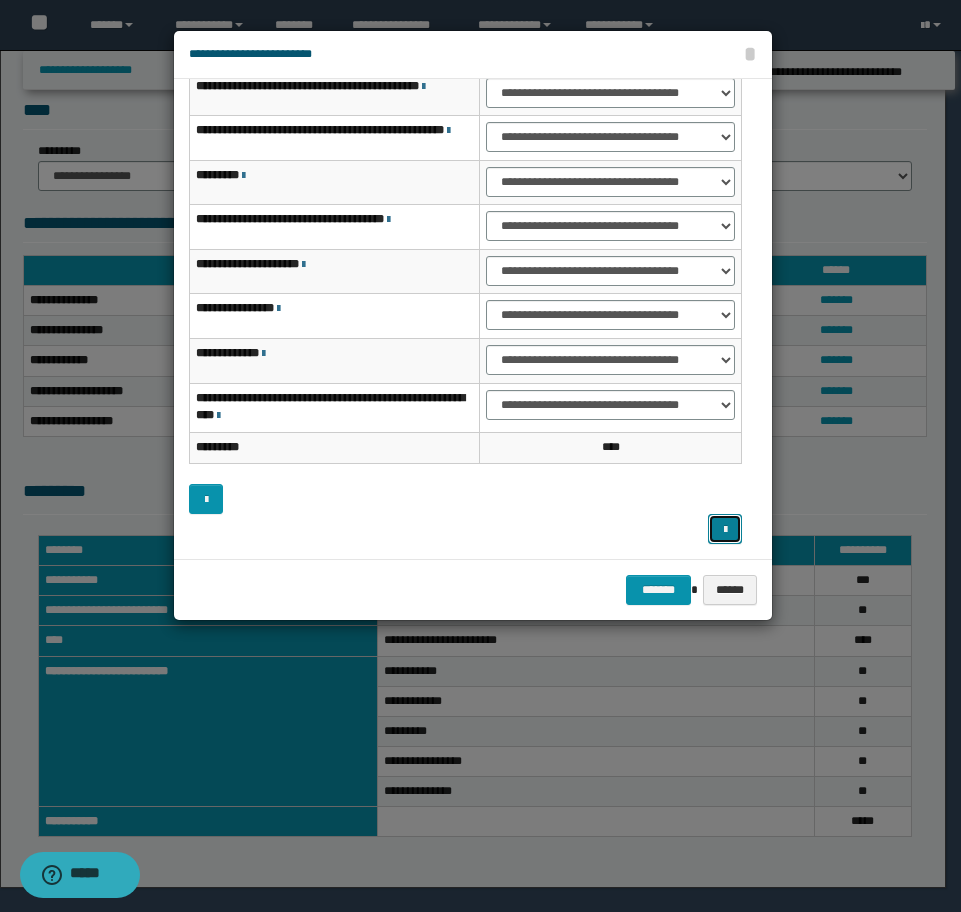 click at bounding box center (725, 530) 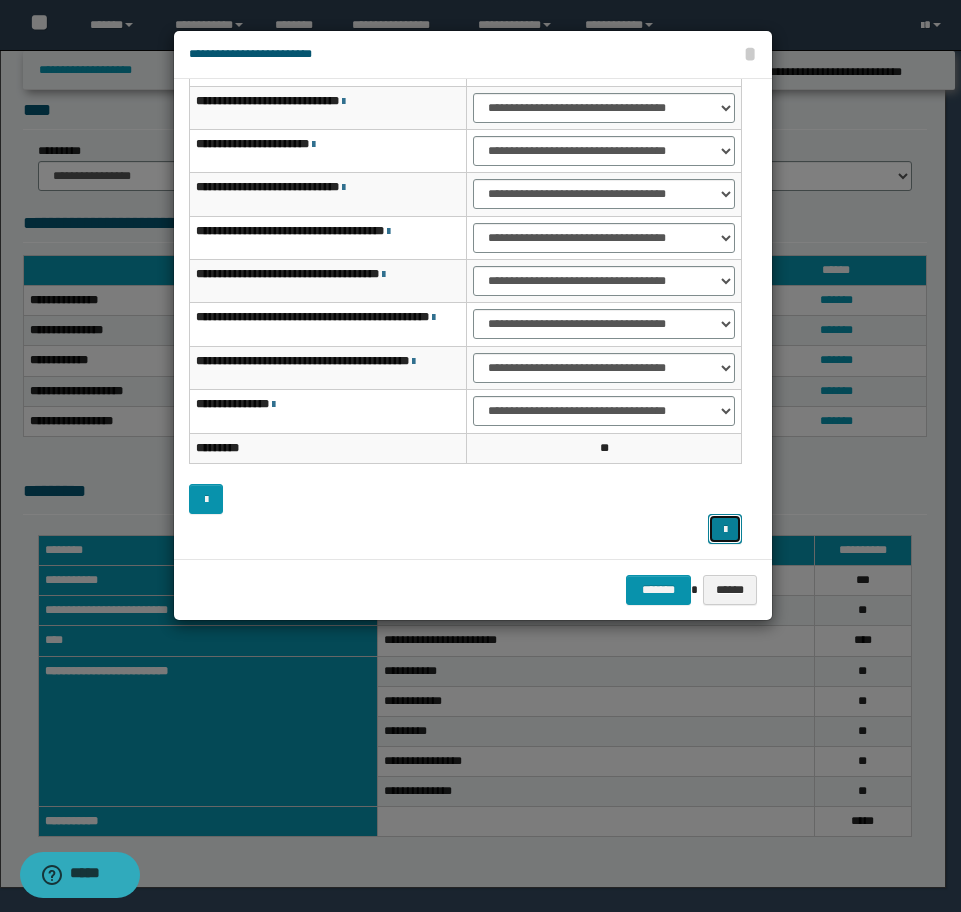 scroll, scrollTop: 60, scrollLeft: 0, axis: vertical 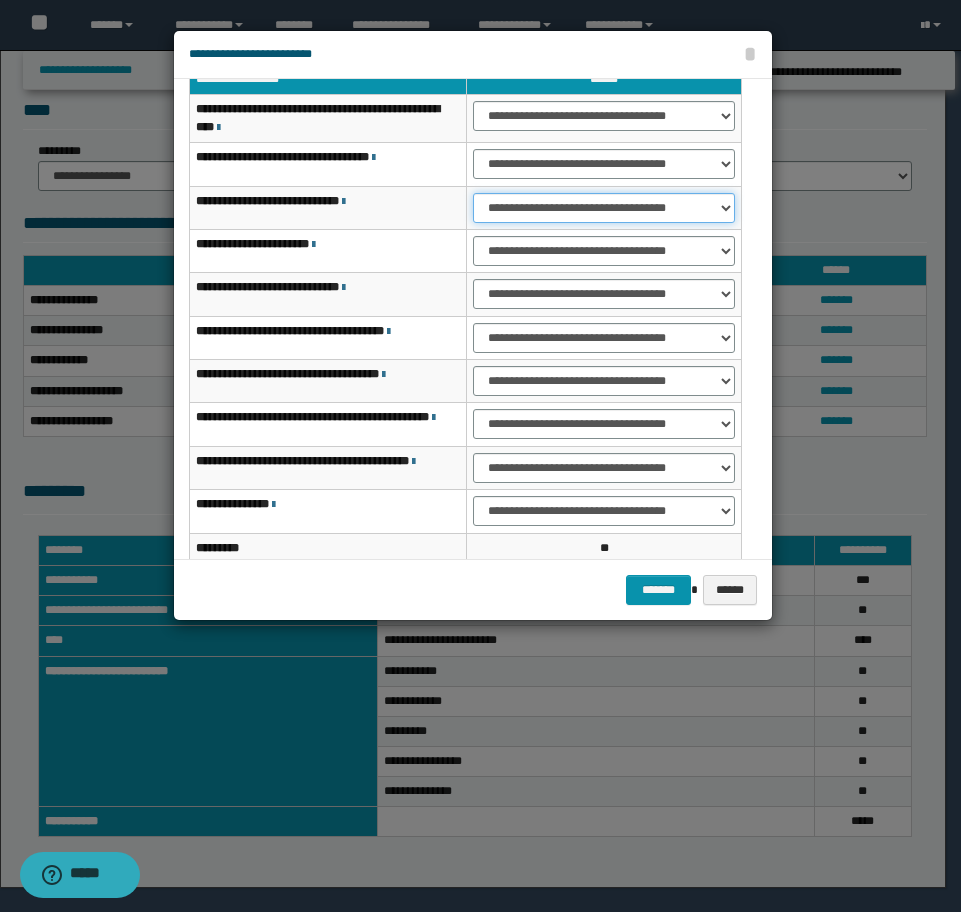 click on "**********" at bounding box center (604, 208) 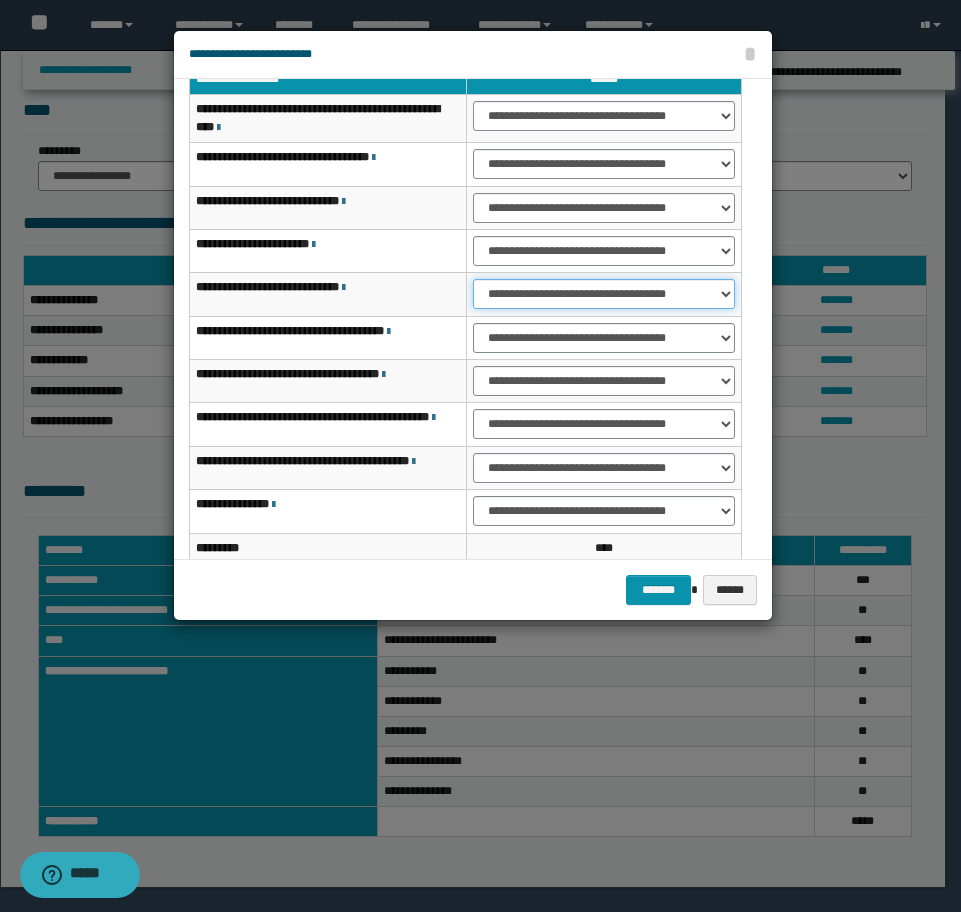 click on "**********" at bounding box center [604, 294] 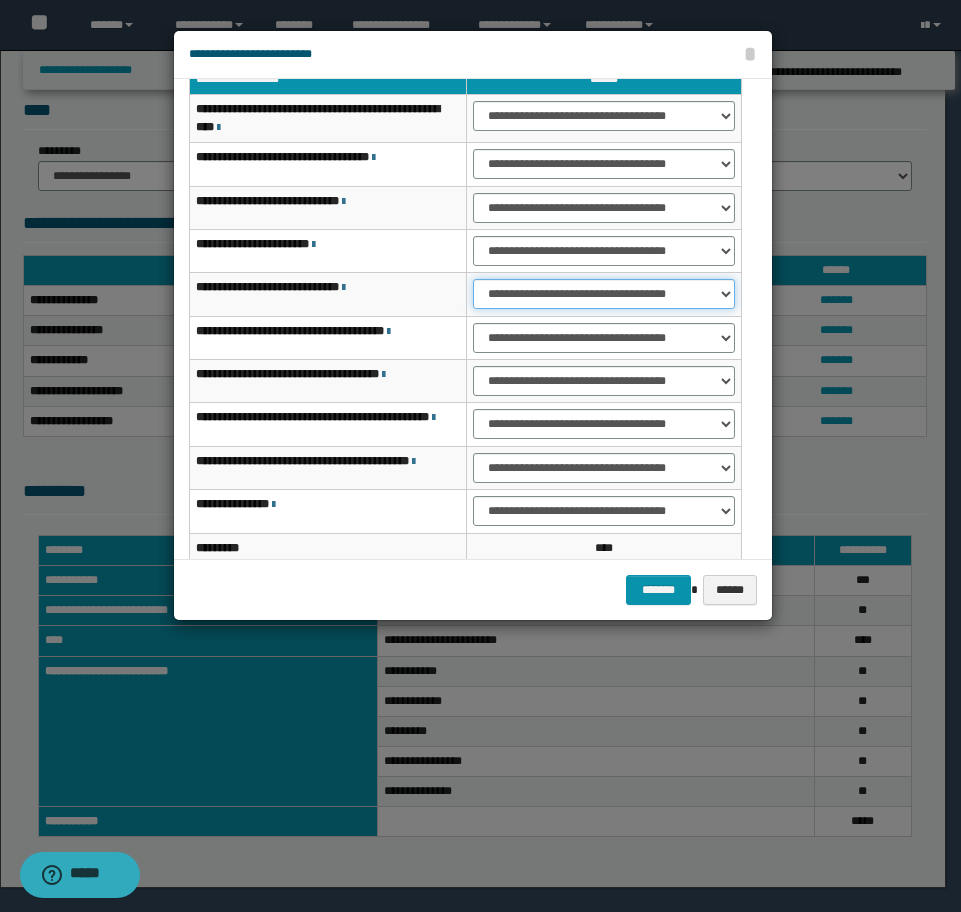 scroll, scrollTop: 160, scrollLeft: 0, axis: vertical 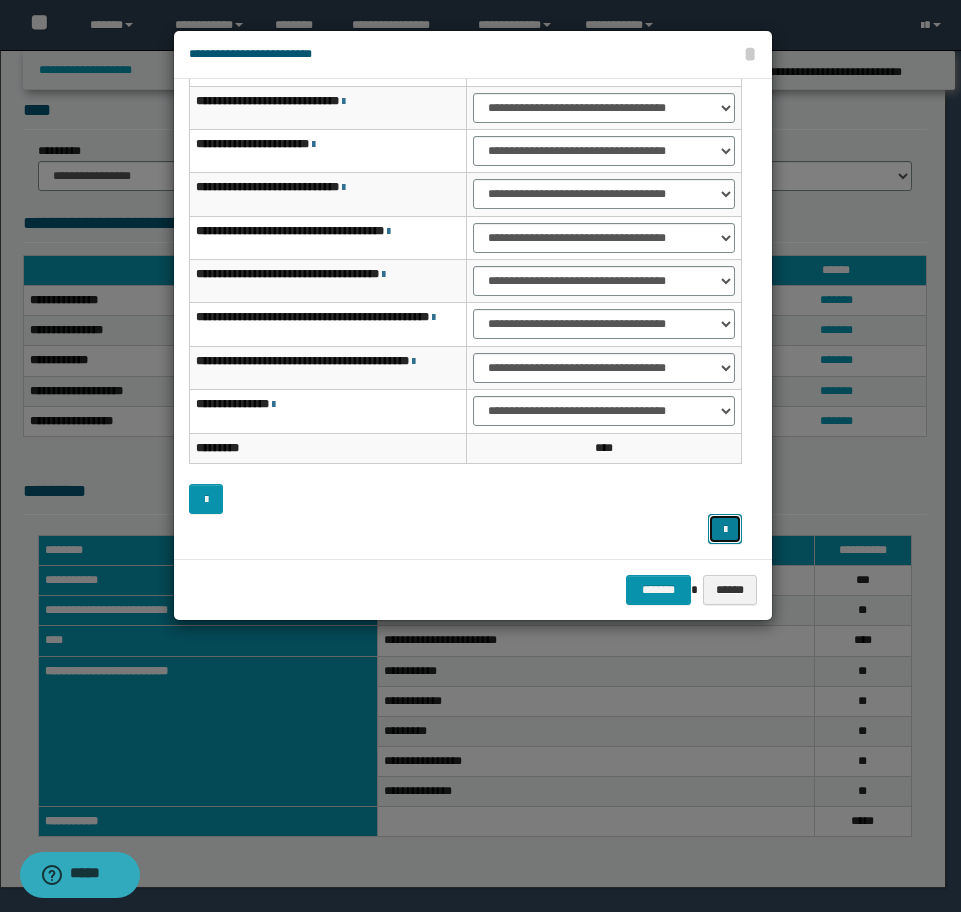 click at bounding box center [725, 530] 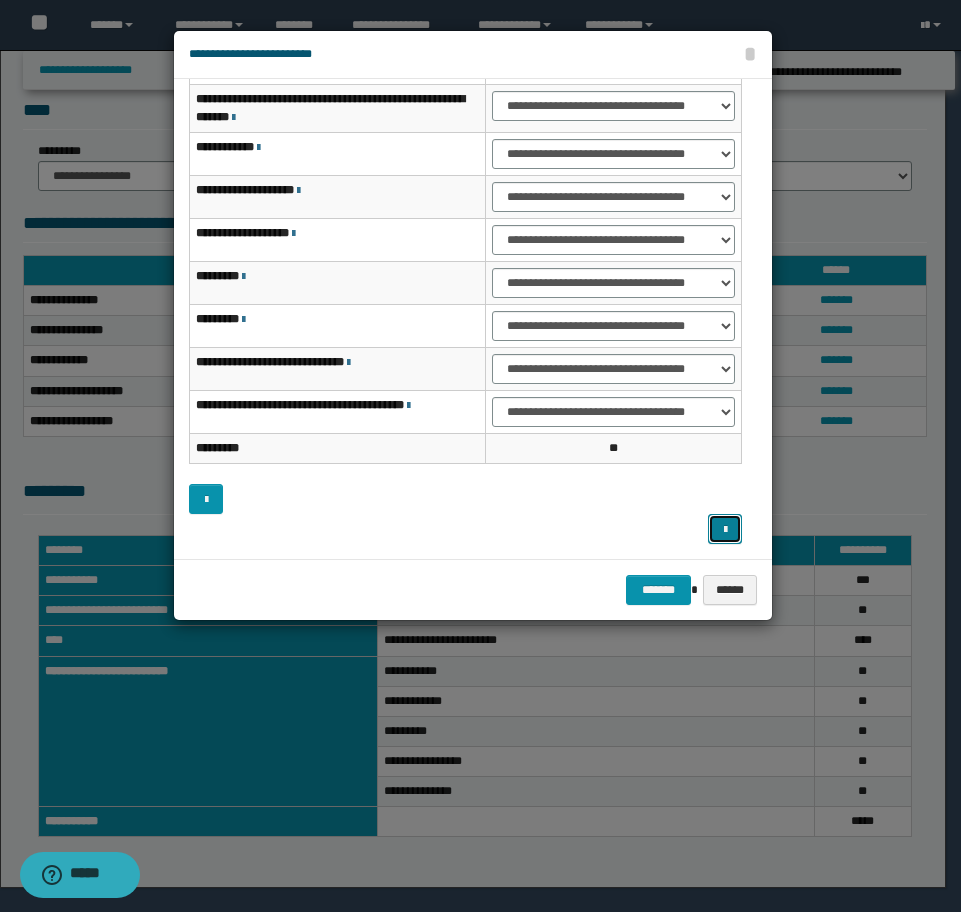 scroll, scrollTop: 56, scrollLeft: 0, axis: vertical 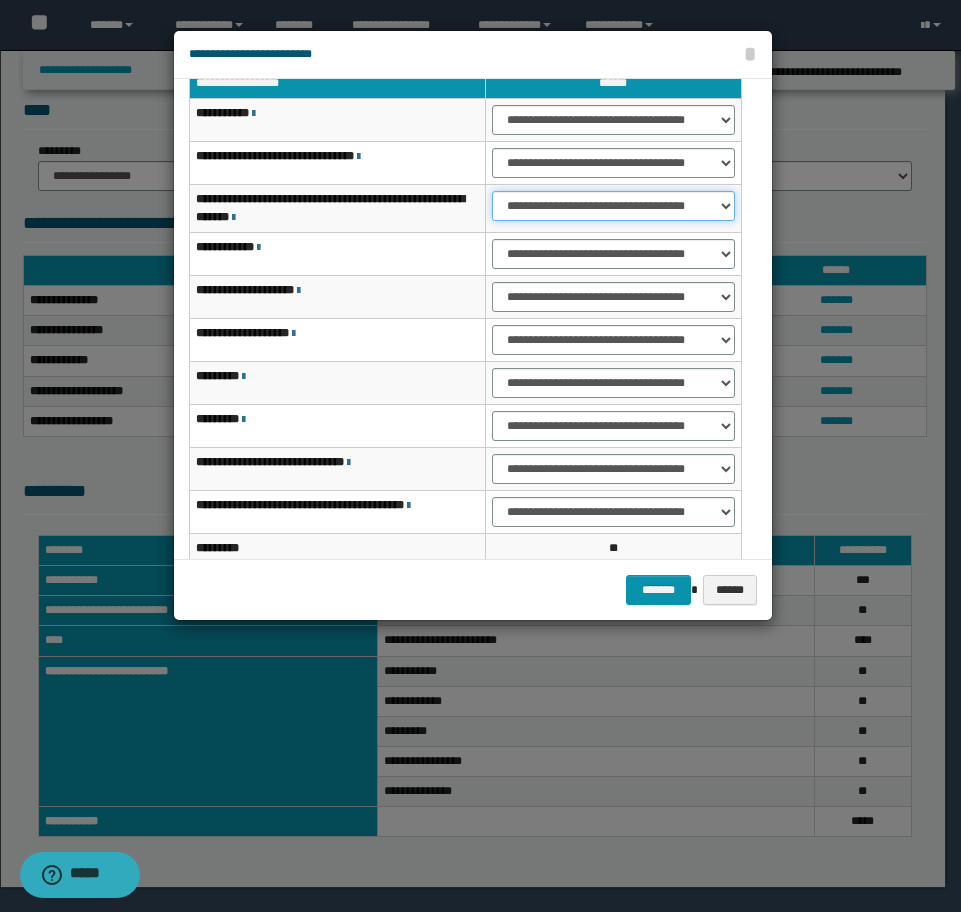 click on "**********" at bounding box center (613, 206) 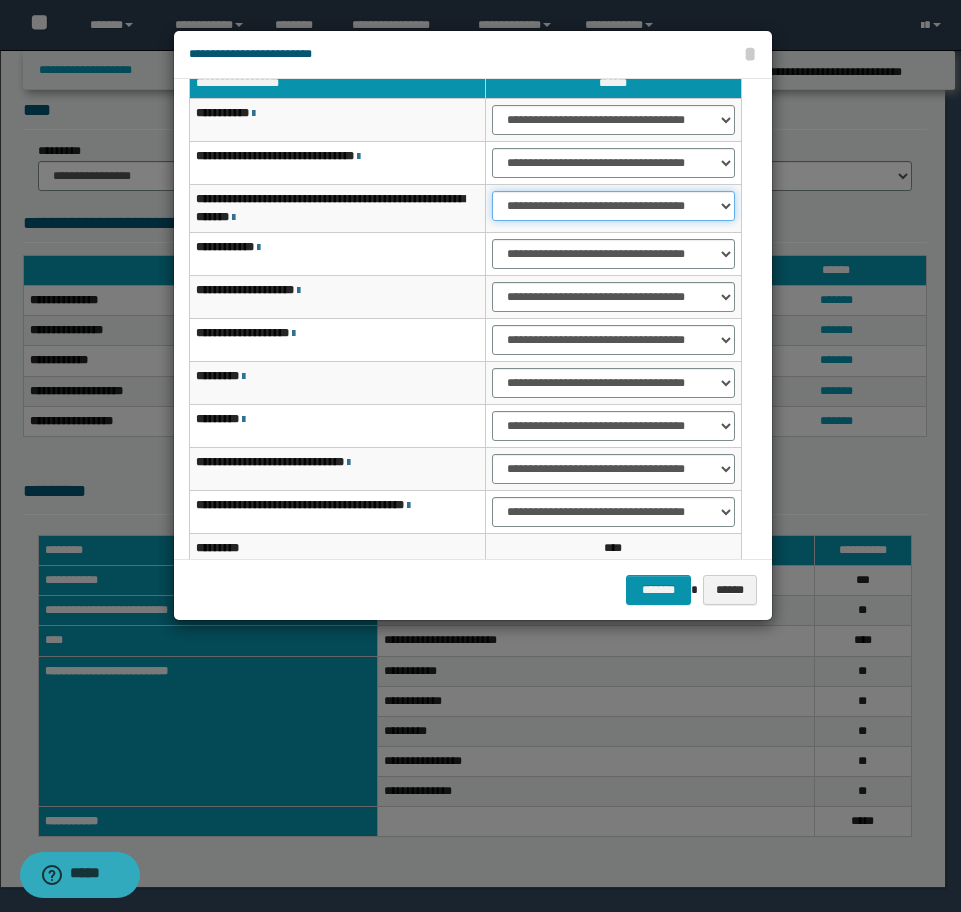 click on "**********" at bounding box center [613, 206] 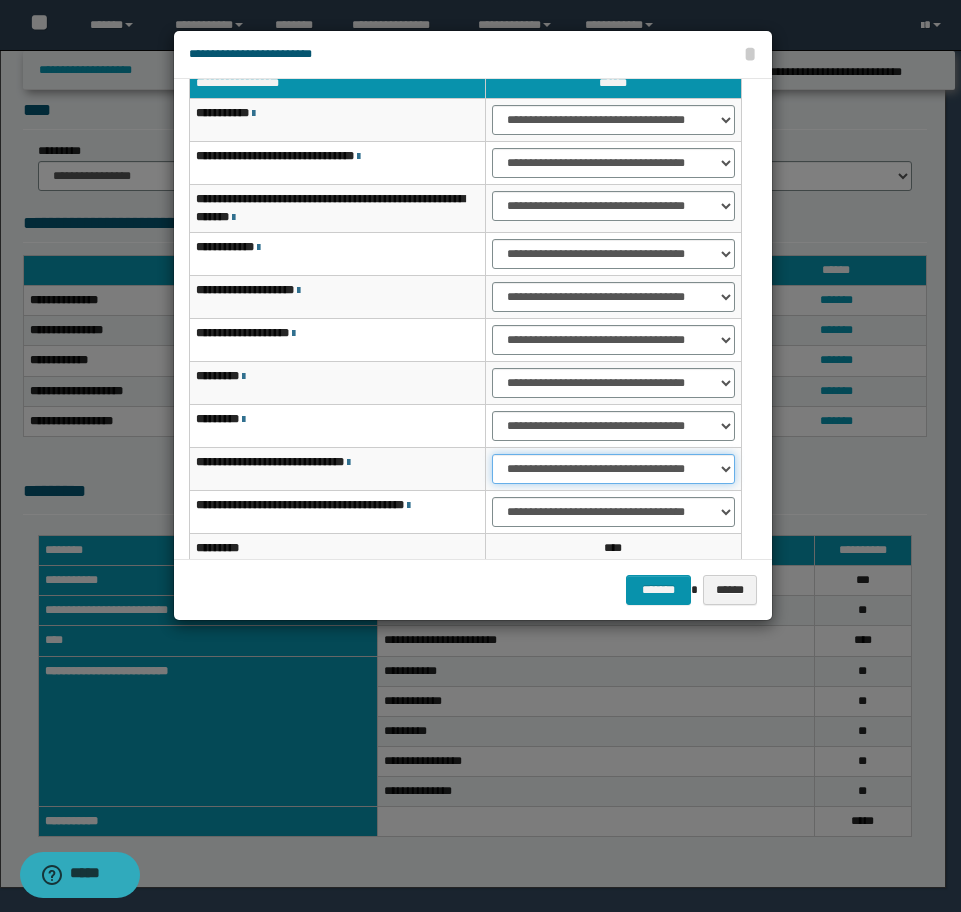 click on "**********" at bounding box center [613, 469] 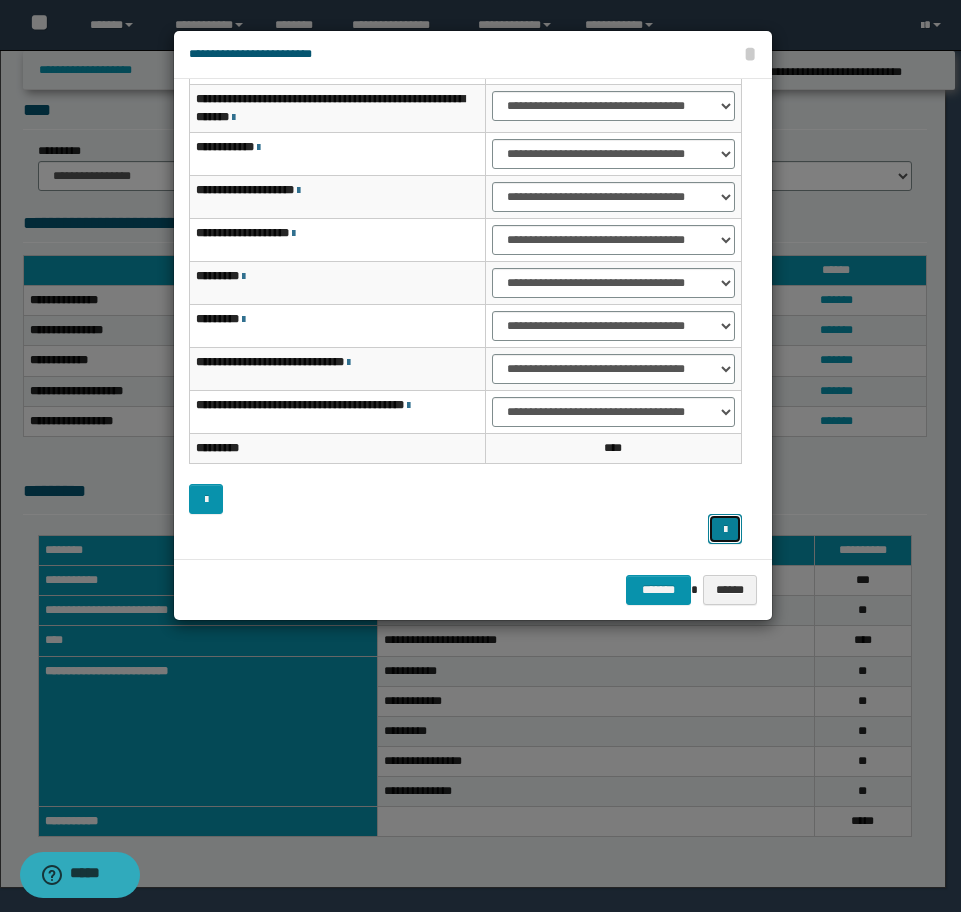 click at bounding box center [725, 529] 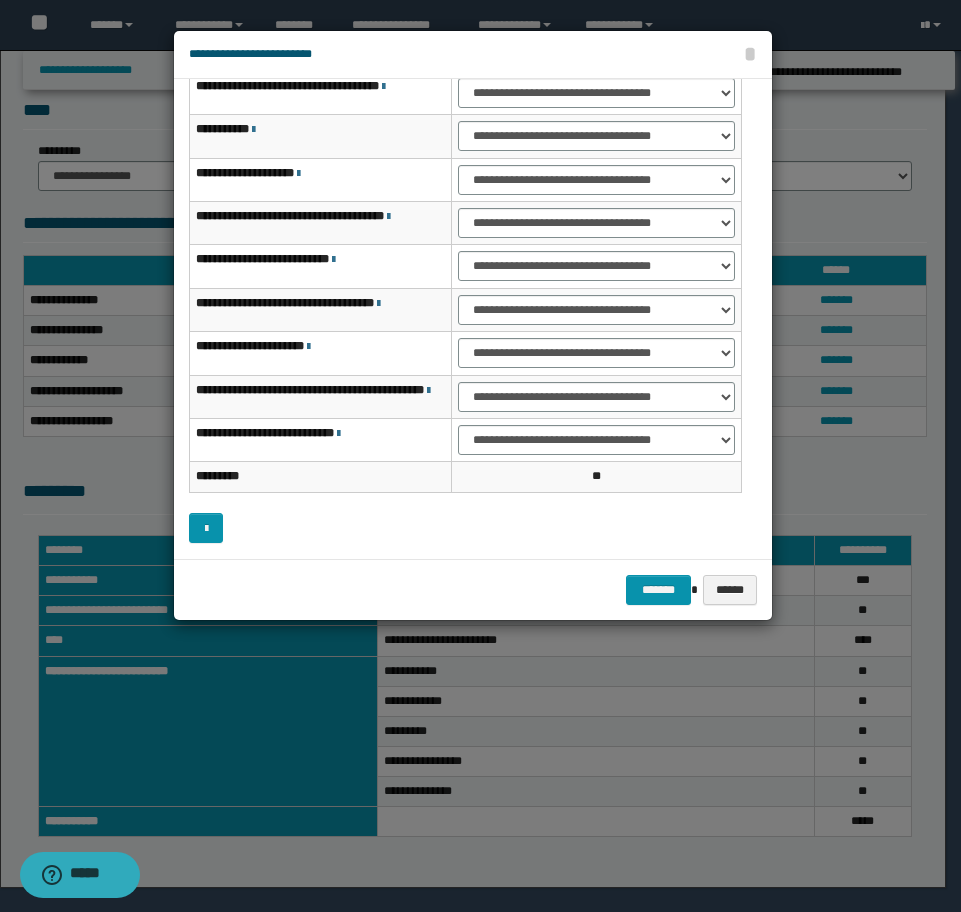 scroll, scrollTop: 27, scrollLeft: 0, axis: vertical 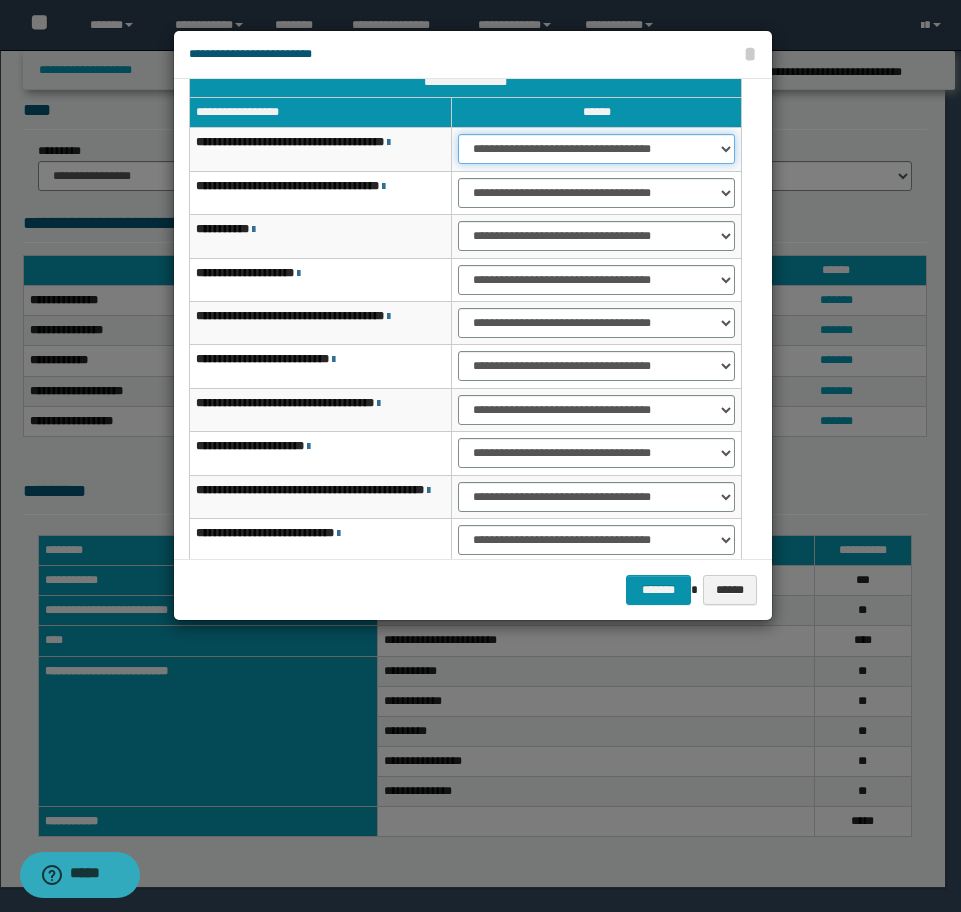 click on "**********" at bounding box center (596, 149) 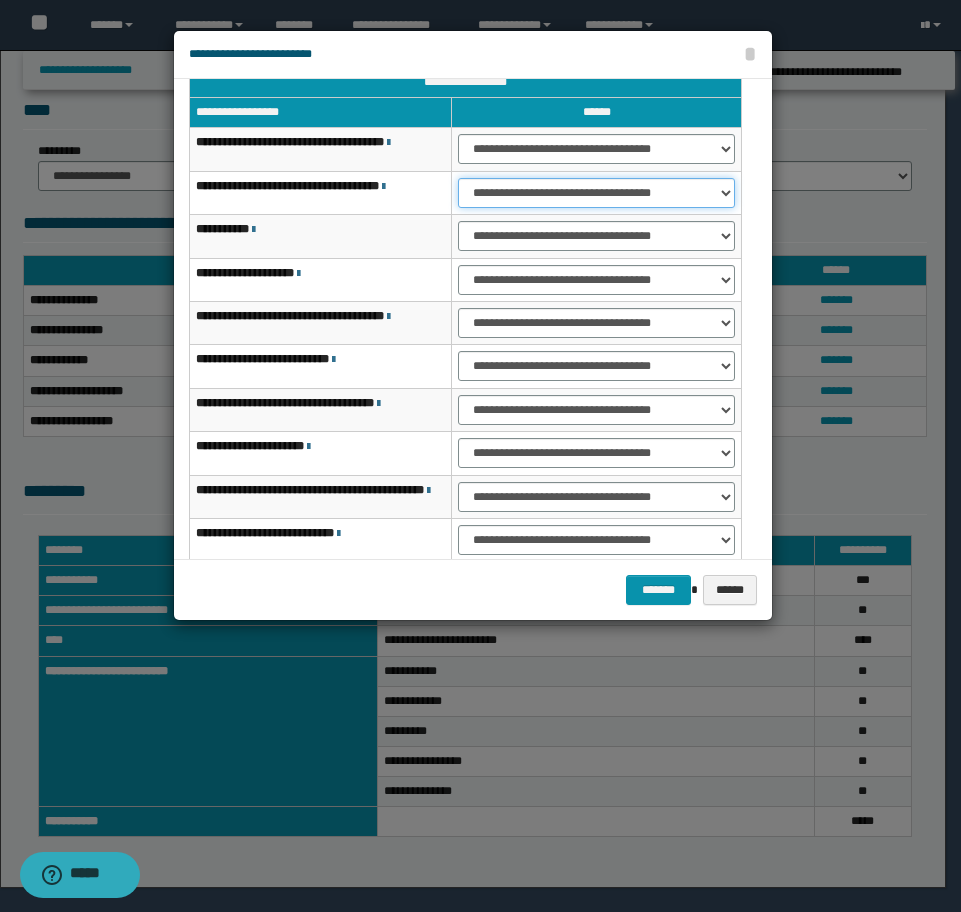 drag, startPoint x: 533, startPoint y: 188, endPoint x: 531, endPoint y: 209, distance: 21.095022 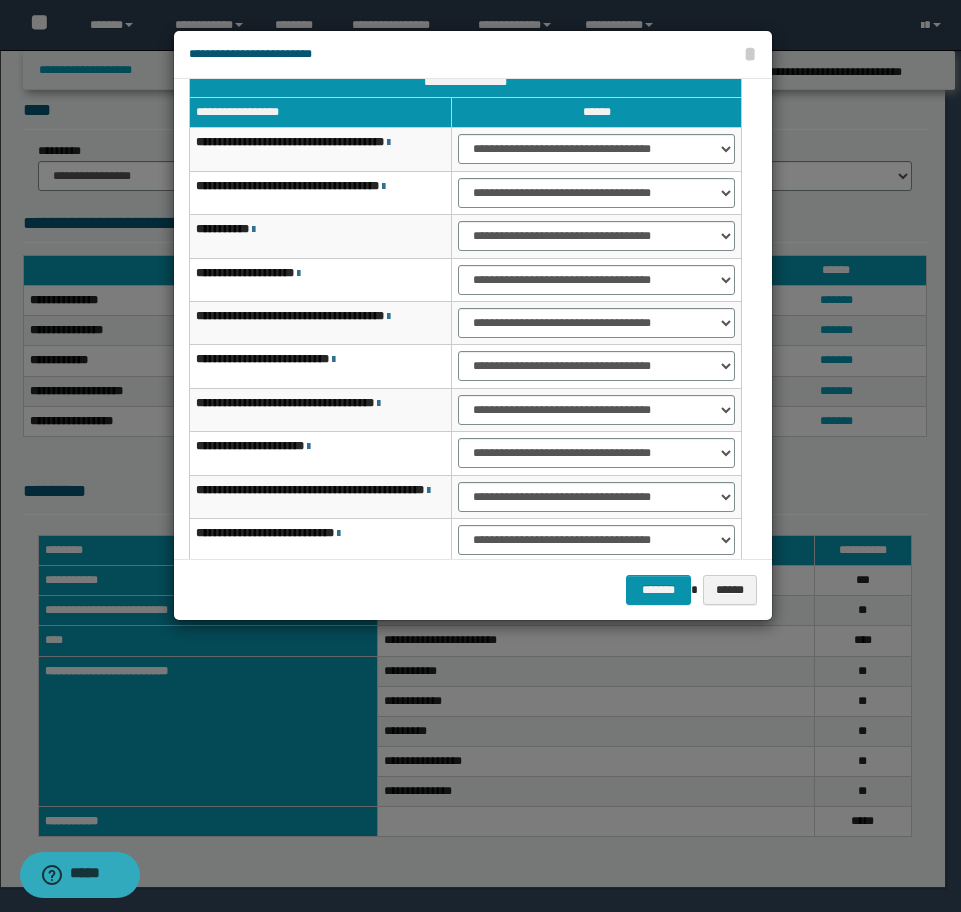 click on "**********" at bounding box center [597, 236] 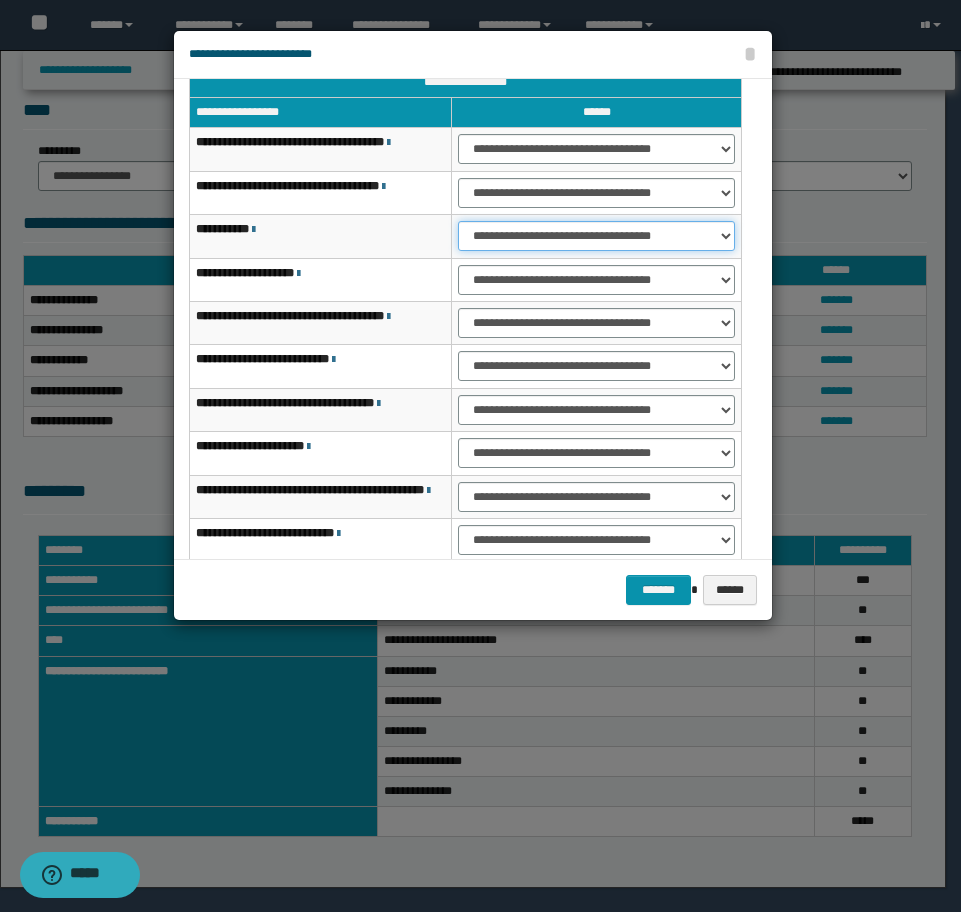 drag, startPoint x: 539, startPoint y: 235, endPoint x: 538, endPoint y: 248, distance: 13.038404 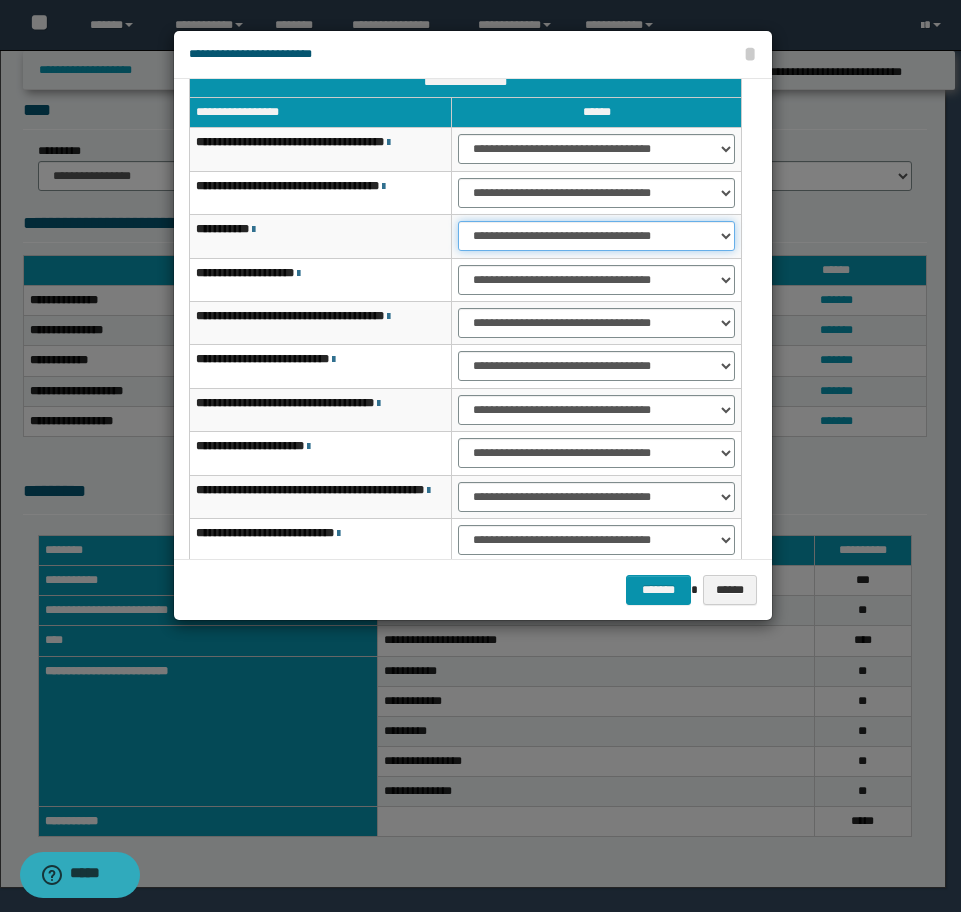 select on "***" 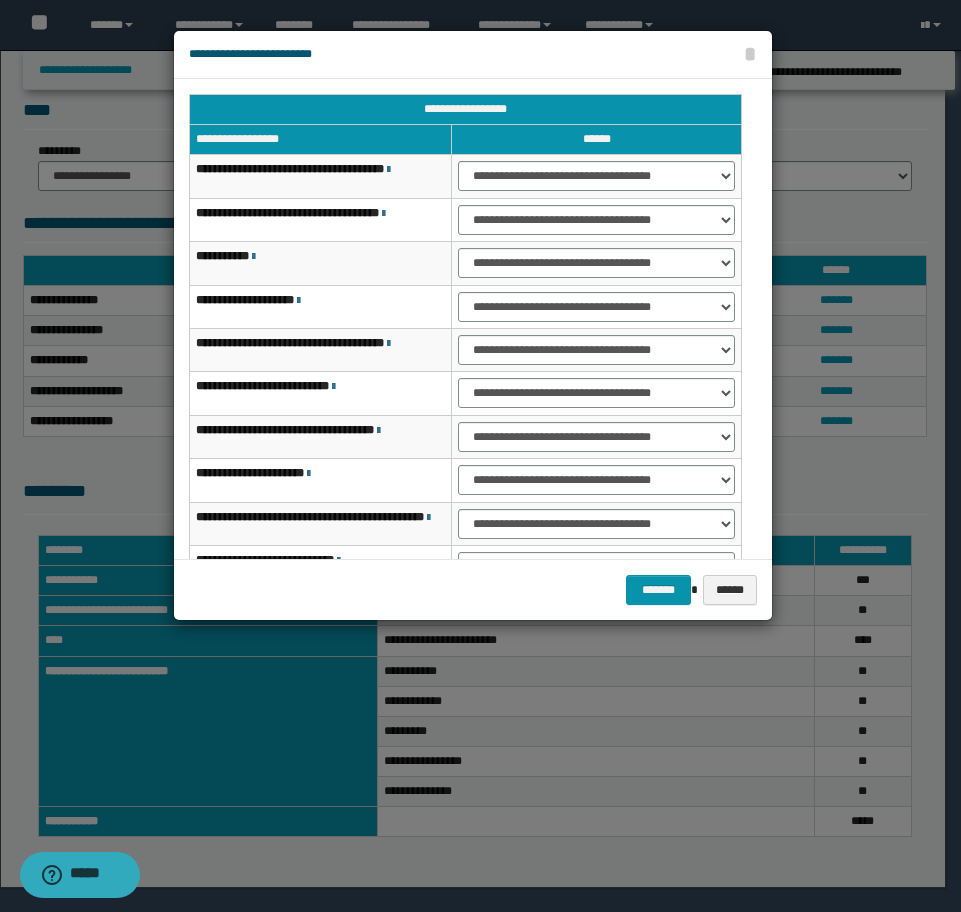 scroll, scrollTop: 100, scrollLeft: 0, axis: vertical 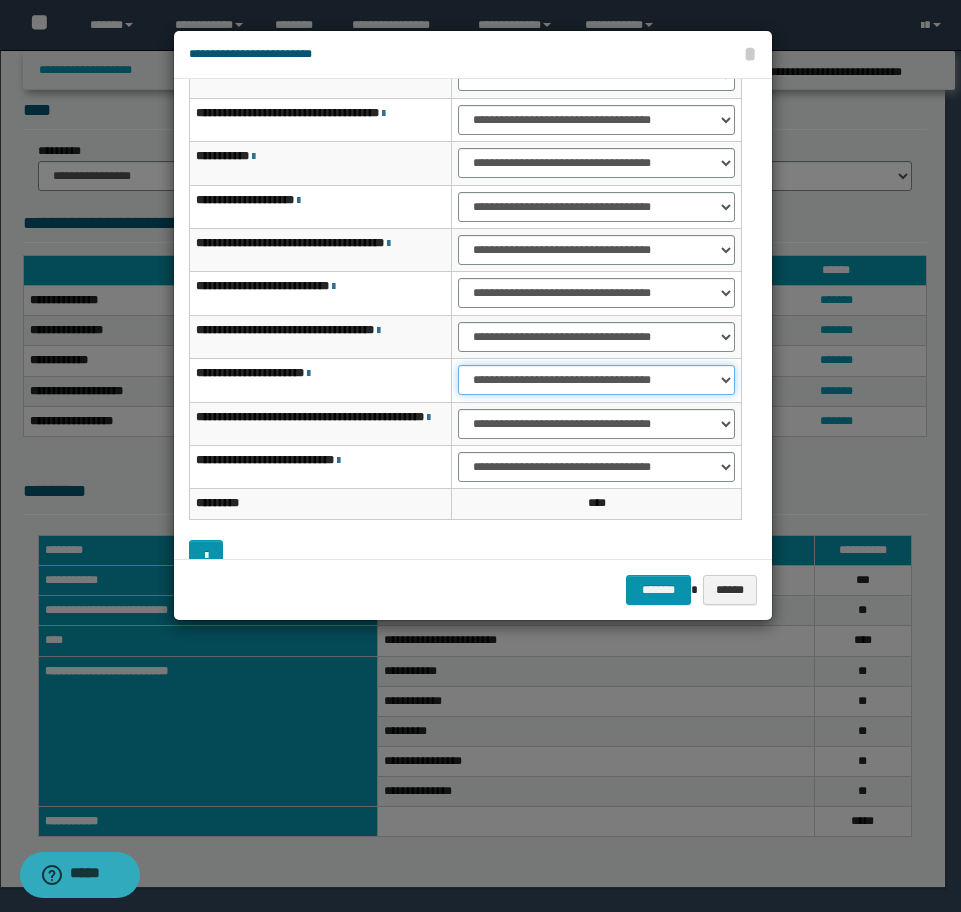 click on "**********" at bounding box center (596, 380) 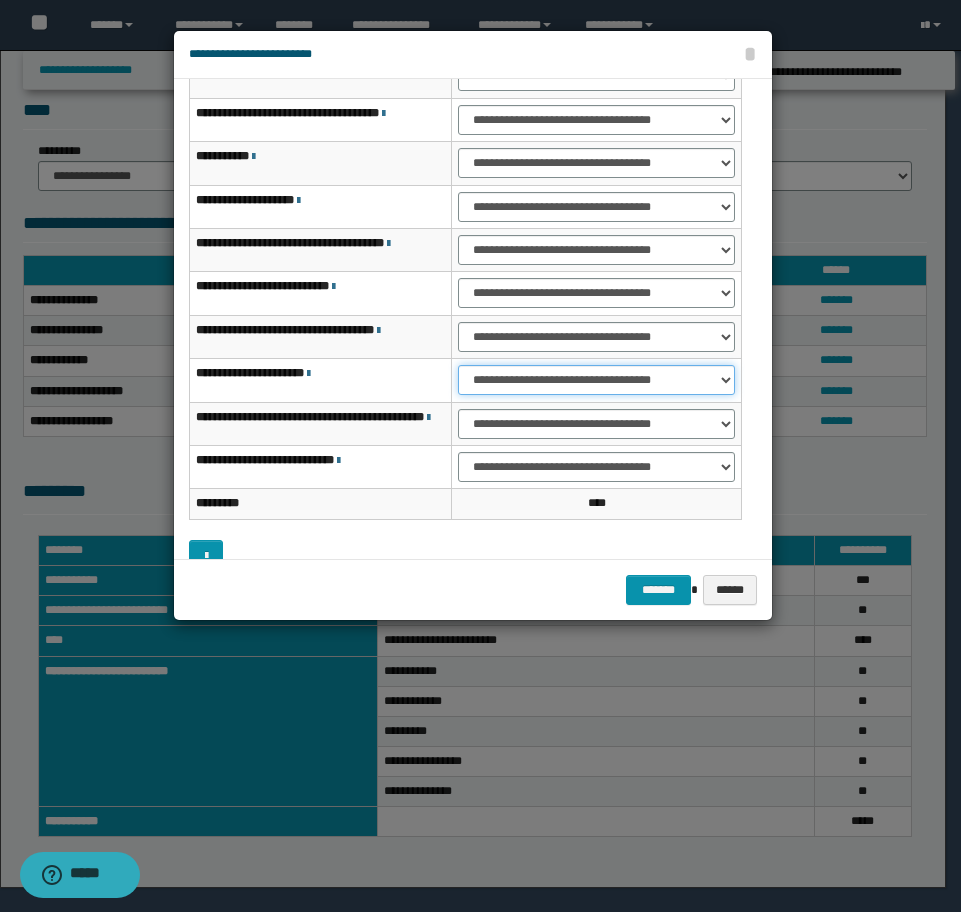 select on "***" 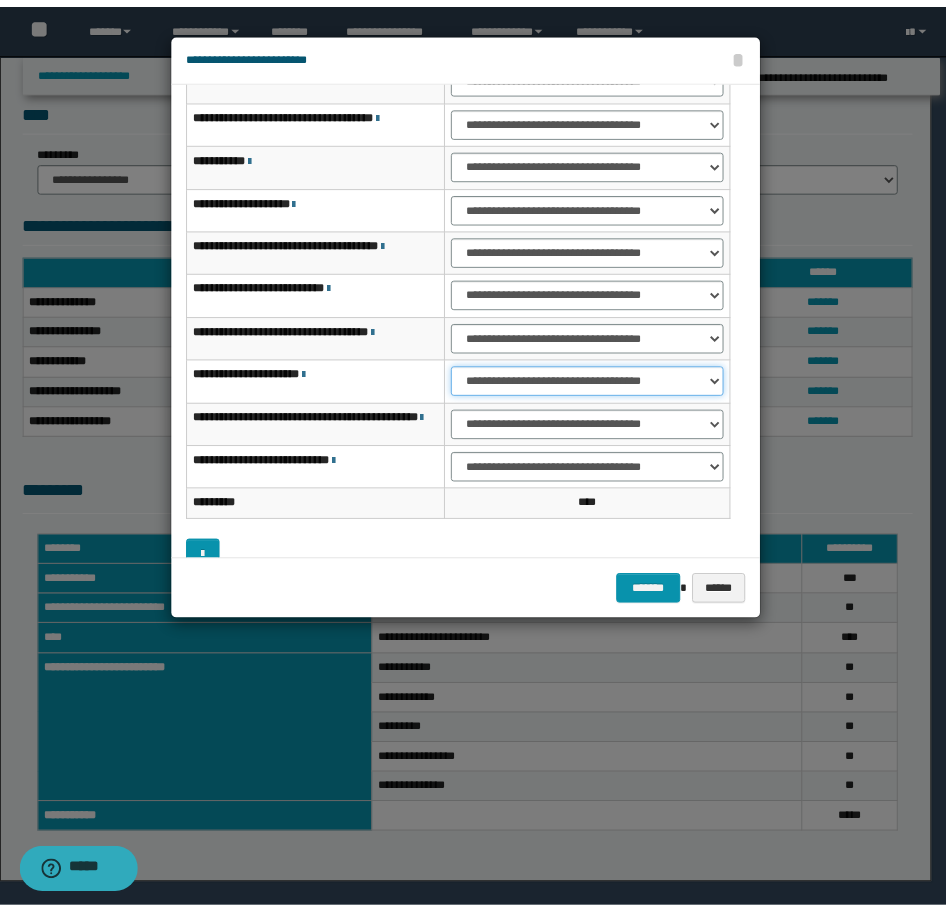 scroll, scrollTop: 127, scrollLeft: 0, axis: vertical 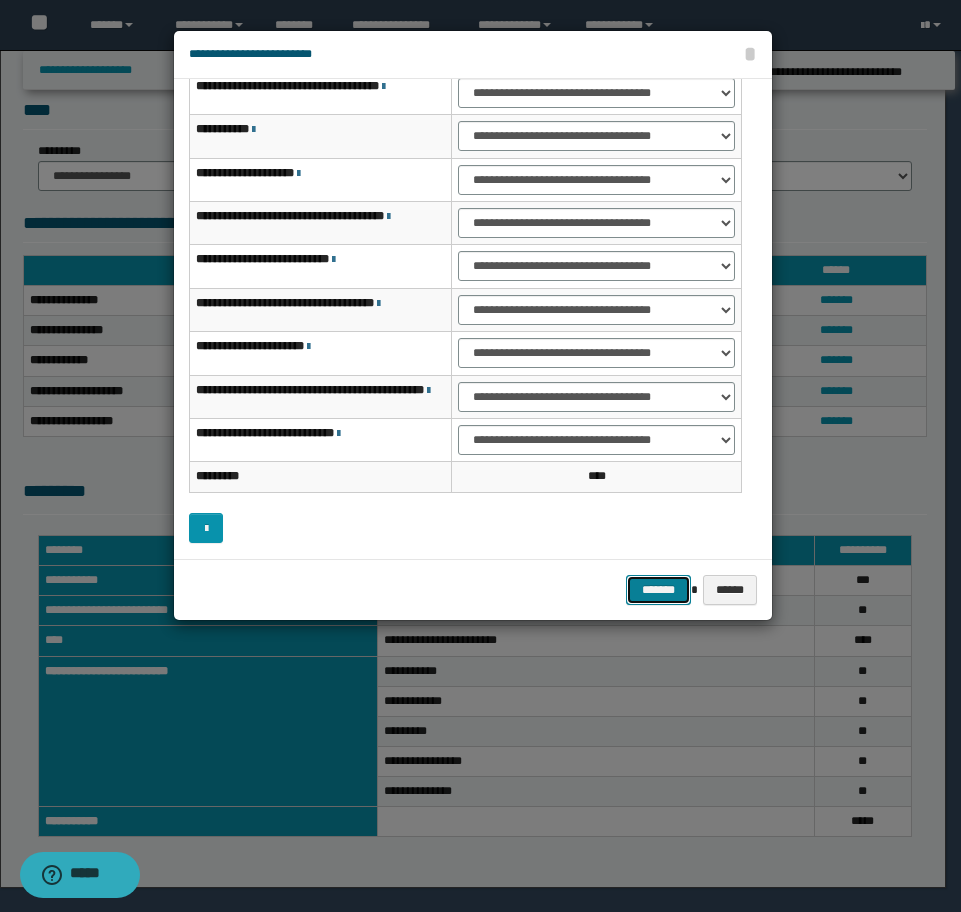 click on "*******" at bounding box center [658, 590] 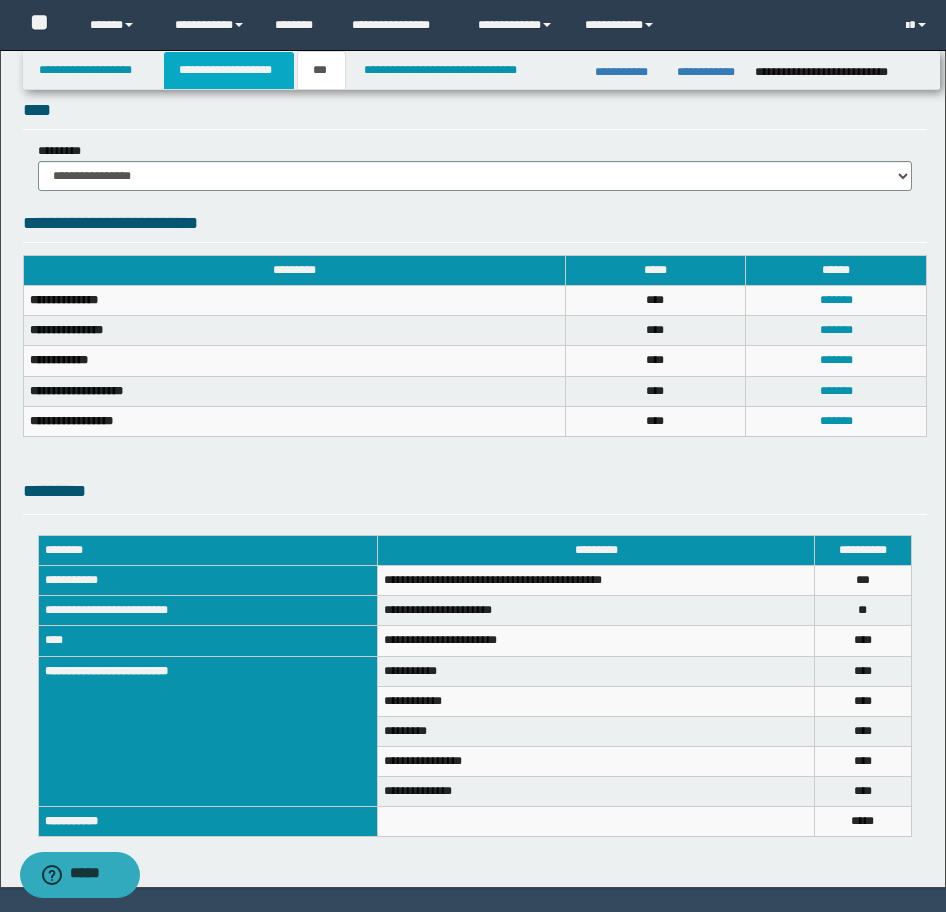 click on "**********" at bounding box center (229, 70) 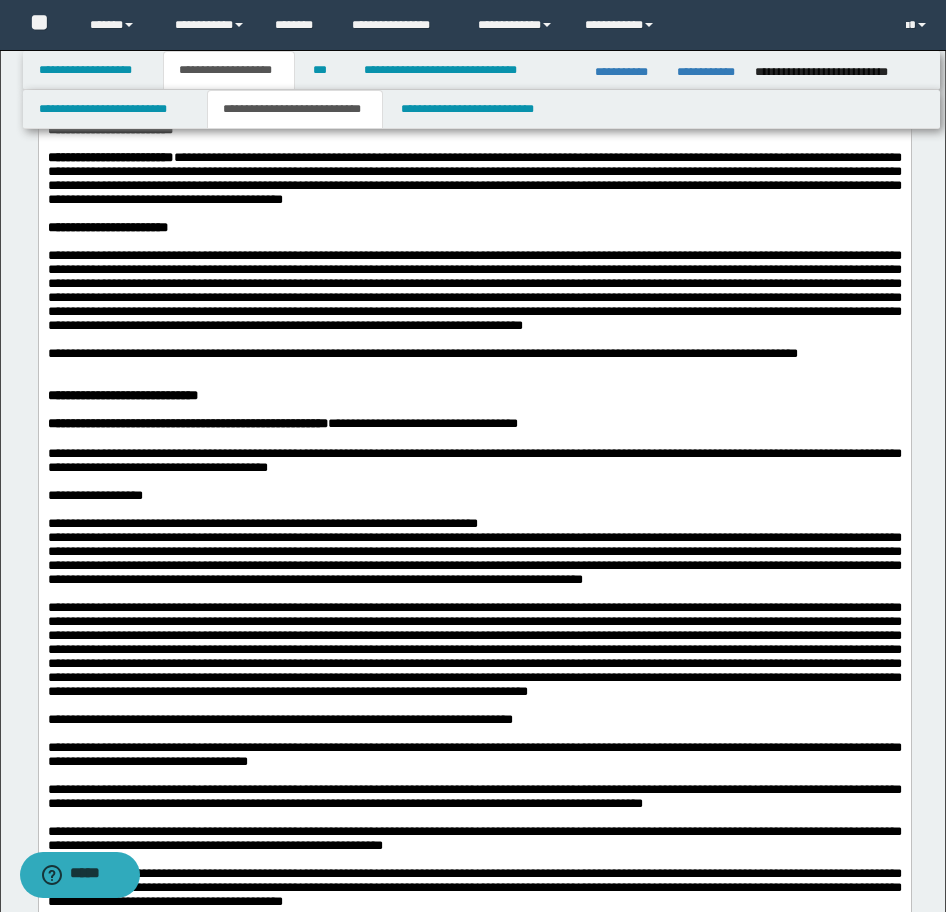 scroll, scrollTop: 431, scrollLeft: 0, axis: vertical 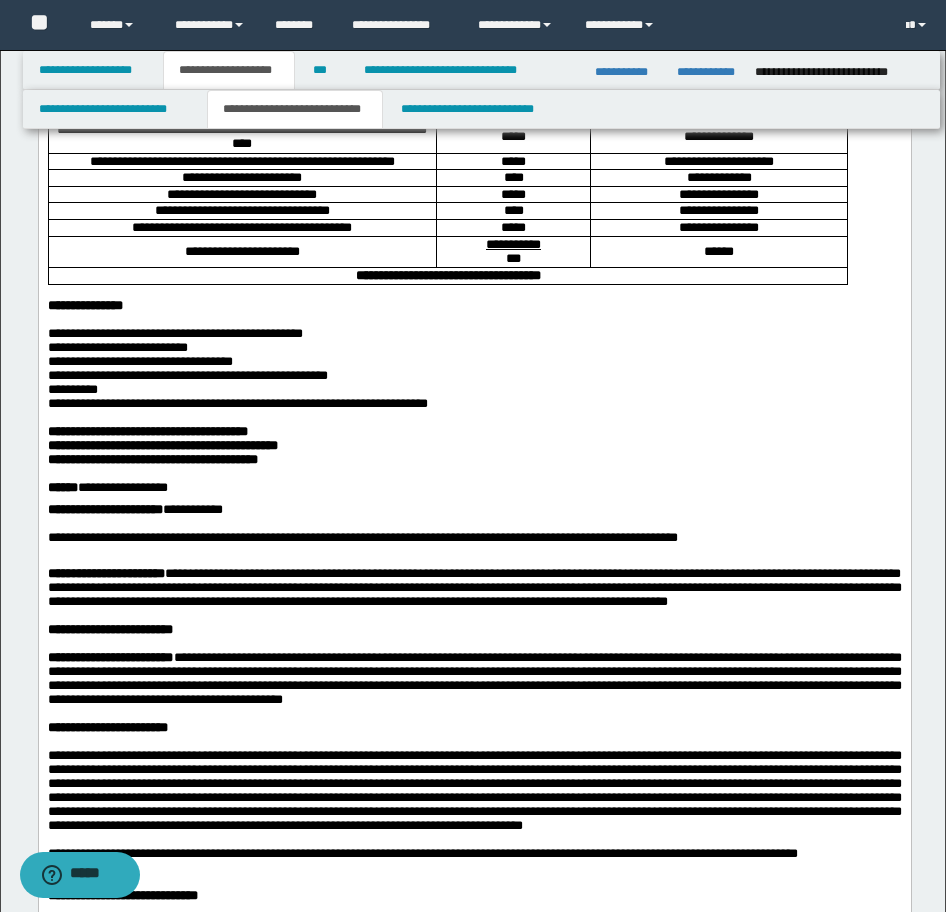 click at bounding box center (474, 560) 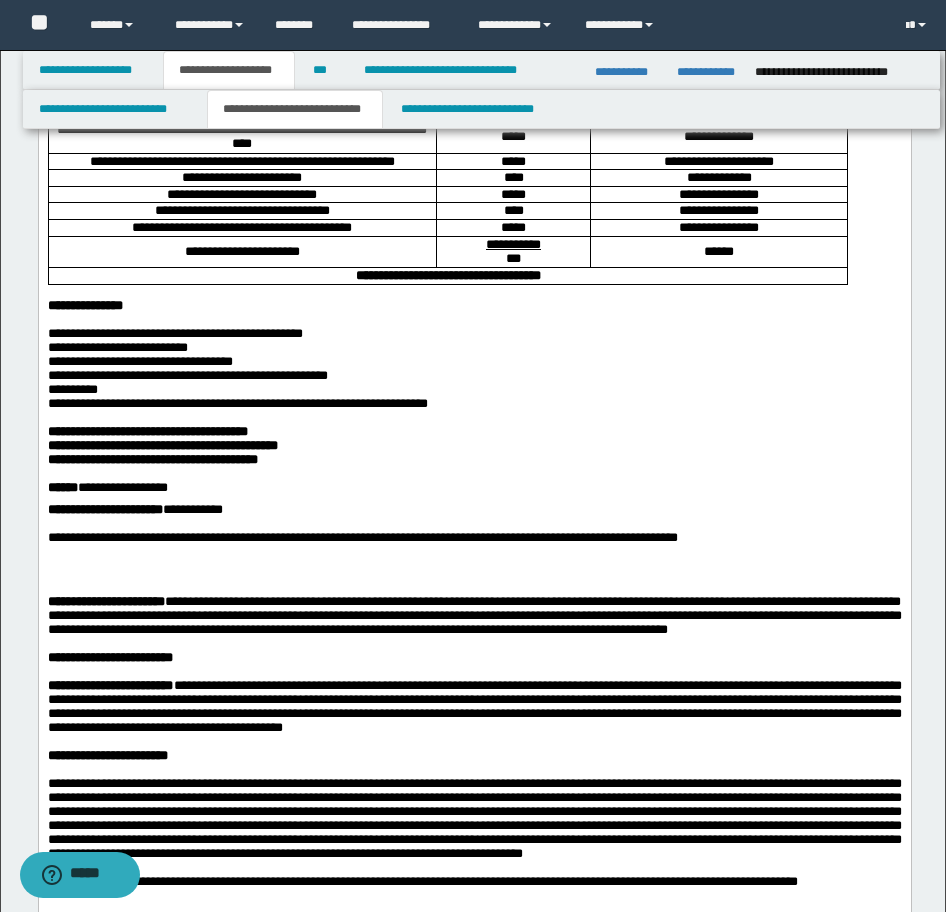 click at bounding box center [474, 560] 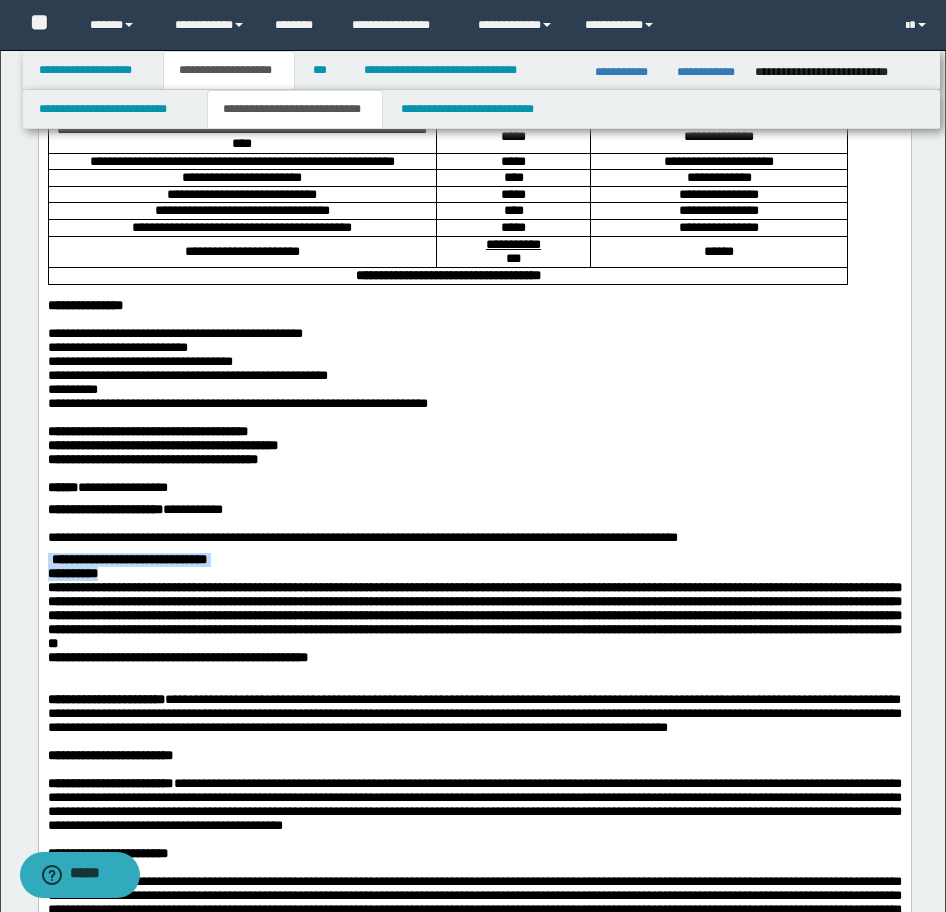 drag, startPoint x: 144, startPoint y: 658, endPoint x: 62, endPoint y: 460, distance: 214.30818 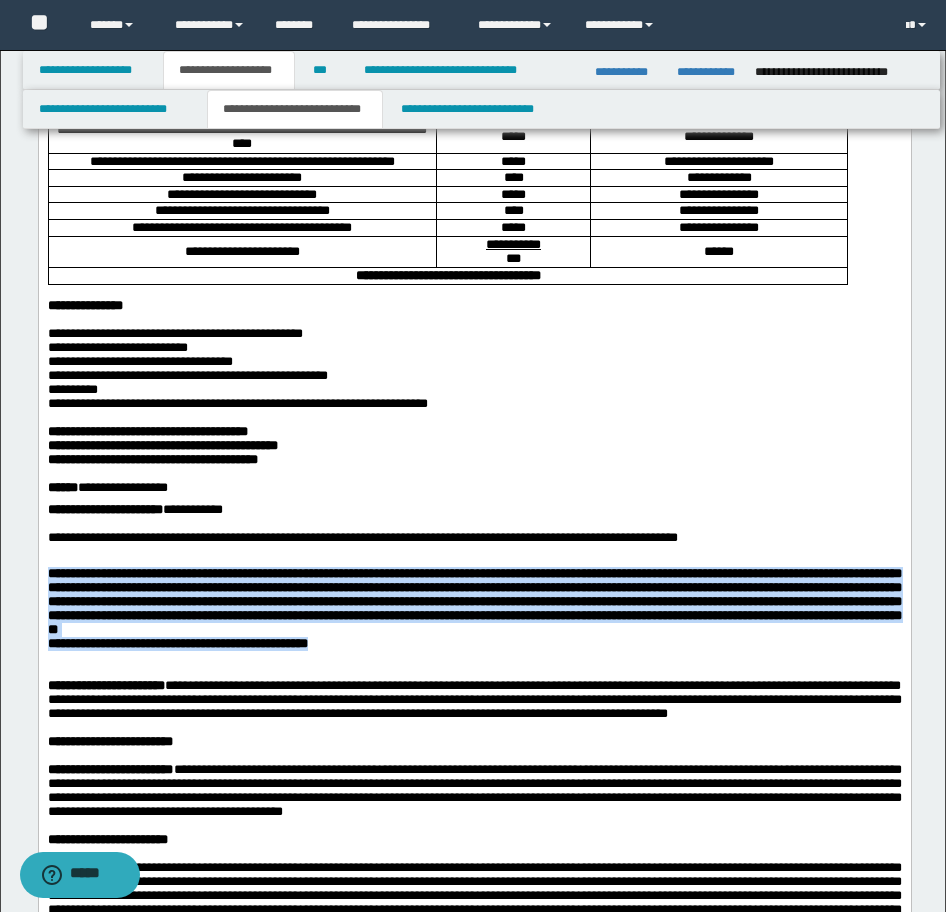drag, startPoint x: 392, startPoint y: 759, endPoint x: 53, endPoint y: 408, distance: 487.97745 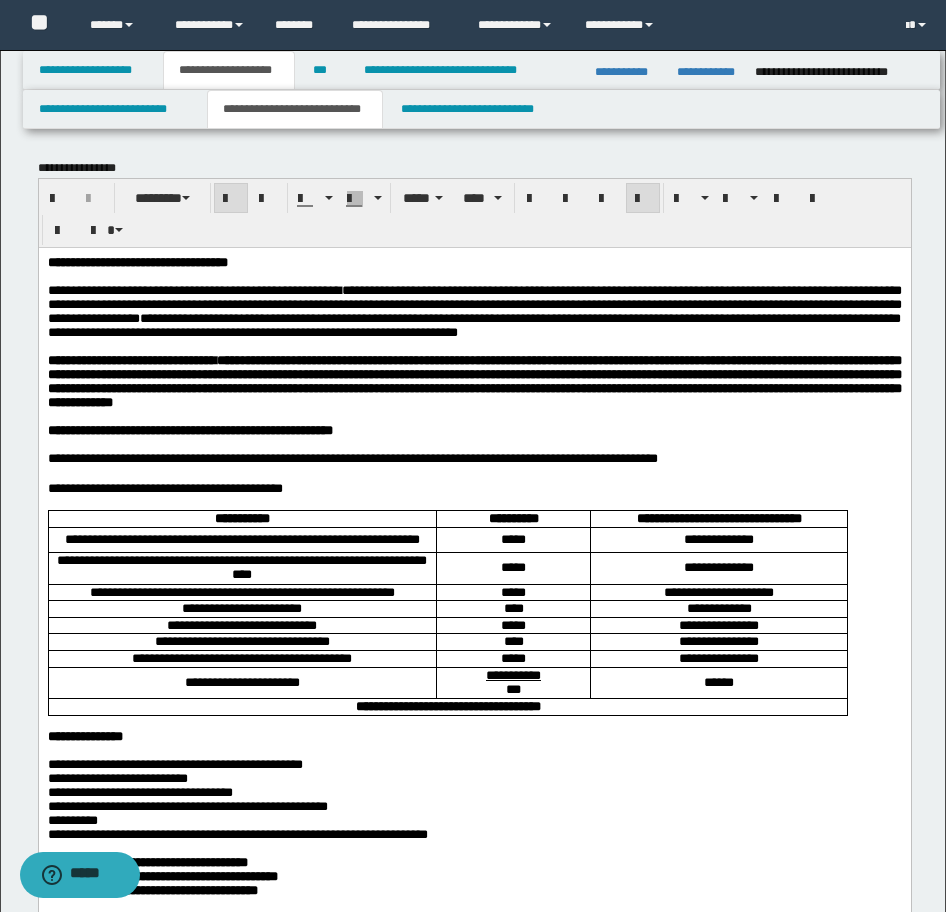 click at bounding box center [231, 198] 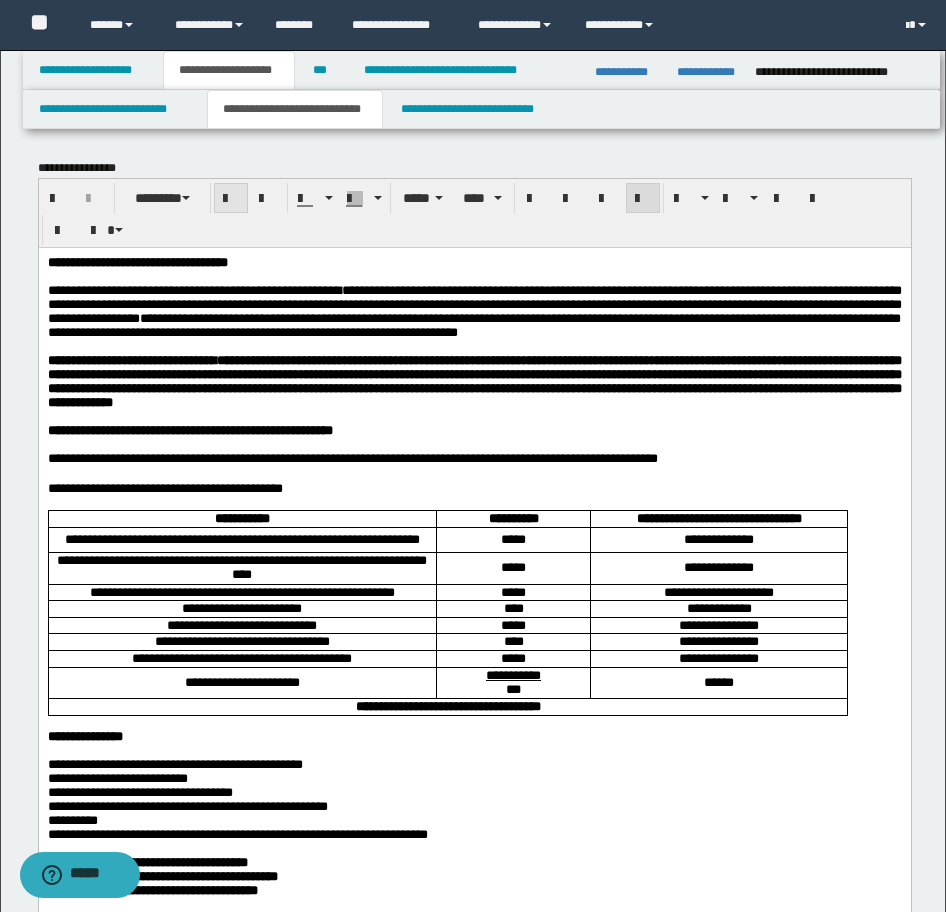 click at bounding box center [231, 199] 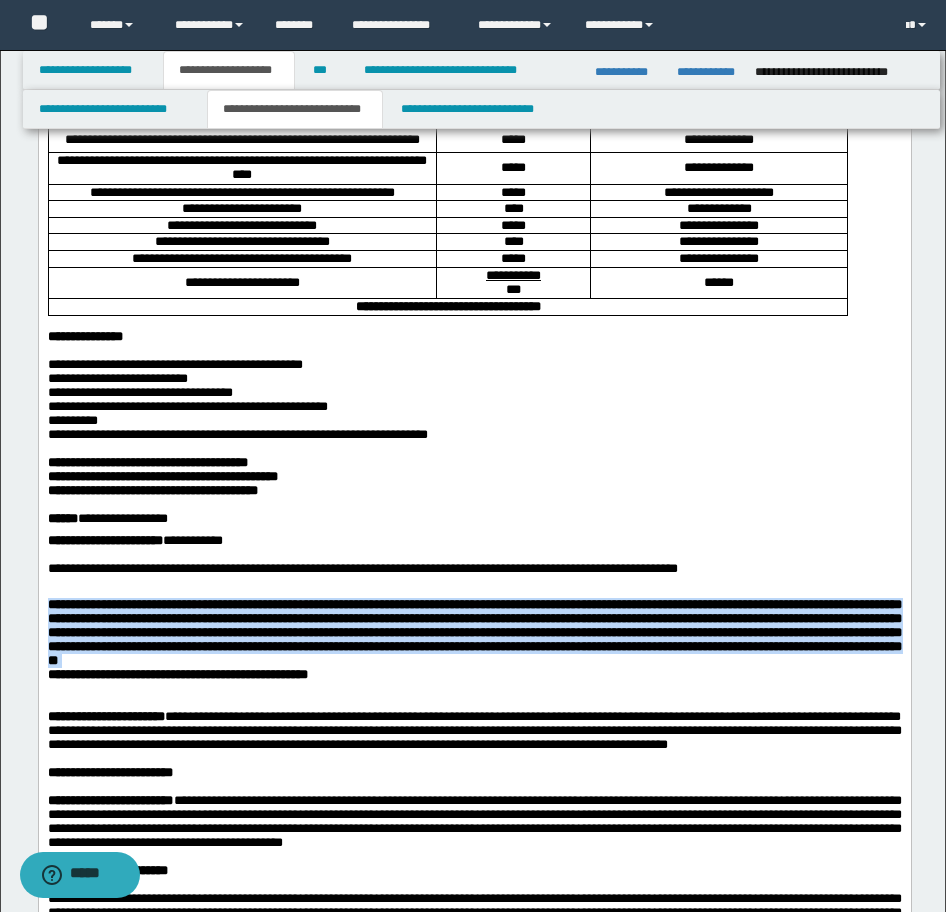 scroll, scrollTop: 0, scrollLeft: 0, axis: both 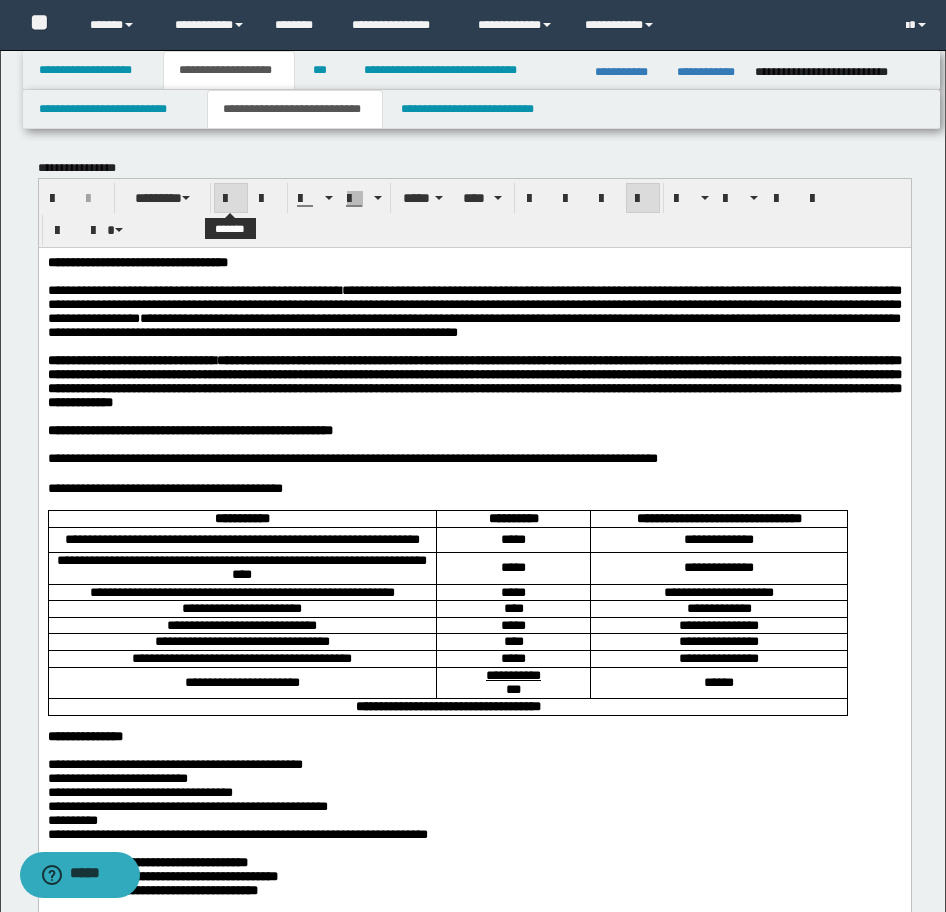 click at bounding box center [231, 198] 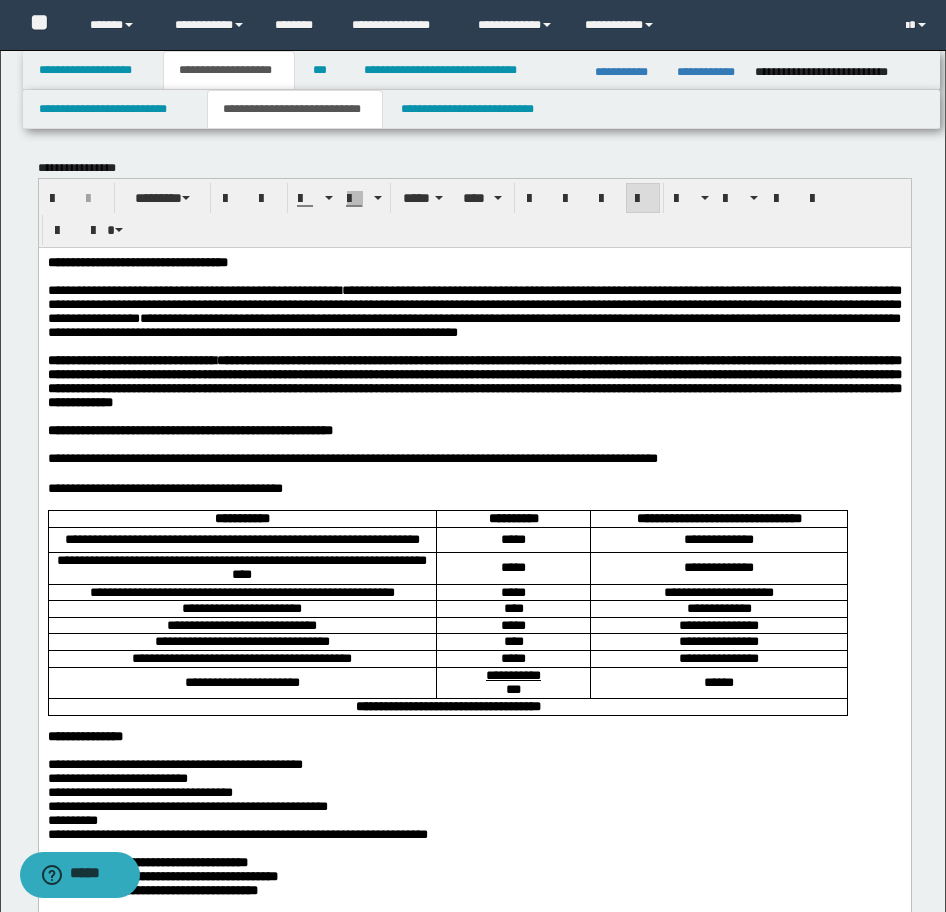 scroll, scrollTop: 600, scrollLeft: 0, axis: vertical 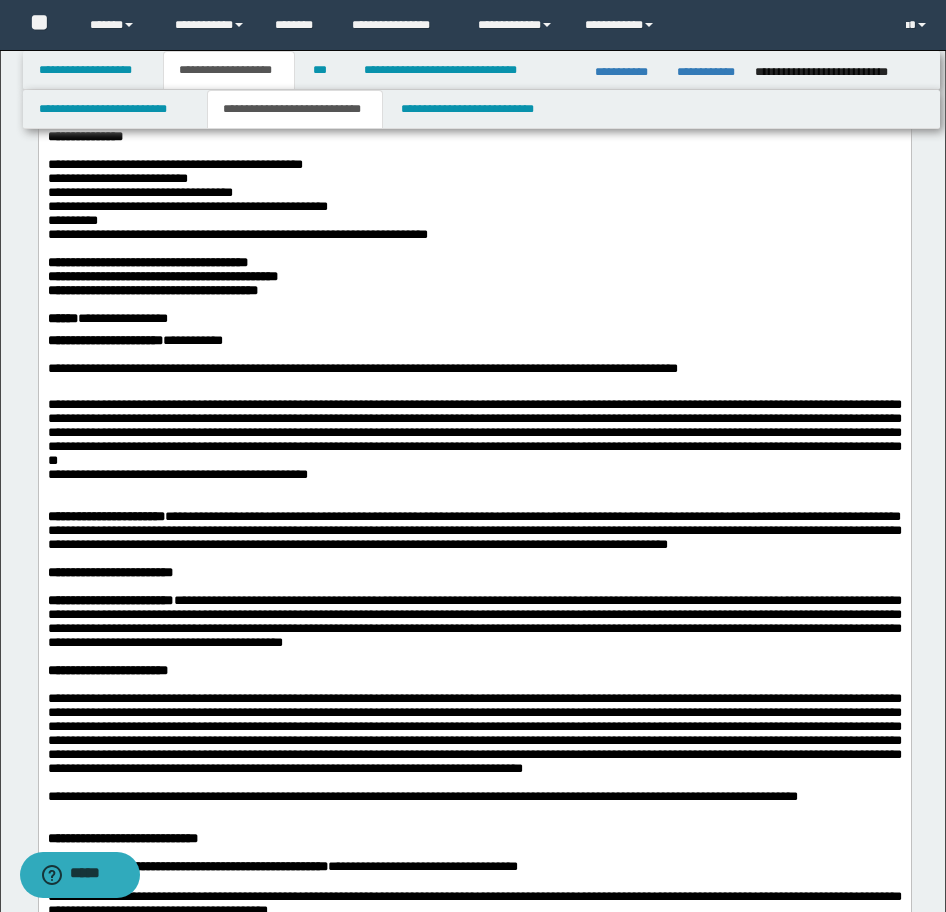 click on "**********" at bounding box center [474, 433] 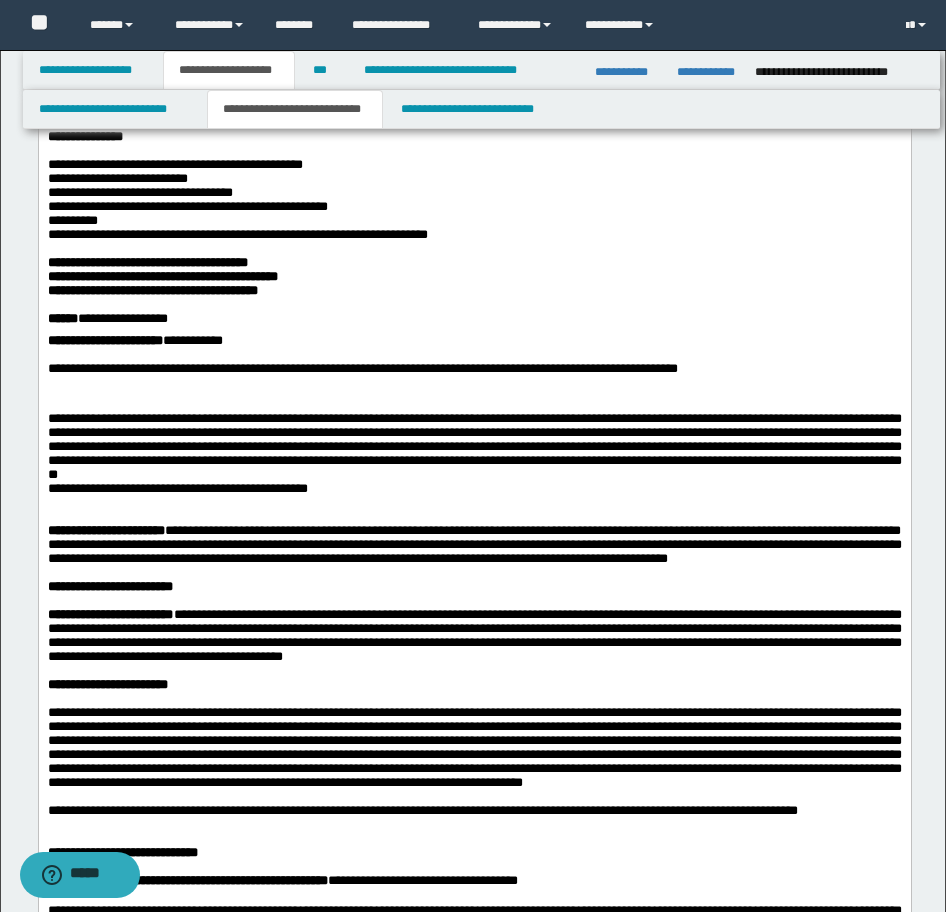 click at bounding box center (474, 391) 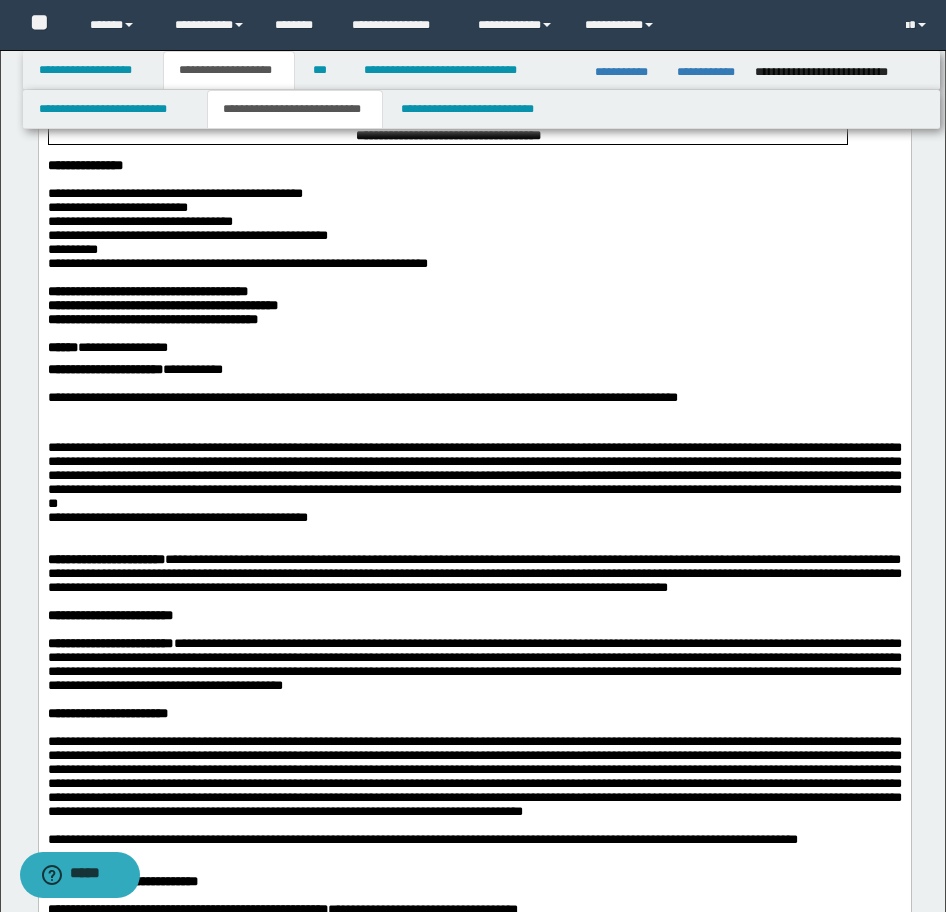 scroll, scrollTop: 538, scrollLeft: 0, axis: vertical 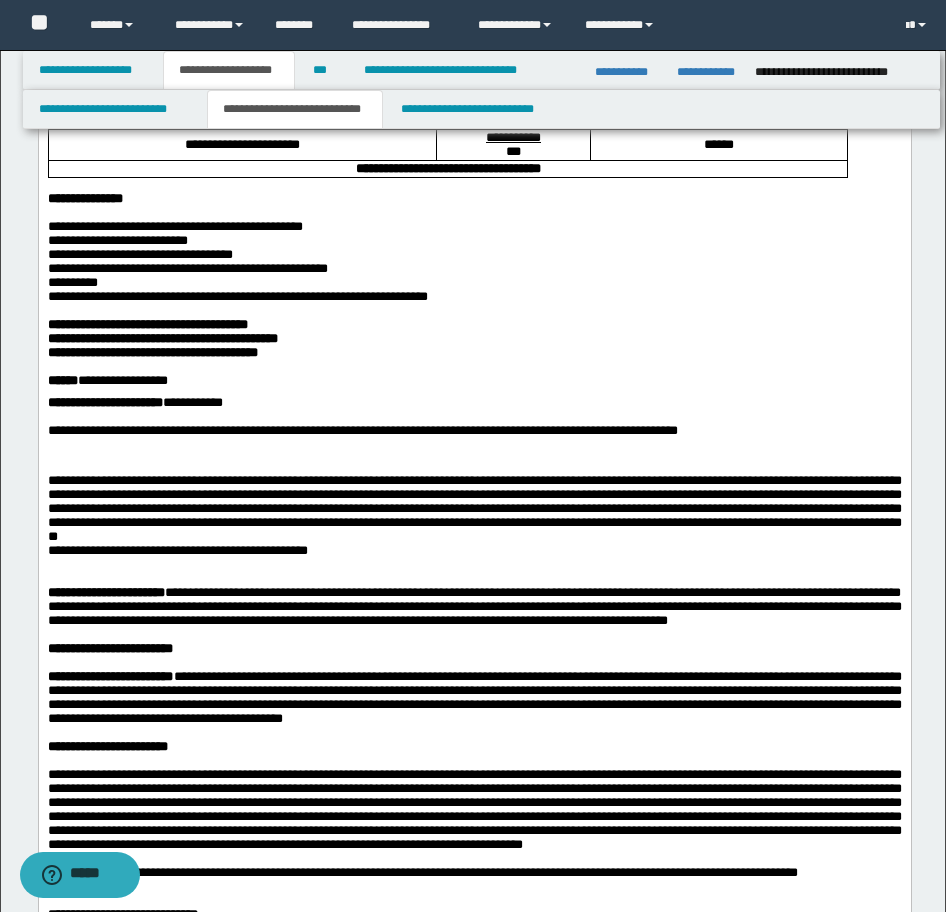 click on "**********" at bounding box center (474, 509) 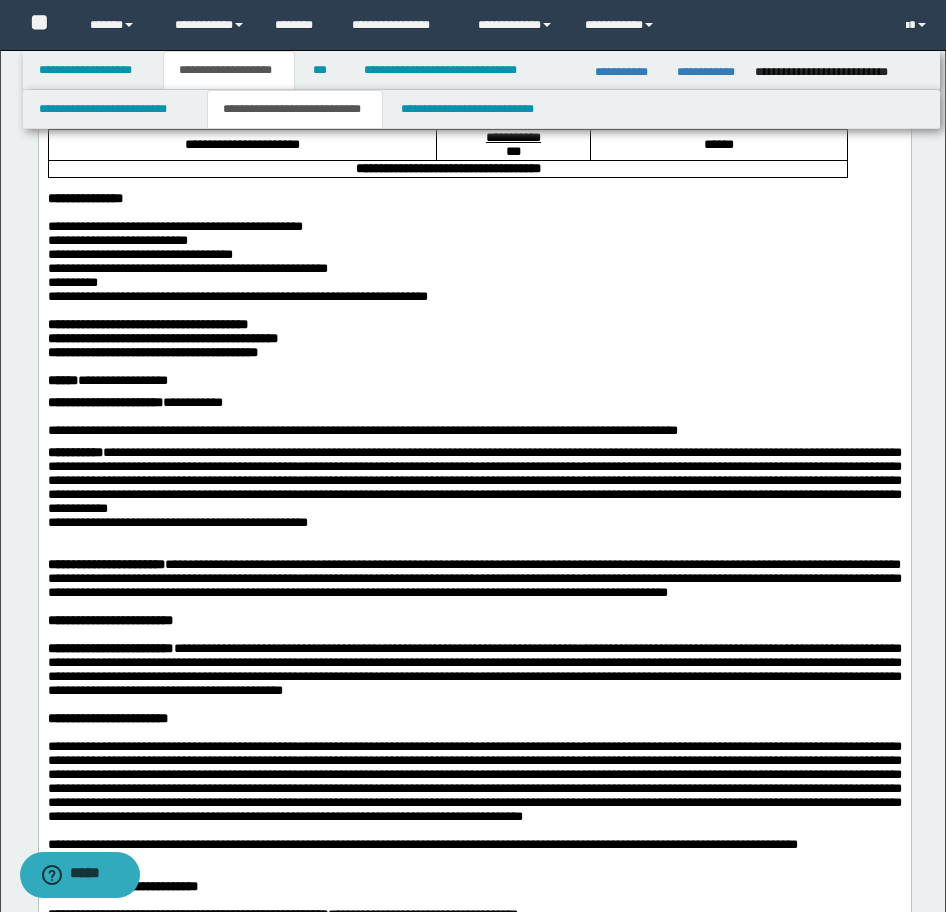 click at bounding box center (474, 551) 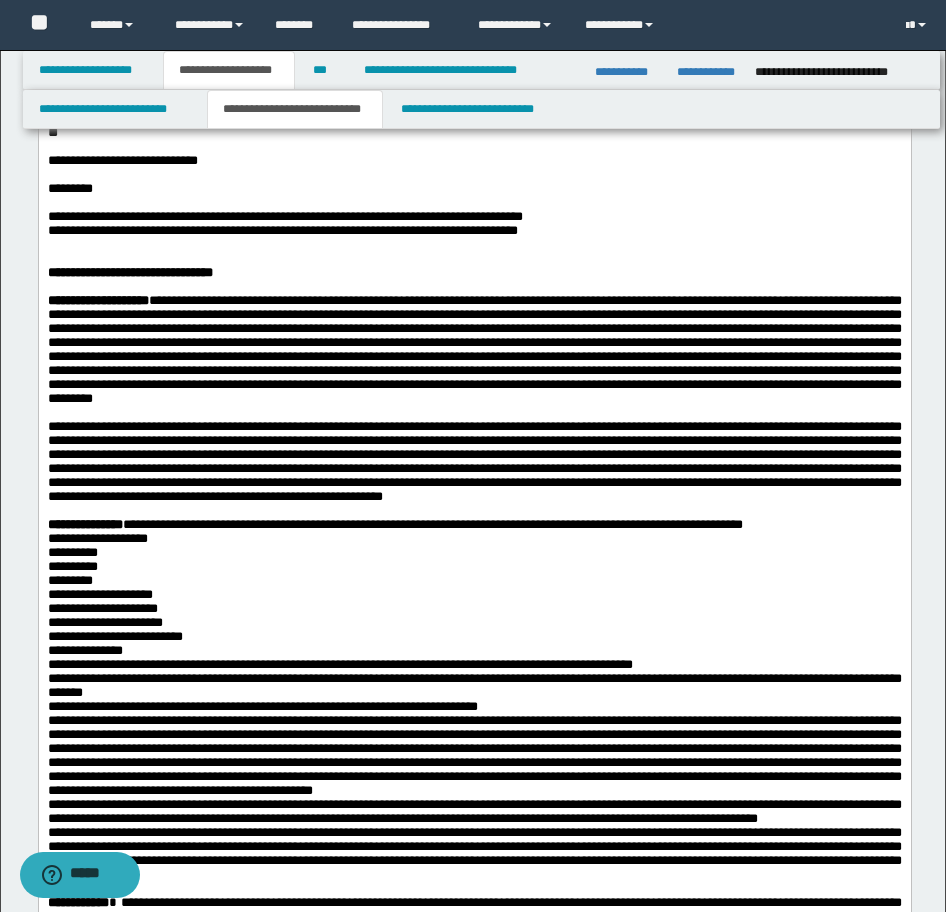 scroll, scrollTop: 2538, scrollLeft: 0, axis: vertical 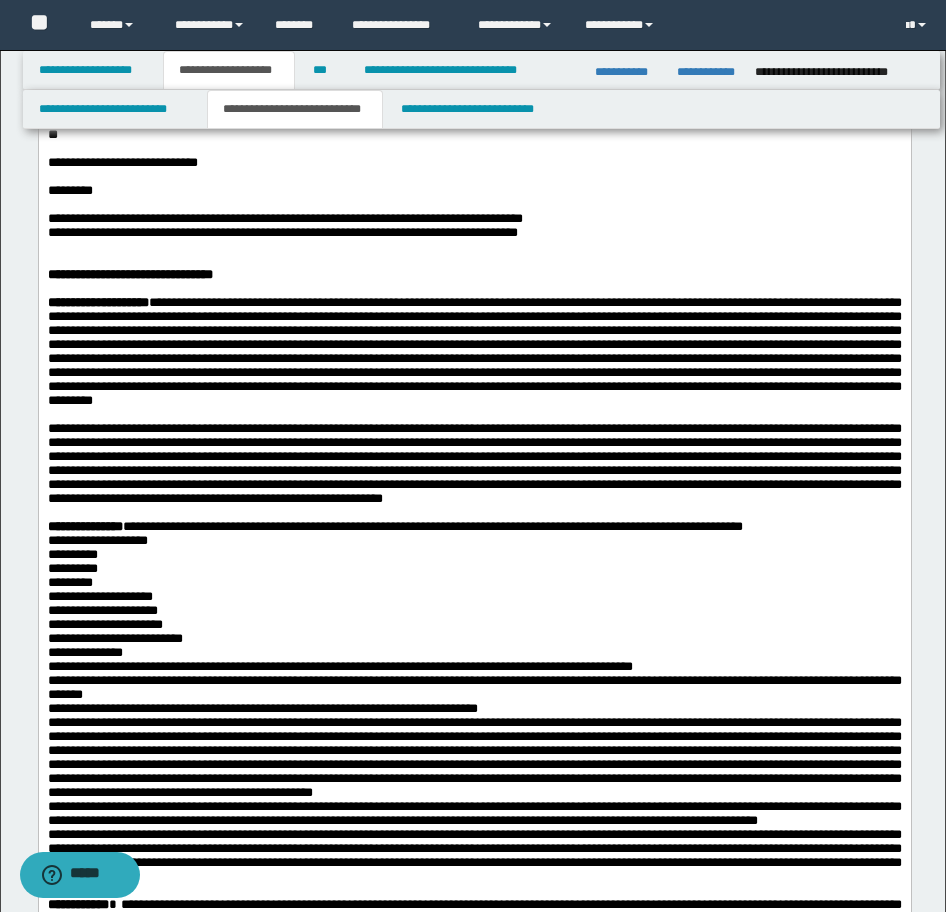 click on "**********" at bounding box center [307, -104] 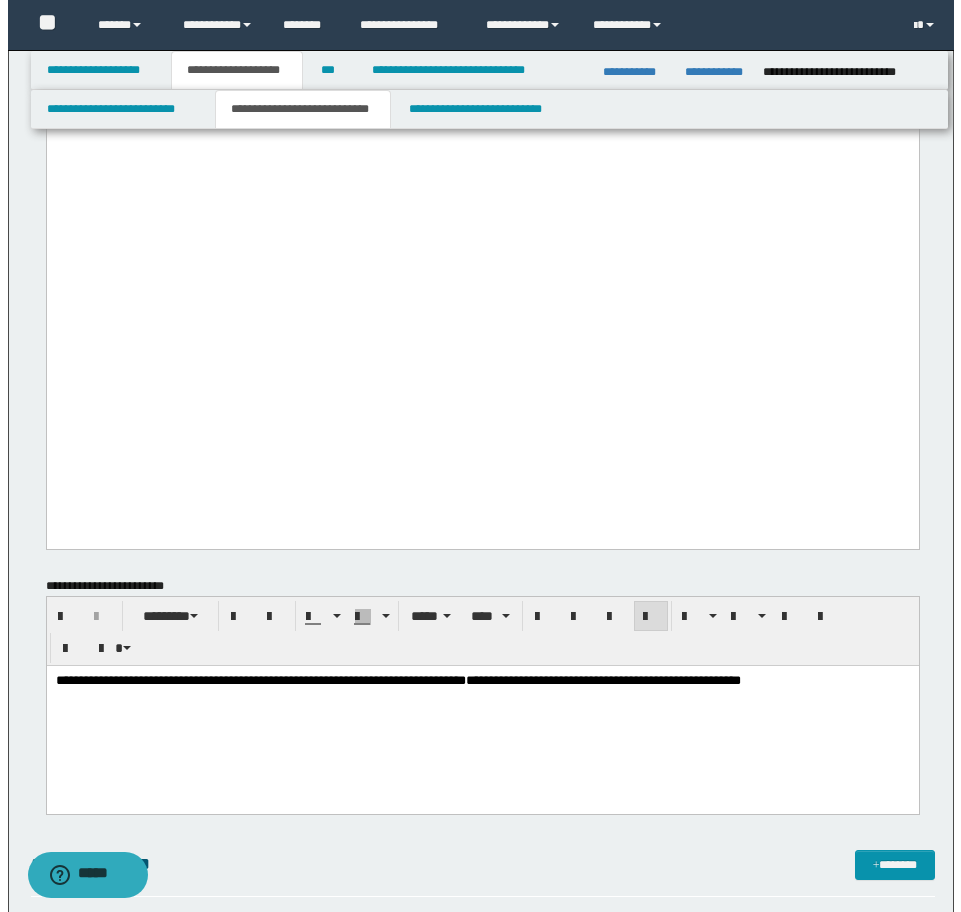 scroll, scrollTop: 4038, scrollLeft: 0, axis: vertical 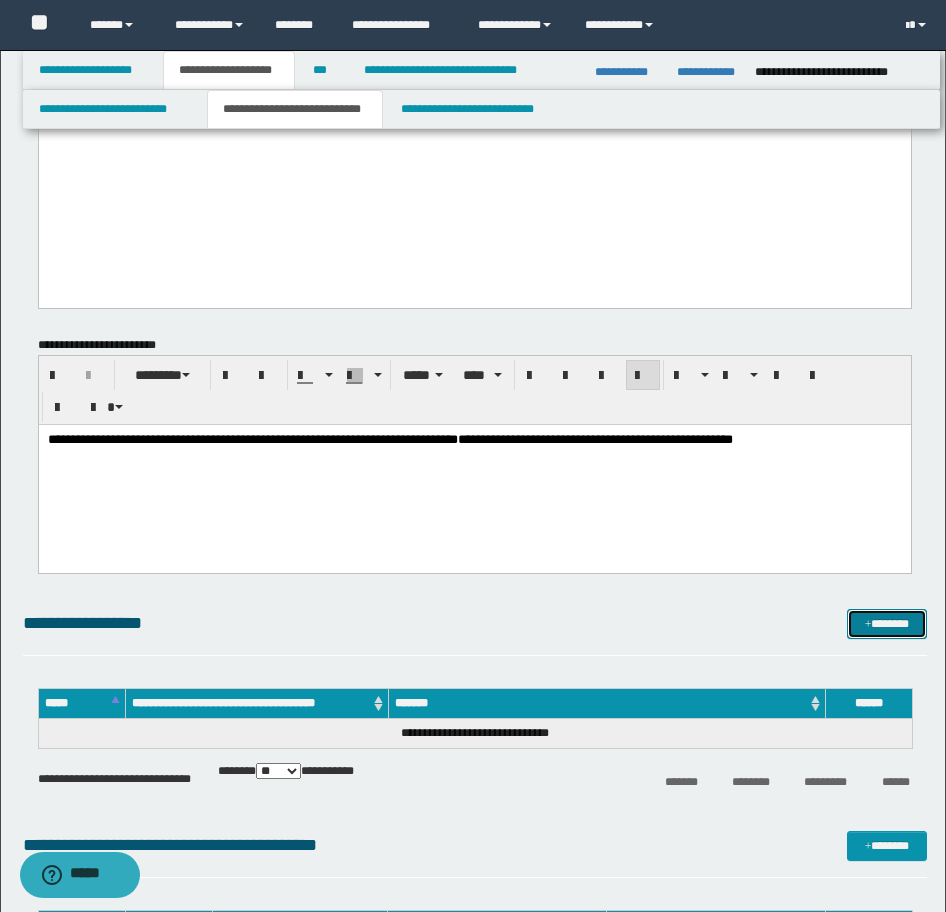 click on "*******" at bounding box center [887, 624] 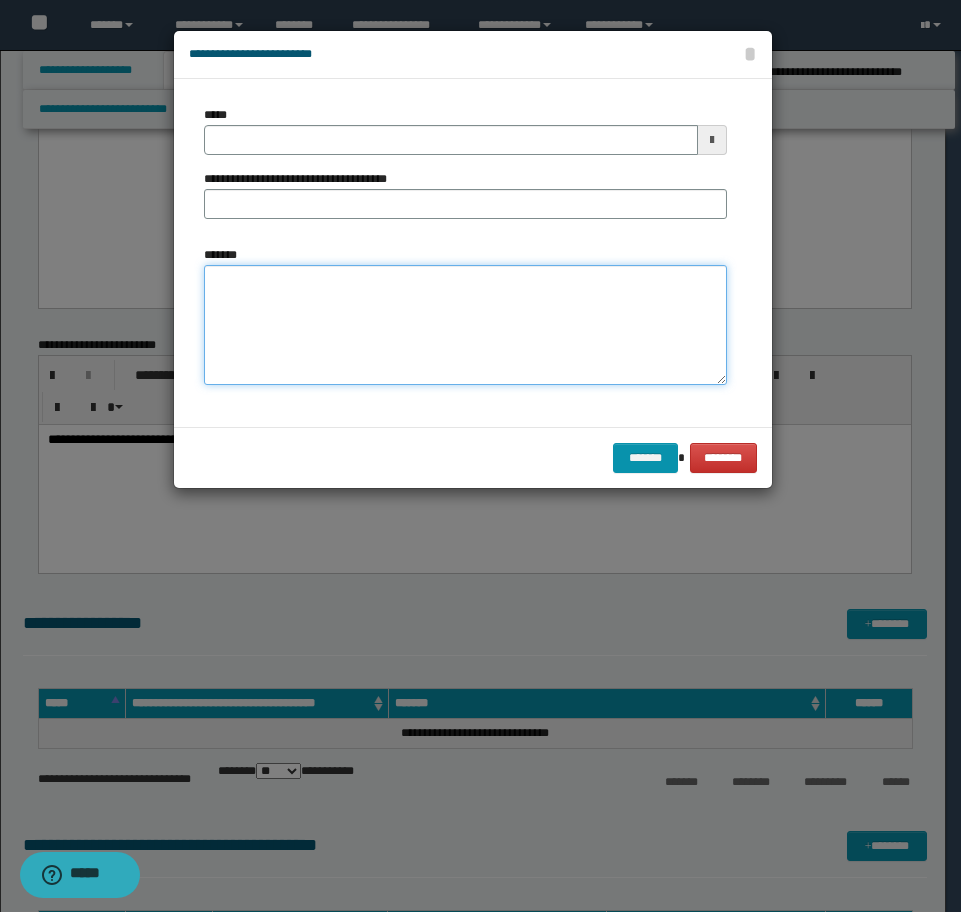 click on "*******" at bounding box center [465, 325] 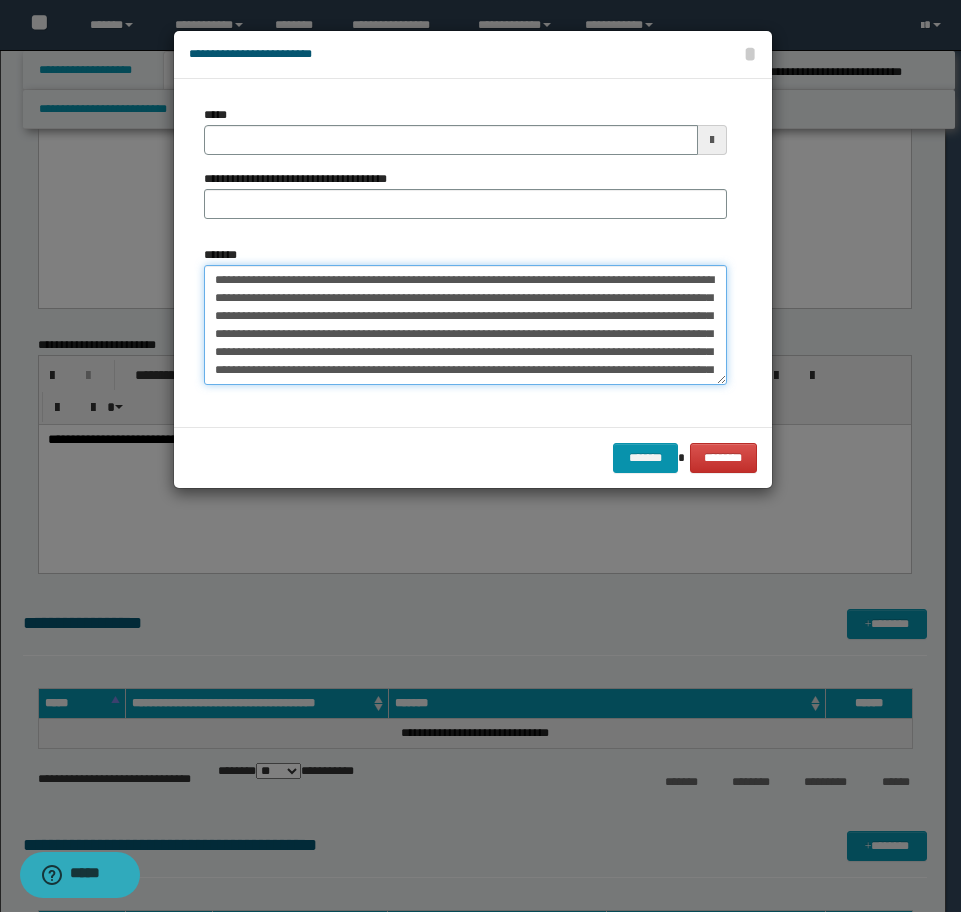scroll, scrollTop: 174, scrollLeft: 0, axis: vertical 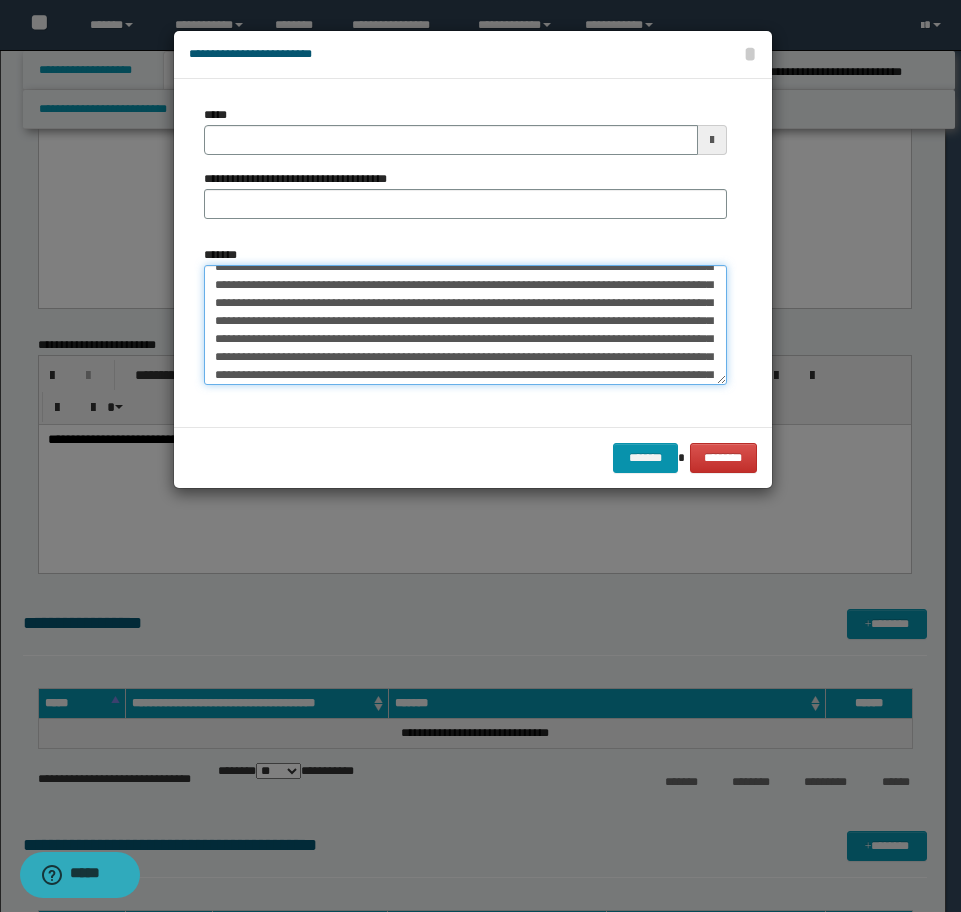 drag, startPoint x: 417, startPoint y: 343, endPoint x: 433, endPoint y: 342, distance: 16.03122 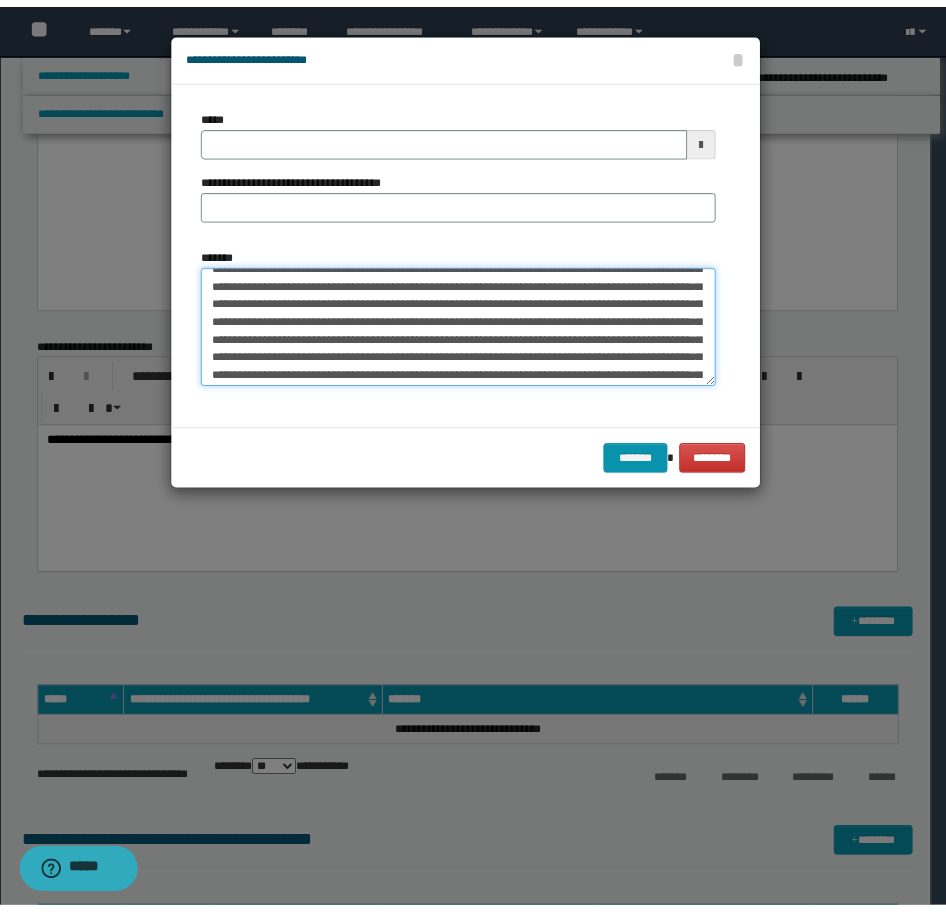 scroll, scrollTop: 0, scrollLeft: 0, axis: both 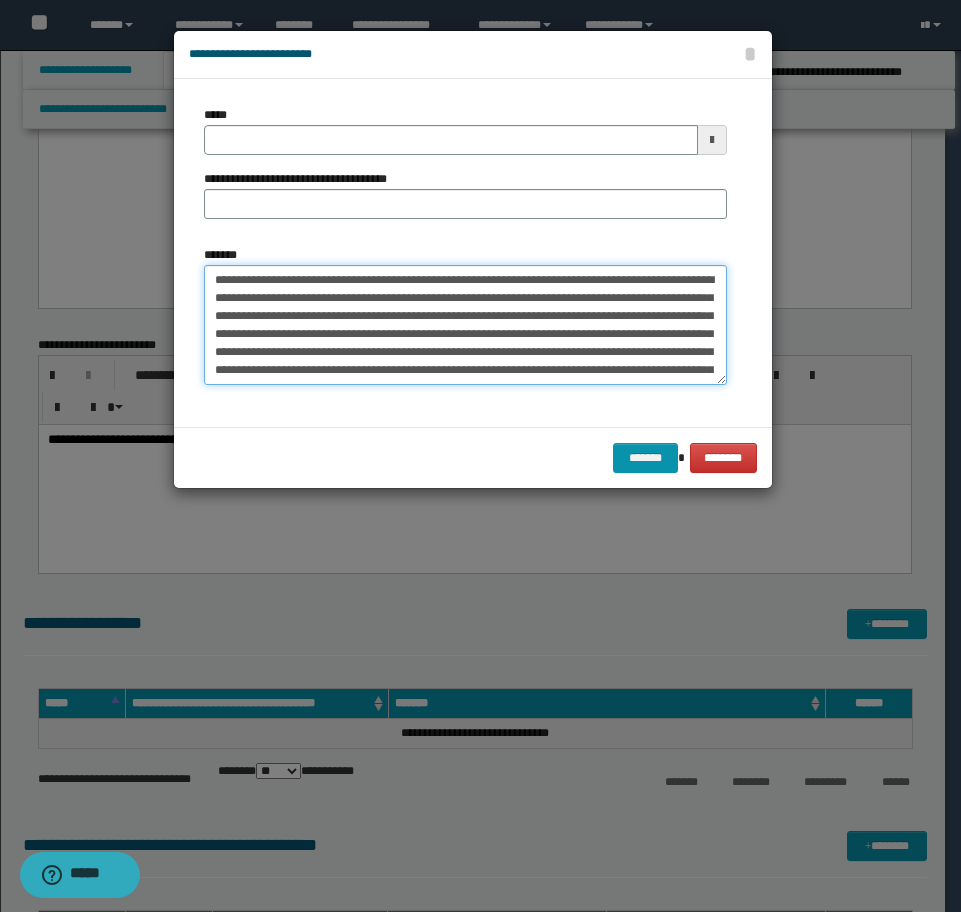drag, startPoint x: 232, startPoint y: 328, endPoint x: 284, endPoint y: 334, distance: 52.34501 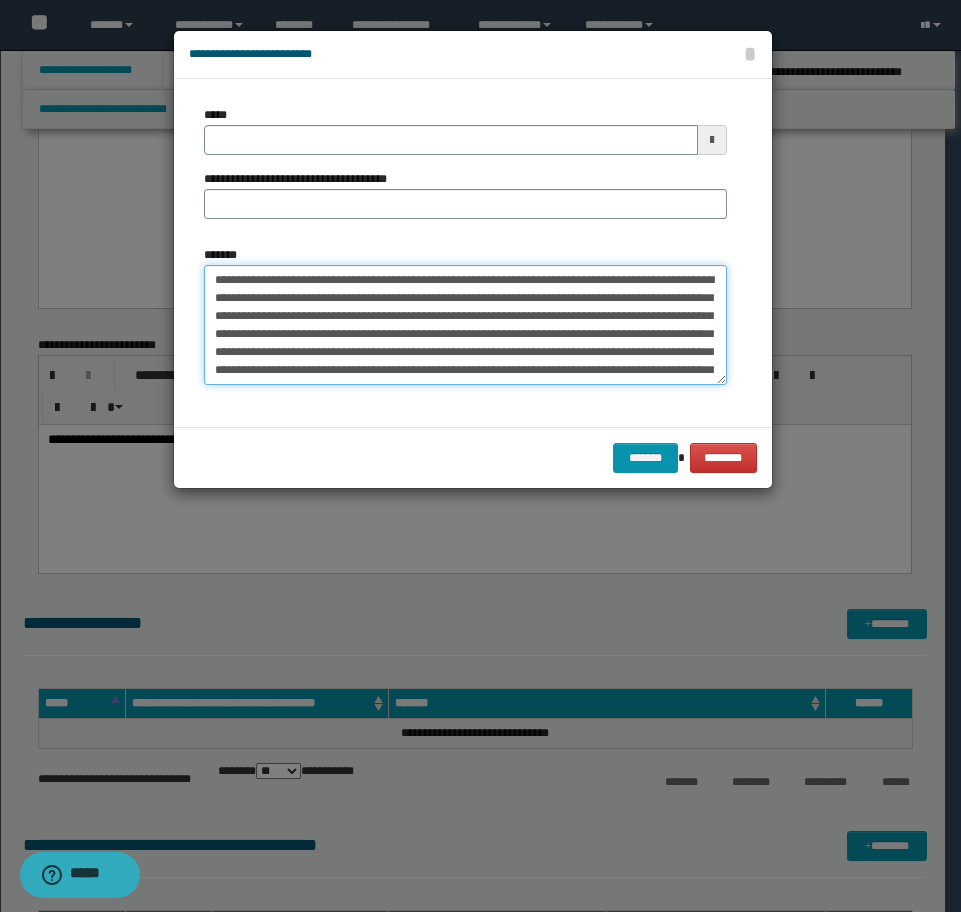 click on "*******" at bounding box center [465, 325] 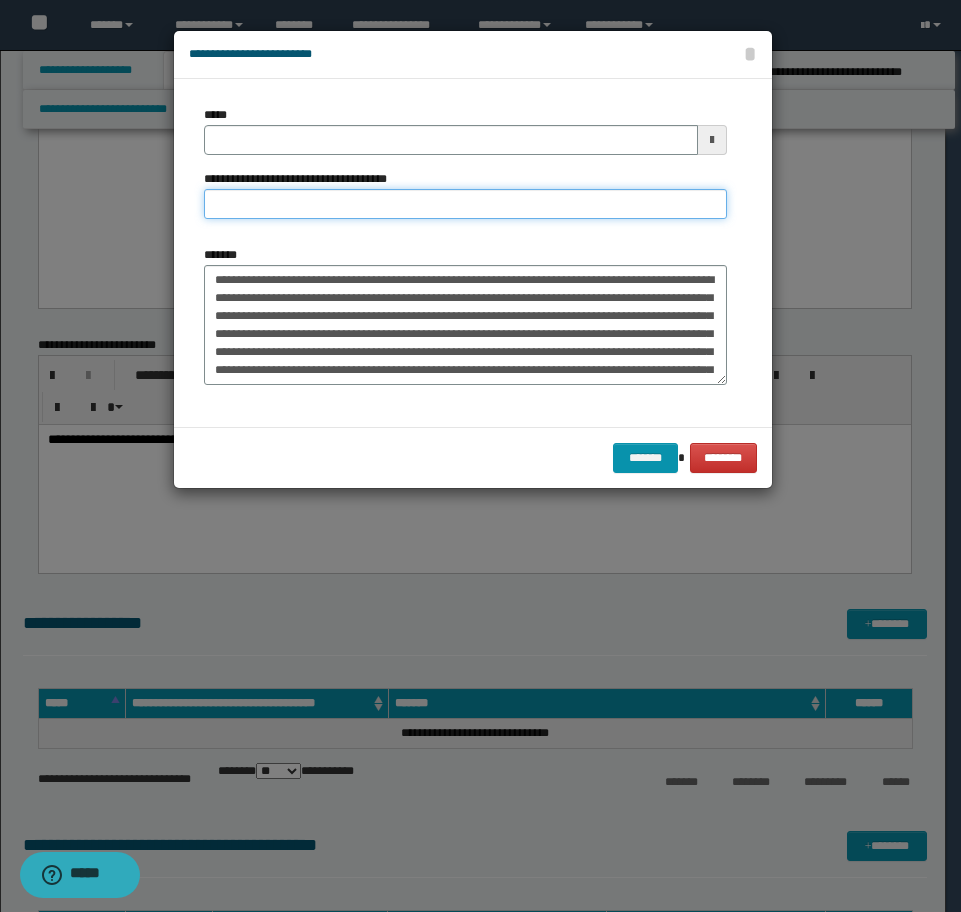 click on "**********" at bounding box center (465, 204) 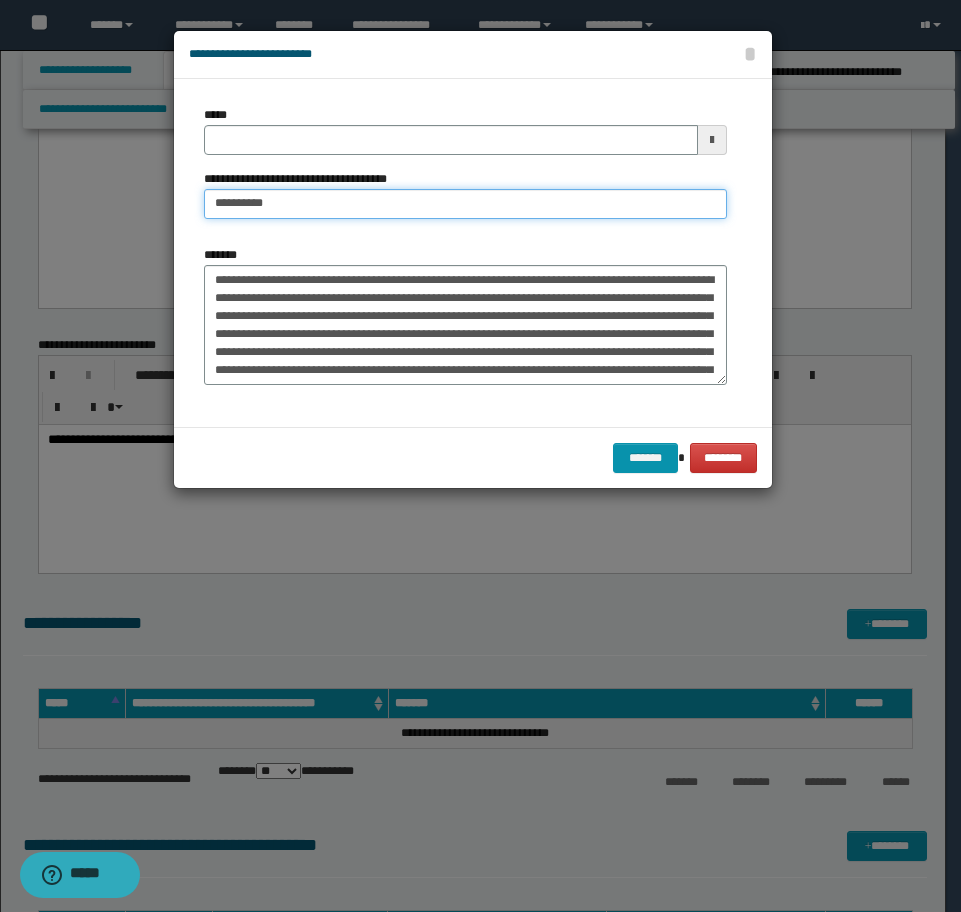 type on "**********" 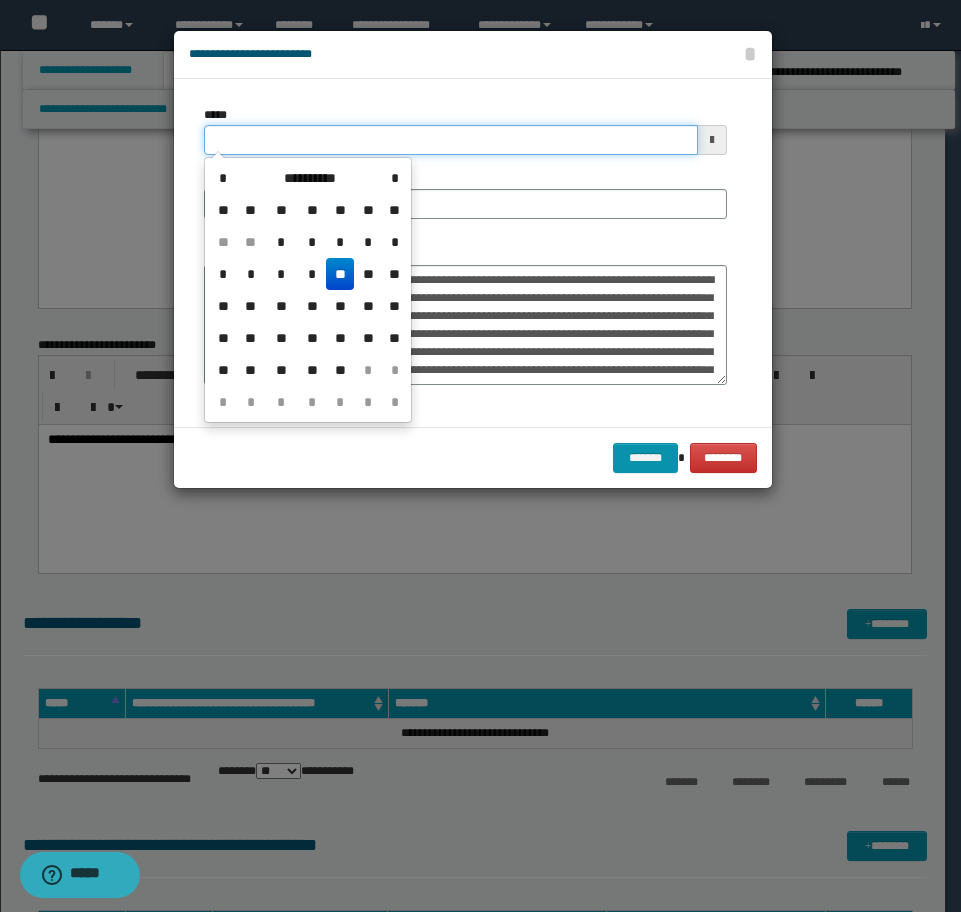 drag, startPoint x: 317, startPoint y: 140, endPoint x: -16, endPoint y: 81, distance: 338.18634 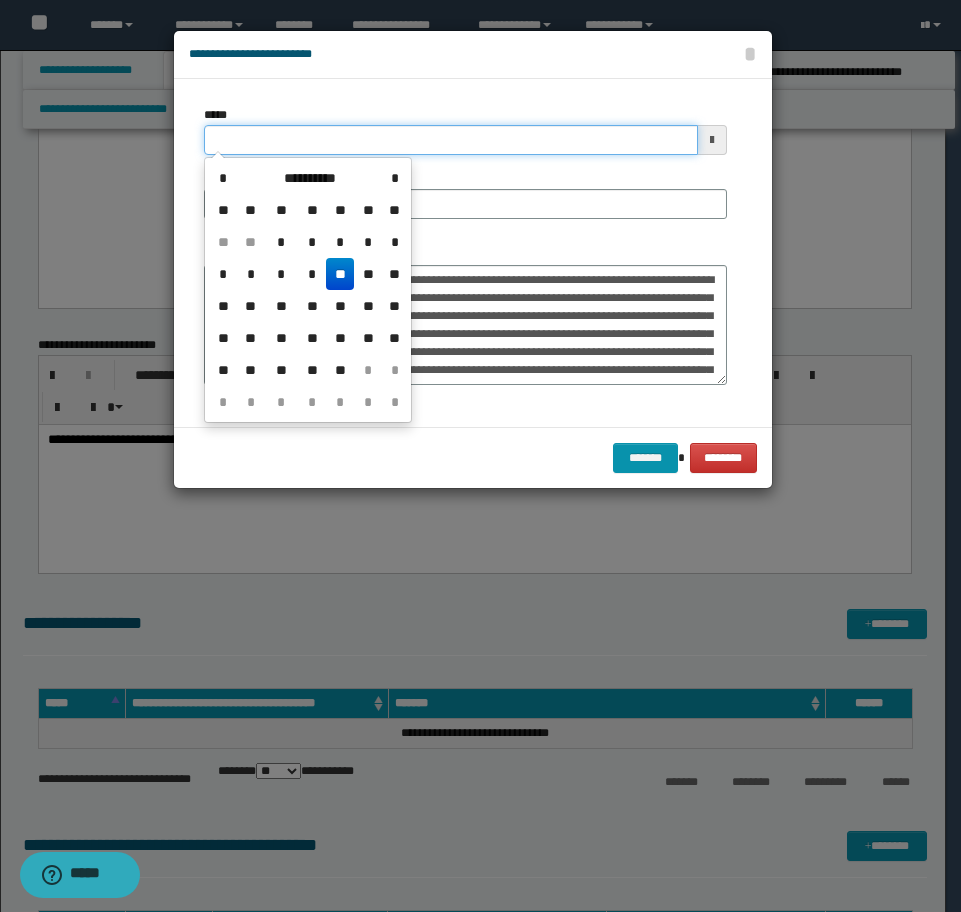 click on "*****" at bounding box center (451, 140) 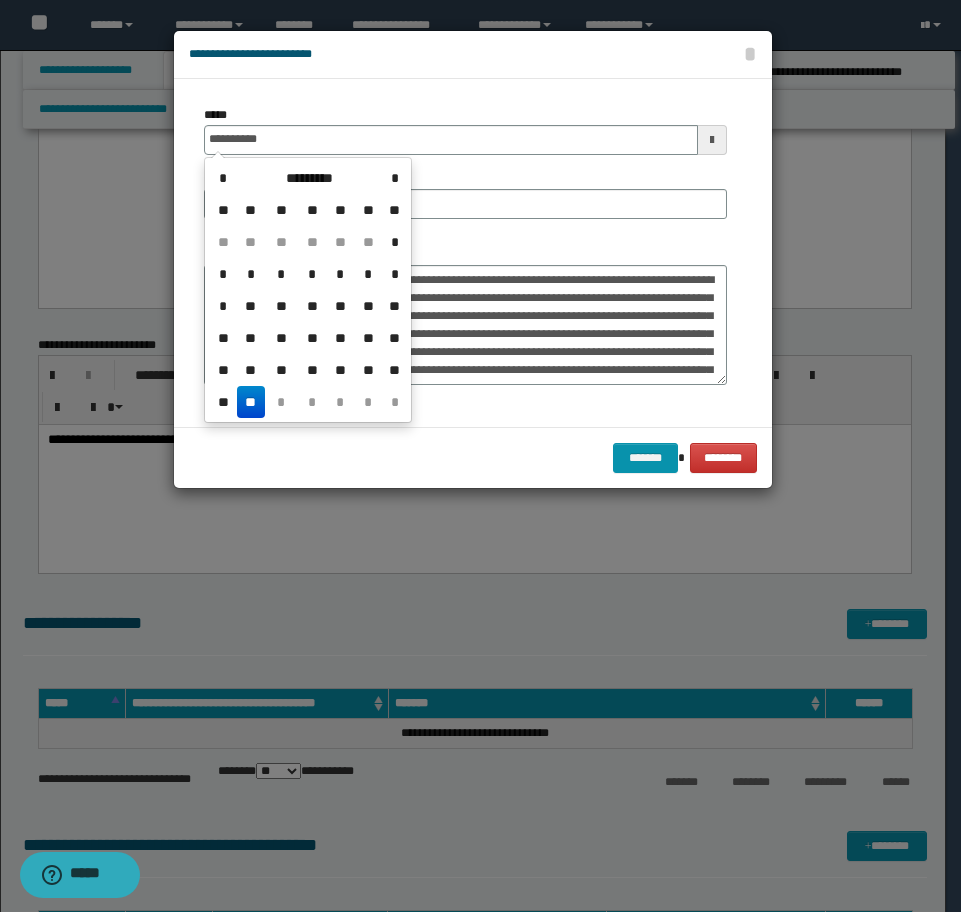 click on "**" at bounding box center (251, 402) 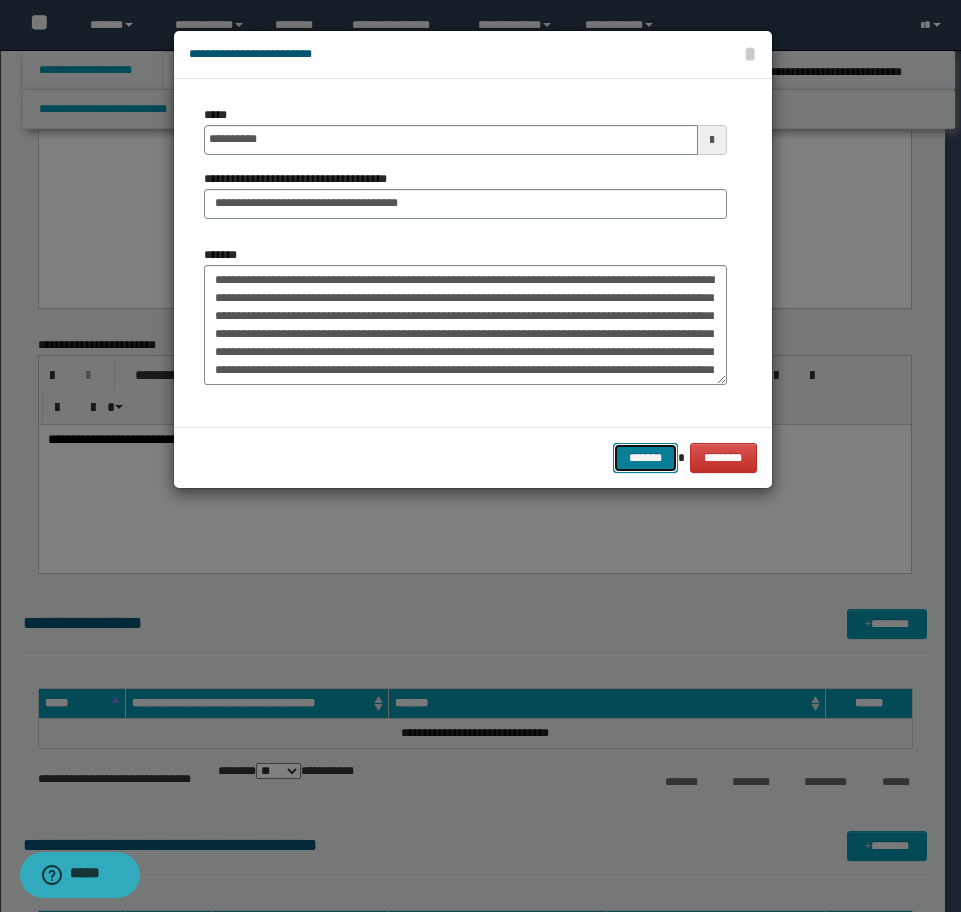 click on "*******" at bounding box center [645, 458] 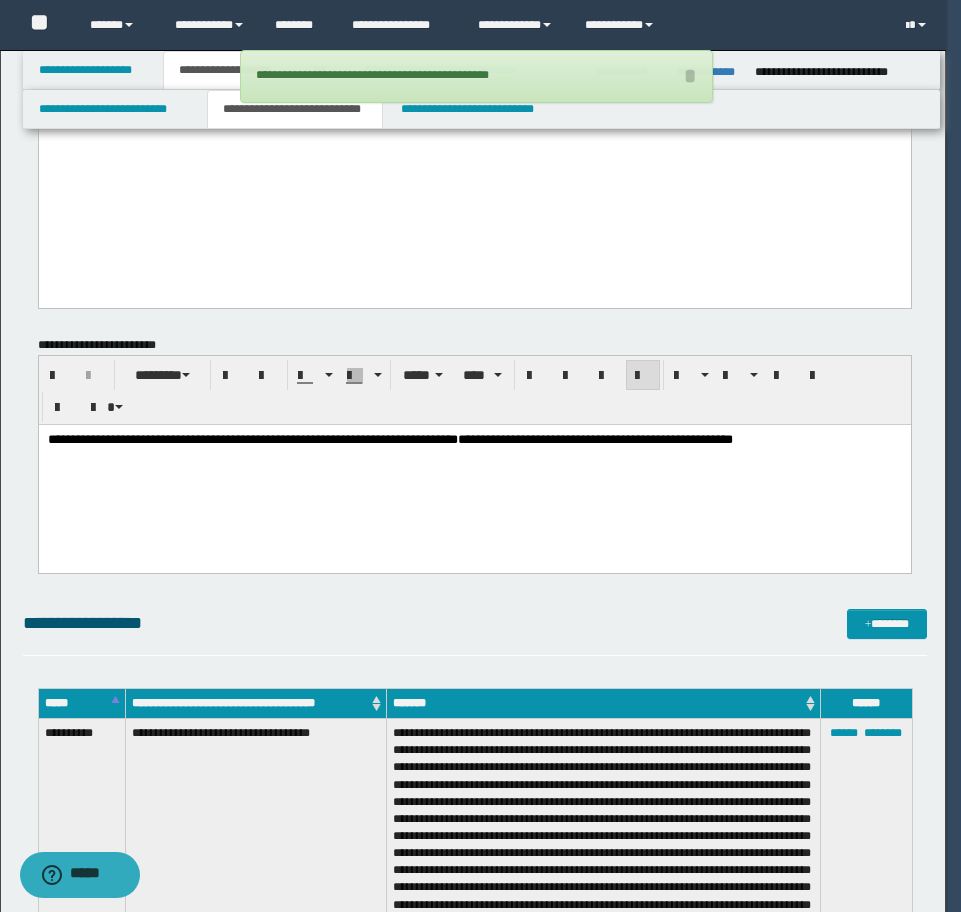 click on "**********" at bounding box center [474, 473] 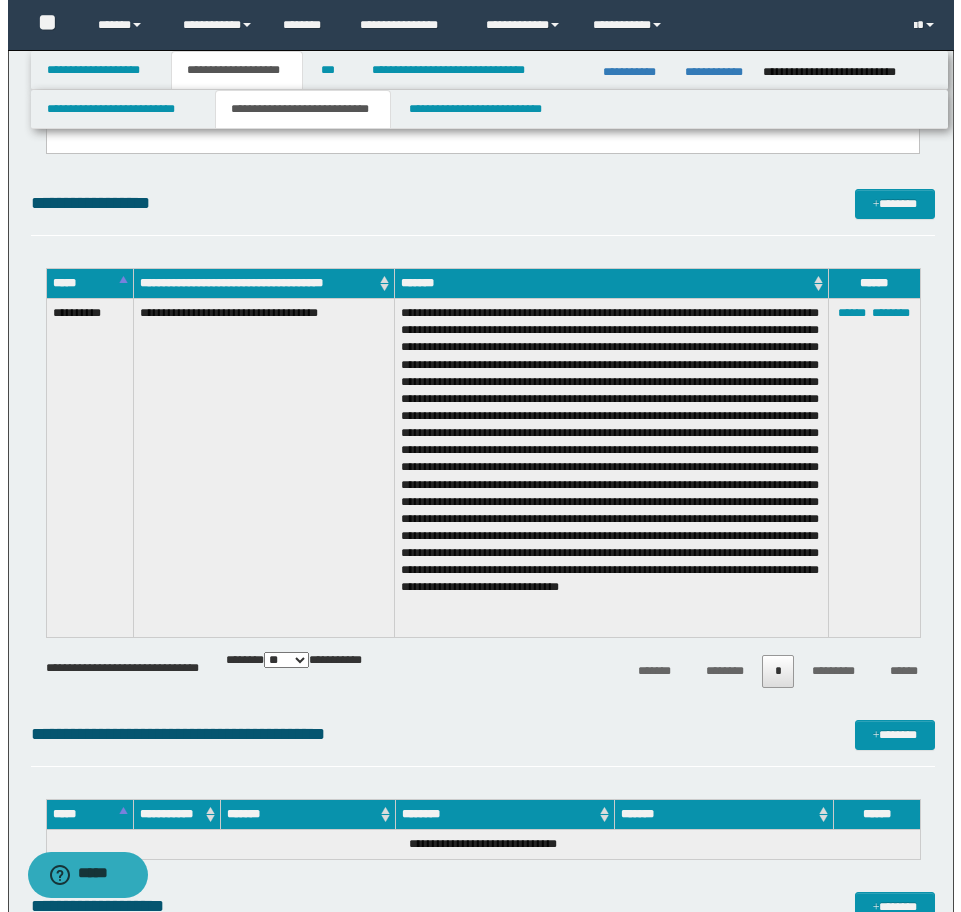 scroll, scrollTop: 4338, scrollLeft: 0, axis: vertical 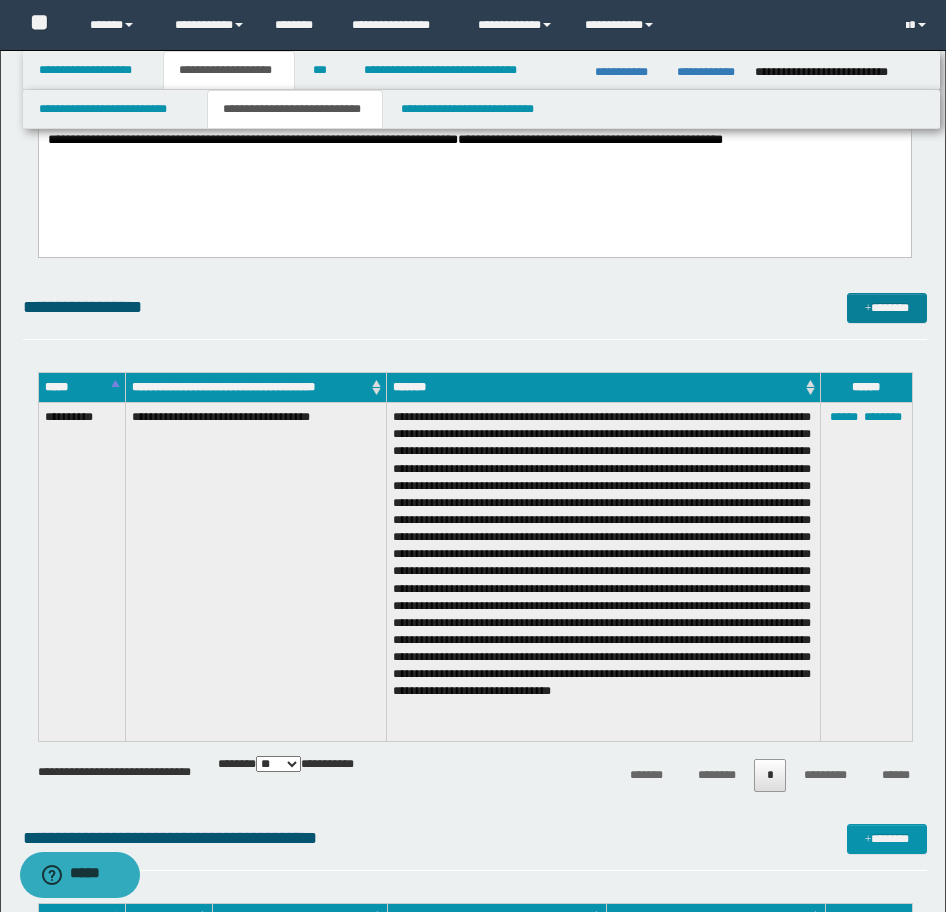 click on "*******" at bounding box center (887, 308) 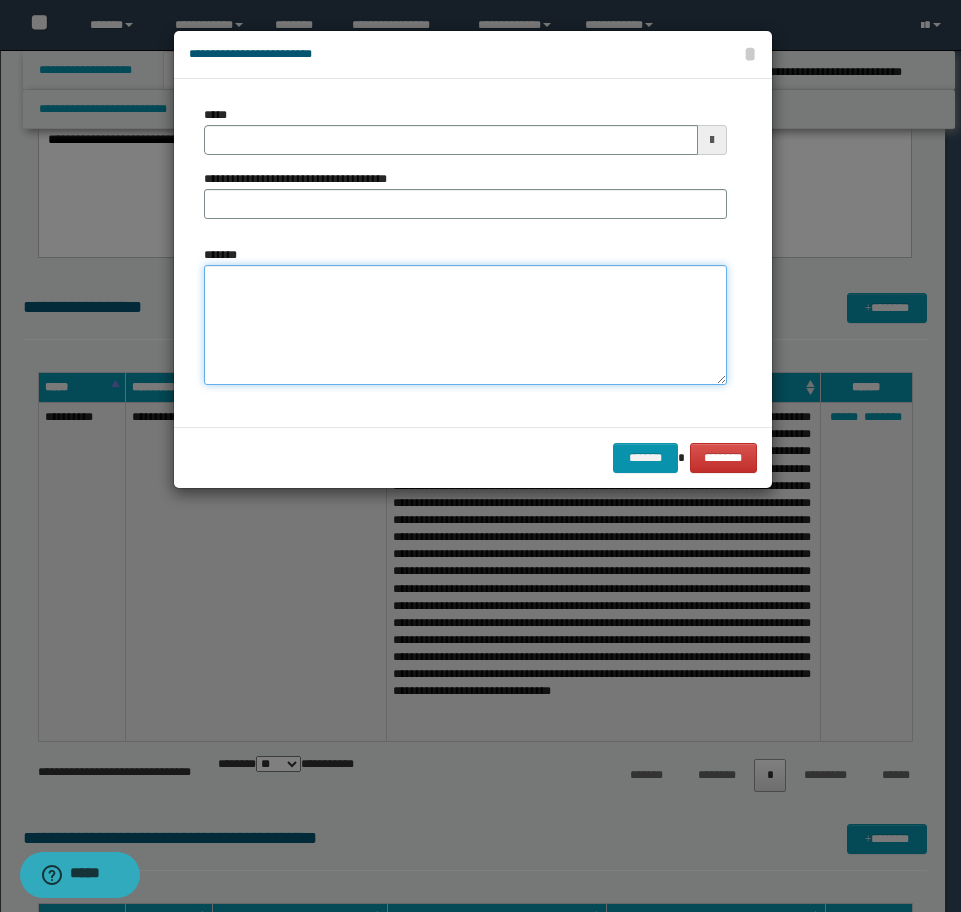 click on "*******" at bounding box center (465, 325) 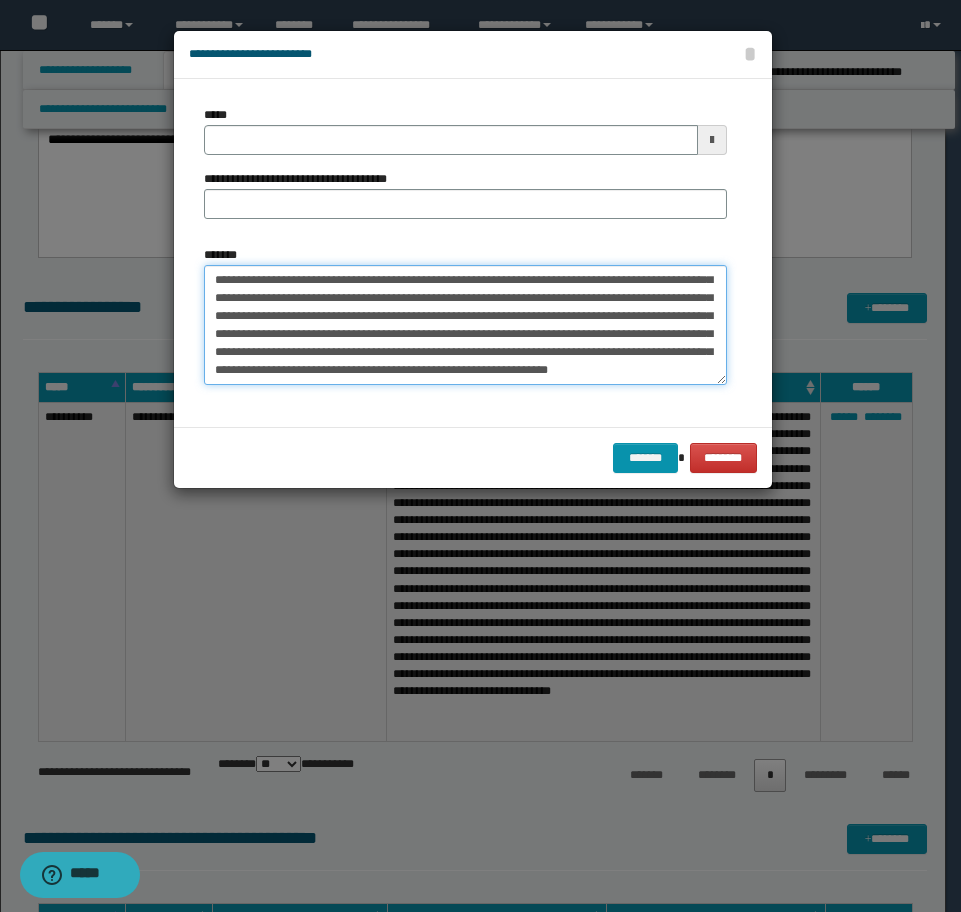 scroll, scrollTop: 0, scrollLeft: 0, axis: both 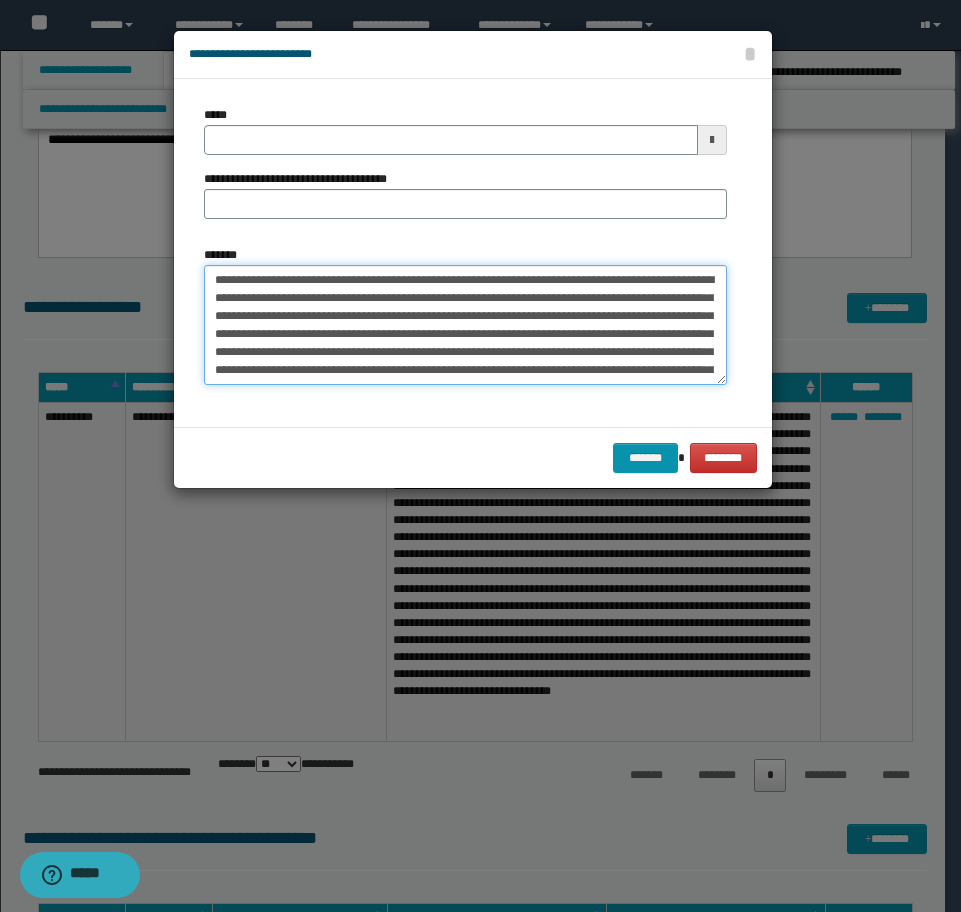 drag, startPoint x: 404, startPoint y: 282, endPoint x: 445, endPoint y: 282, distance: 41 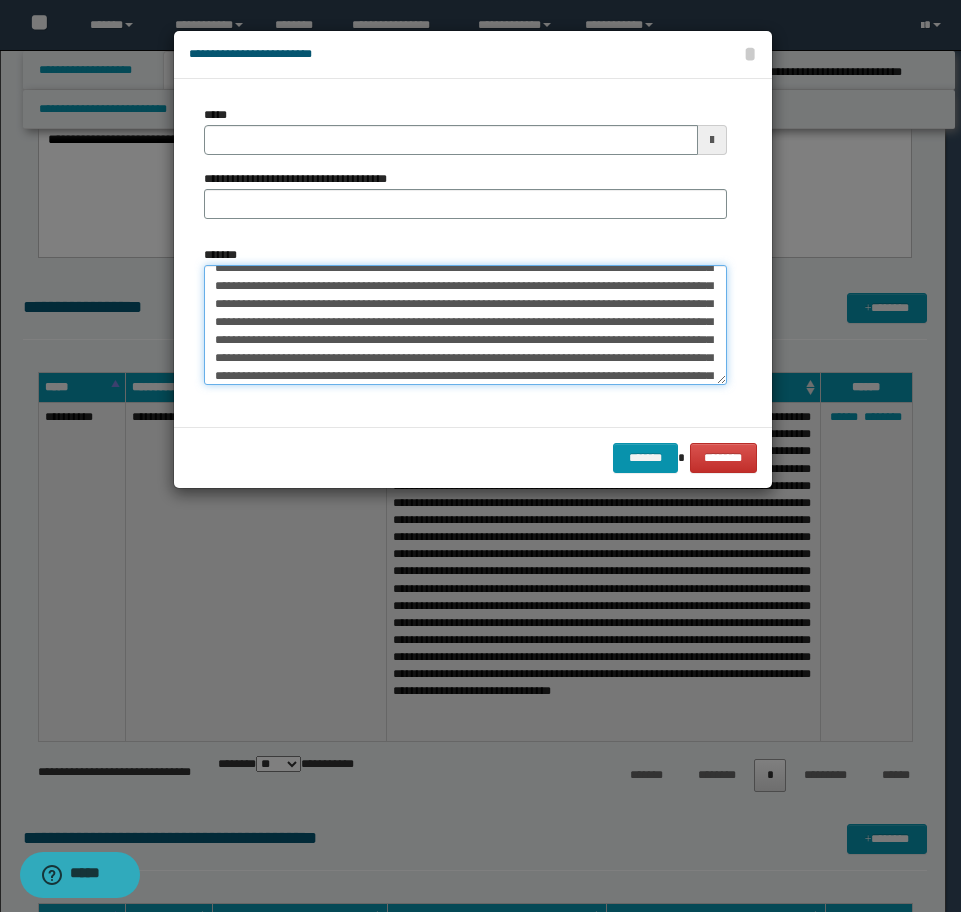 scroll, scrollTop: 100, scrollLeft: 0, axis: vertical 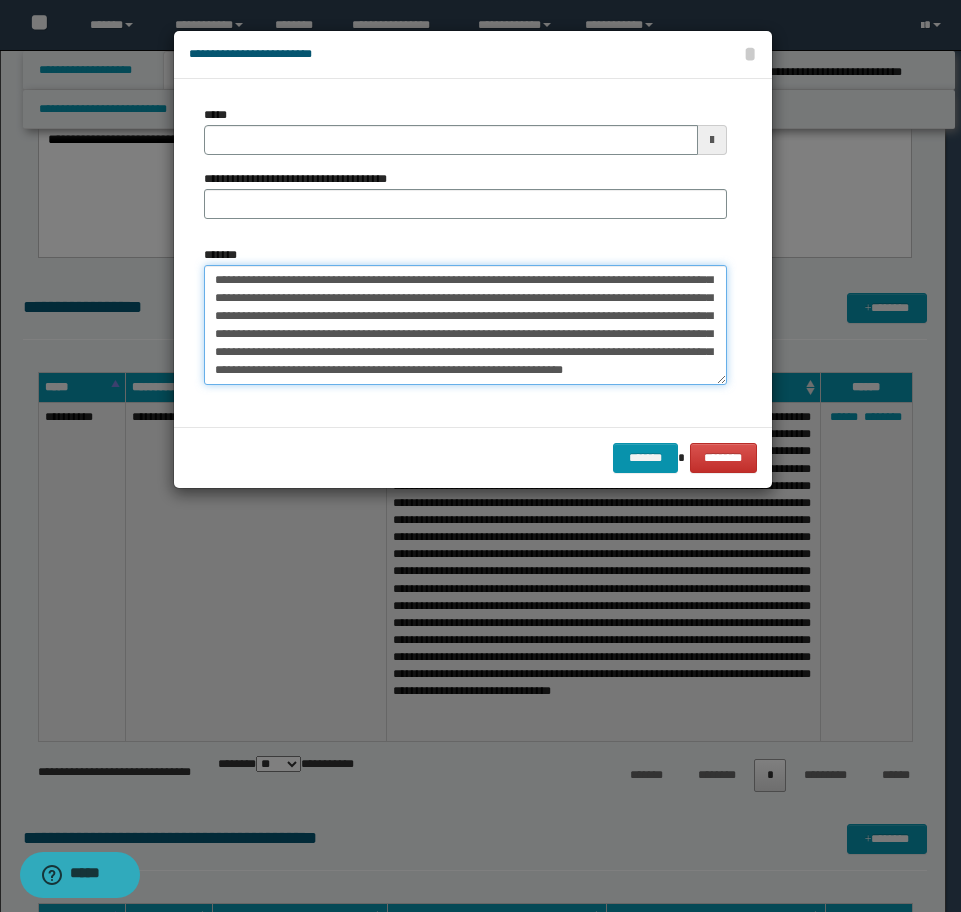 type on "**********" 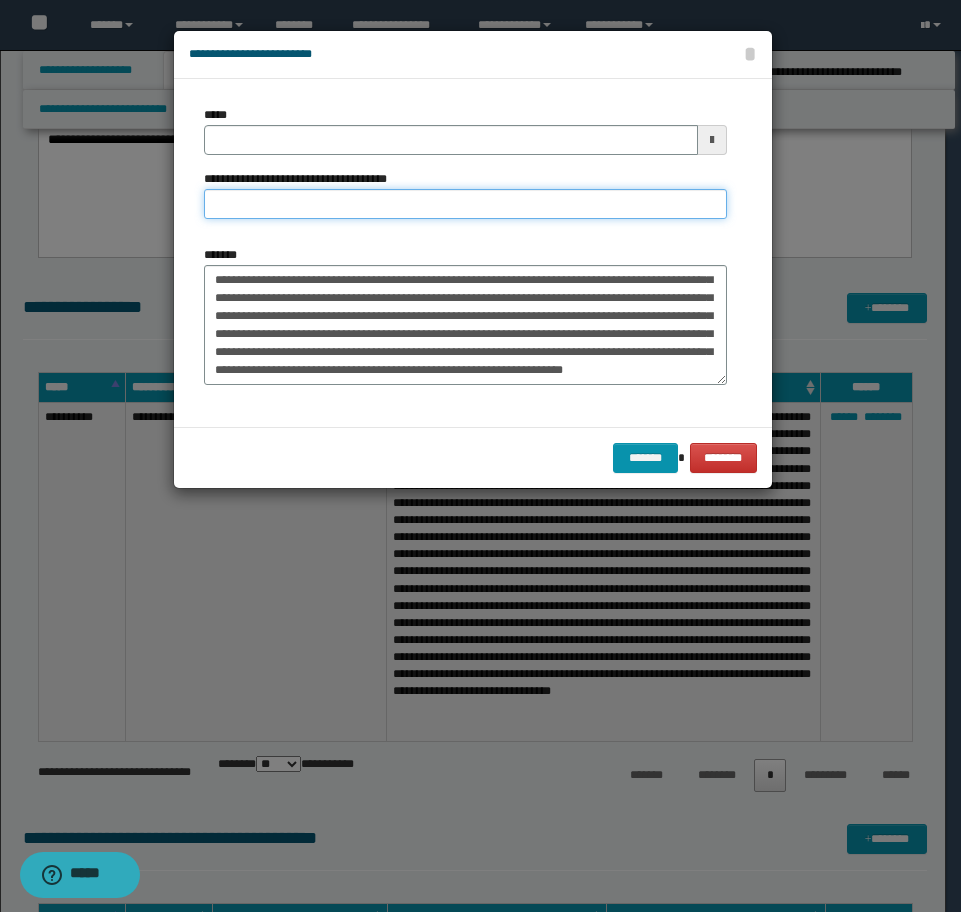 click on "**********" at bounding box center (465, 204) 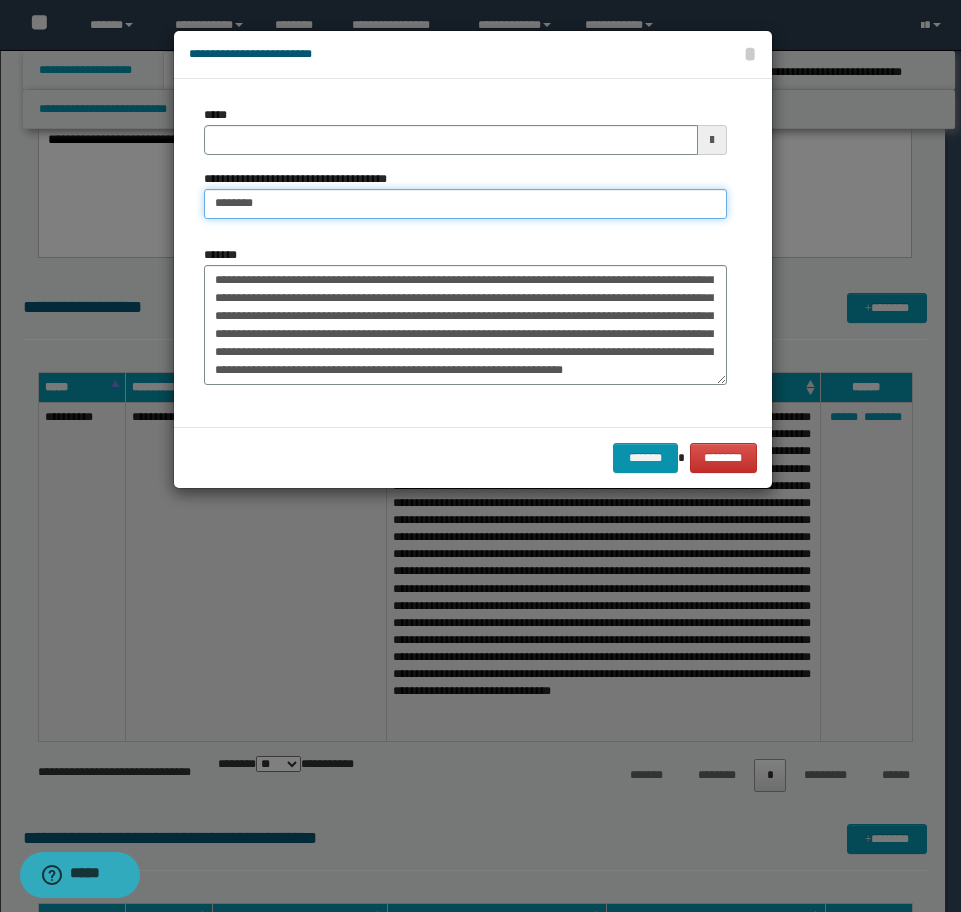 type on "**********" 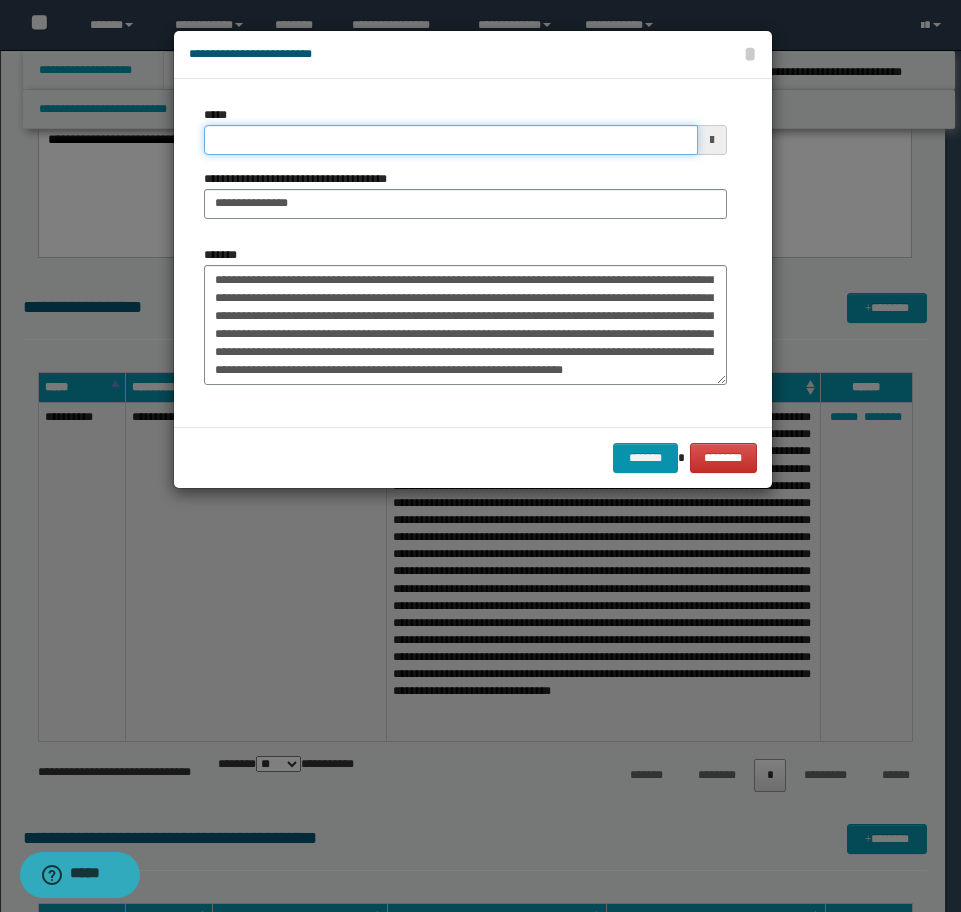 click on "*****" at bounding box center [451, 140] 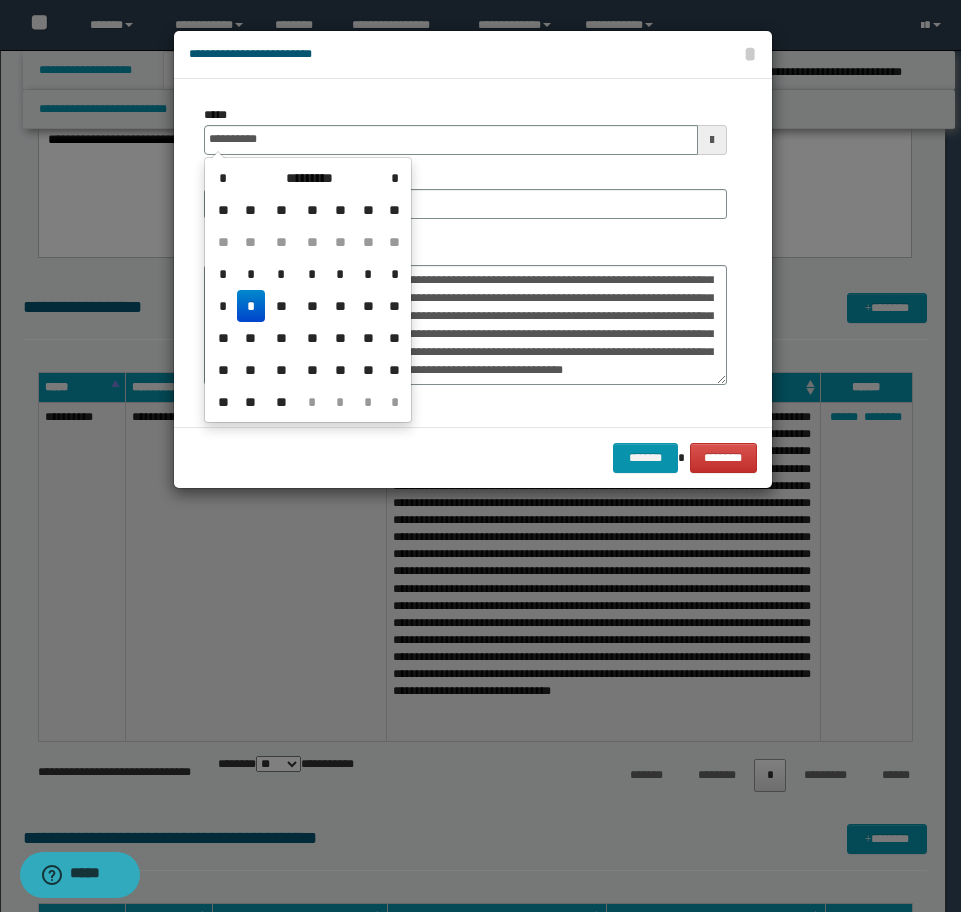 click on "*" at bounding box center (251, 306) 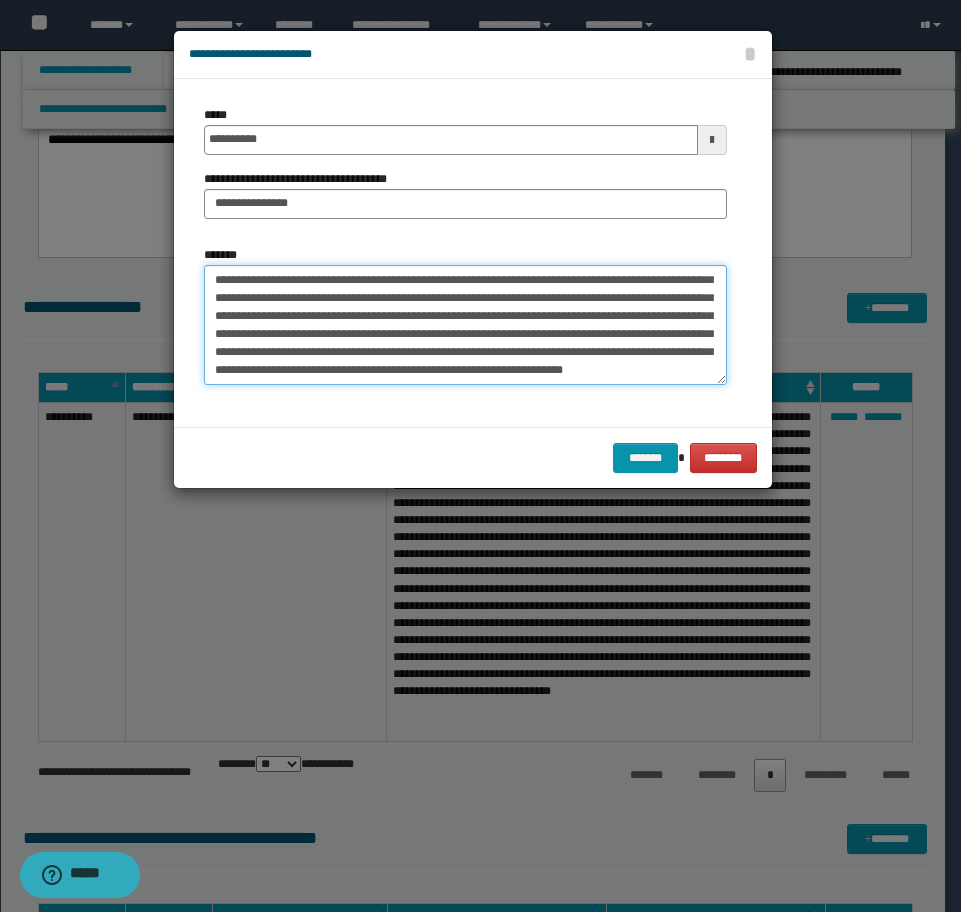 click on "*******" at bounding box center (465, 325) 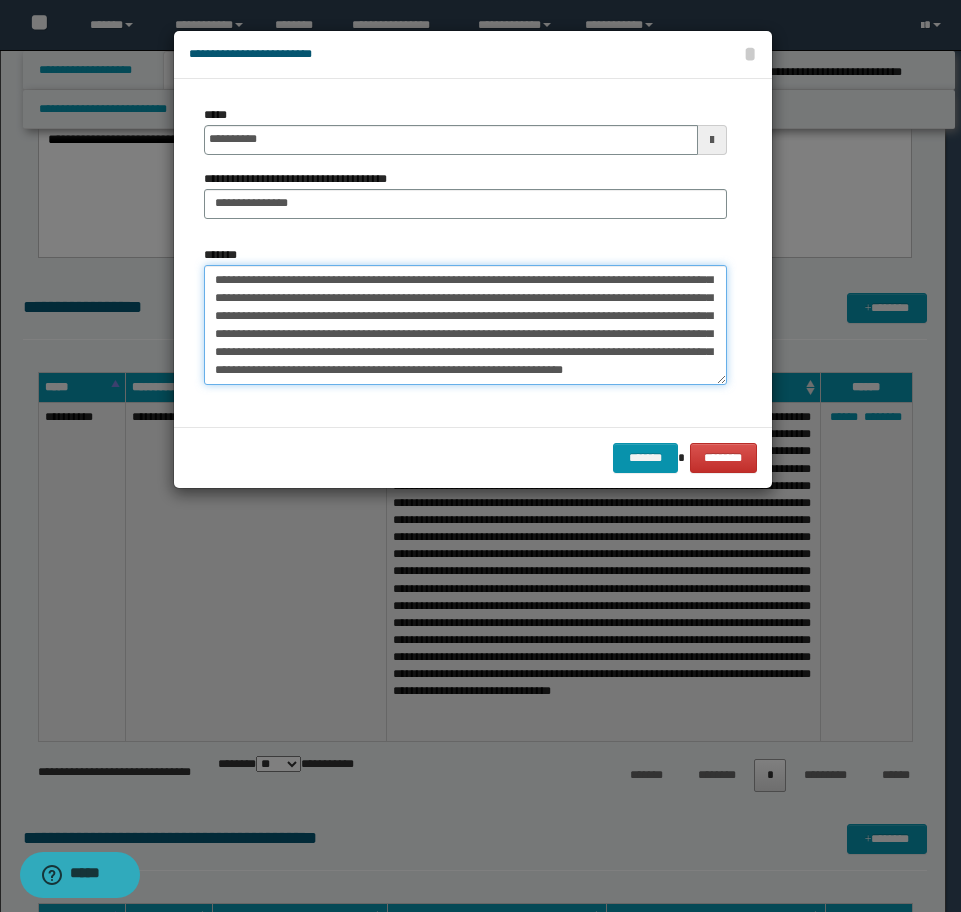 paste on "**********" 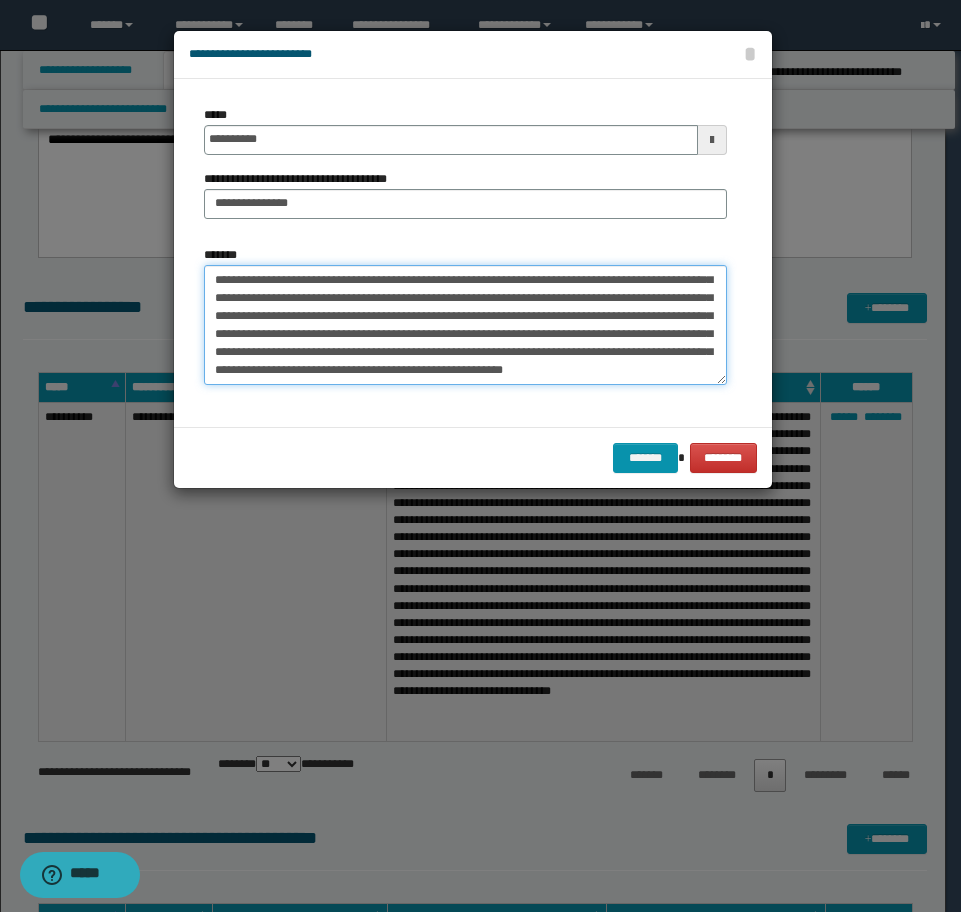 scroll, scrollTop: 318, scrollLeft: 0, axis: vertical 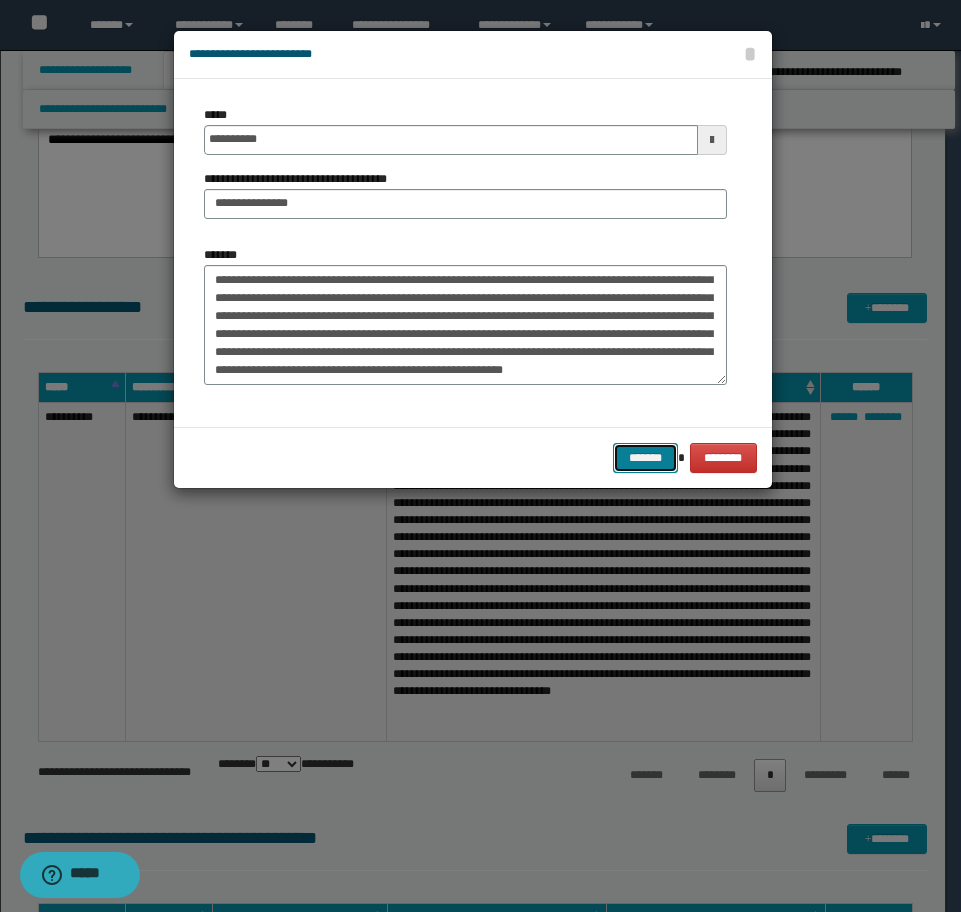 click on "*******" at bounding box center (645, 458) 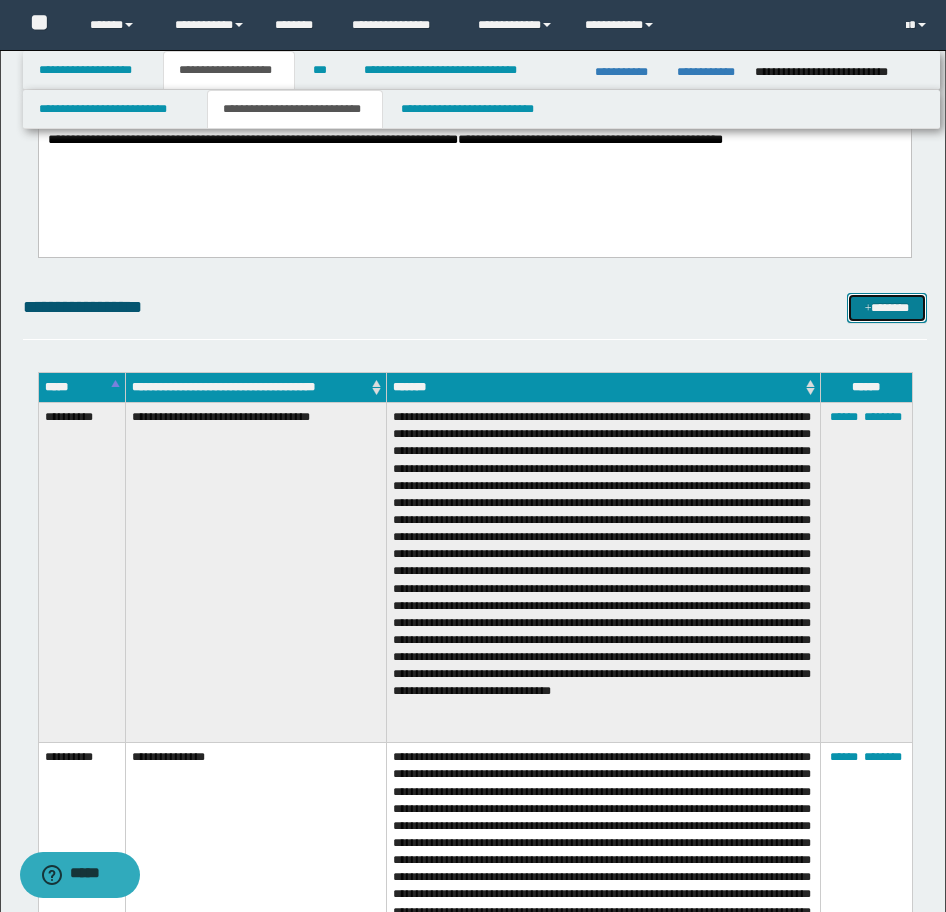 click on "*******" at bounding box center [887, 308] 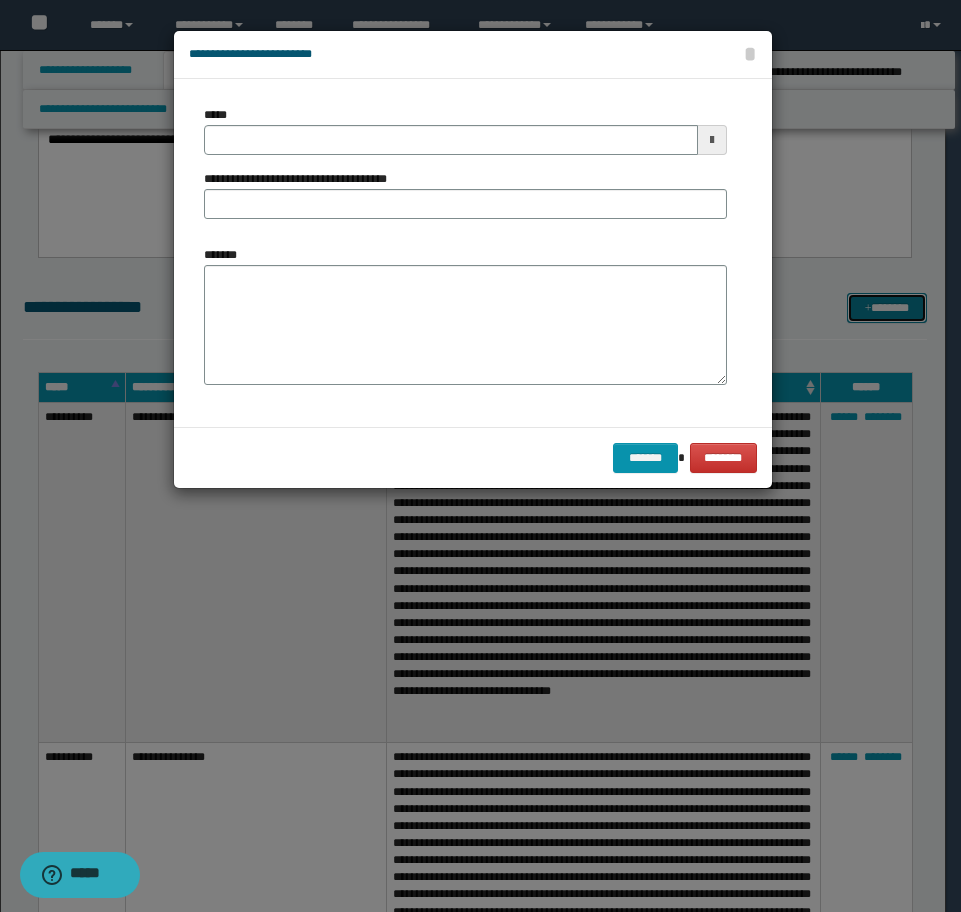 scroll, scrollTop: 0, scrollLeft: 0, axis: both 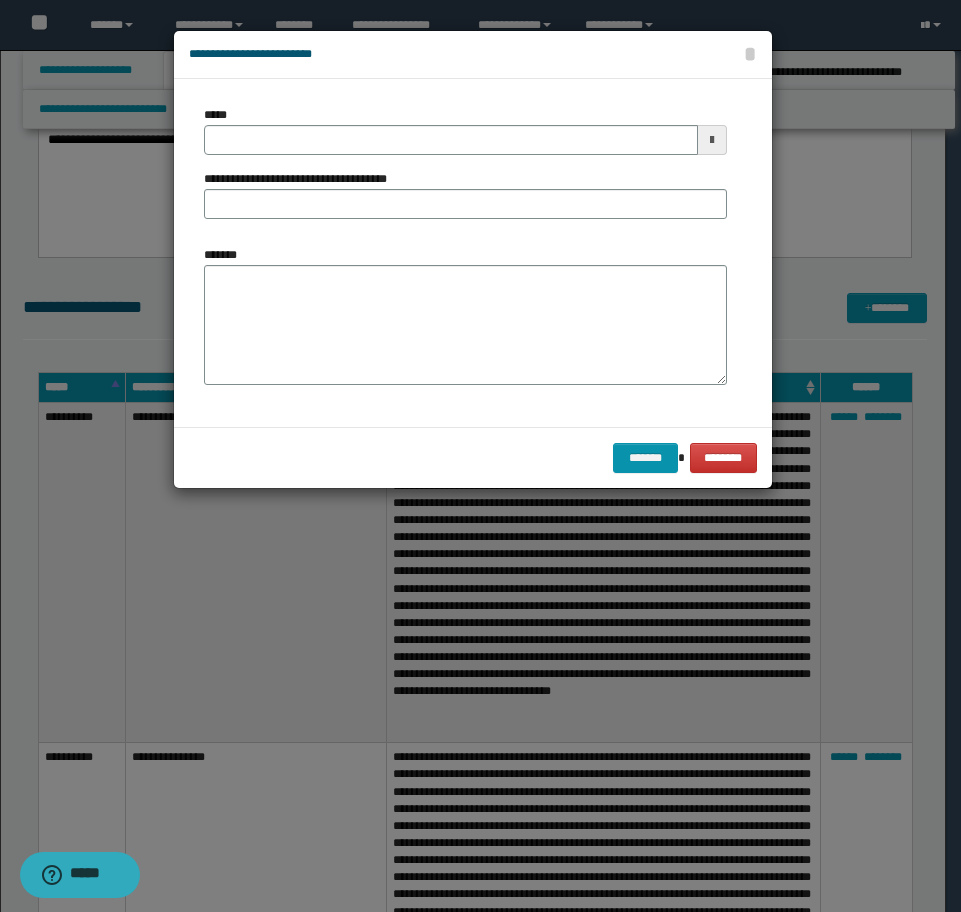click on "*******" at bounding box center (465, 325) 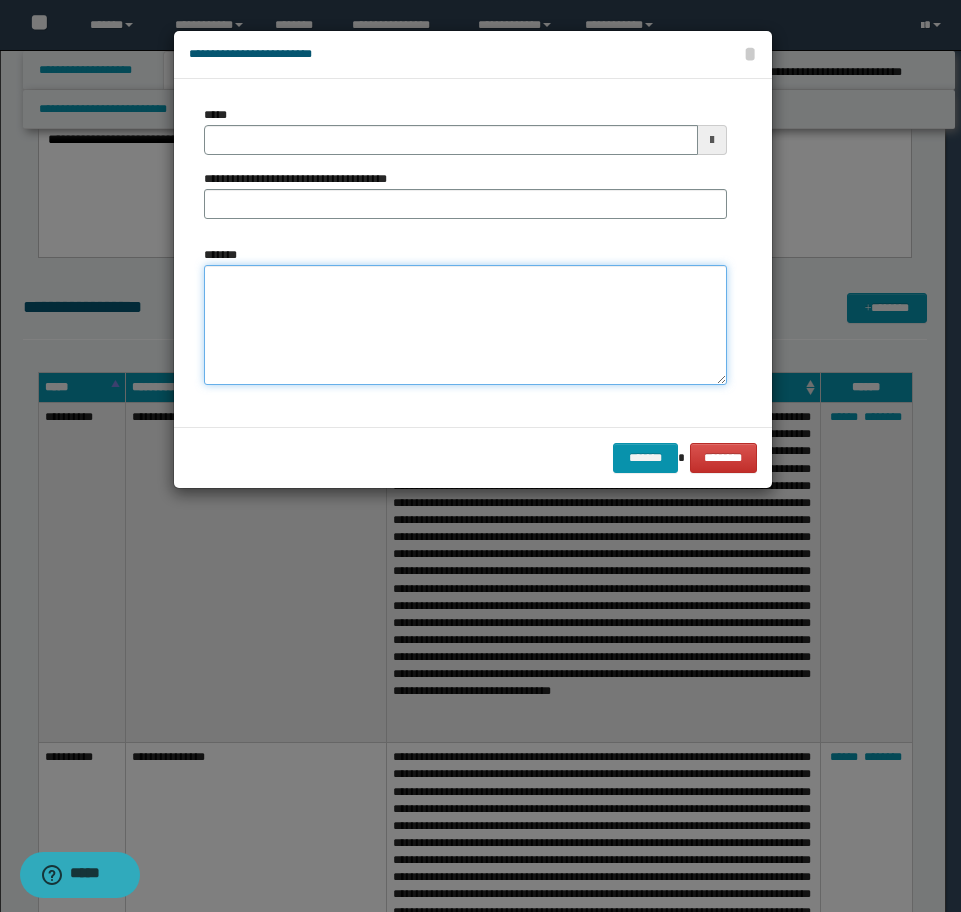 click on "*******" at bounding box center (465, 325) 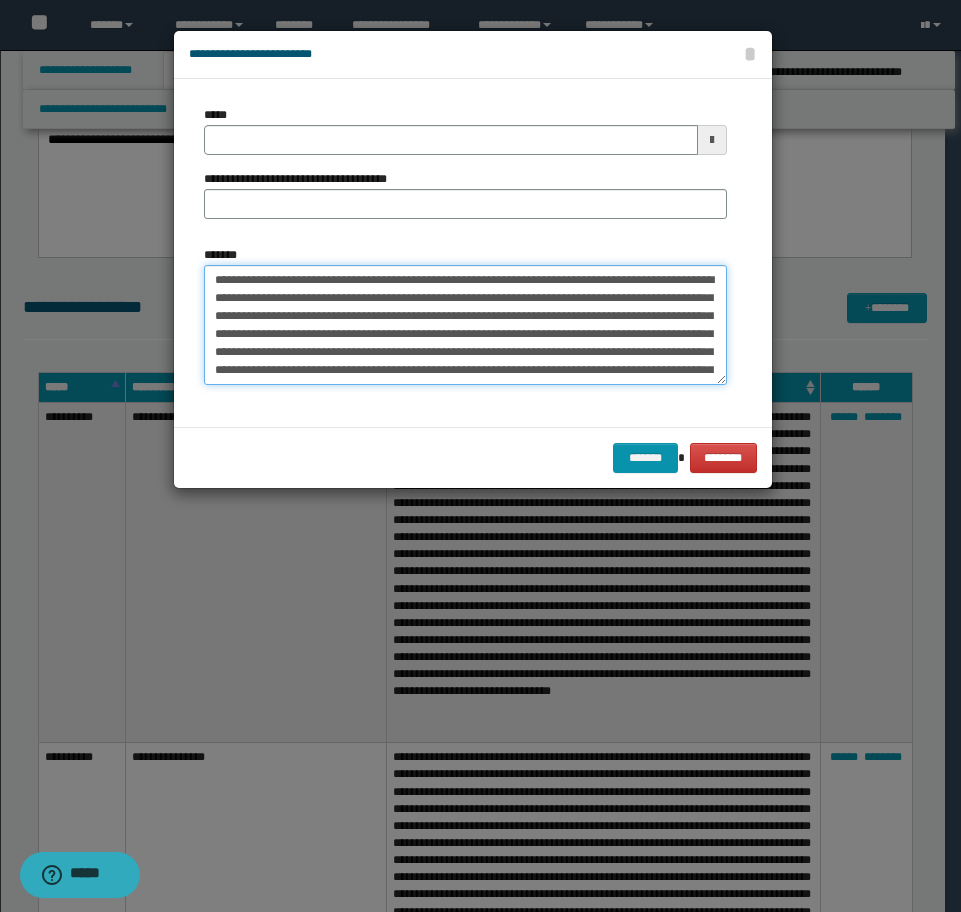 scroll, scrollTop: 120, scrollLeft: 0, axis: vertical 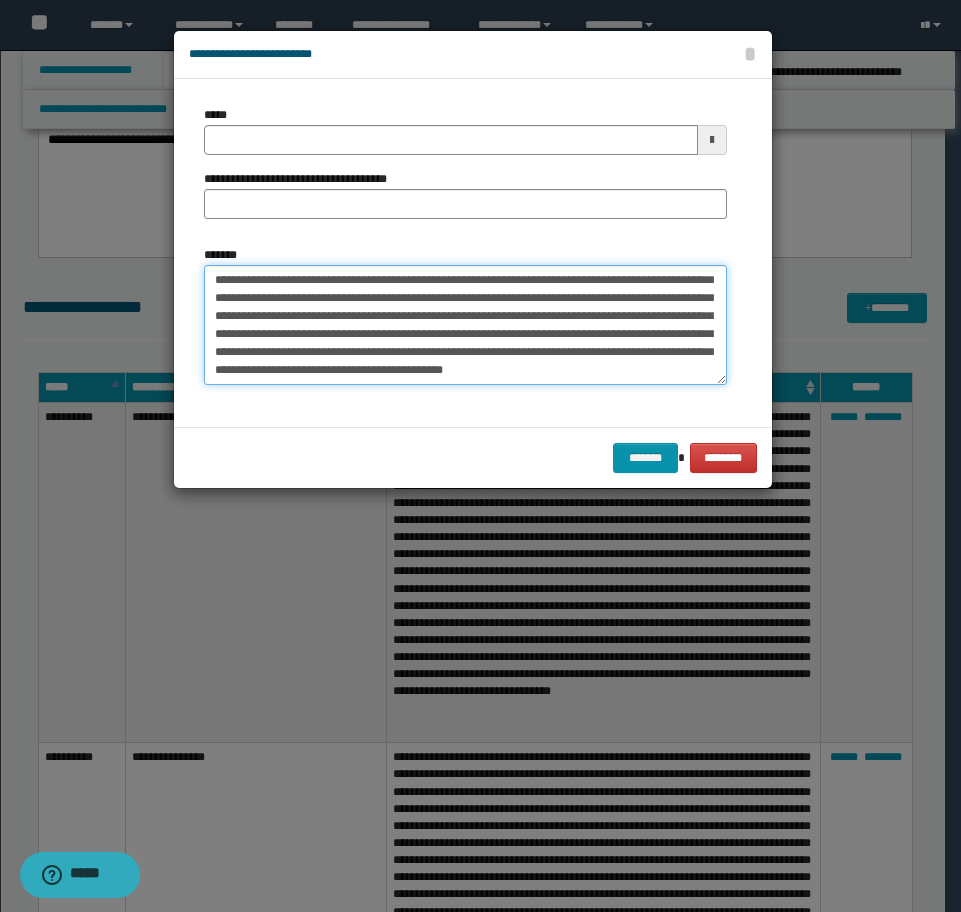 click on "*******" at bounding box center [465, 325] 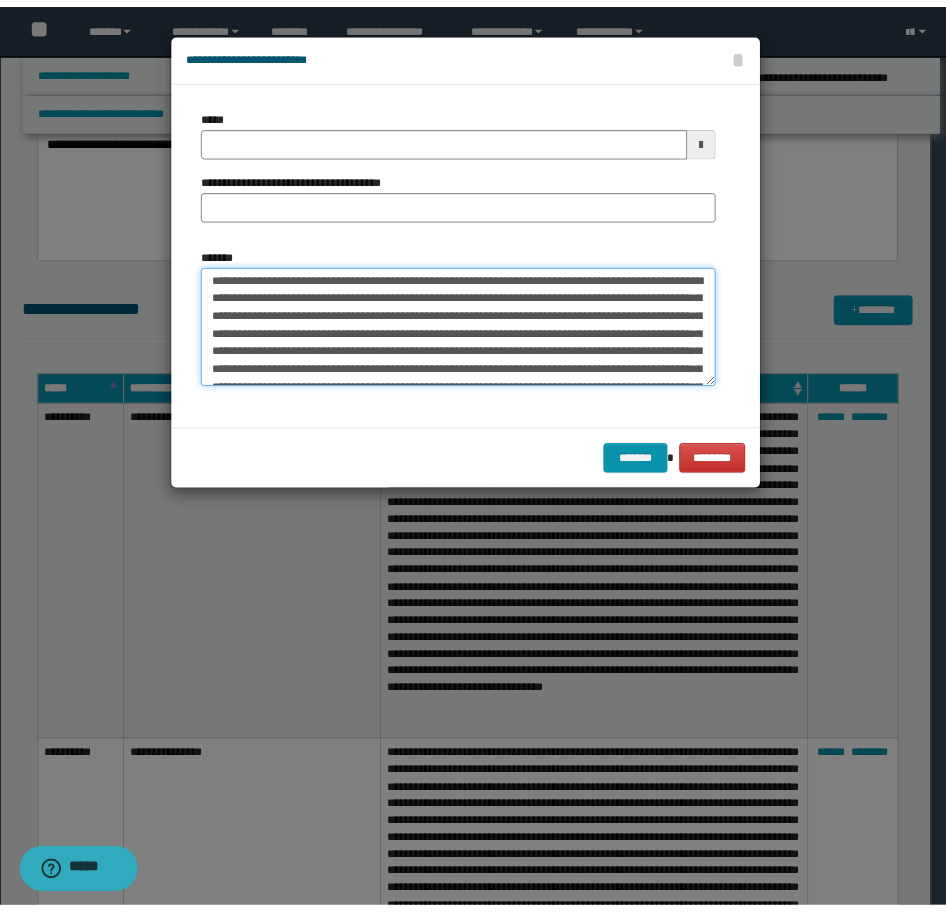 scroll, scrollTop: 0, scrollLeft: 0, axis: both 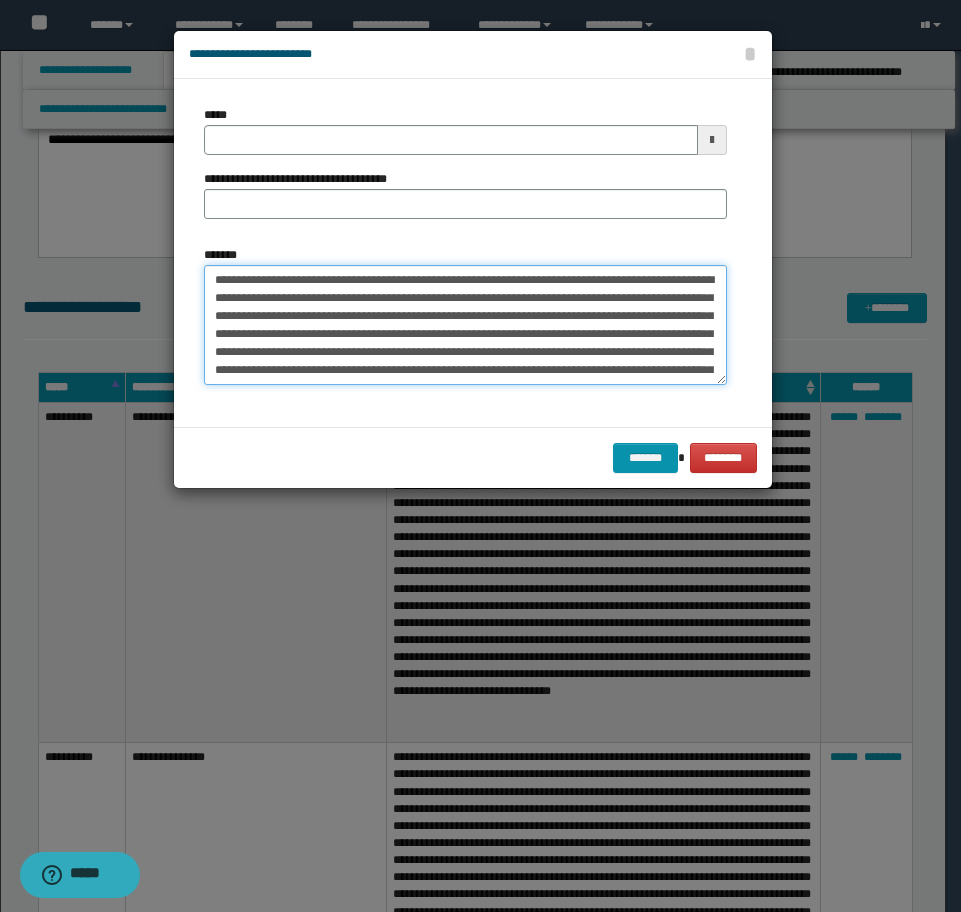 type on "**********" 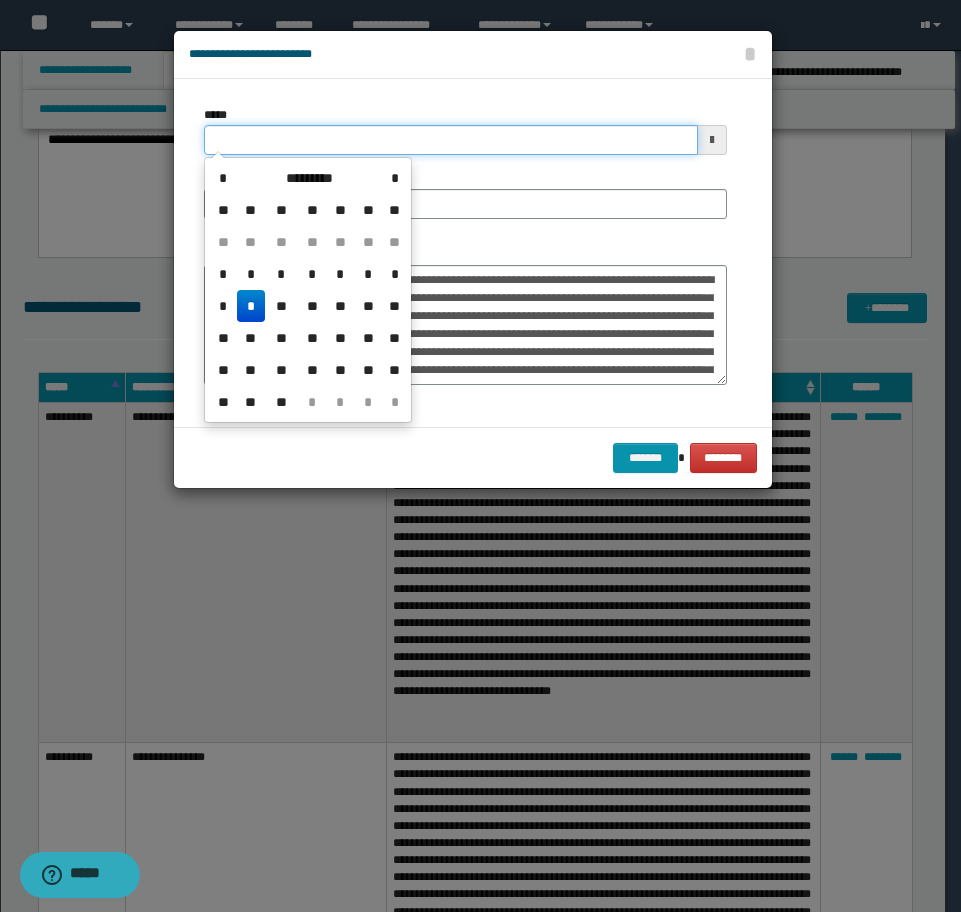 click on "*****" at bounding box center (451, 140) 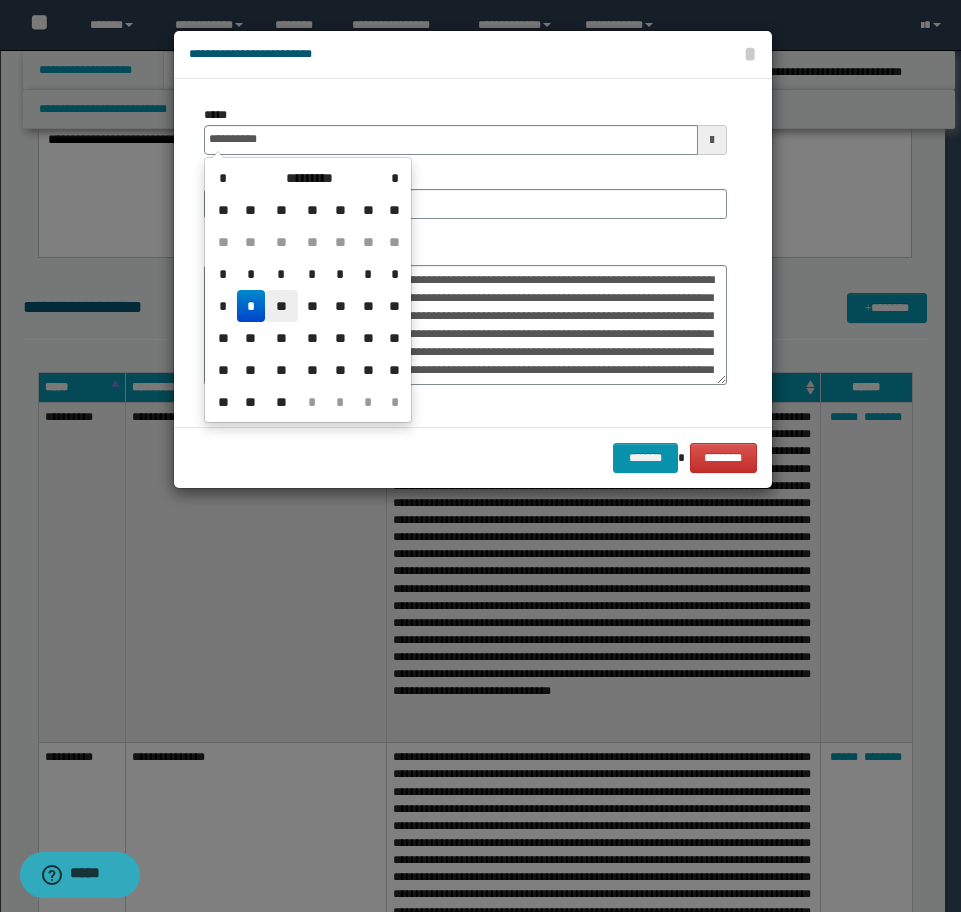click on "**" at bounding box center (281, 306) 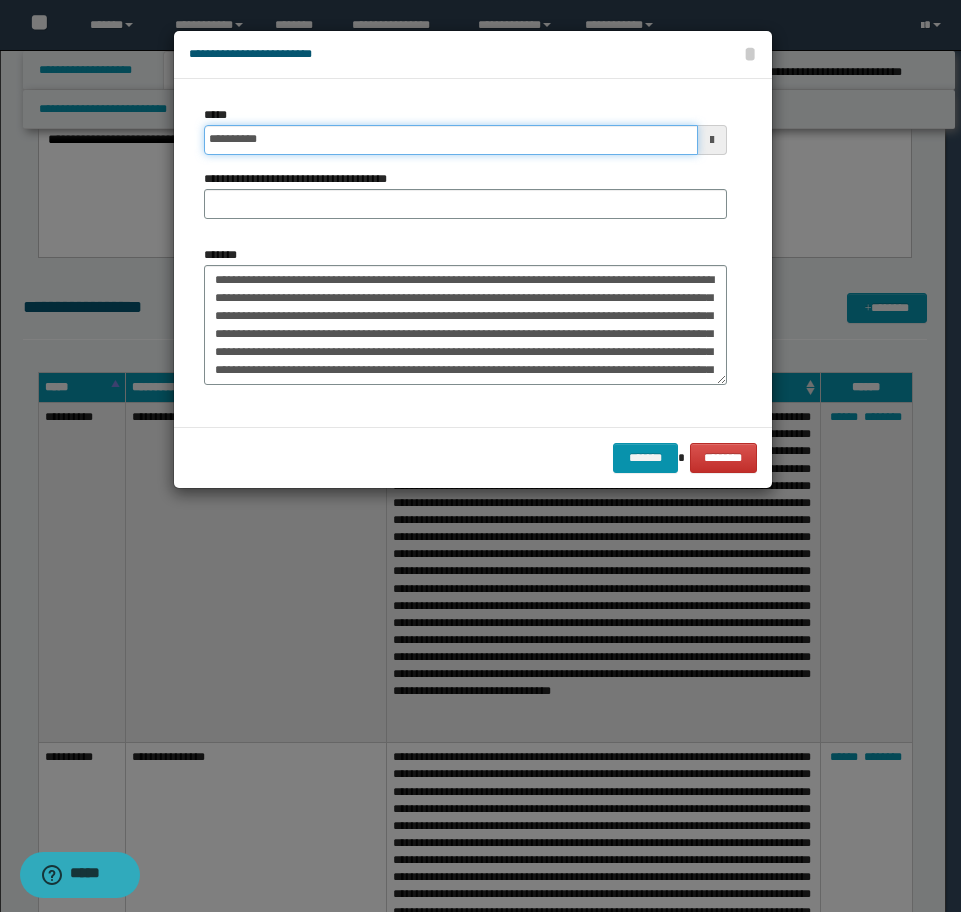 click on "**********" at bounding box center [451, 140] 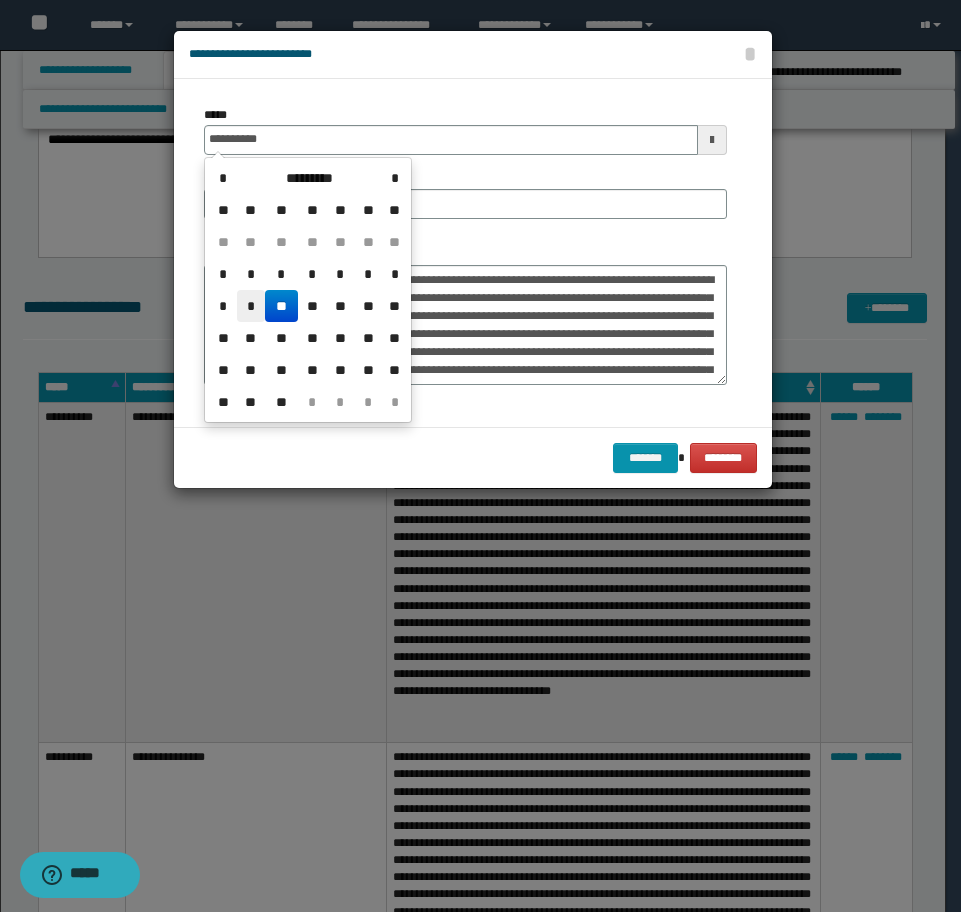 click on "*" at bounding box center [251, 306] 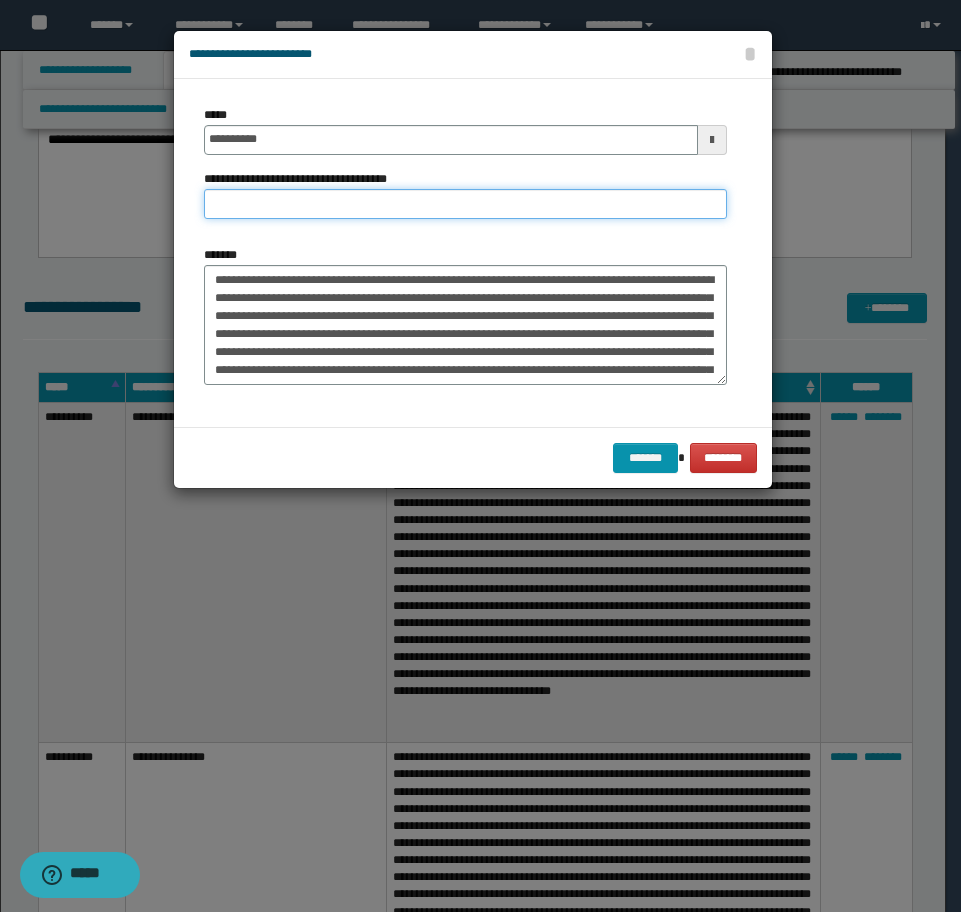 click on "**********" at bounding box center [465, 204] 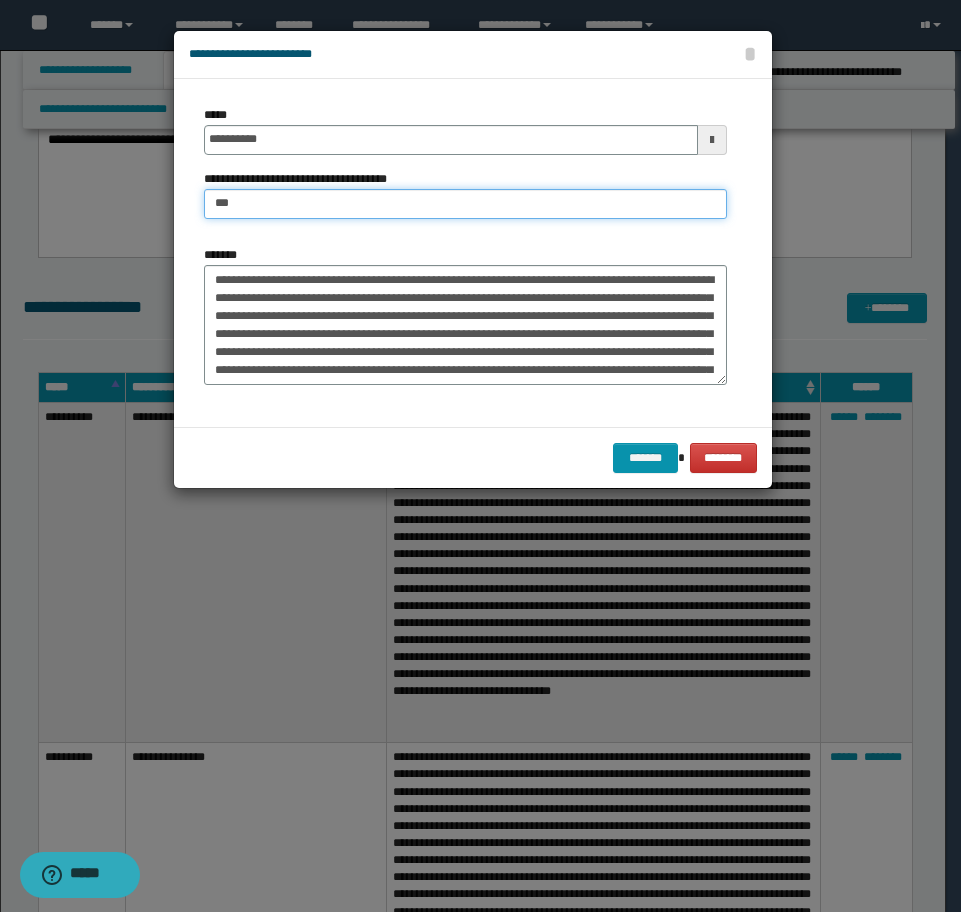 type on "**********" 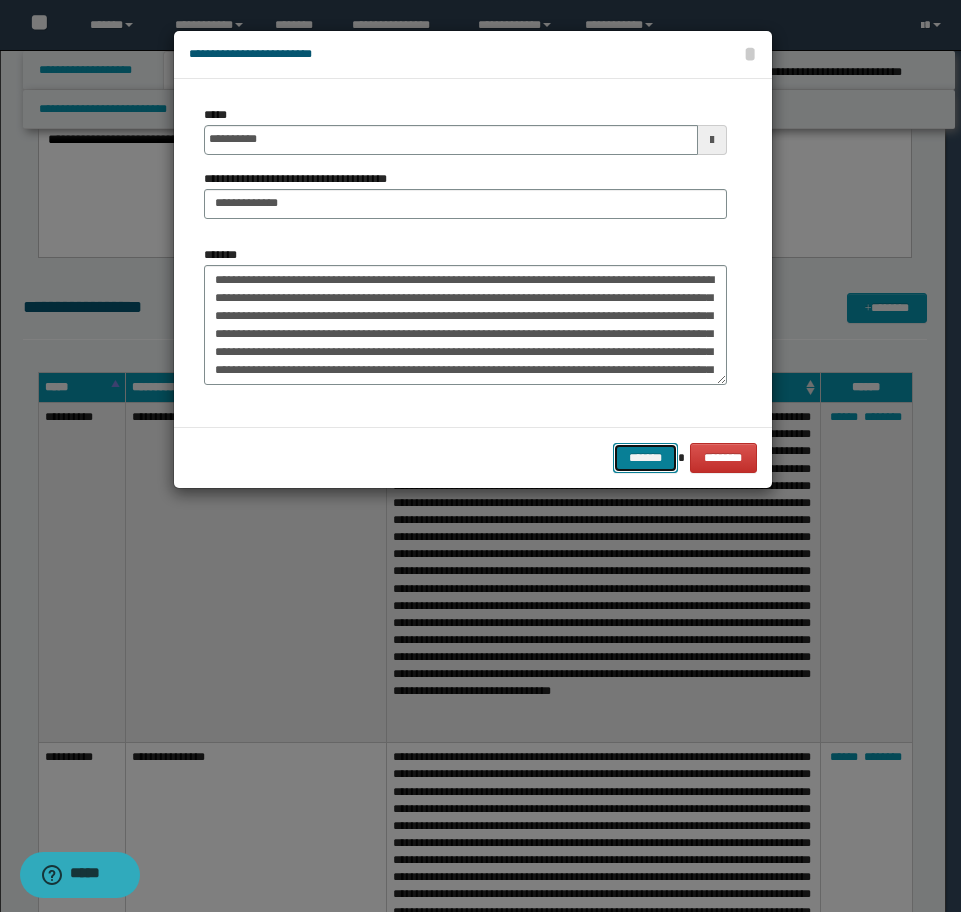 click on "*******" at bounding box center [645, 458] 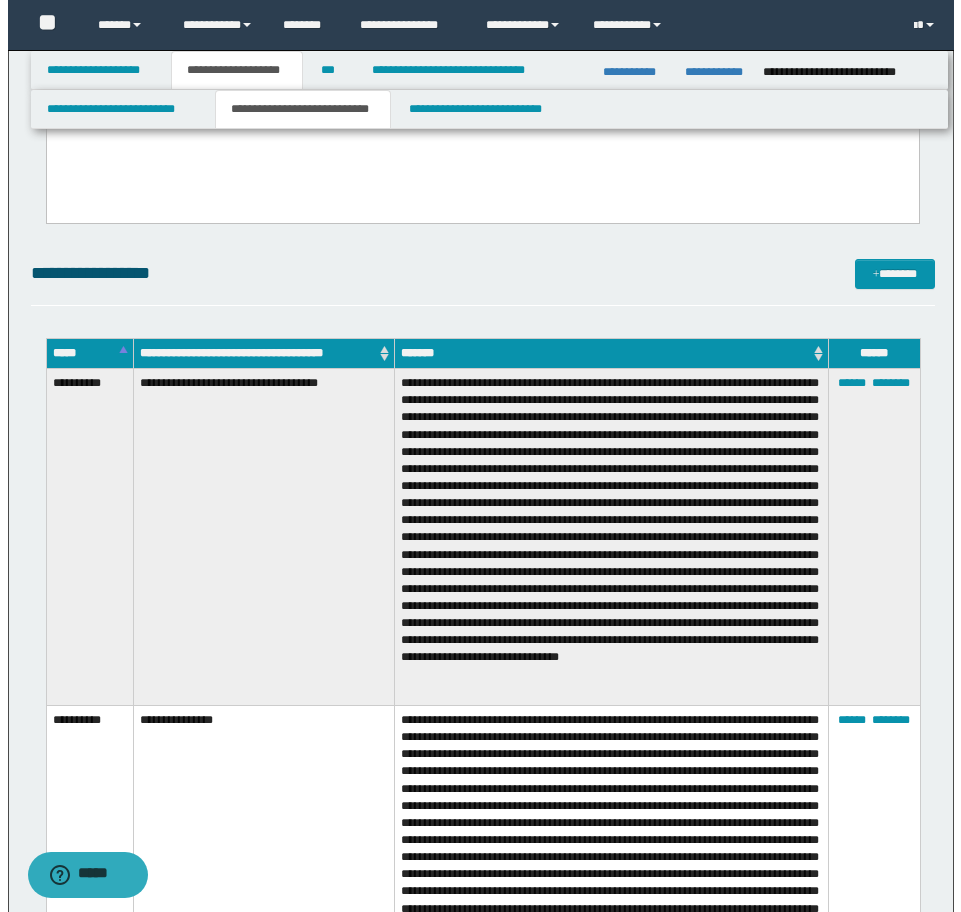 scroll, scrollTop: 4338, scrollLeft: 0, axis: vertical 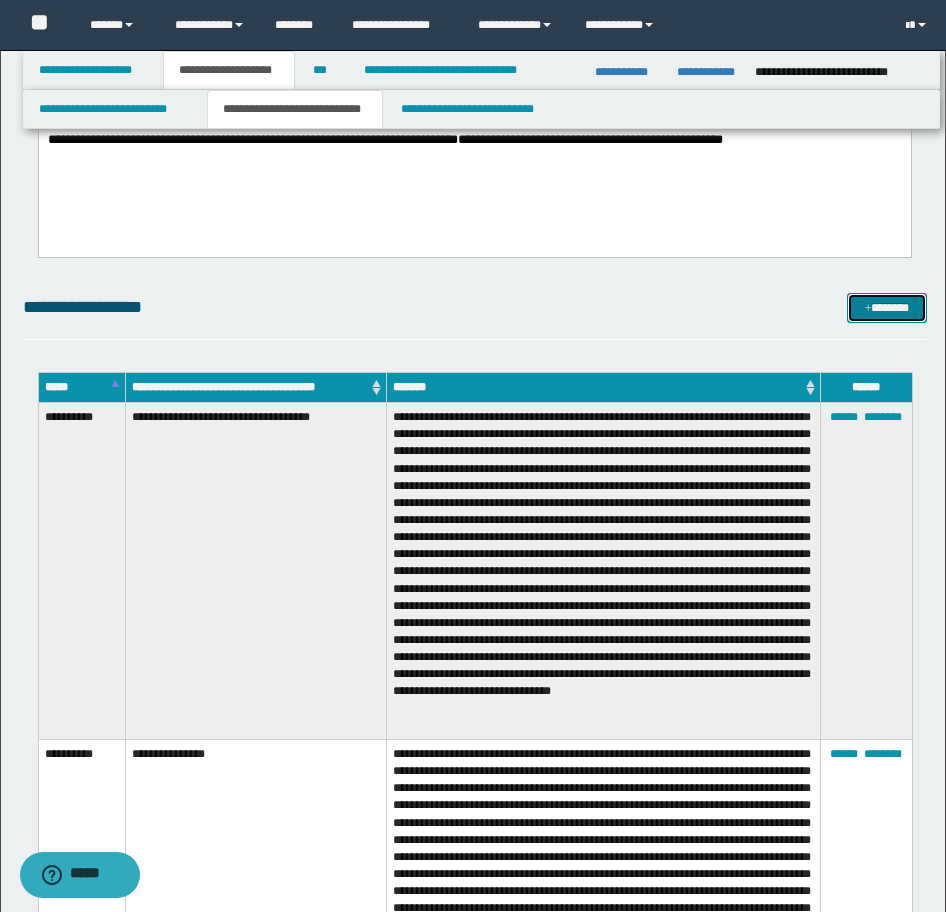 click on "*******" at bounding box center (887, 308) 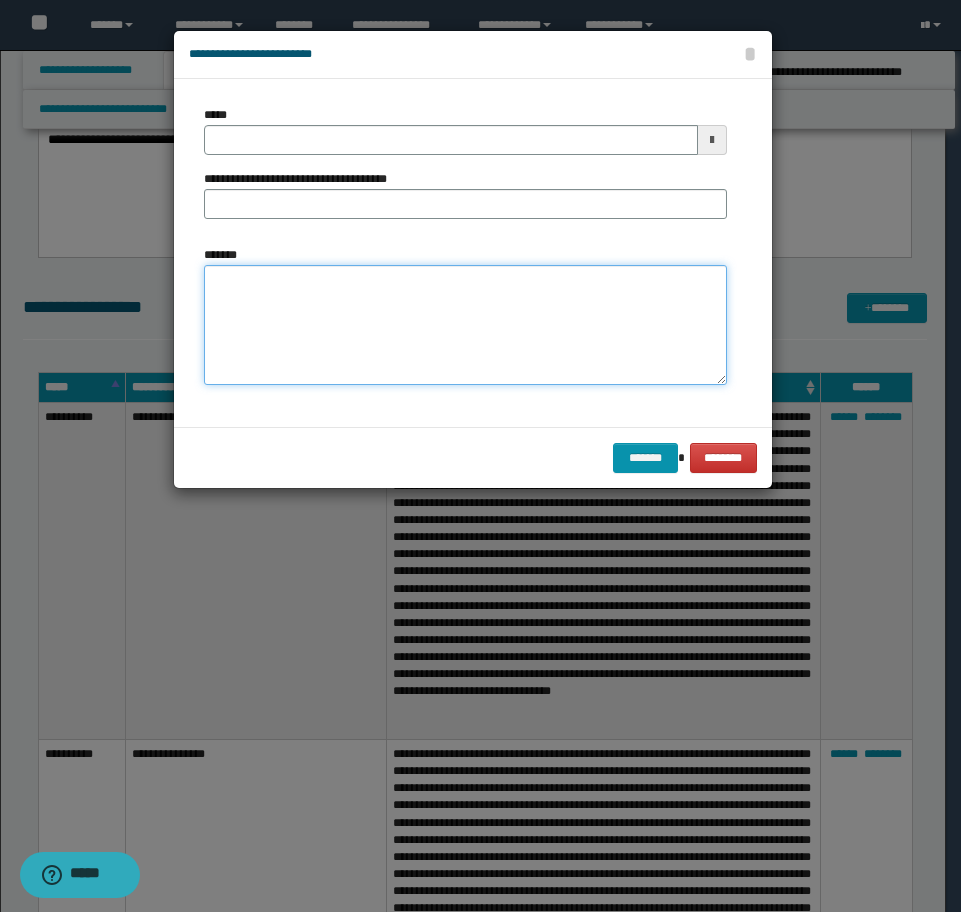 click on "*******" at bounding box center (465, 325) 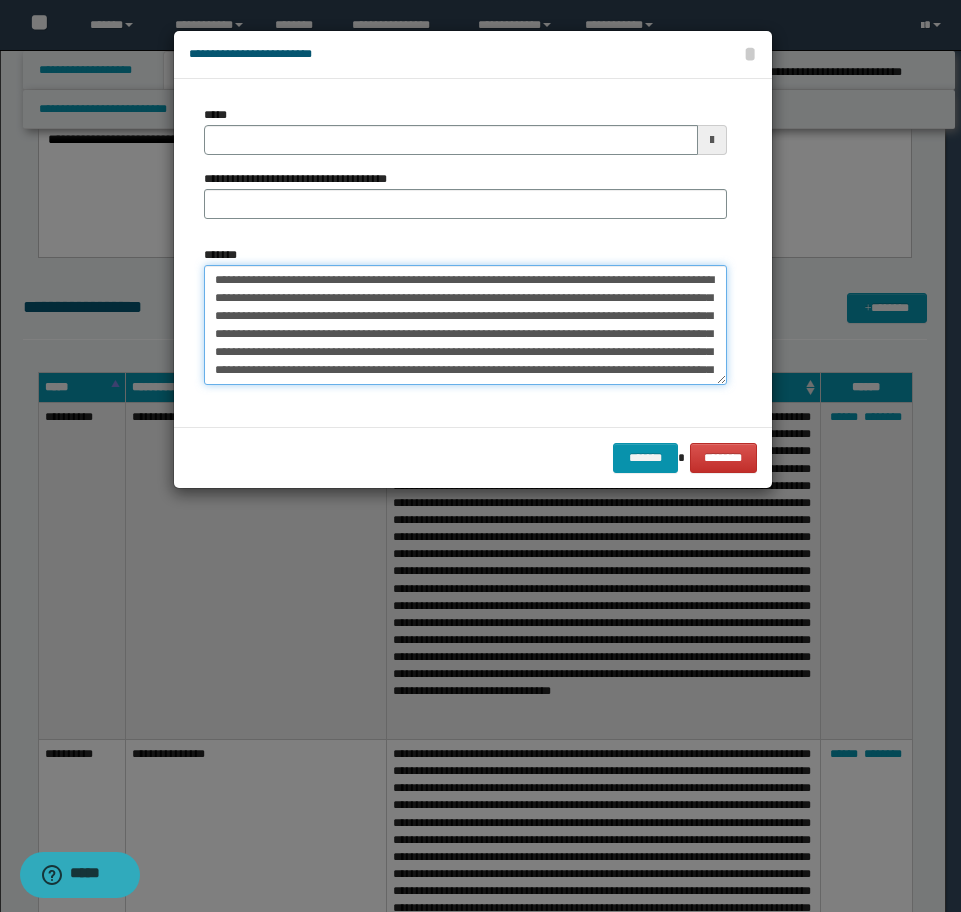 scroll, scrollTop: 84, scrollLeft: 0, axis: vertical 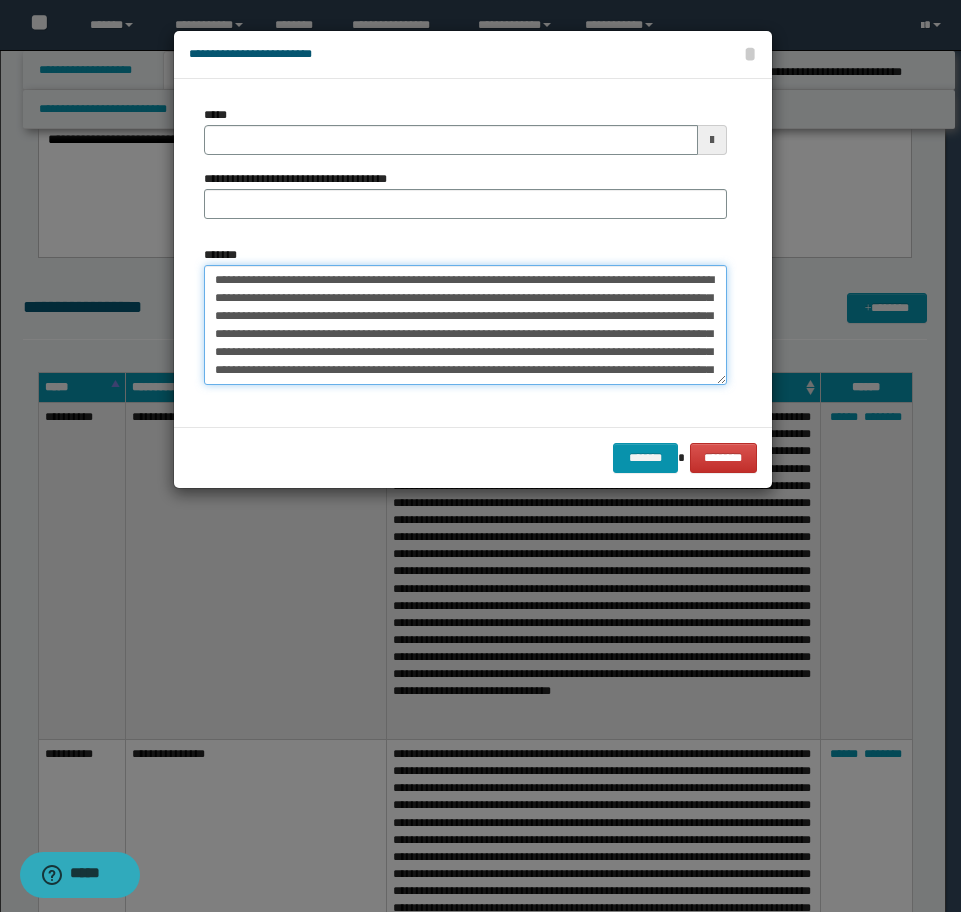 type on "**********" 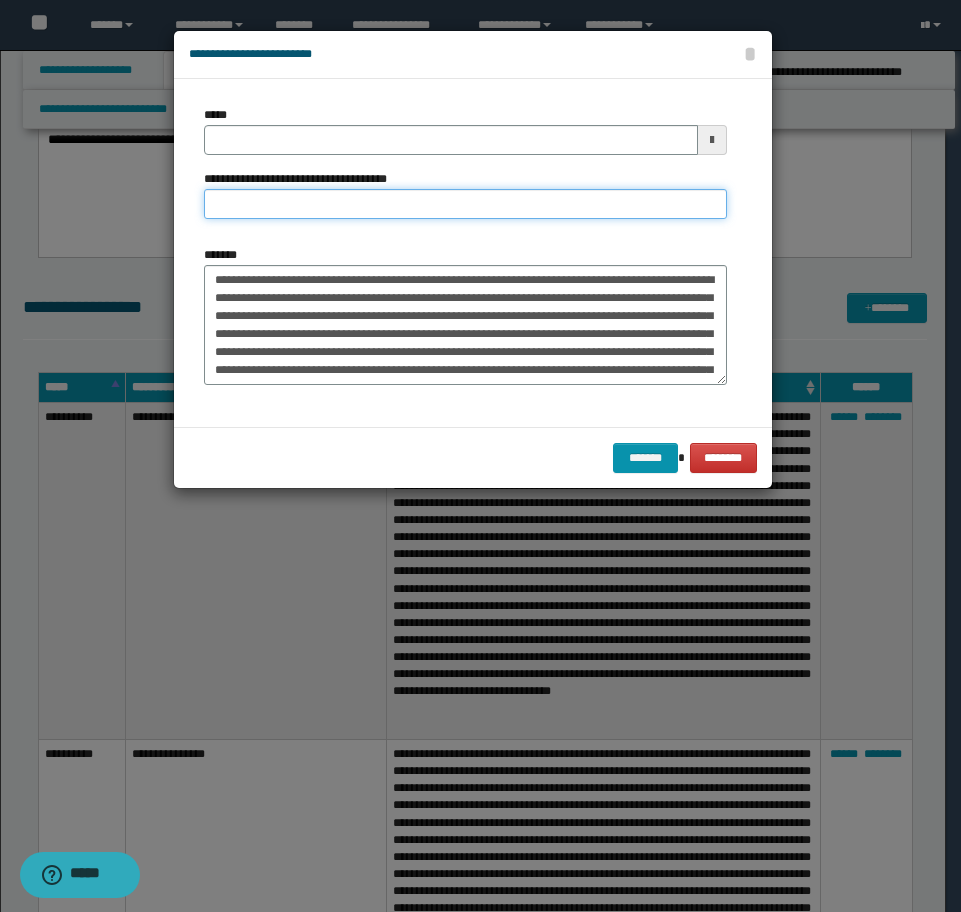 click on "**********" at bounding box center [465, 204] 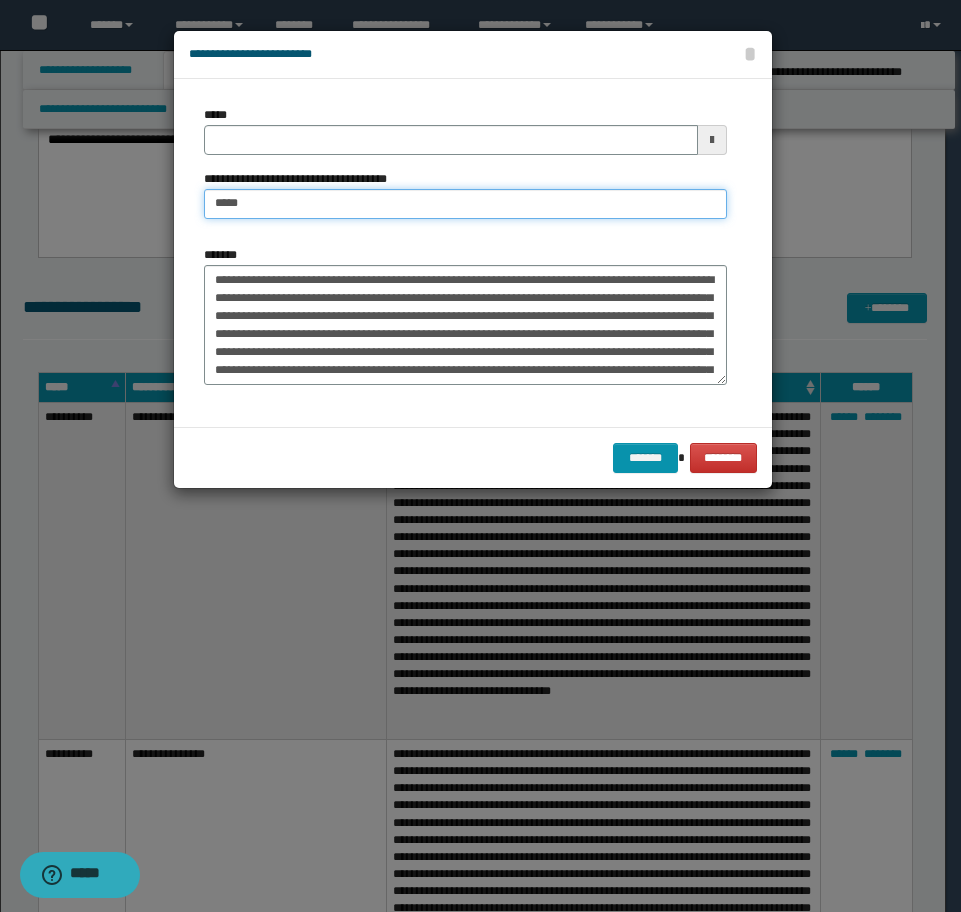 type on "**********" 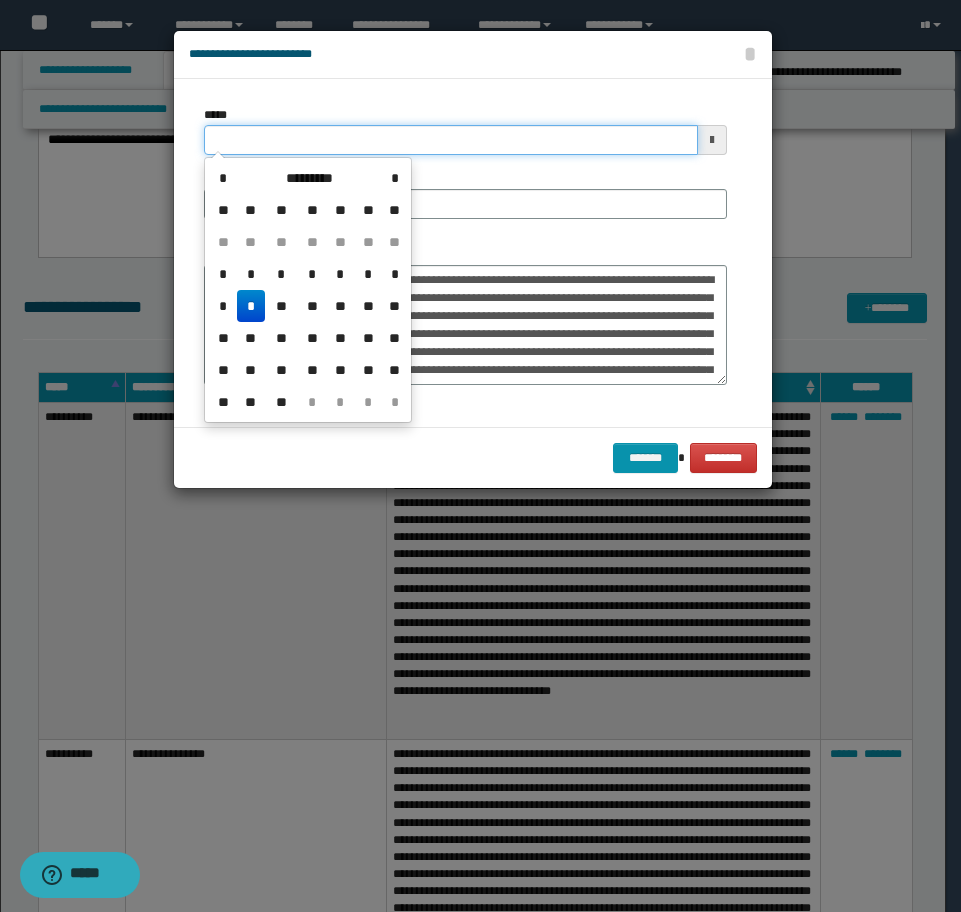 drag, startPoint x: 347, startPoint y: 135, endPoint x: 162, endPoint y: 131, distance: 185.04324 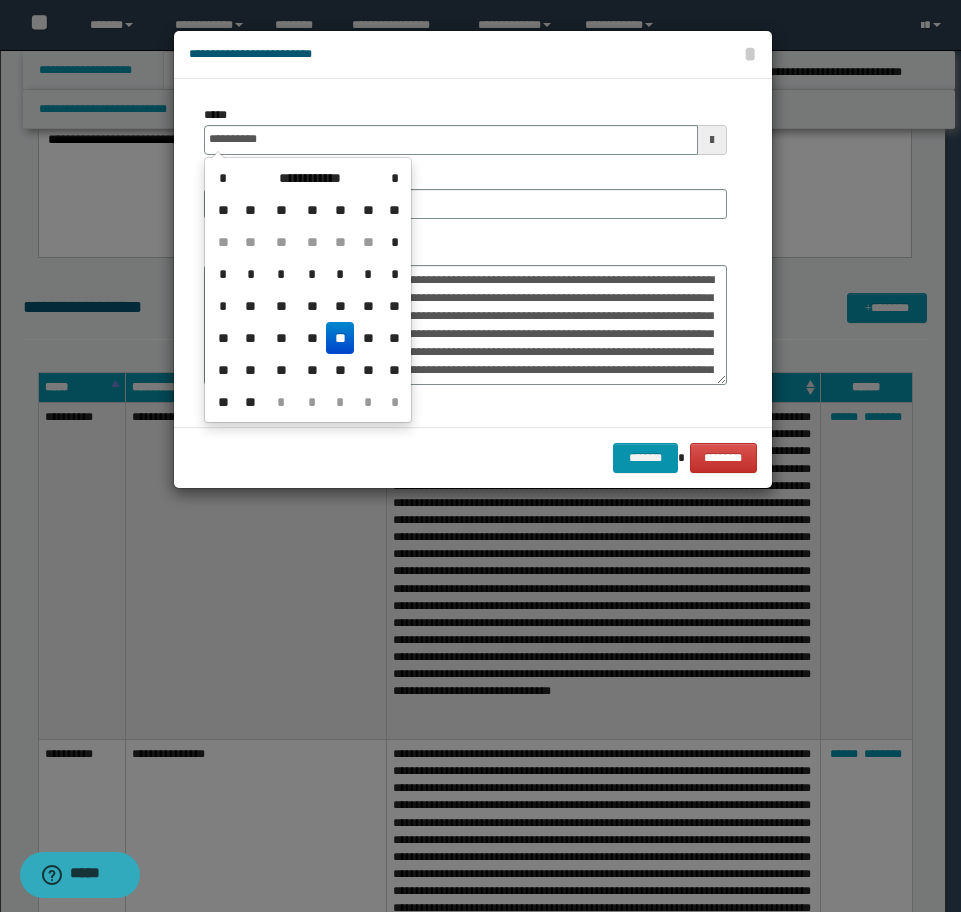 click on "**" at bounding box center (340, 338) 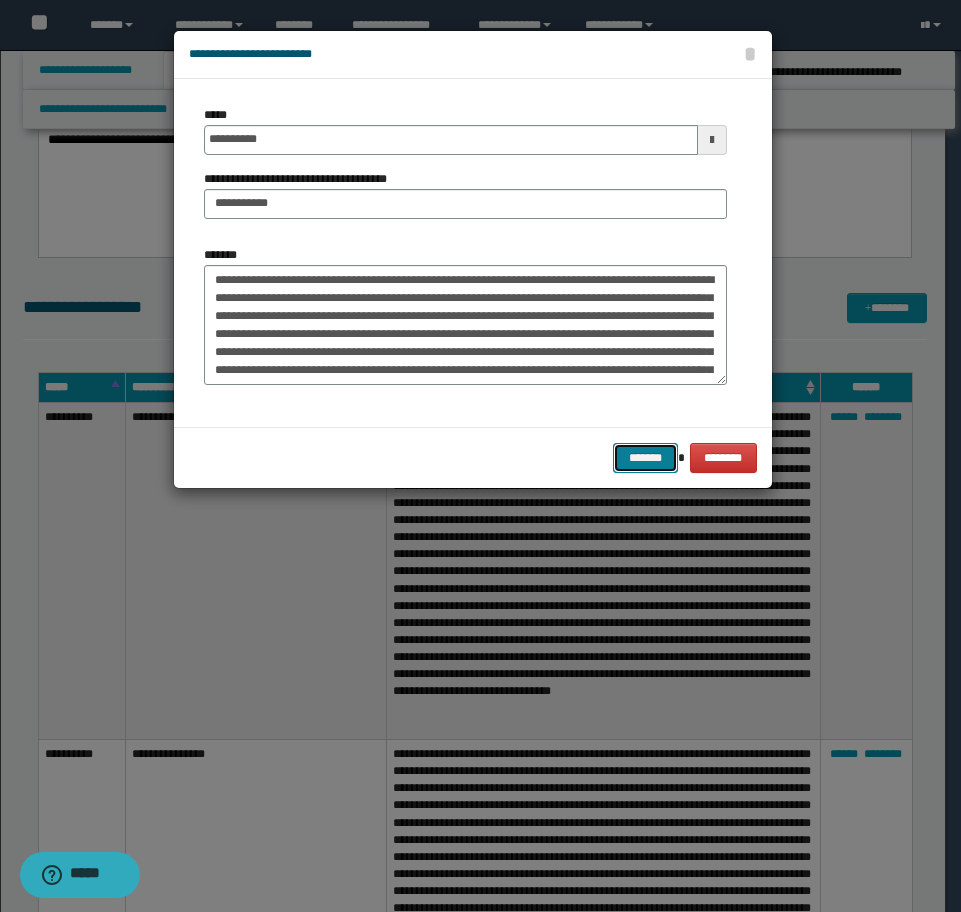 click on "*******" at bounding box center (645, 458) 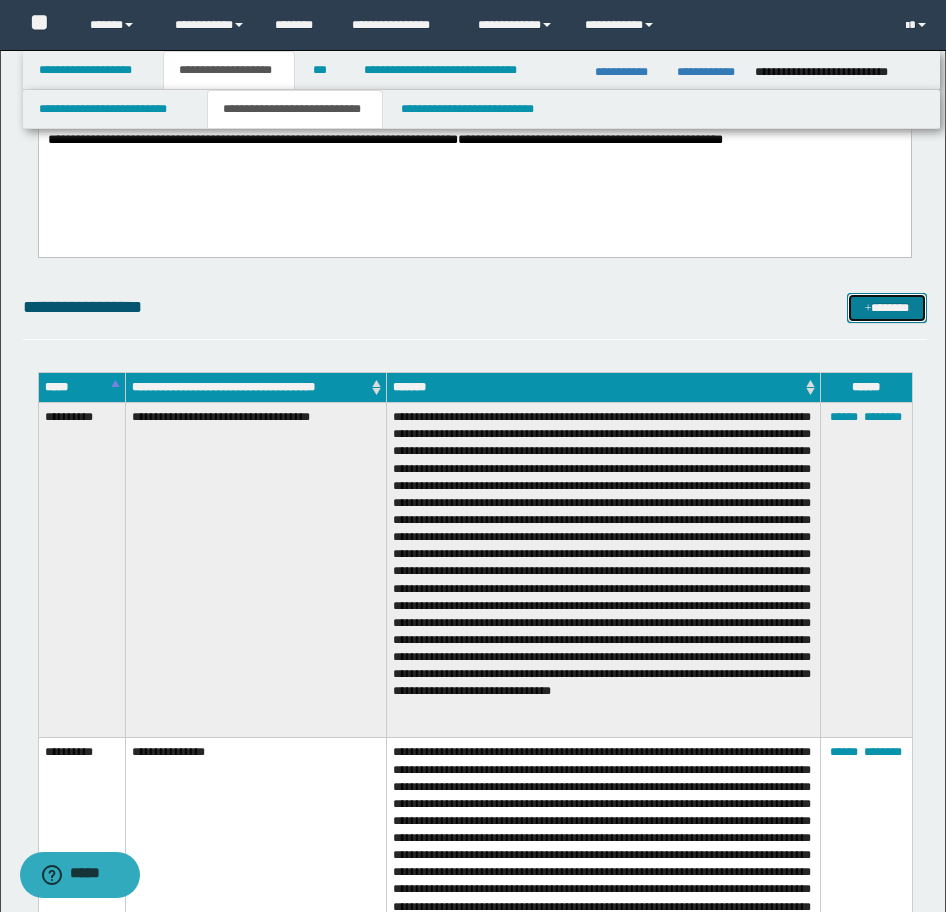 click on "*******" at bounding box center (887, 308) 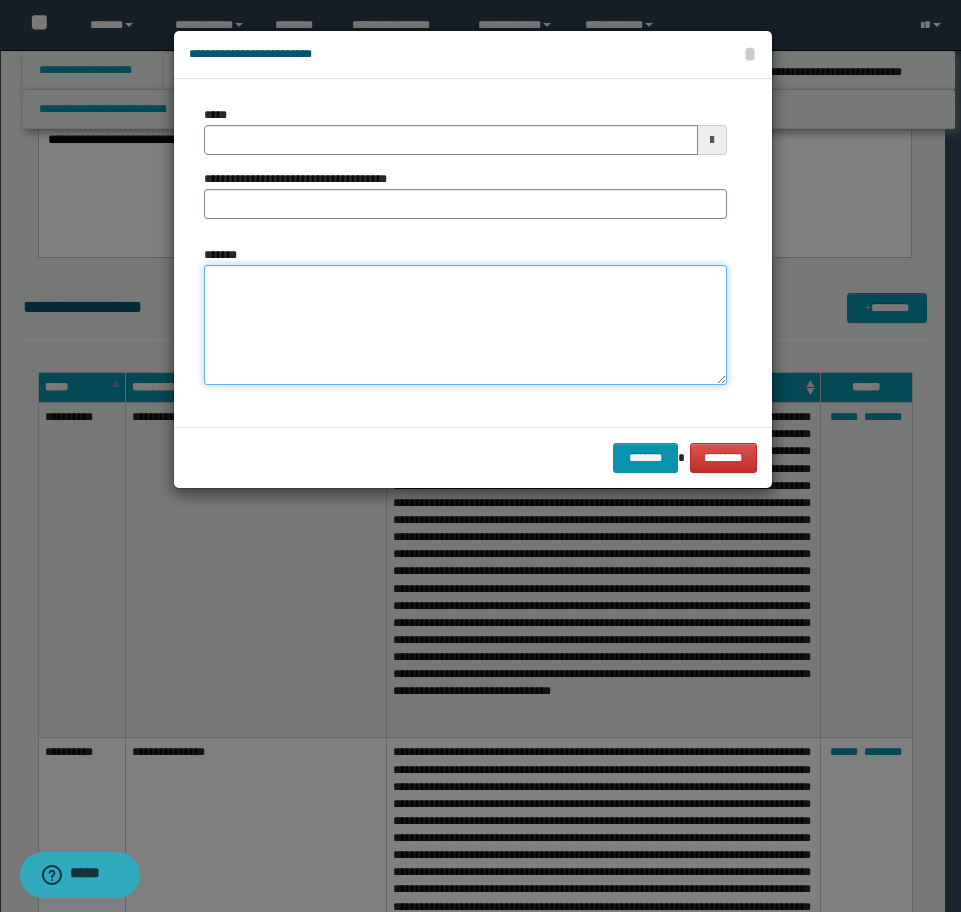 click on "*******" at bounding box center (465, 325) 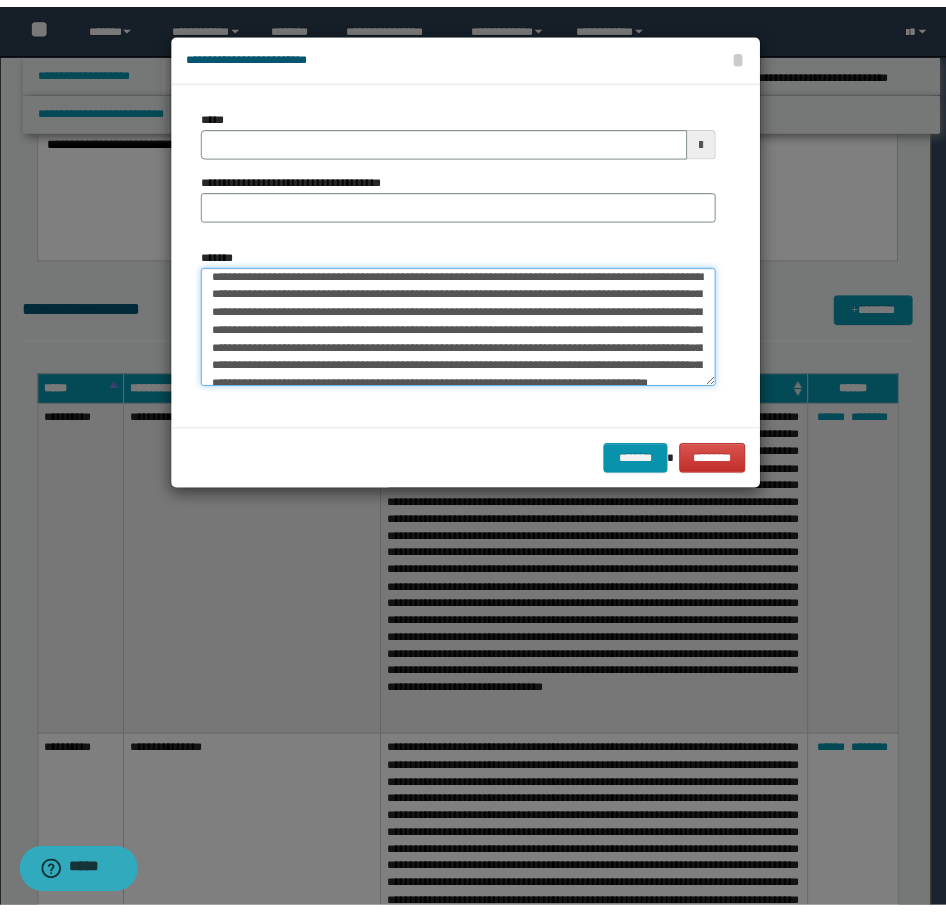 scroll, scrollTop: 0, scrollLeft: 0, axis: both 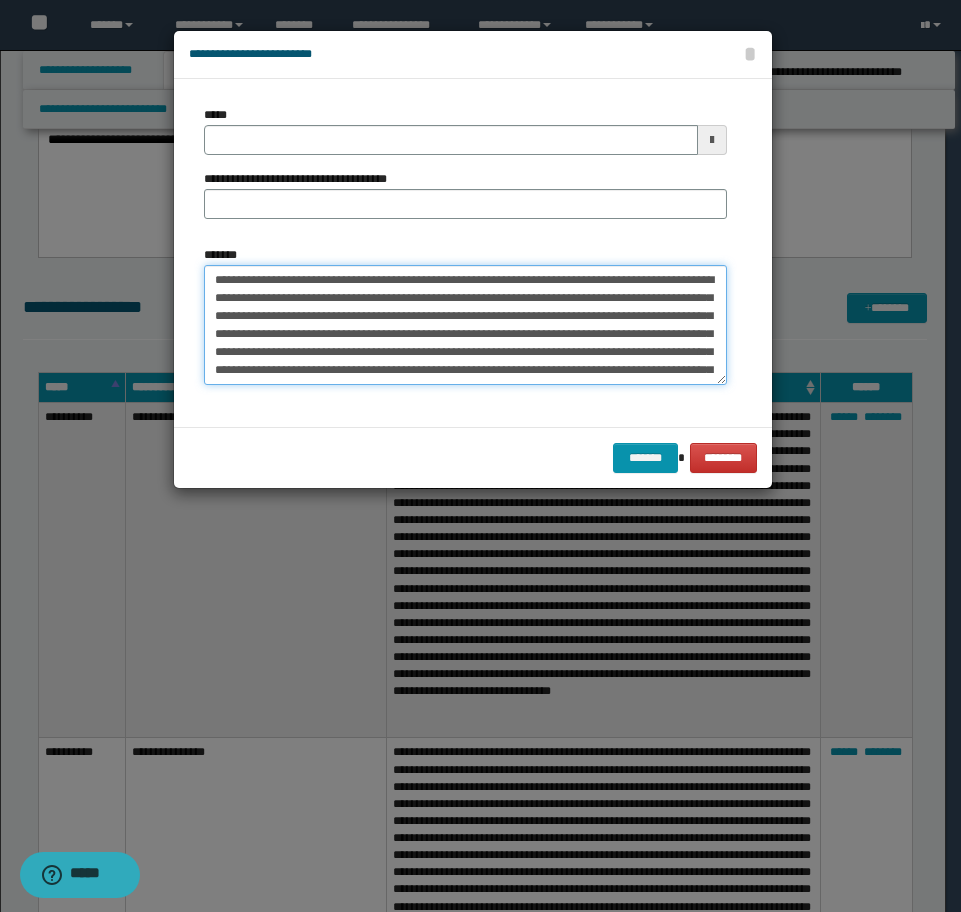 type on "**********" 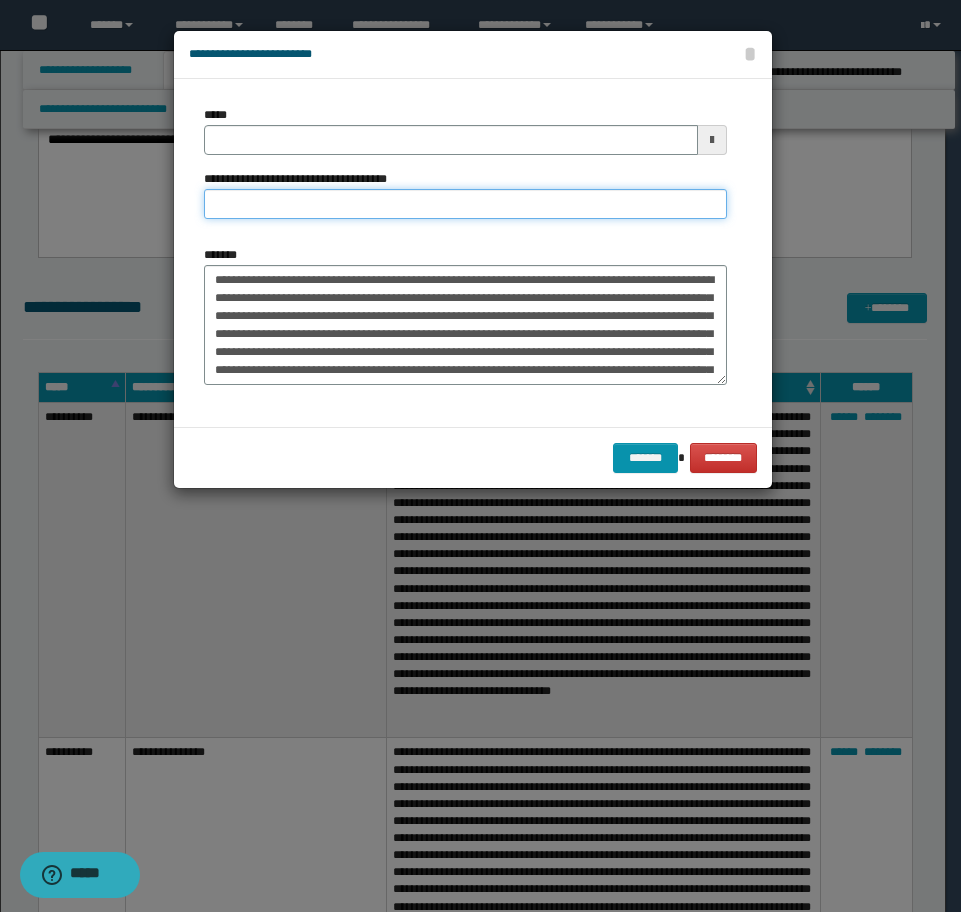 click on "**********" at bounding box center [465, 204] 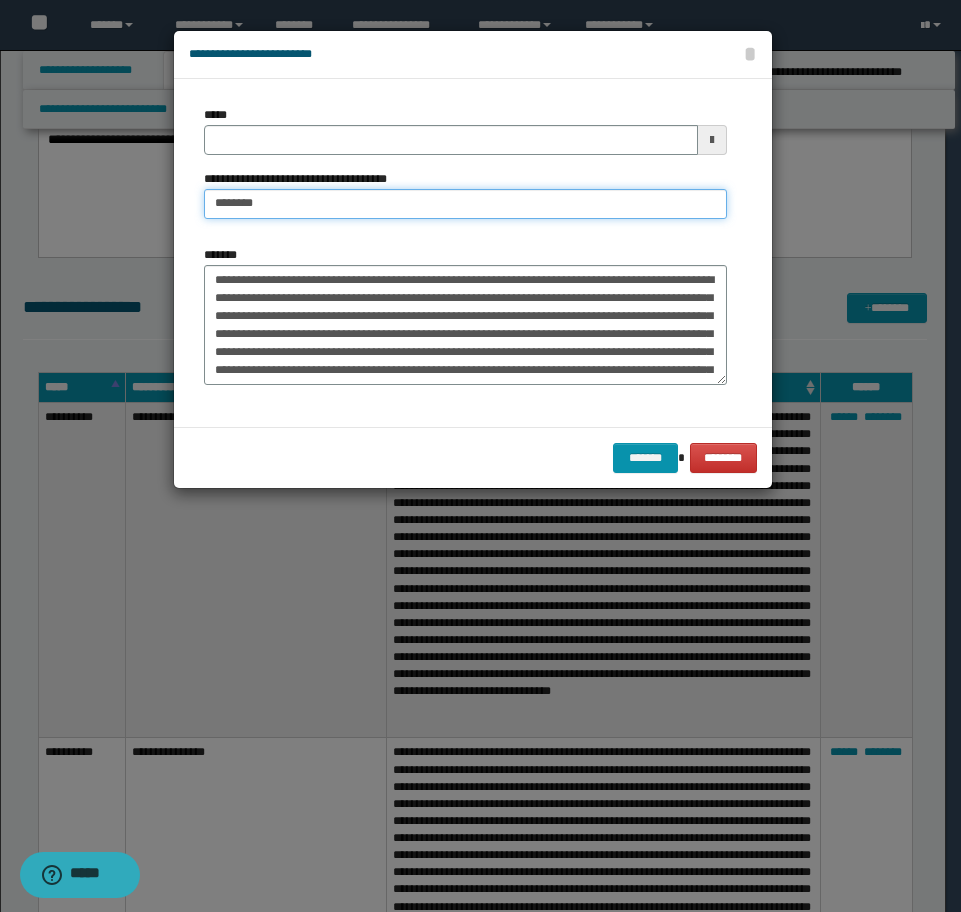 type on "**********" 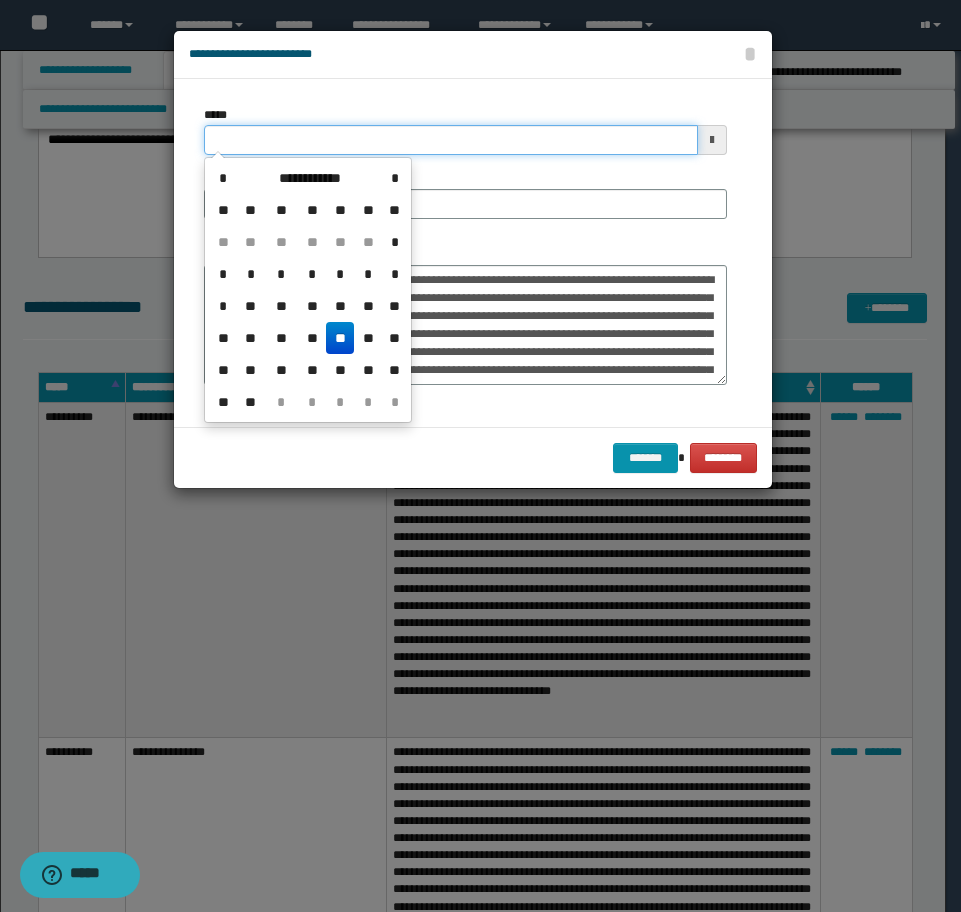 drag, startPoint x: 317, startPoint y: 143, endPoint x: 85, endPoint y: 149, distance: 232.07758 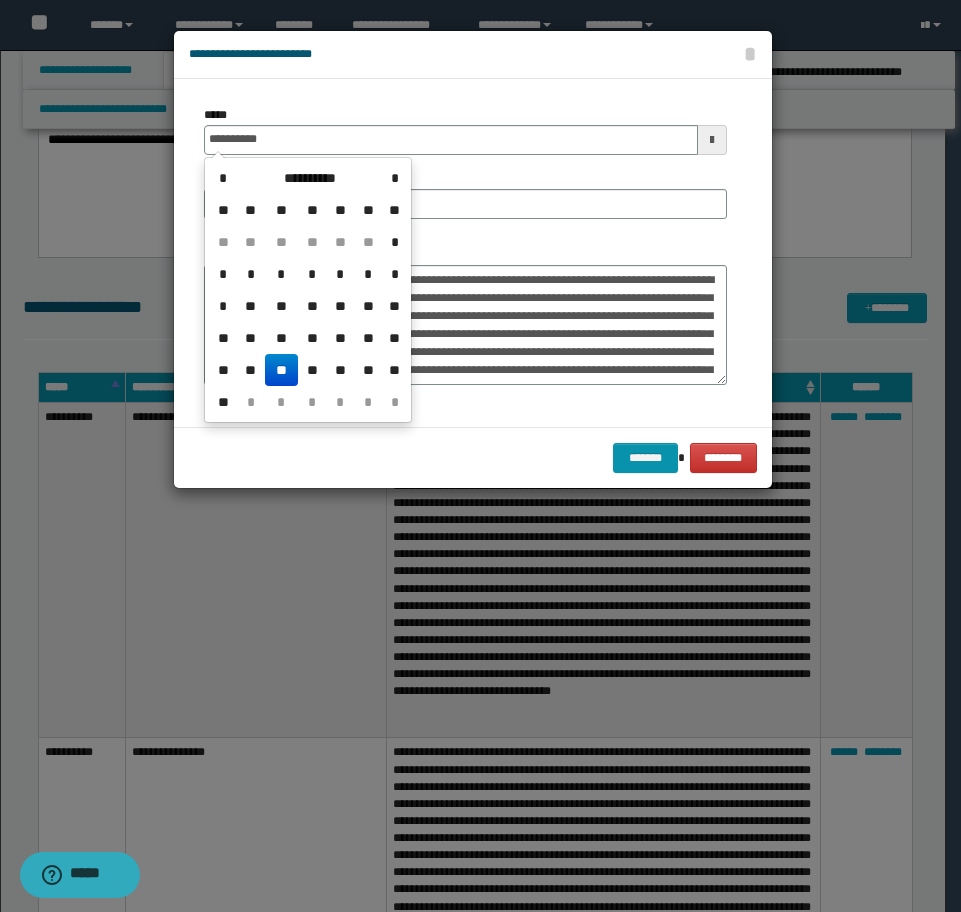 click on "**" at bounding box center [281, 370] 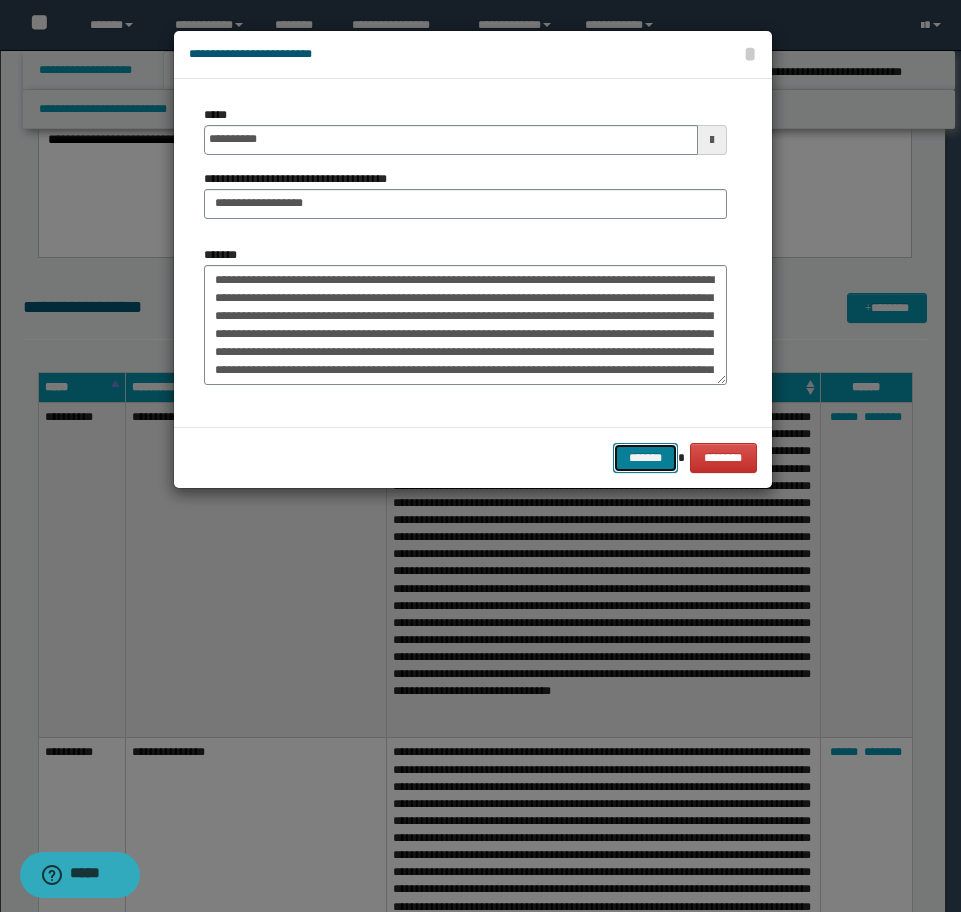 click on "*******" at bounding box center [645, 458] 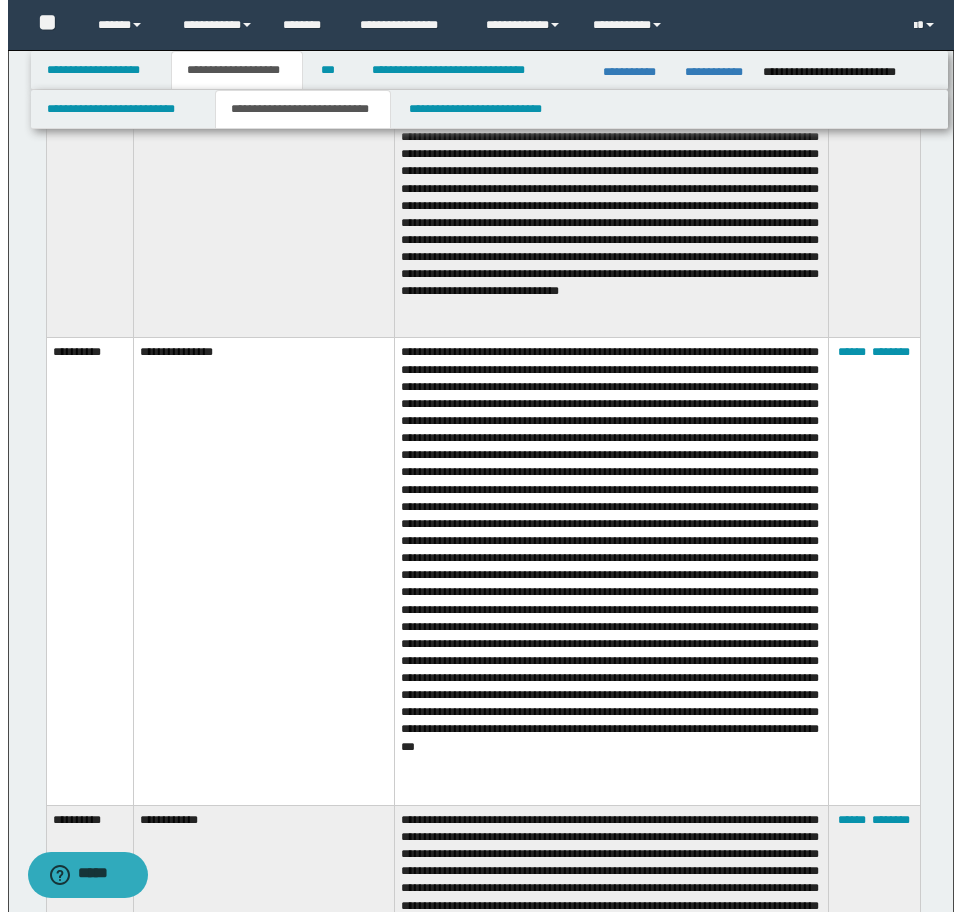 scroll, scrollTop: 4238, scrollLeft: 0, axis: vertical 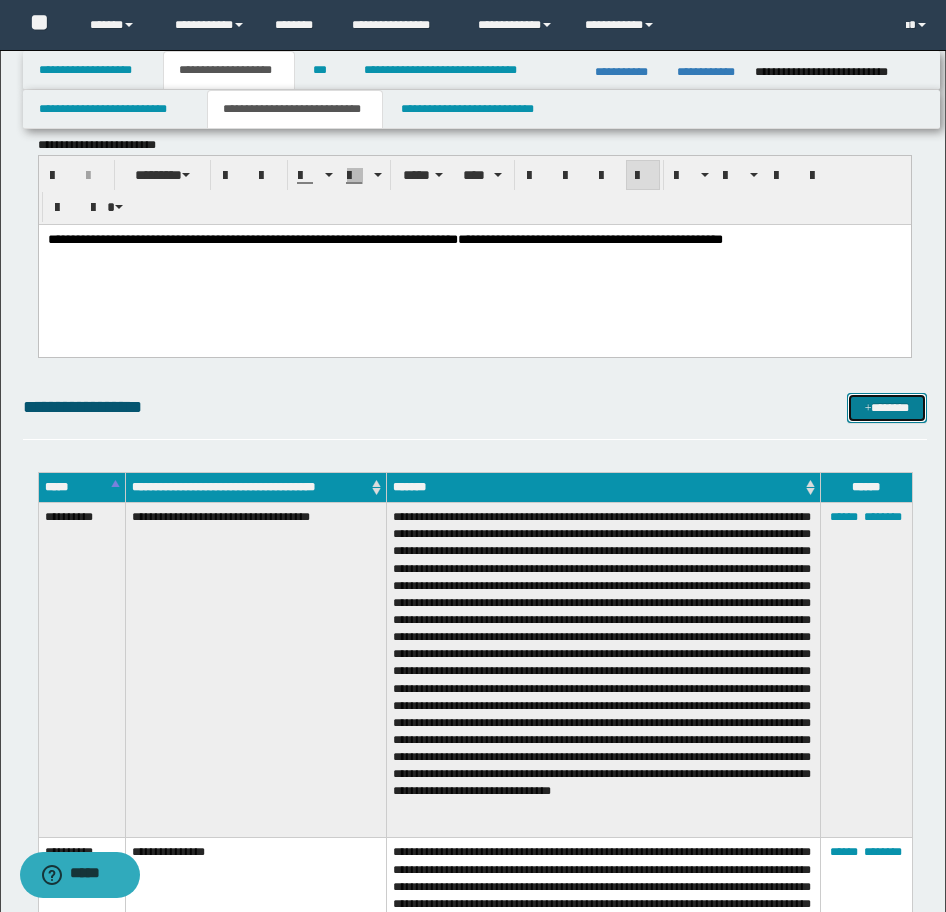 click on "*******" at bounding box center (887, 408) 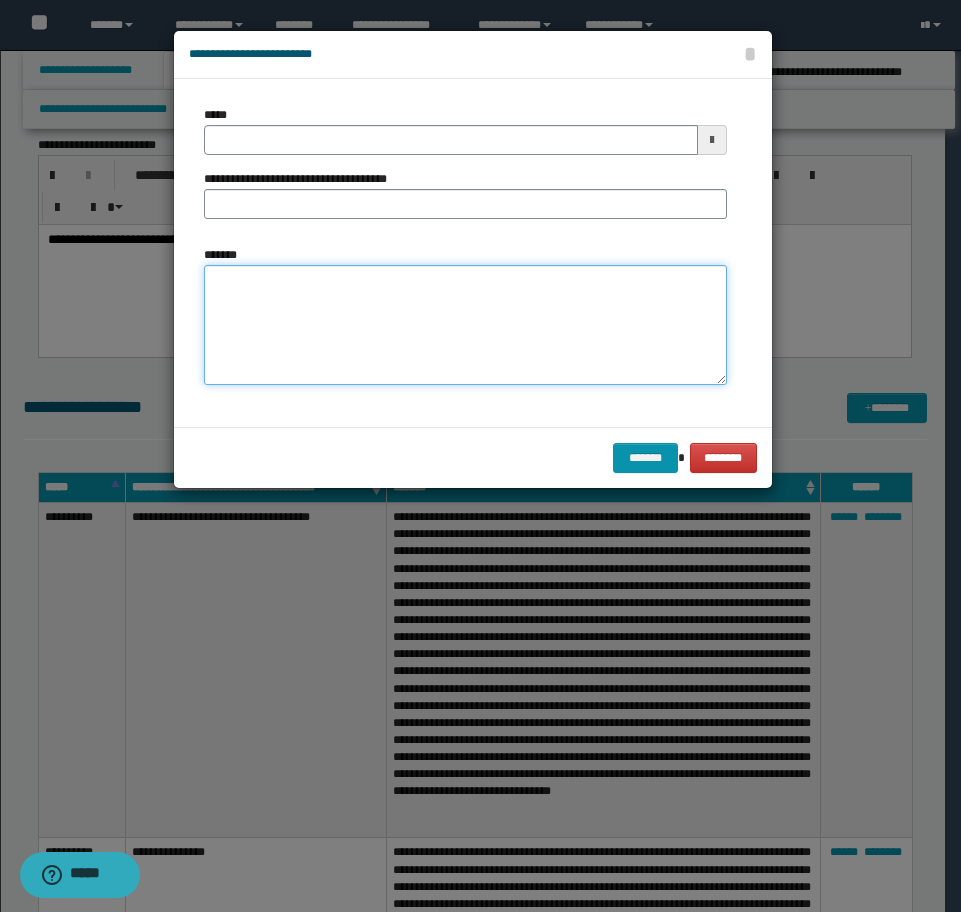 click on "*******" at bounding box center (465, 325) 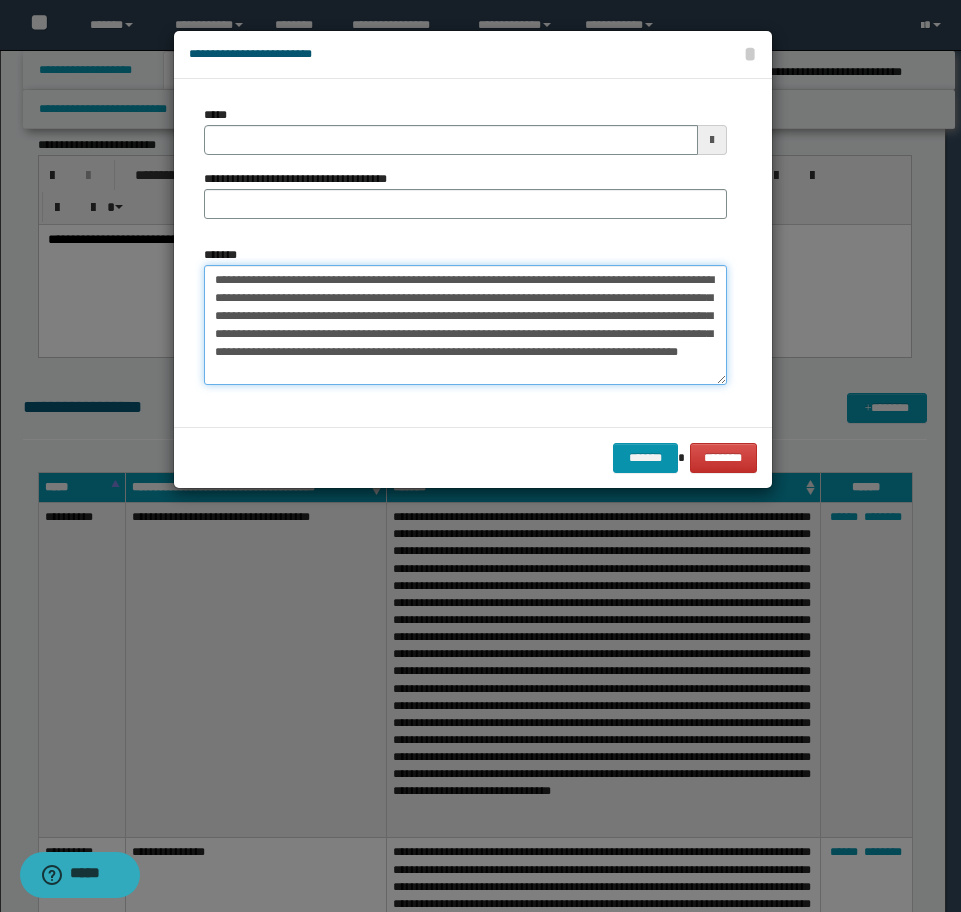 drag, startPoint x: 346, startPoint y: 279, endPoint x: 49, endPoint y: 276, distance: 297.01514 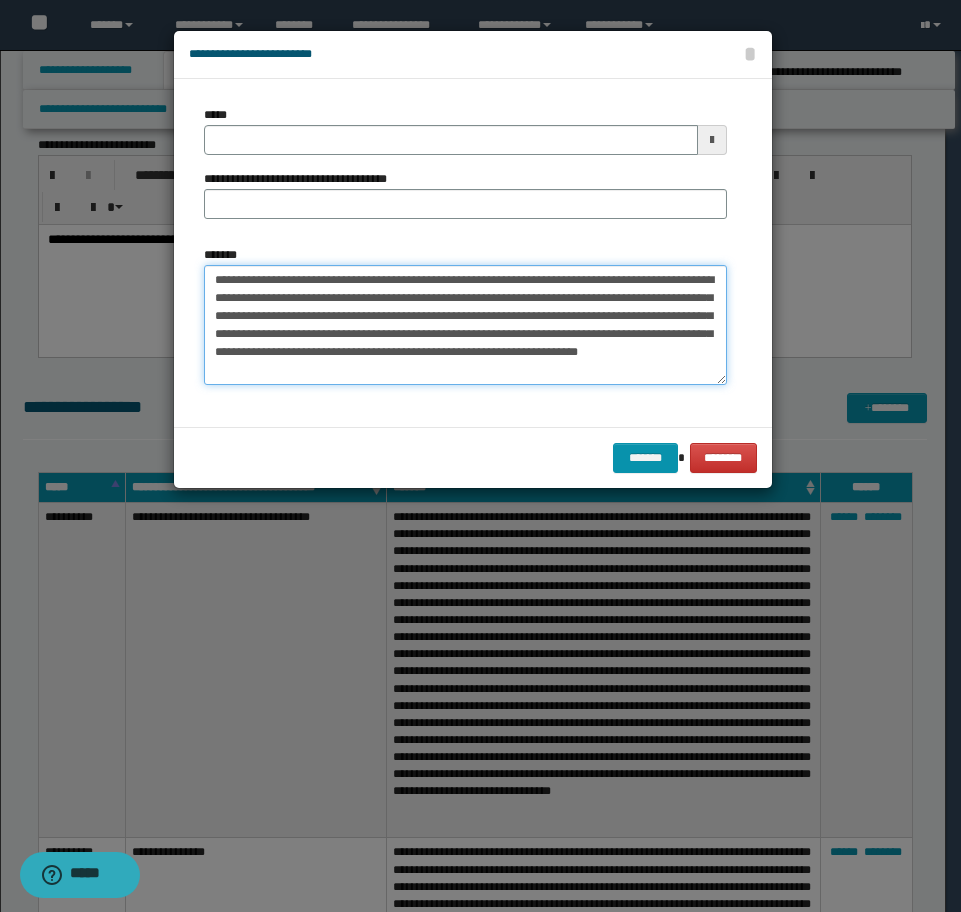 type on "**********" 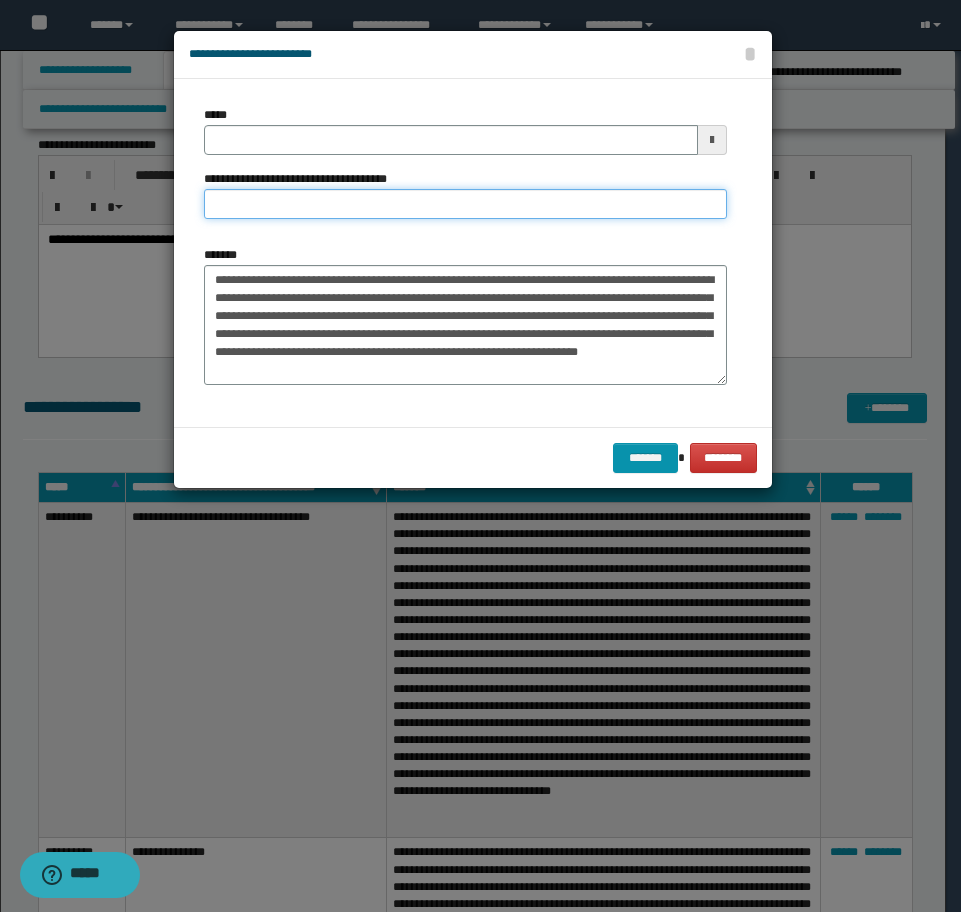 click on "**********" at bounding box center (465, 204) 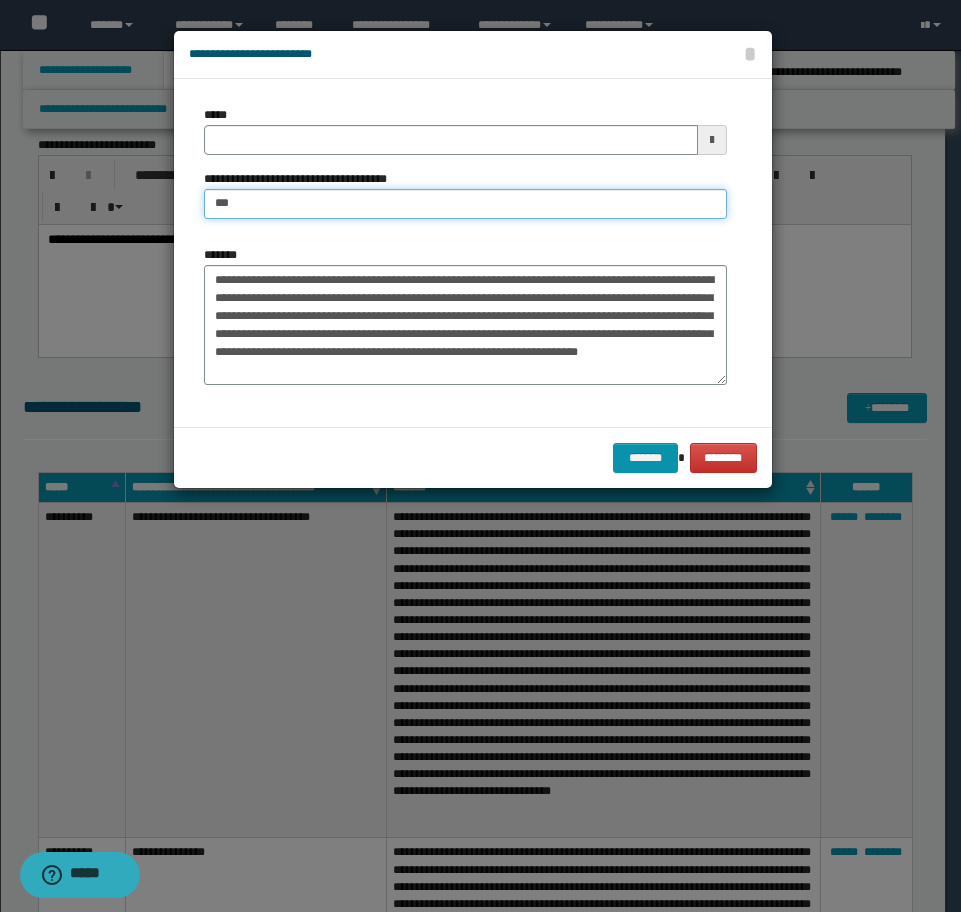 type on "**********" 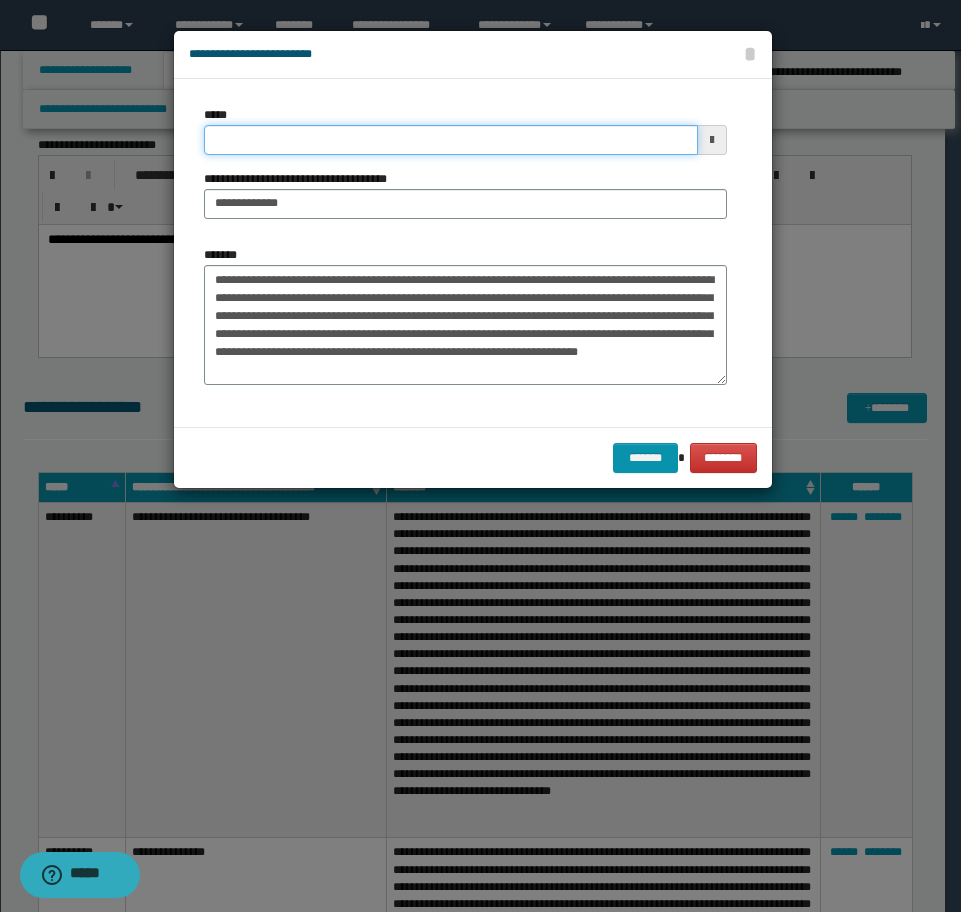 click on "*****" at bounding box center [451, 140] 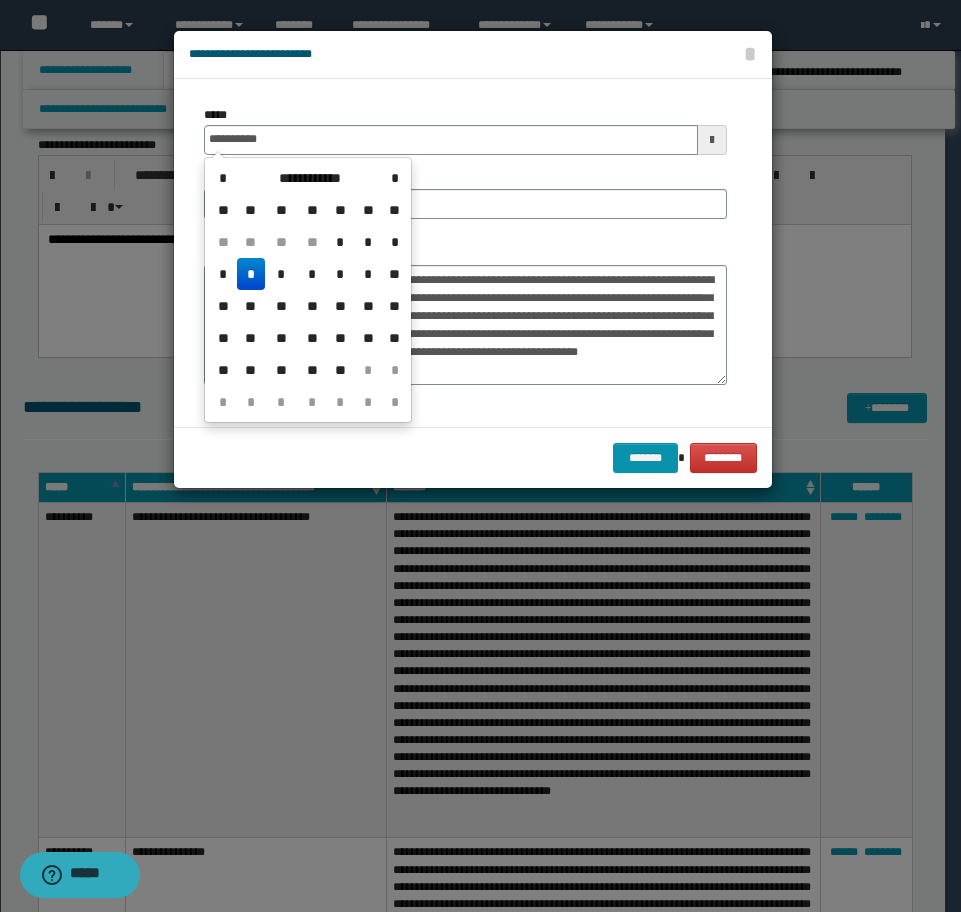click on "*" at bounding box center (251, 274) 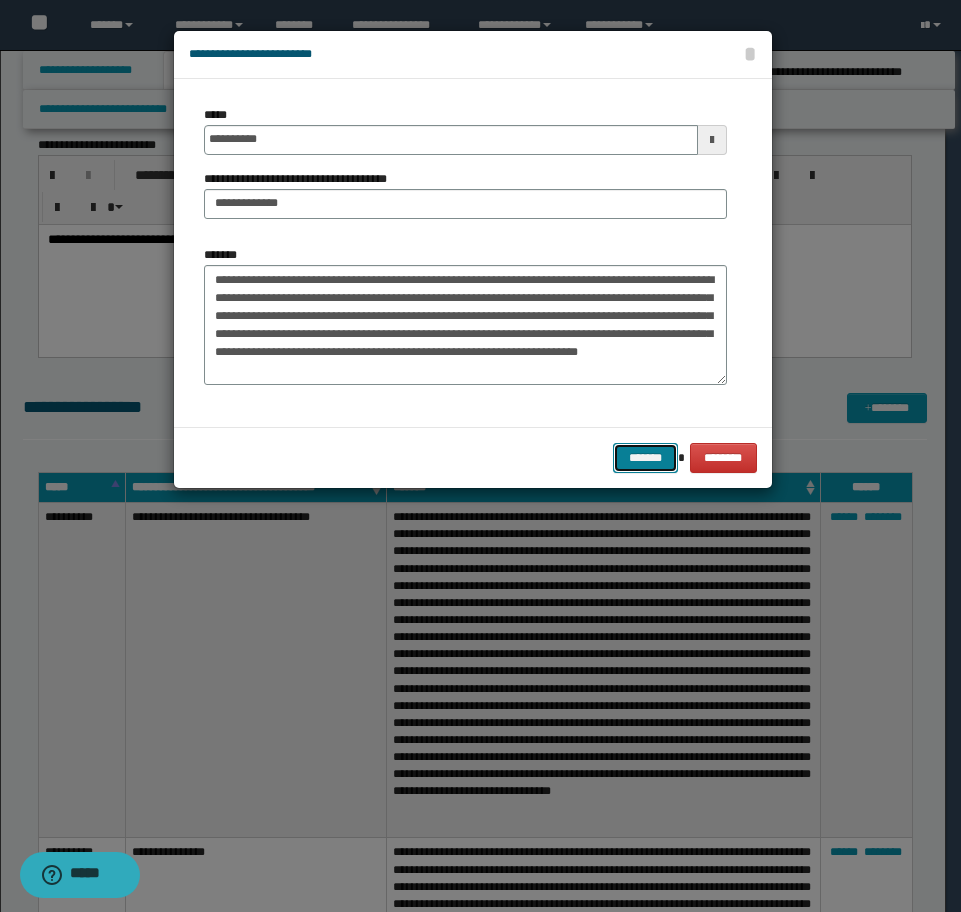 click on "*******" at bounding box center [645, 458] 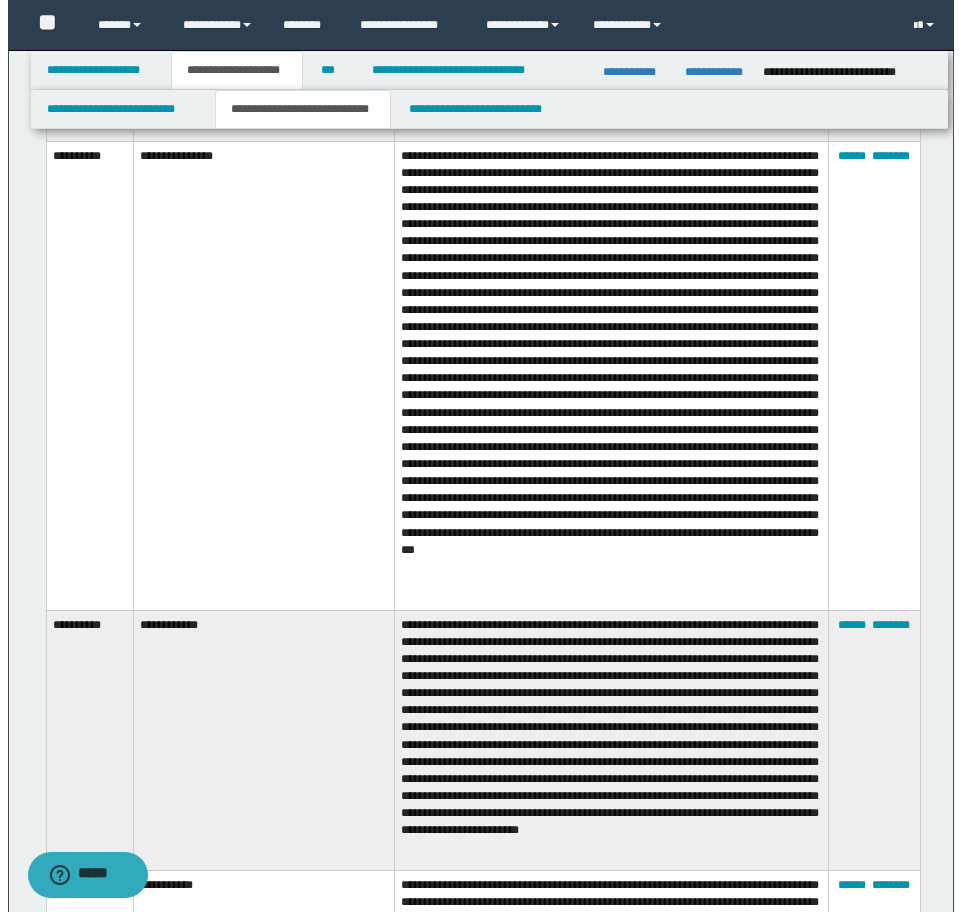 scroll, scrollTop: 4438, scrollLeft: 0, axis: vertical 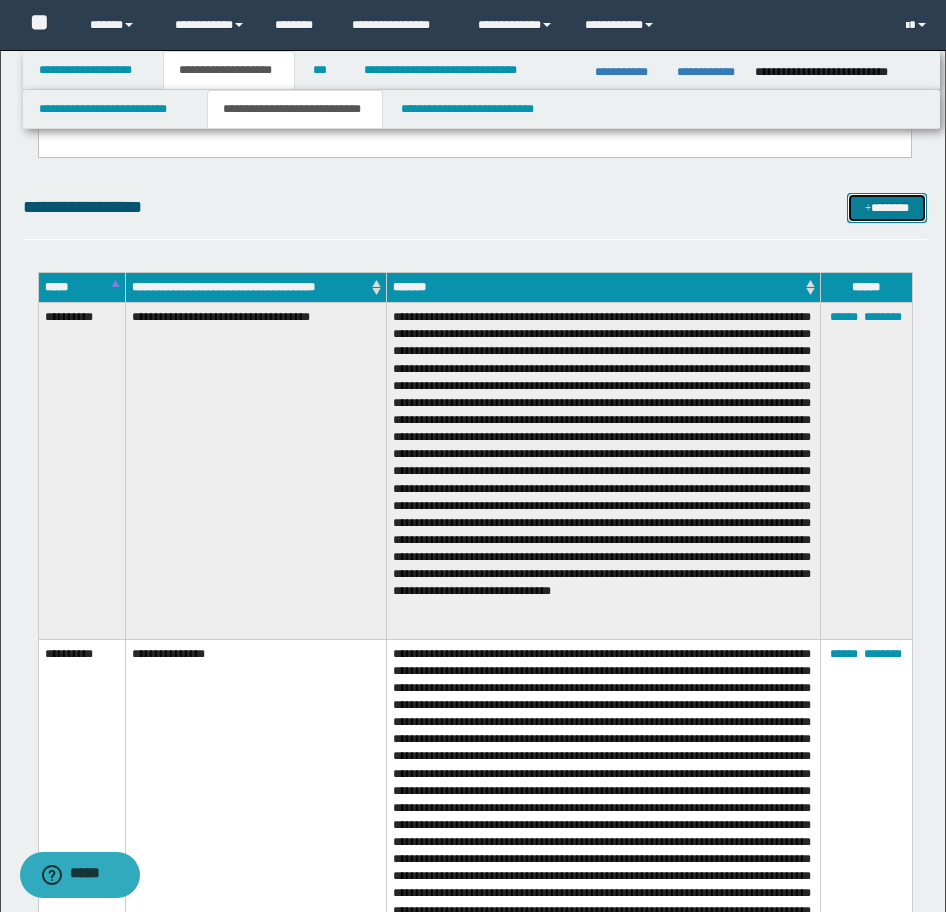click on "*******" at bounding box center [887, 208] 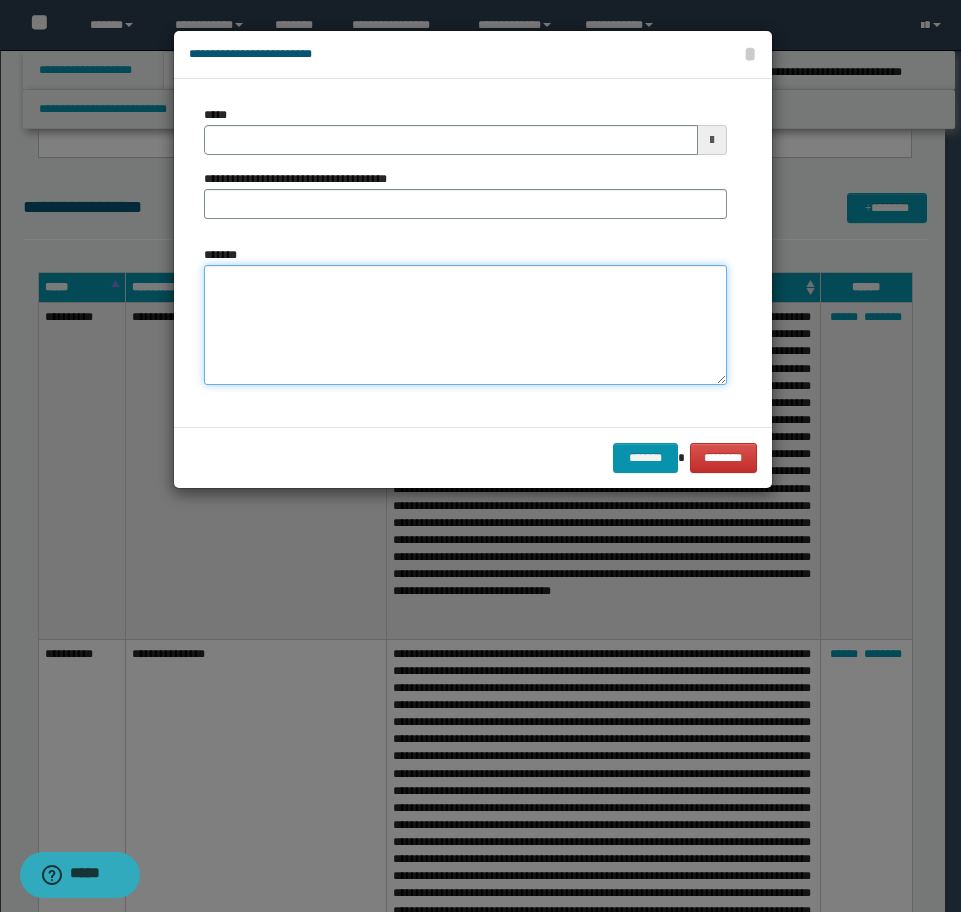click on "*******" at bounding box center (465, 325) 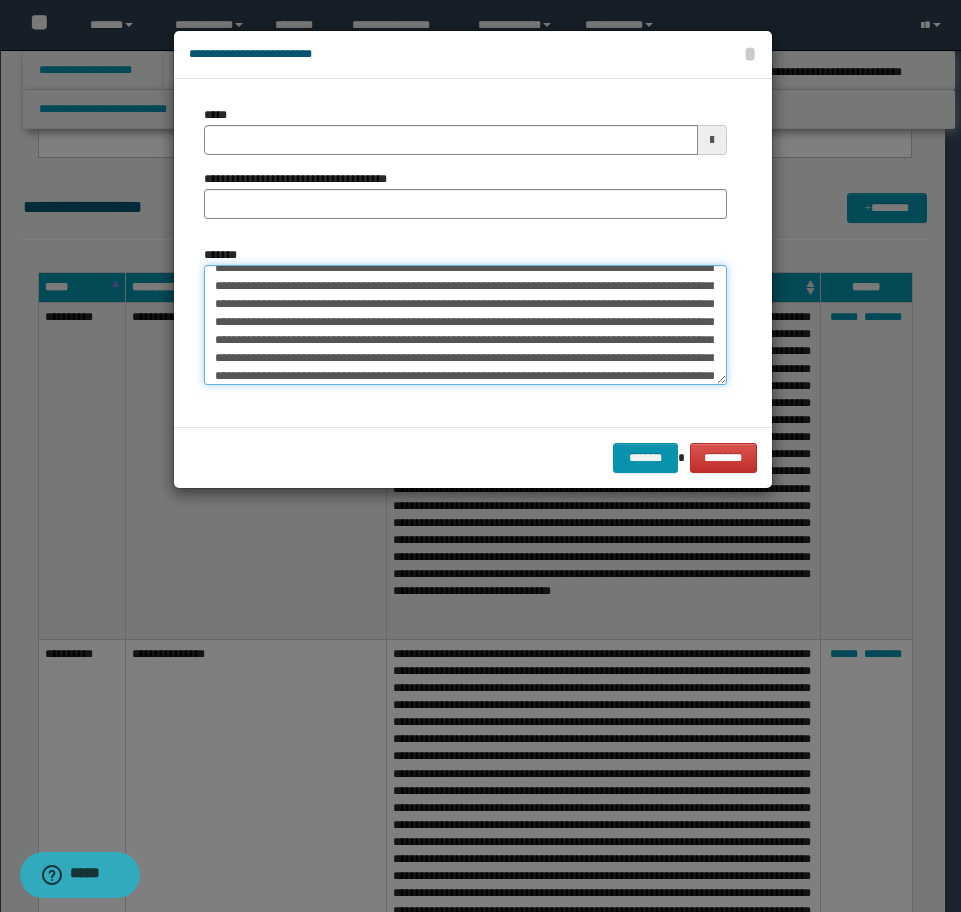 scroll, scrollTop: 0, scrollLeft: 0, axis: both 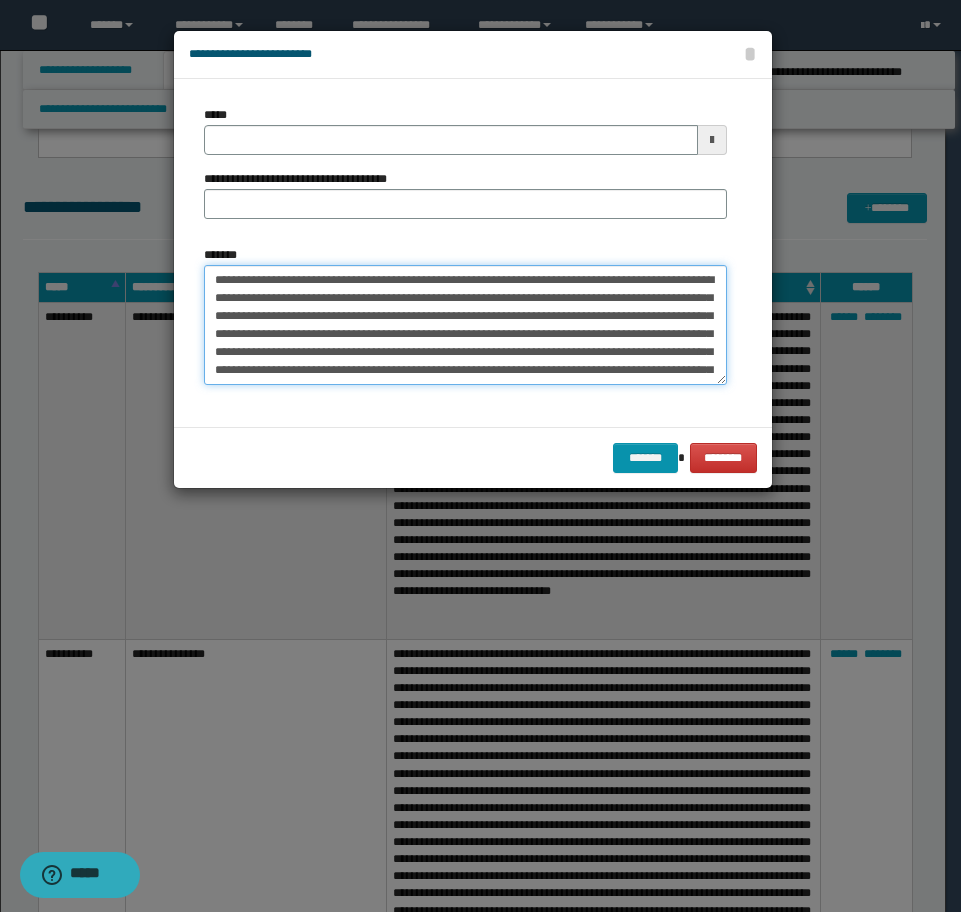 click on "**********" at bounding box center (465, 325) 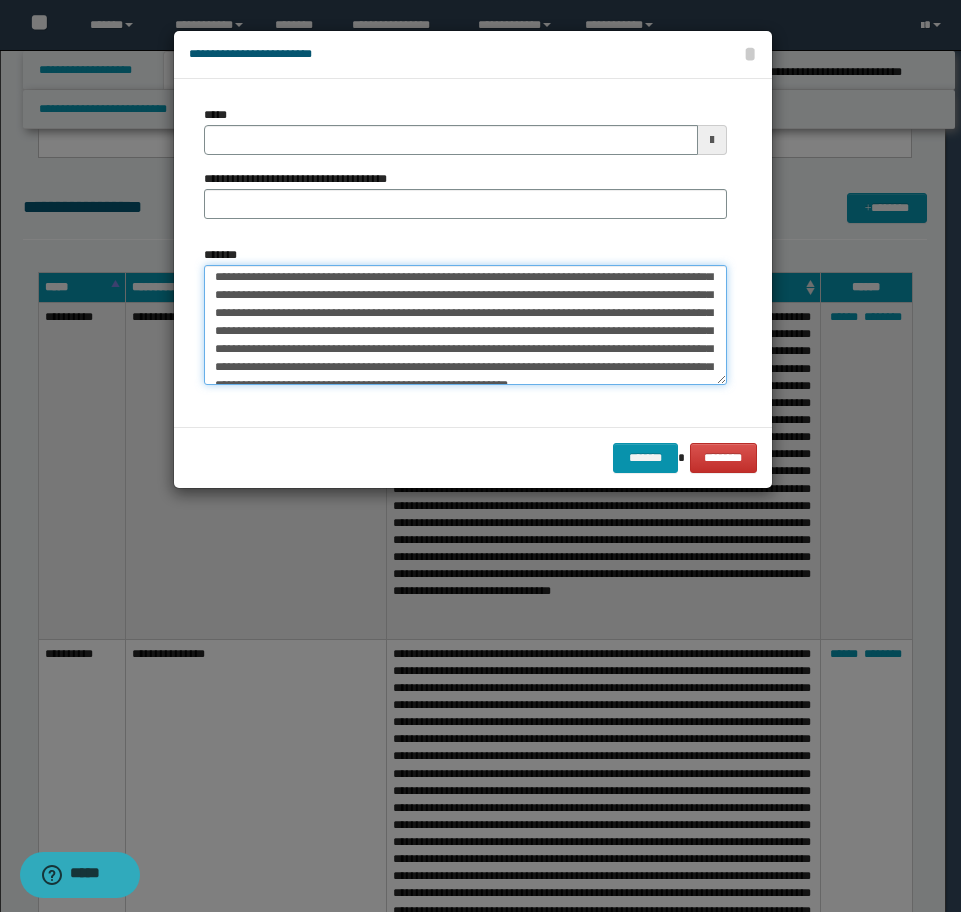 scroll, scrollTop: 72, scrollLeft: 0, axis: vertical 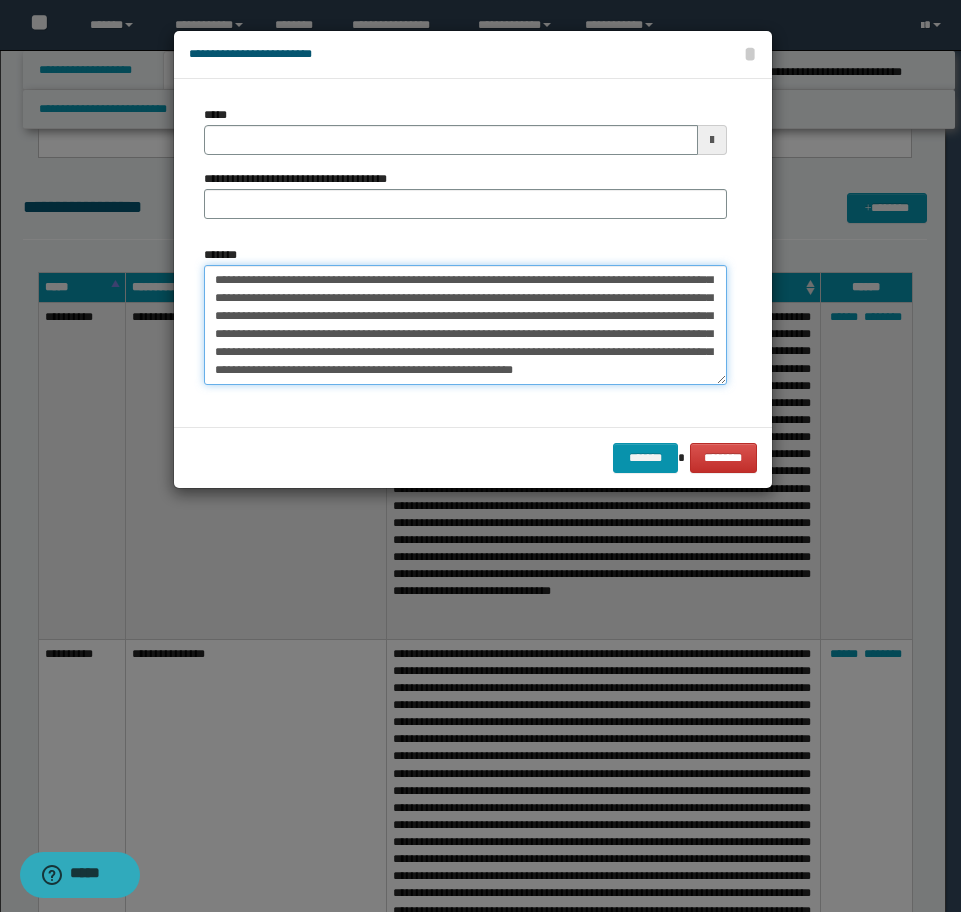 click on "**********" at bounding box center (465, 325) 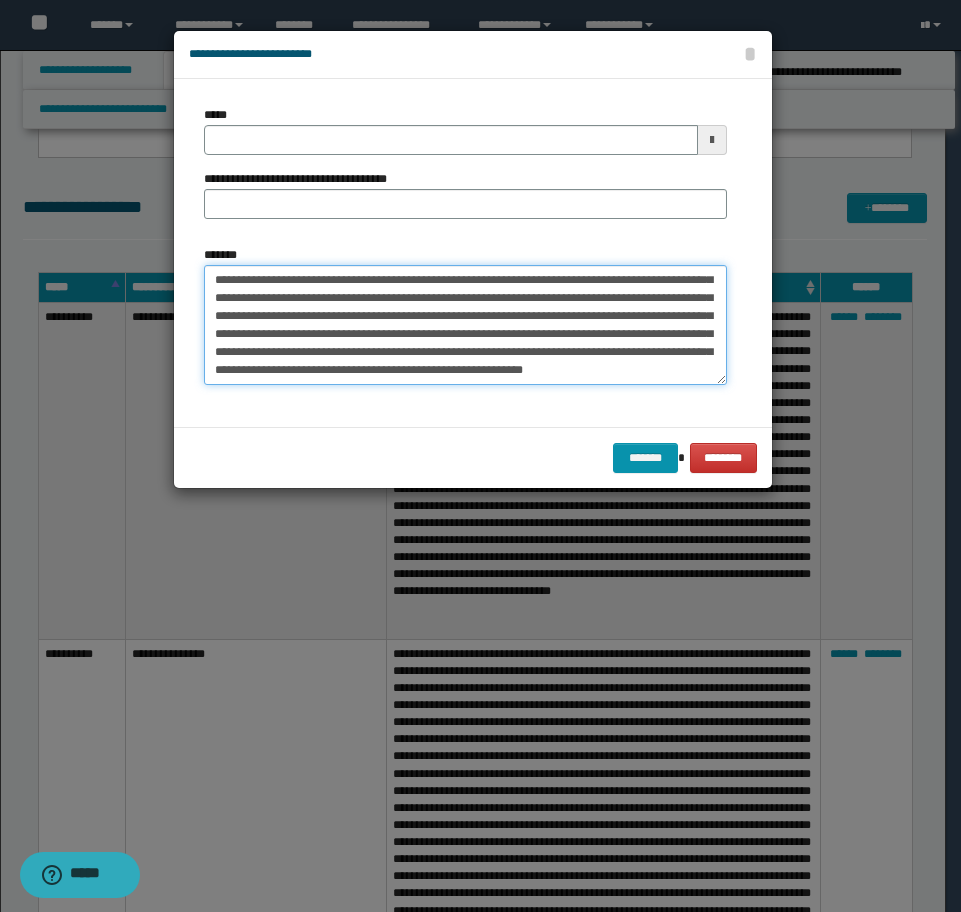 drag, startPoint x: 271, startPoint y: 369, endPoint x: 658, endPoint y: 388, distance: 387.46613 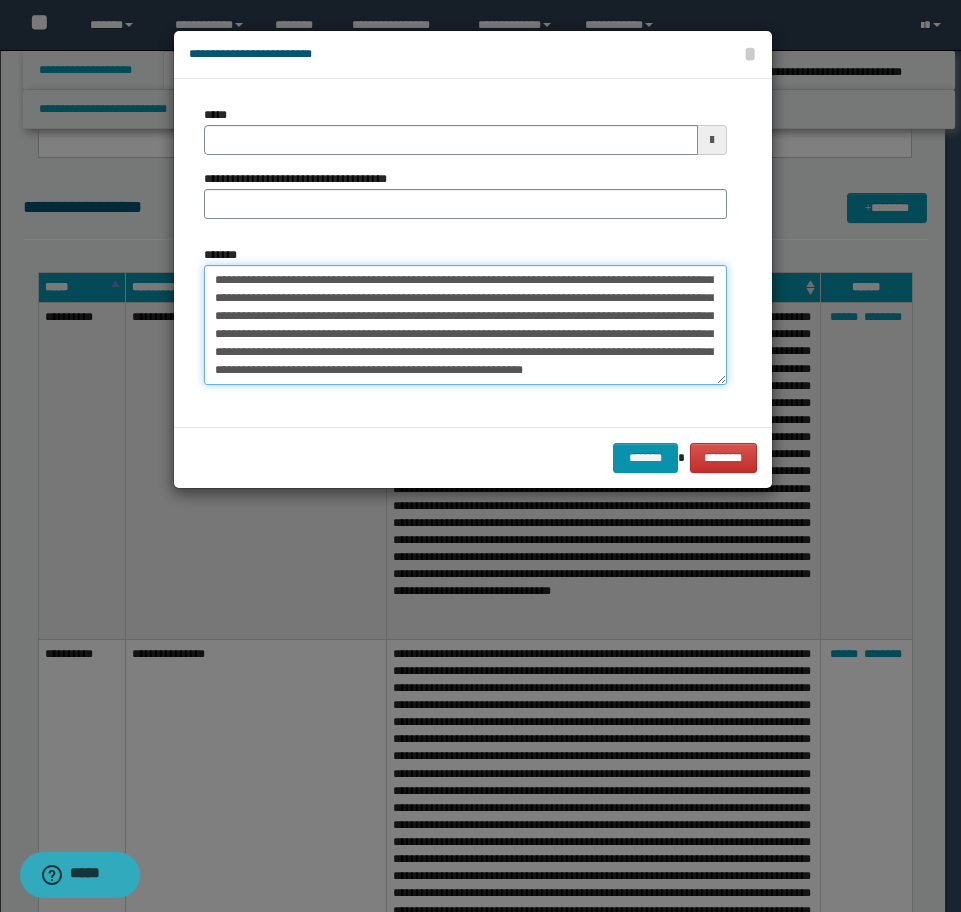 type on "**********" 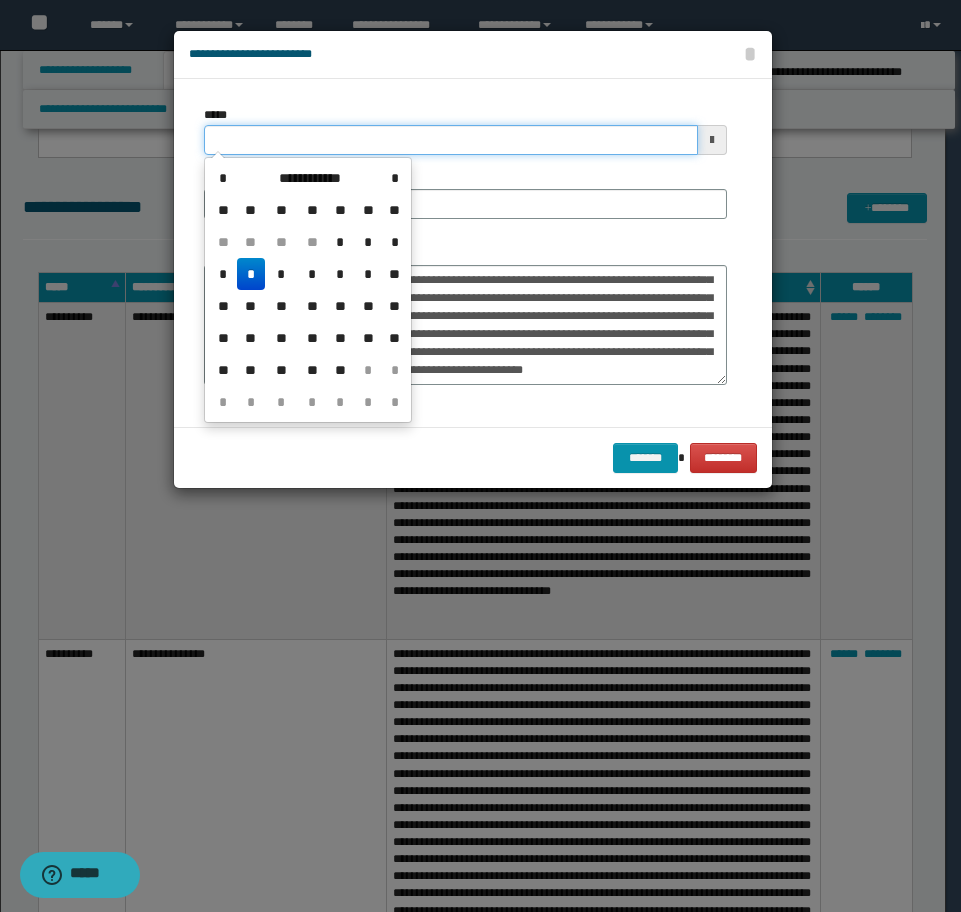click on "*****" at bounding box center (451, 140) 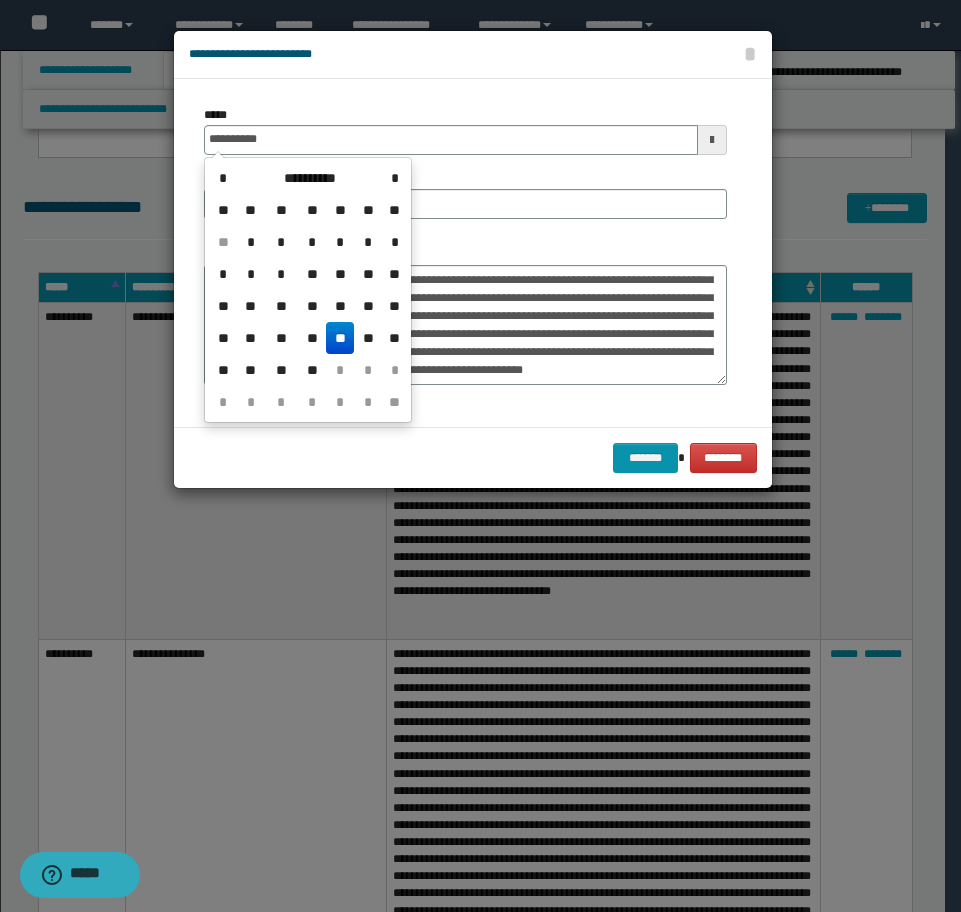 click on "**" at bounding box center (340, 338) 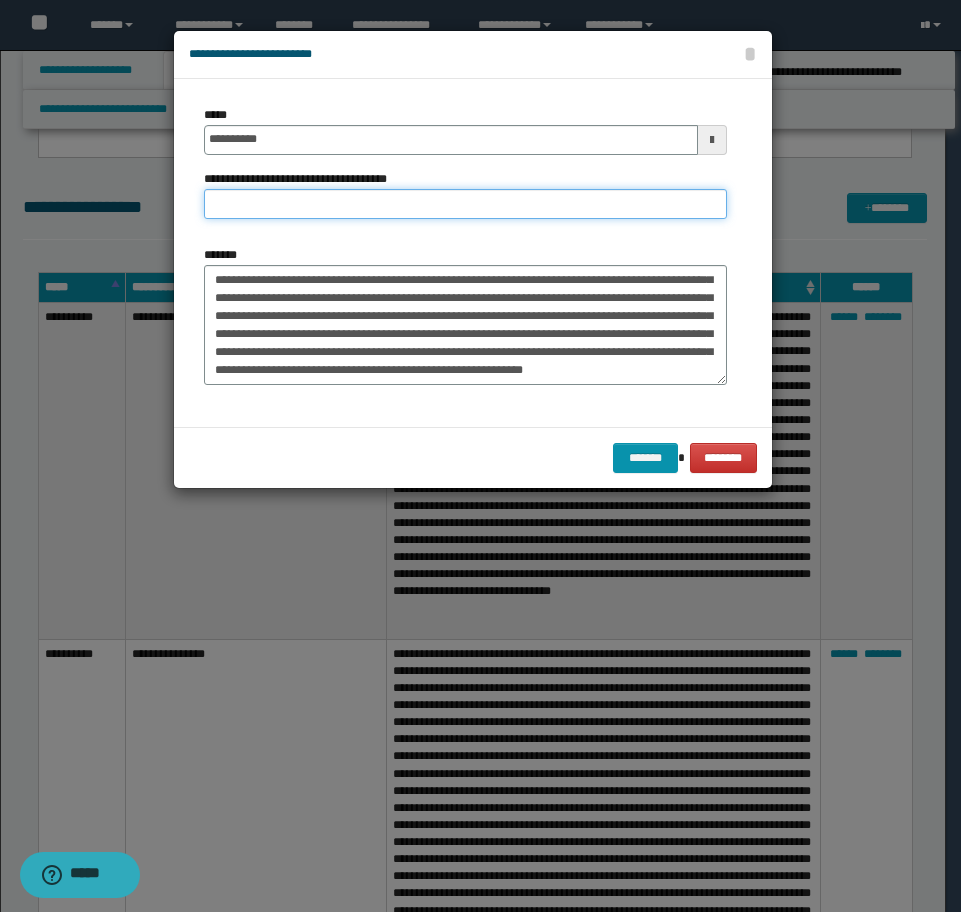click on "**********" at bounding box center (465, 204) 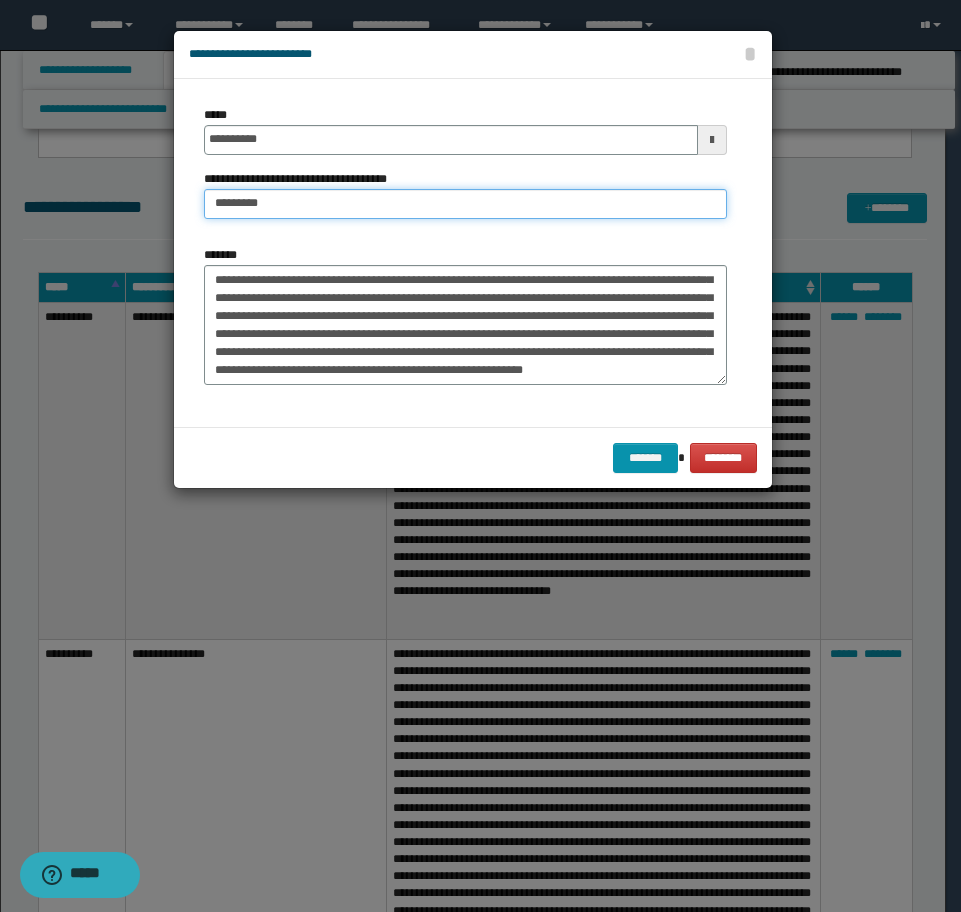 type on "**********" 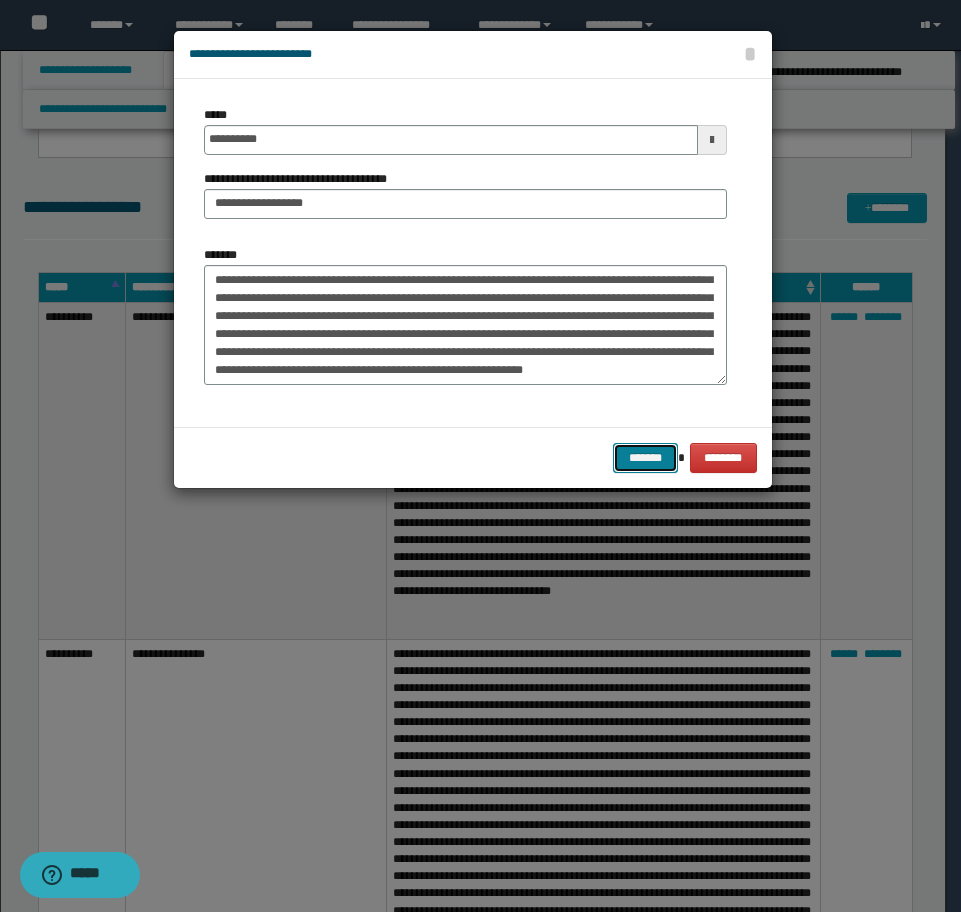 click on "*******" at bounding box center (645, 458) 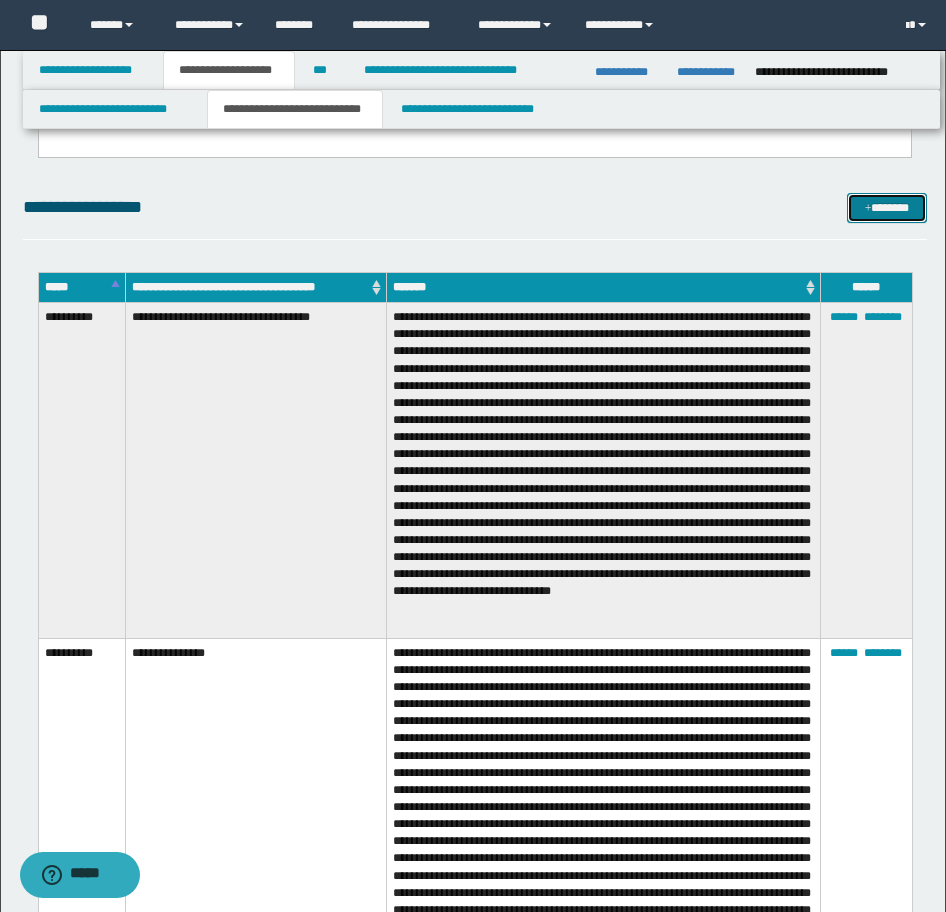 click on "*******" at bounding box center [887, 208] 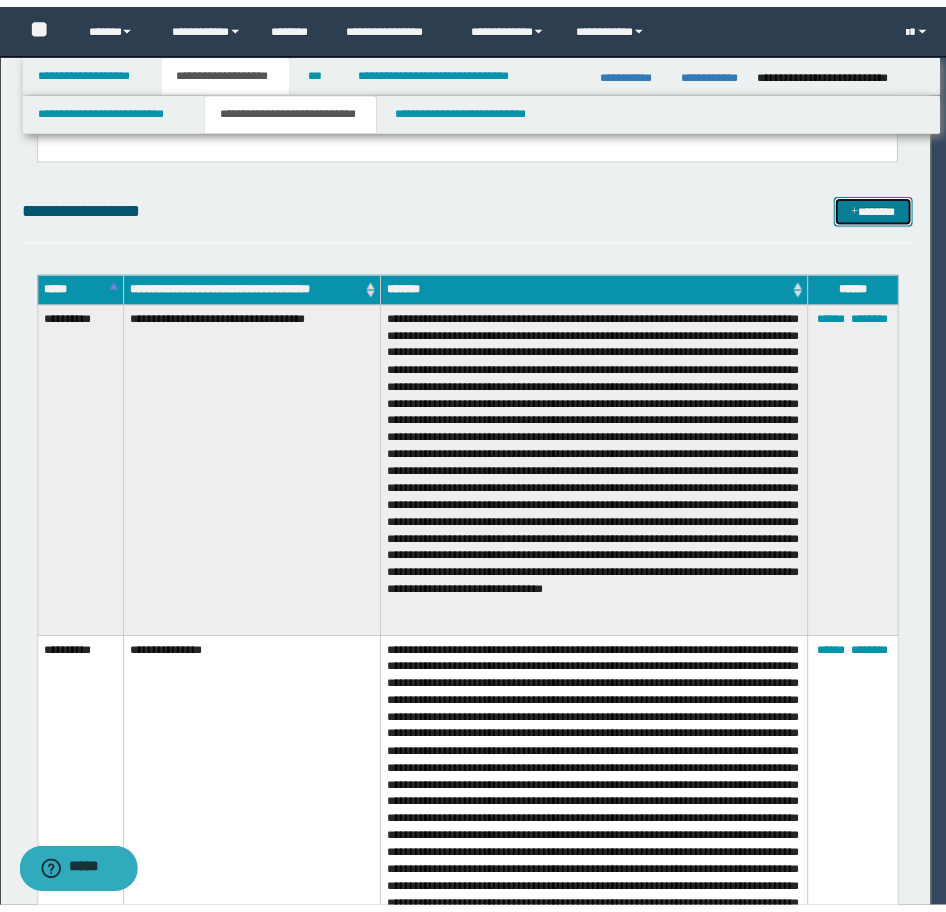 scroll, scrollTop: 0, scrollLeft: 0, axis: both 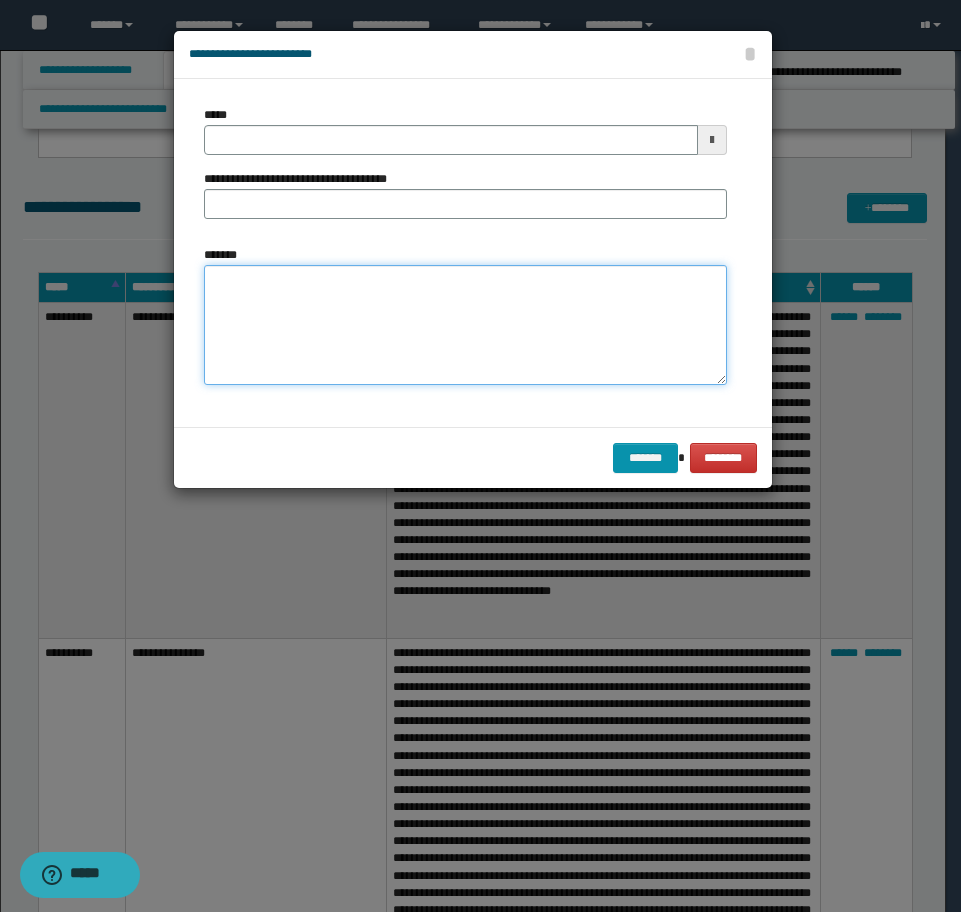 click on "*******" at bounding box center (465, 325) 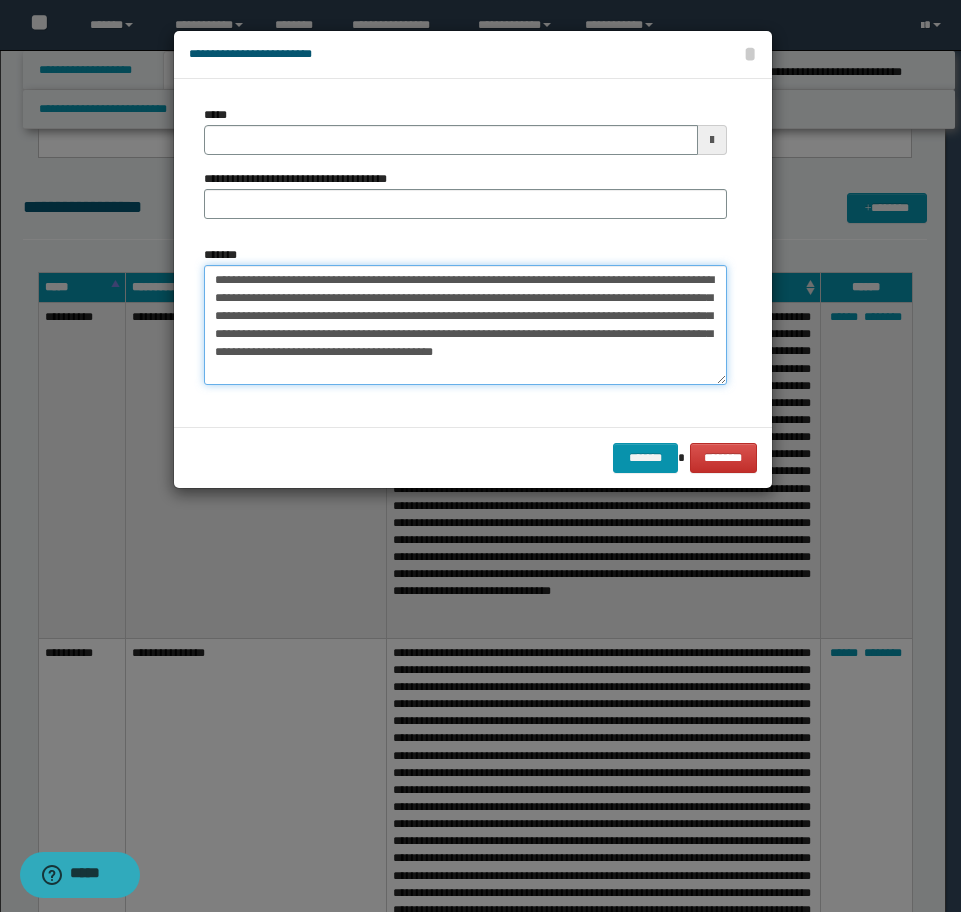 type on "**********" 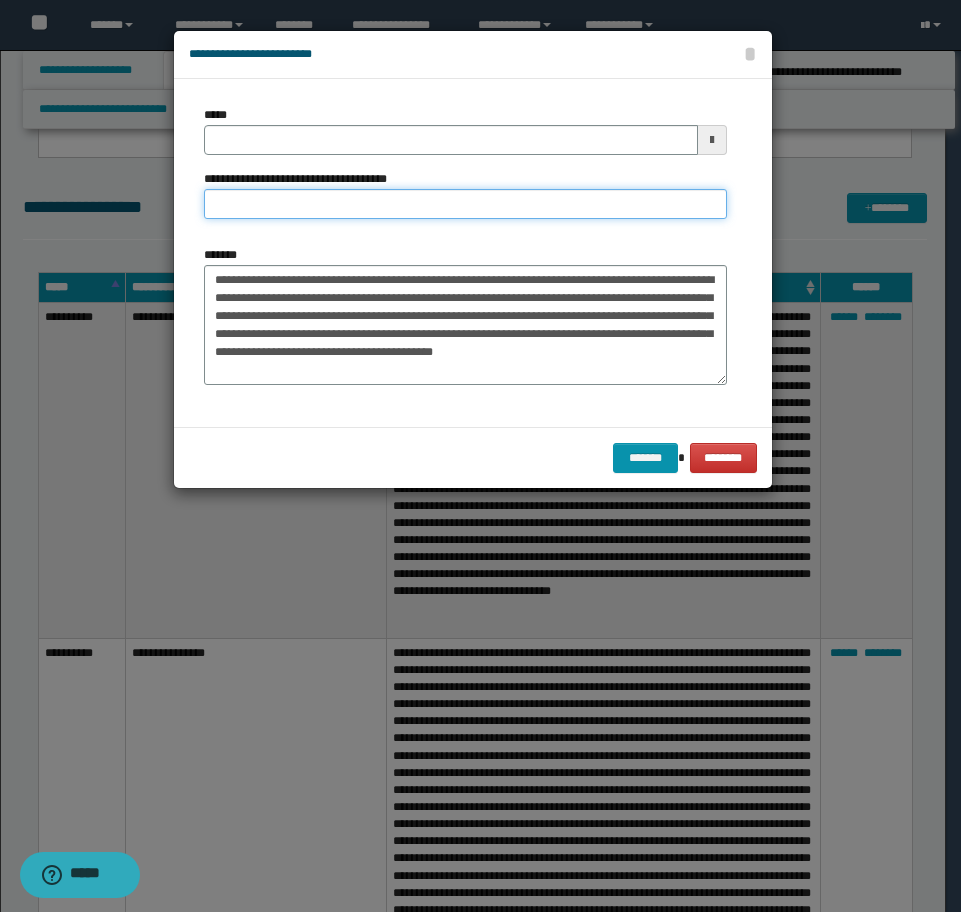 click on "**********" at bounding box center [465, 204] 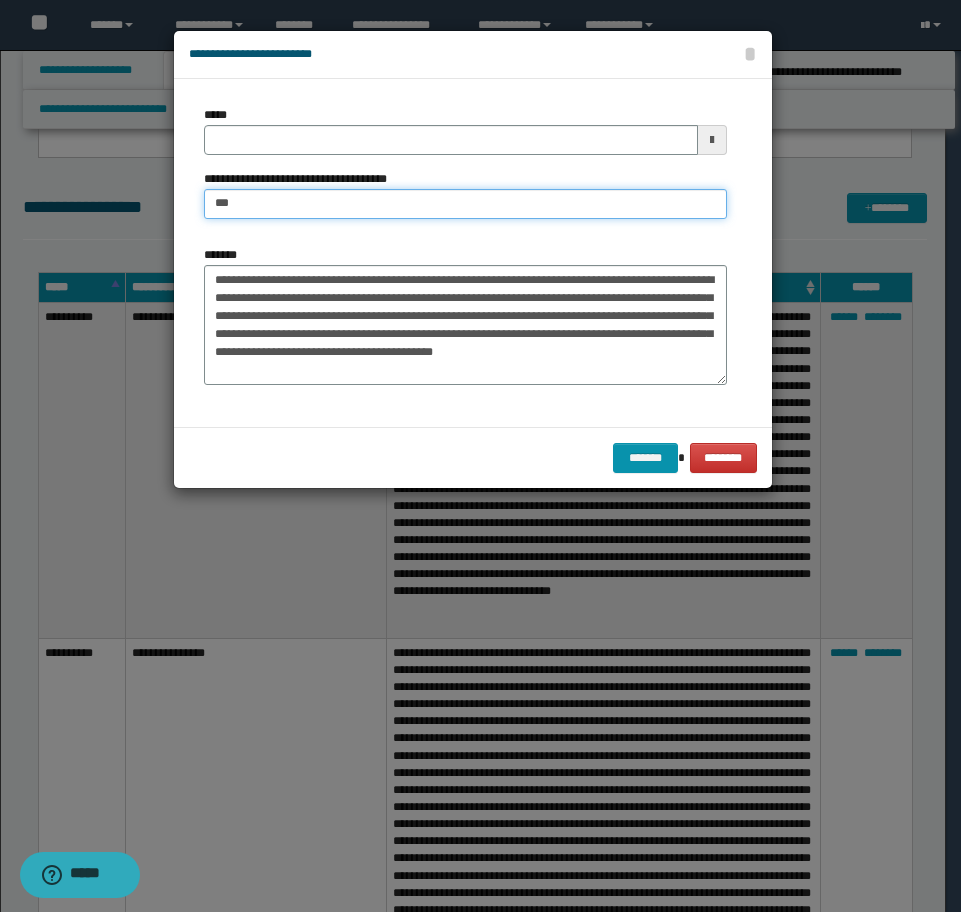 type on "********" 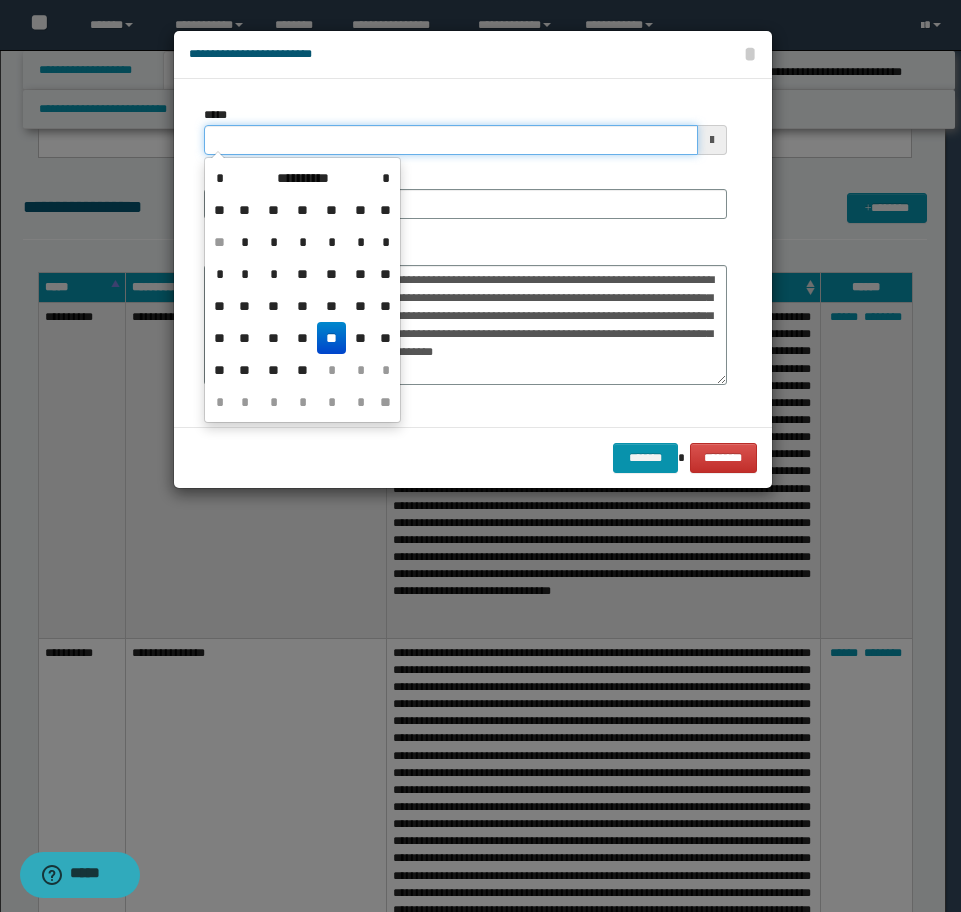 click on "*****" at bounding box center [451, 140] 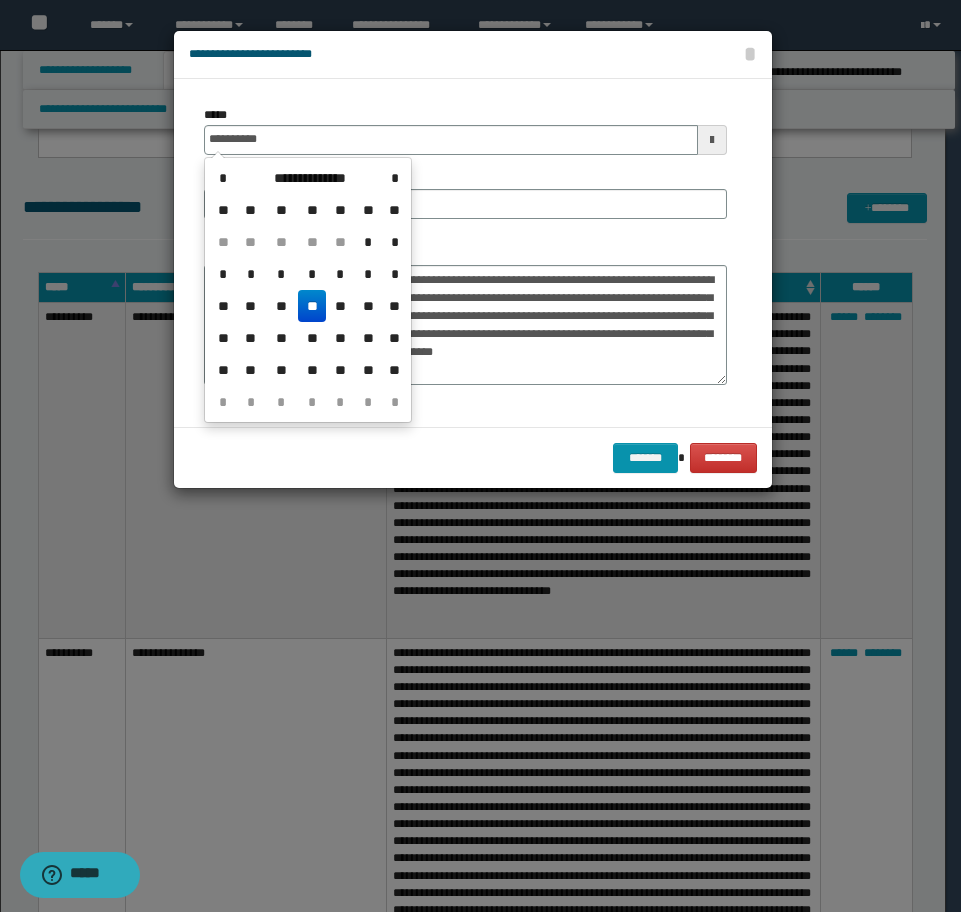 click on "**" at bounding box center [312, 306] 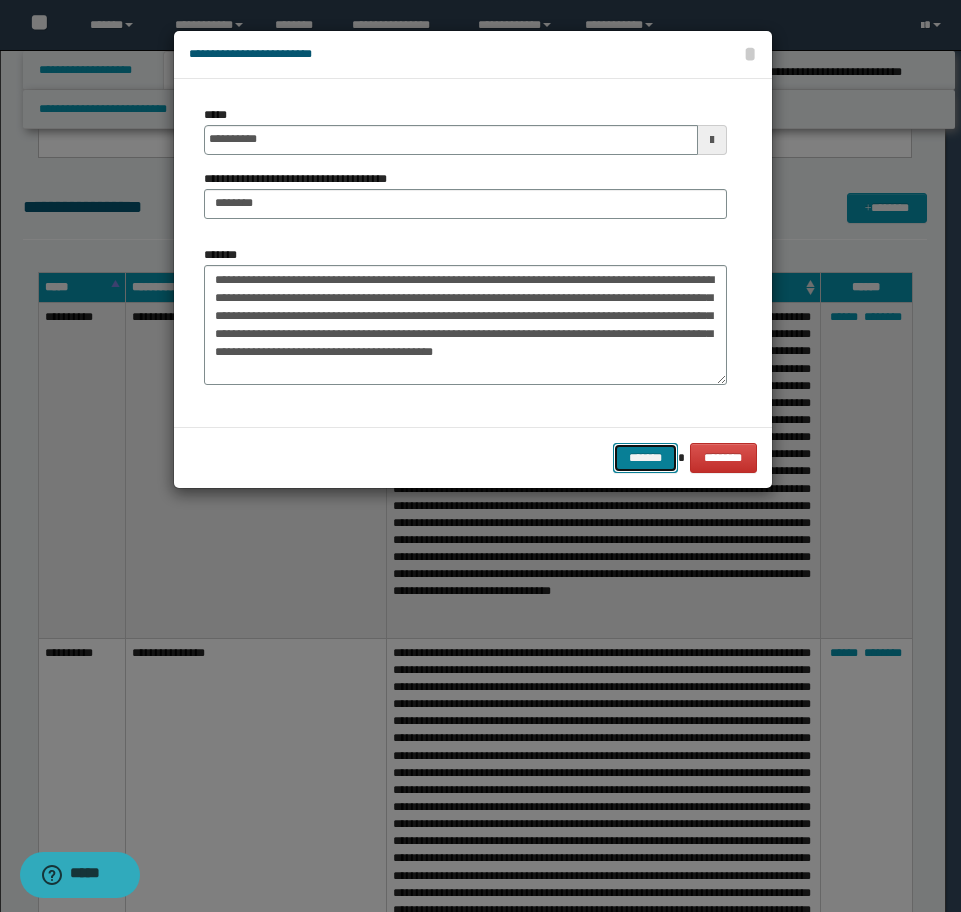 click on "*******" at bounding box center (645, 458) 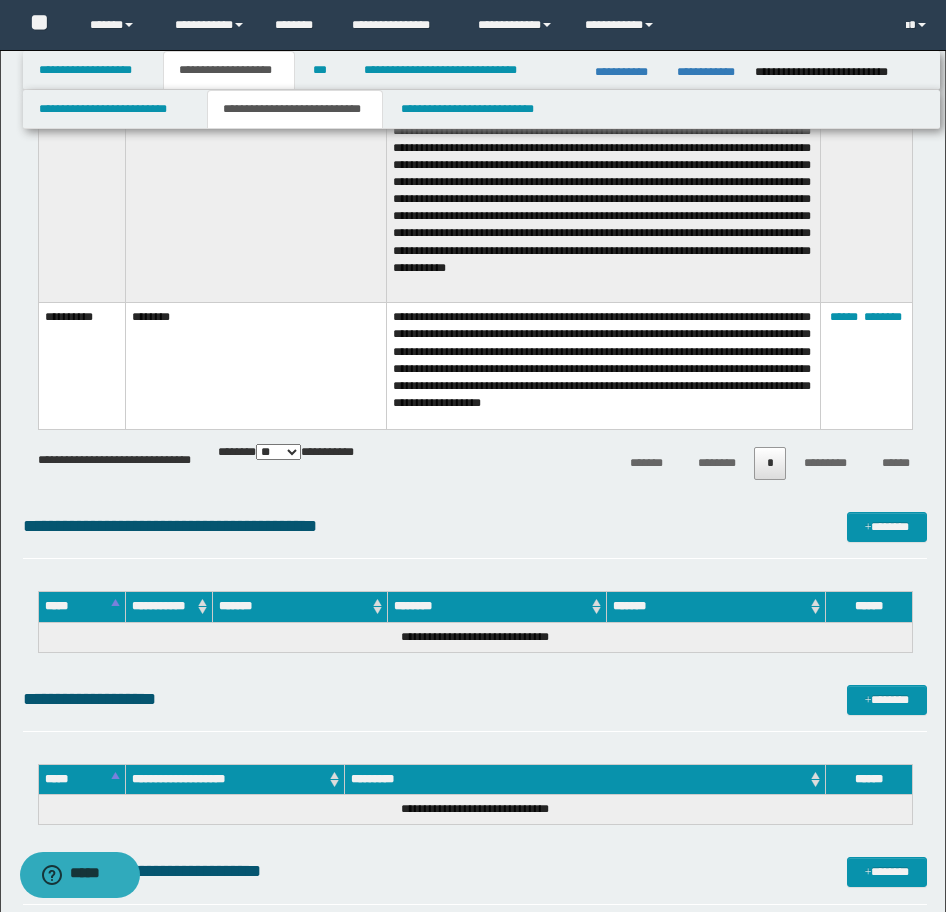 scroll, scrollTop: 6438, scrollLeft: 0, axis: vertical 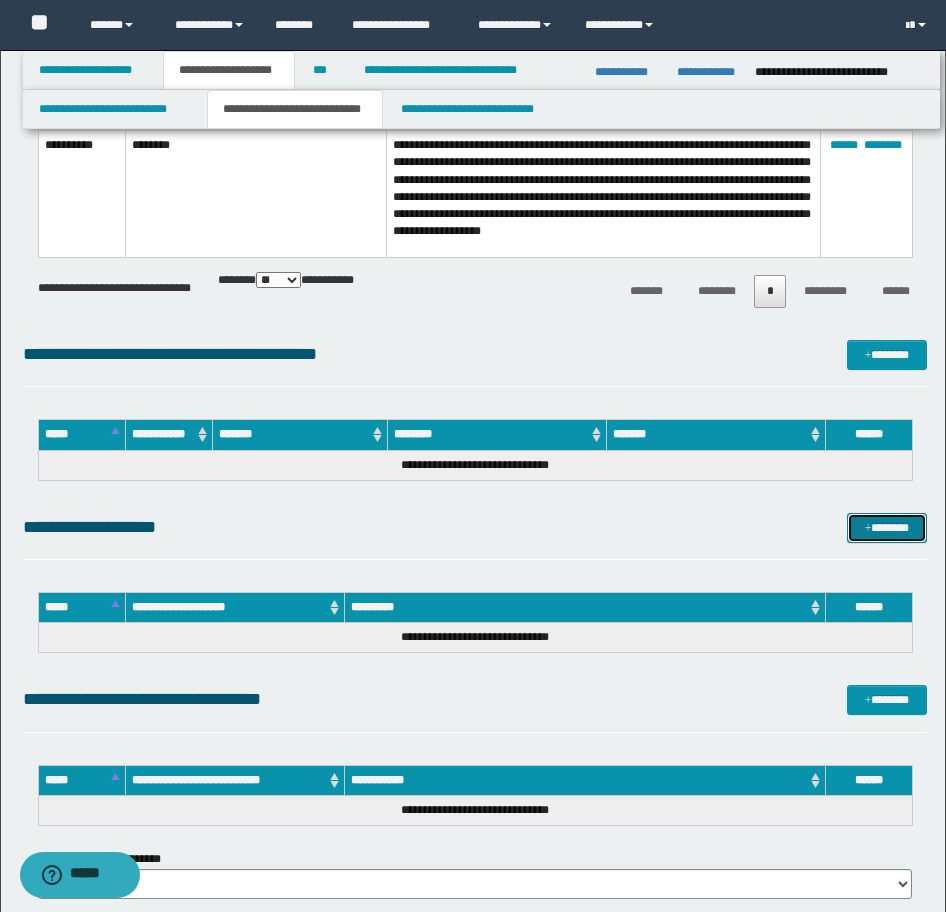 click on "*******" at bounding box center (887, 528) 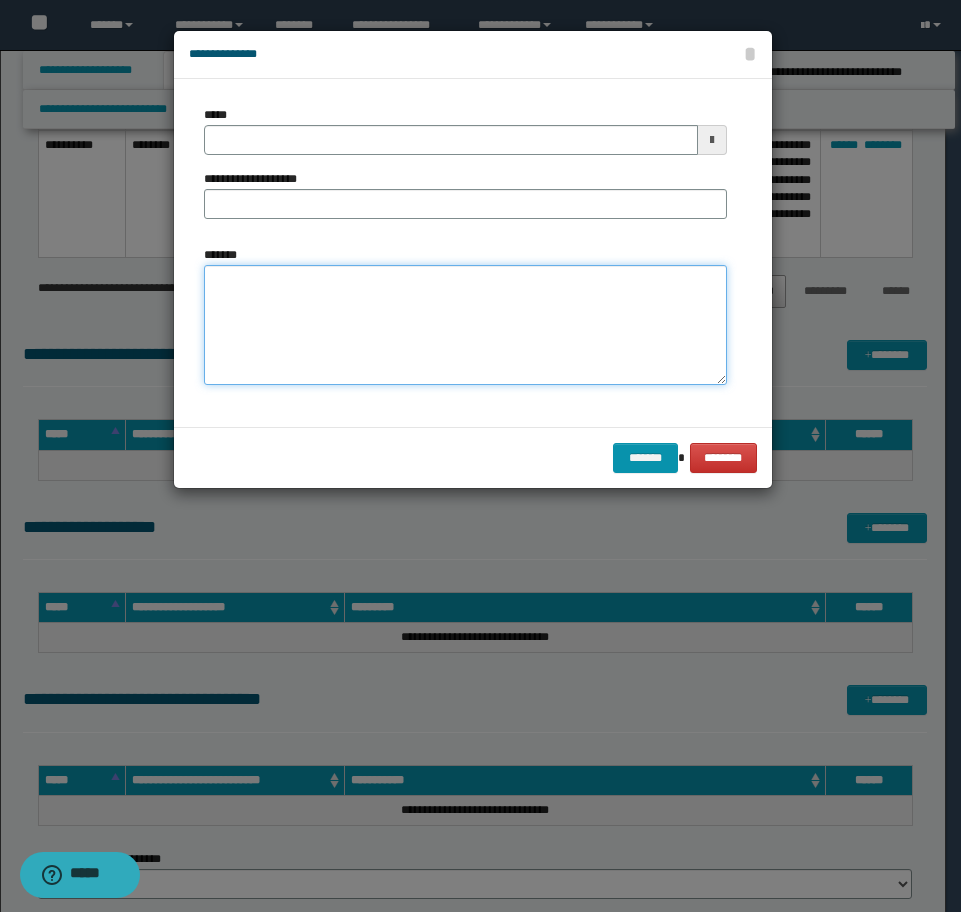 click on "*******" at bounding box center [465, 325] 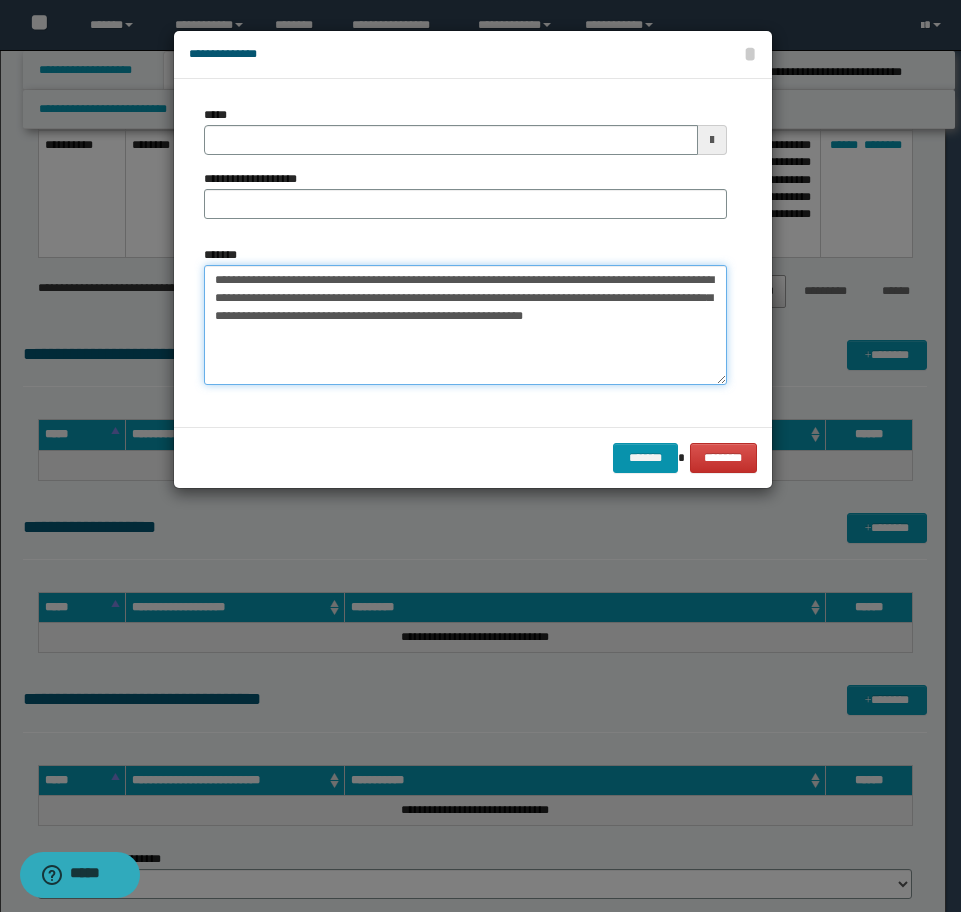 type on "**********" 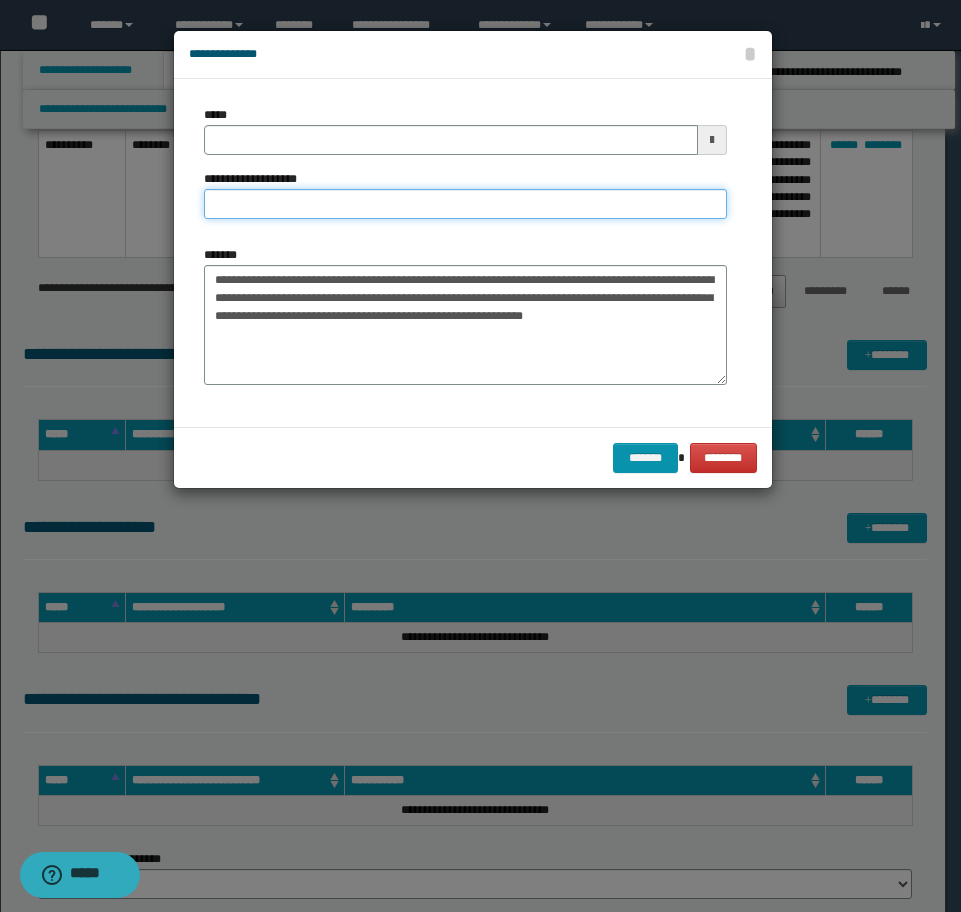 click on "**********" at bounding box center (465, 204) 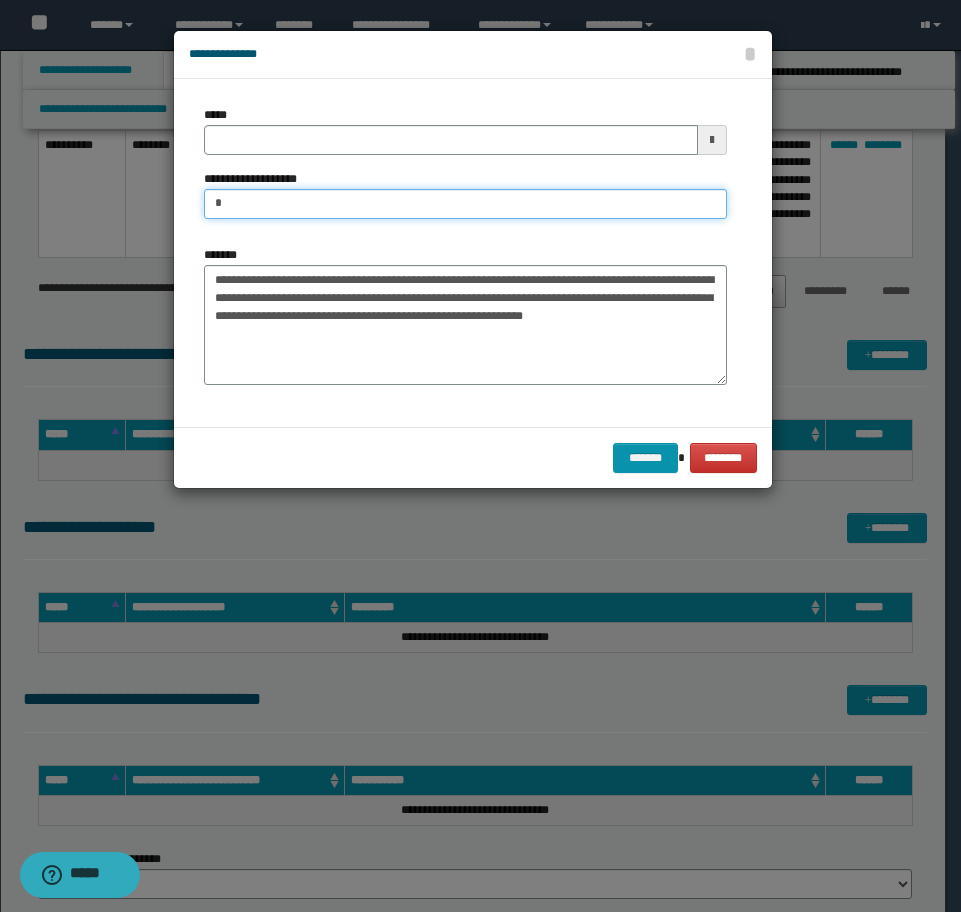 type on "**********" 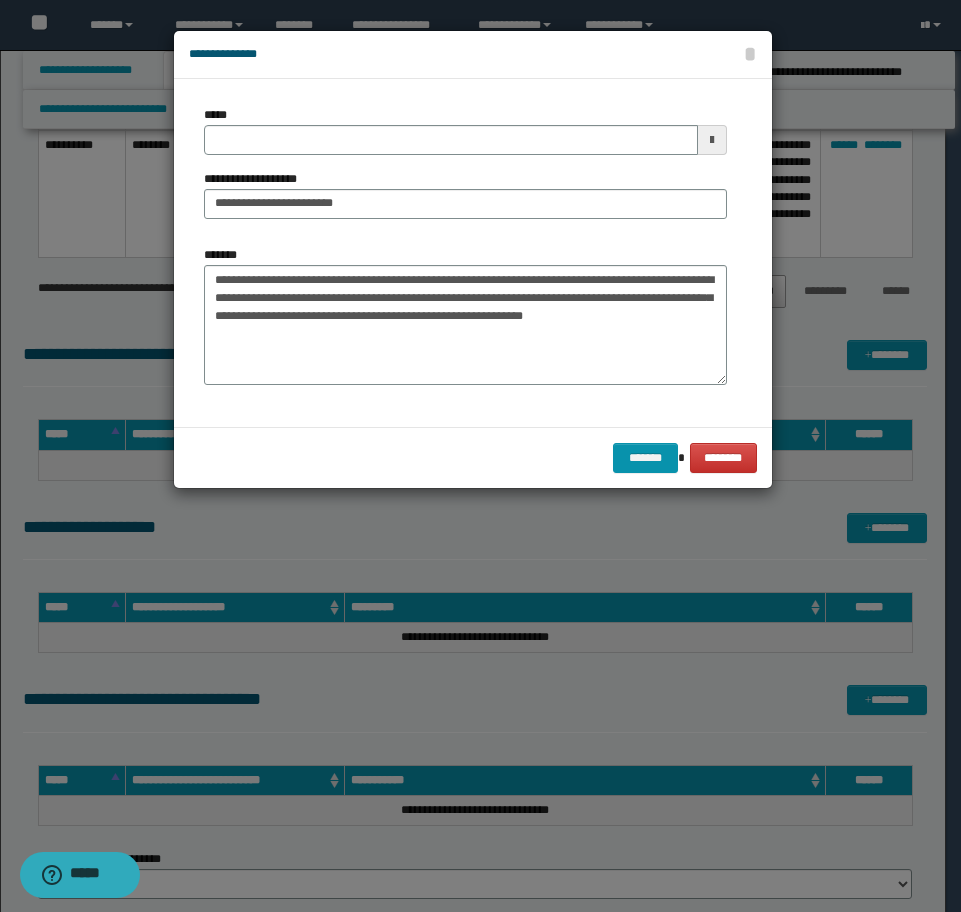 type 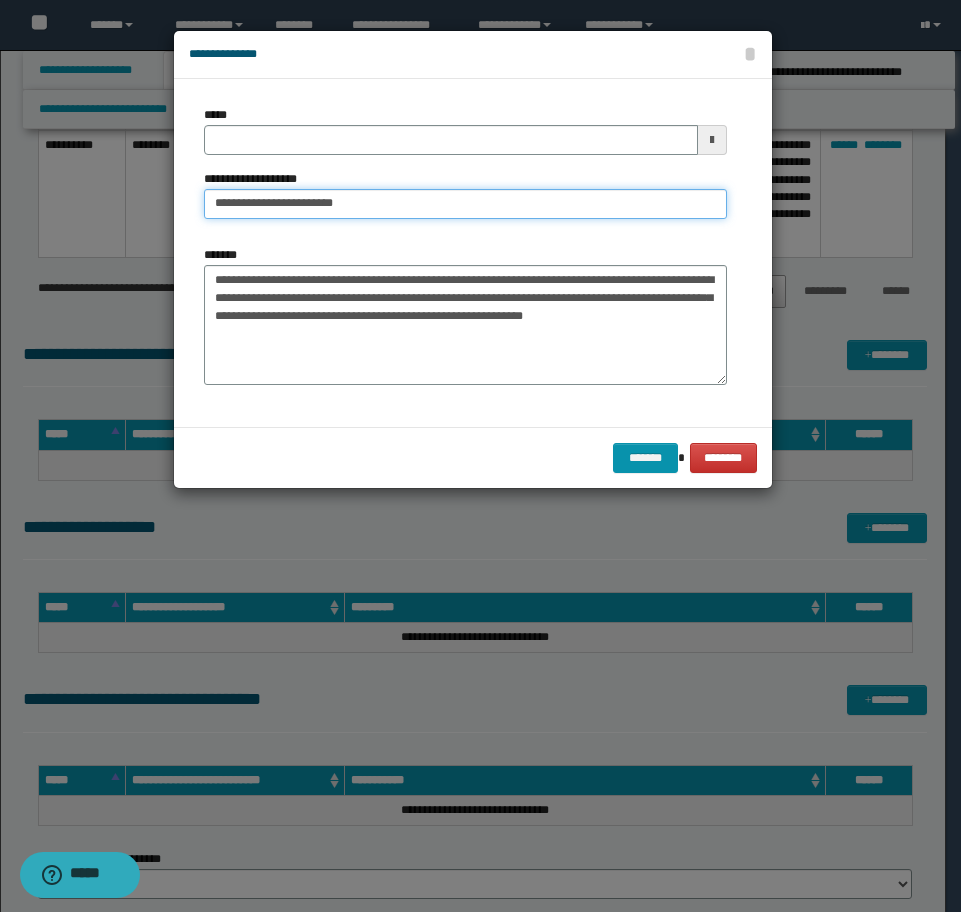 type on "**********" 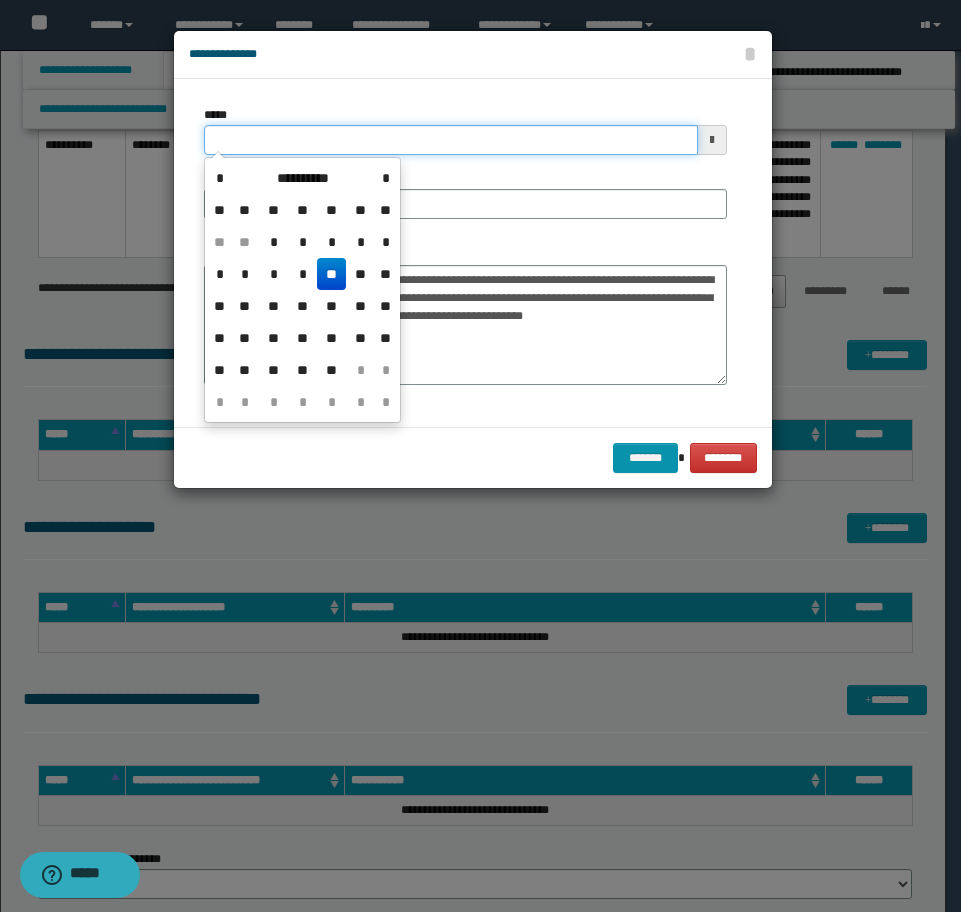 click on "*****" at bounding box center (451, 140) 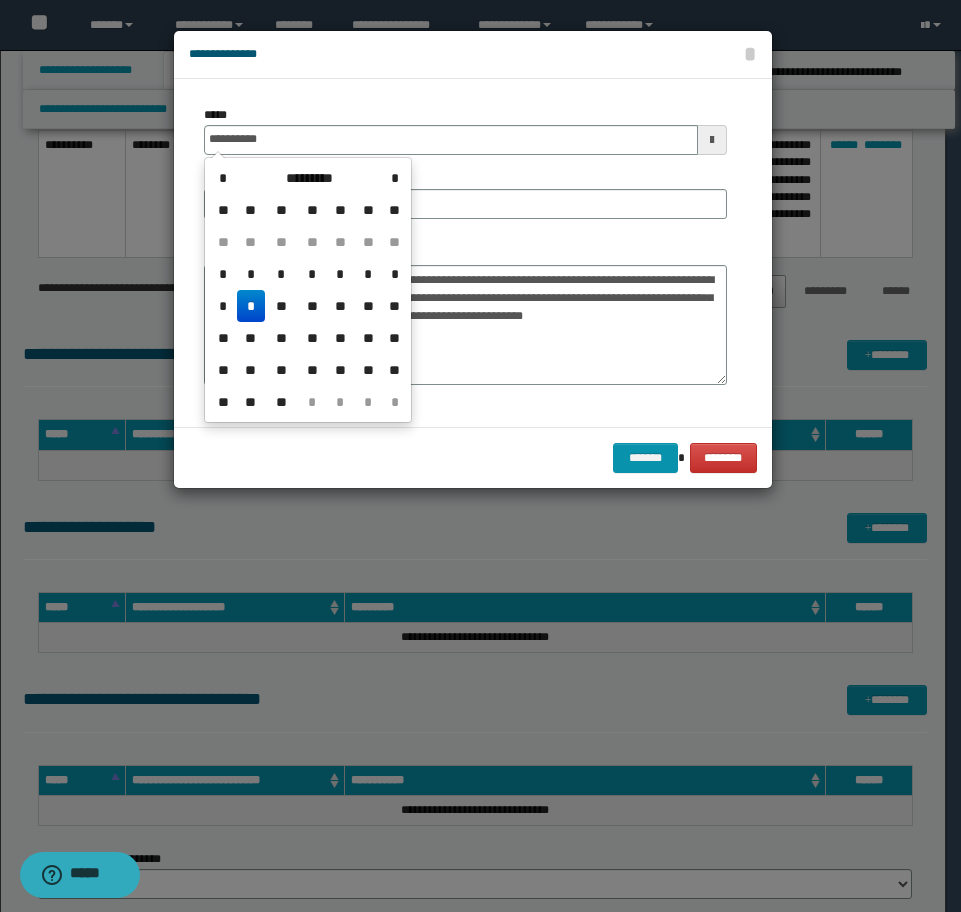 click on "*" at bounding box center [251, 306] 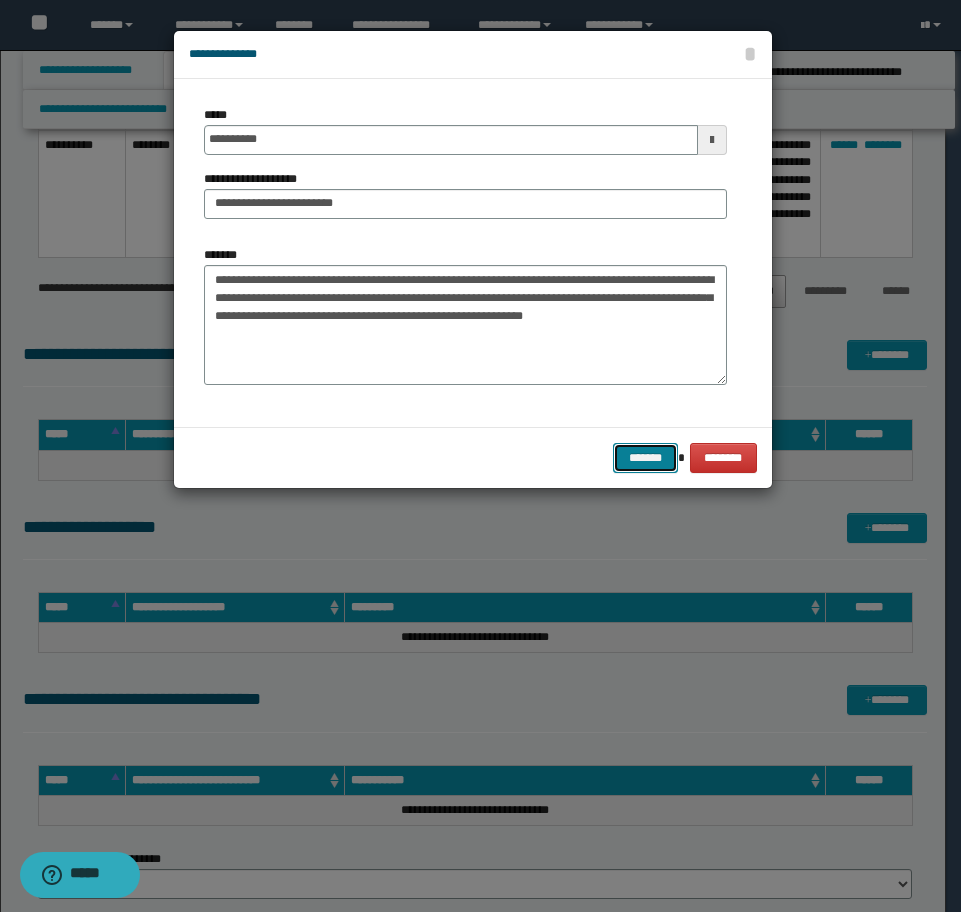 click on "*******" at bounding box center [645, 458] 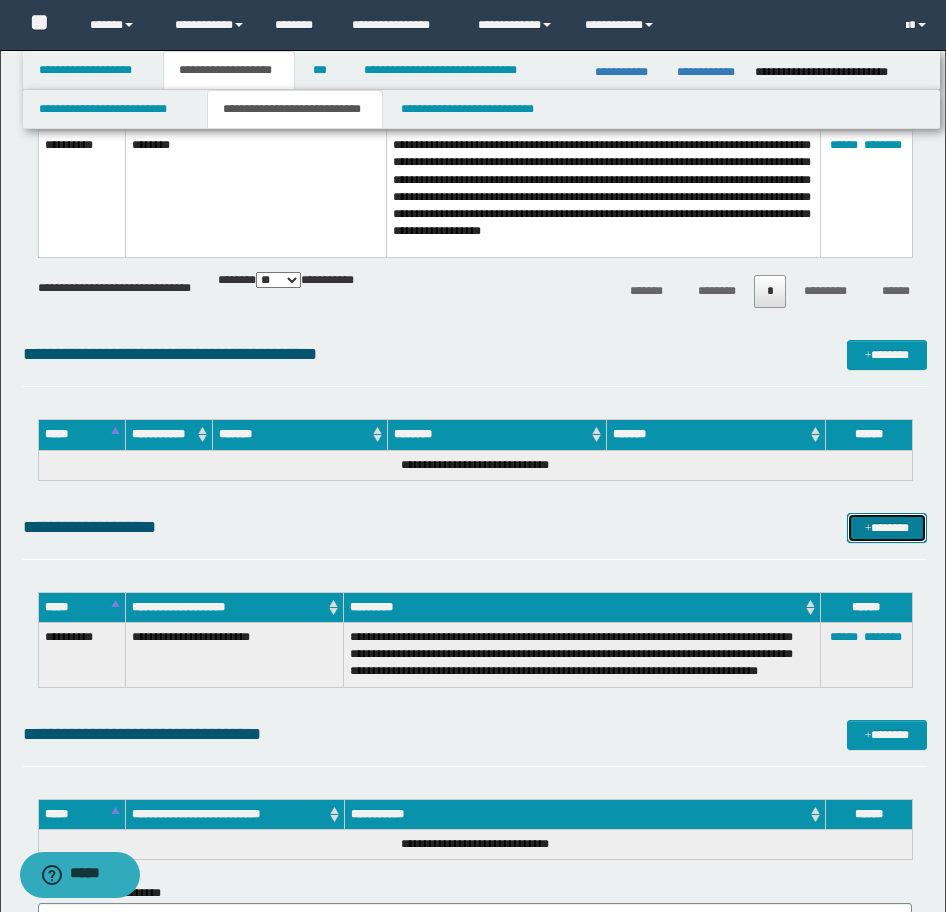 click on "*******" at bounding box center [887, 528] 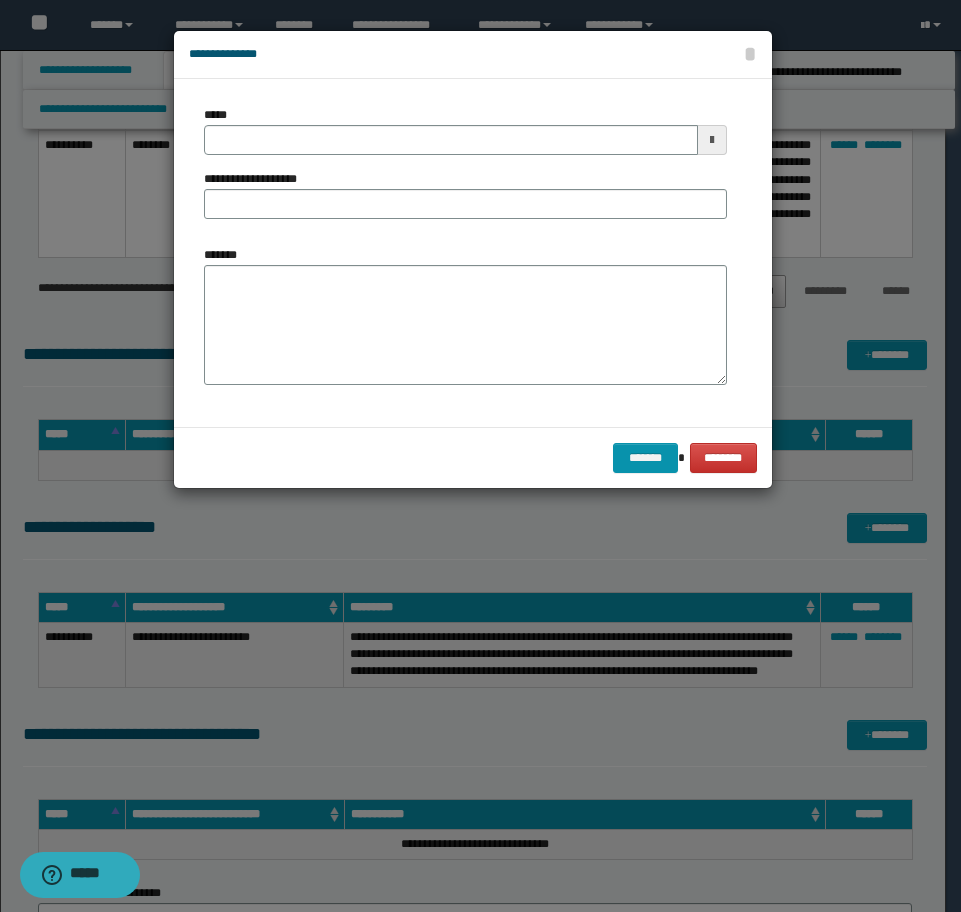 drag, startPoint x: 197, startPoint y: 280, endPoint x: 212, endPoint y: 297, distance: 22.671568 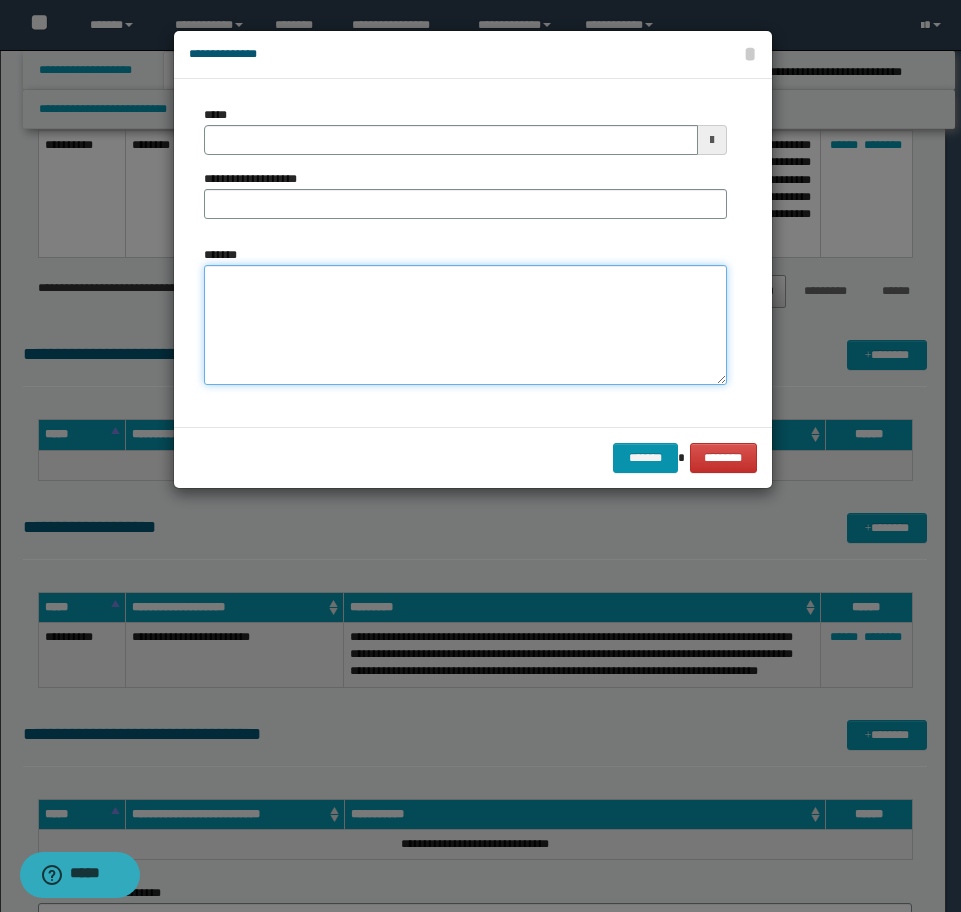 click on "*******" at bounding box center [465, 325] 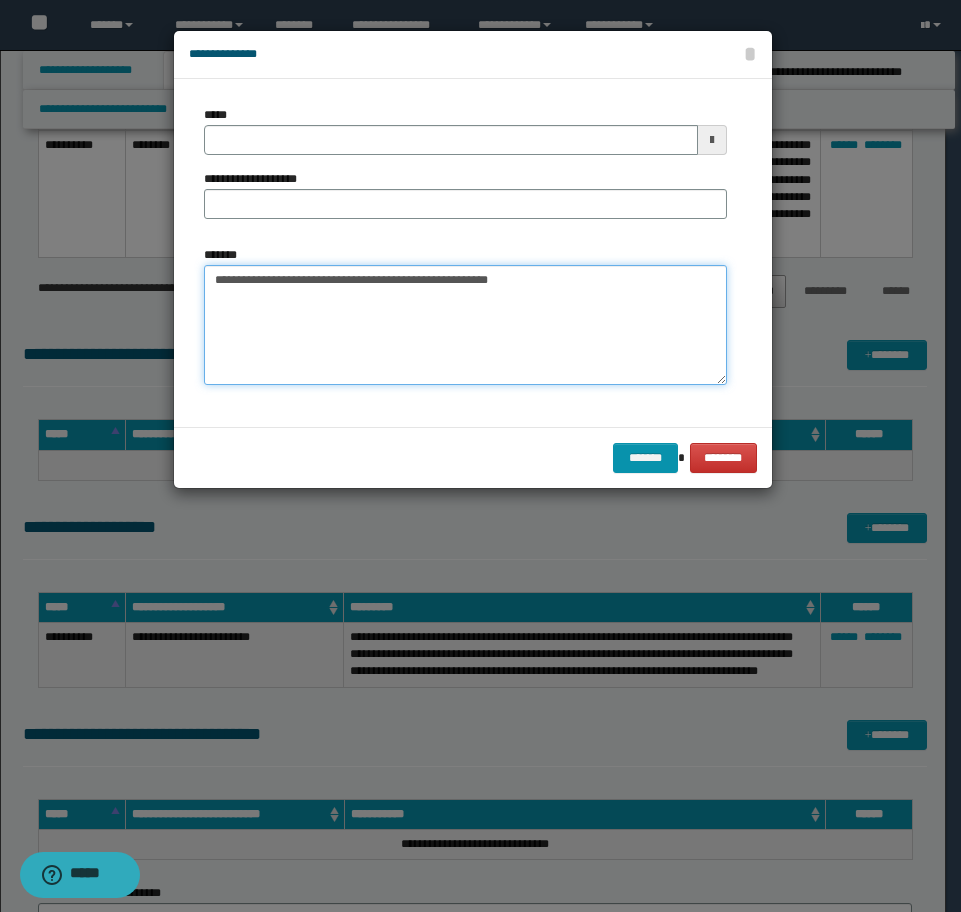 type on "**********" 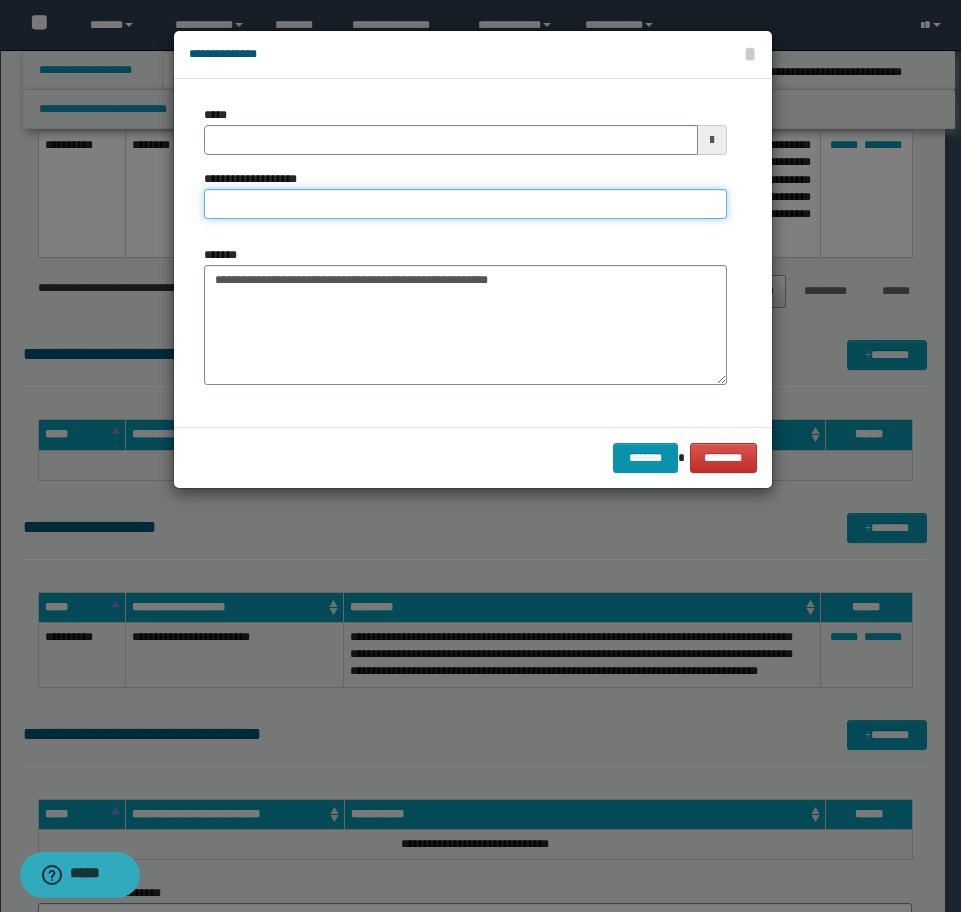 click on "**********" at bounding box center (465, 204) 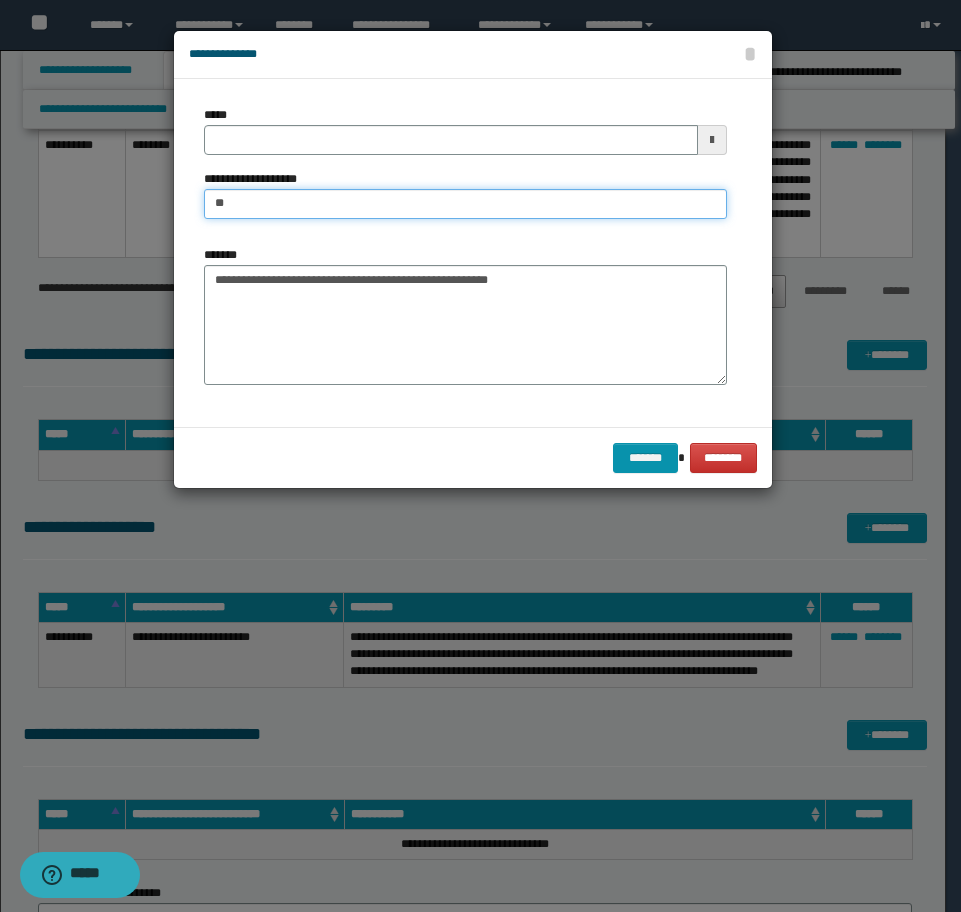 type on "**********" 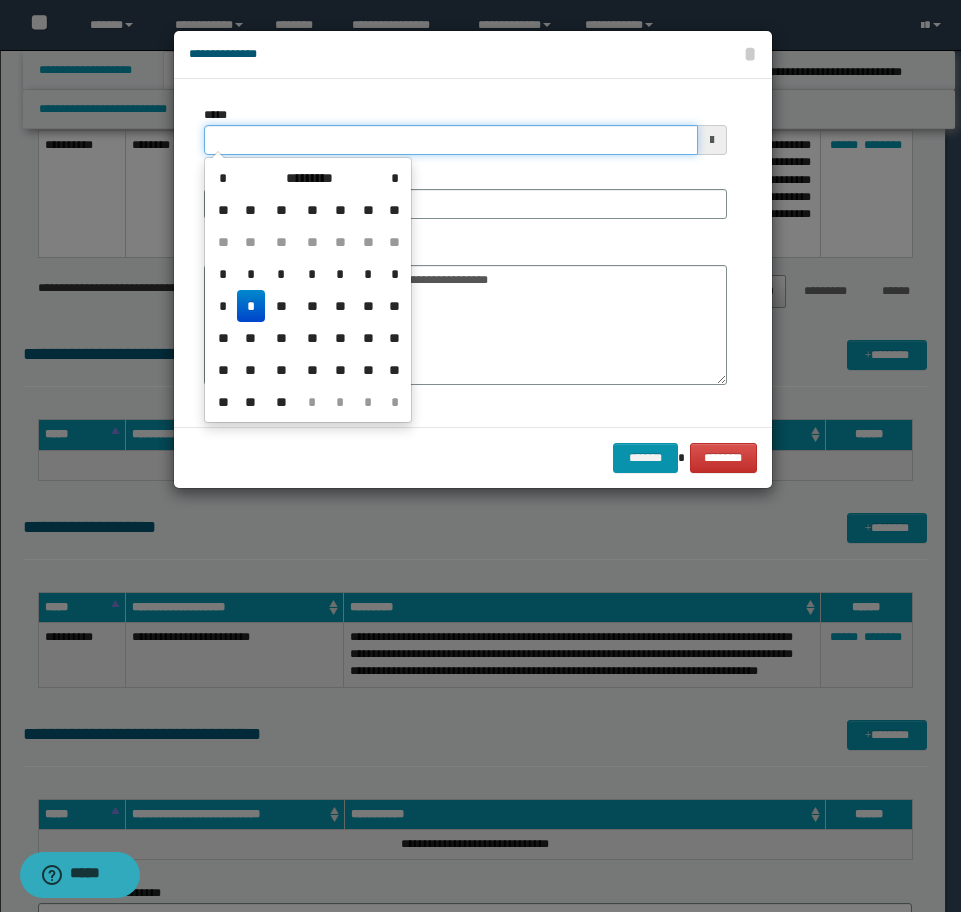 drag, startPoint x: 314, startPoint y: 130, endPoint x: 4, endPoint y: 139, distance: 310.1306 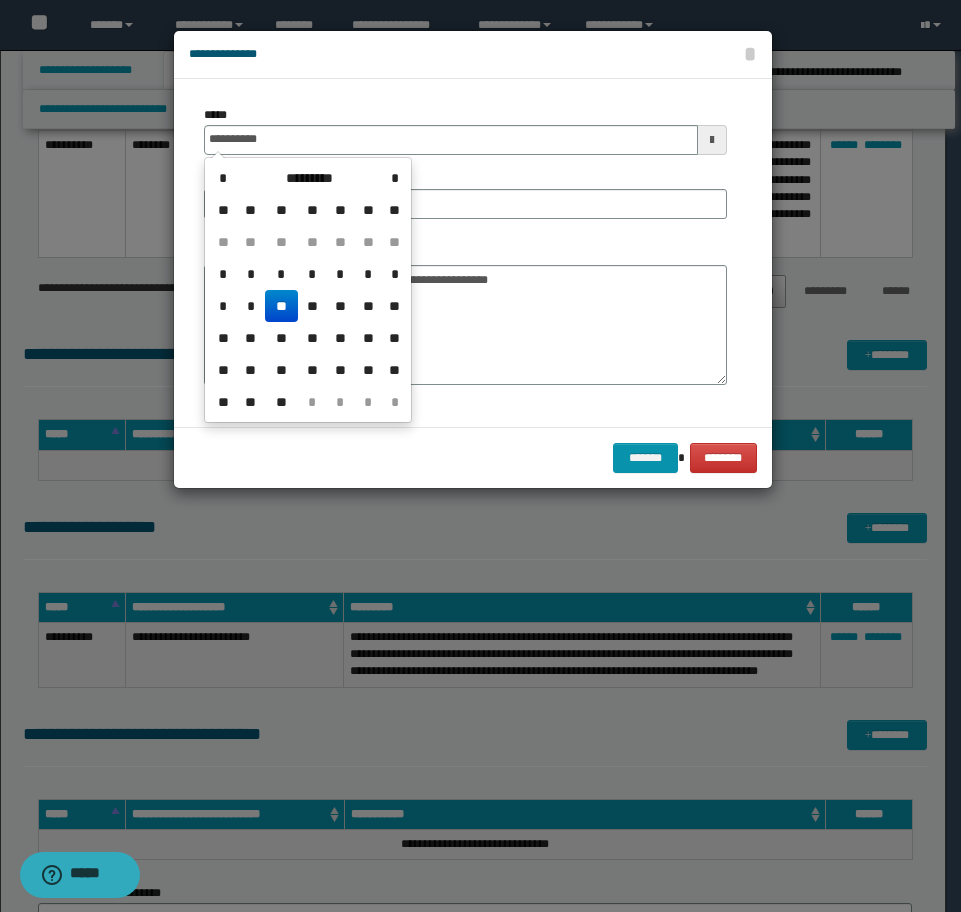 click on "**" at bounding box center [281, 306] 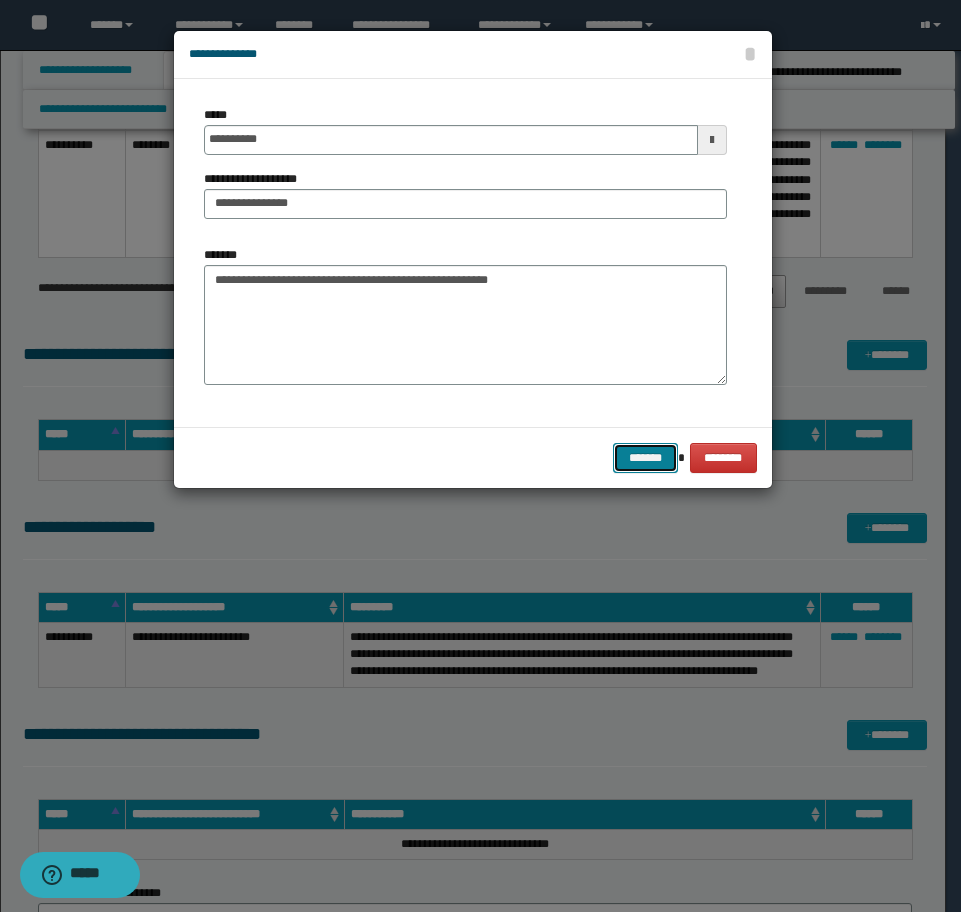 click on "*******" at bounding box center (645, 458) 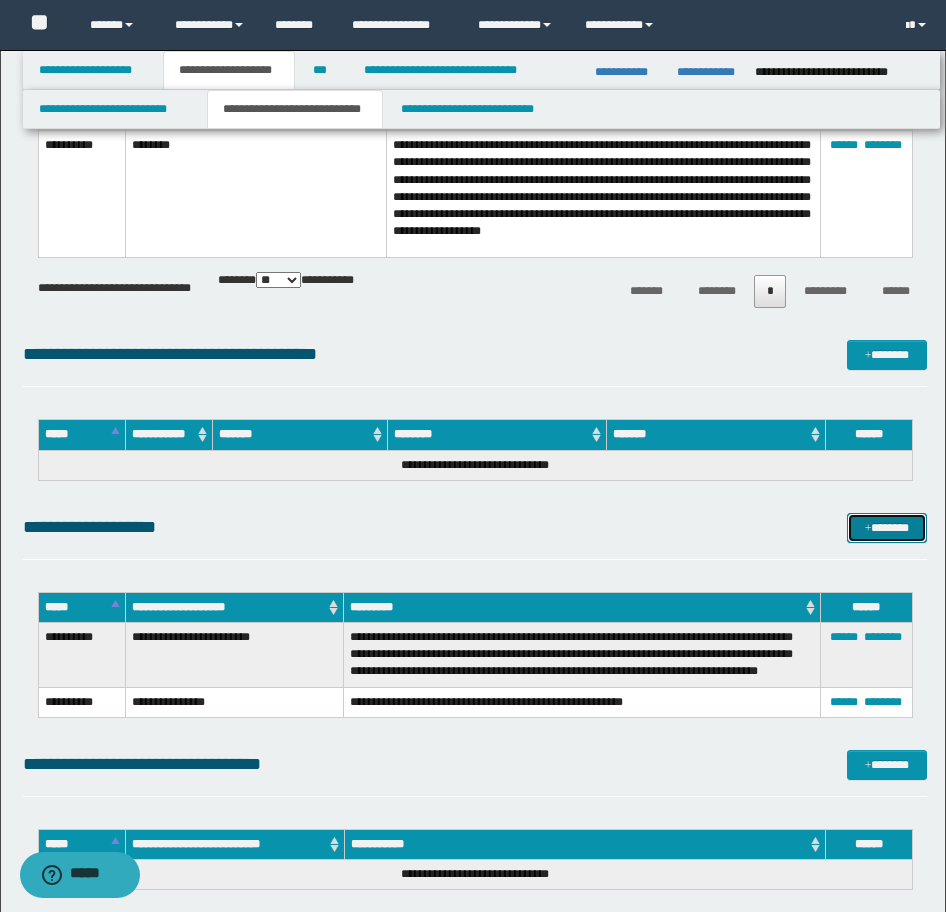 click on "*******" at bounding box center [887, 528] 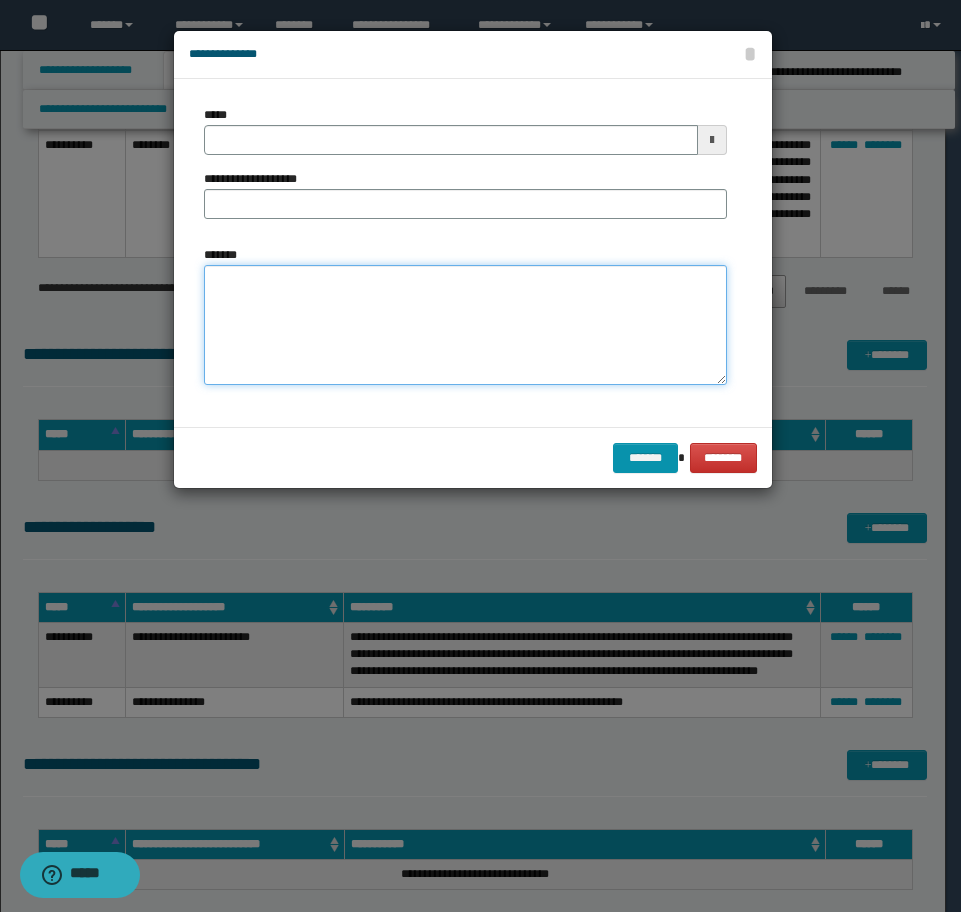 click on "*******" at bounding box center [465, 325] 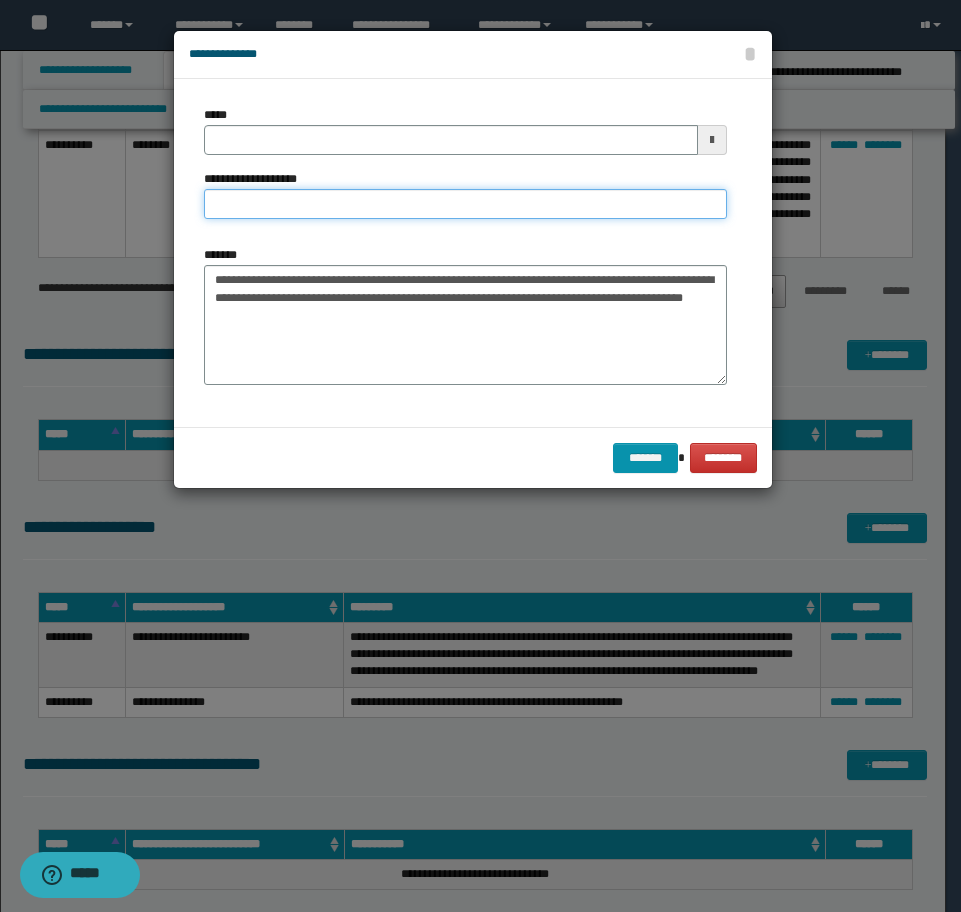 click on "**********" at bounding box center (465, 204) 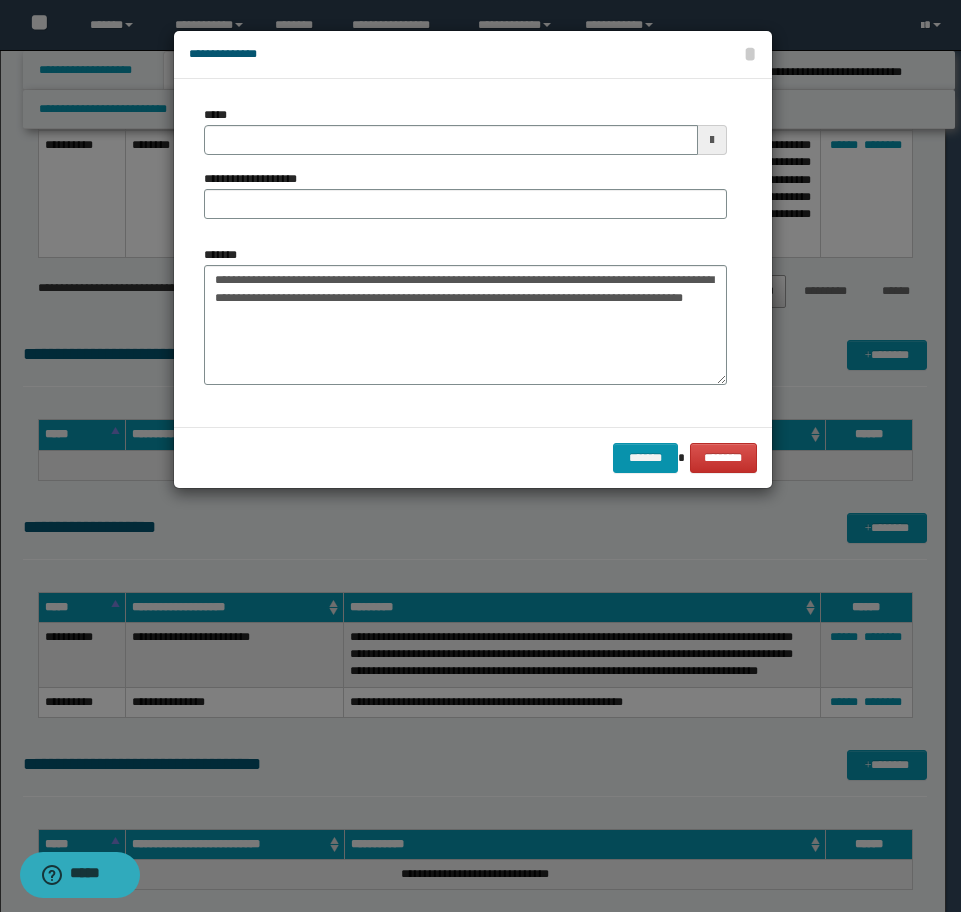 click on "**********" at bounding box center [465, 315] 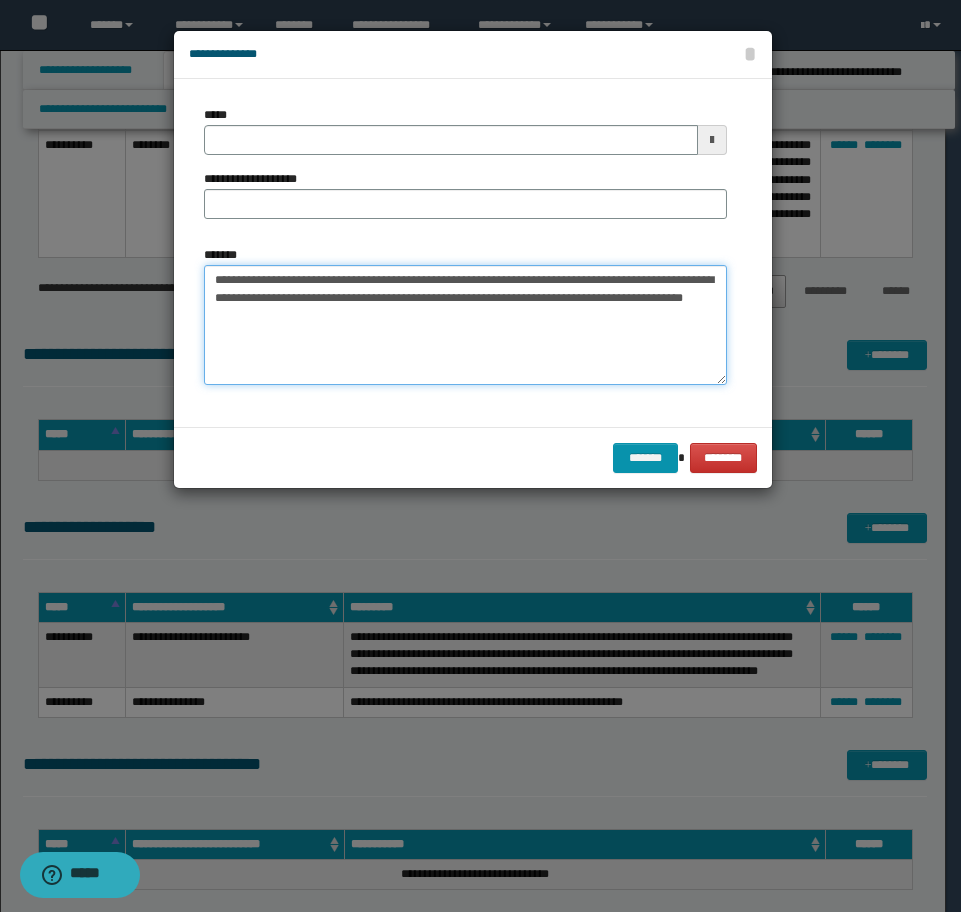 drag, startPoint x: 314, startPoint y: 277, endPoint x: 162, endPoint y: 279, distance: 152.01315 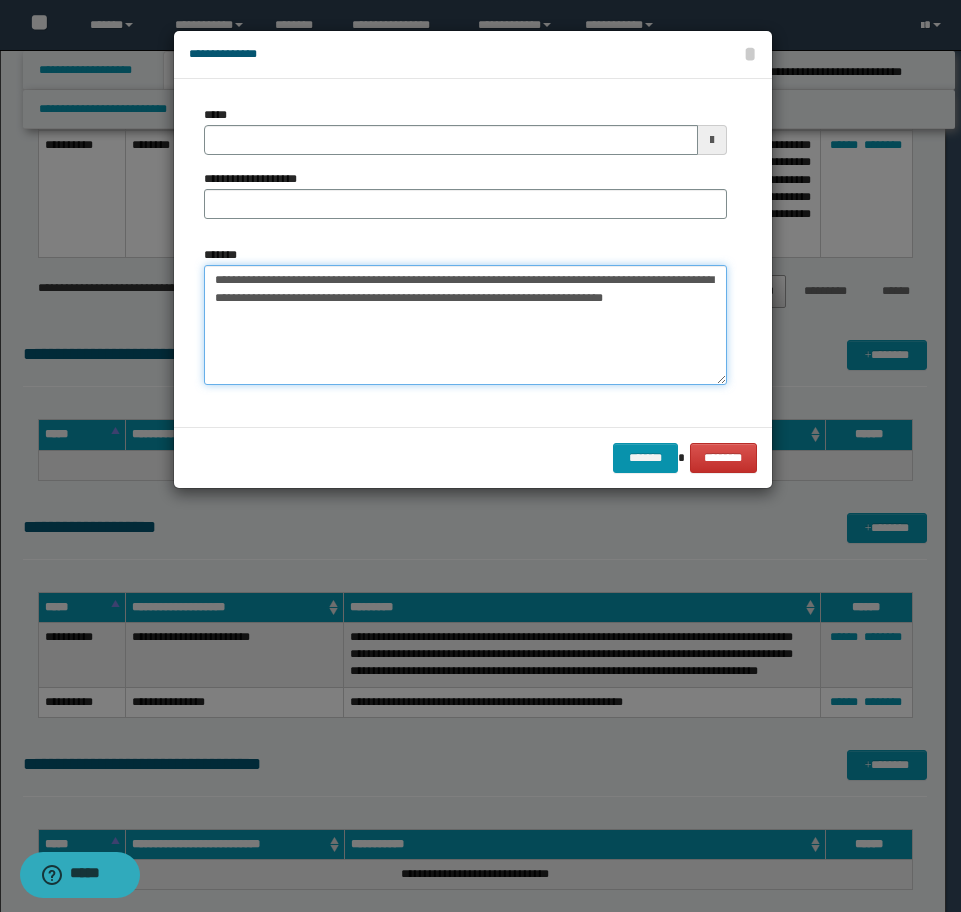 type on "**********" 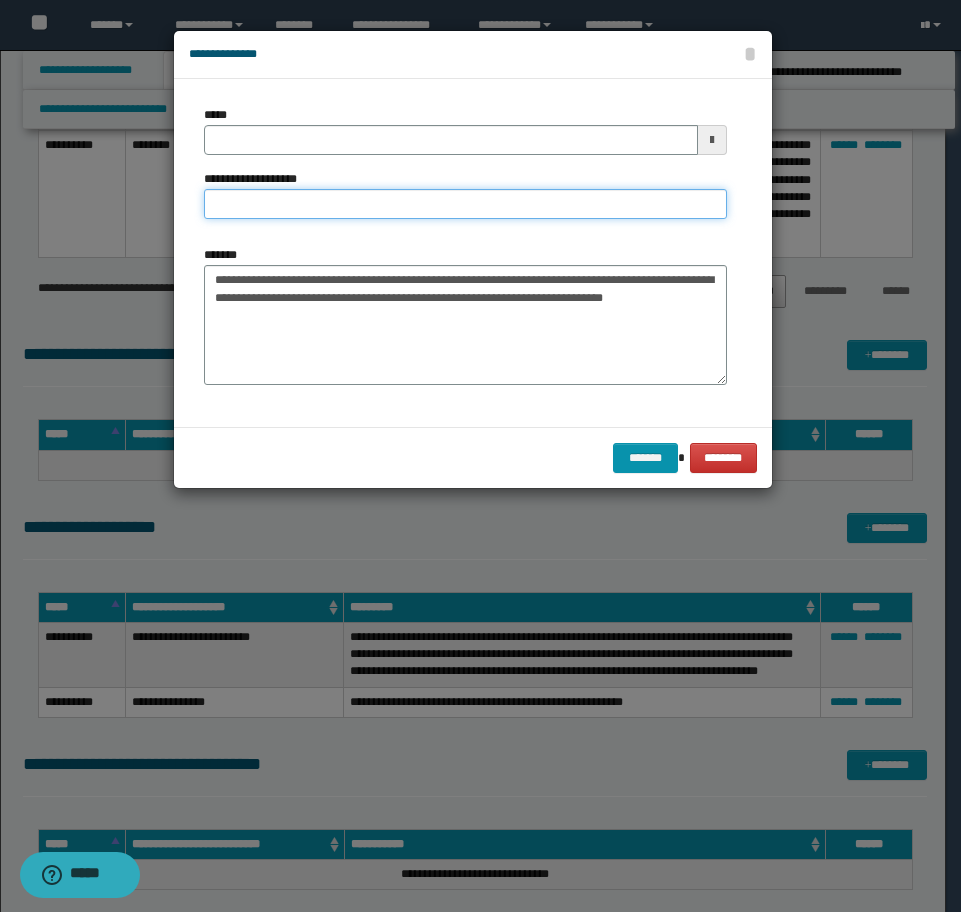 click on "**********" at bounding box center [465, 204] 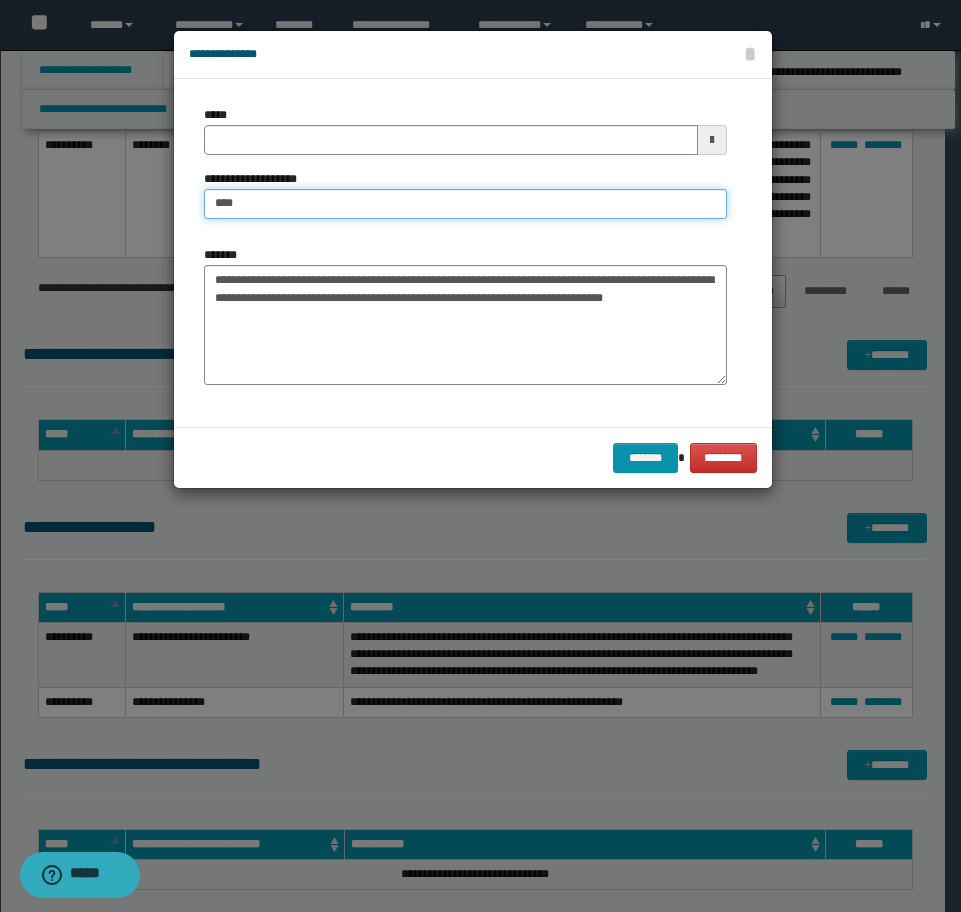 type on "**********" 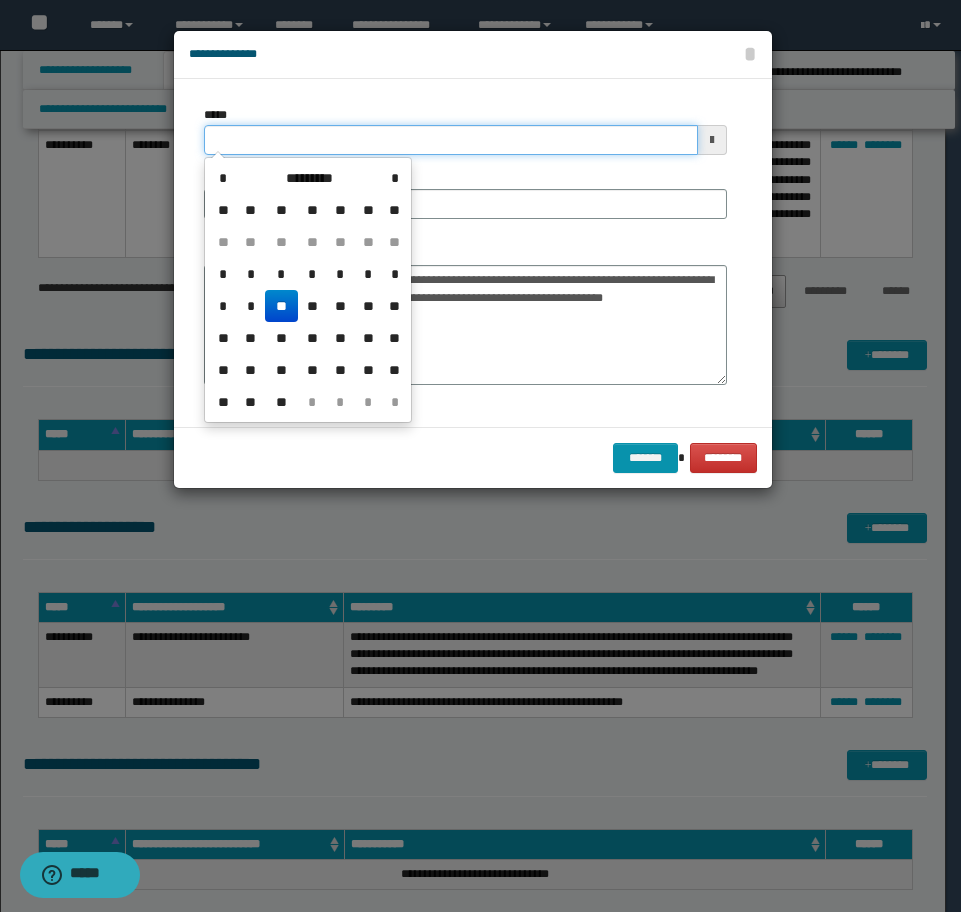 drag, startPoint x: 333, startPoint y: 141, endPoint x: 50, endPoint y: 147, distance: 283.0636 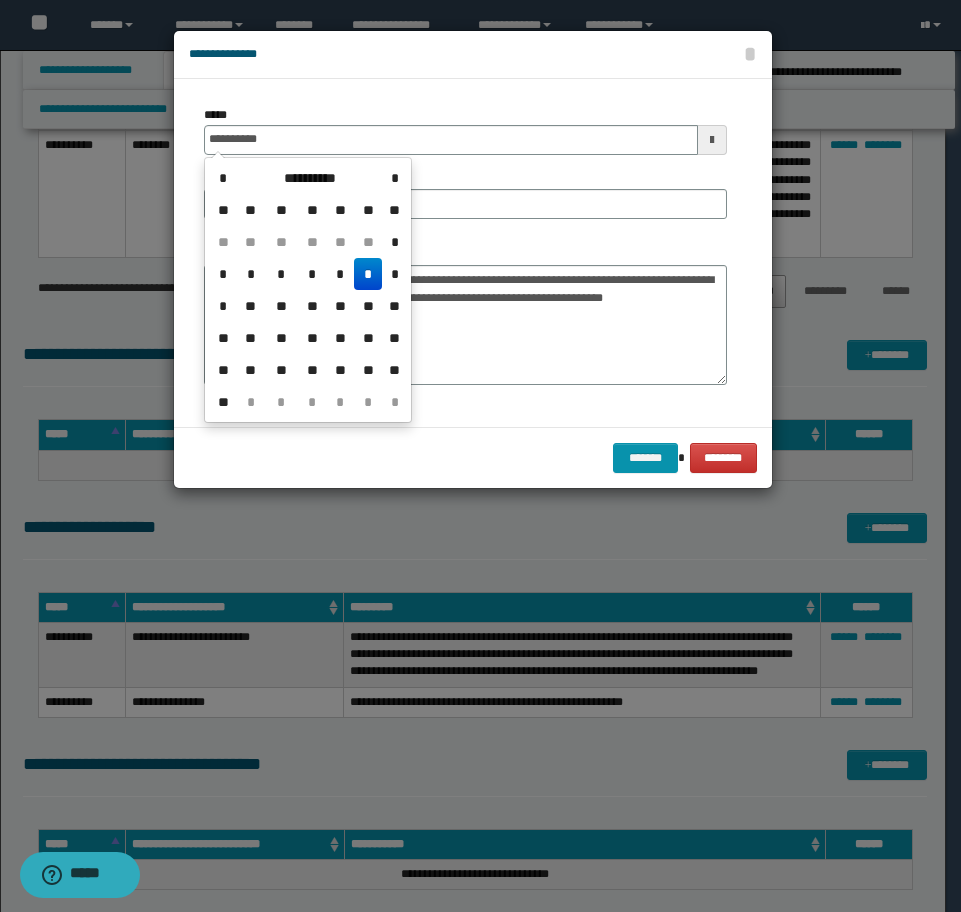 click on "*" at bounding box center (368, 274) 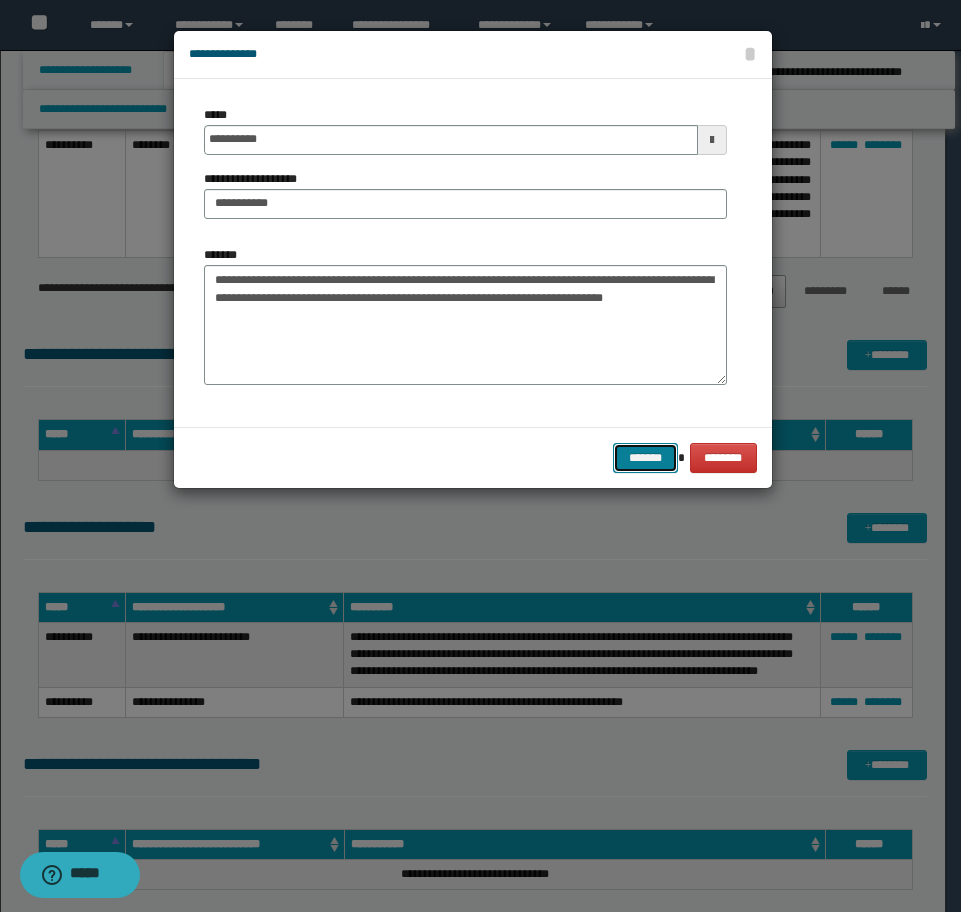 click on "*******" at bounding box center (645, 458) 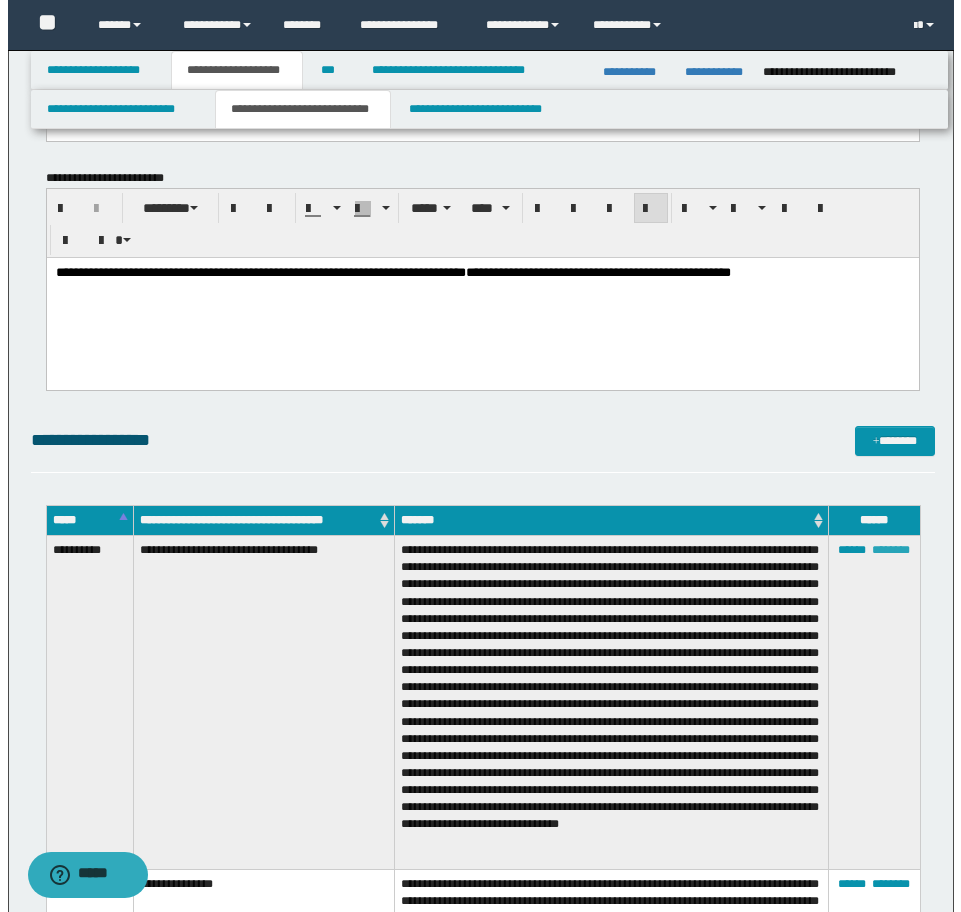 scroll, scrollTop: 4138, scrollLeft: 0, axis: vertical 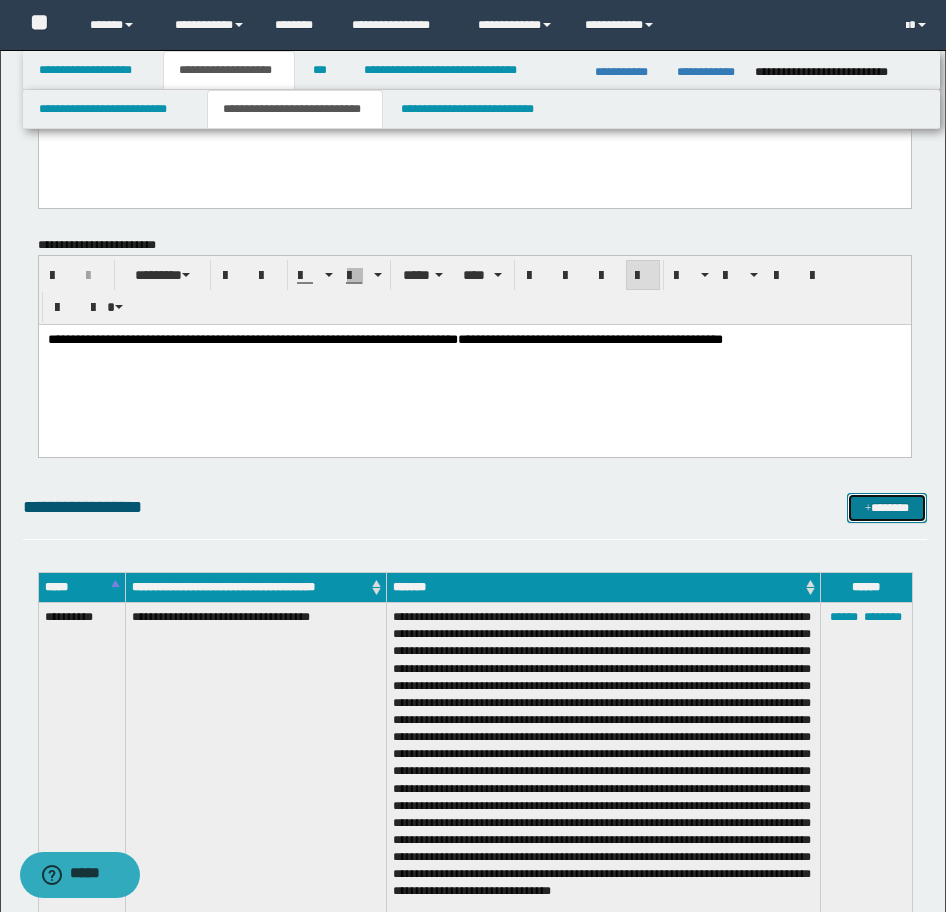 click on "*******" at bounding box center [887, 508] 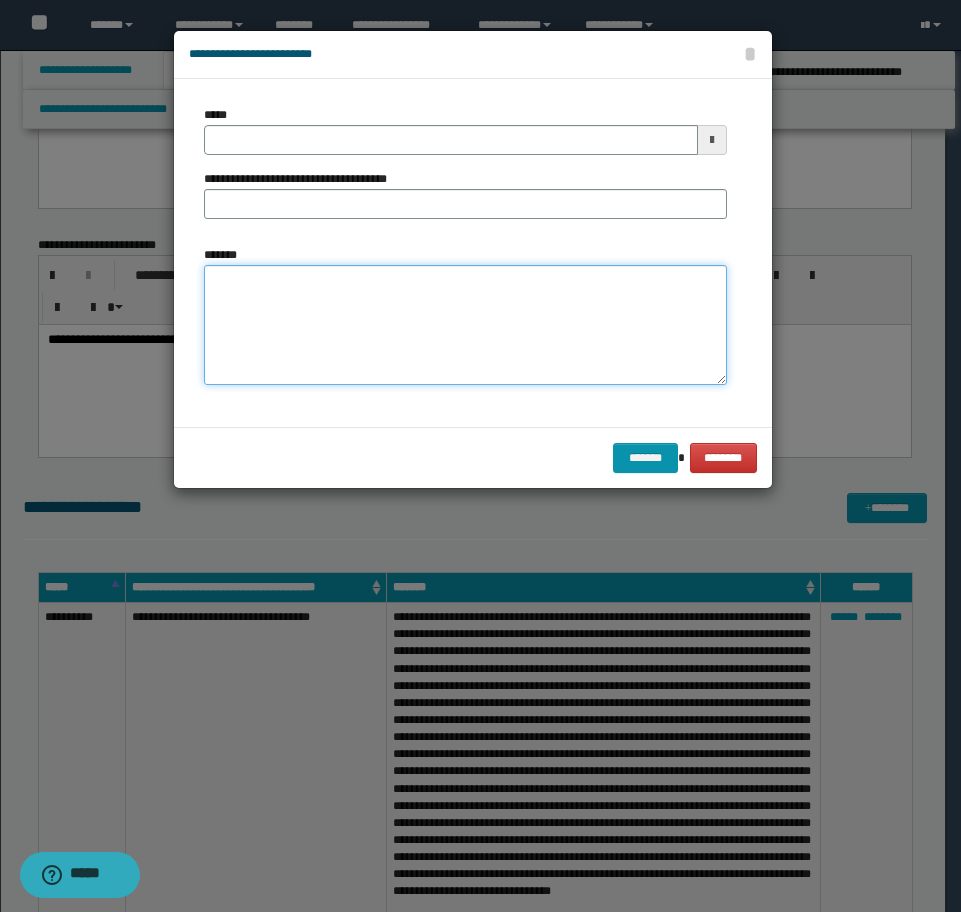 click on "*******" at bounding box center [465, 325] 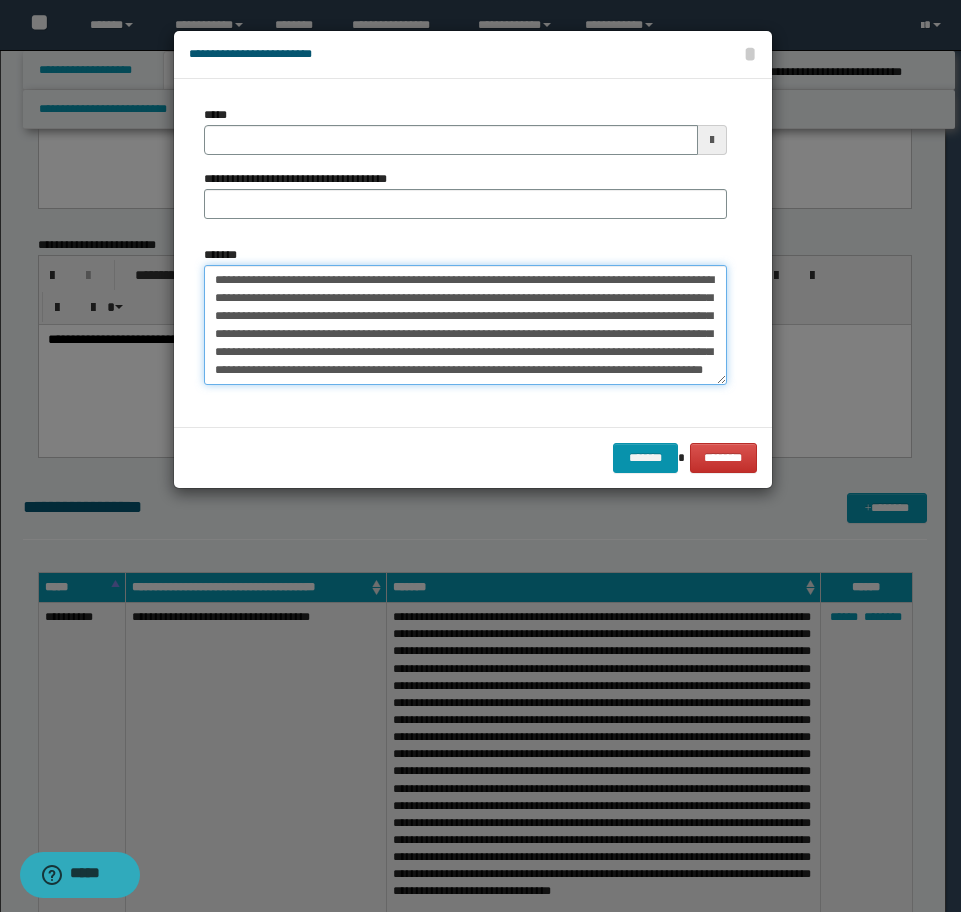 scroll, scrollTop: 100, scrollLeft: 0, axis: vertical 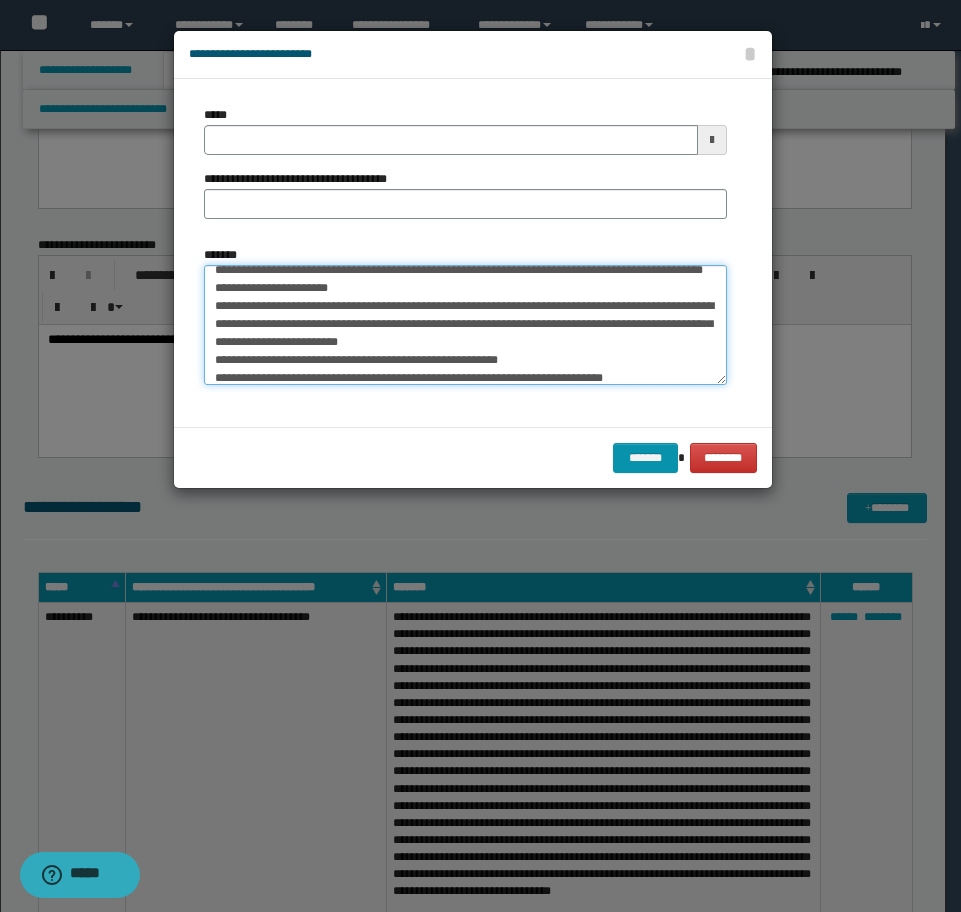 click on "*******" at bounding box center [465, 325] 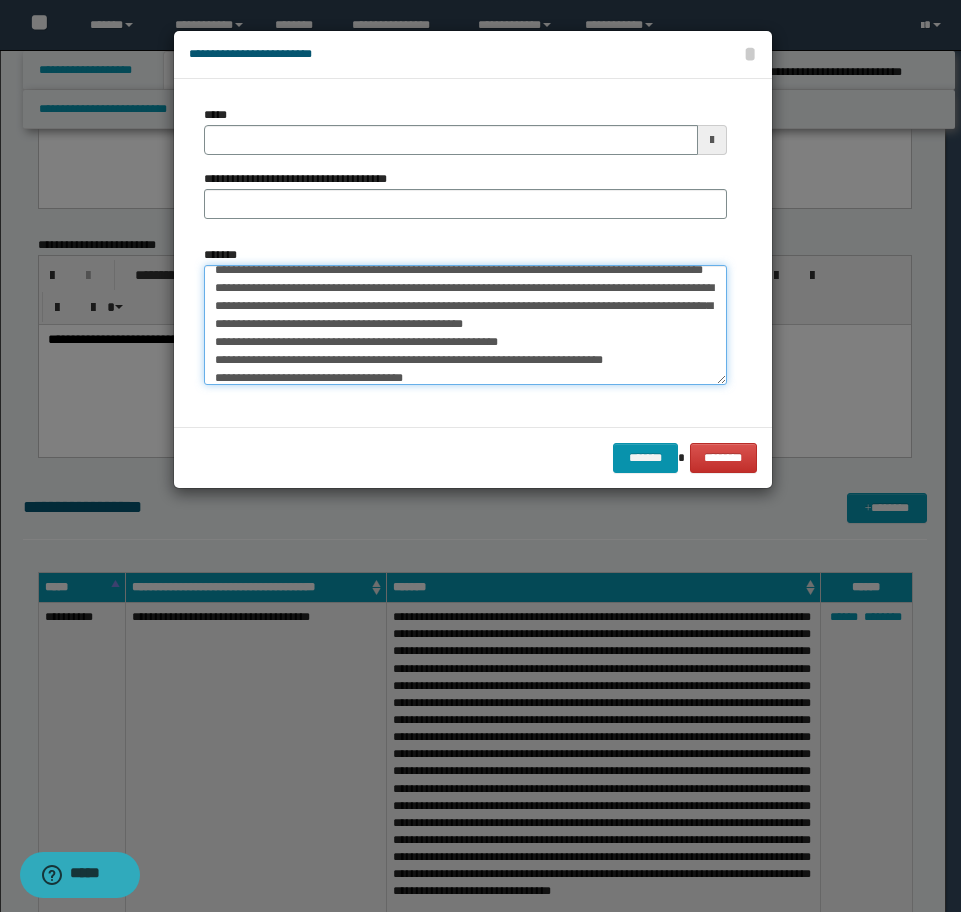 click on "*******" at bounding box center [465, 325] 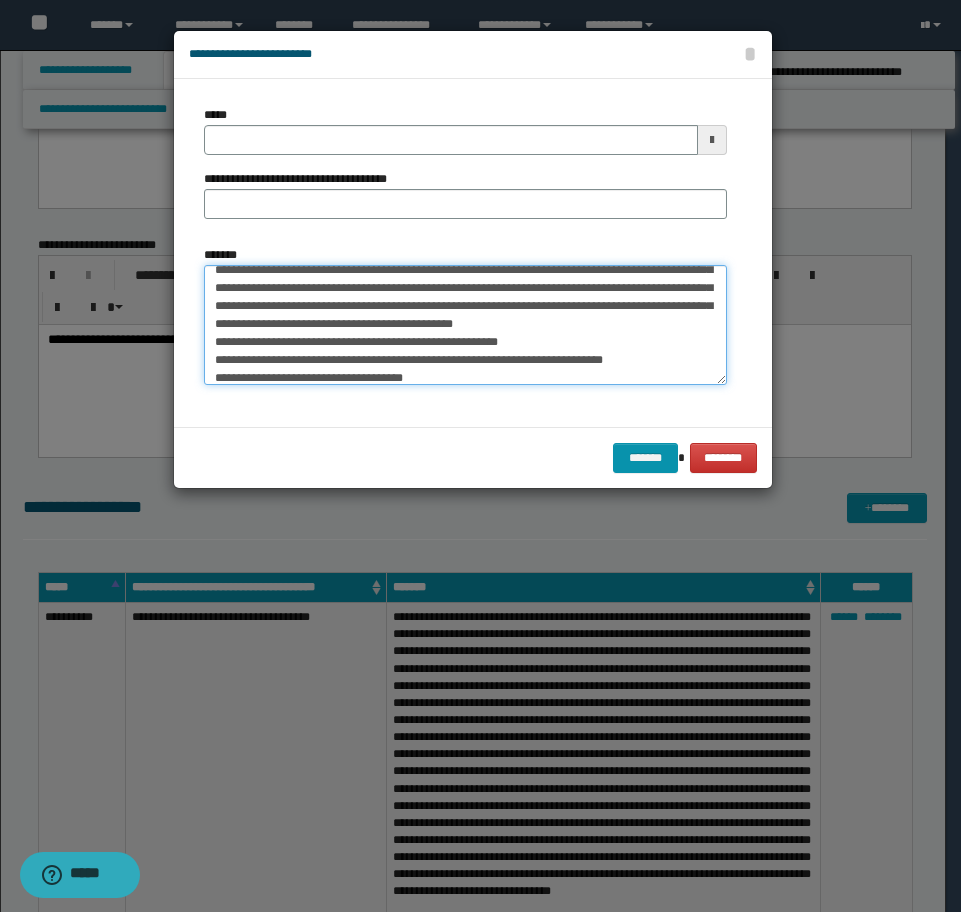 scroll, scrollTop: 82, scrollLeft: 0, axis: vertical 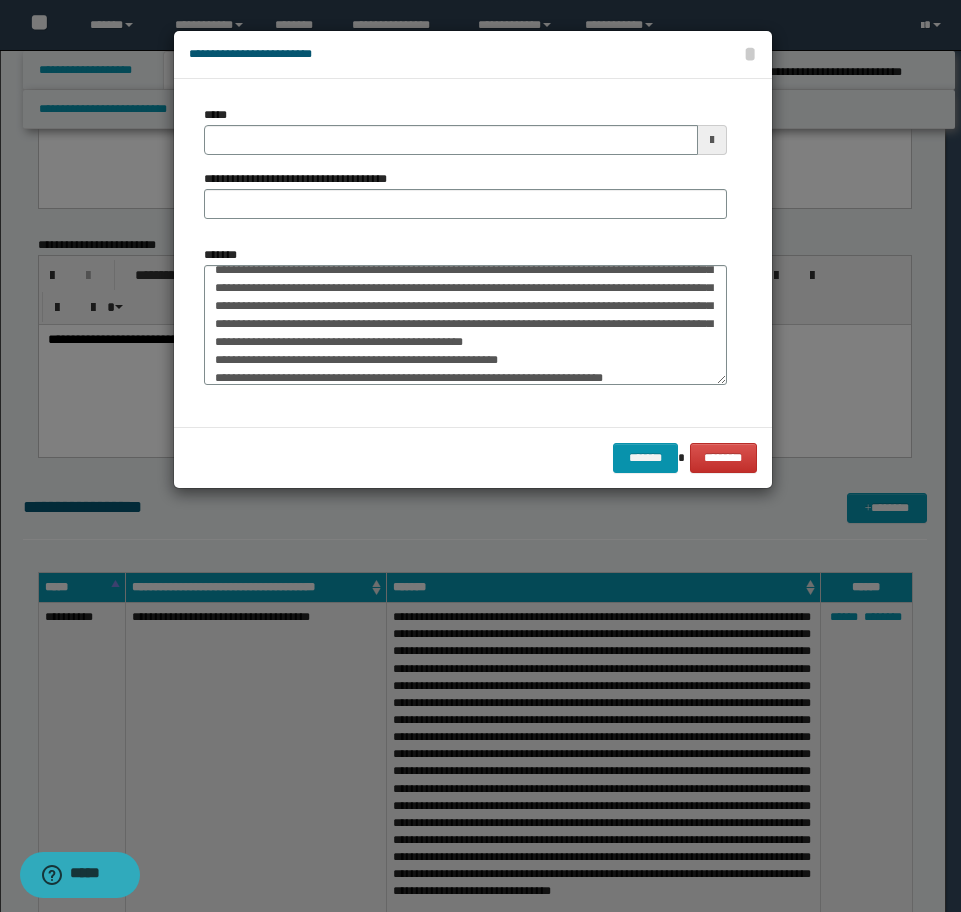click on "*******" at bounding box center (465, 315) 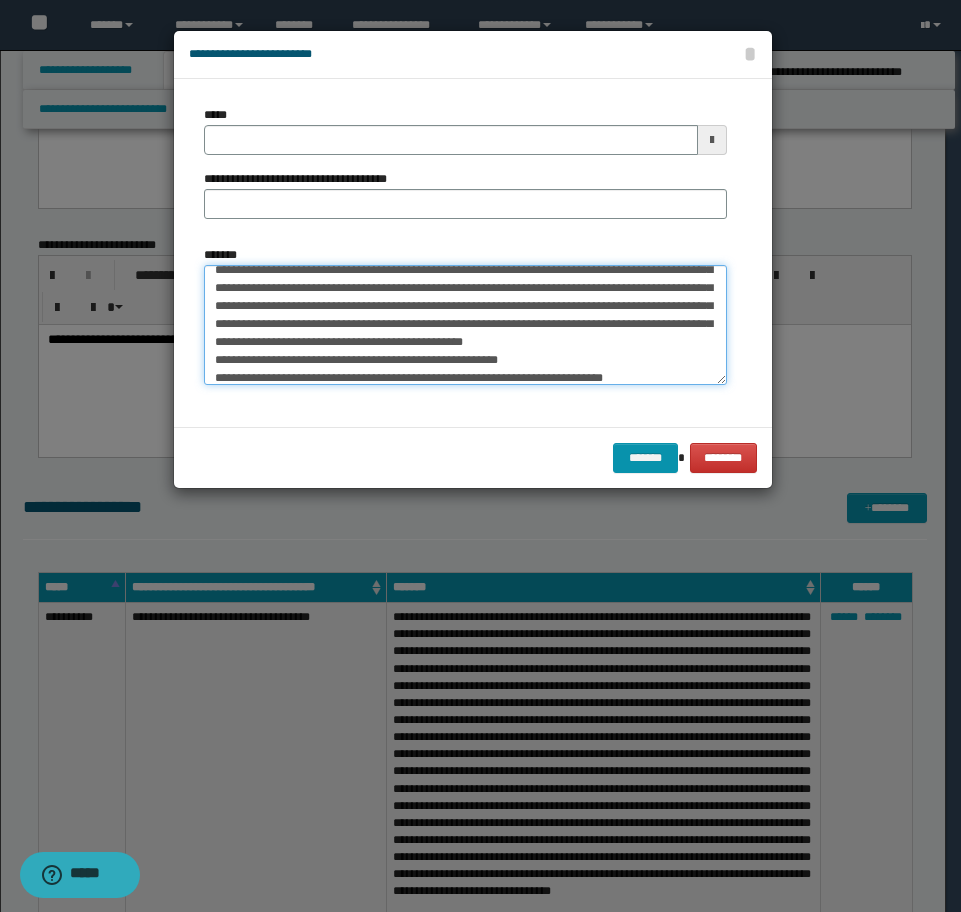 click on "*******" at bounding box center [465, 325] 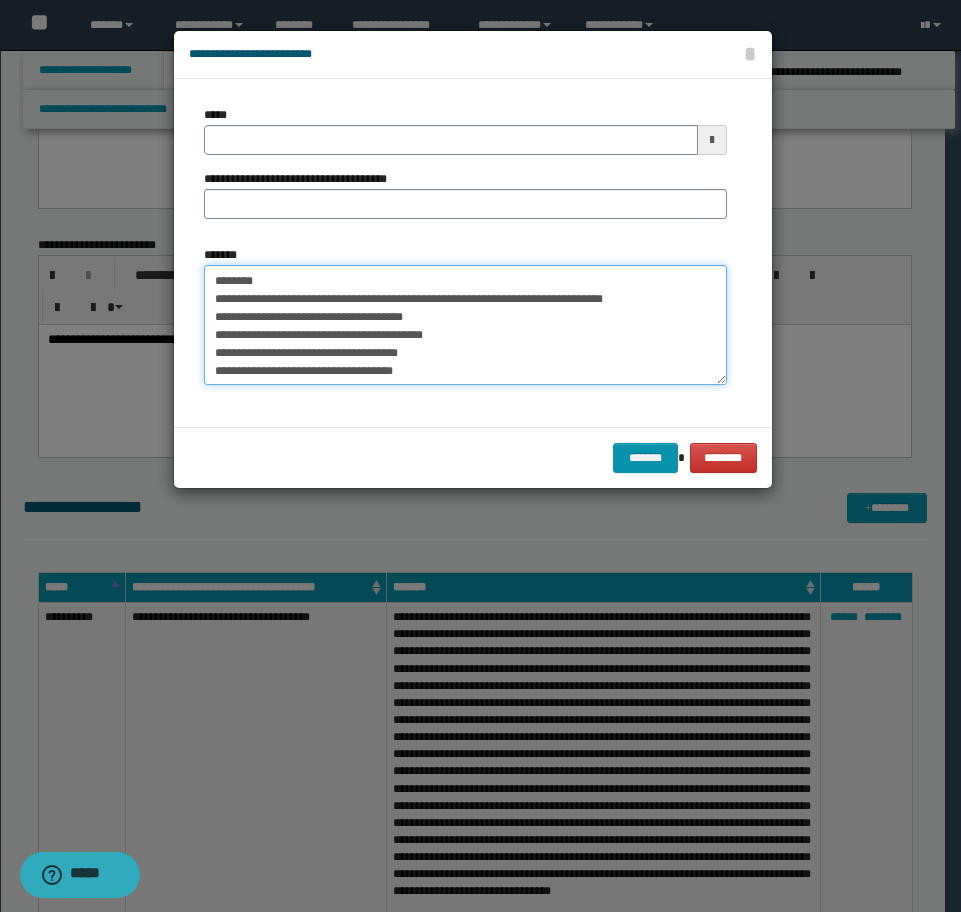scroll, scrollTop: 166, scrollLeft: 0, axis: vertical 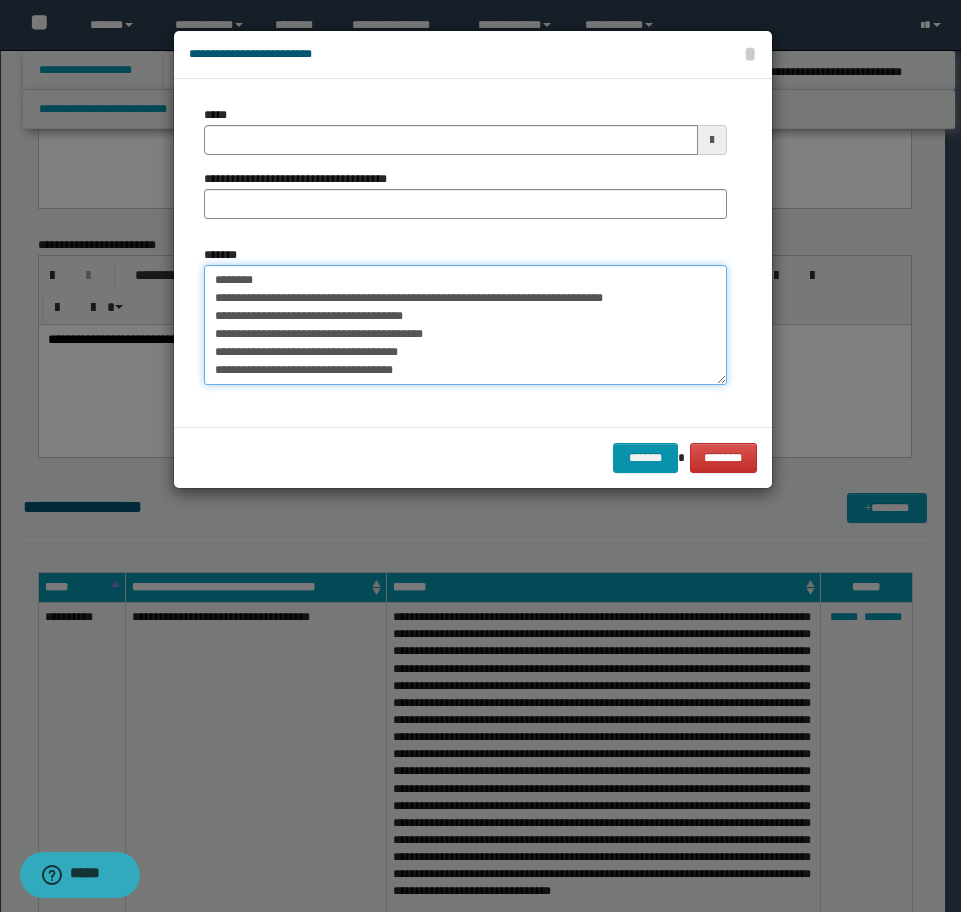 click on "*******" at bounding box center [465, 325] 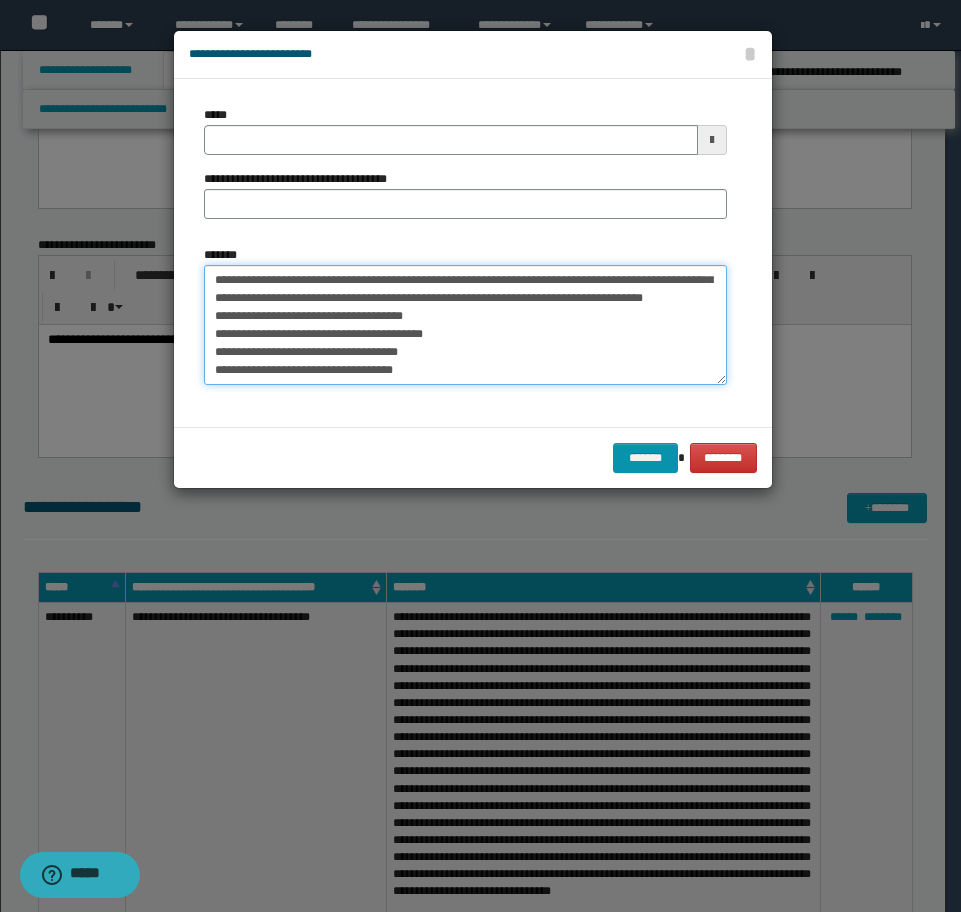 scroll, scrollTop: 148, scrollLeft: 0, axis: vertical 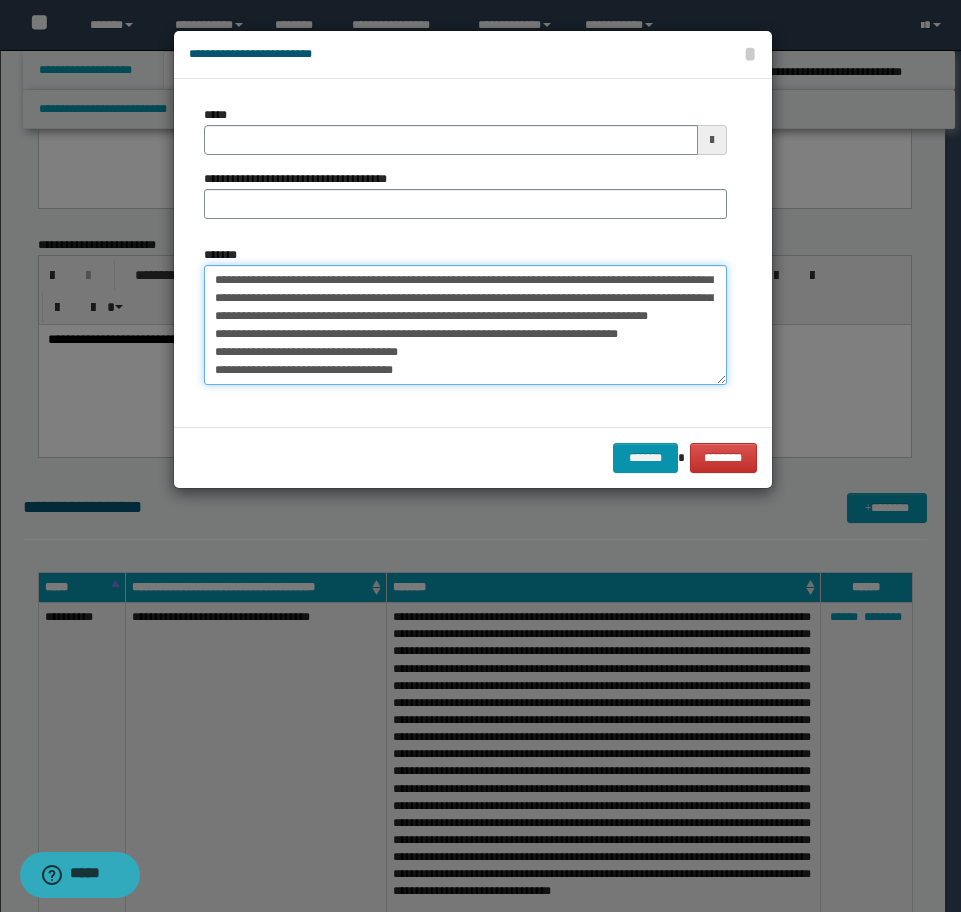 click on "*******" at bounding box center [465, 325] 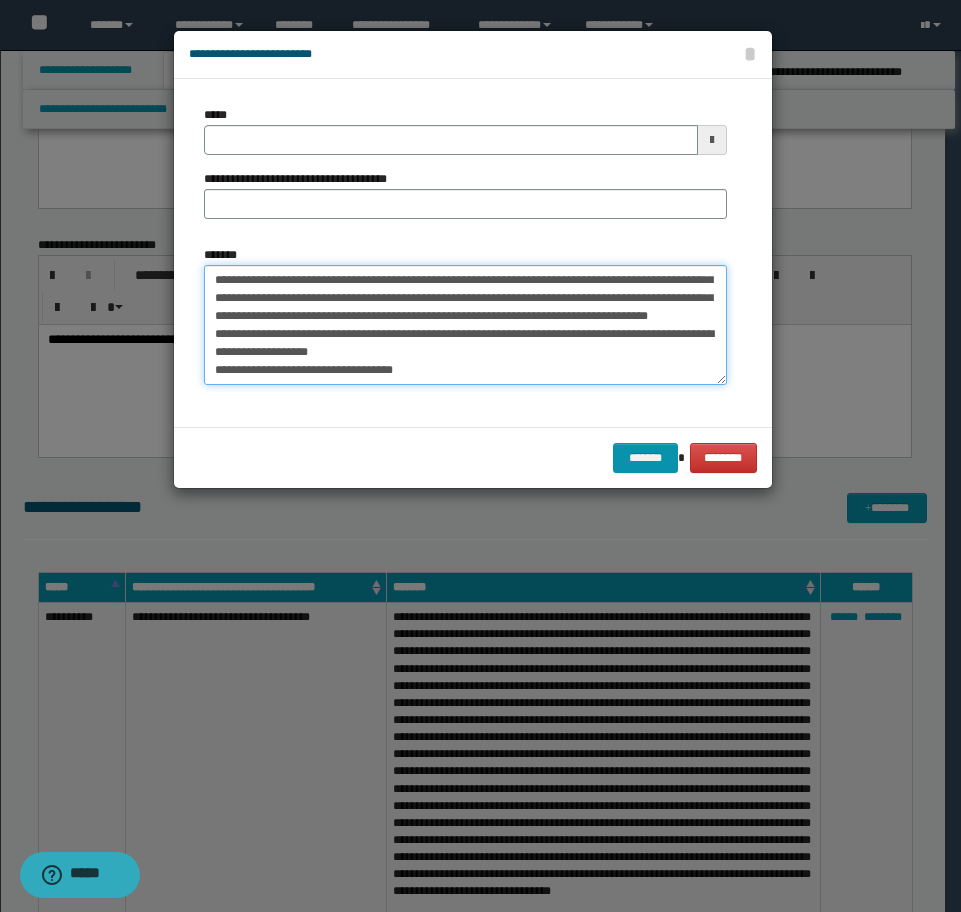 click on "*******" at bounding box center (465, 325) 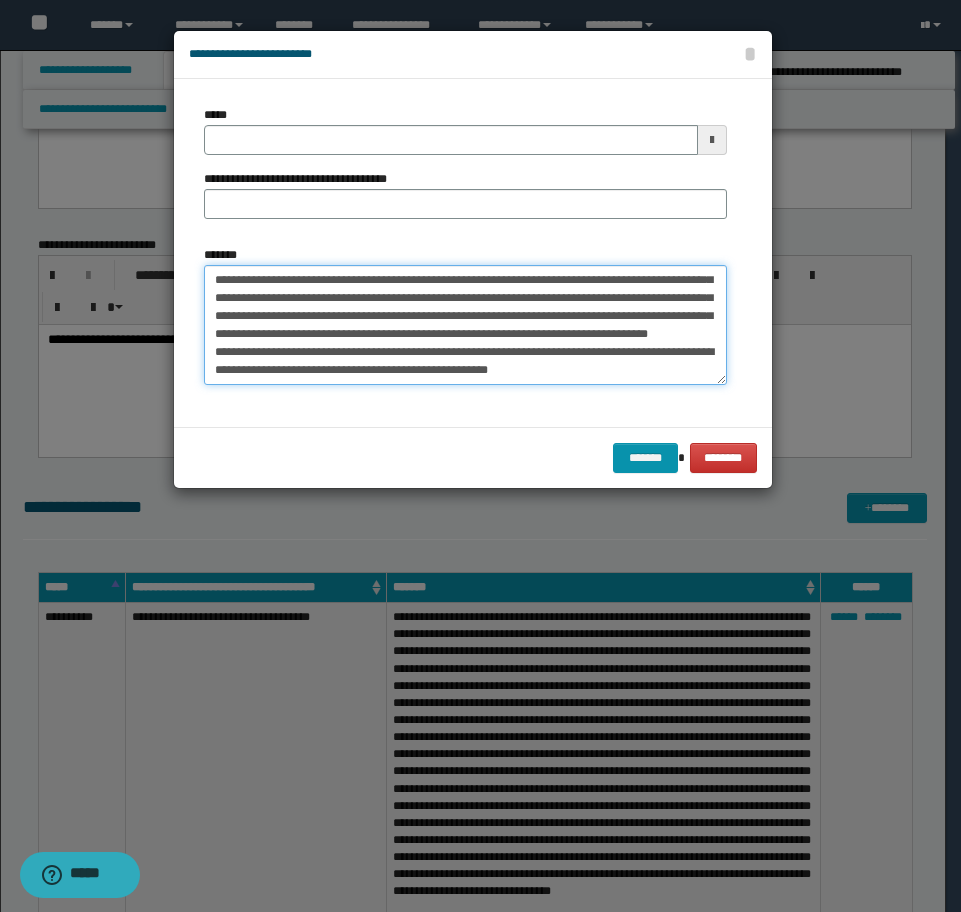 scroll, scrollTop: 126, scrollLeft: 0, axis: vertical 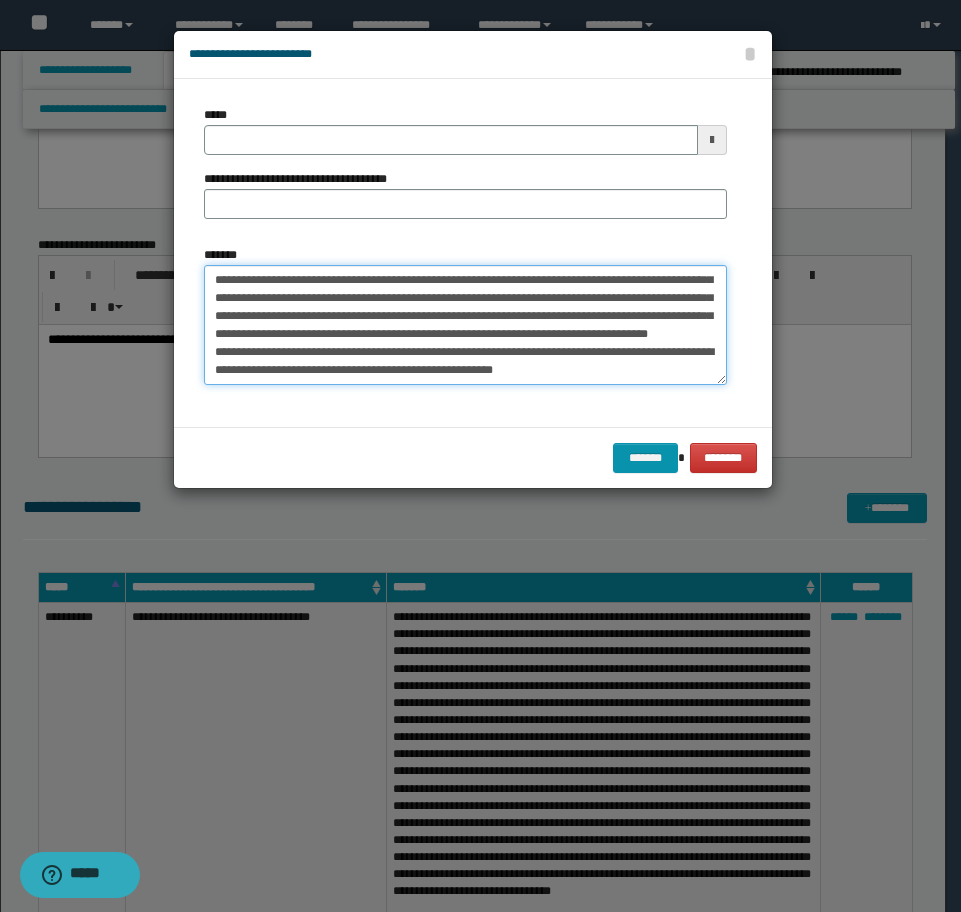 type 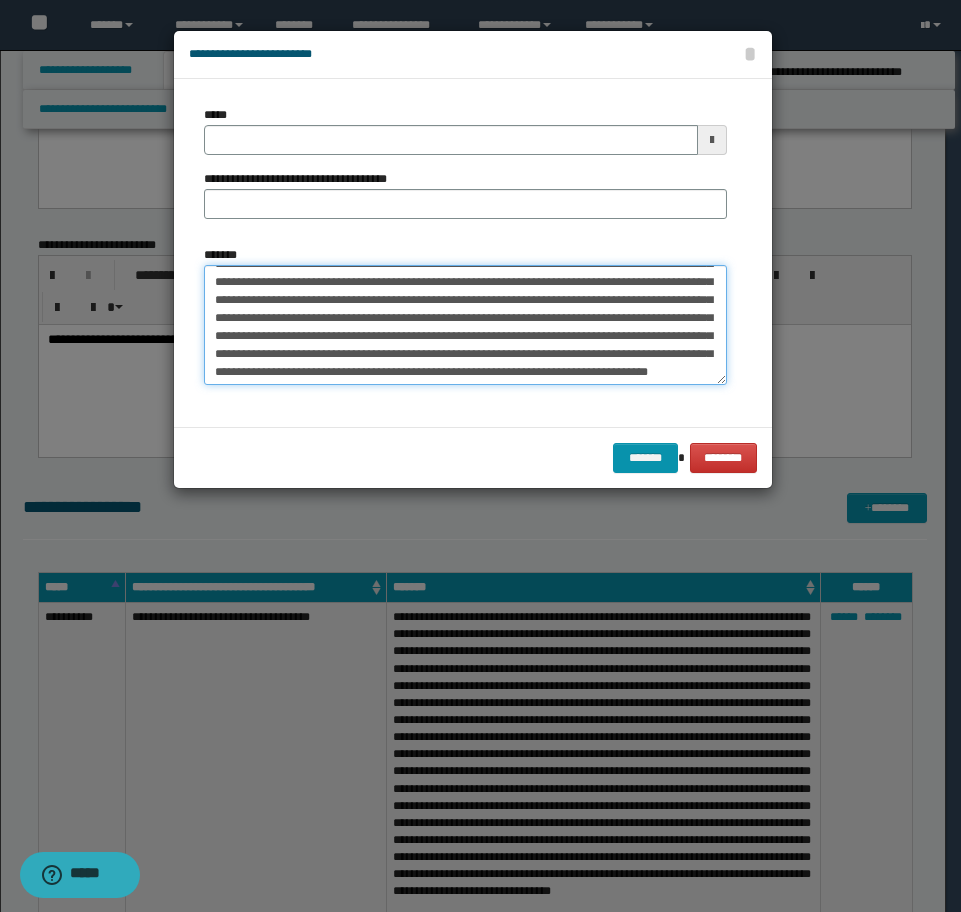 scroll, scrollTop: 26, scrollLeft: 0, axis: vertical 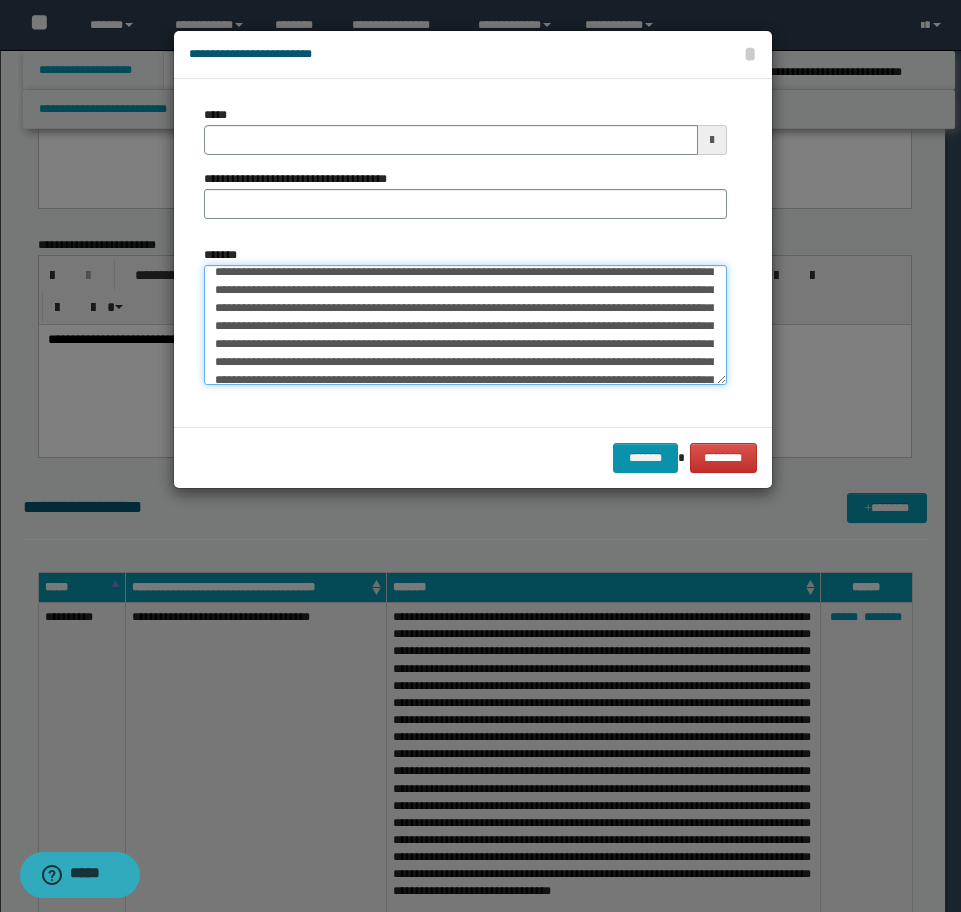 type on "**********" 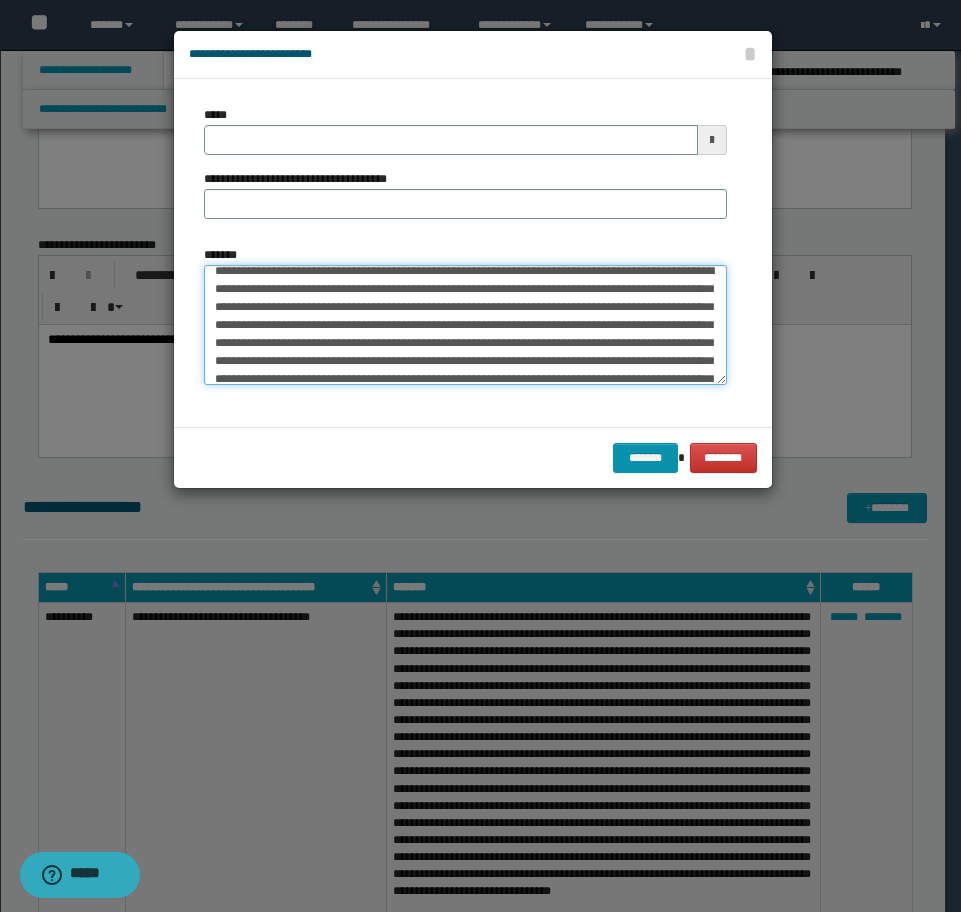 scroll, scrollTop: 0, scrollLeft: 0, axis: both 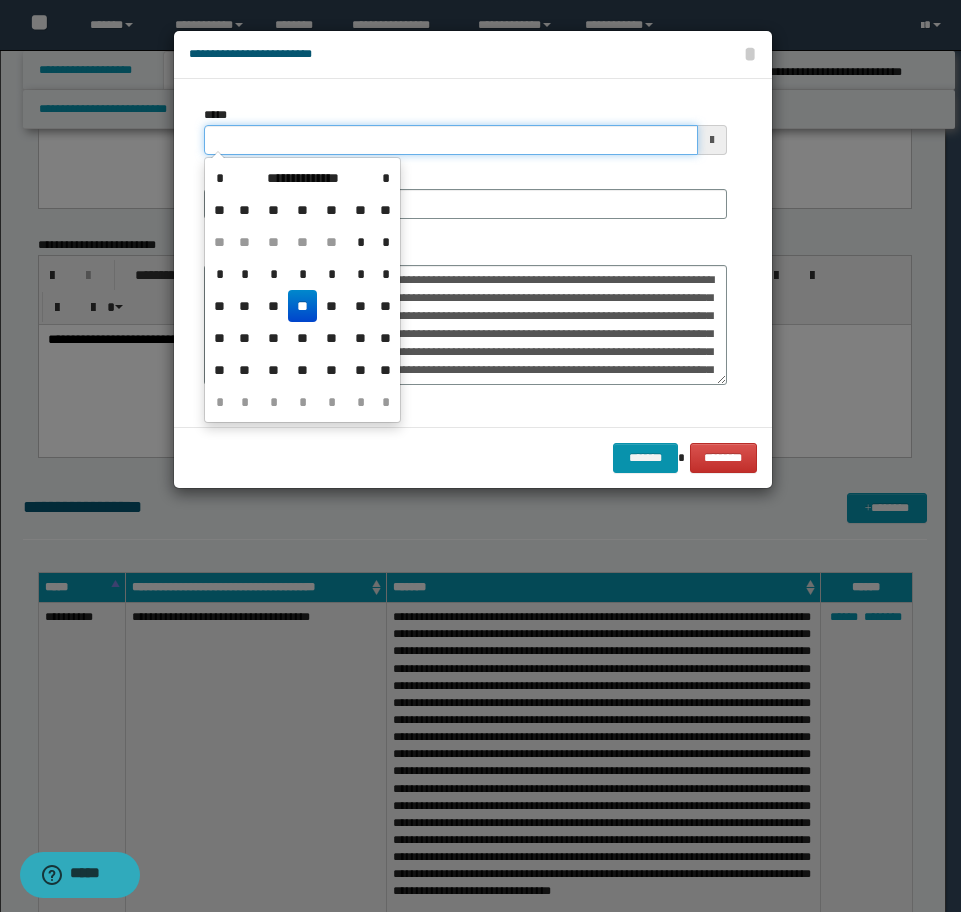 click on "*****" at bounding box center (451, 140) 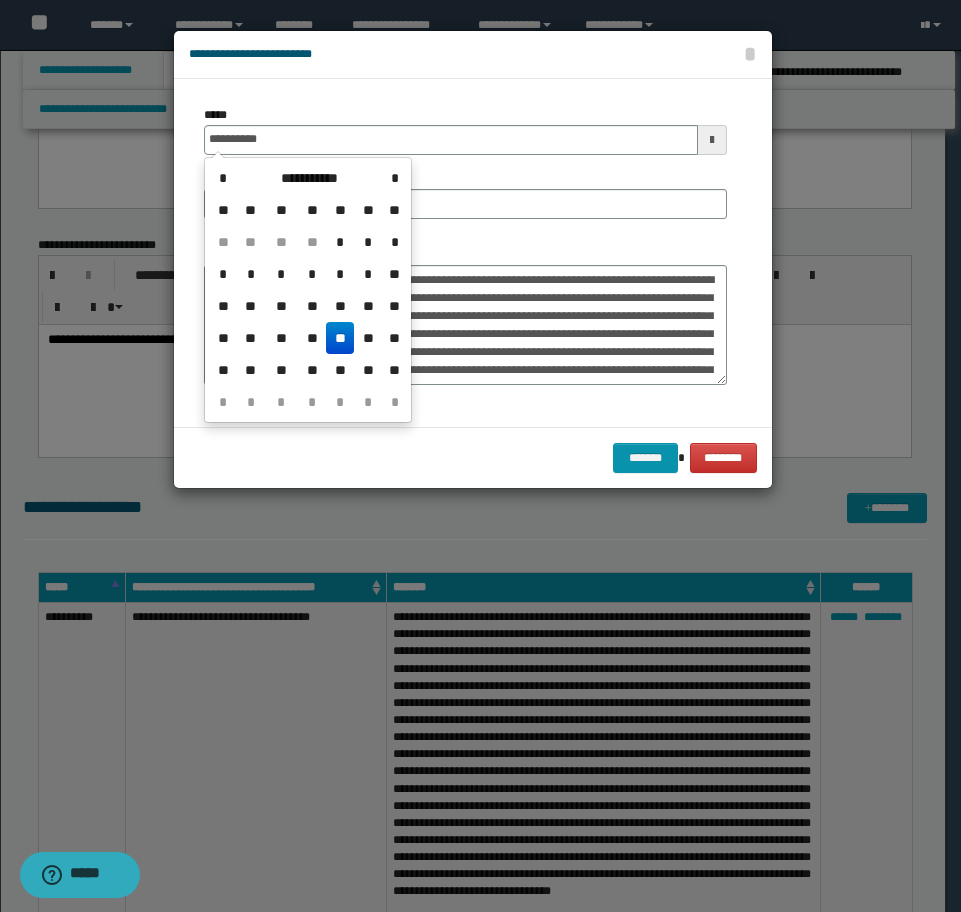 click on "**" at bounding box center [340, 338] 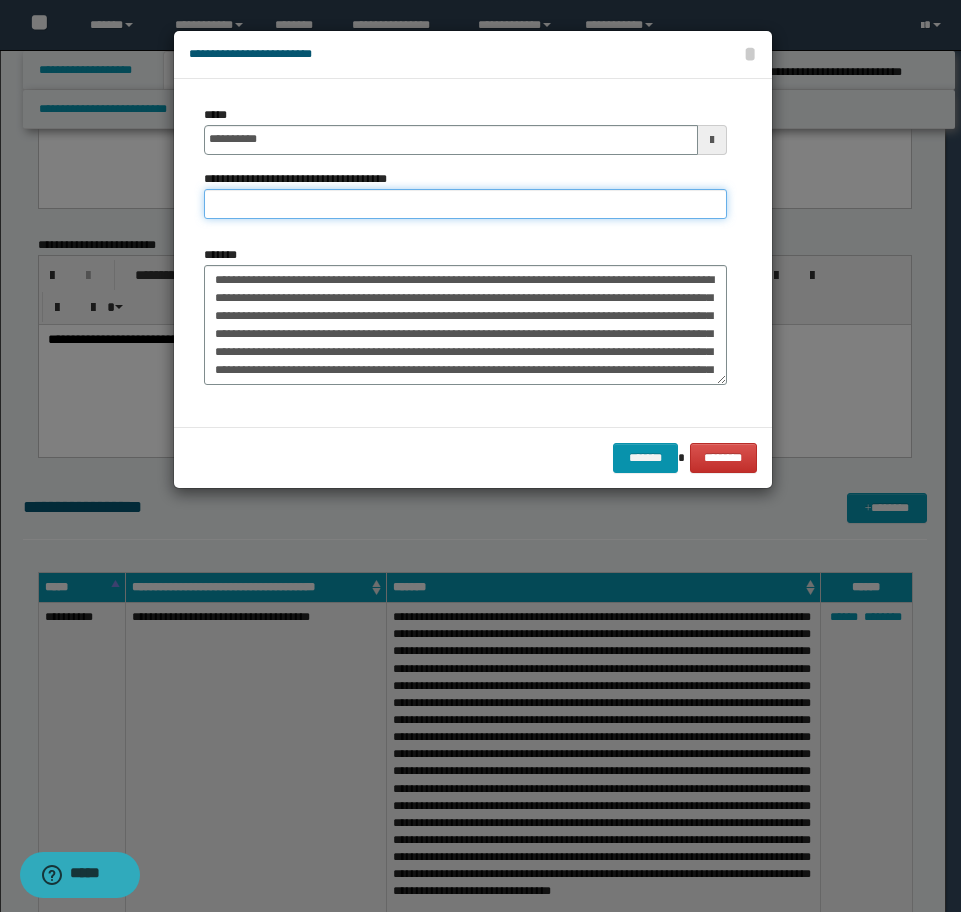 click on "**********" at bounding box center [465, 204] 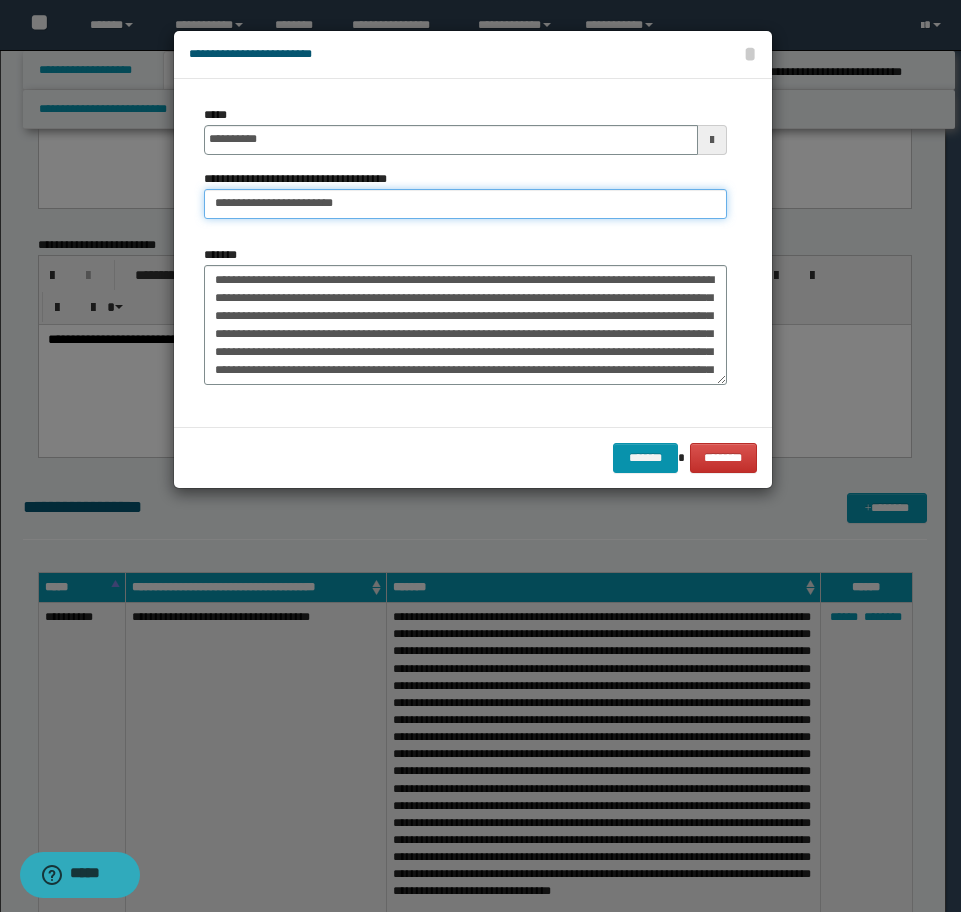 type on "**********" 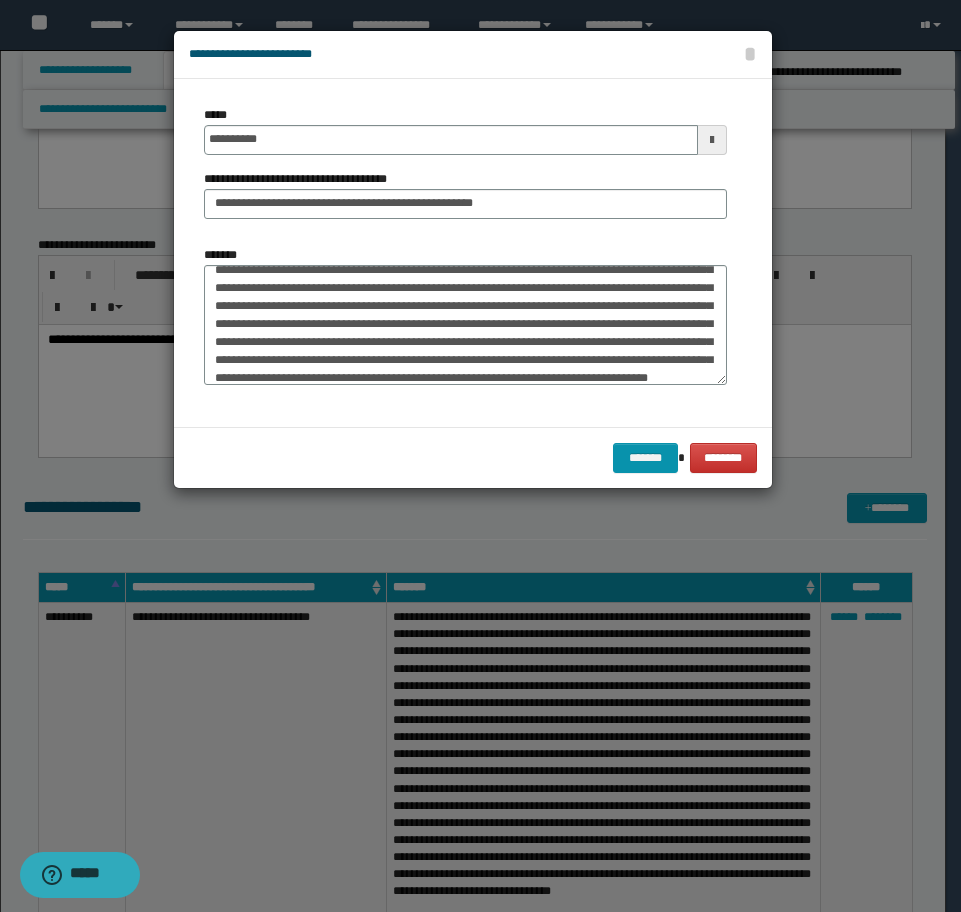 scroll, scrollTop: 126, scrollLeft: 0, axis: vertical 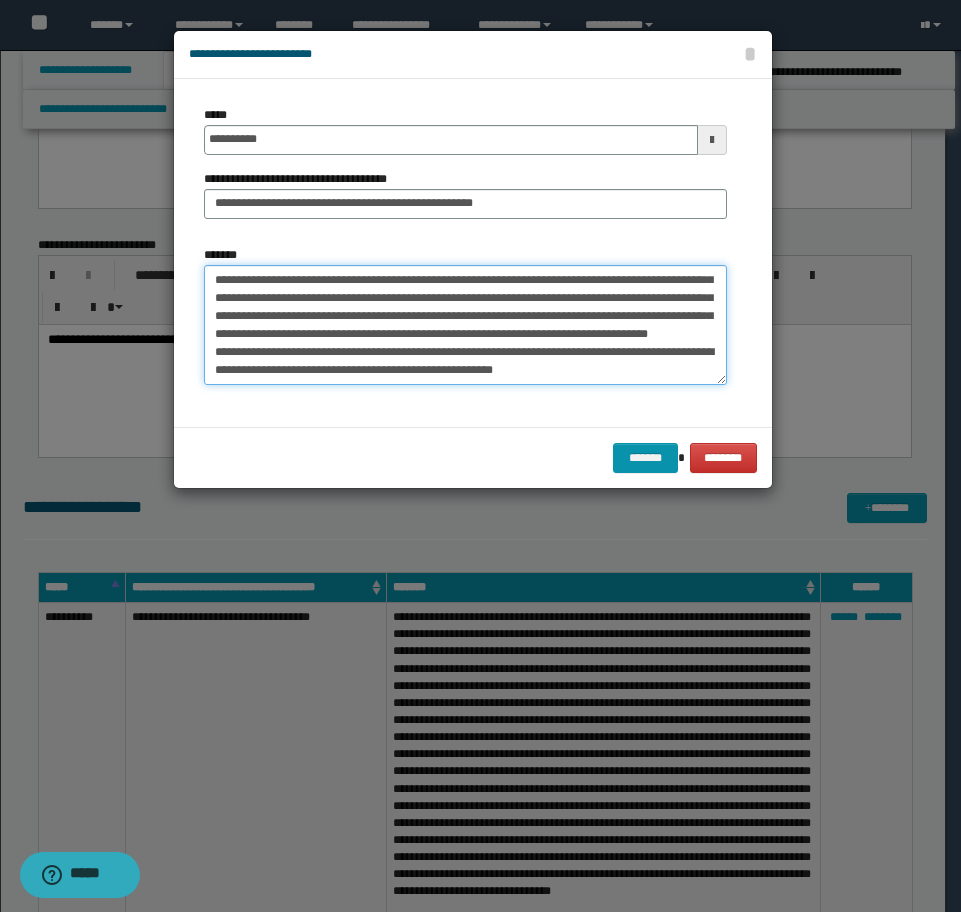 click on "*******" at bounding box center (465, 325) 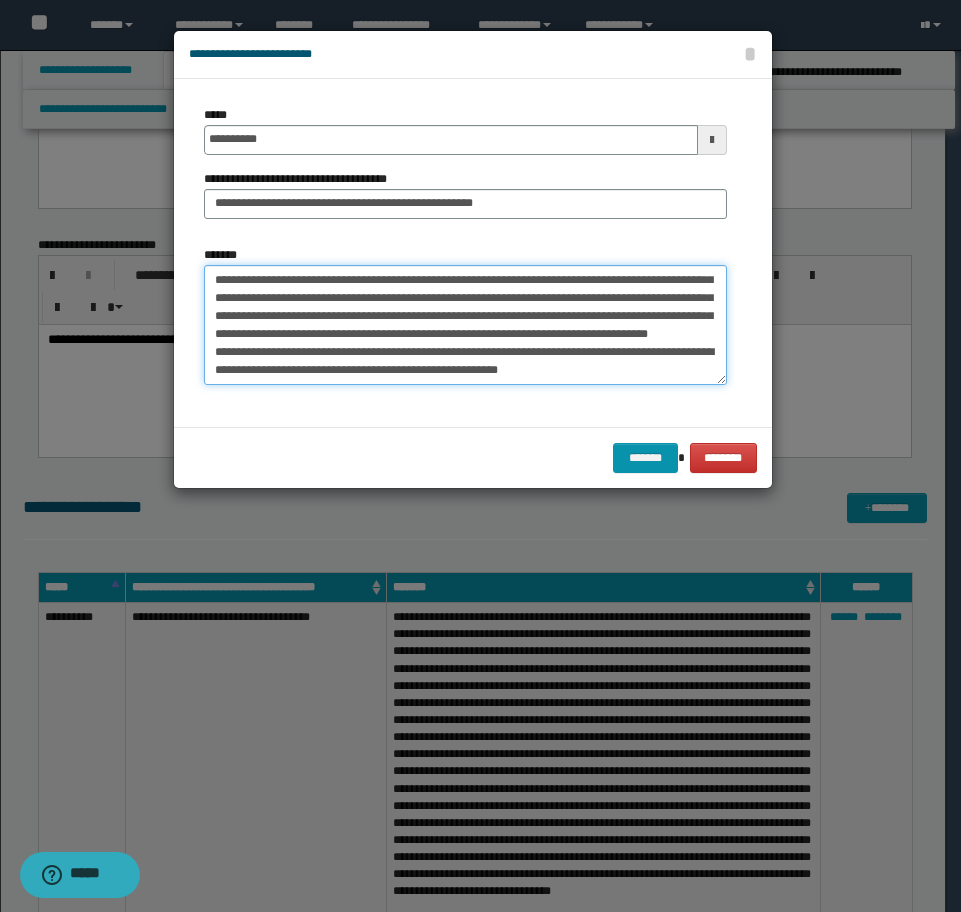 paste on "**********" 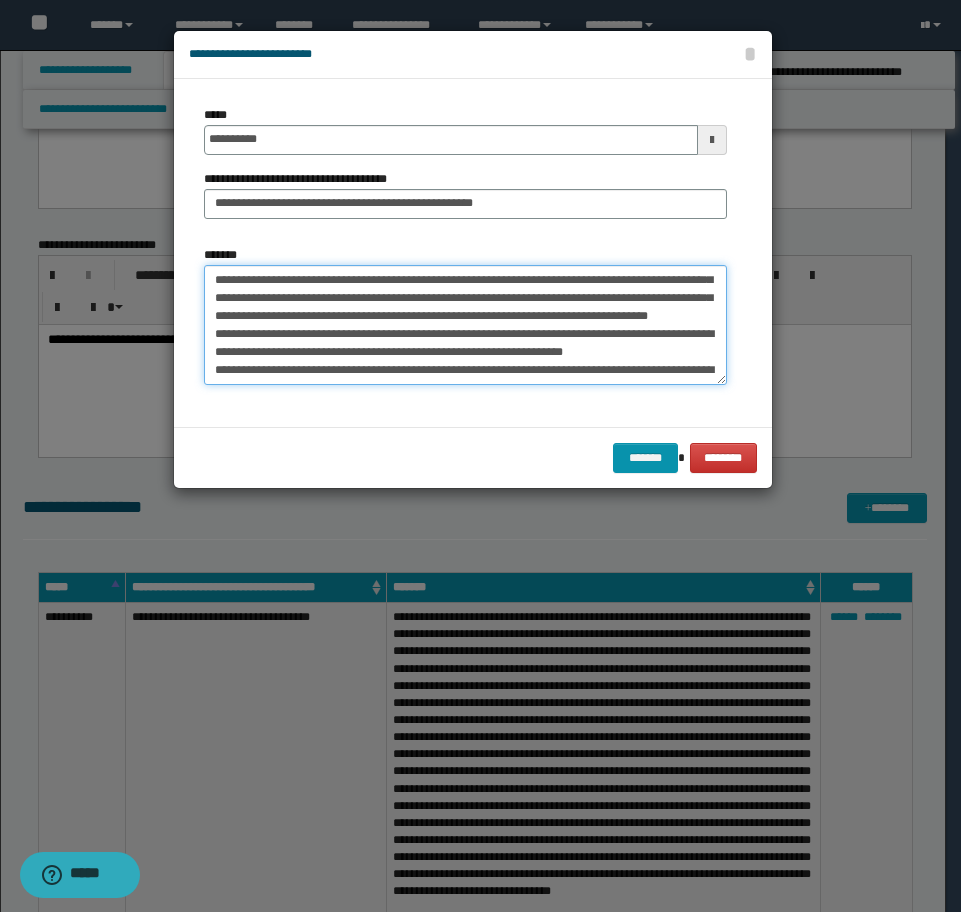 scroll, scrollTop: 1722, scrollLeft: 0, axis: vertical 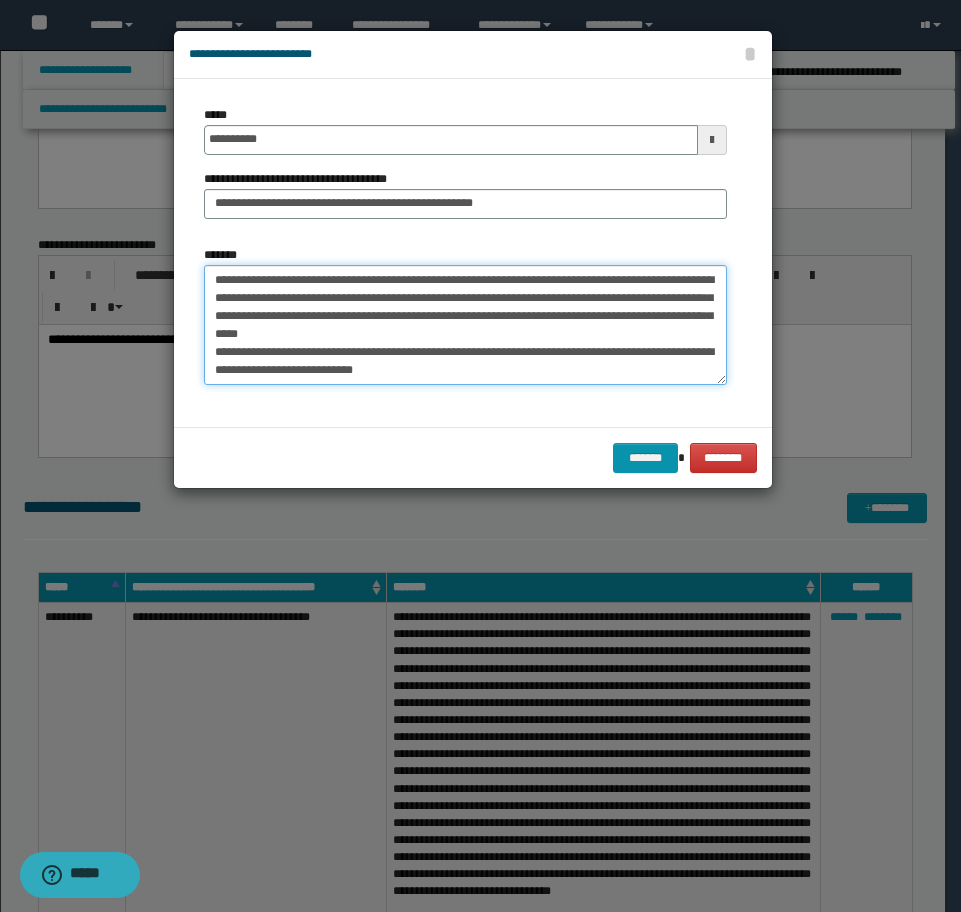 click on "*******" at bounding box center [465, 325] 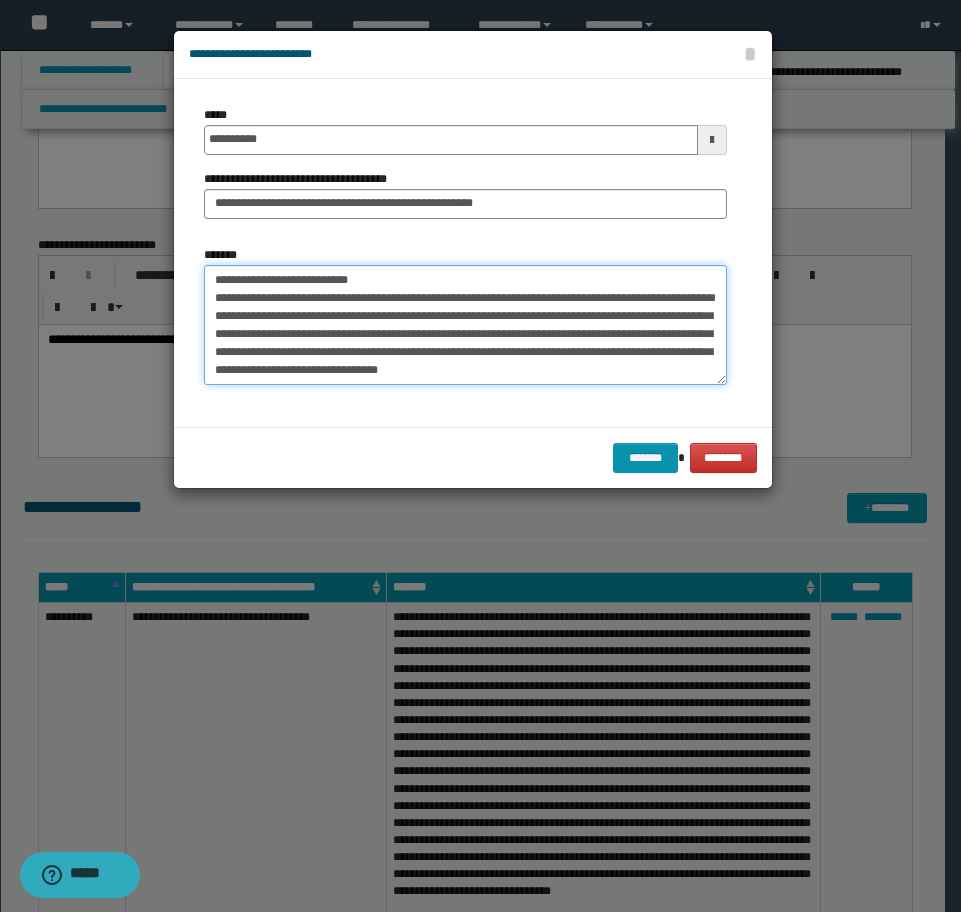 scroll, scrollTop: 1710, scrollLeft: 0, axis: vertical 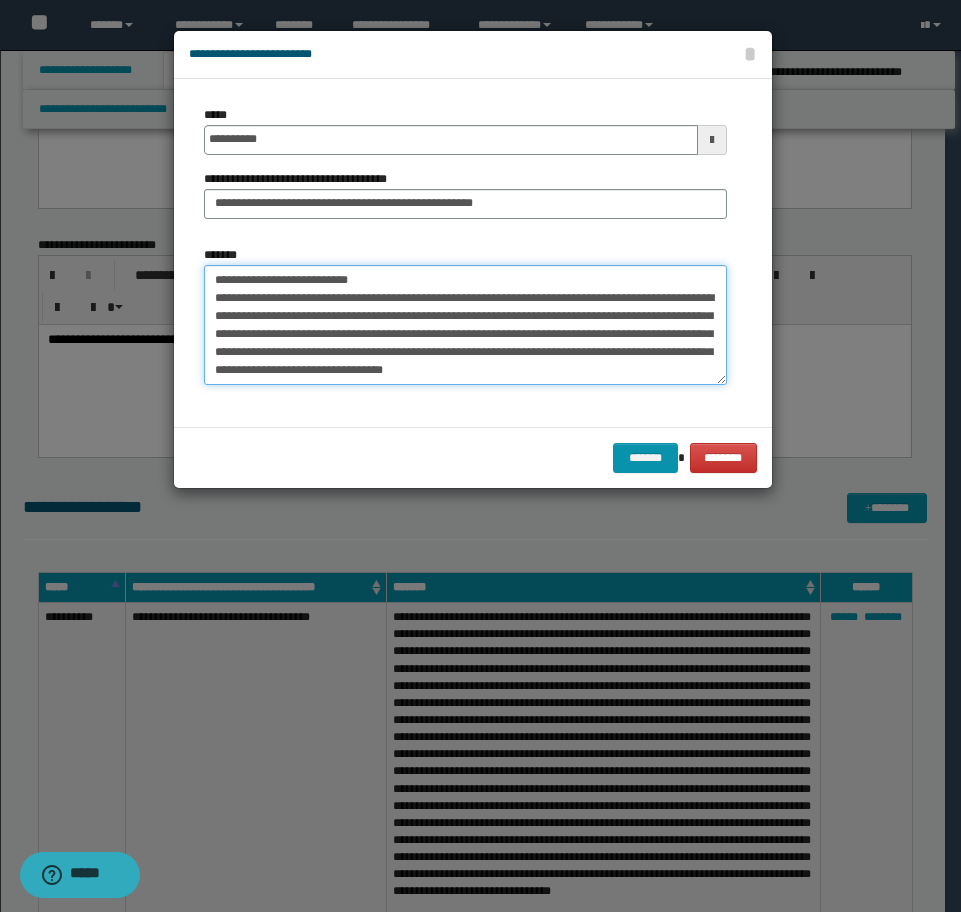 click on "*******" at bounding box center [465, 325] 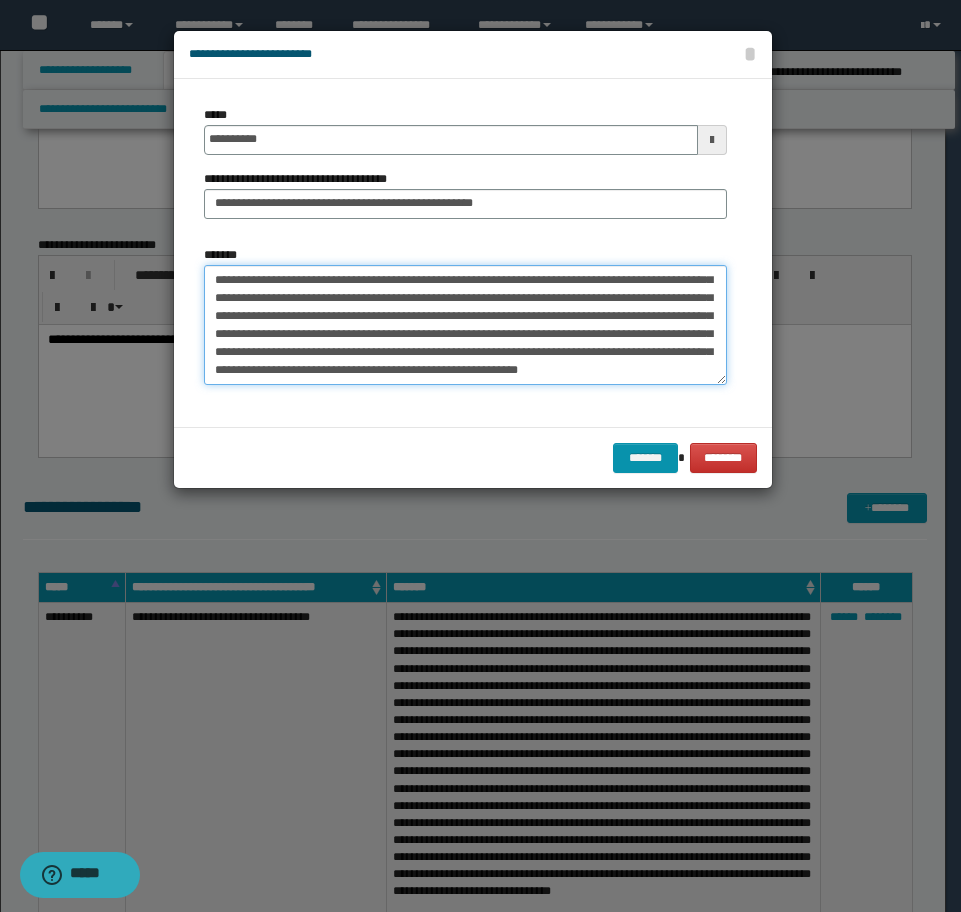 scroll, scrollTop: 1692, scrollLeft: 0, axis: vertical 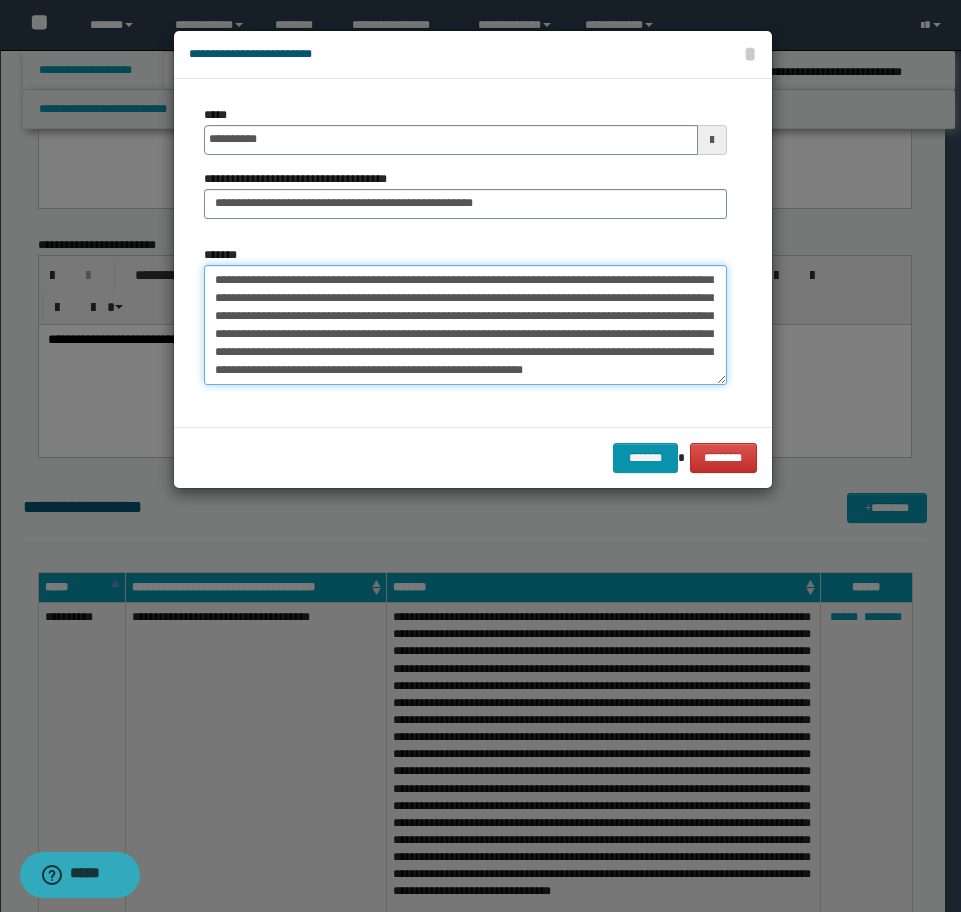 click on "*******" at bounding box center [465, 325] 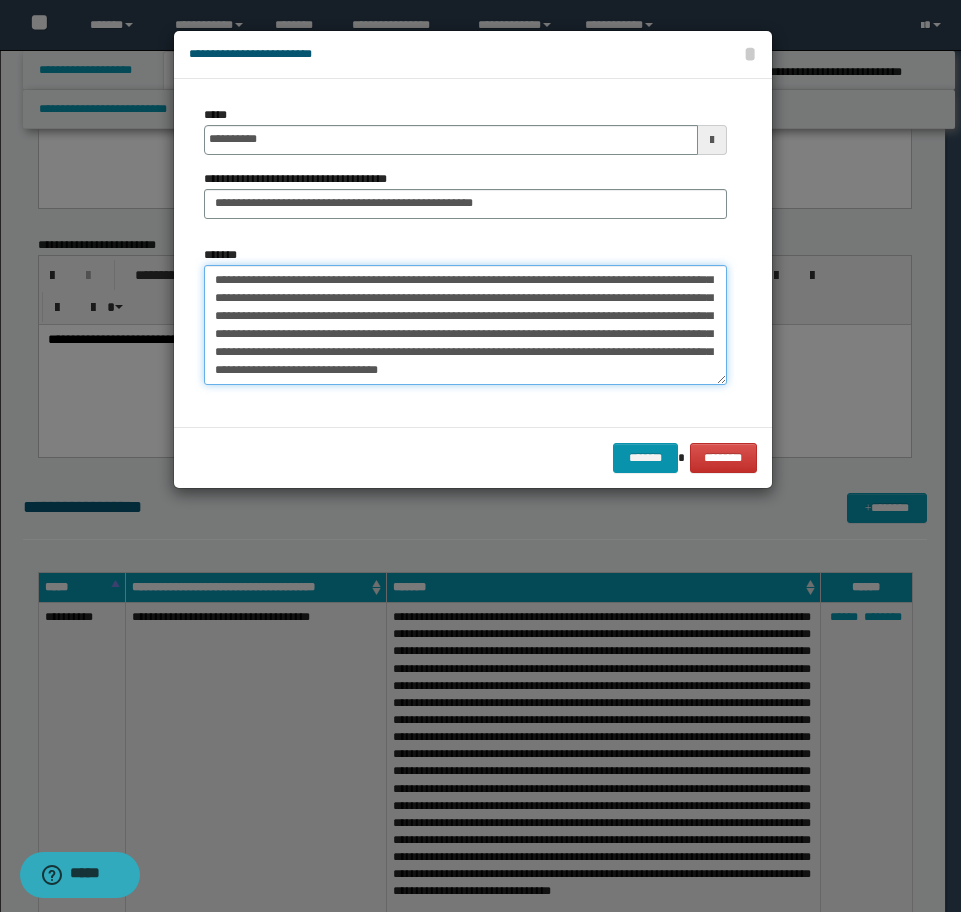 scroll, scrollTop: 1594, scrollLeft: 0, axis: vertical 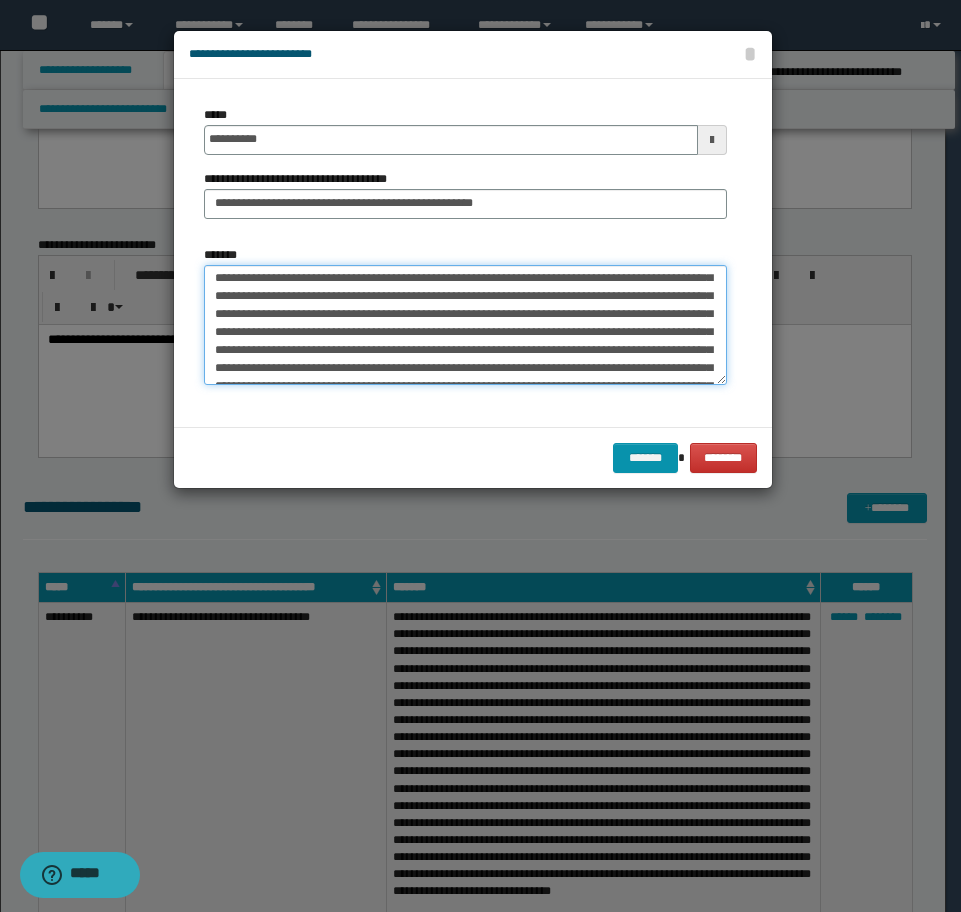 click on "*******" at bounding box center [465, 325] 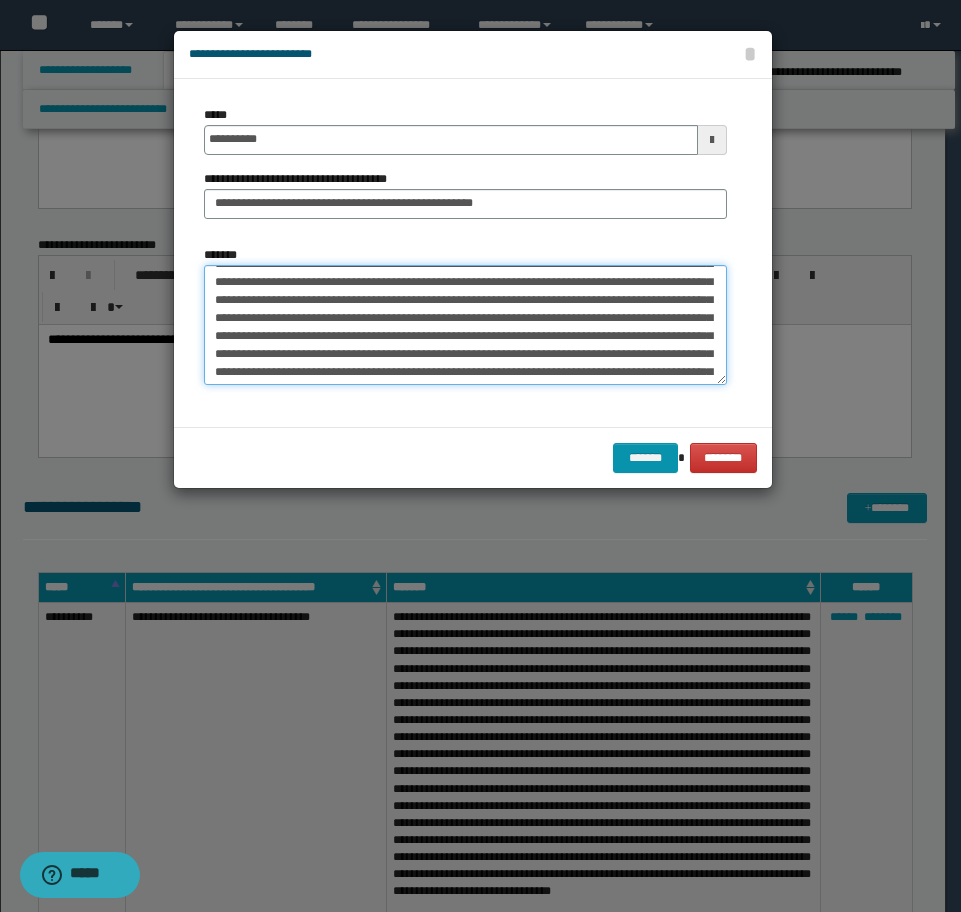 scroll, scrollTop: 1416, scrollLeft: 0, axis: vertical 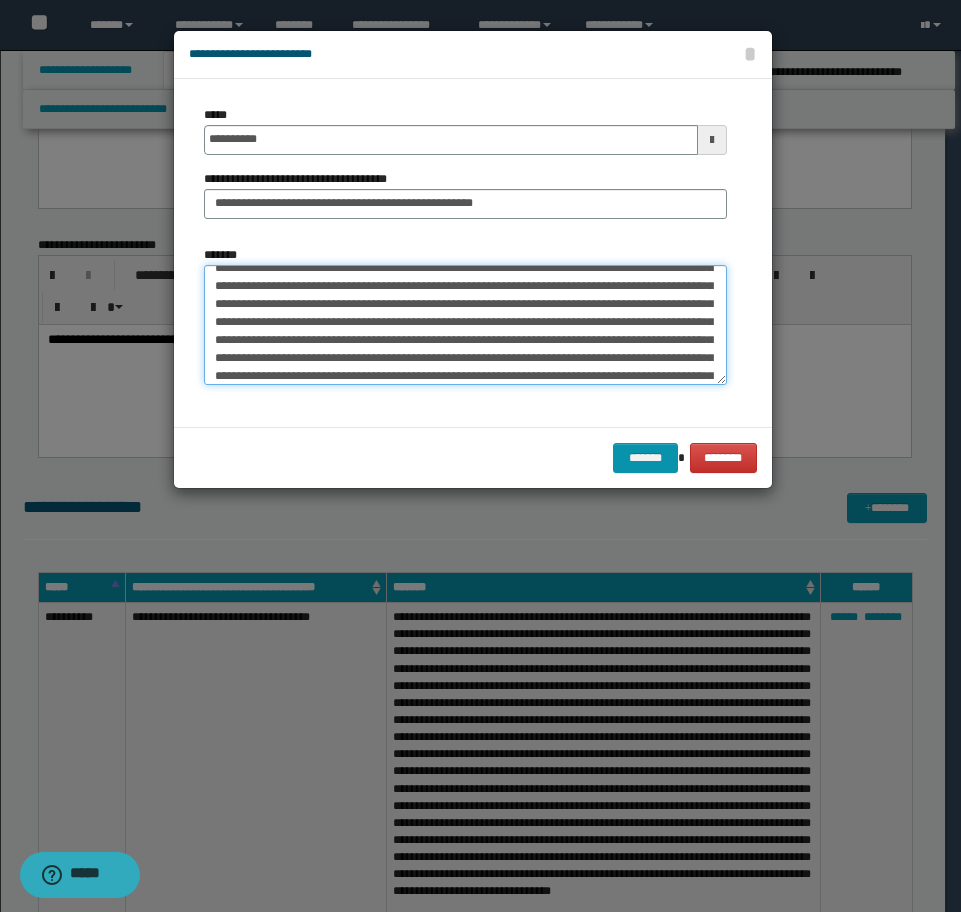 click on "*******" at bounding box center (465, 325) 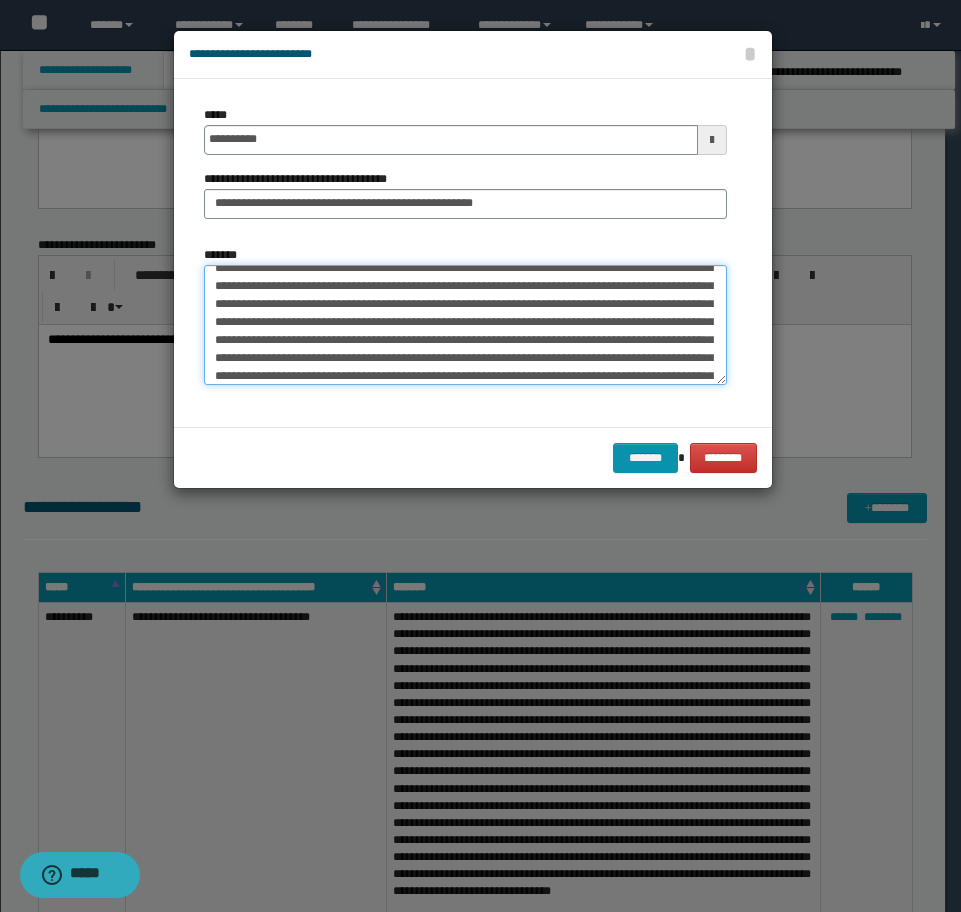 scroll, scrollTop: 1398, scrollLeft: 0, axis: vertical 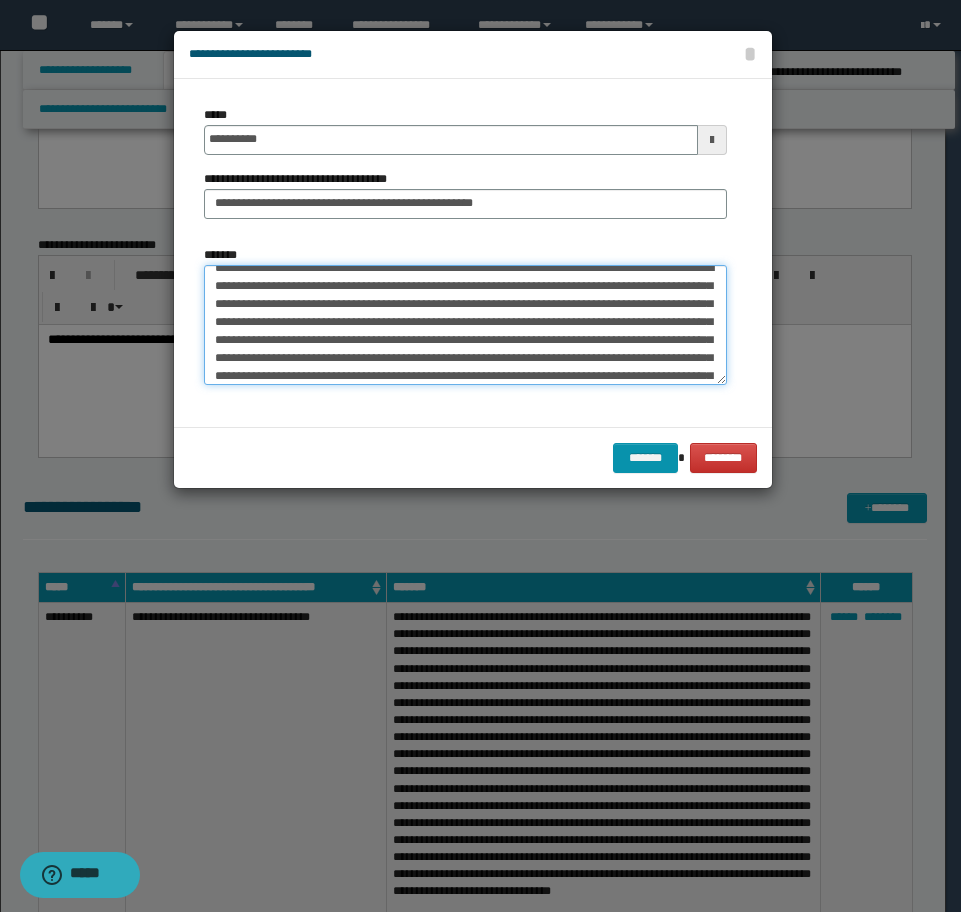 click on "*******" at bounding box center [465, 325] 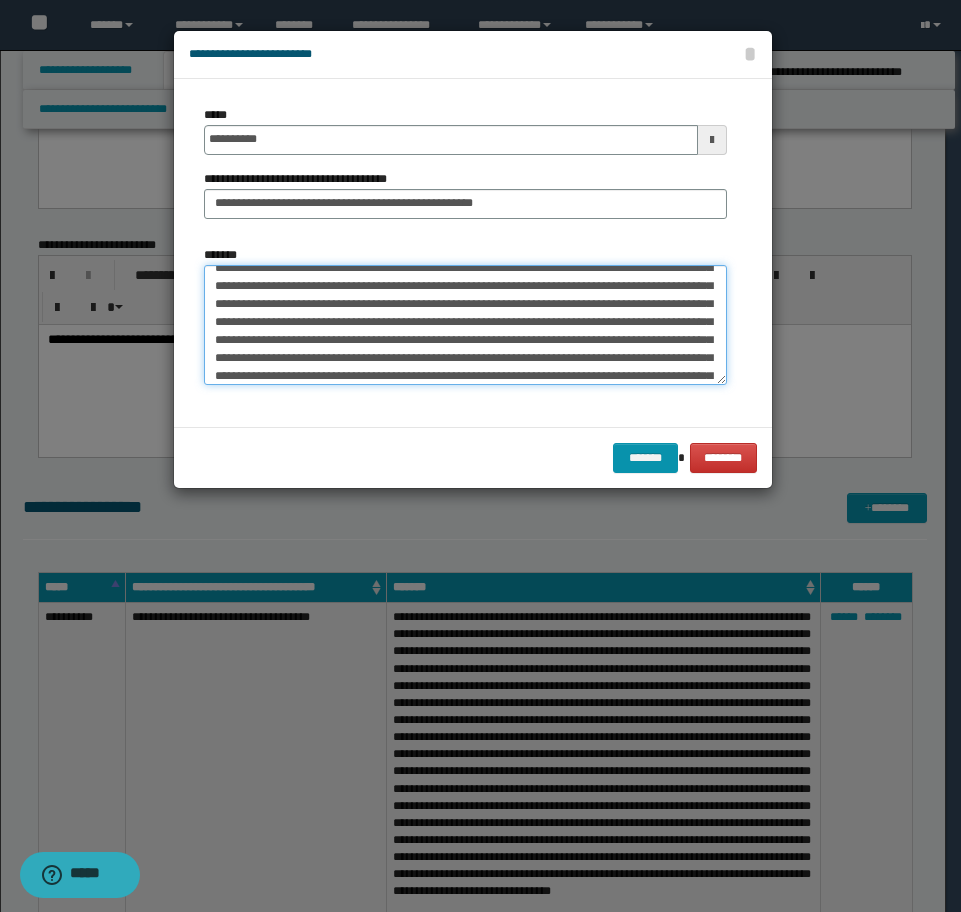 scroll, scrollTop: 1358, scrollLeft: 0, axis: vertical 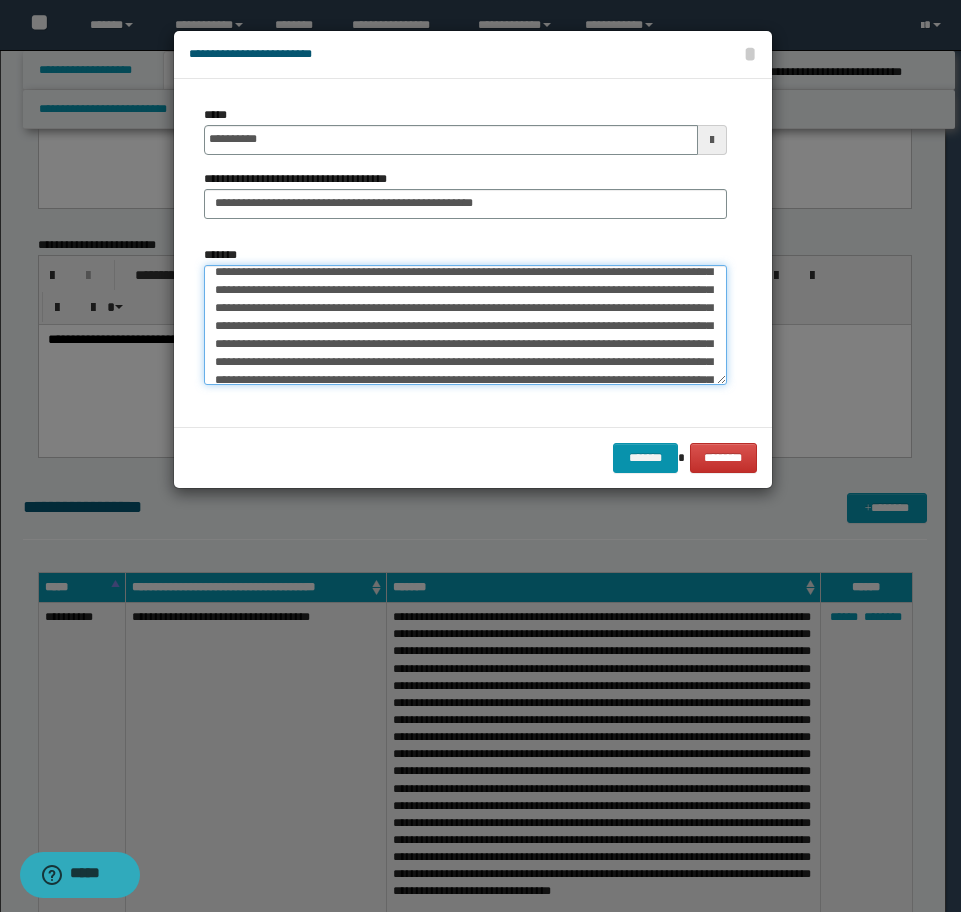 click on "*******" at bounding box center (465, 325) 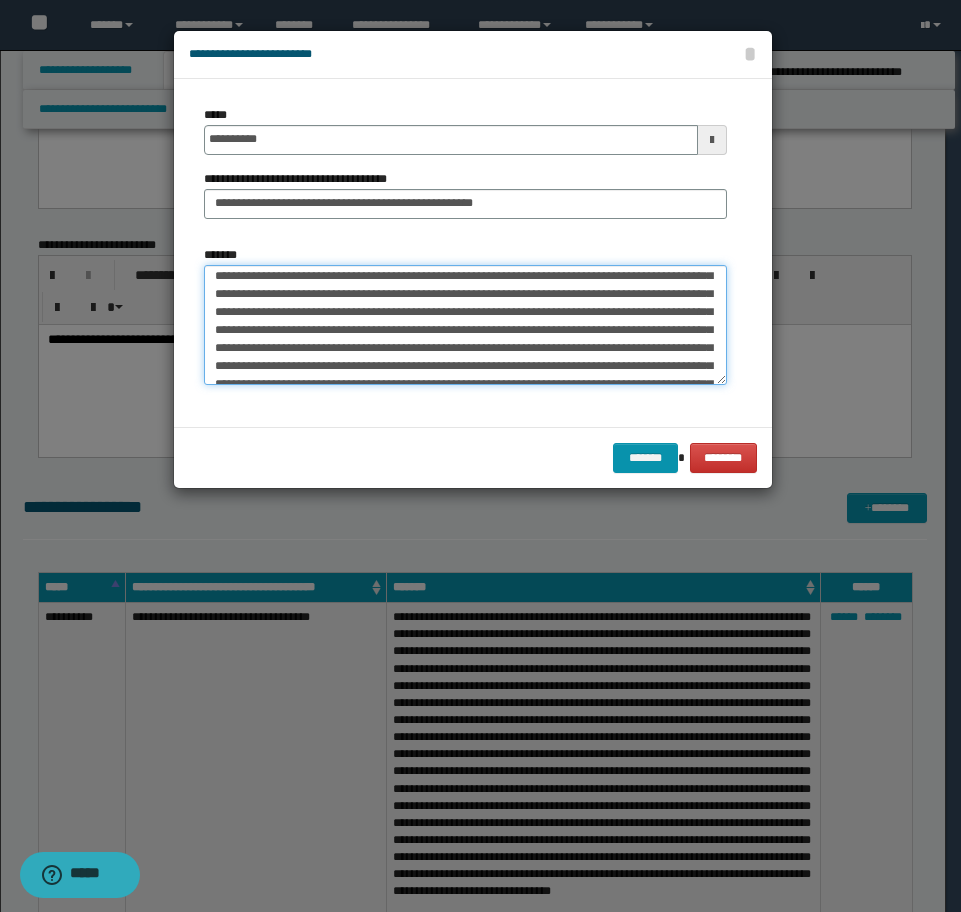 click on "*******" at bounding box center (465, 325) 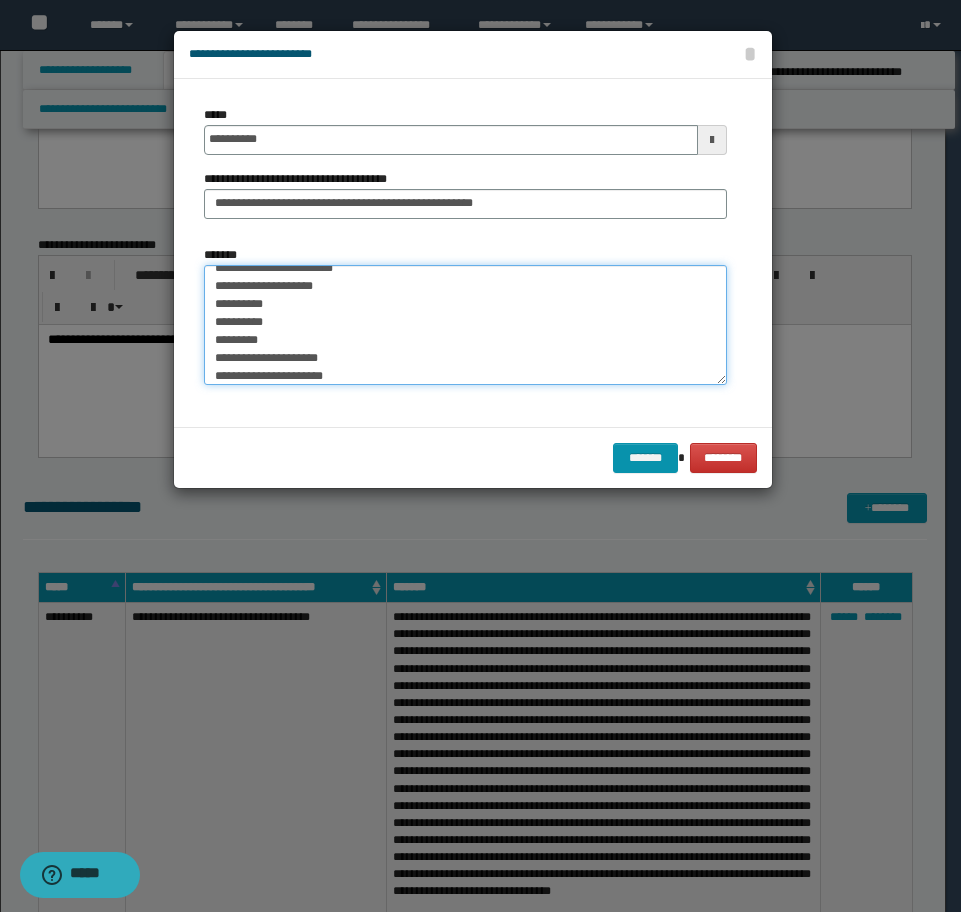 scroll, scrollTop: 146, scrollLeft: 0, axis: vertical 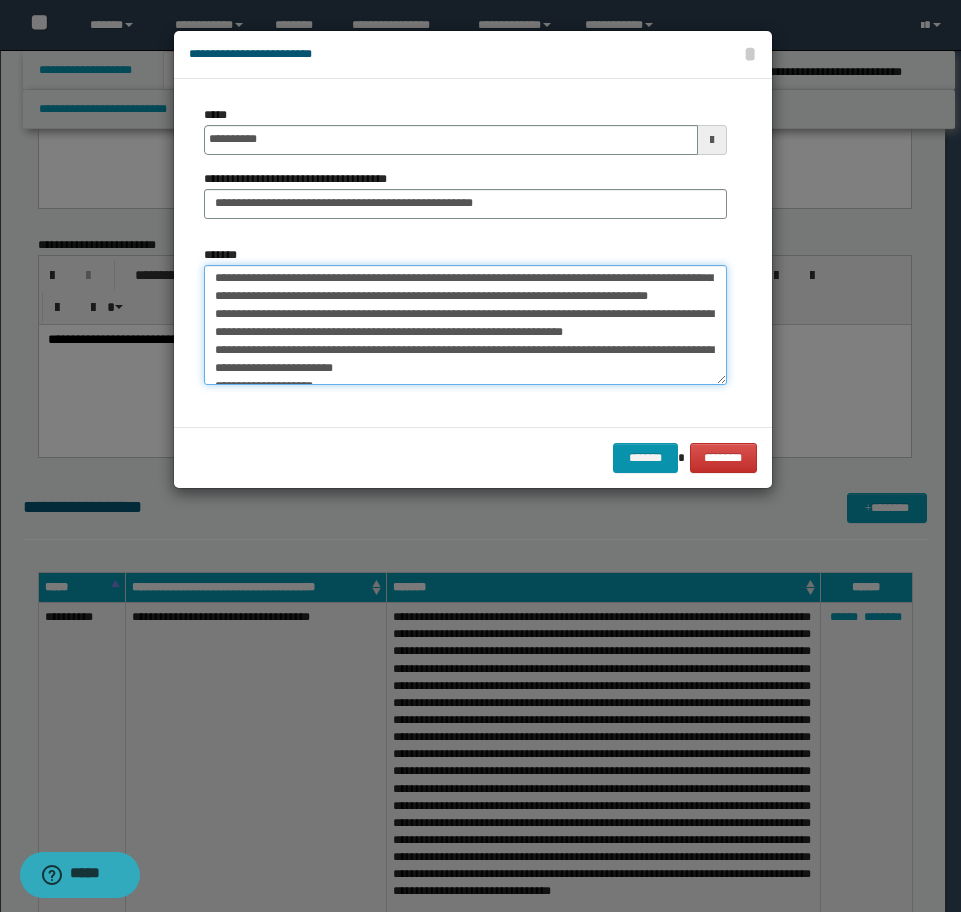 click on "*******" at bounding box center [465, 325] 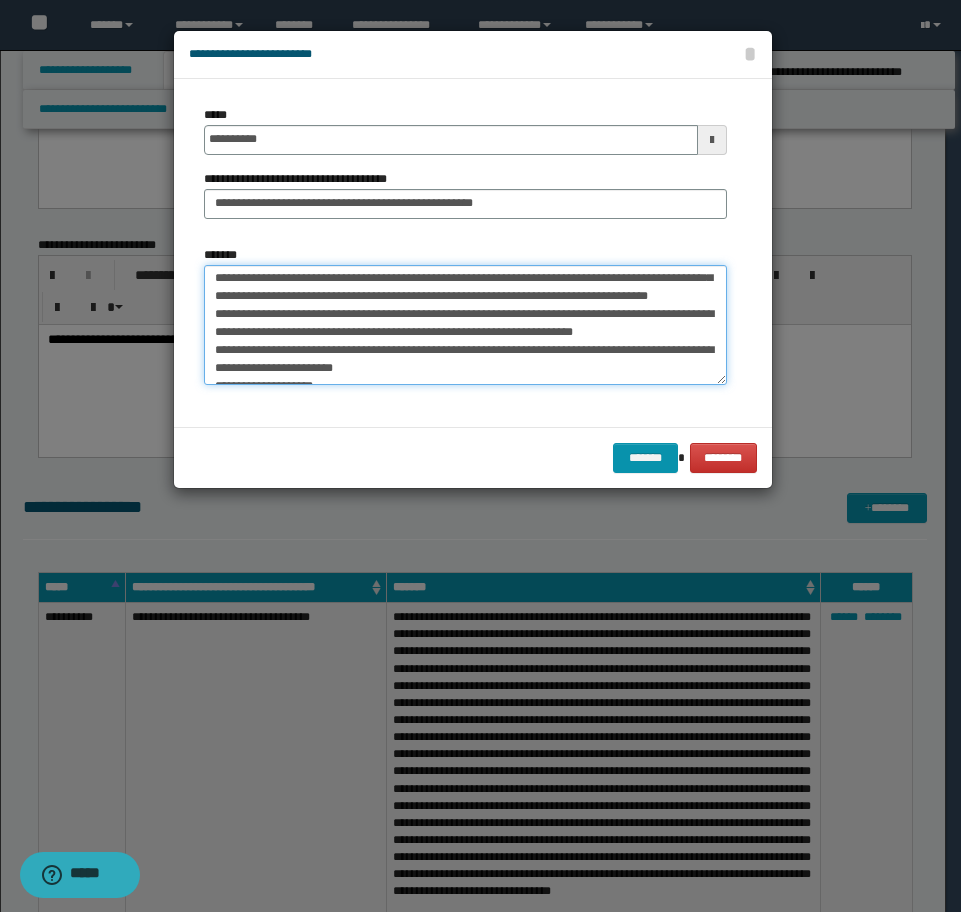 click on "*******" at bounding box center (465, 325) 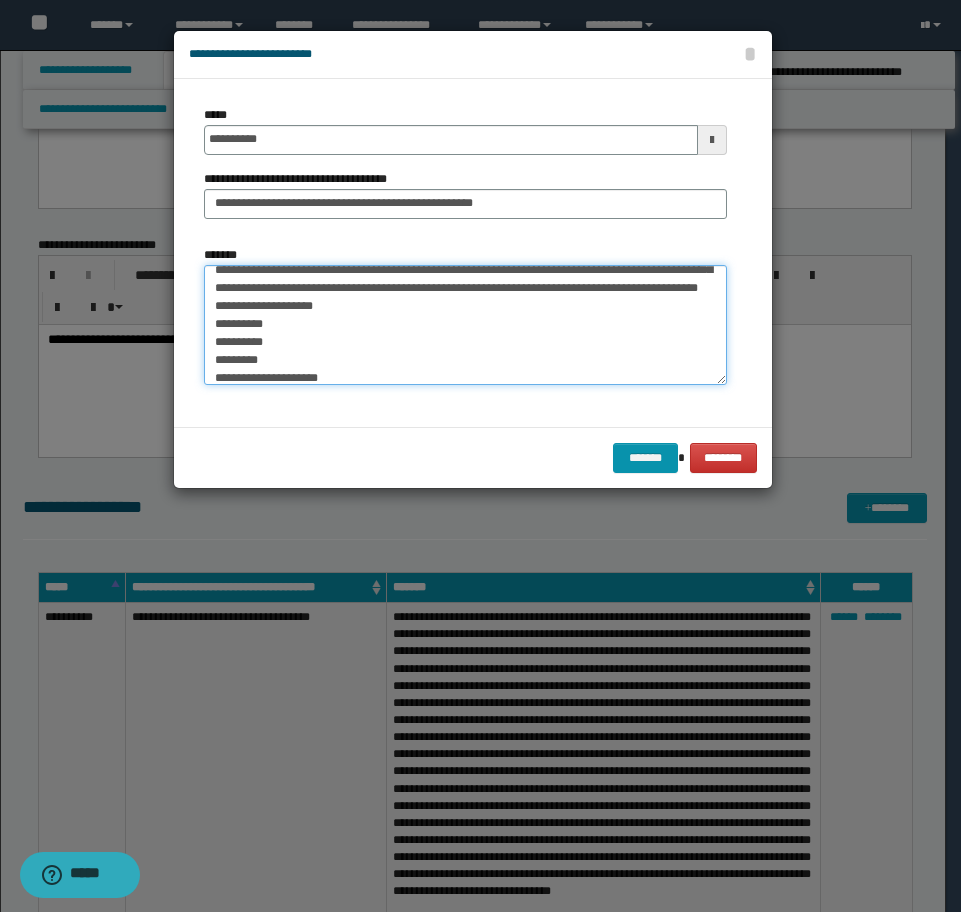 scroll, scrollTop: 226, scrollLeft: 0, axis: vertical 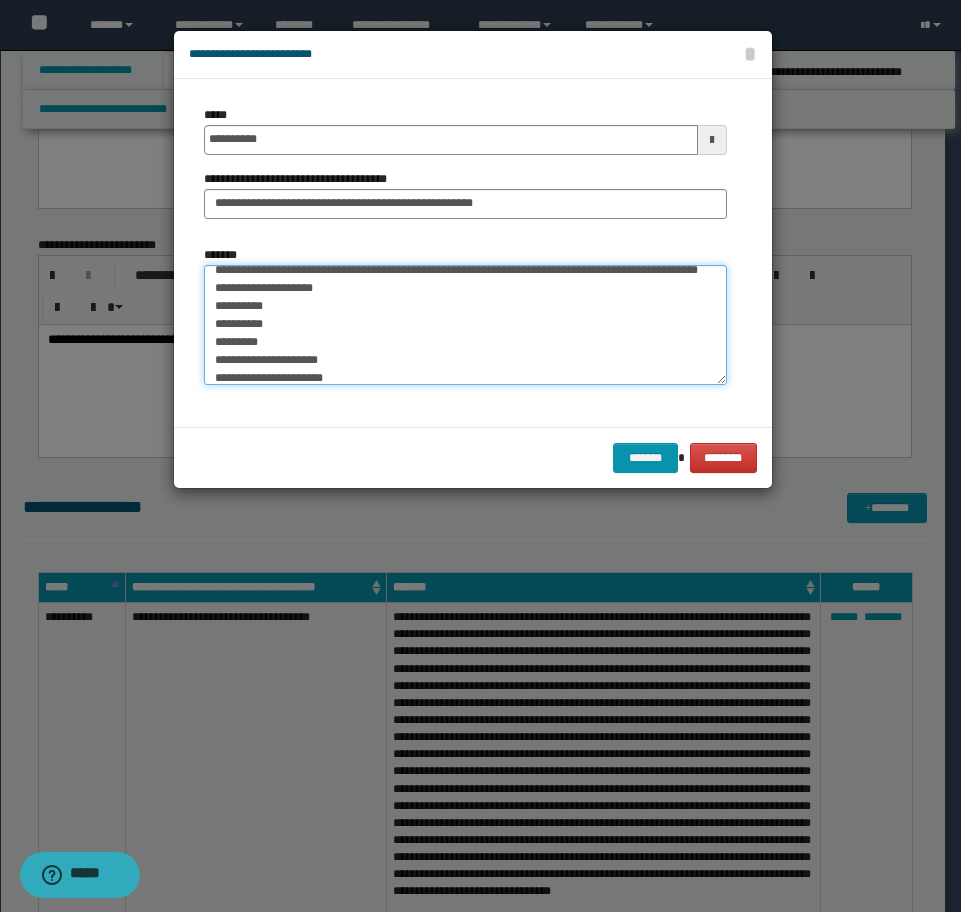 click on "*******" at bounding box center (465, 325) 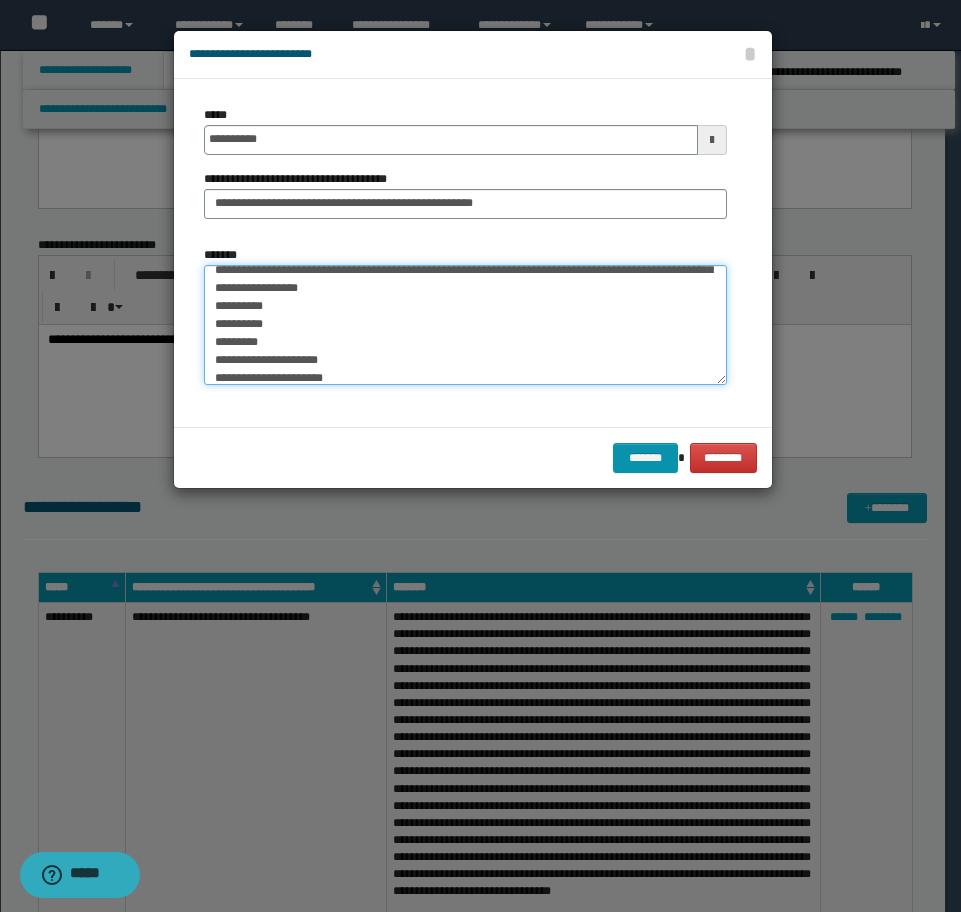 scroll, scrollTop: 208, scrollLeft: 0, axis: vertical 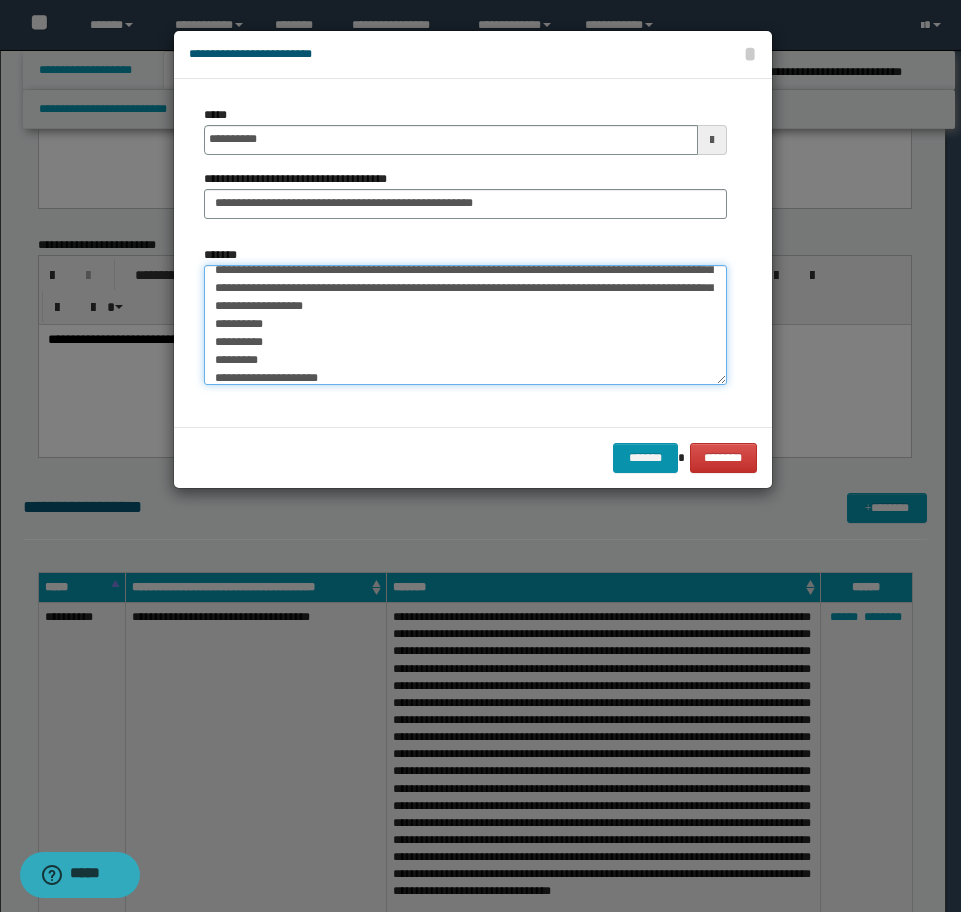 click on "*******" at bounding box center [465, 325] 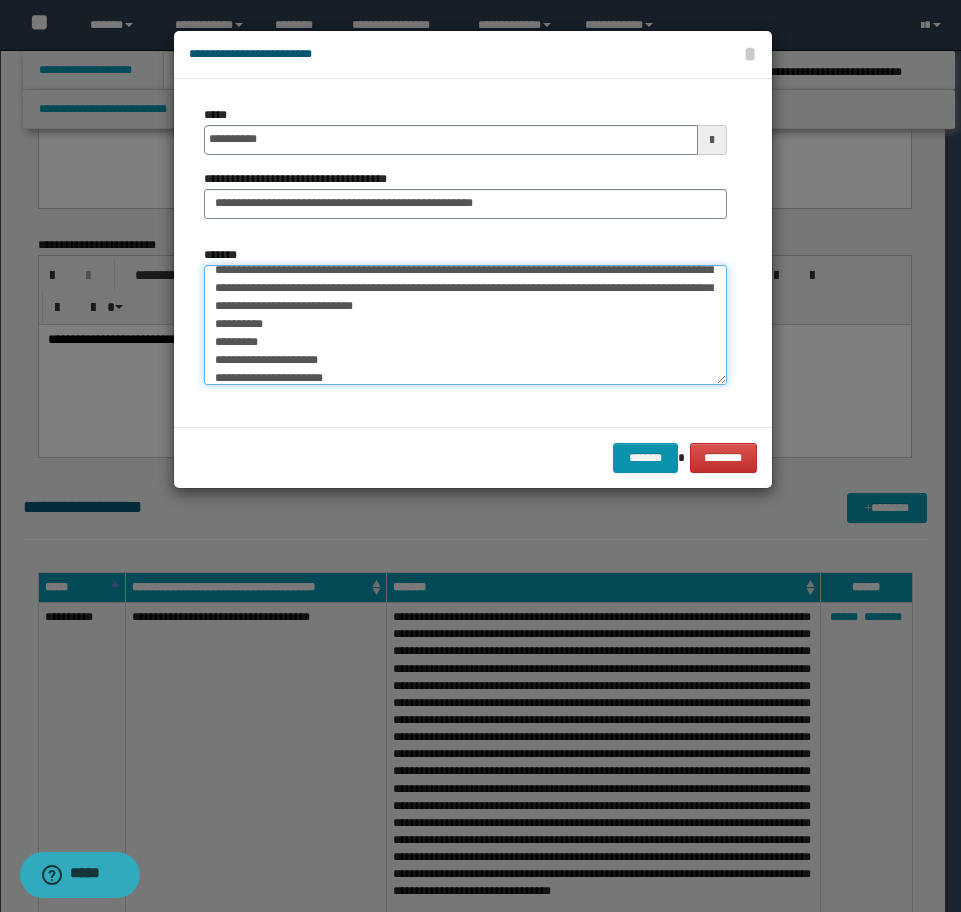 scroll, scrollTop: 190, scrollLeft: 0, axis: vertical 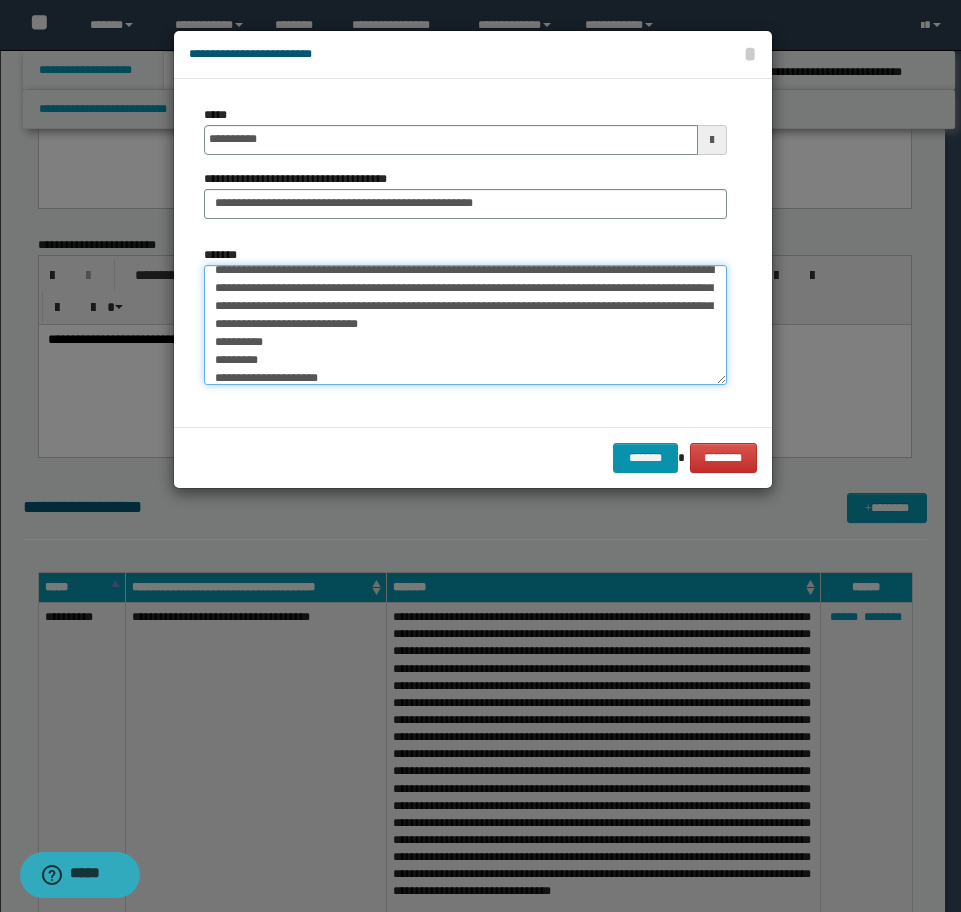 click on "*******" at bounding box center (465, 325) 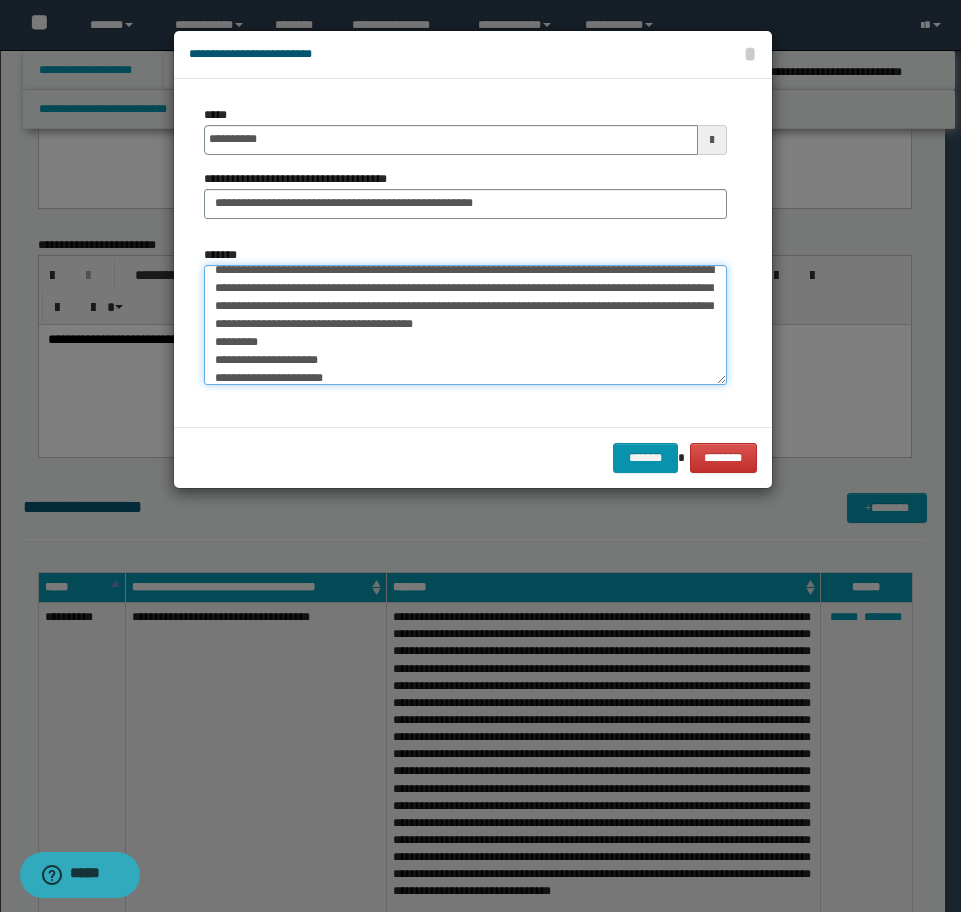 click on "*******" at bounding box center [465, 325] 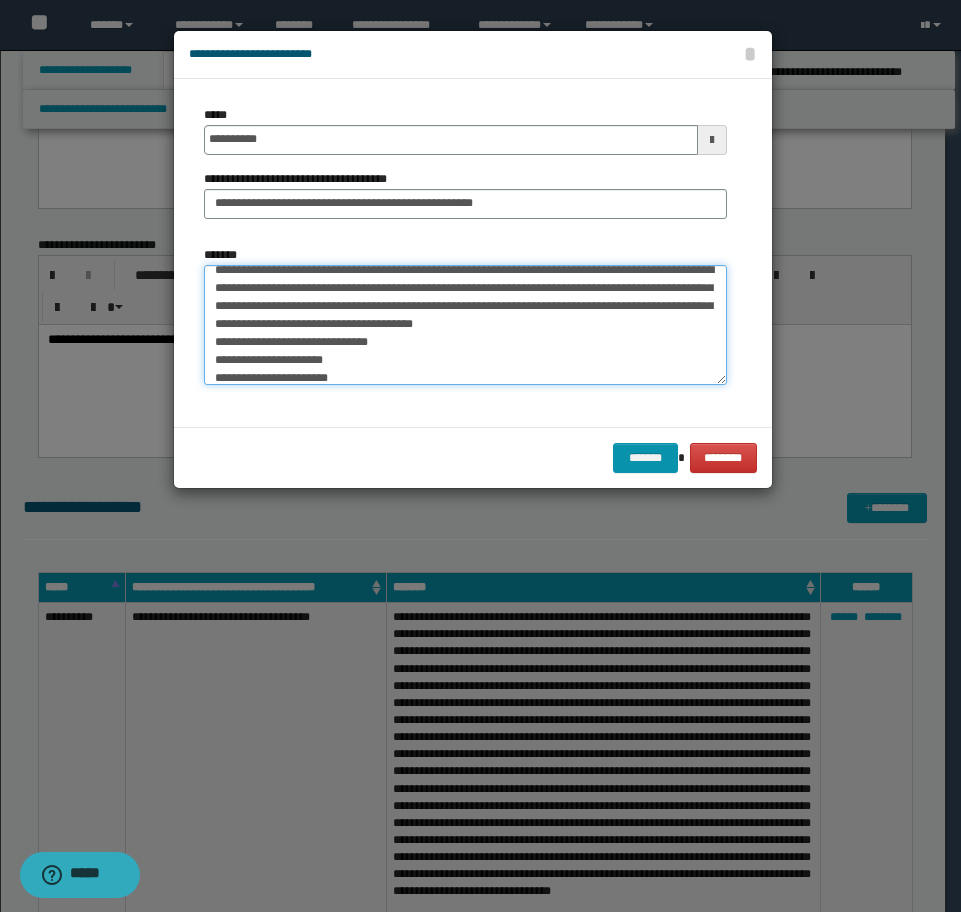 click on "*******" at bounding box center [465, 325] 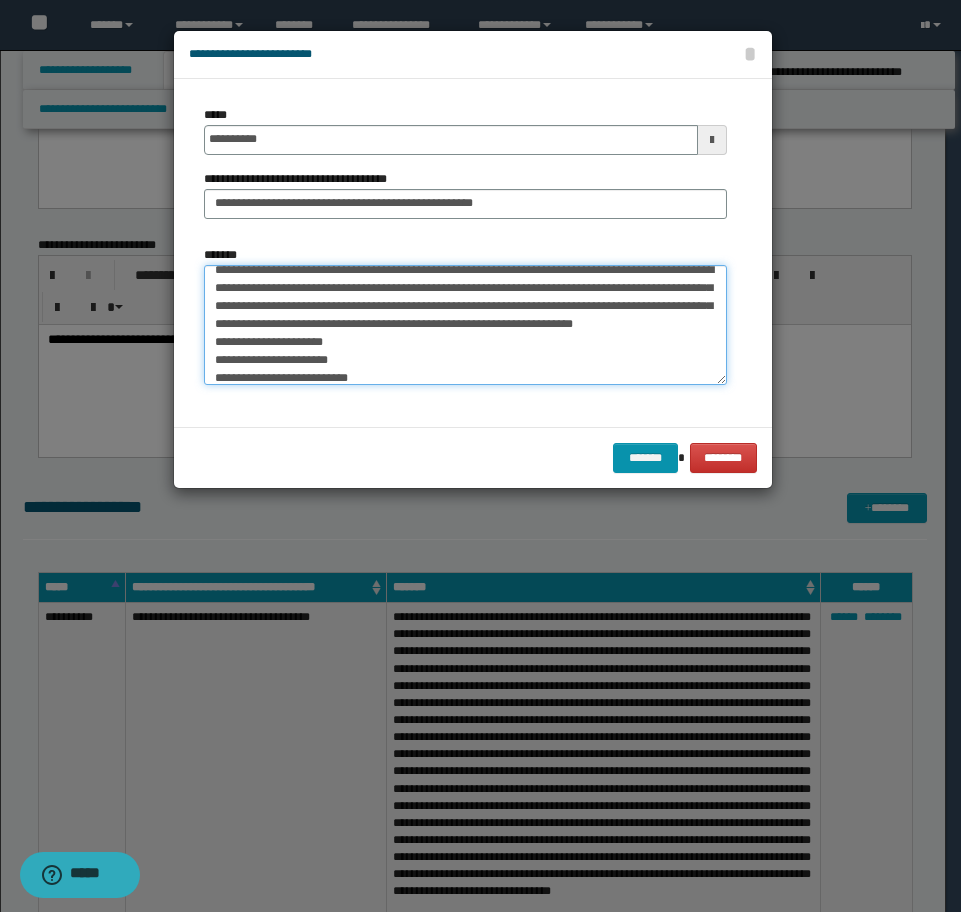 click on "*******" at bounding box center (465, 325) 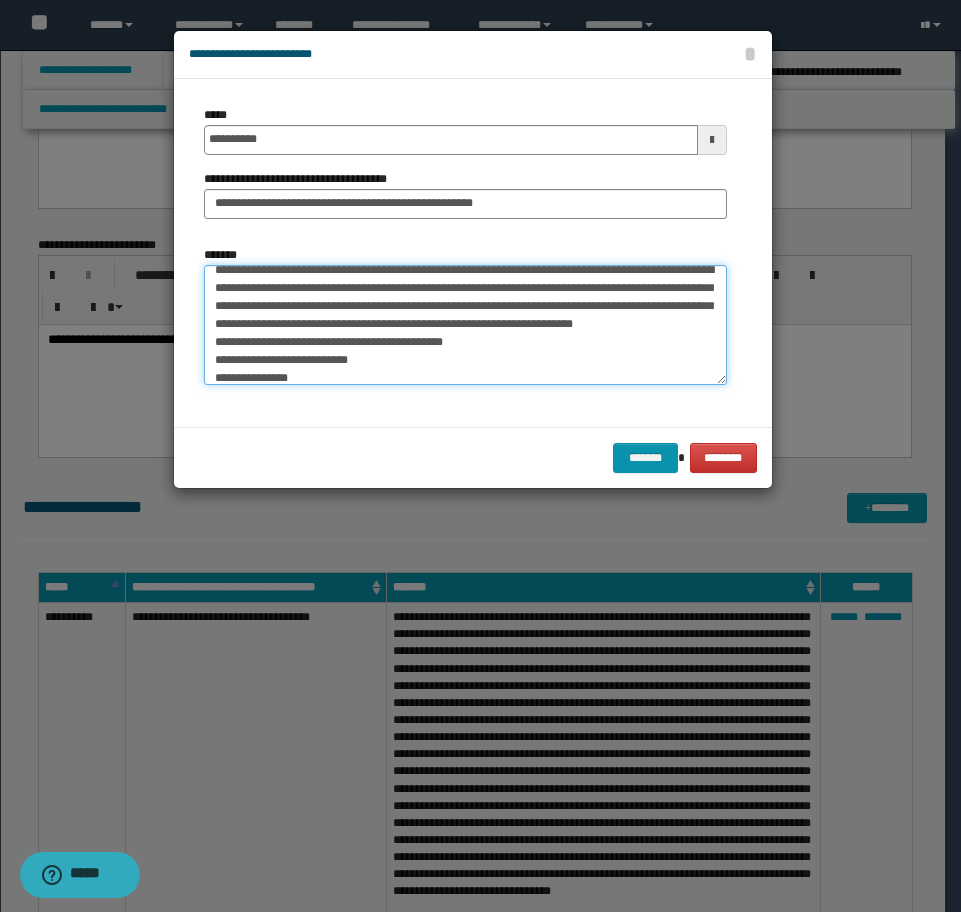 click on "*******" at bounding box center (465, 325) 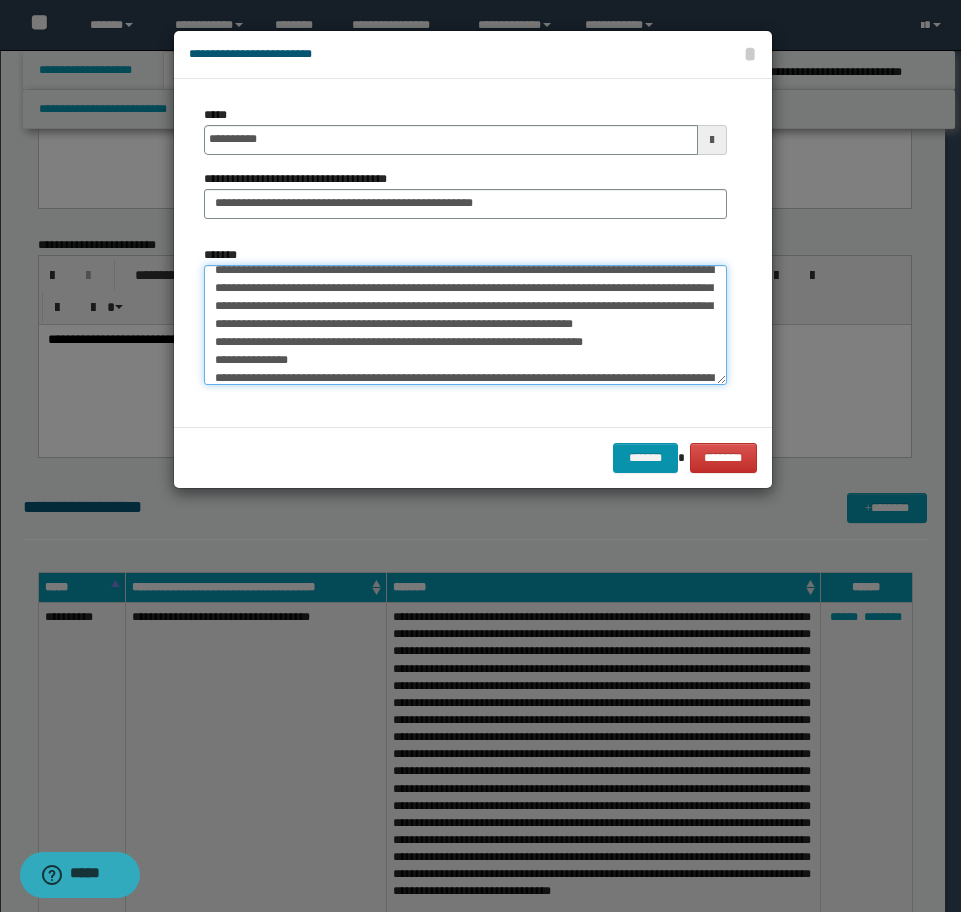 click on "*******" at bounding box center (465, 325) 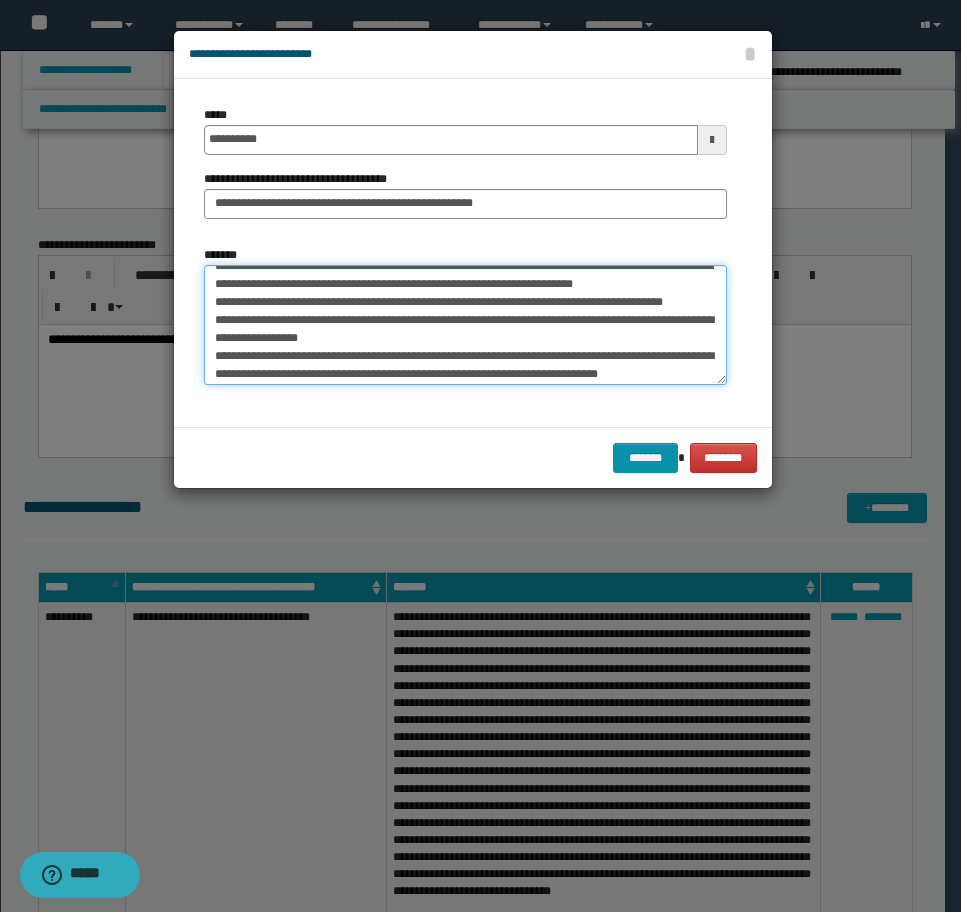 scroll, scrollTop: 270, scrollLeft: 0, axis: vertical 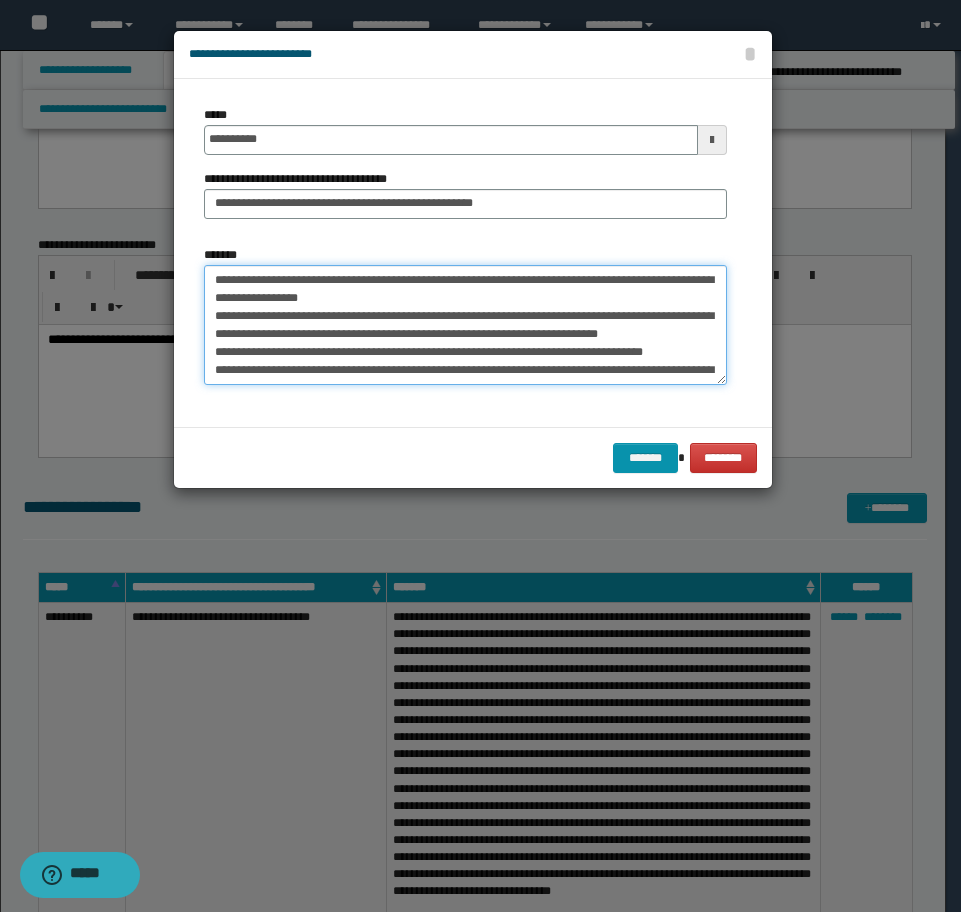 click on "*******" at bounding box center [465, 325] 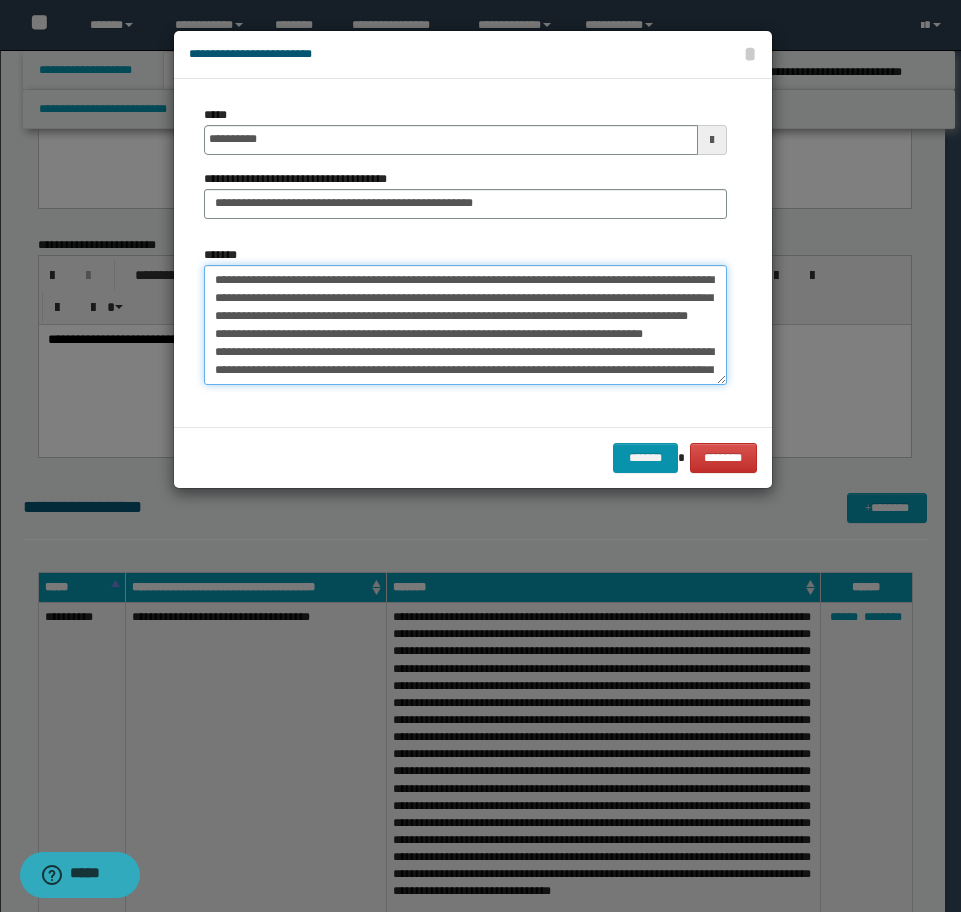 click on "*******" at bounding box center [465, 325] 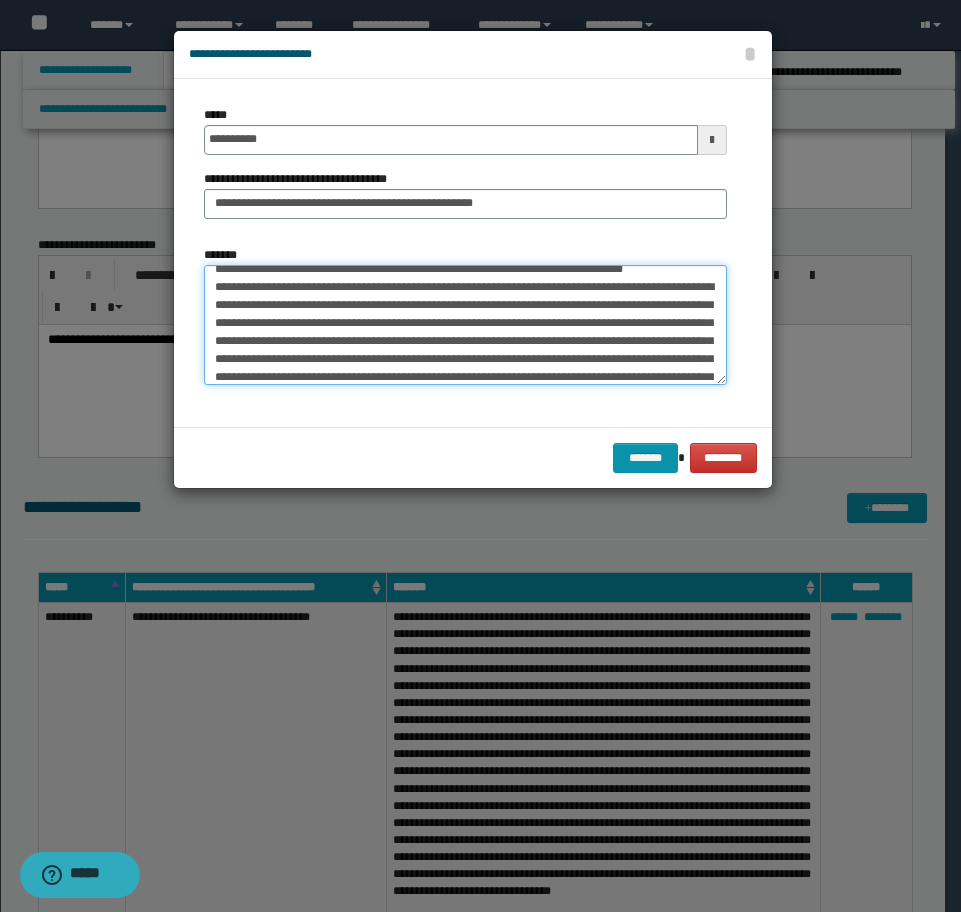 scroll, scrollTop: 370, scrollLeft: 0, axis: vertical 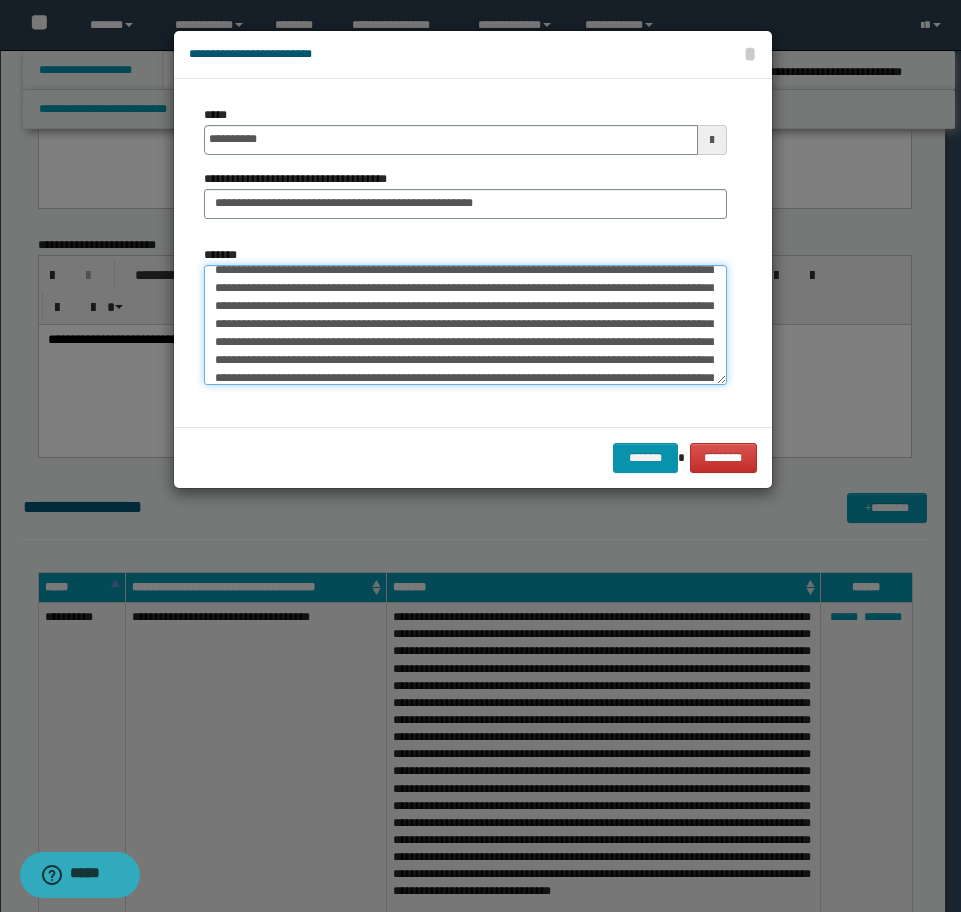 click on "*******" at bounding box center [465, 325] 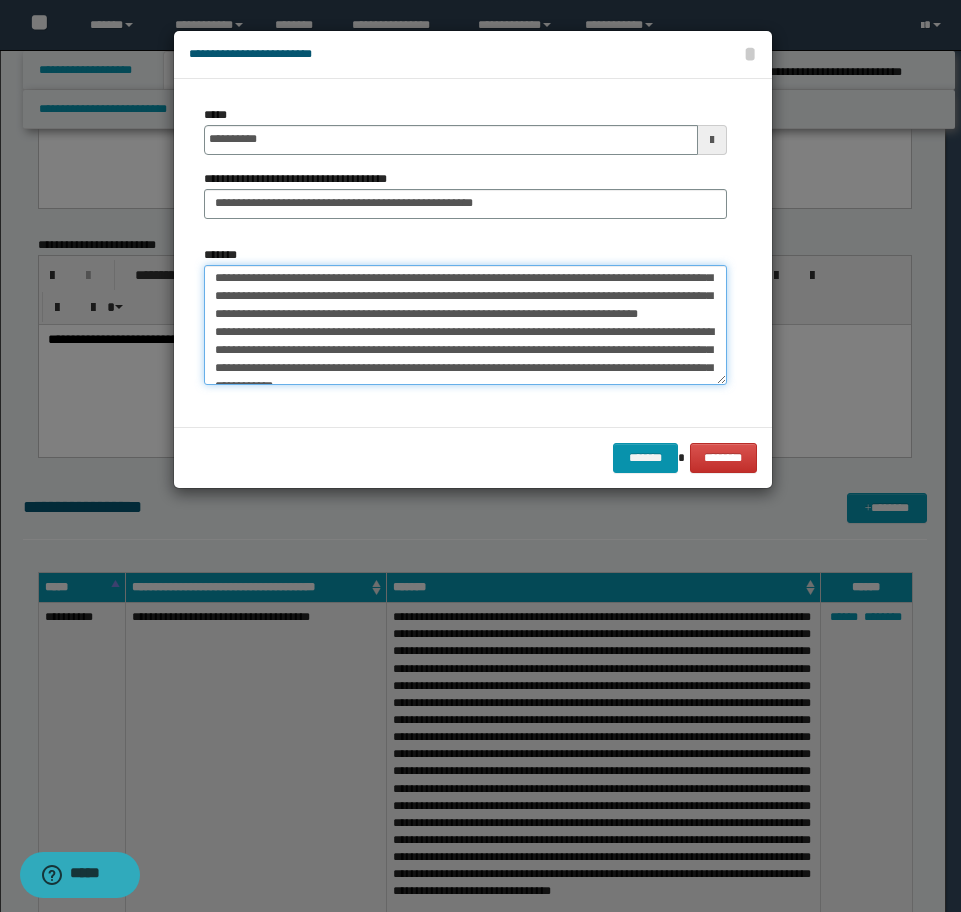 scroll, scrollTop: 552, scrollLeft: 0, axis: vertical 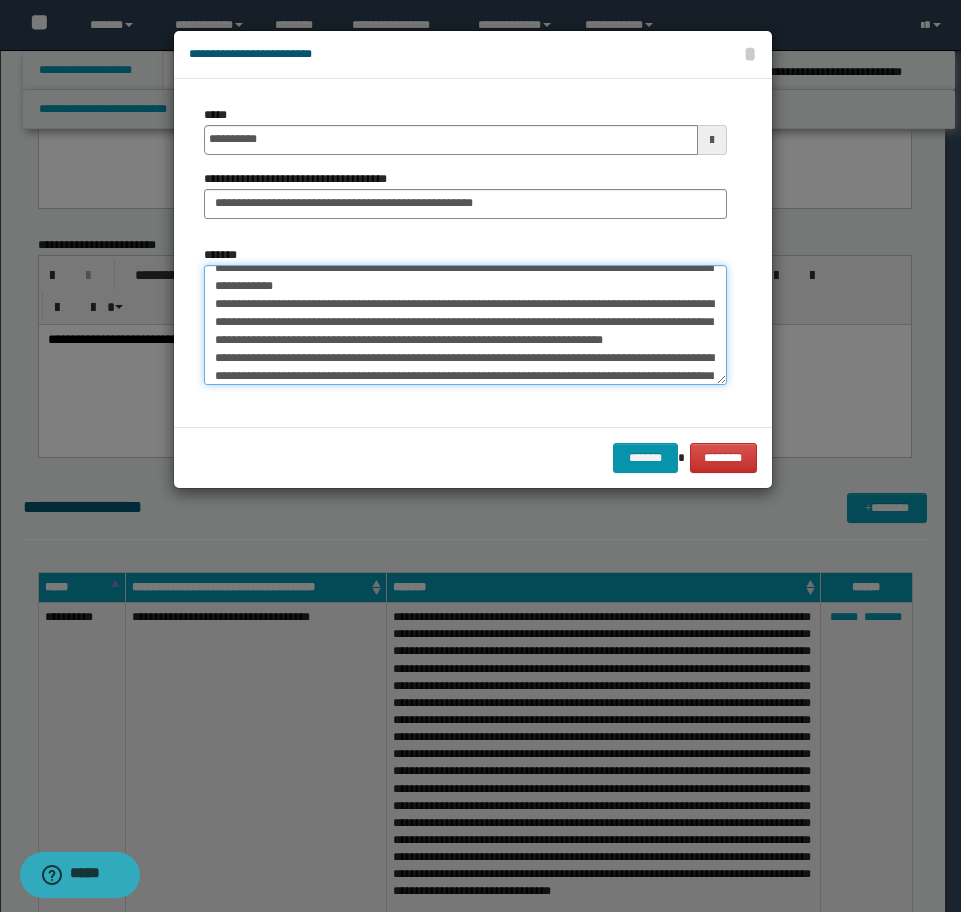 click on "*******" at bounding box center (465, 325) 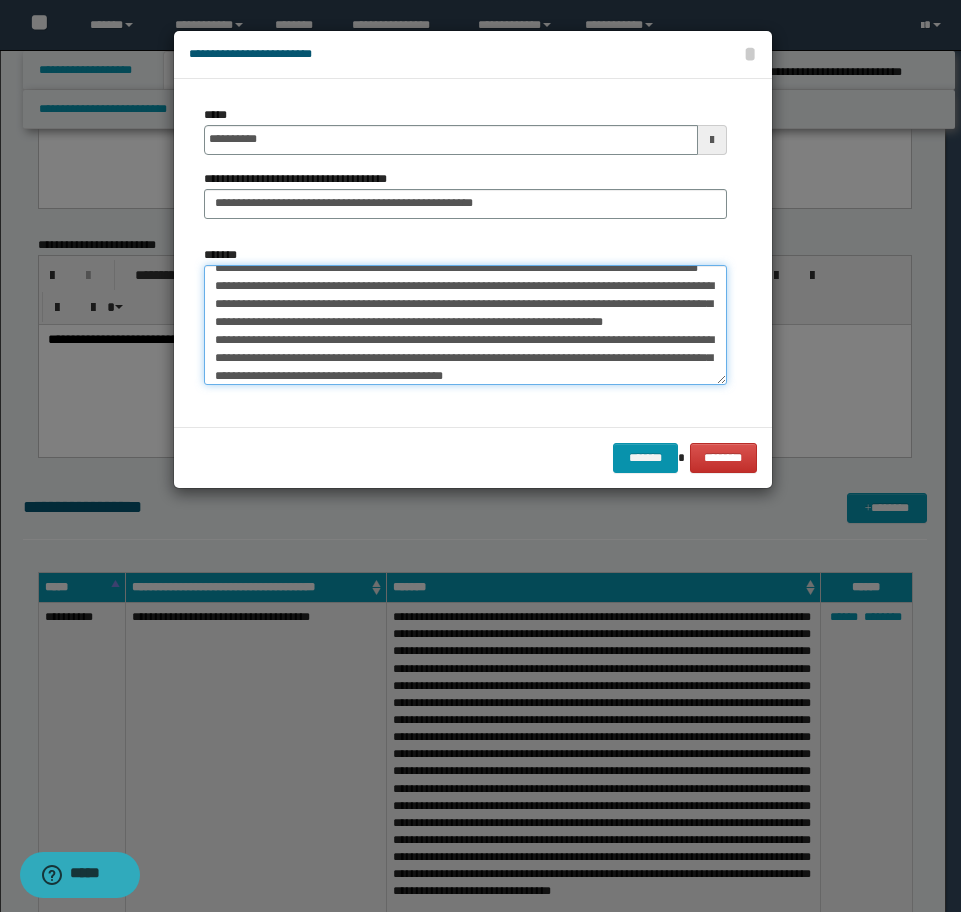 scroll, scrollTop: 534, scrollLeft: 0, axis: vertical 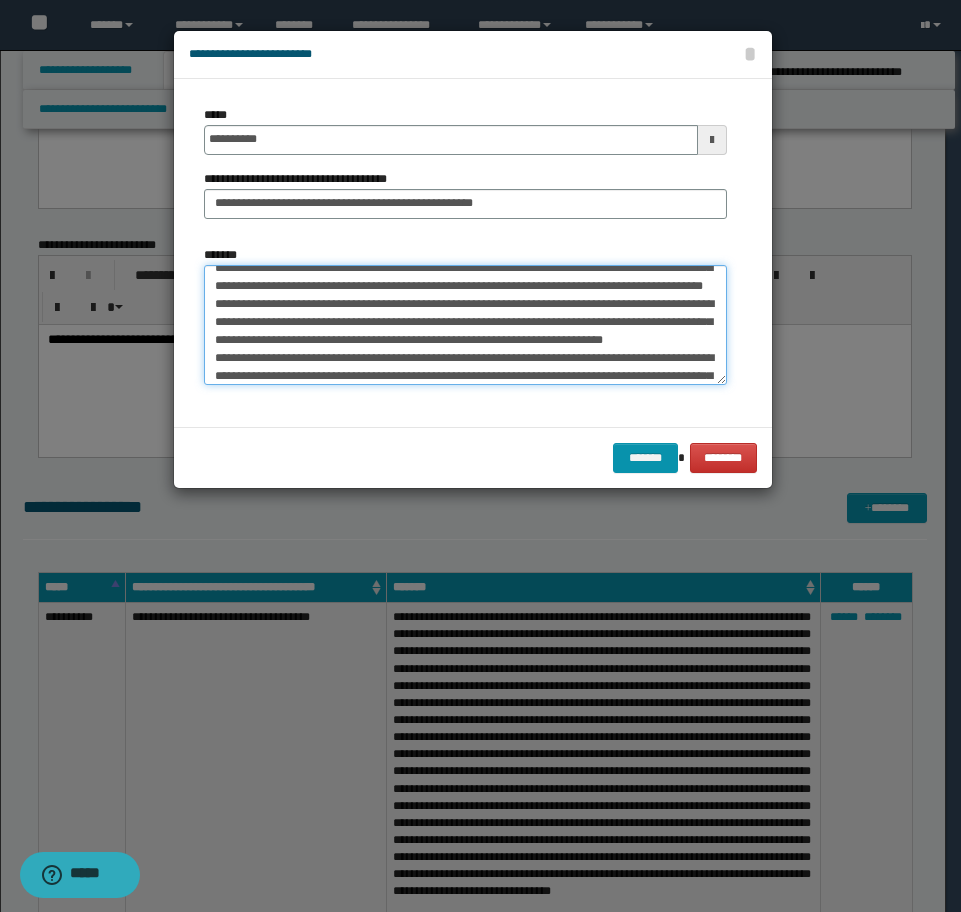 click on "*******" at bounding box center (465, 325) 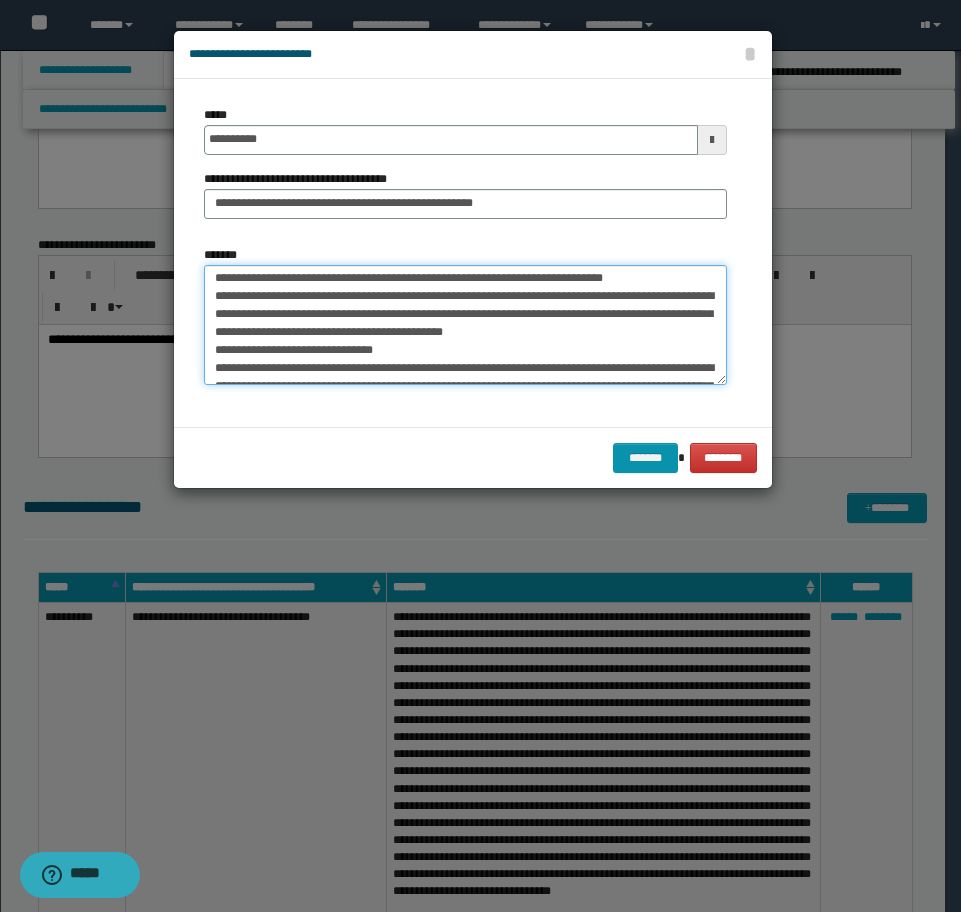 scroll, scrollTop: 636, scrollLeft: 0, axis: vertical 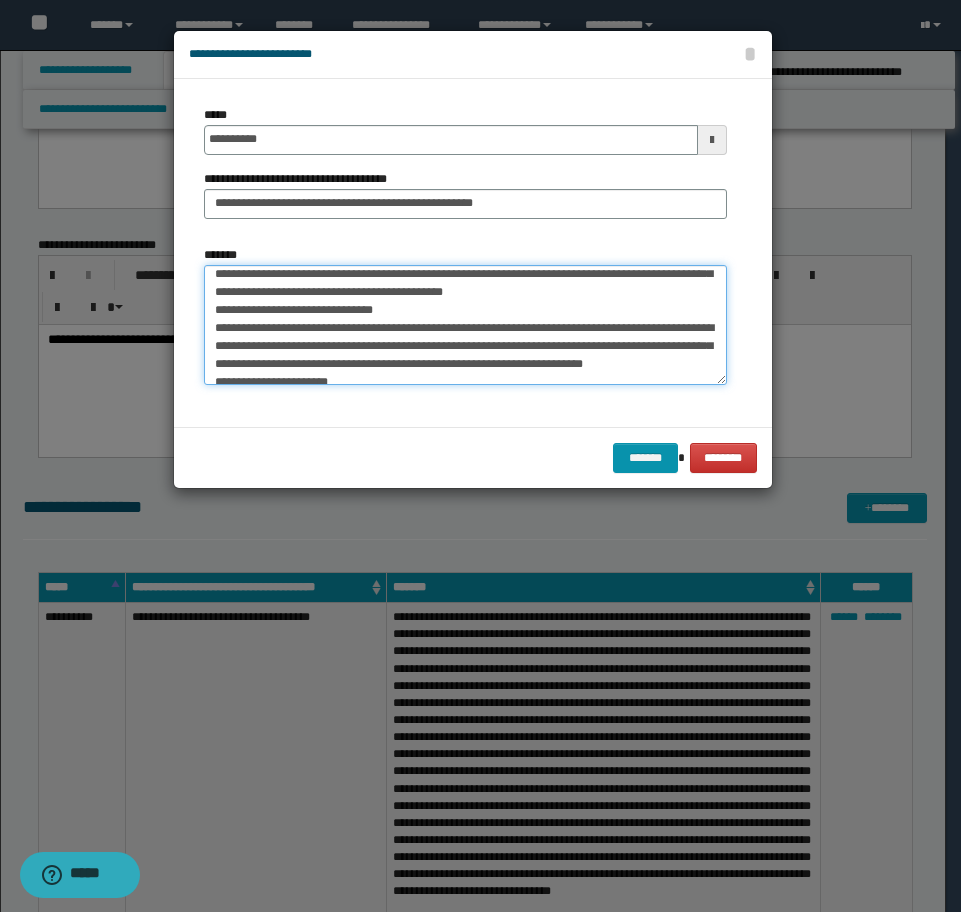 click on "*******" at bounding box center (465, 325) 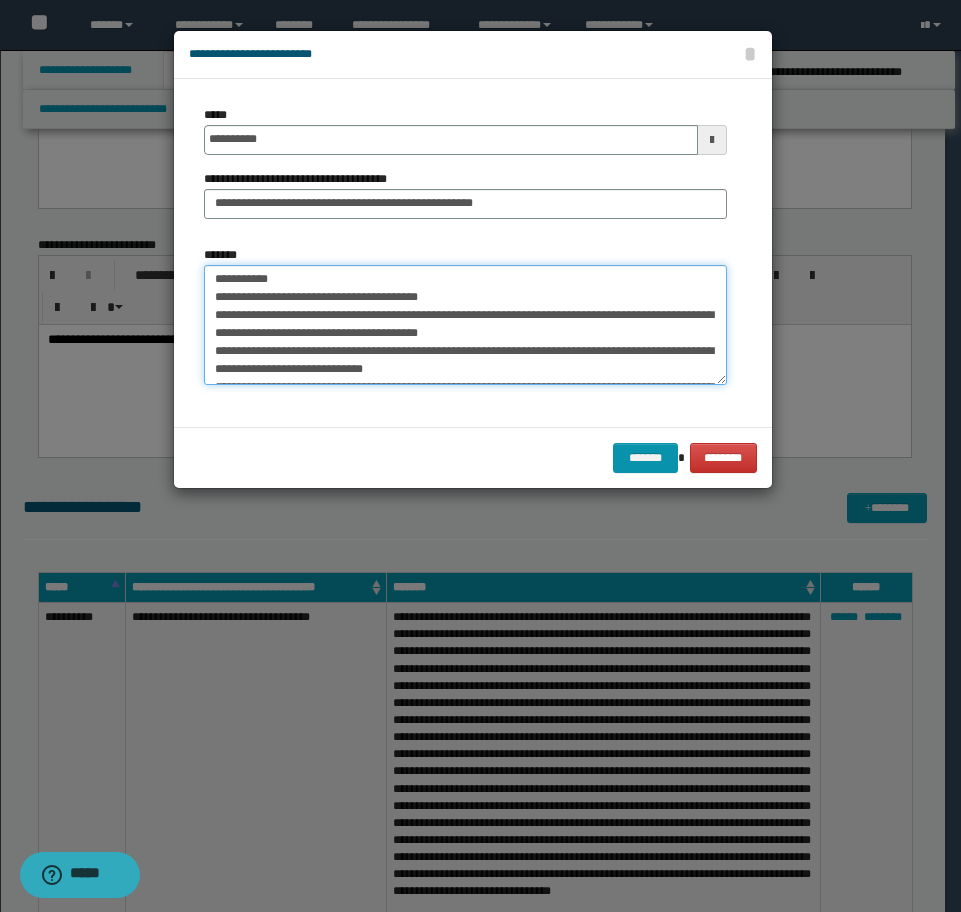 scroll, scrollTop: 756, scrollLeft: 0, axis: vertical 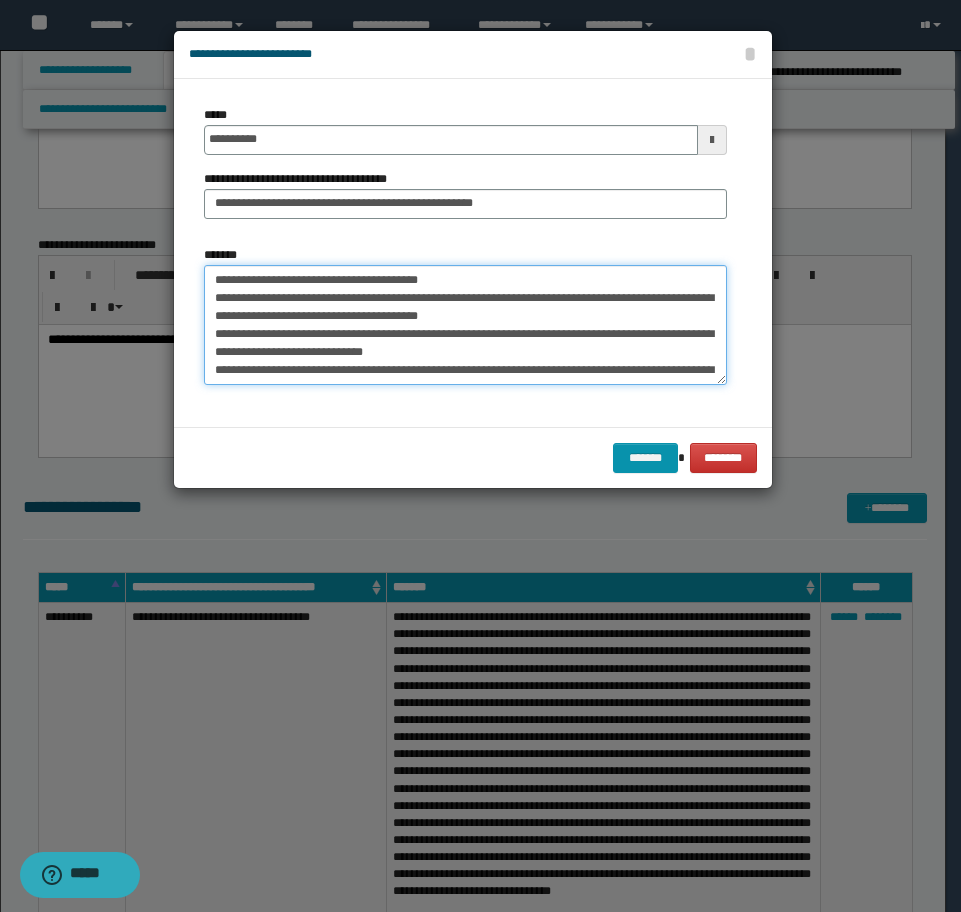 click on "*******" at bounding box center [465, 325] 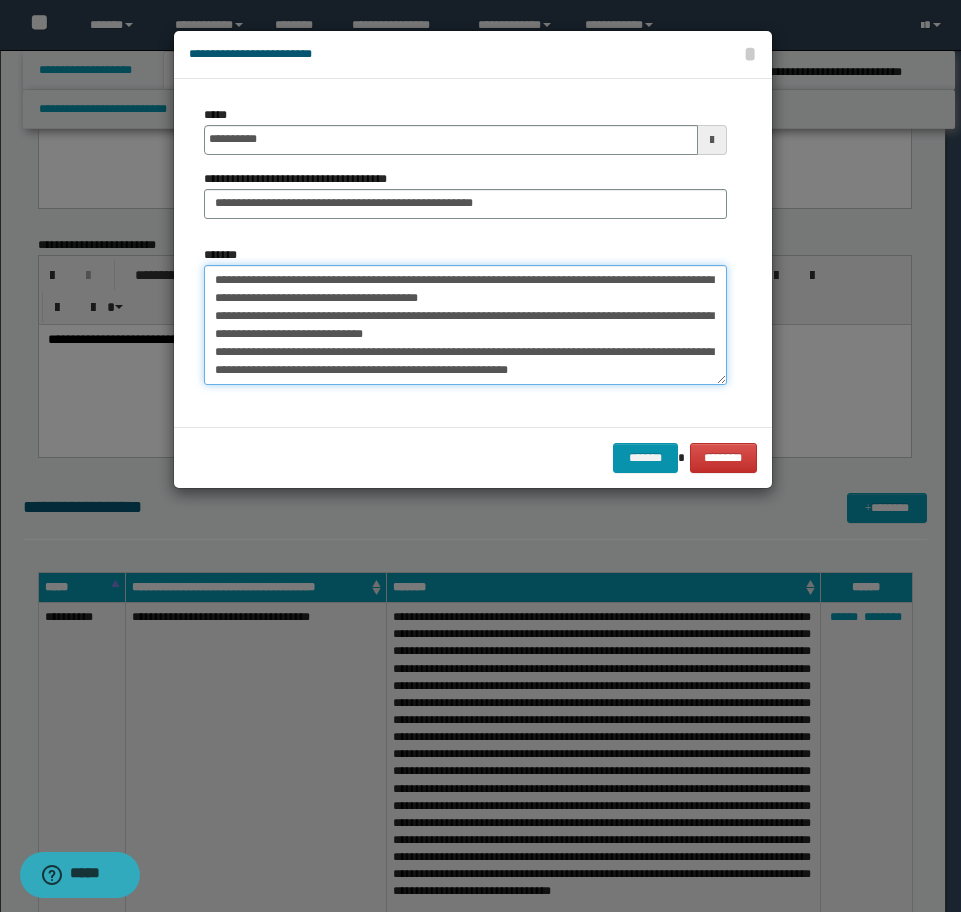 scroll, scrollTop: 738, scrollLeft: 0, axis: vertical 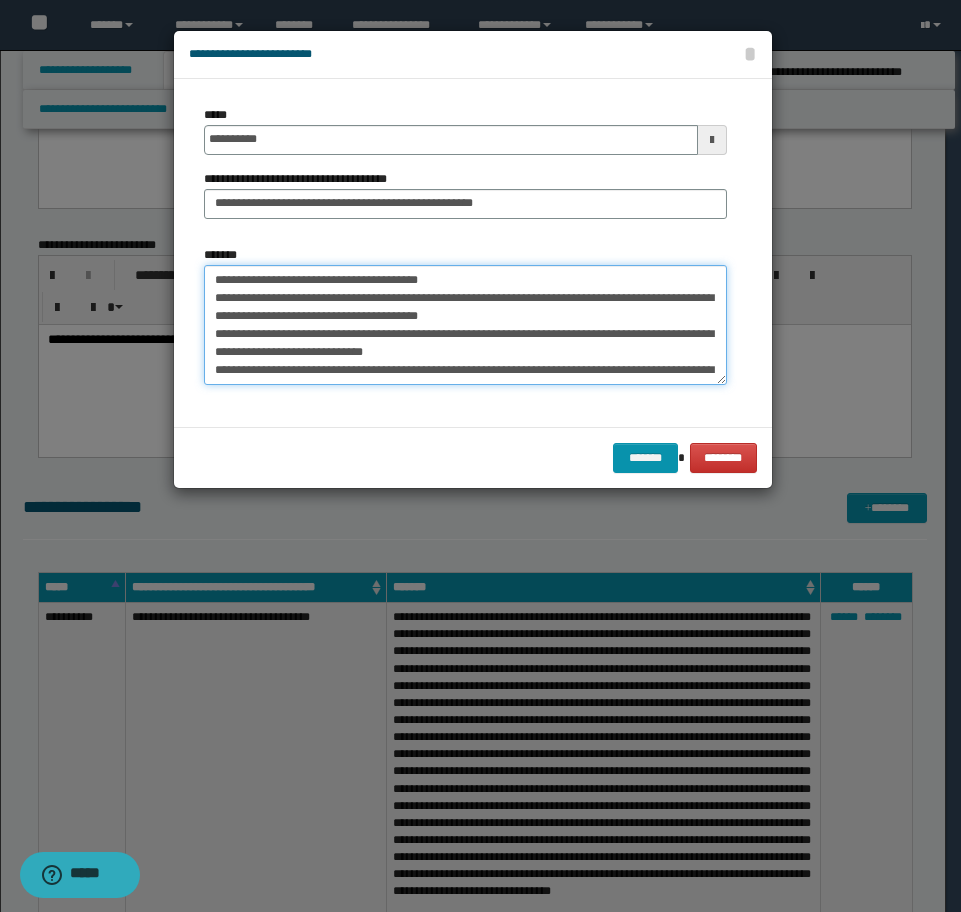 click on "*******" at bounding box center [465, 325] 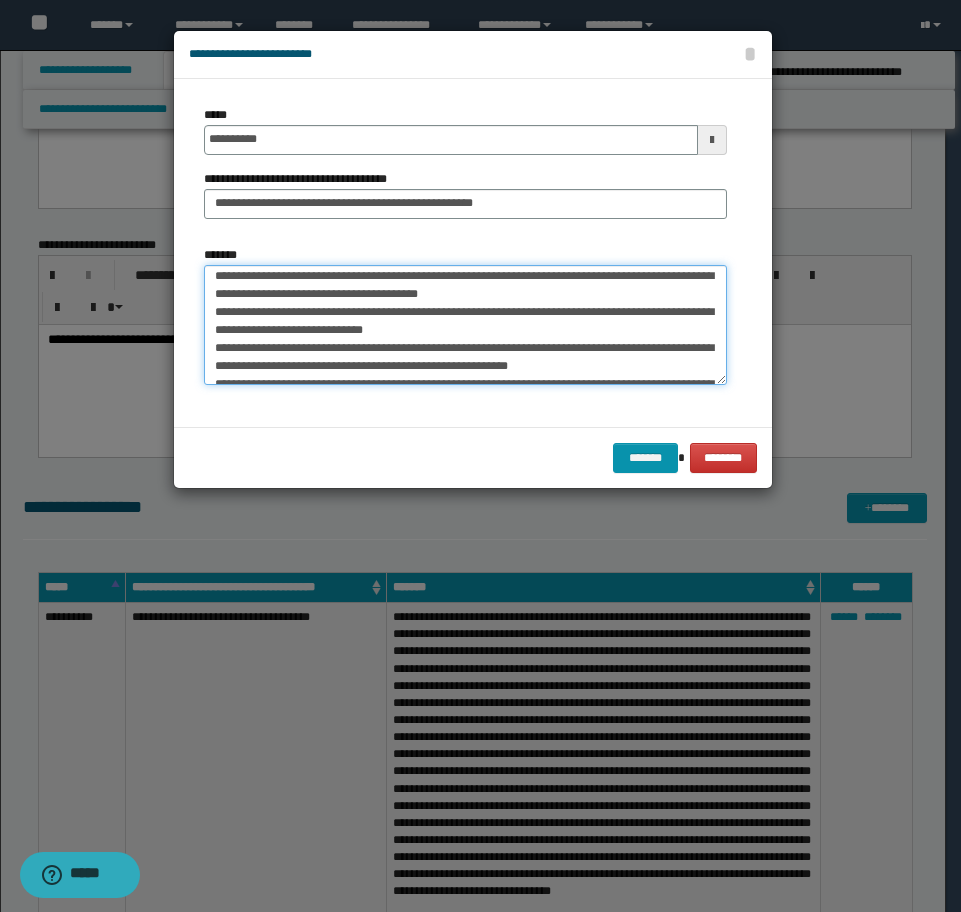 scroll, scrollTop: 782, scrollLeft: 0, axis: vertical 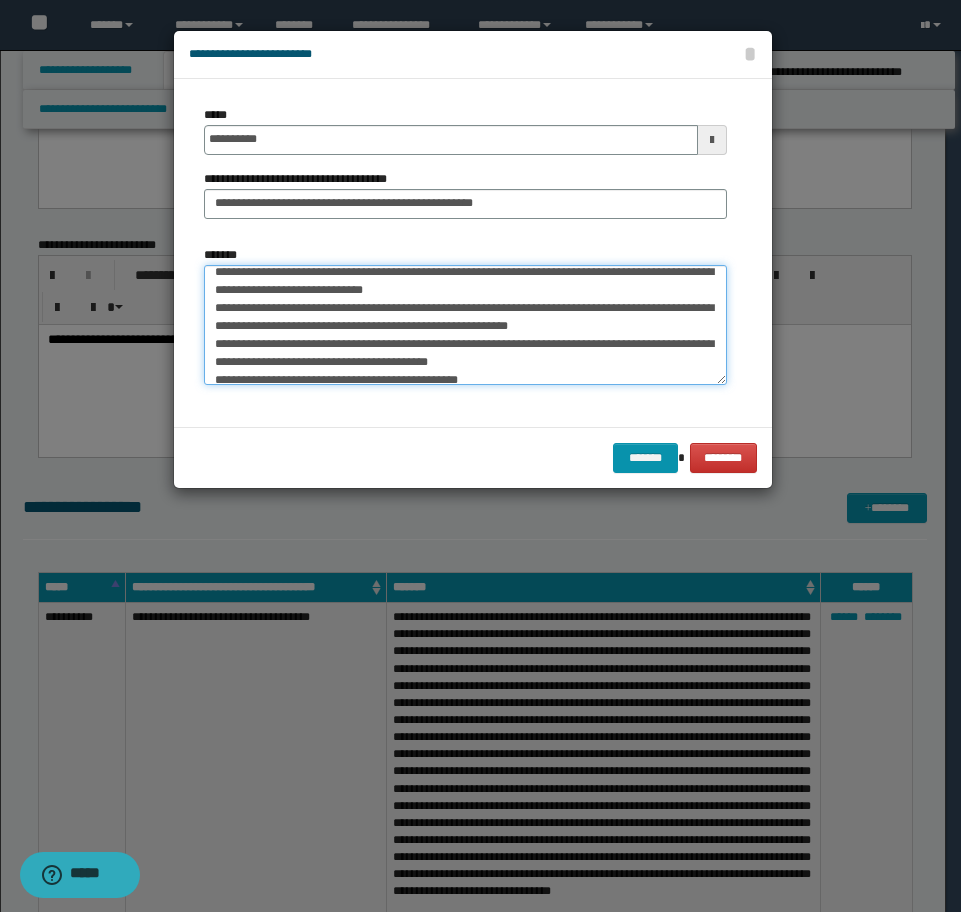 click on "*******" at bounding box center [465, 325] 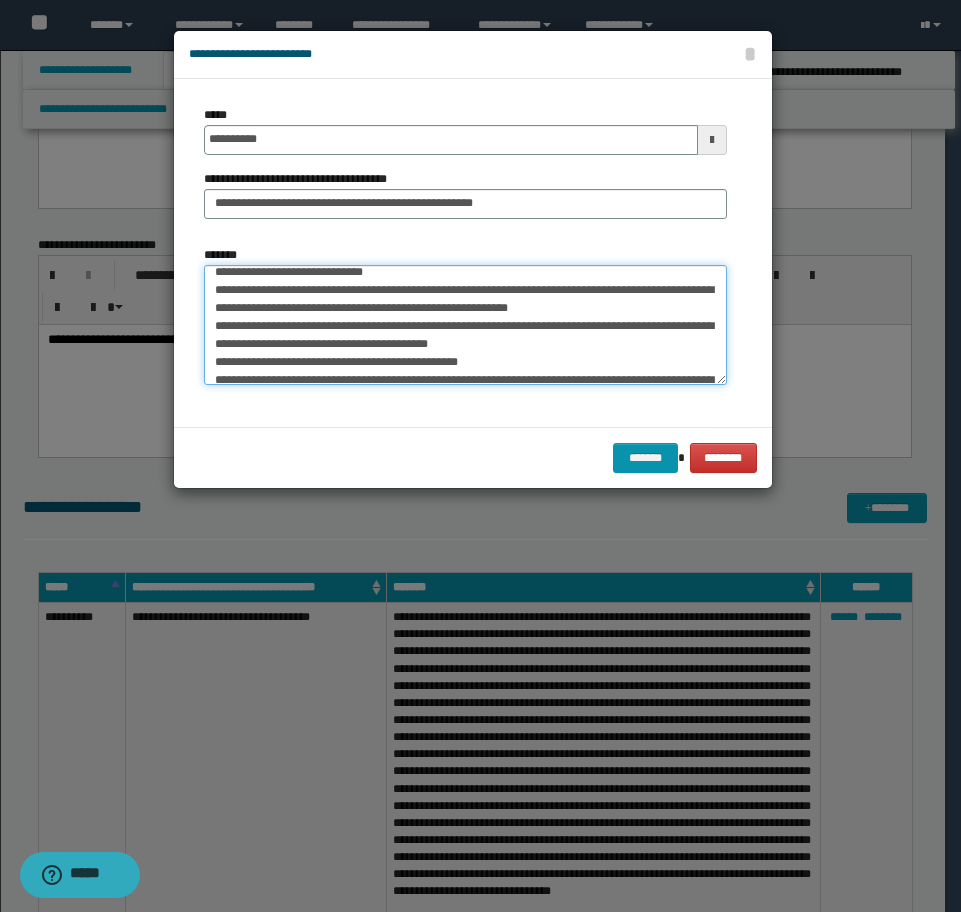 scroll, scrollTop: 764, scrollLeft: 0, axis: vertical 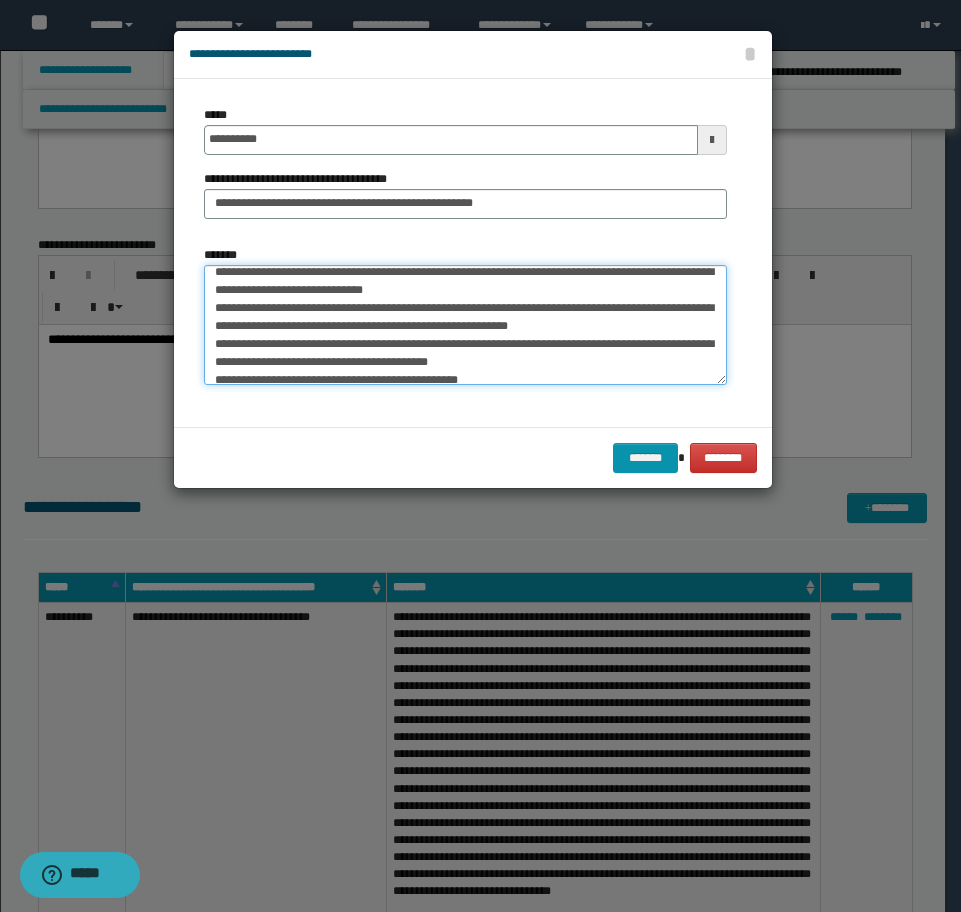 click on "*******" at bounding box center (465, 325) 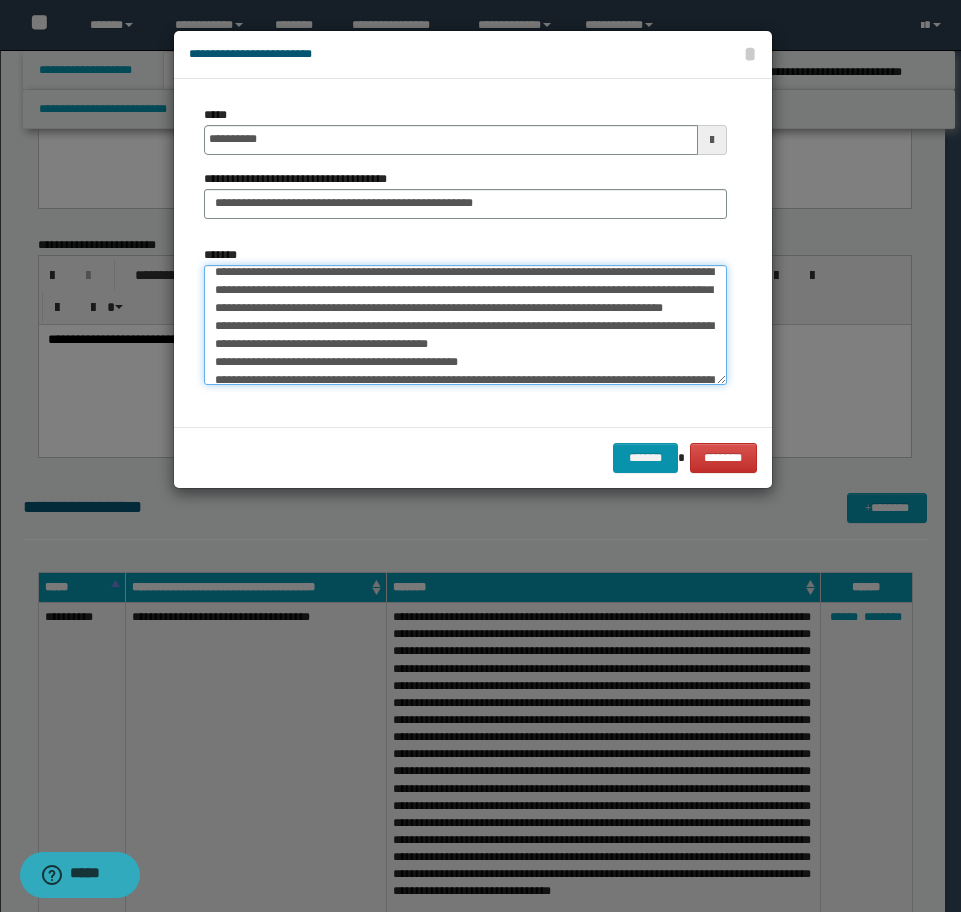 scroll, scrollTop: 864, scrollLeft: 0, axis: vertical 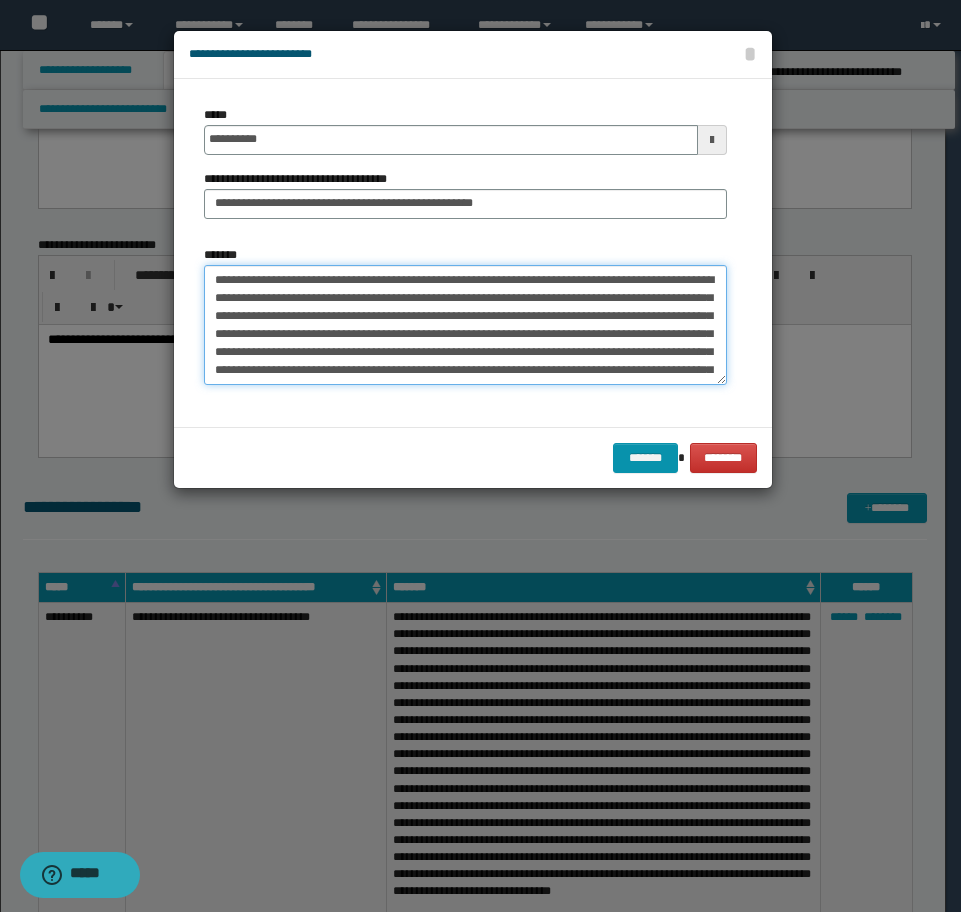 click on "*******" at bounding box center [465, 325] 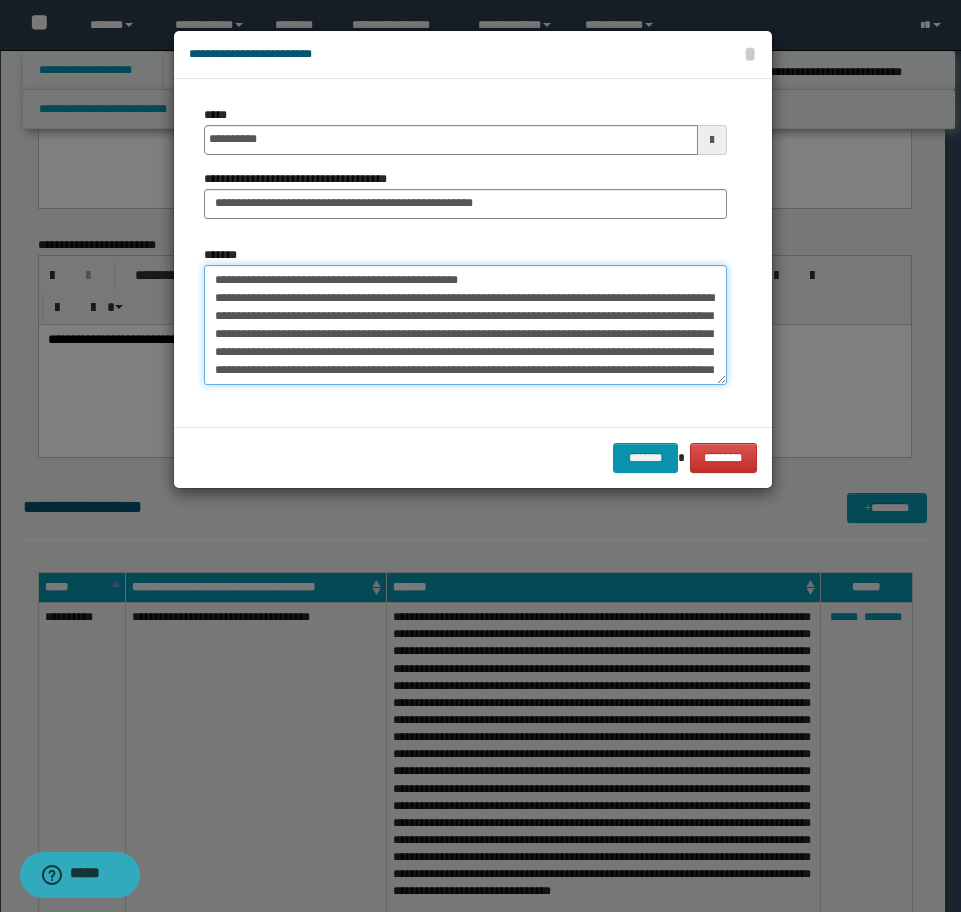 click on "*******" at bounding box center [465, 325] 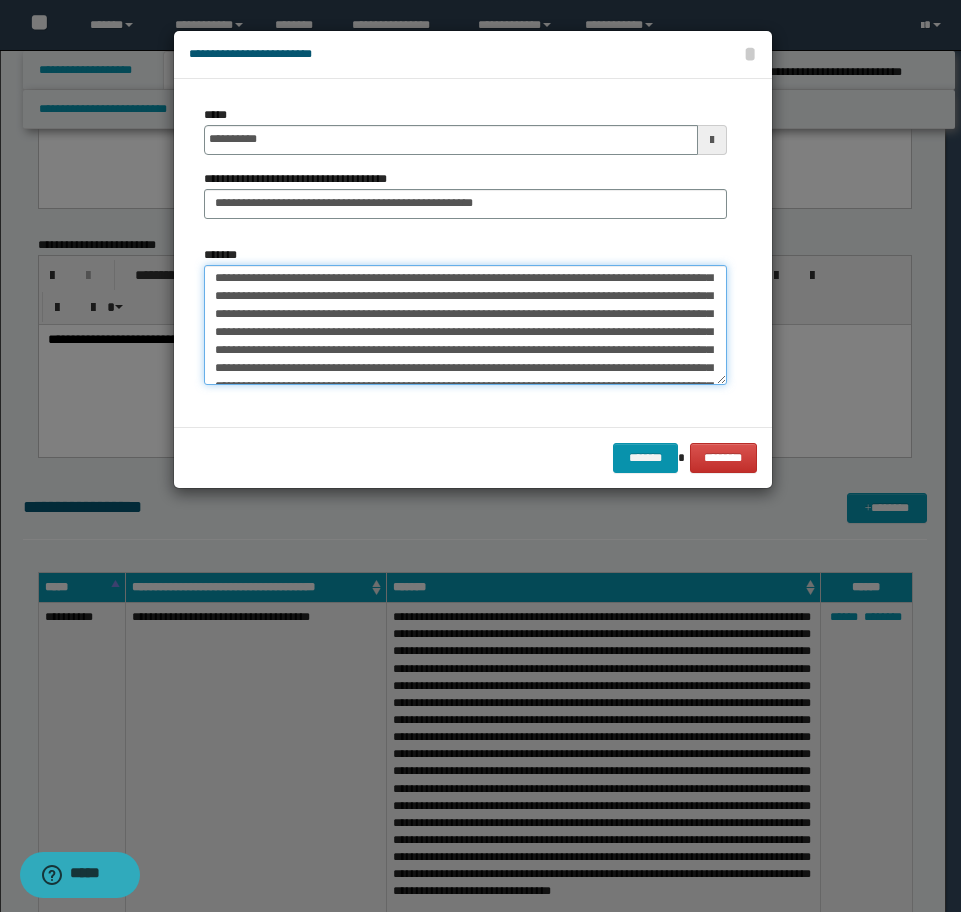 scroll, scrollTop: 928, scrollLeft: 0, axis: vertical 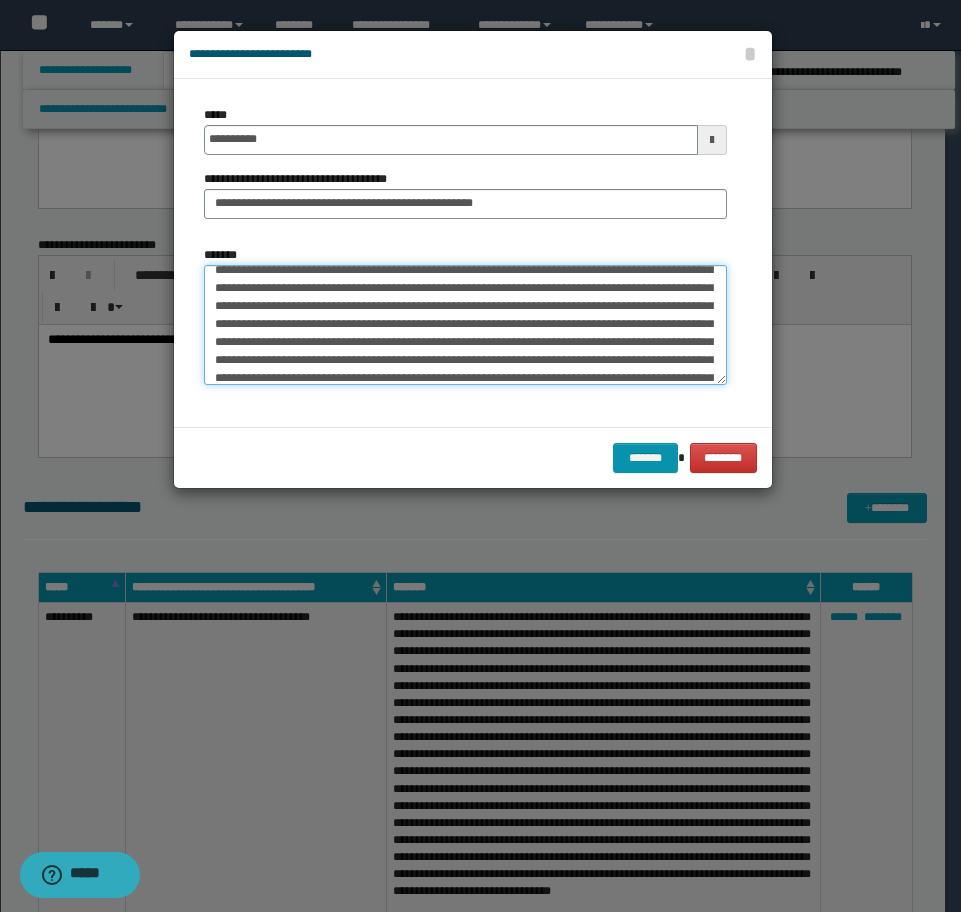click on "*******" at bounding box center [465, 325] 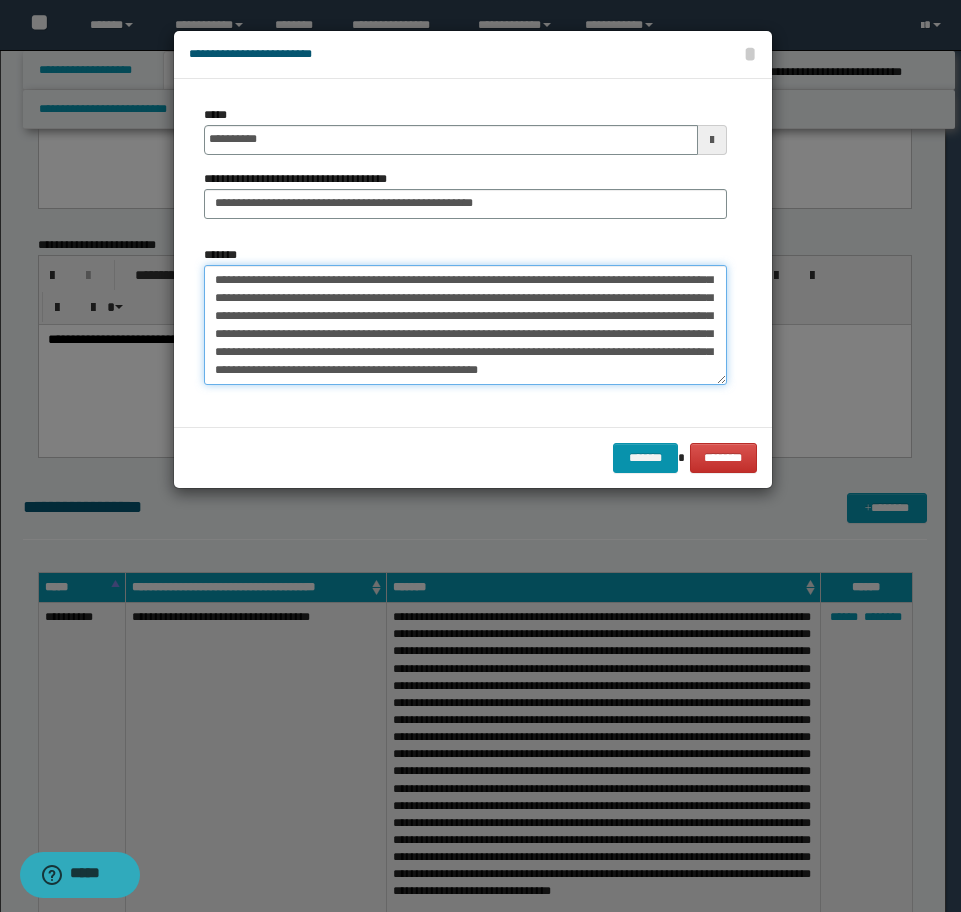 scroll, scrollTop: 1296, scrollLeft: 0, axis: vertical 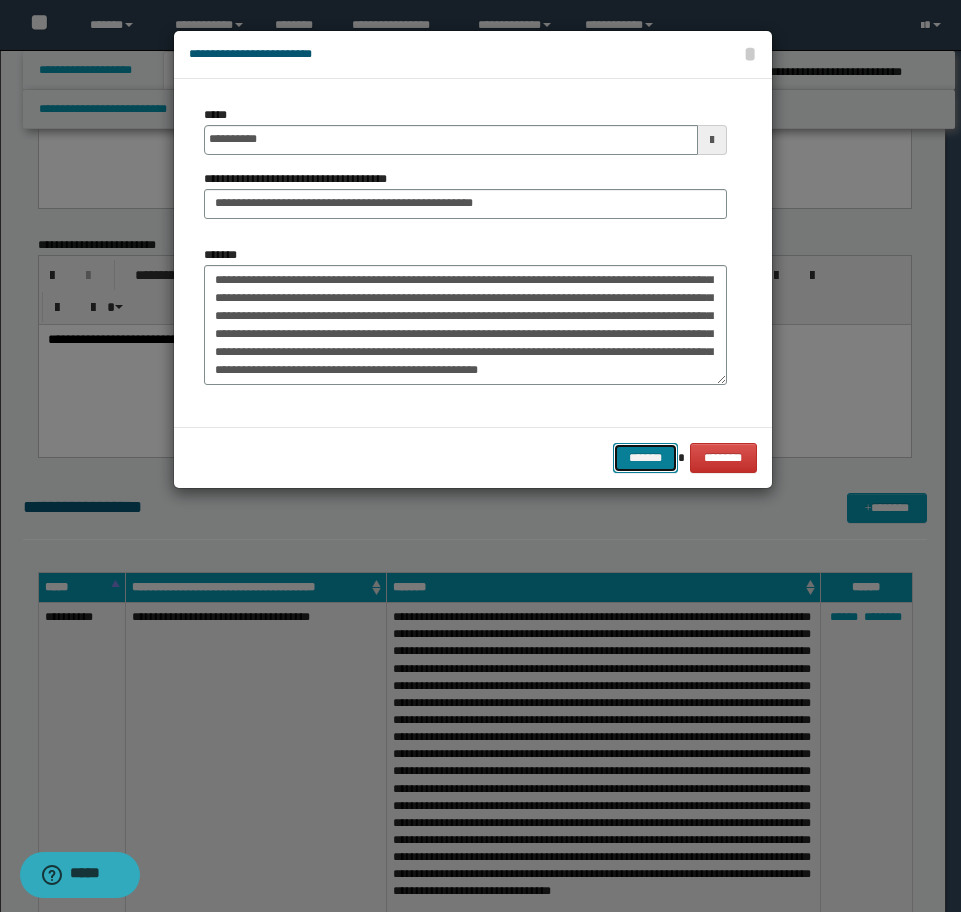 click on "*******" at bounding box center (645, 458) 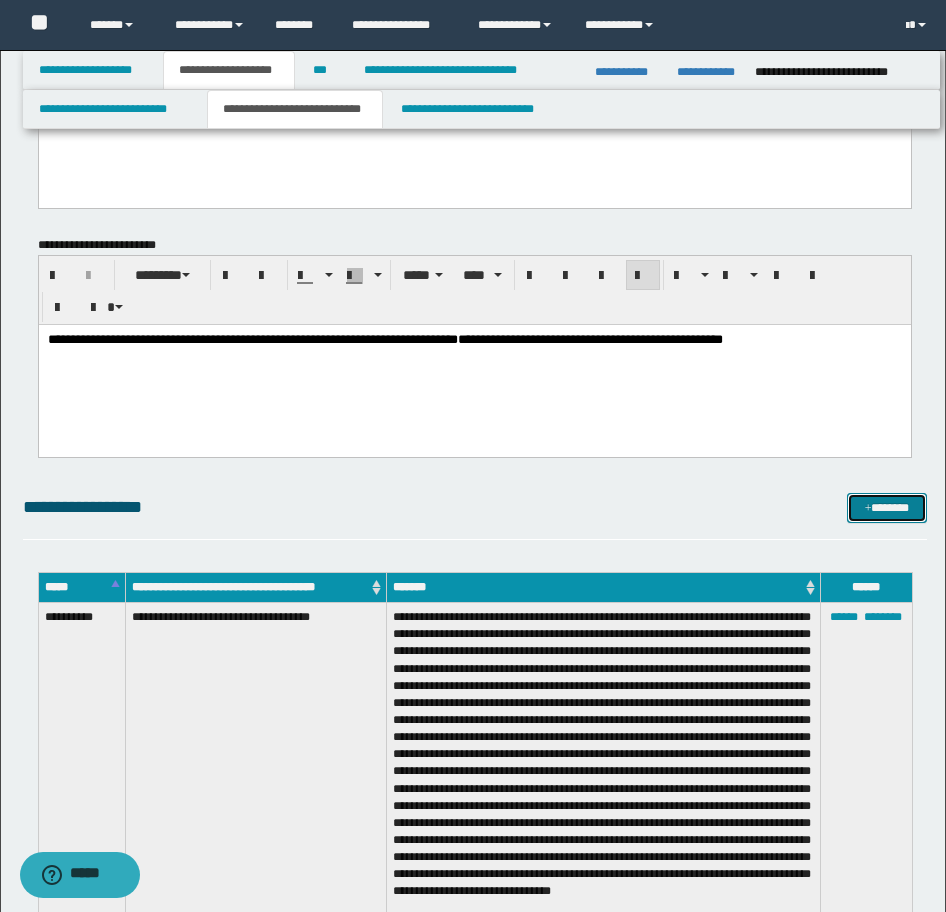 click on "*******" at bounding box center [887, 508] 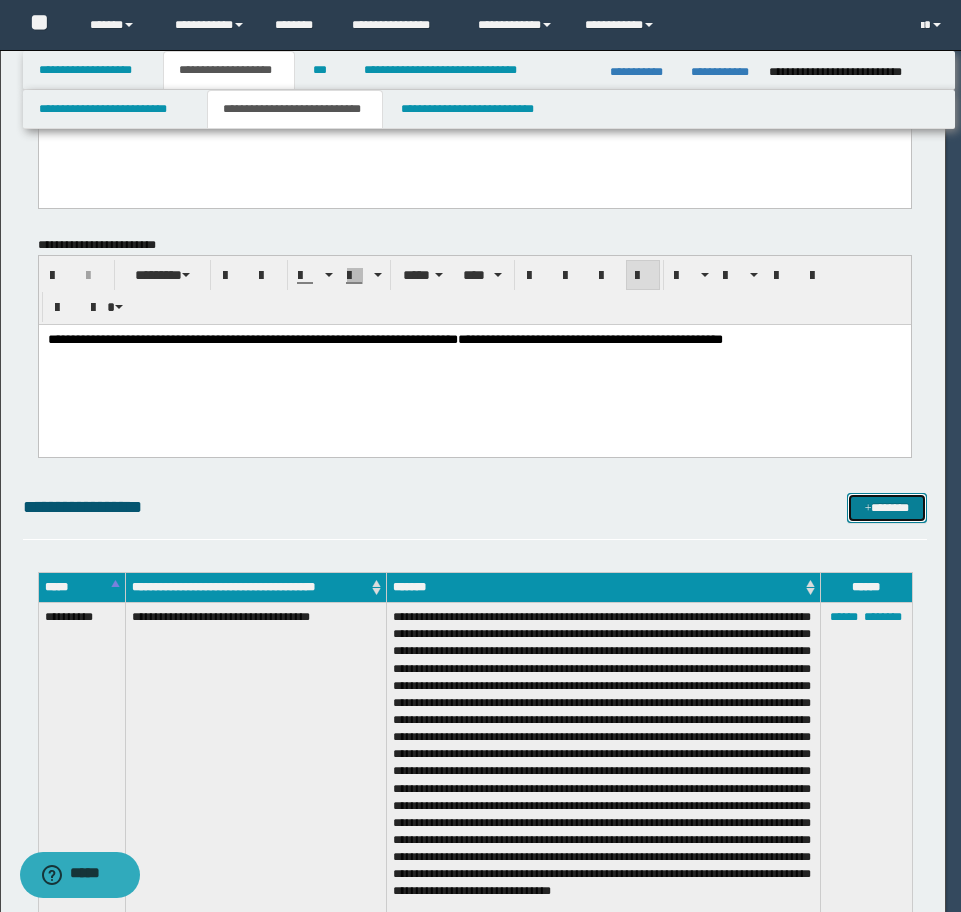 scroll, scrollTop: 0, scrollLeft: 0, axis: both 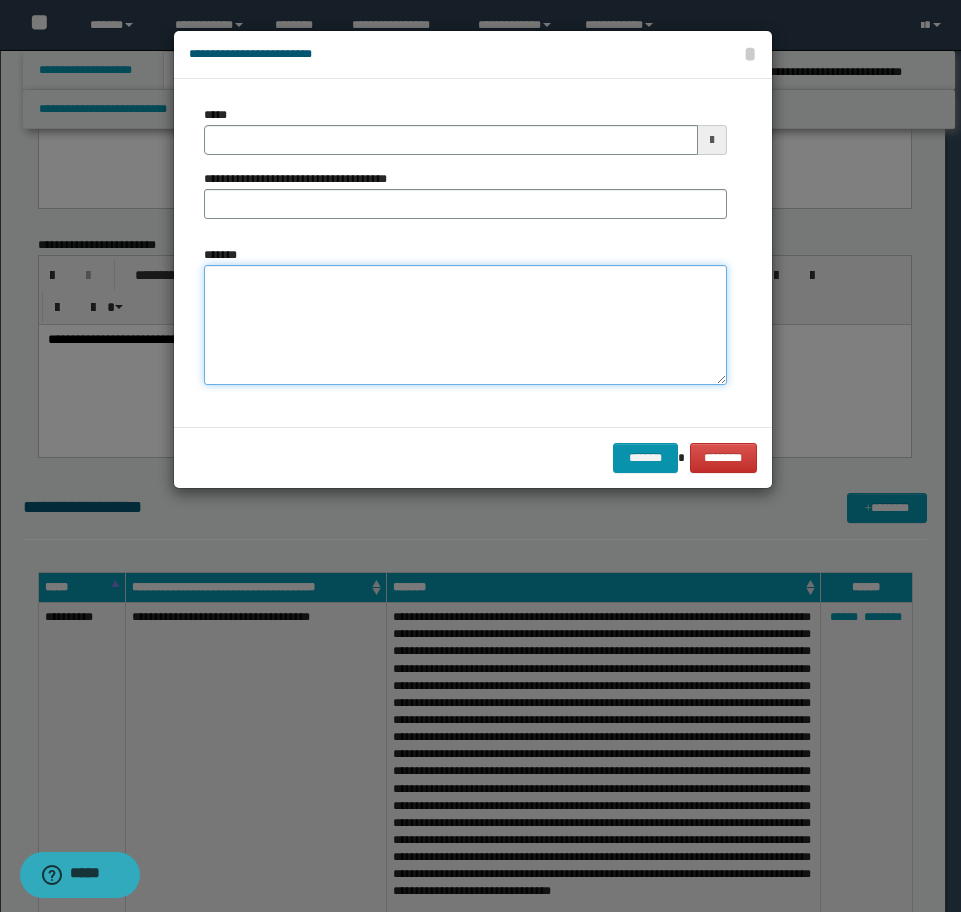 click on "*******" at bounding box center (465, 325) 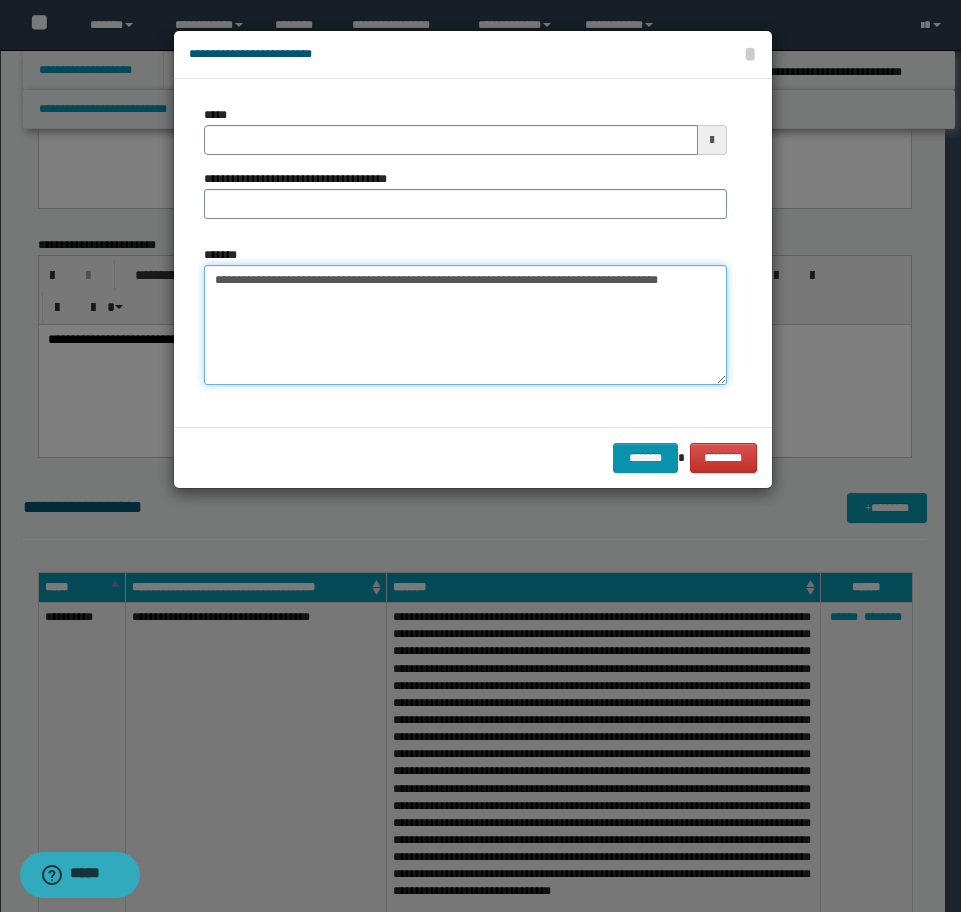 type on "**********" 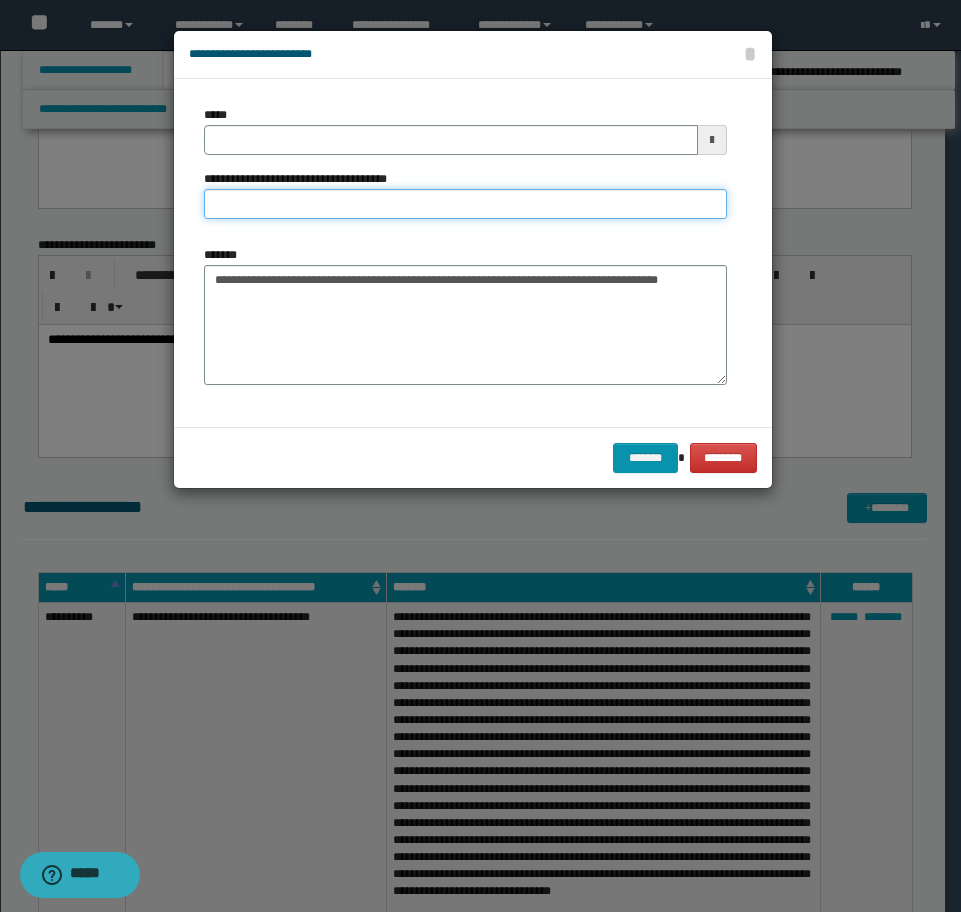 click on "**********" at bounding box center [465, 204] 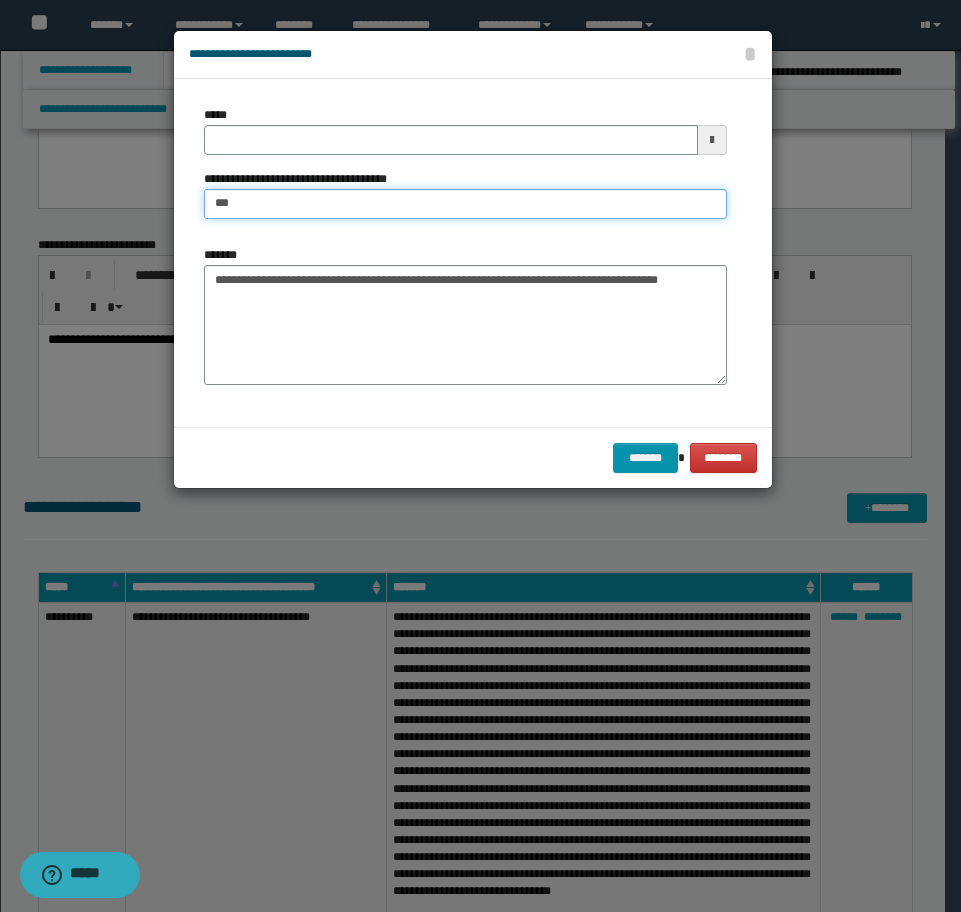 type on "**********" 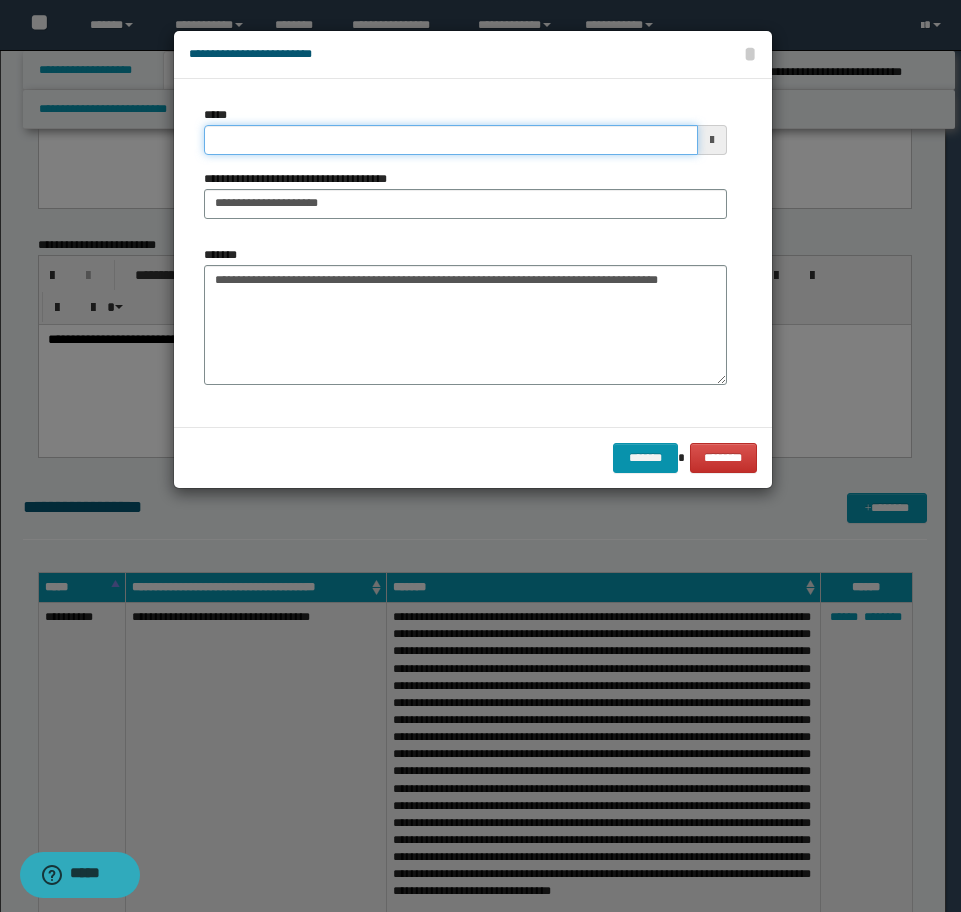 click on "*****" at bounding box center [451, 140] 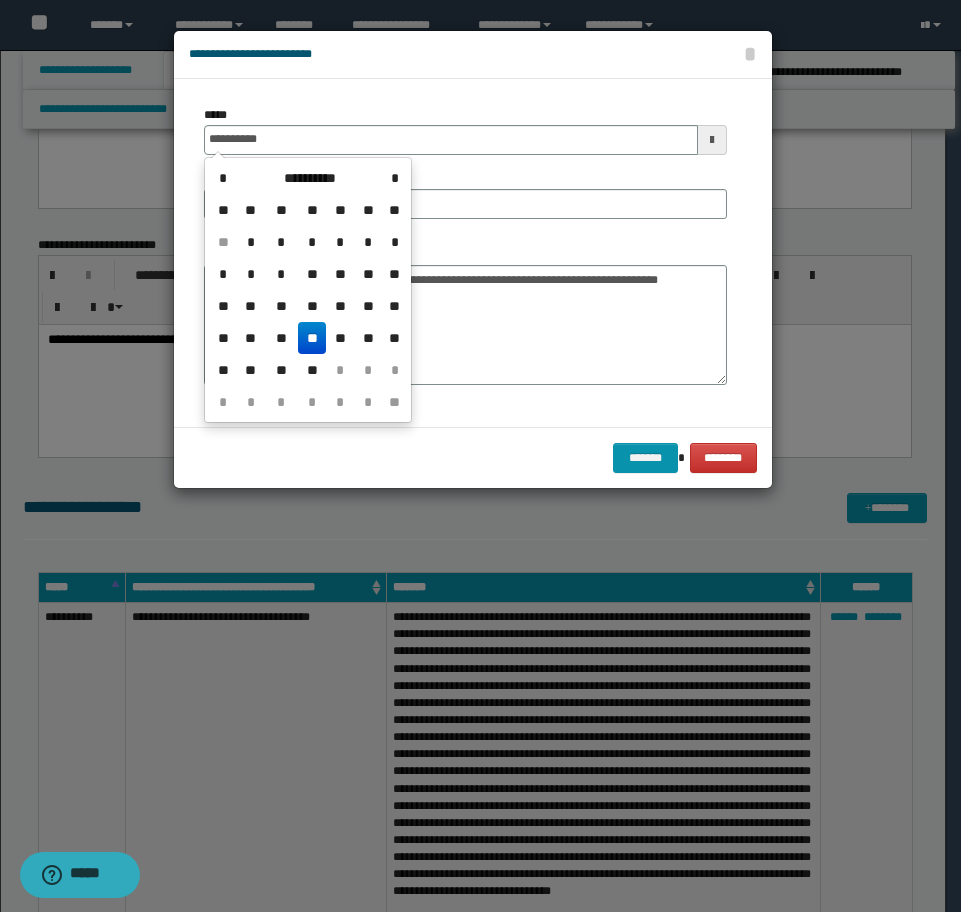 click on "**" at bounding box center [312, 338] 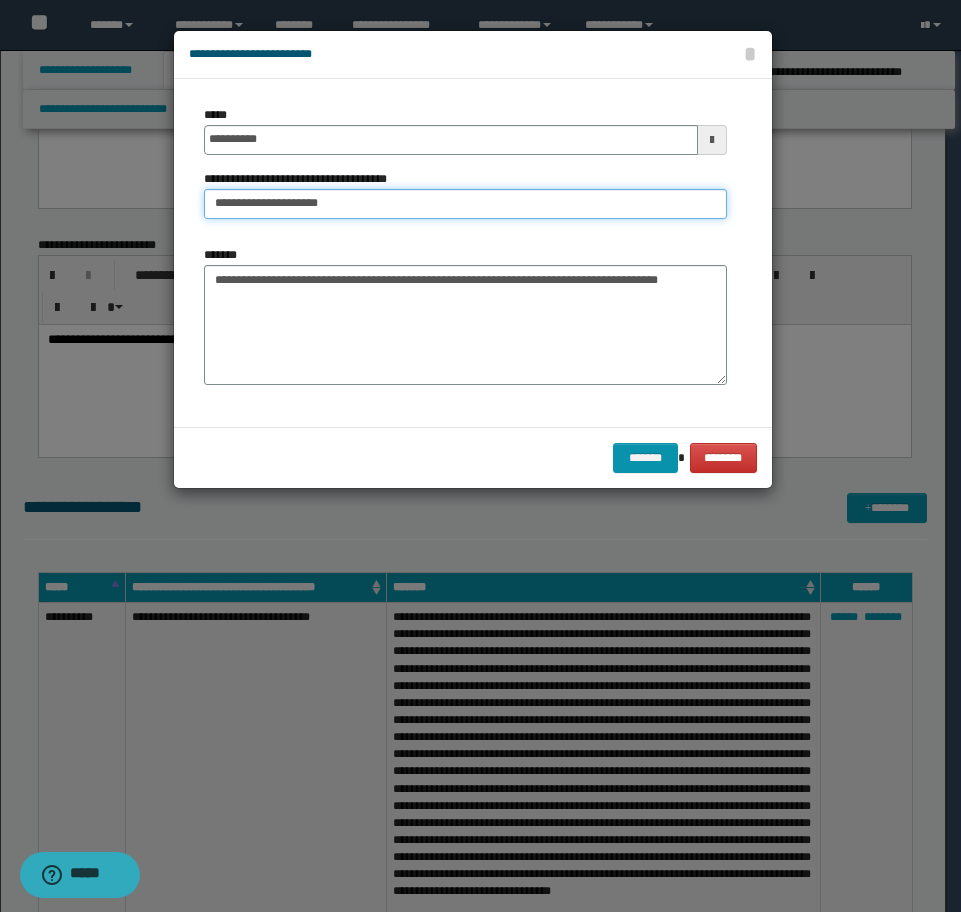 click on "**********" at bounding box center [465, 204] 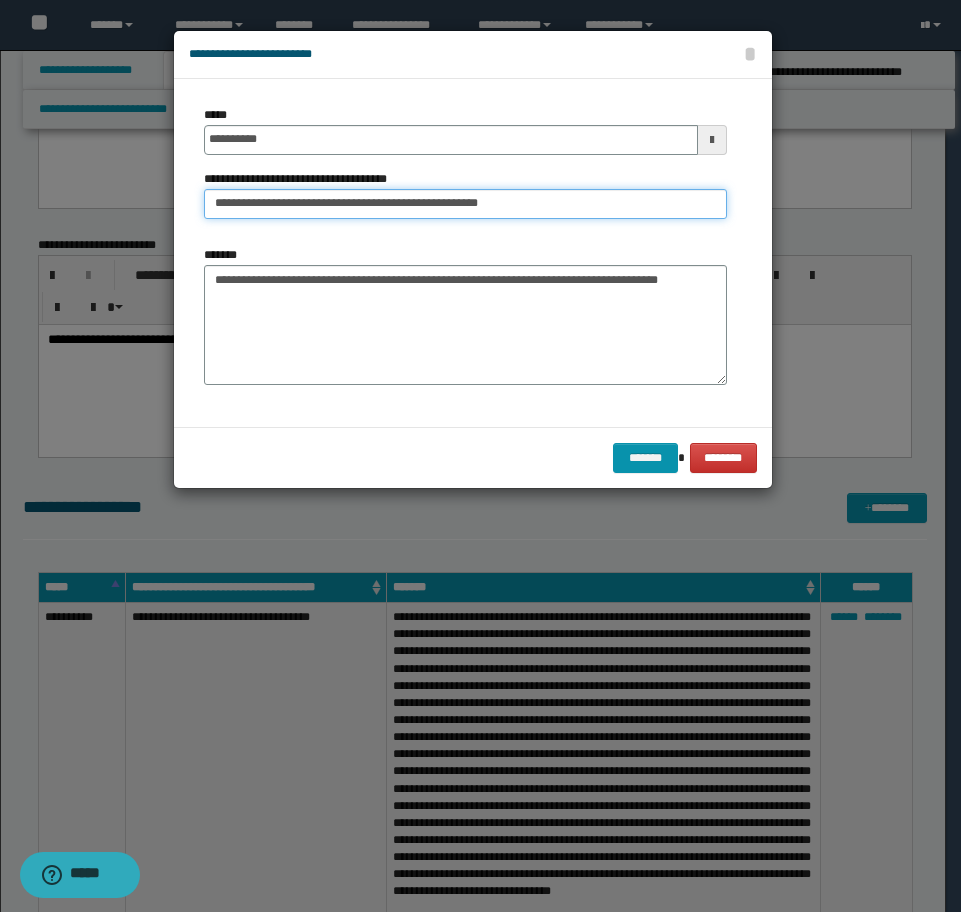 type on "**********" 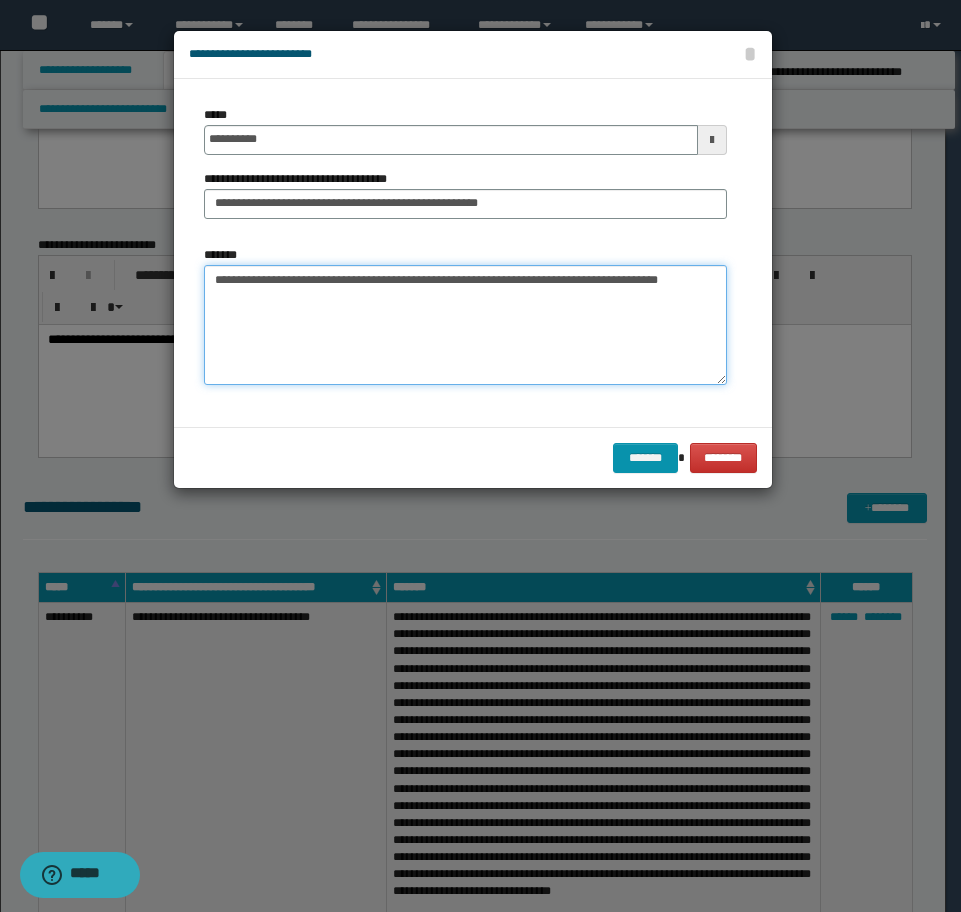 click on "**********" at bounding box center (465, 325) 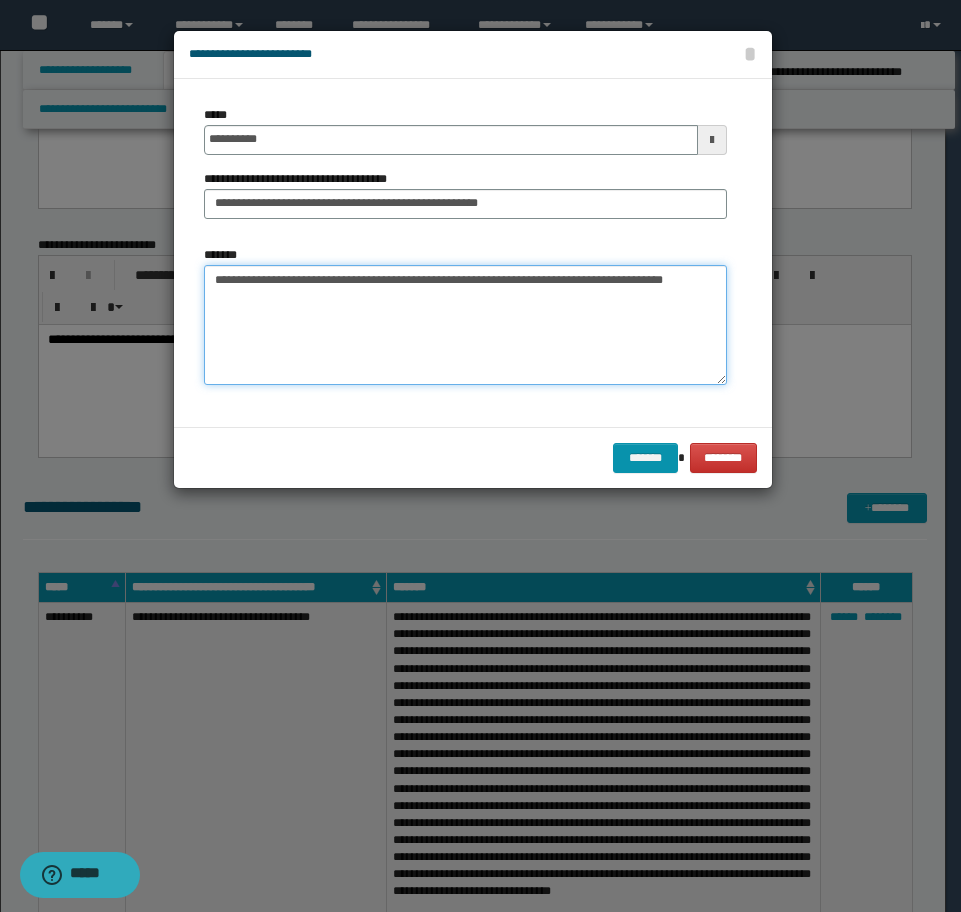 paste on "**********" 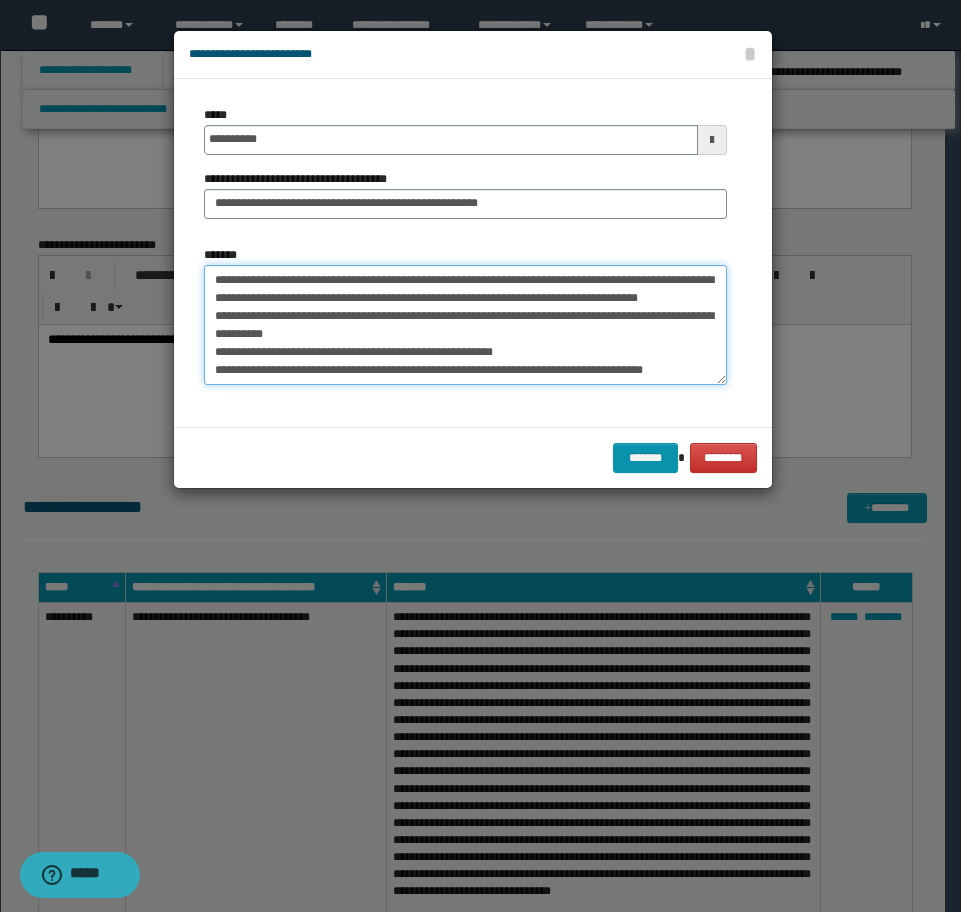 scroll, scrollTop: 30, scrollLeft: 0, axis: vertical 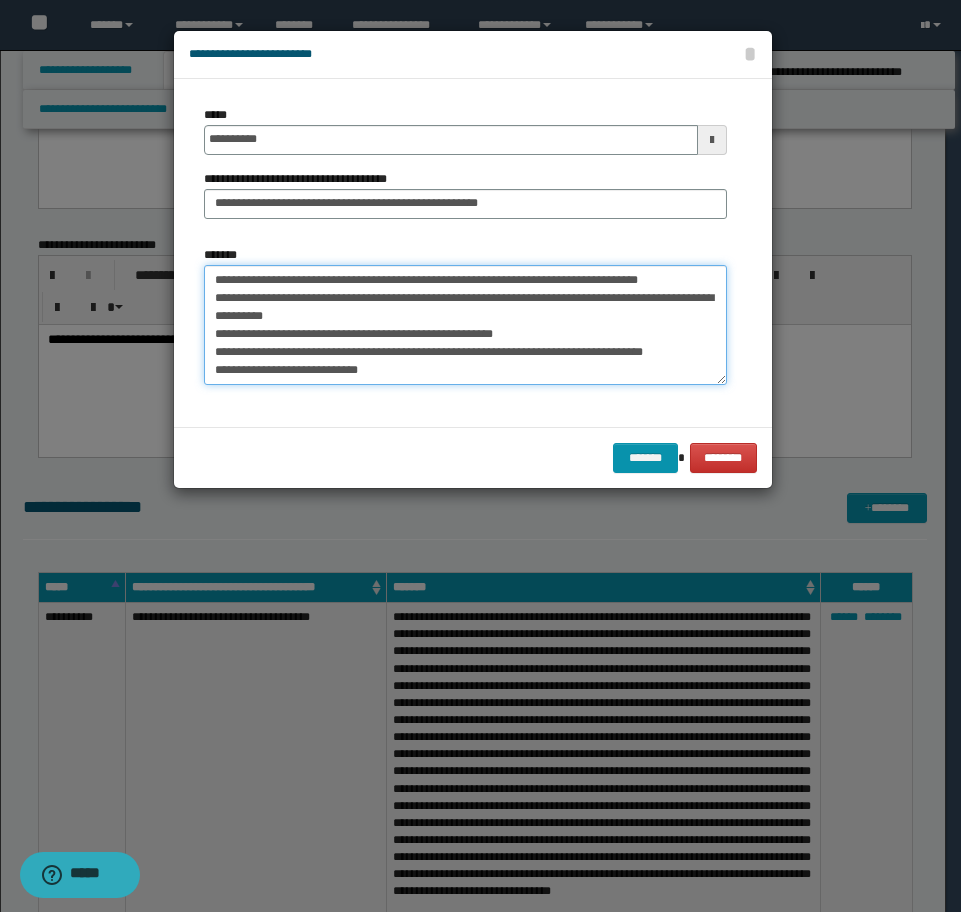 click on "**********" at bounding box center (465, 325) 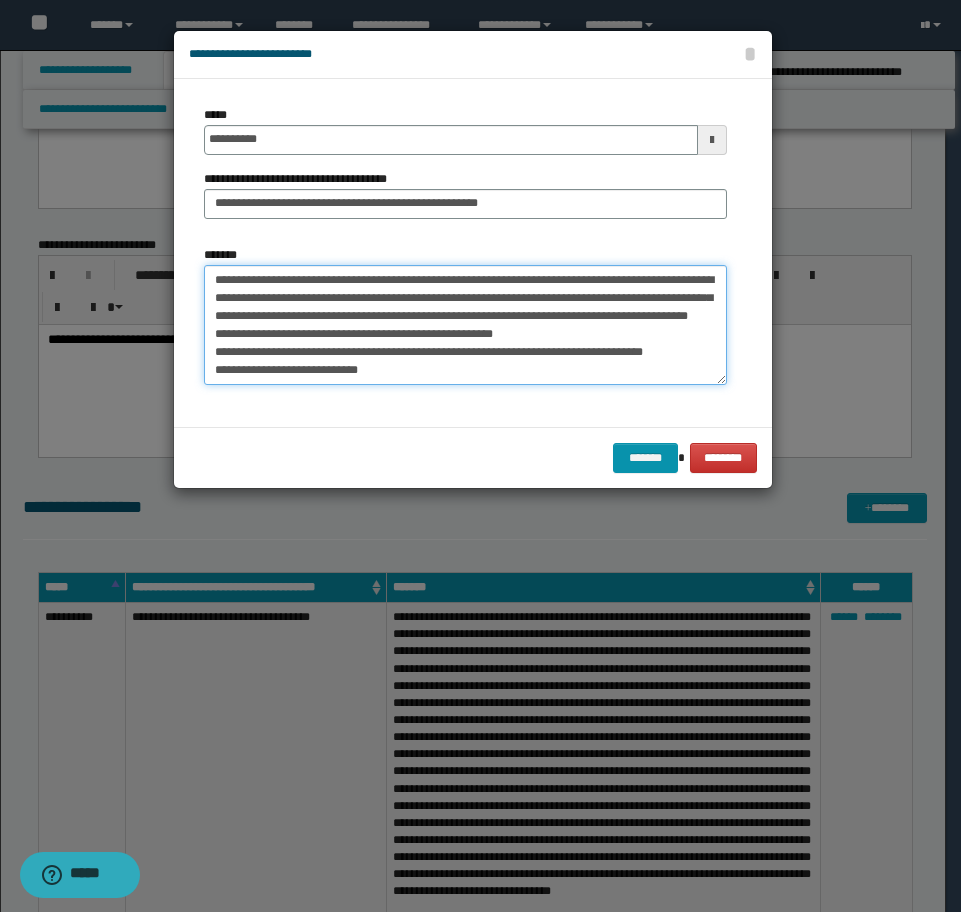 scroll, scrollTop: 12, scrollLeft: 0, axis: vertical 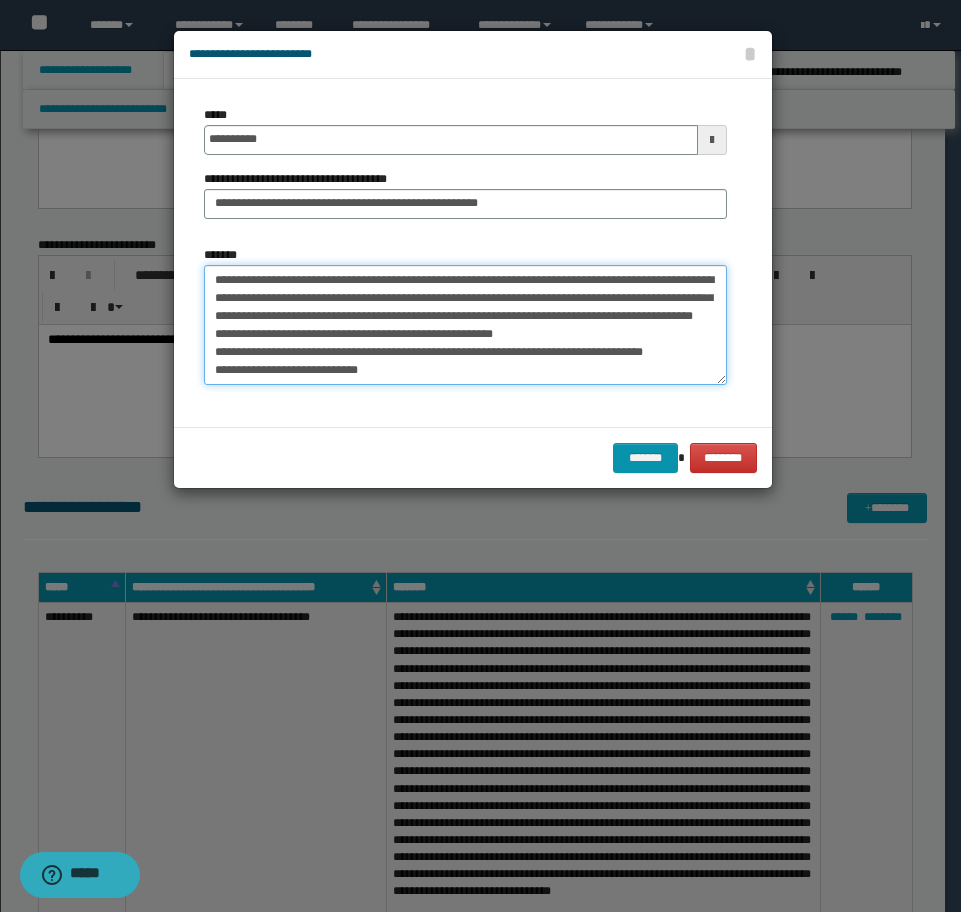 click on "**********" at bounding box center (465, 325) 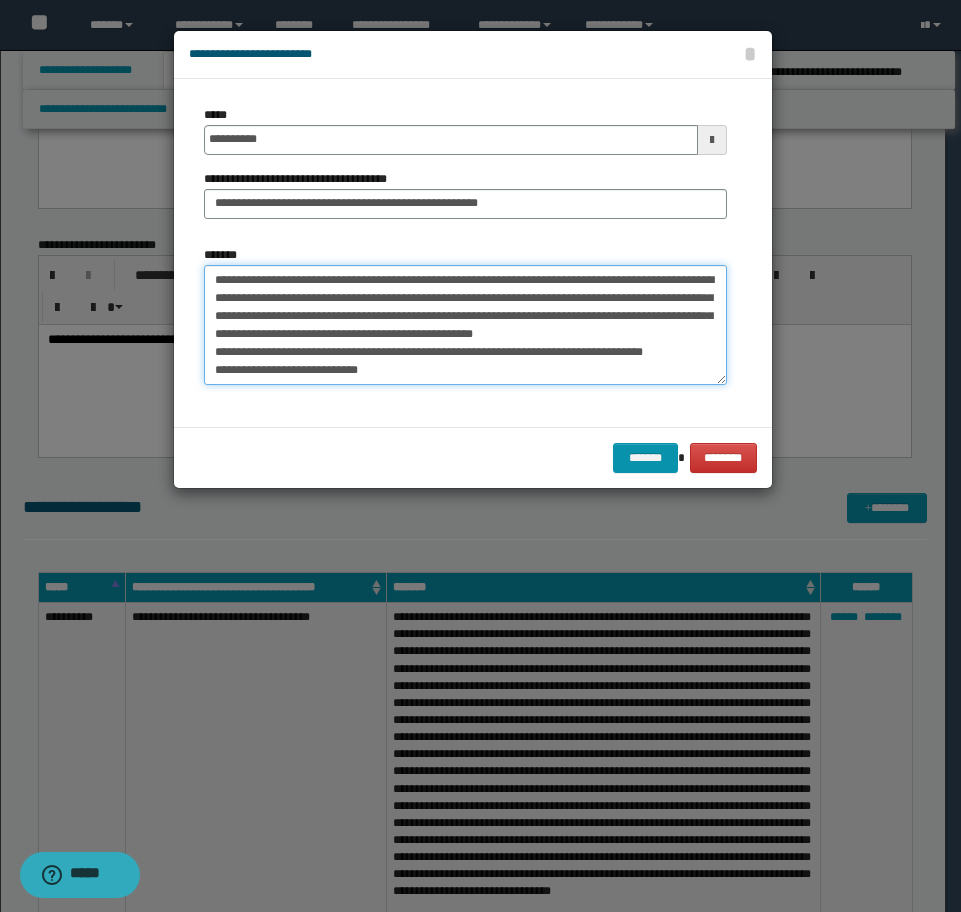 scroll, scrollTop: 0, scrollLeft: 0, axis: both 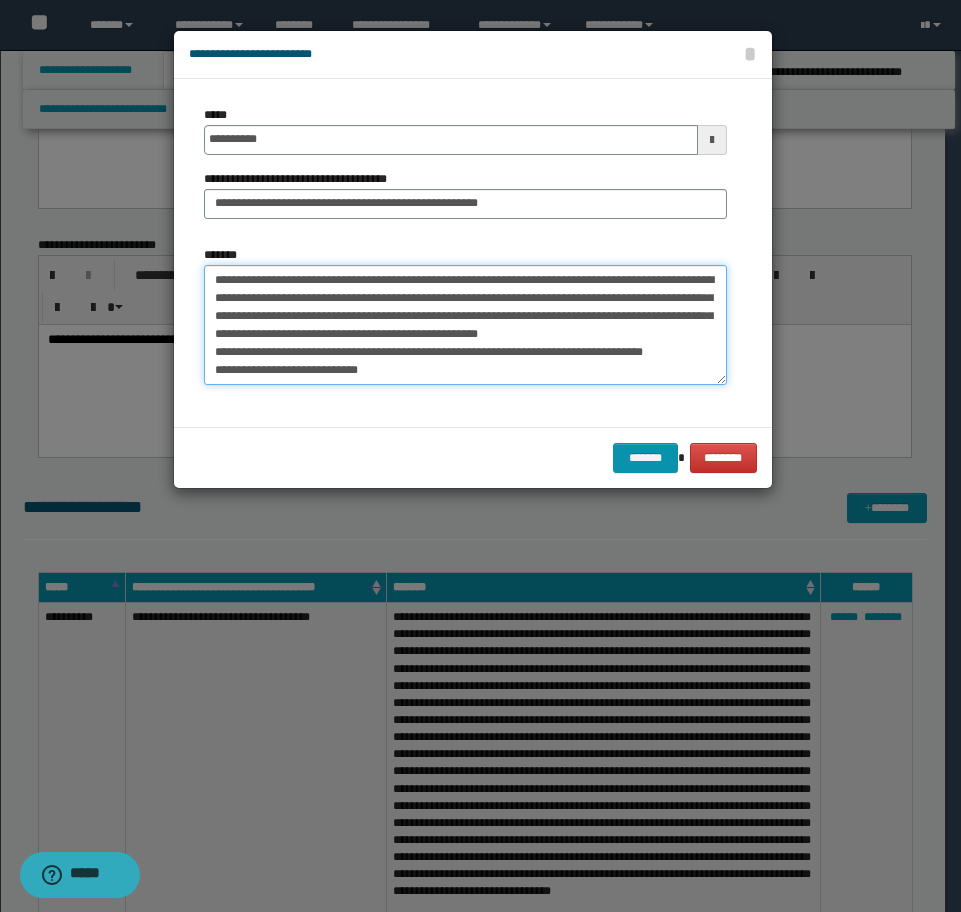click on "**********" at bounding box center [465, 325] 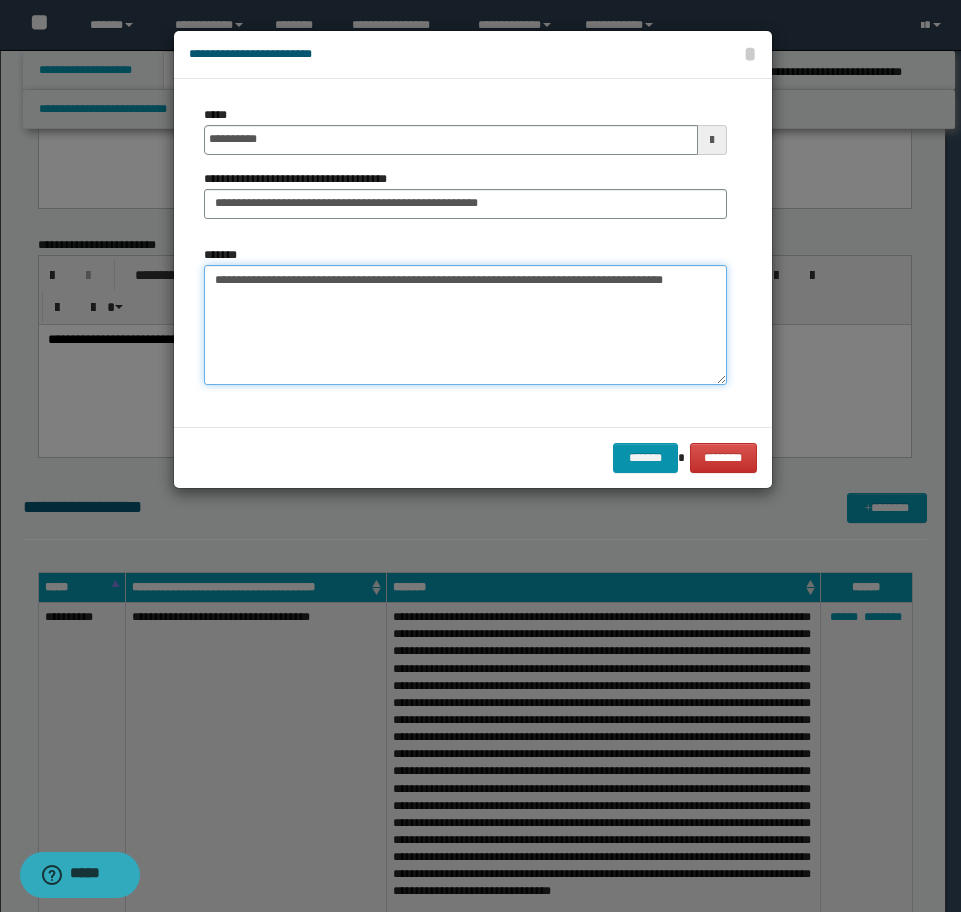 paste on "**********" 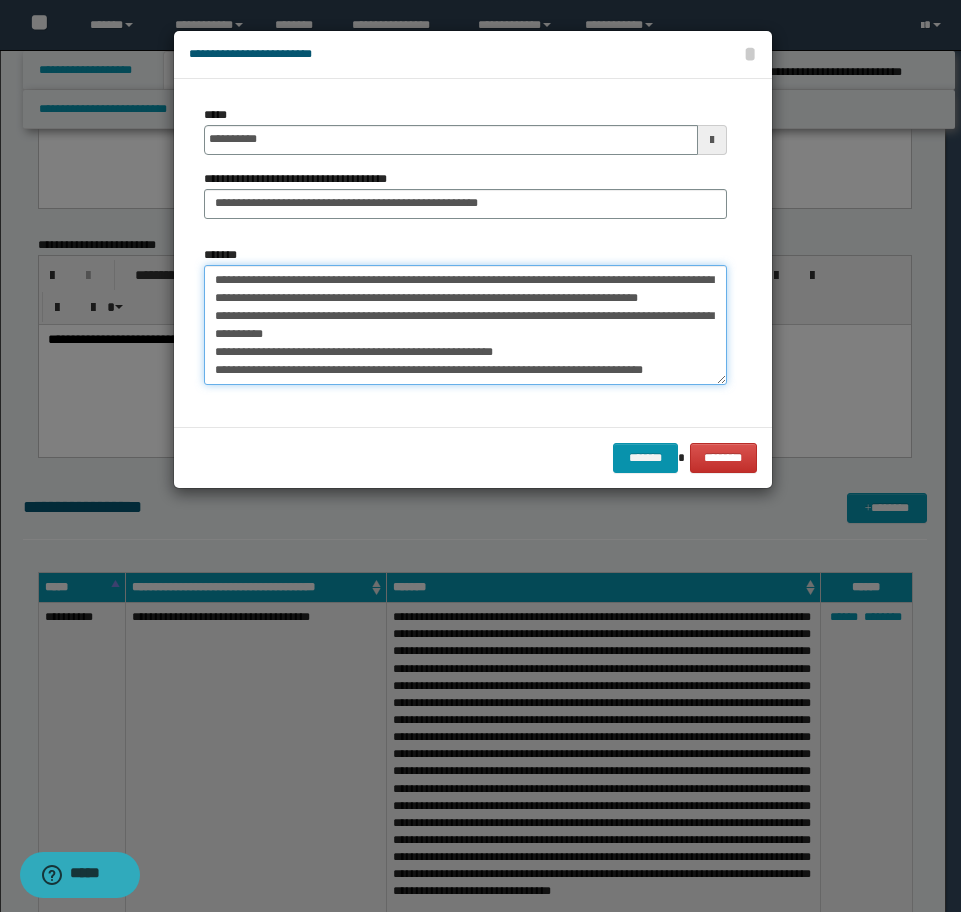 scroll, scrollTop: 30, scrollLeft: 0, axis: vertical 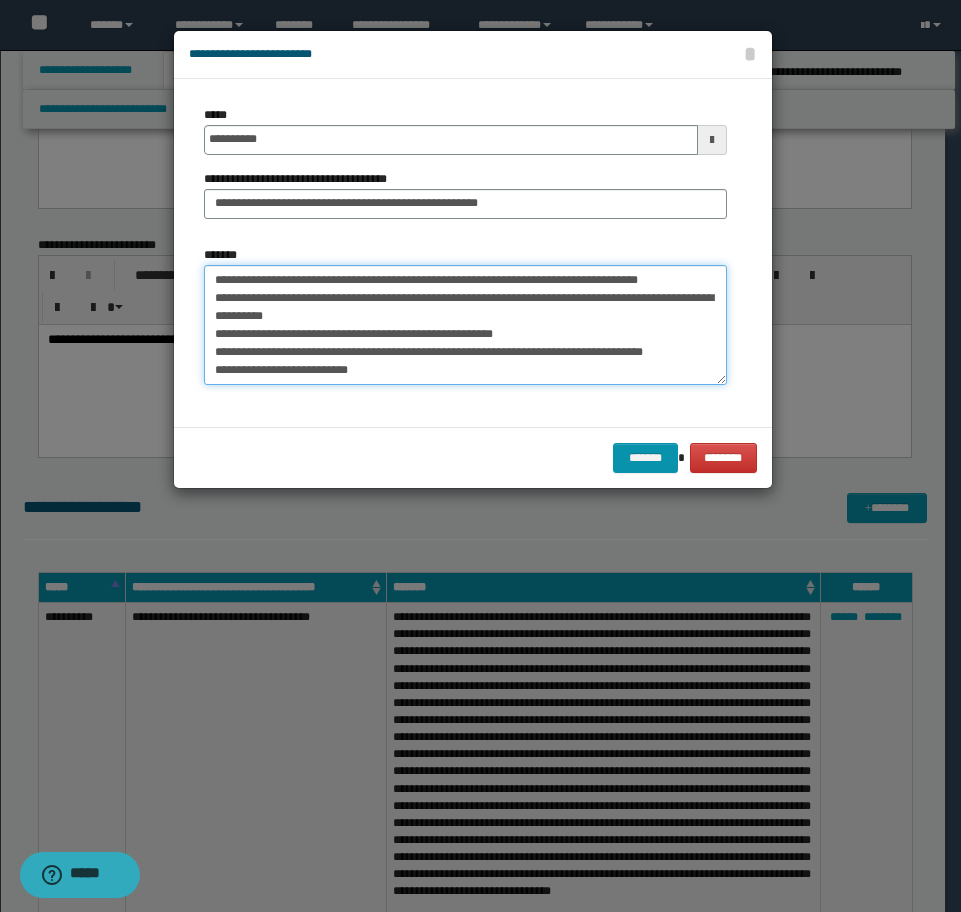 click on "**********" at bounding box center [465, 325] 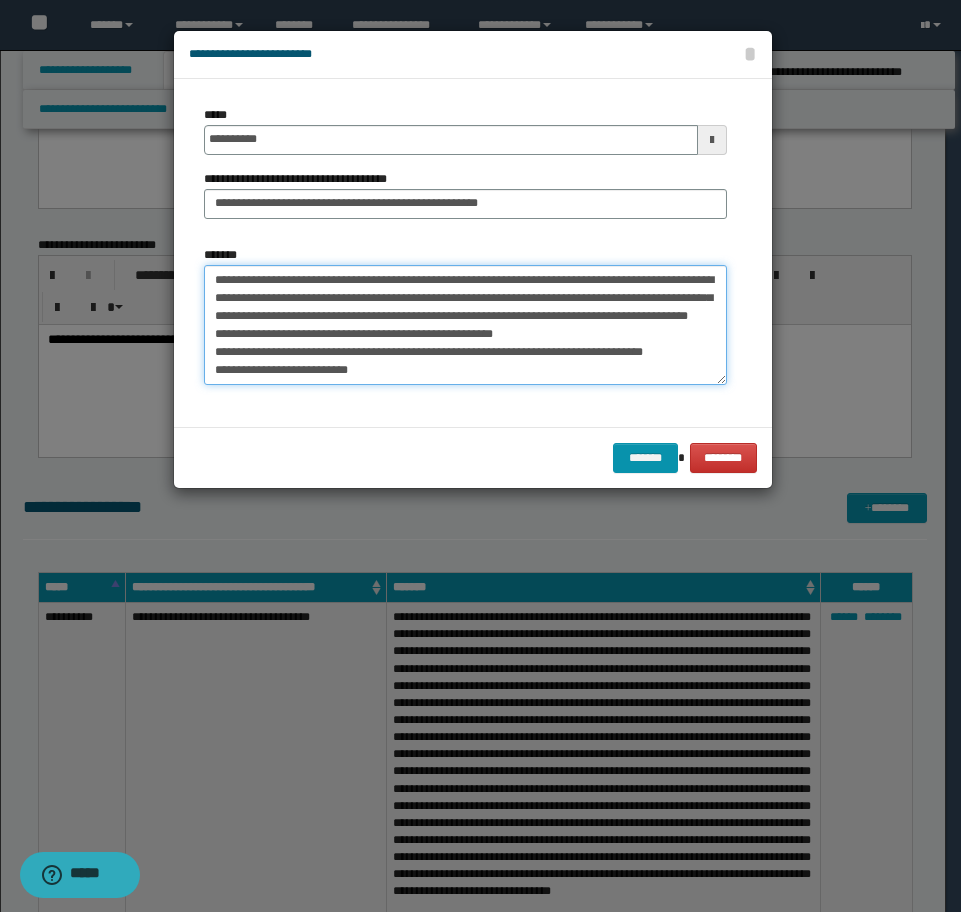 scroll, scrollTop: 12, scrollLeft: 0, axis: vertical 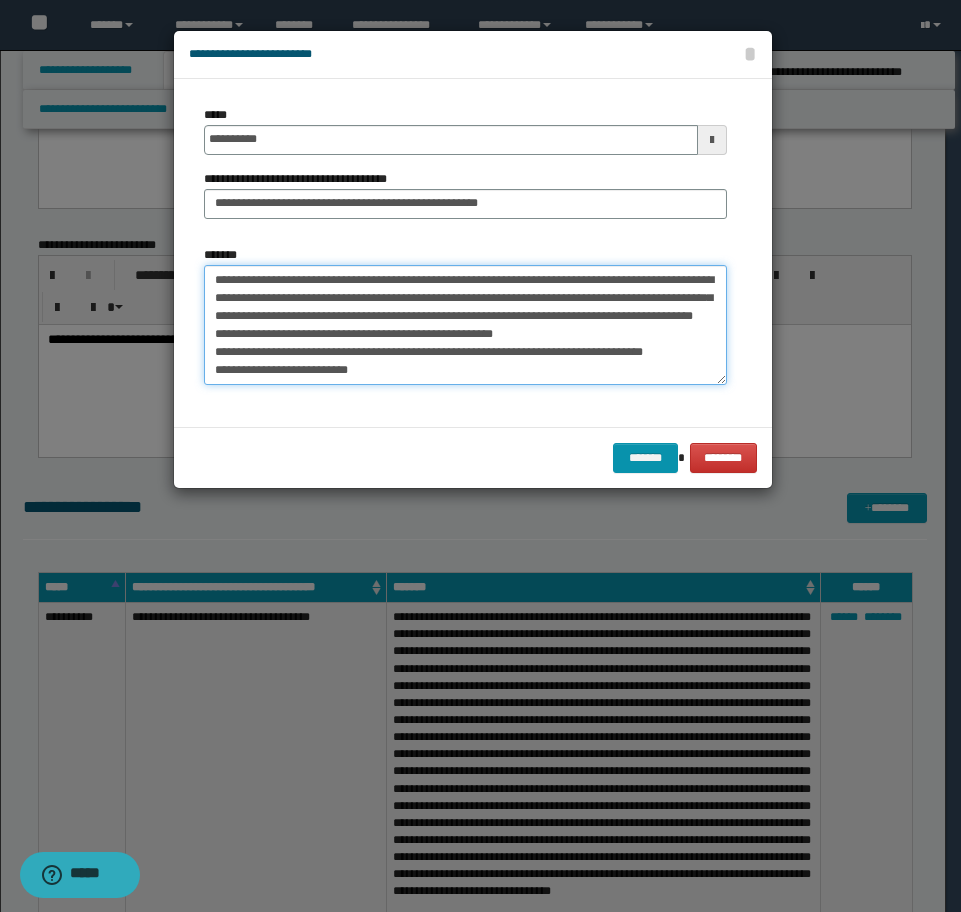 click on "**********" at bounding box center [465, 325] 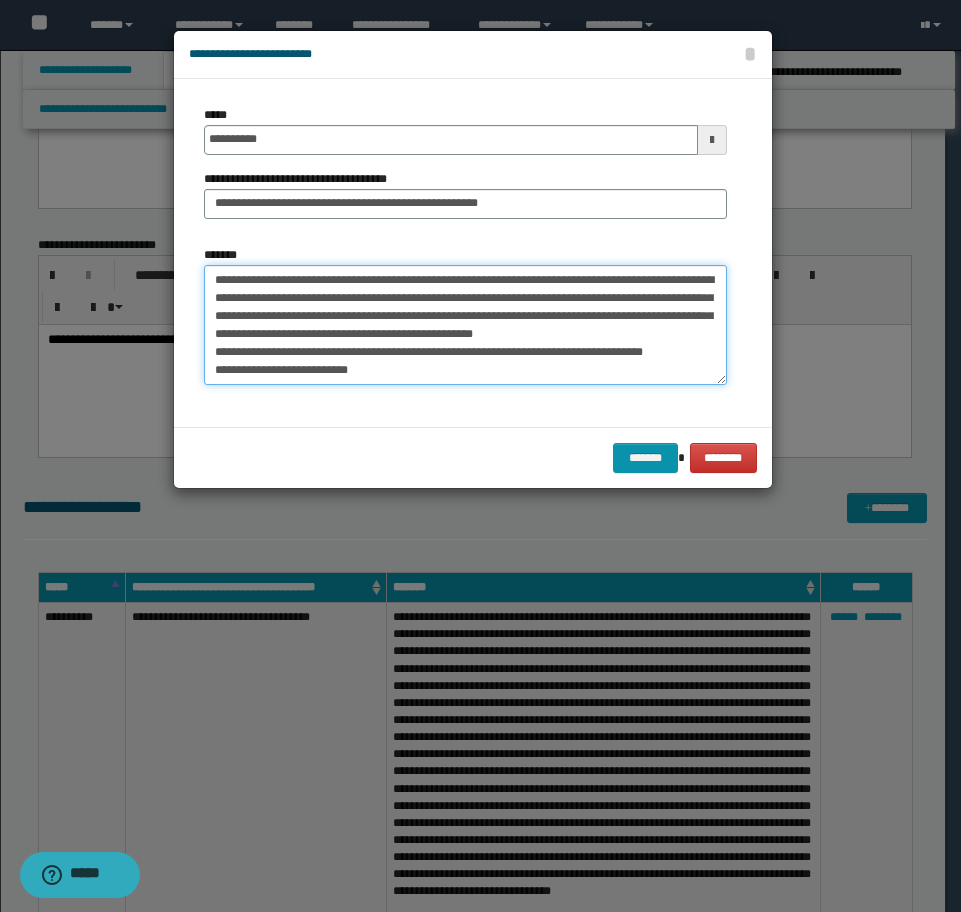 scroll, scrollTop: 0, scrollLeft: 0, axis: both 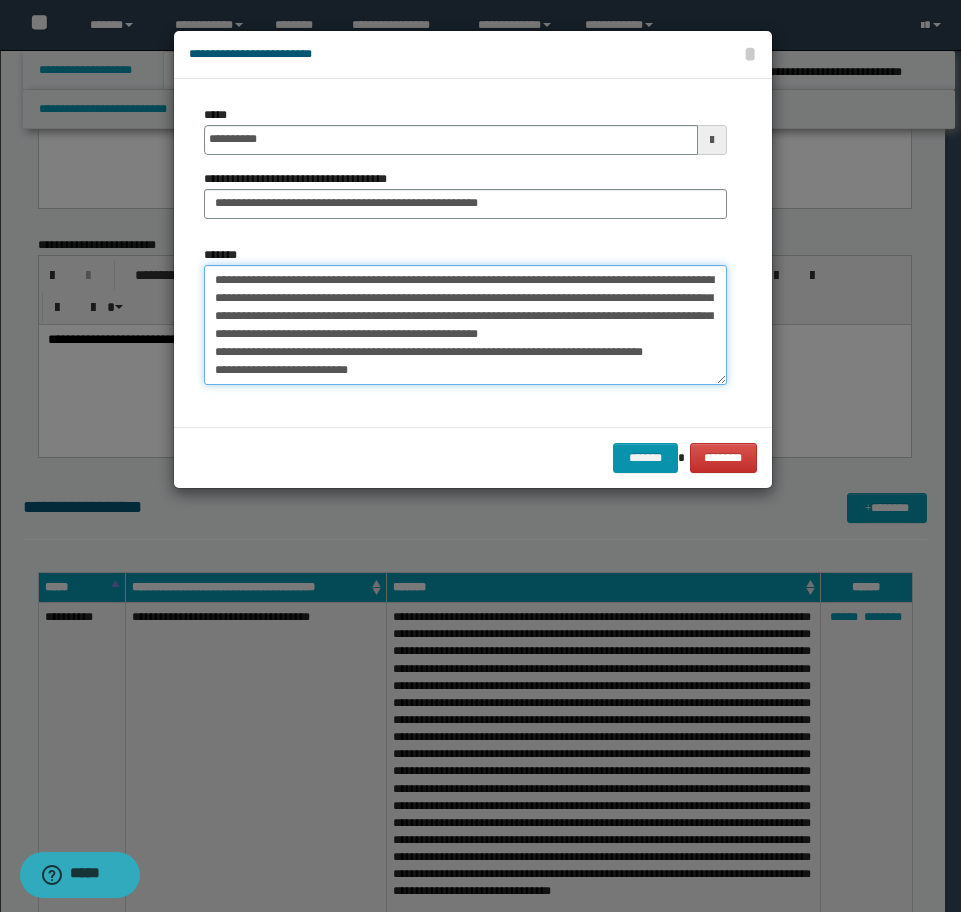 click on "**********" at bounding box center (465, 325) 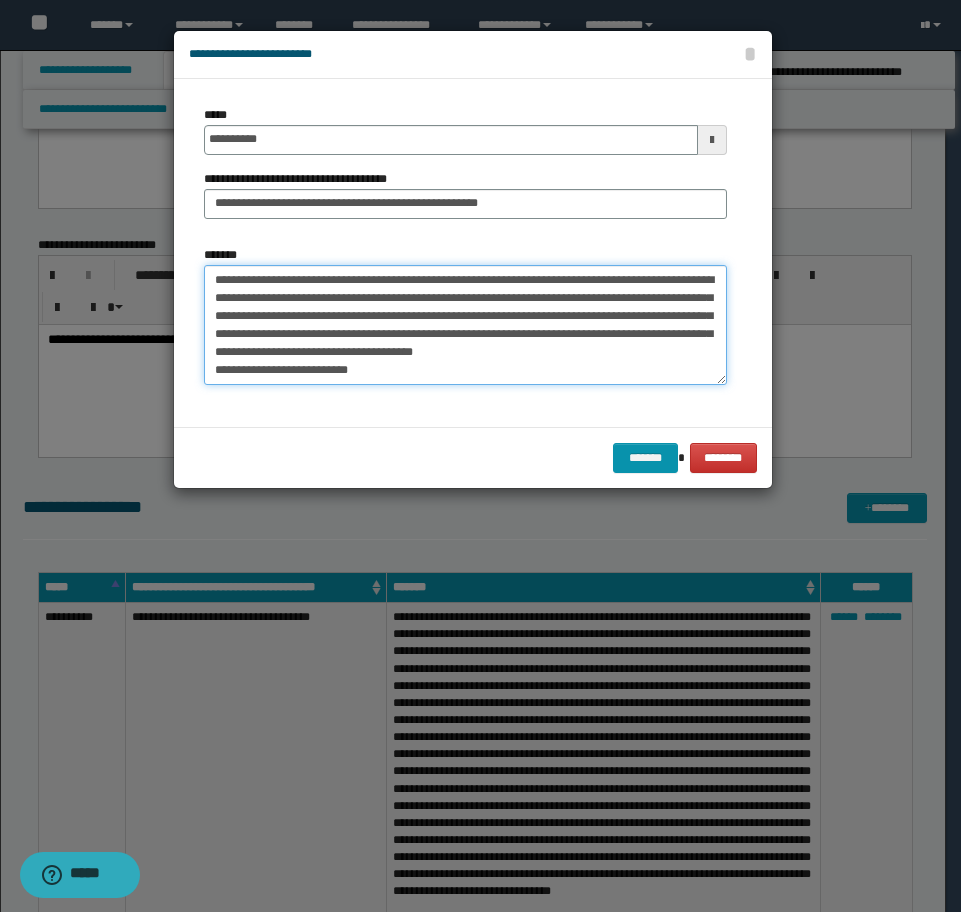 click on "**********" at bounding box center [465, 325] 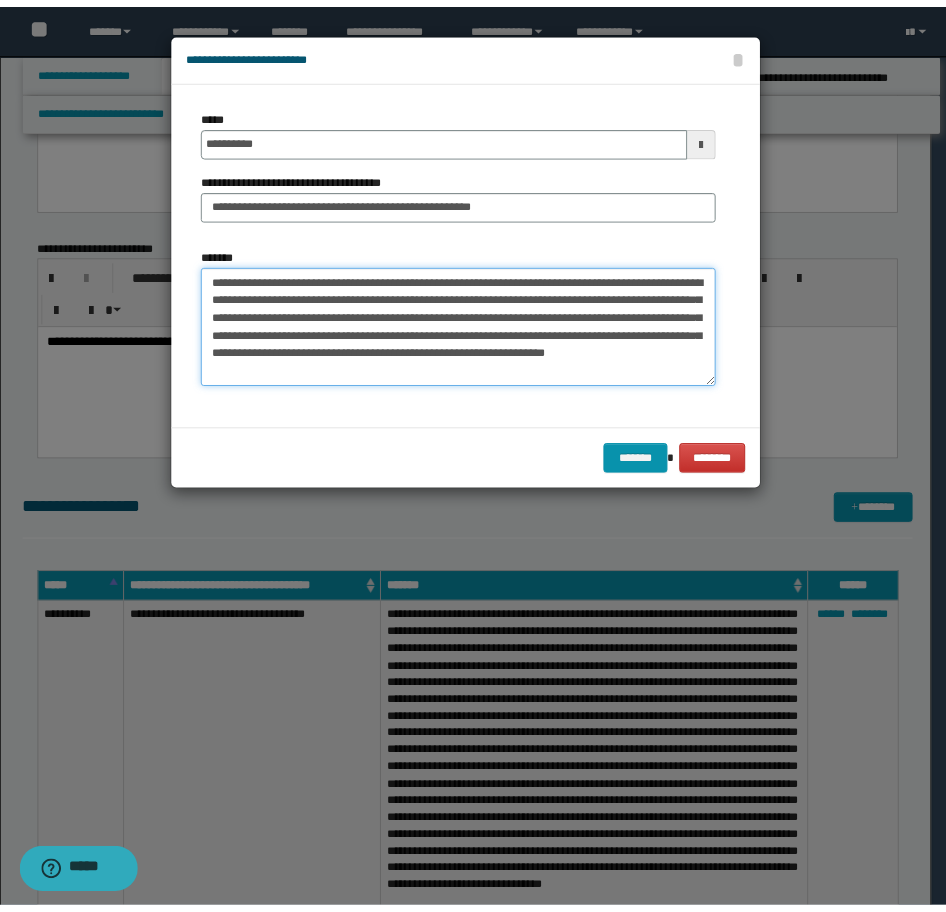 type 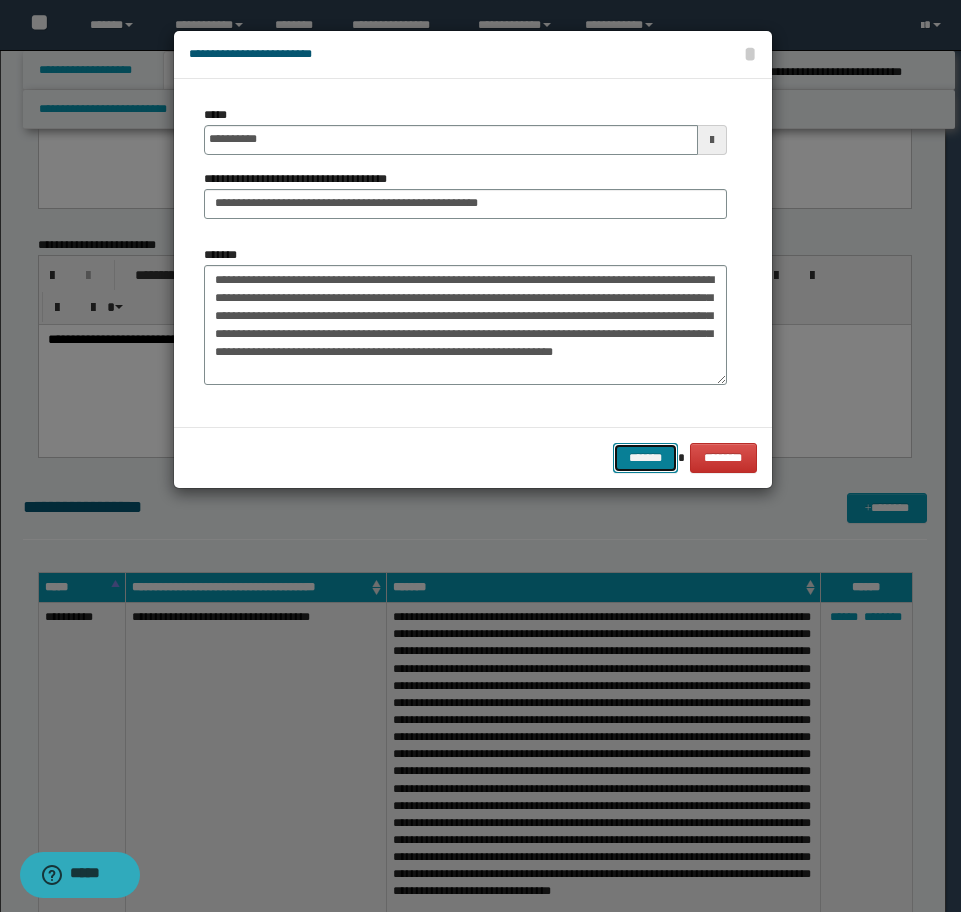 click on "*******" at bounding box center [645, 458] 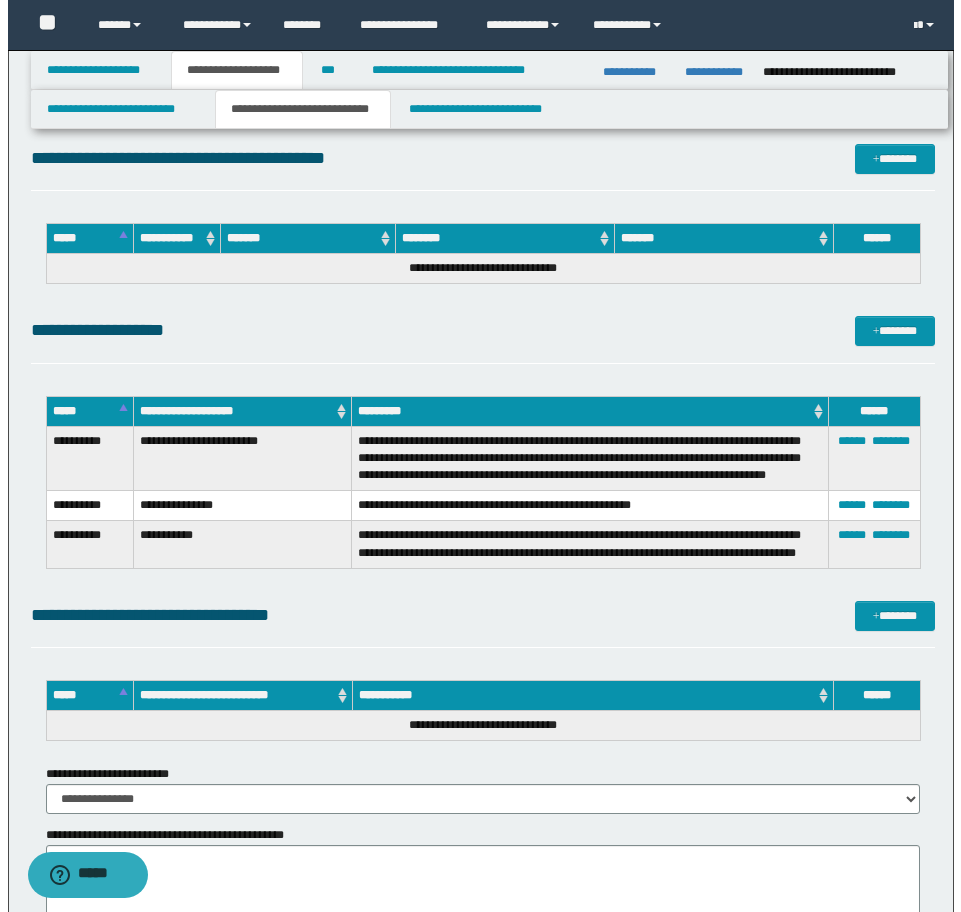 scroll, scrollTop: 8338, scrollLeft: 0, axis: vertical 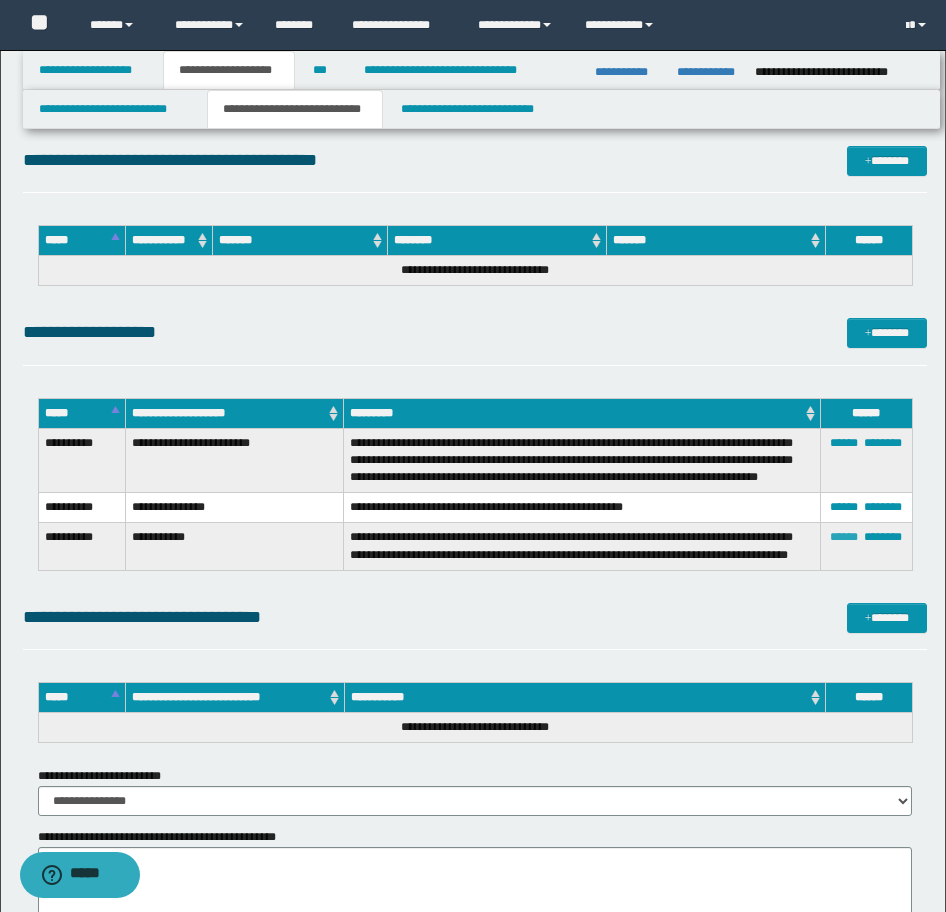 click on "******" at bounding box center (844, 537) 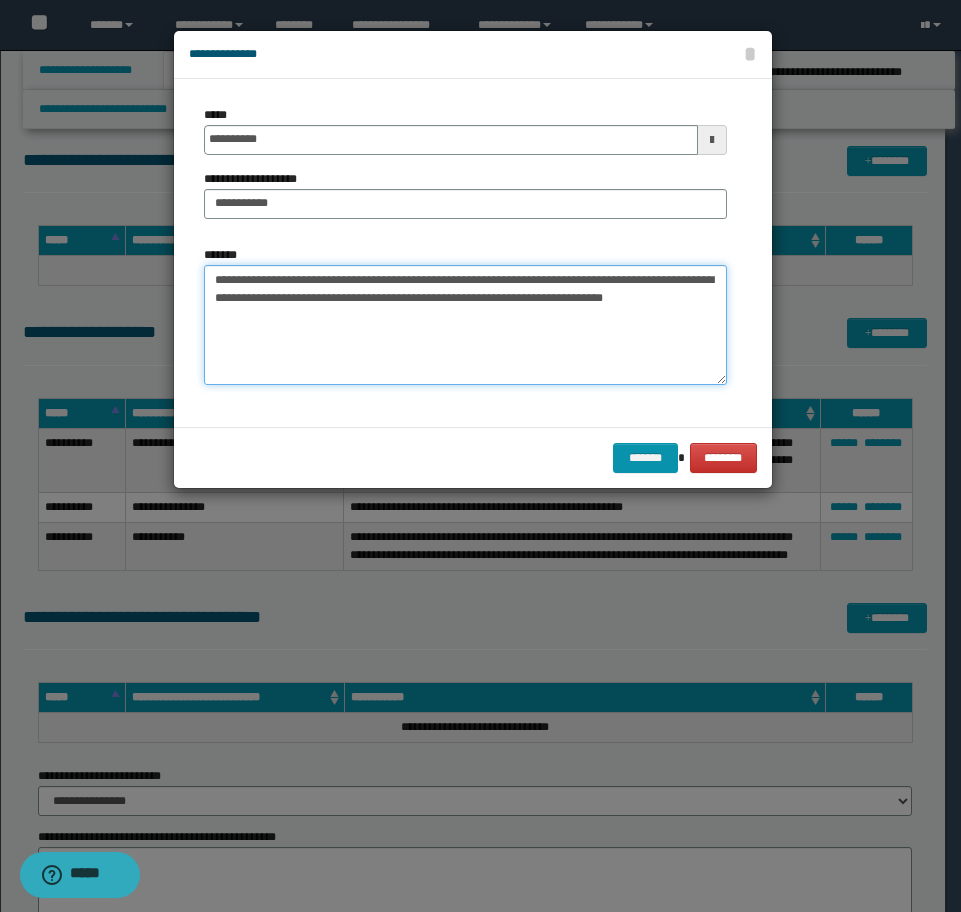 drag, startPoint x: 669, startPoint y: 305, endPoint x: 89, endPoint y: 241, distance: 583.5203 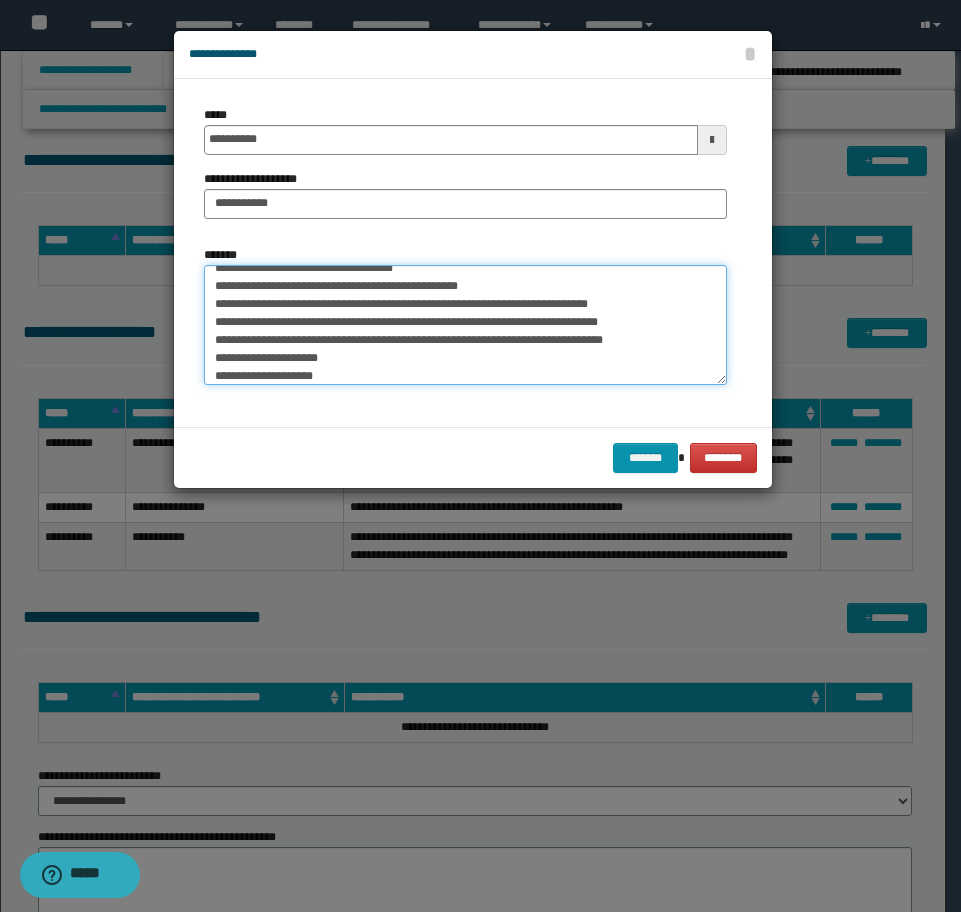 scroll, scrollTop: 0, scrollLeft: 0, axis: both 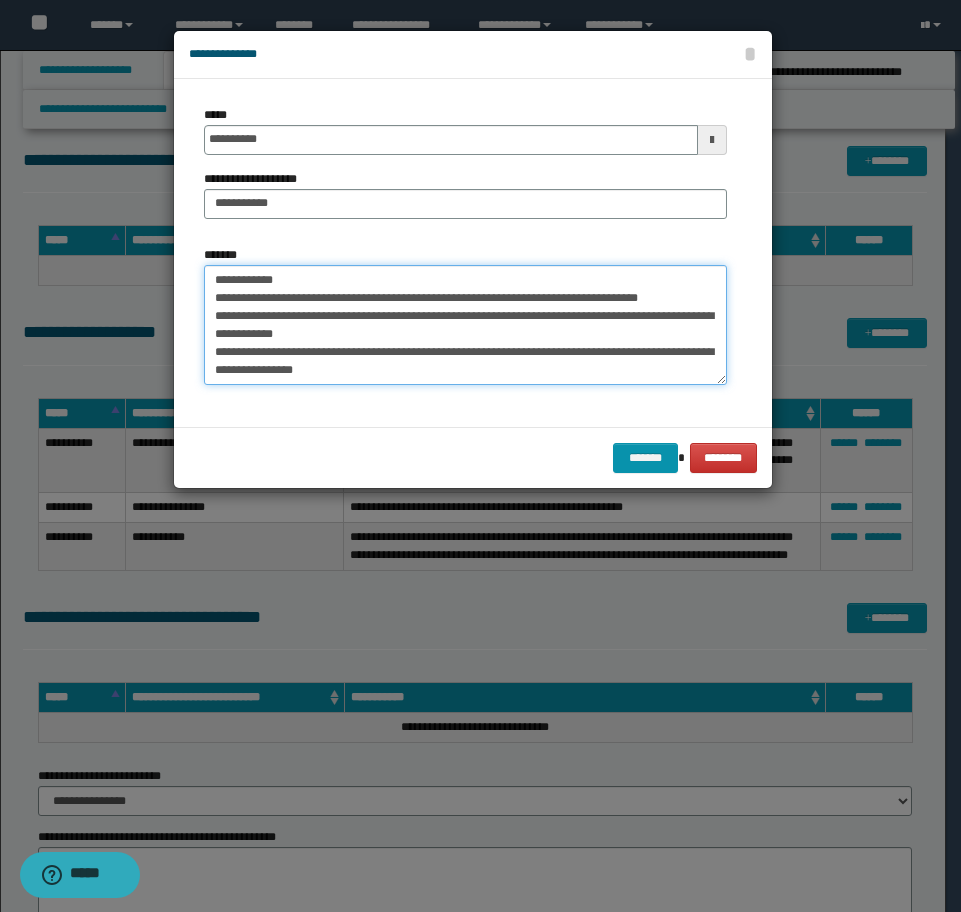 click on "**********" at bounding box center [465, 325] 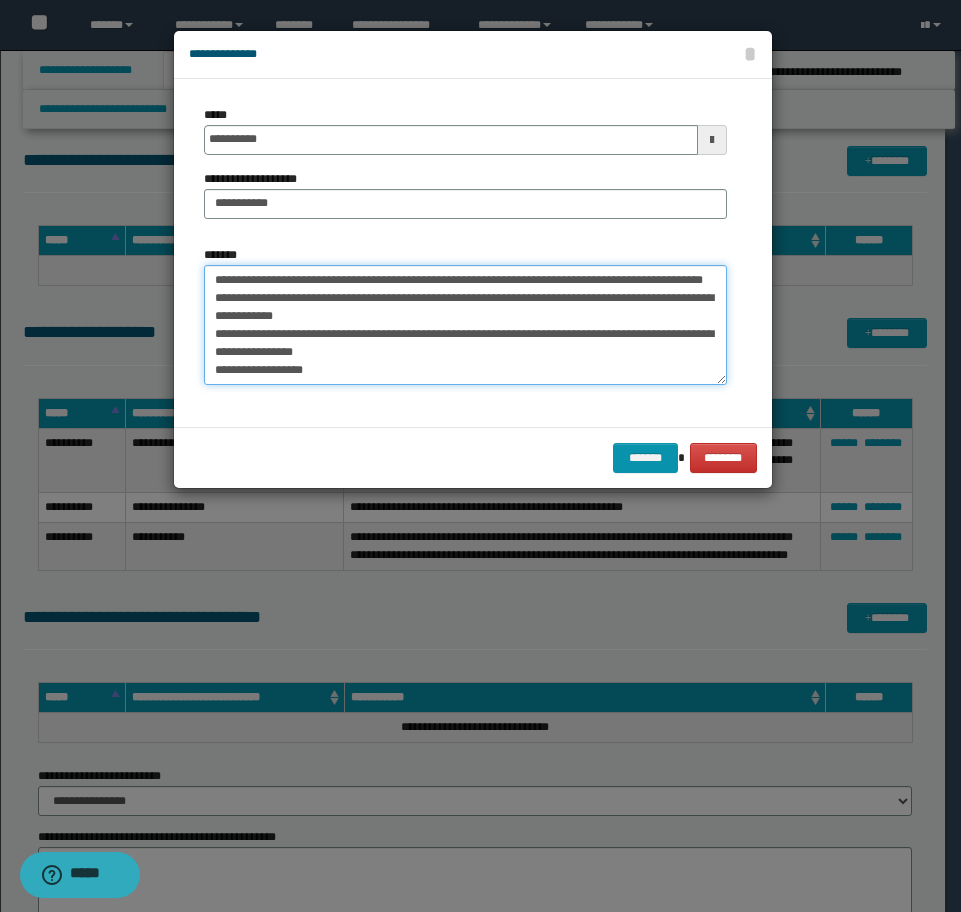 click on "**********" at bounding box center [465, 325] 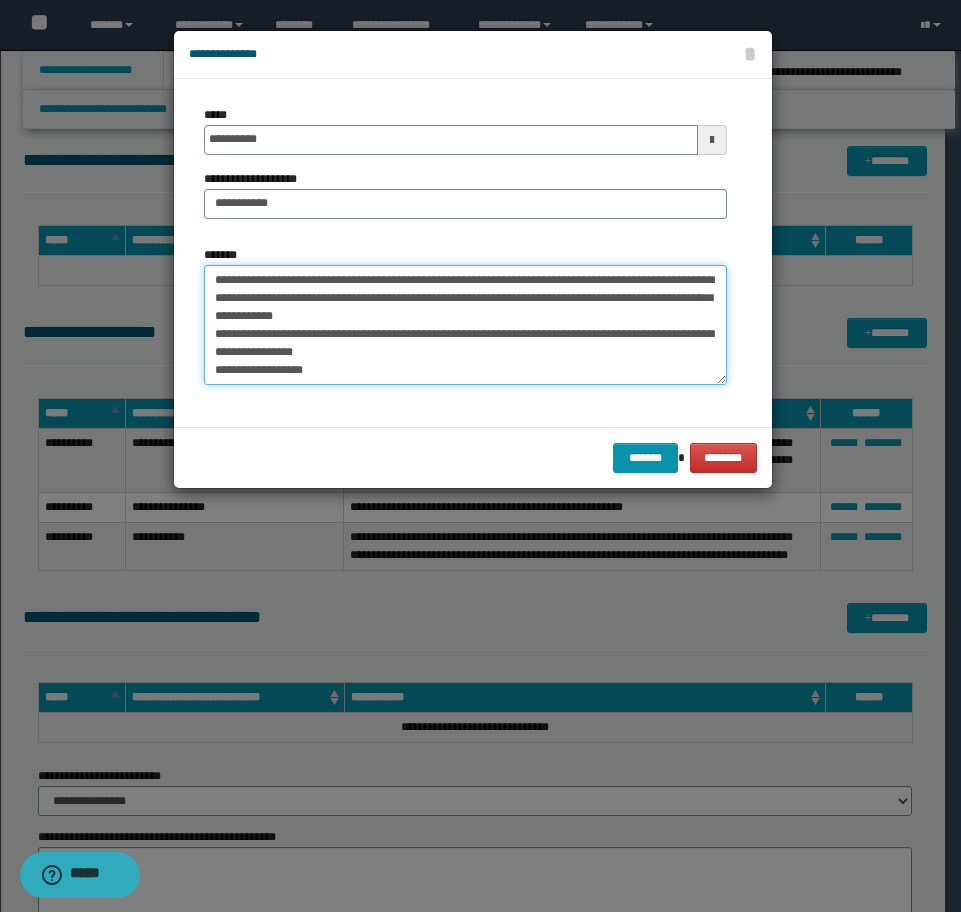 click on "**********" at bounding box center (465, 325) 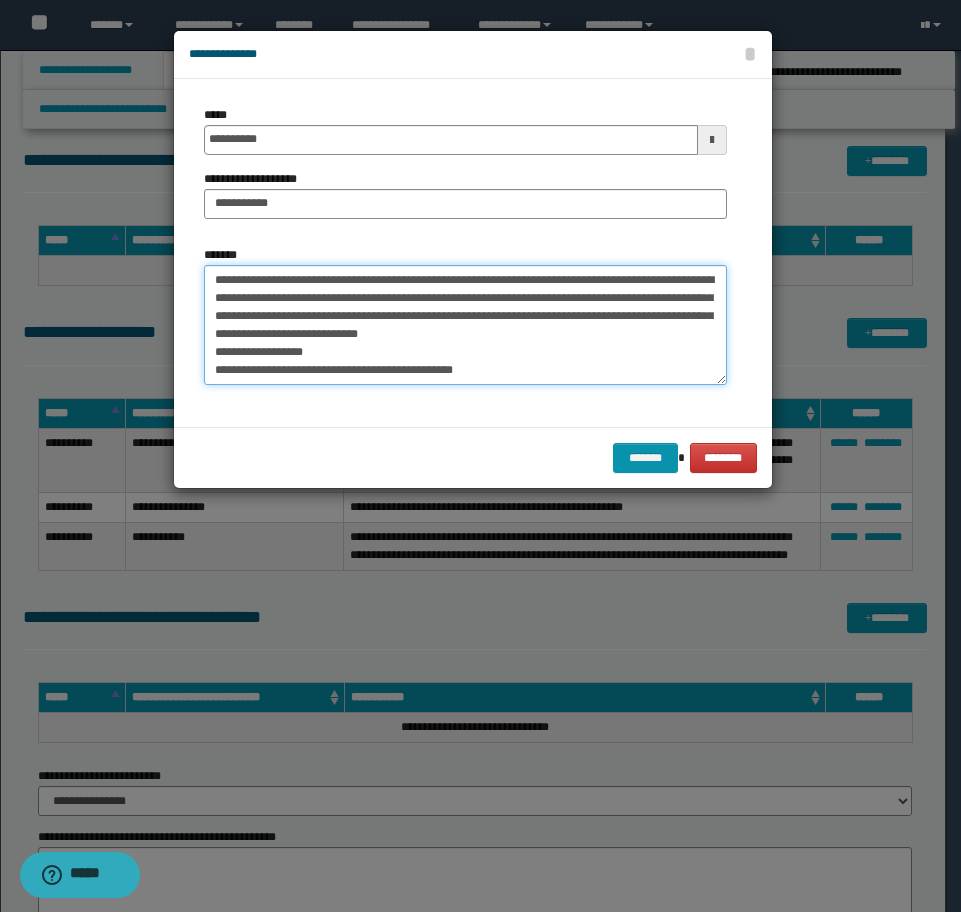 click on "**********" at bounding box center (465, 325) 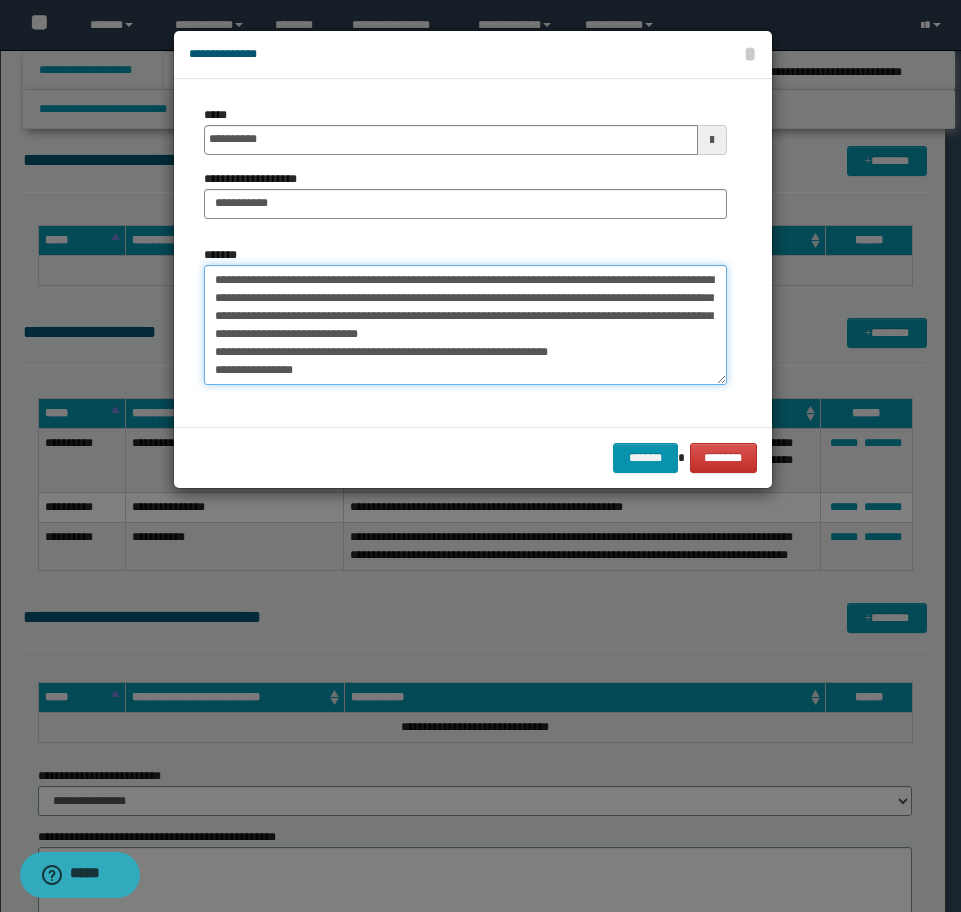 click on "**********" at bounding box center (465, 325) 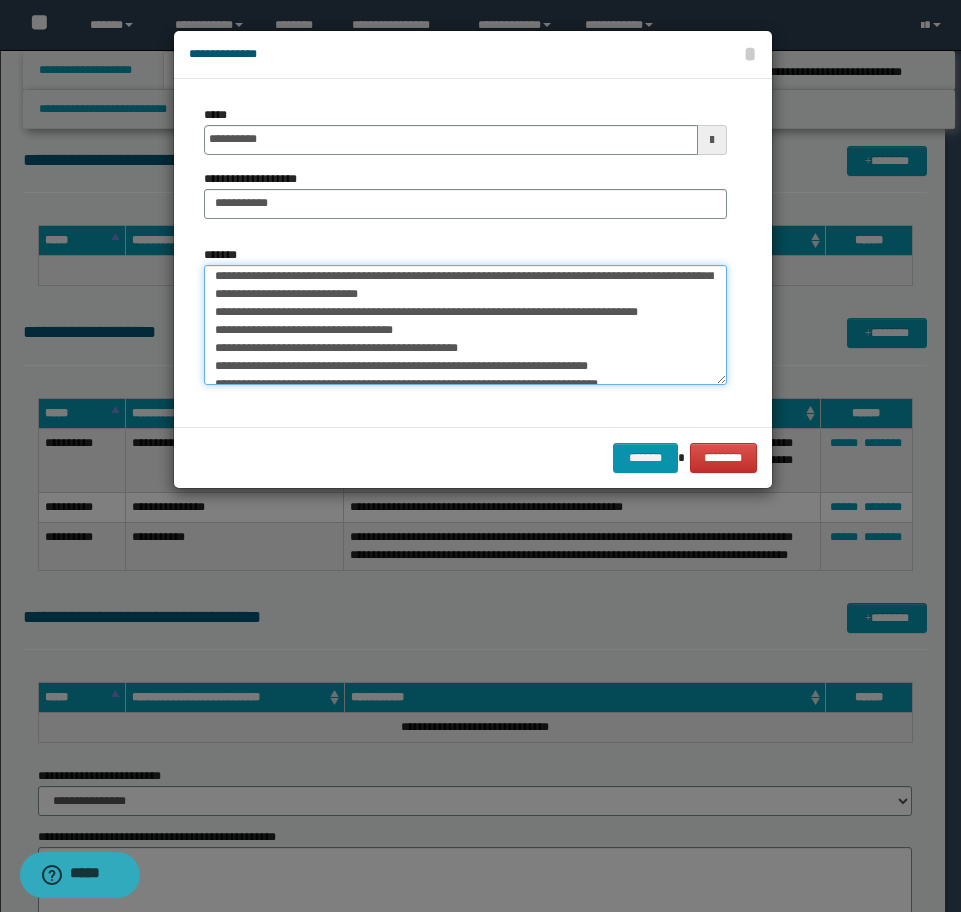 scroll, scrollTop: 80, scrollLeft: 0, axis: vertical 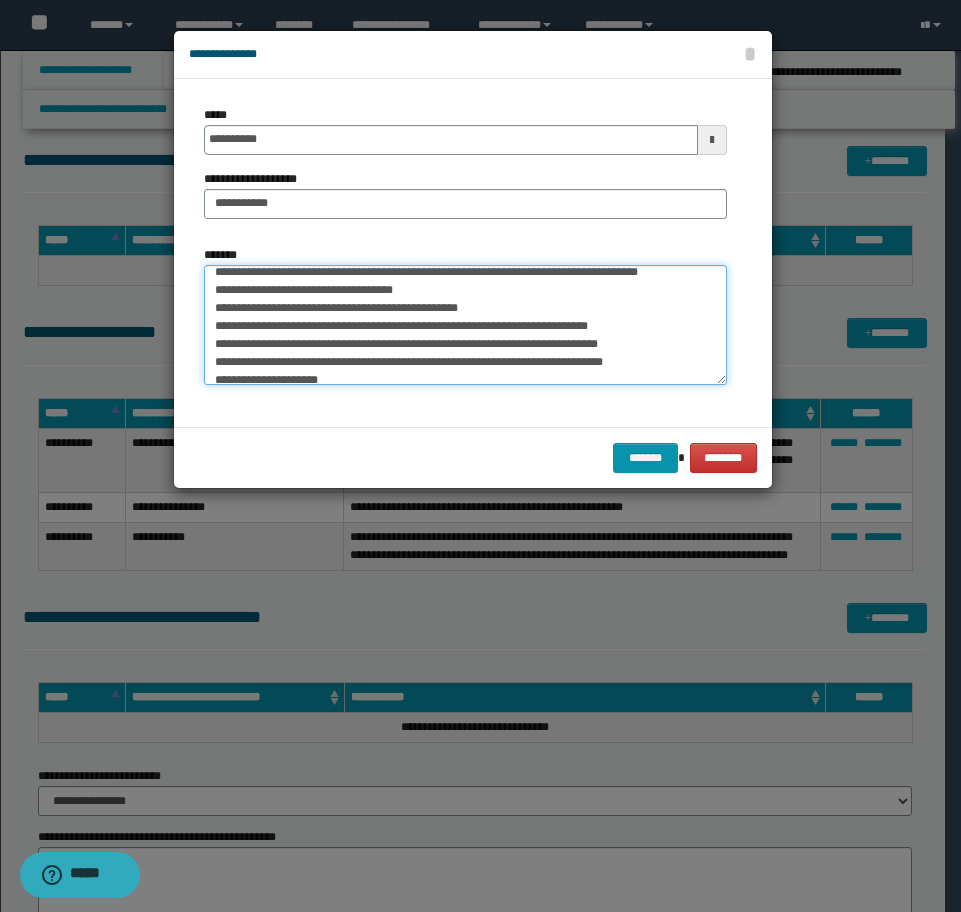 click on "**********" at bounding box center [465, 325] 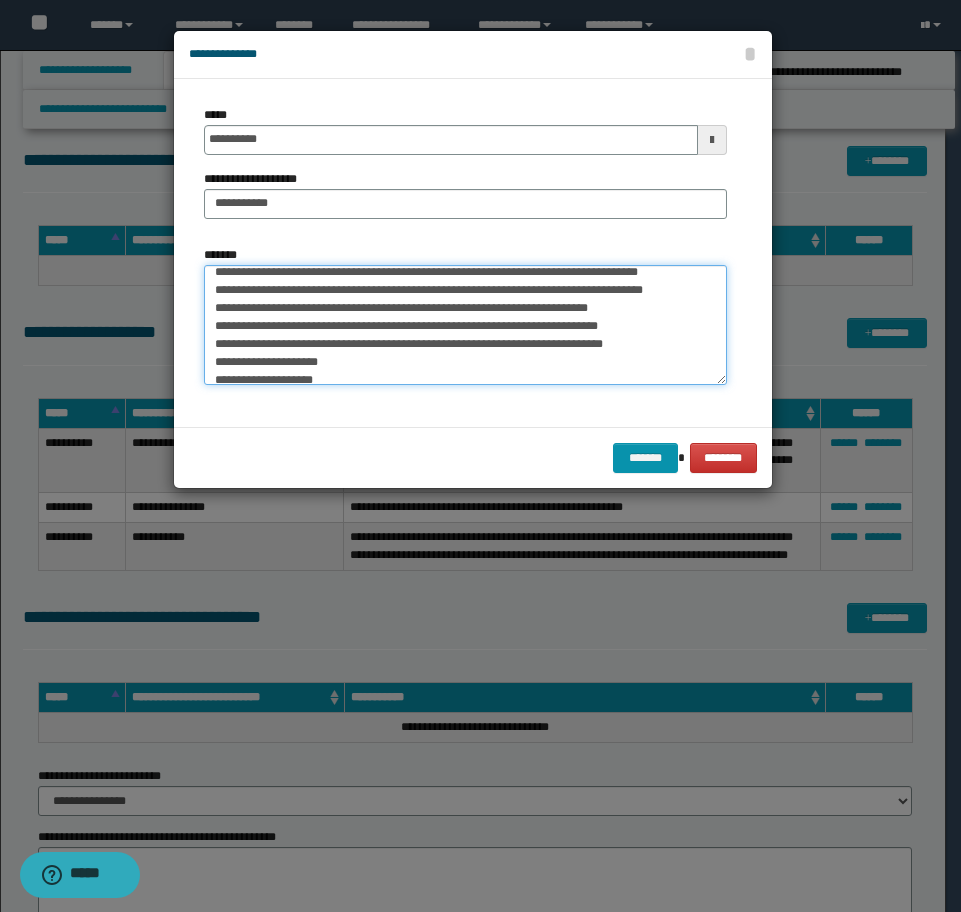click on "**********" at bounding box center (465, 325) 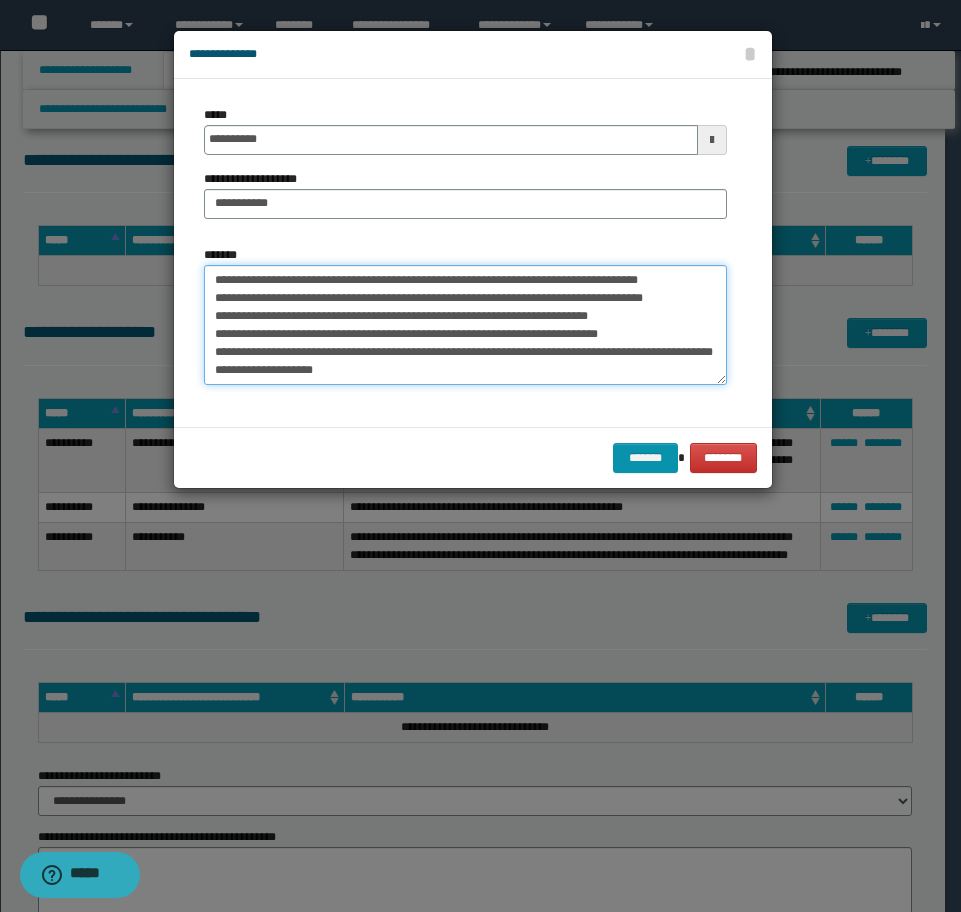 click on "**********" at bounding box center [465, 325] 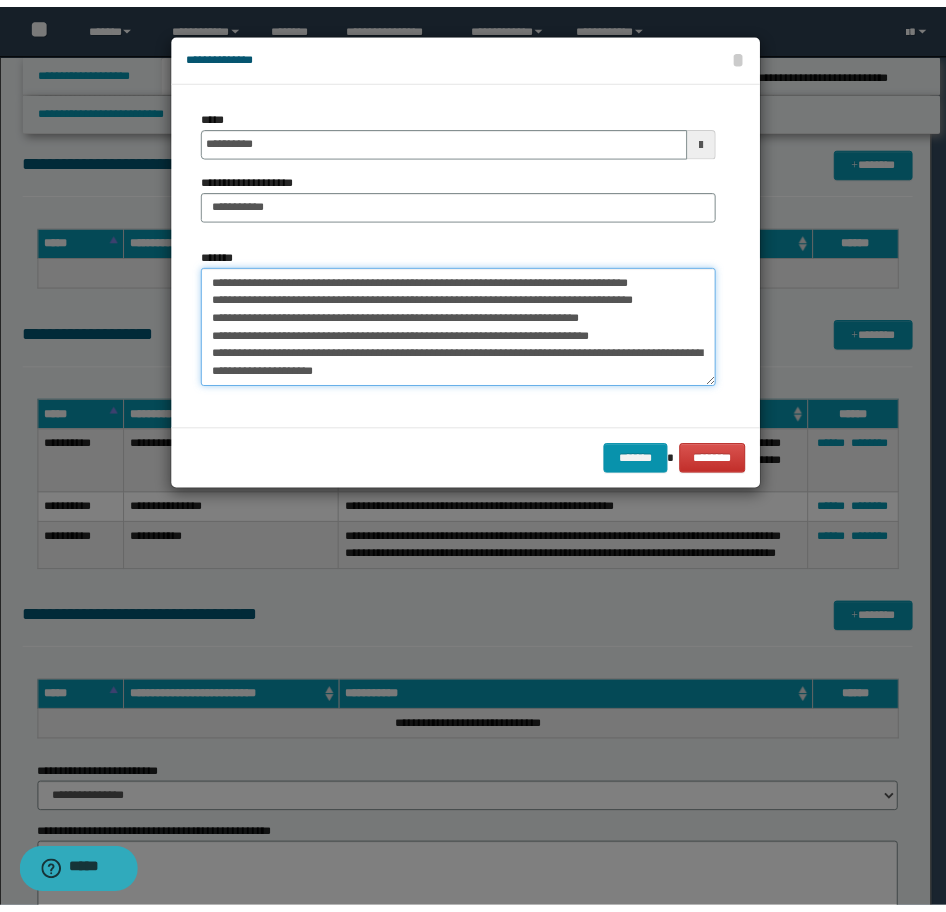 scroll, scrollTop: 0, scrollLeft: 0, axis: both 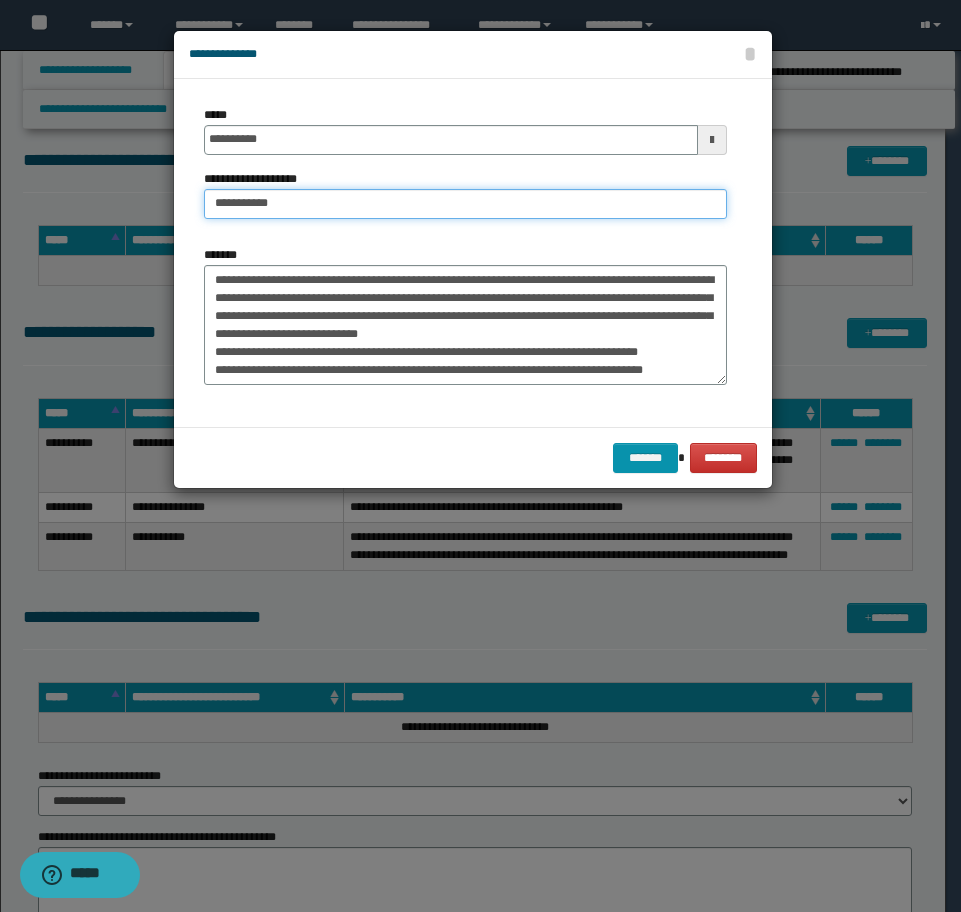 click on "**********" at bounding box center [465, 204] 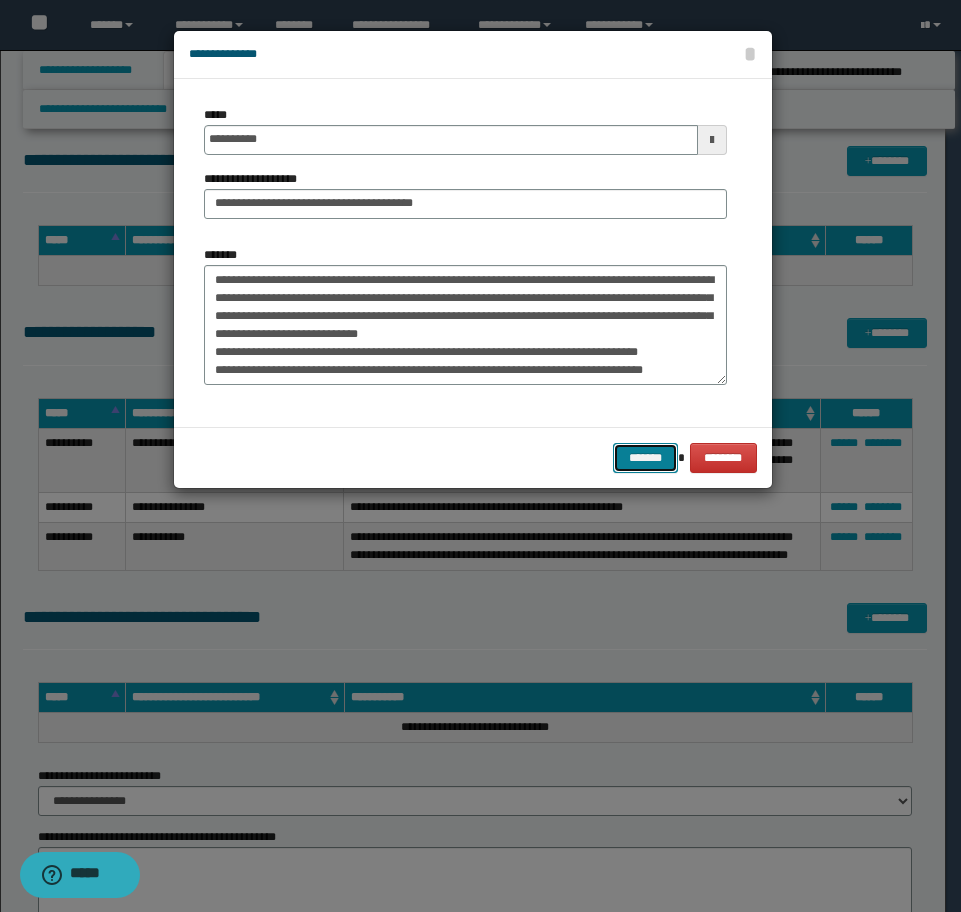 click on "*******" at bounding box center [645, 458] 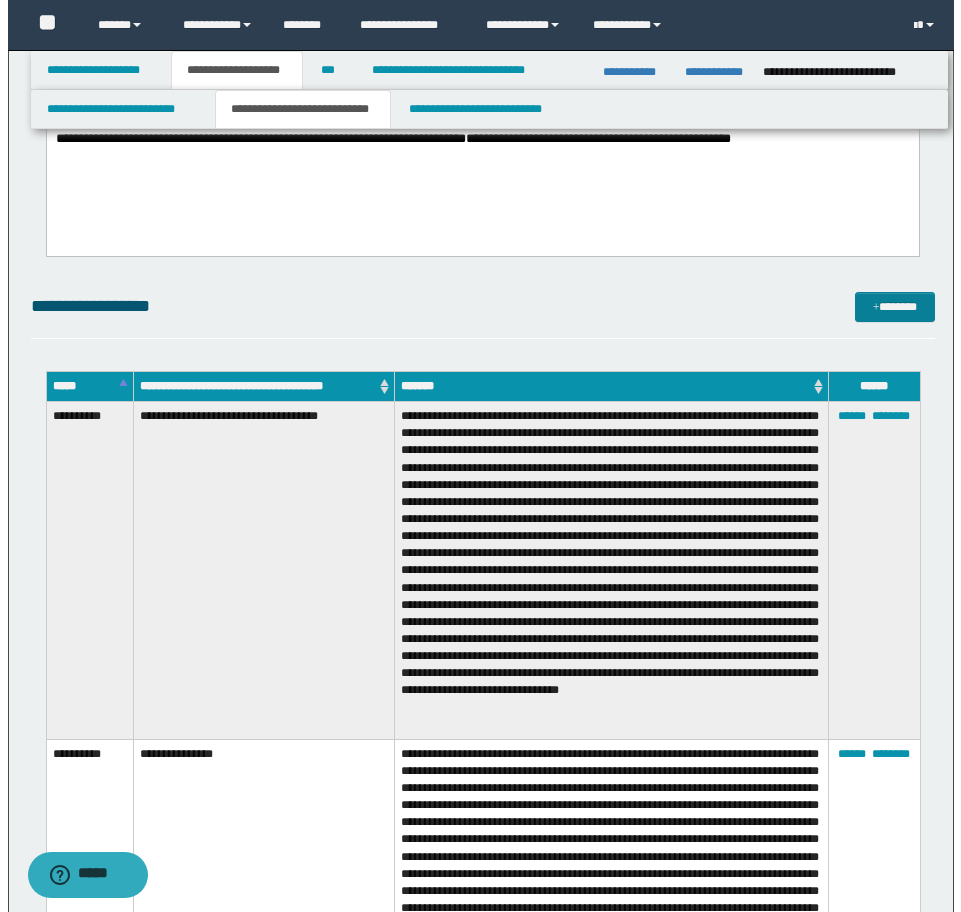 scroll, scrollTop: 4338, scrollLeft: 0, axis: vertical 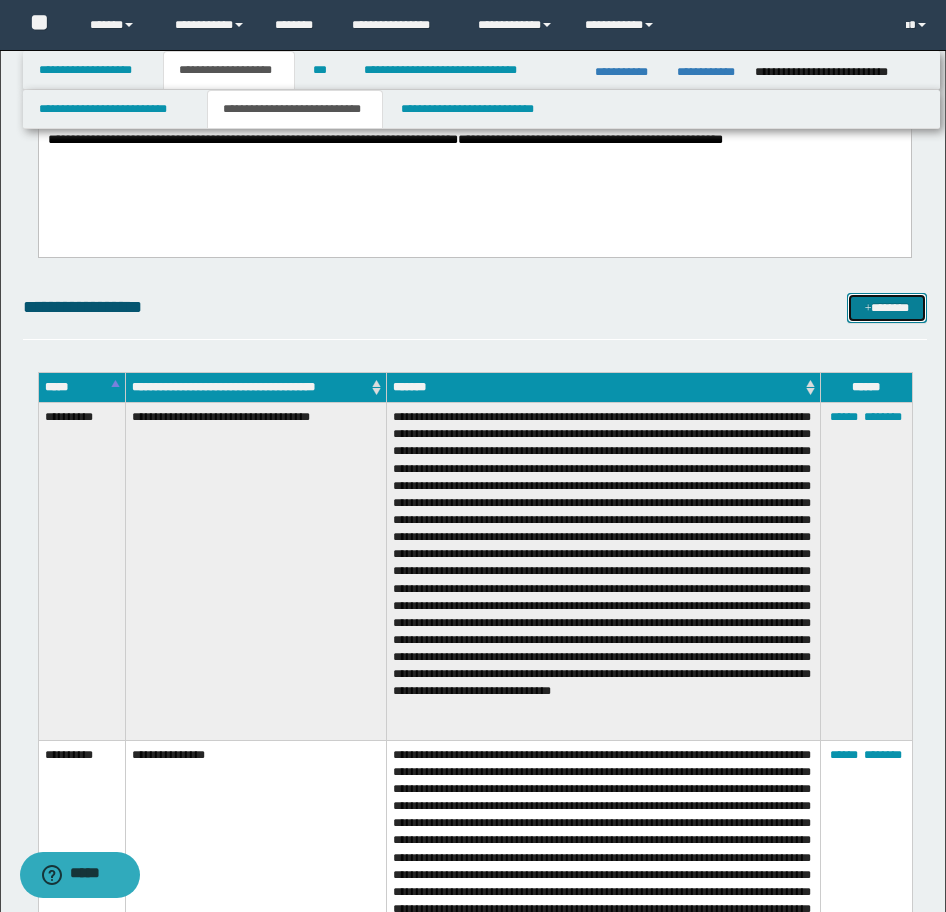 click on "*******" at bounding box center [887, 308] 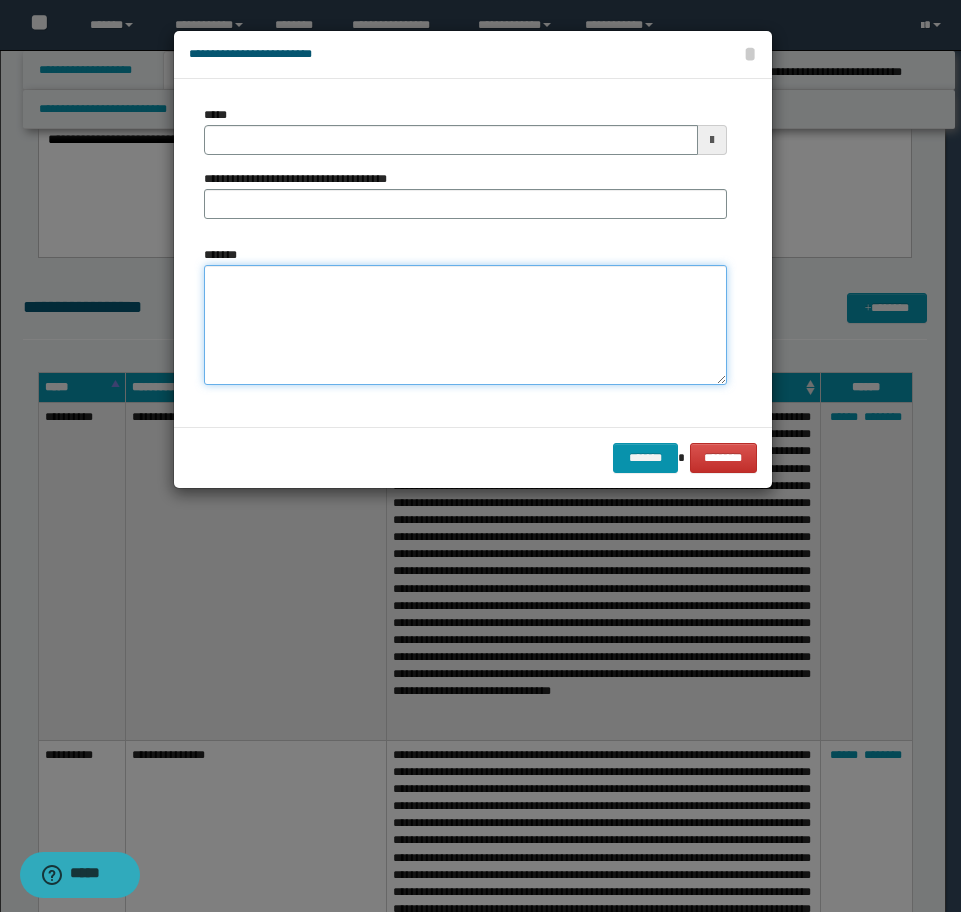 click on "*******" at bounding box center (465, 325) 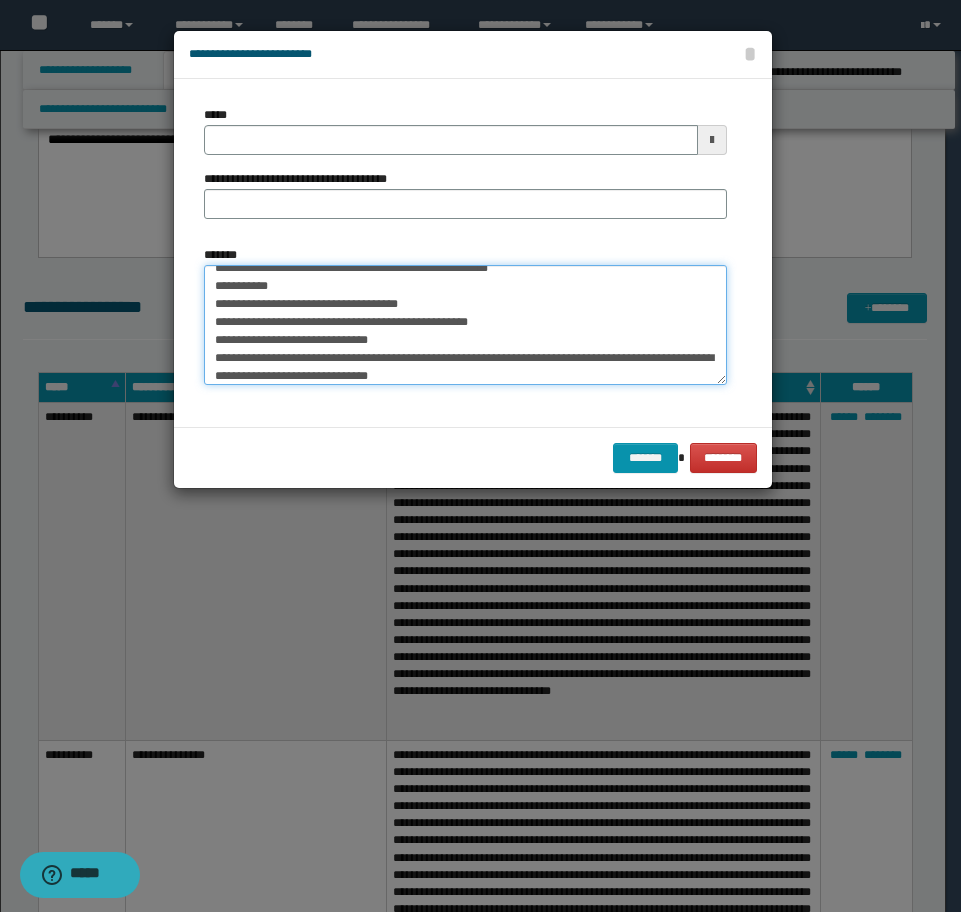 scroll, scrollTop: 0, scrollLeft: 0, axis: both 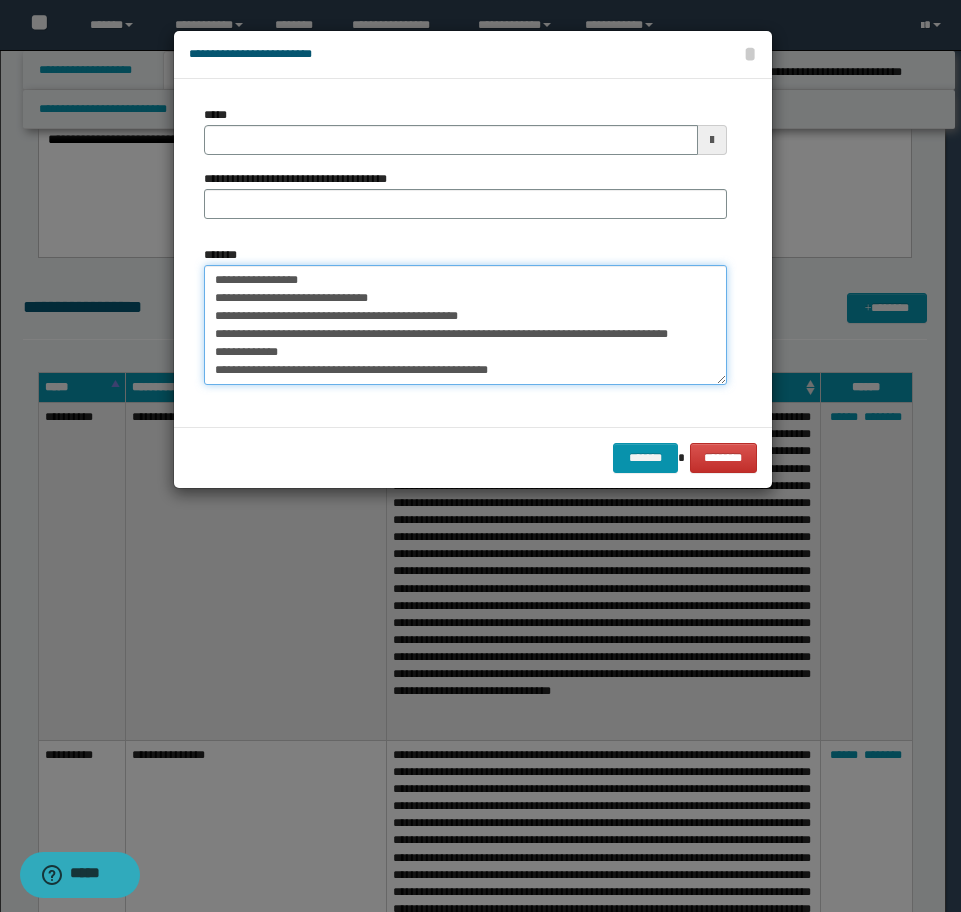 drag, startPoint x: 212, startPoint y: 305, endPoint x: 207, endPoint y: 282, distance: 23.537205 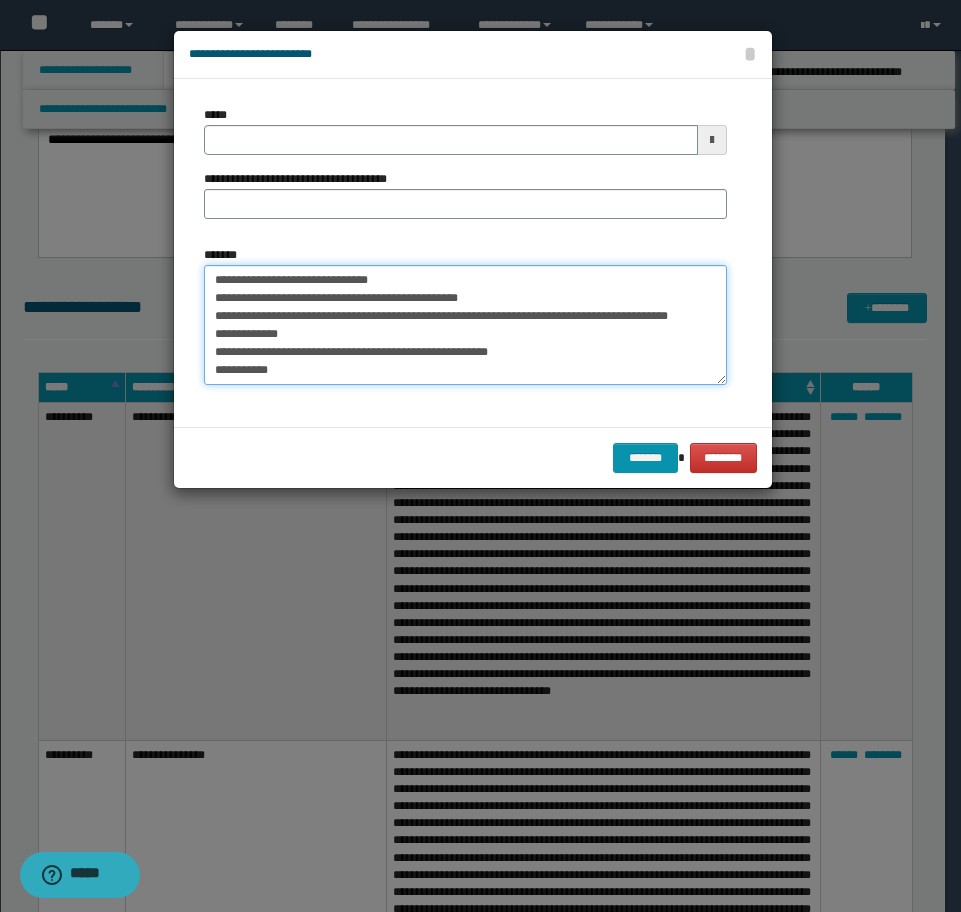 click on "**********" at bounding box center [465, 325] 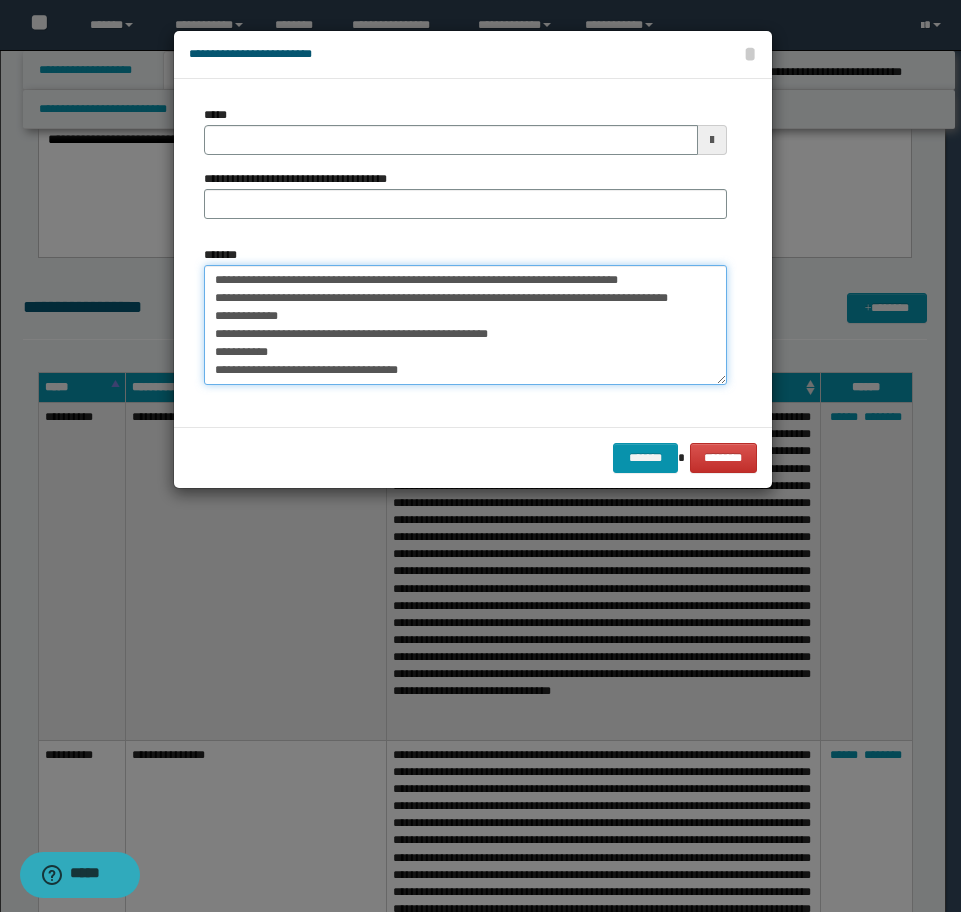 click on "**********" at bounding box center (465, 325) 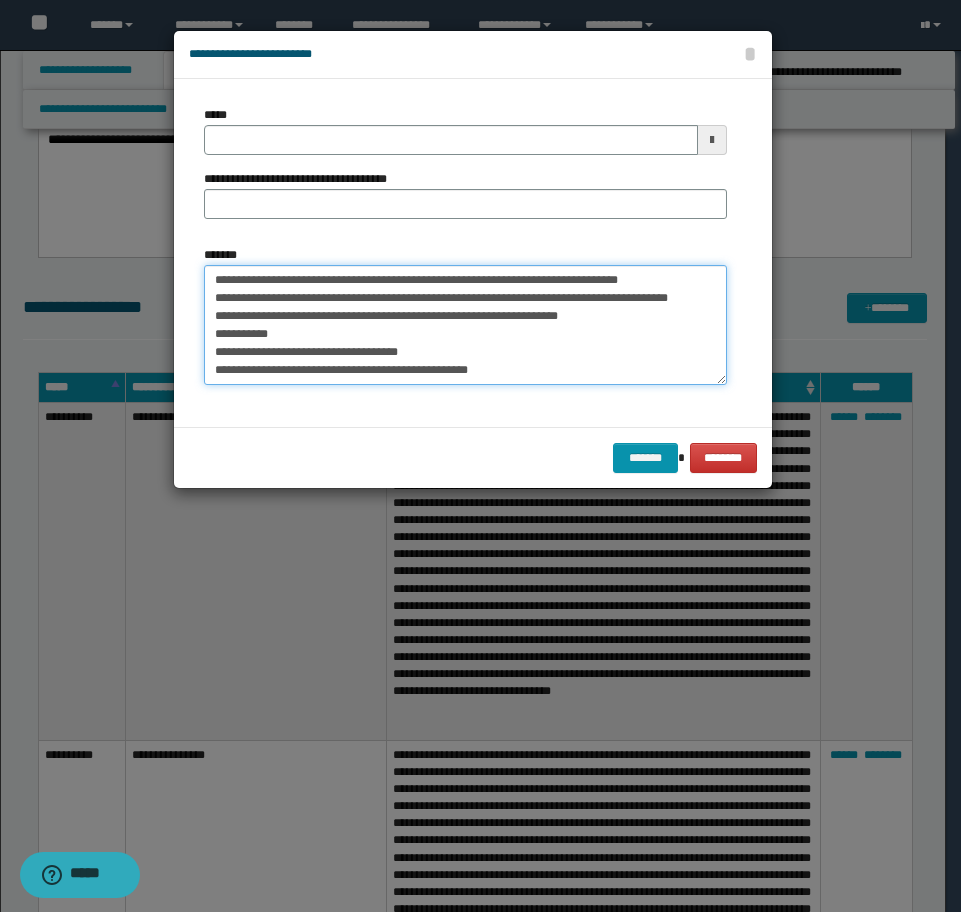 click on "**********" at bounding box center (465, 325) 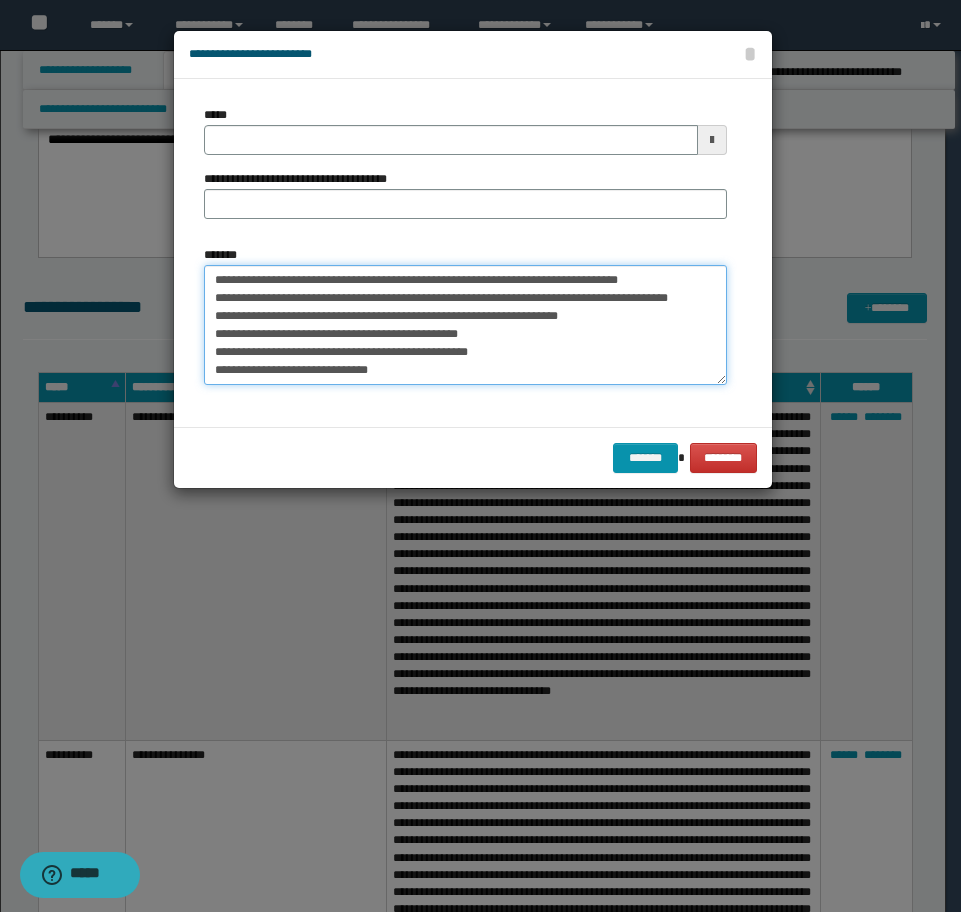 click on "**********" at bounding box center (465, 325) 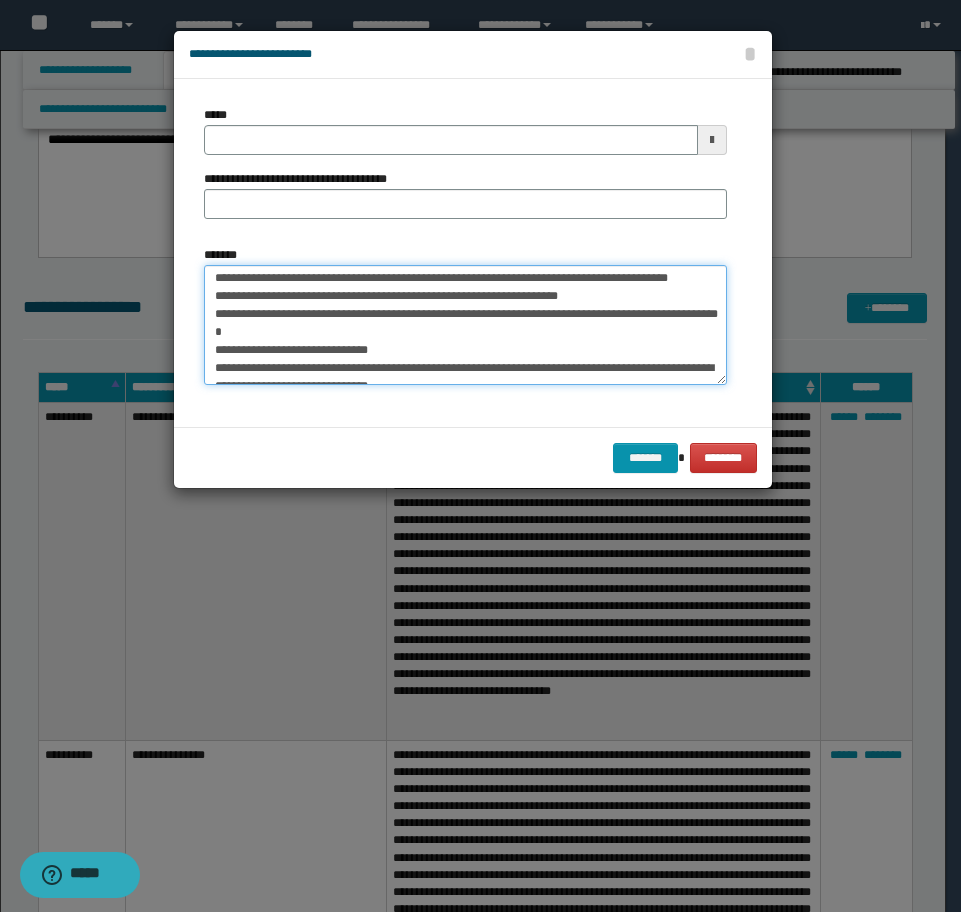 scroll, scrollTop: 36, scrollLeft: 0, axis: vertical 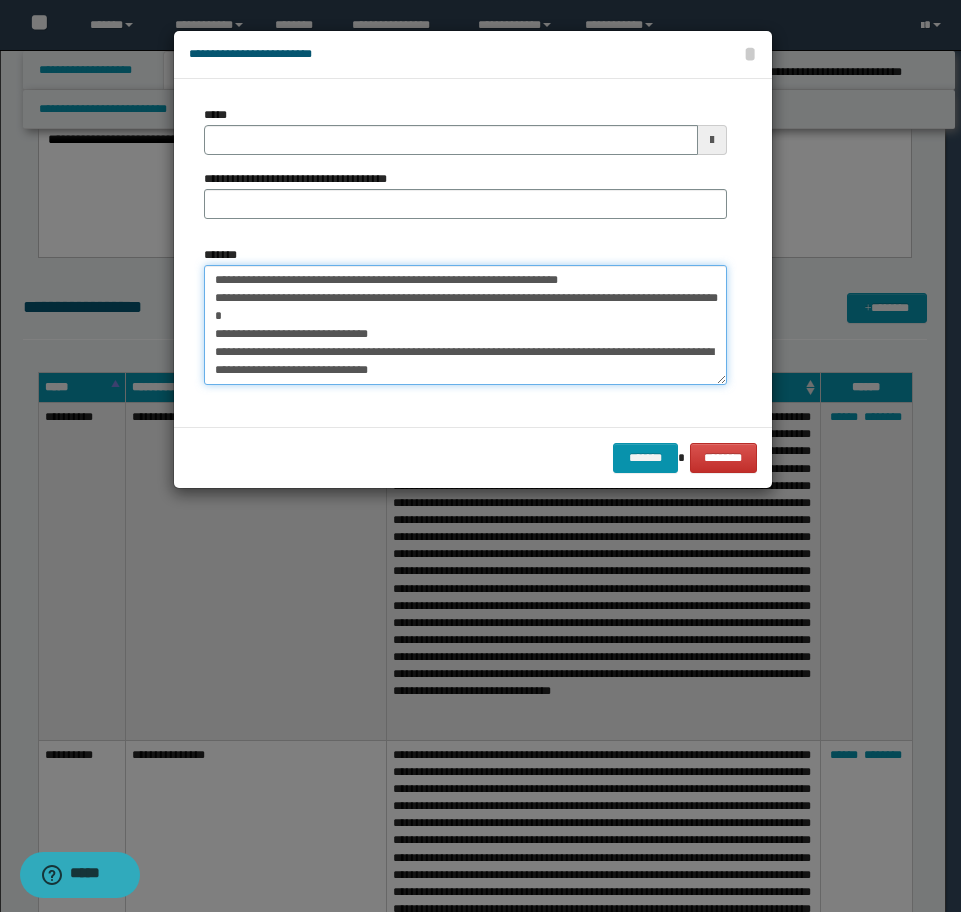 click on "**********" at bounding box center (465, 325) 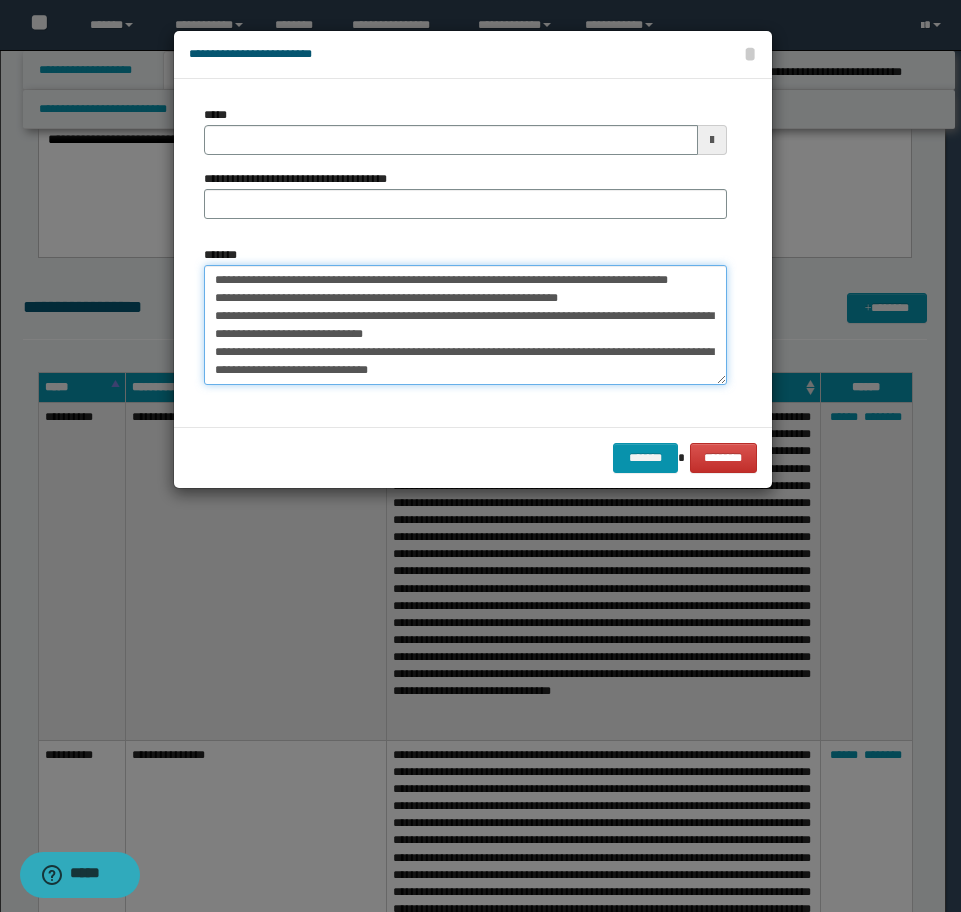 scroll, scrollTop: 18, scrollLeft: 0, axis: vertical 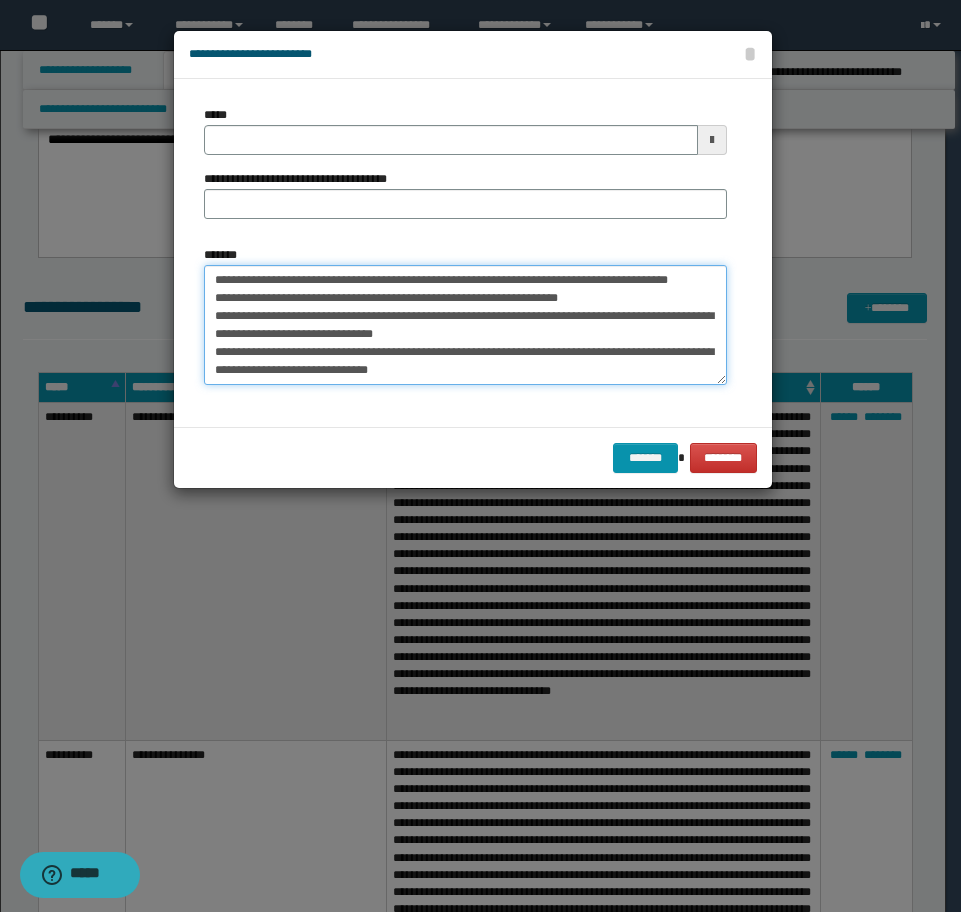 click on "**********" at bounding box center [465, 325] 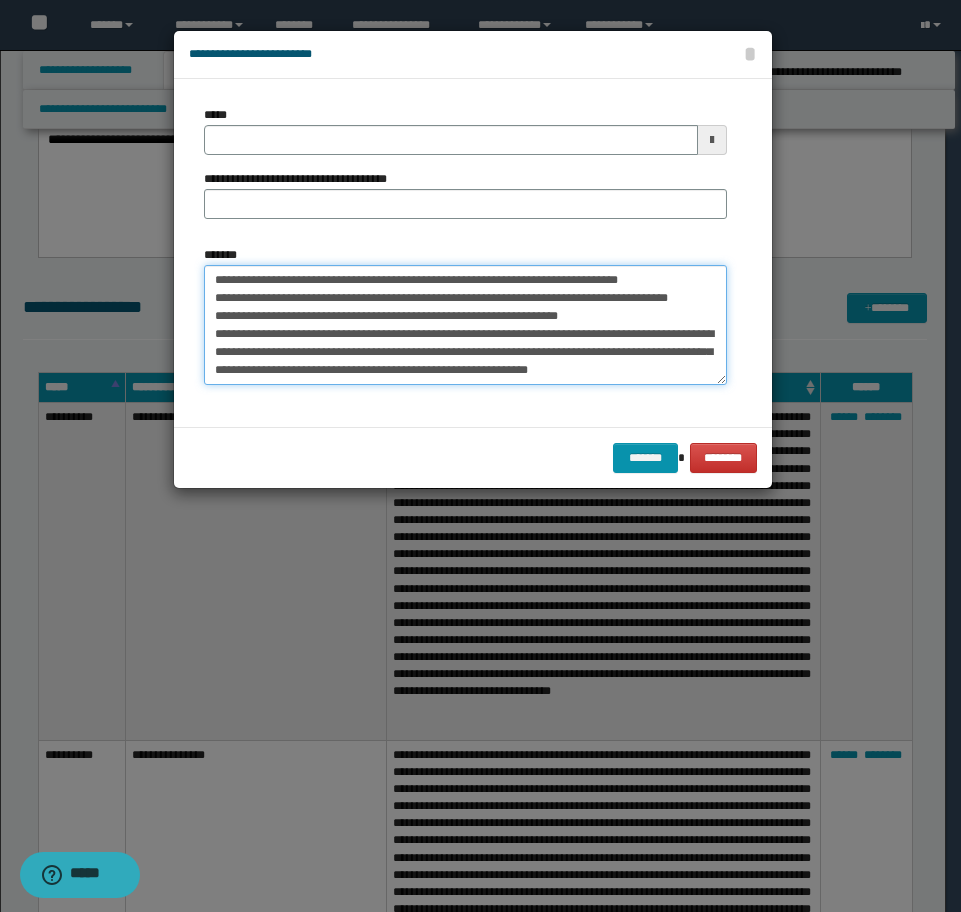 scroll, scrollTop: 0, scrollLeft: 0, axis: both 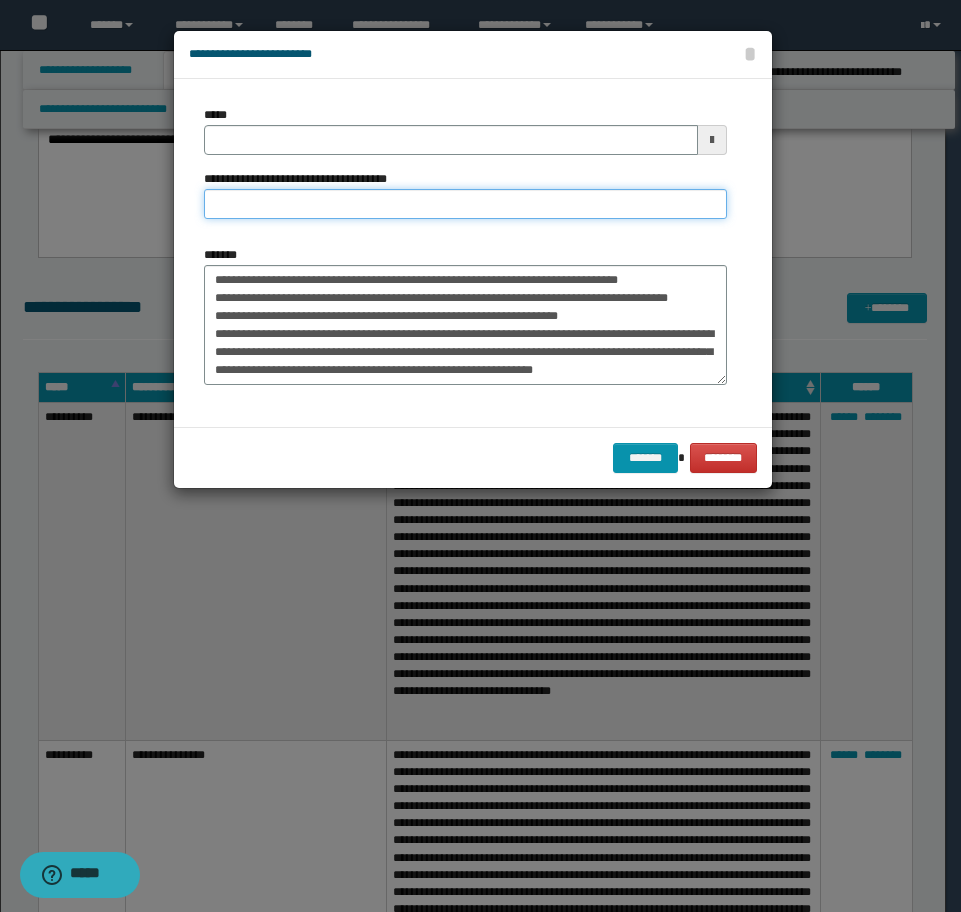 click on "**********" at bounding box center [465, 204] 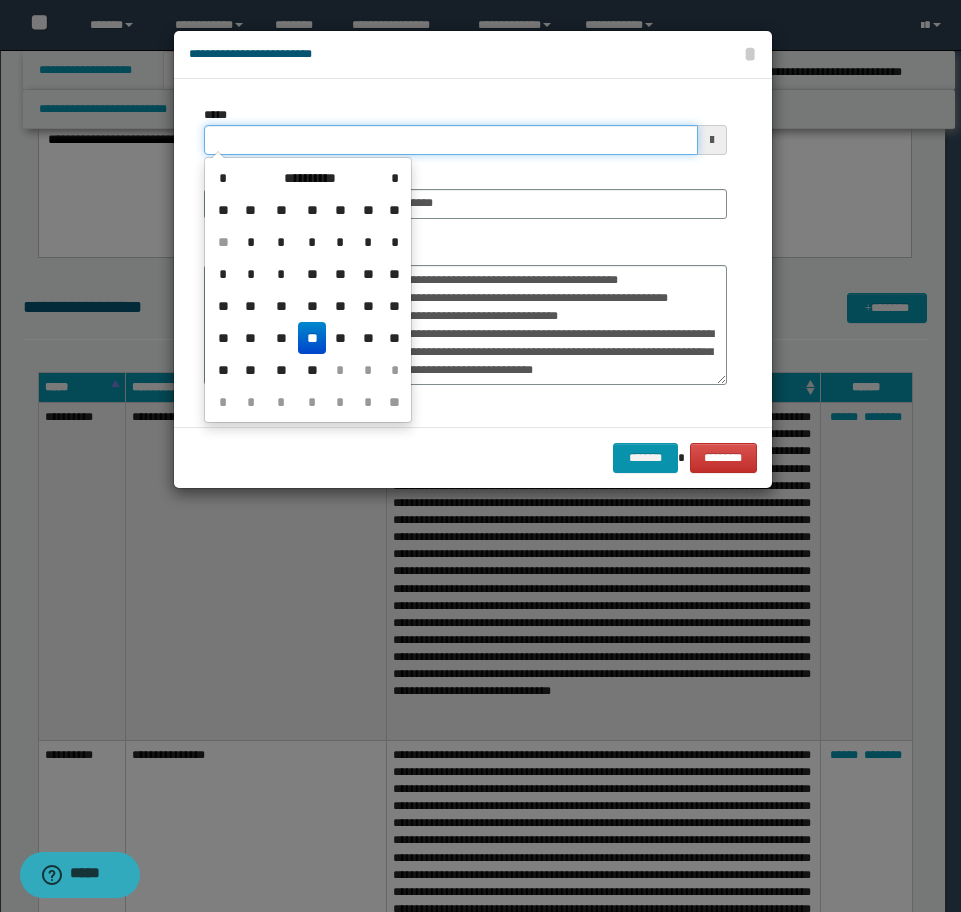 drag, startPoint x: 386, startPoint y: 135, endPoint x: 140, endPoint y: 135, distance: 246 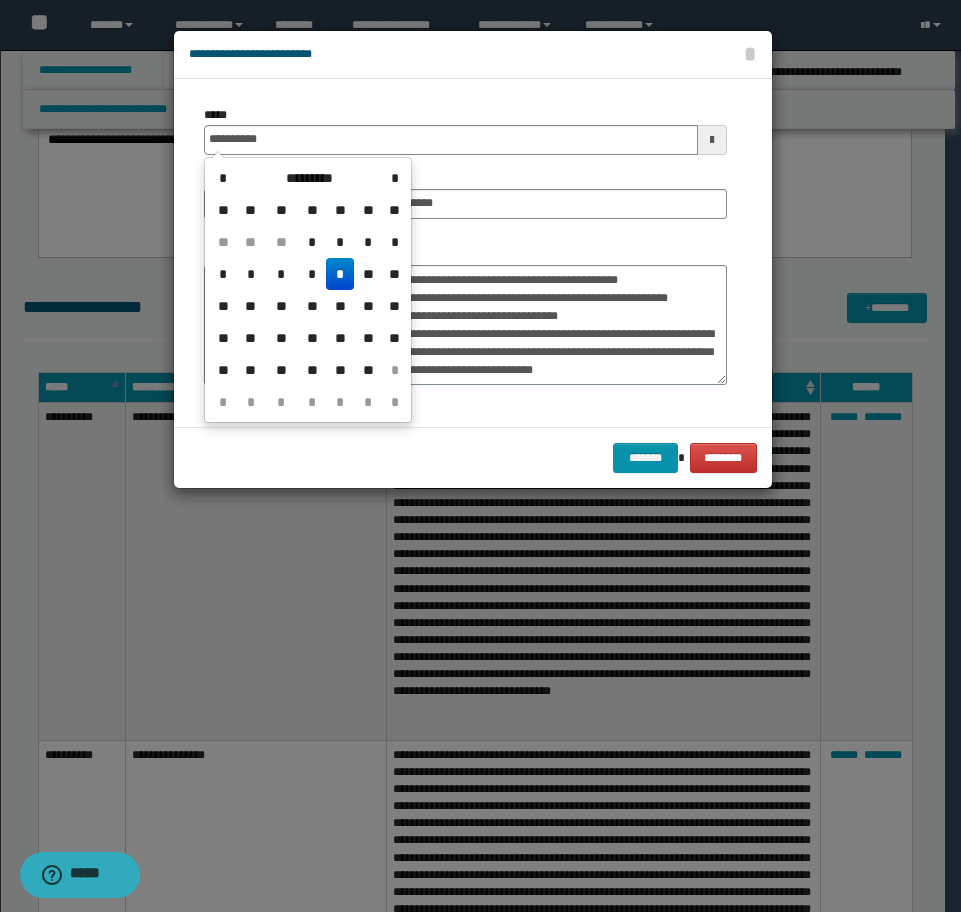 drag, startPoint x: 335, startPoint y: 282, endPoint x: 401, endPoint y: 324, distance: 78.23043 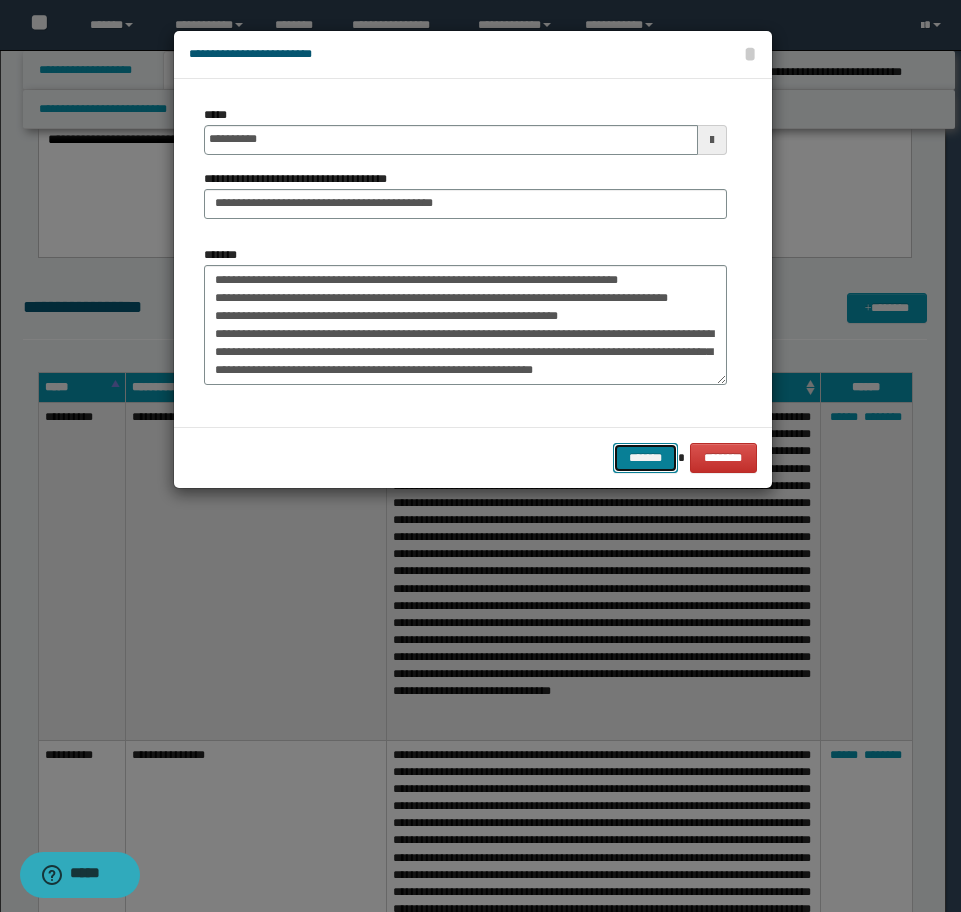 click on "*******" at bounding box center [645, 458] 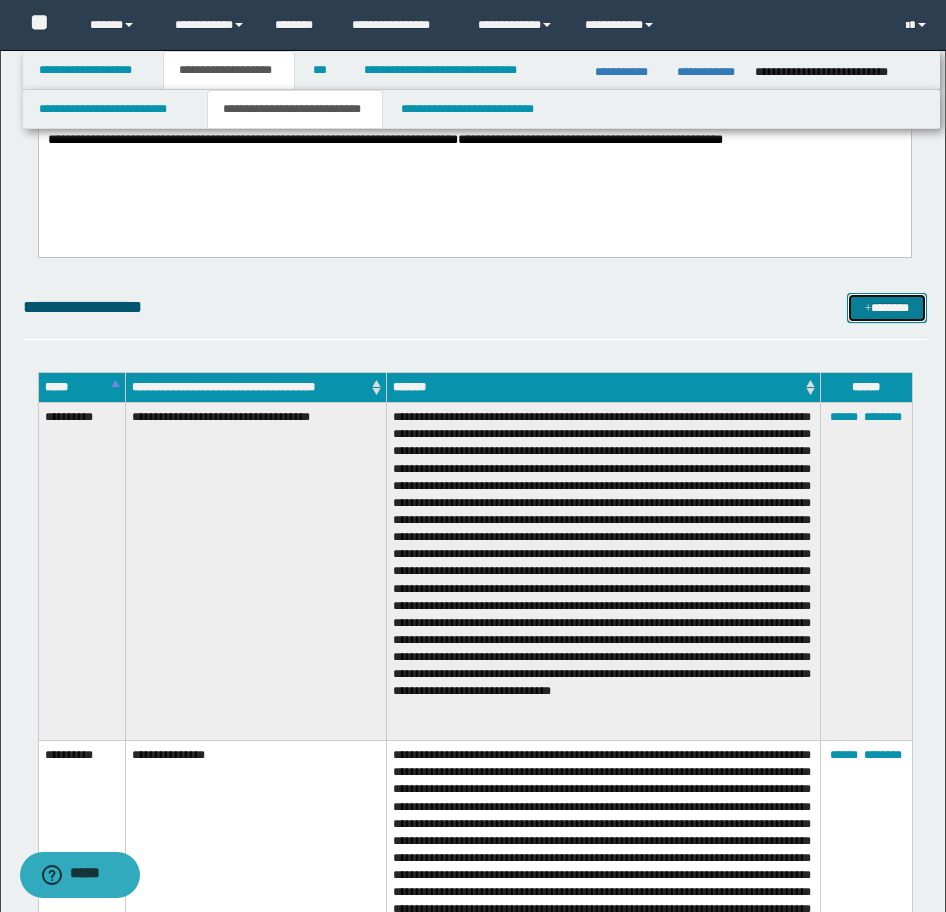 click at bounding box center (868, 309) 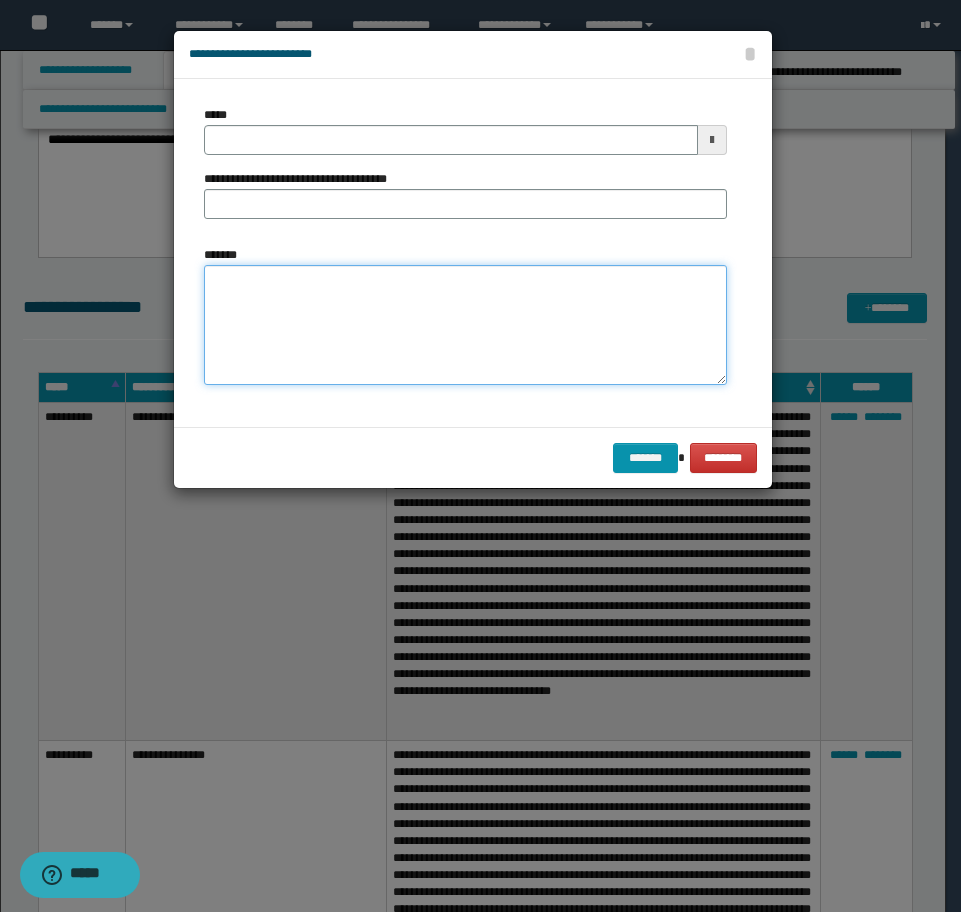 click on "*******" at bounding box center [465, 325] 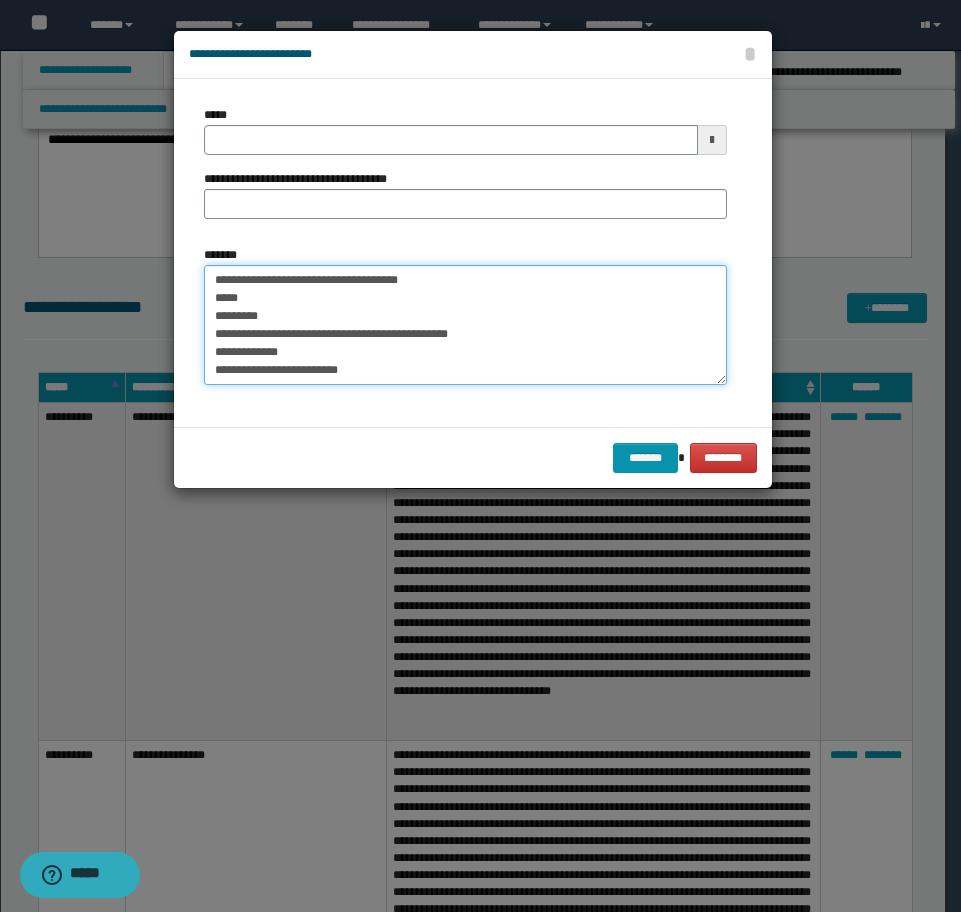 scroll, scrollTop: 0, scrollLeft: 0, axis: both 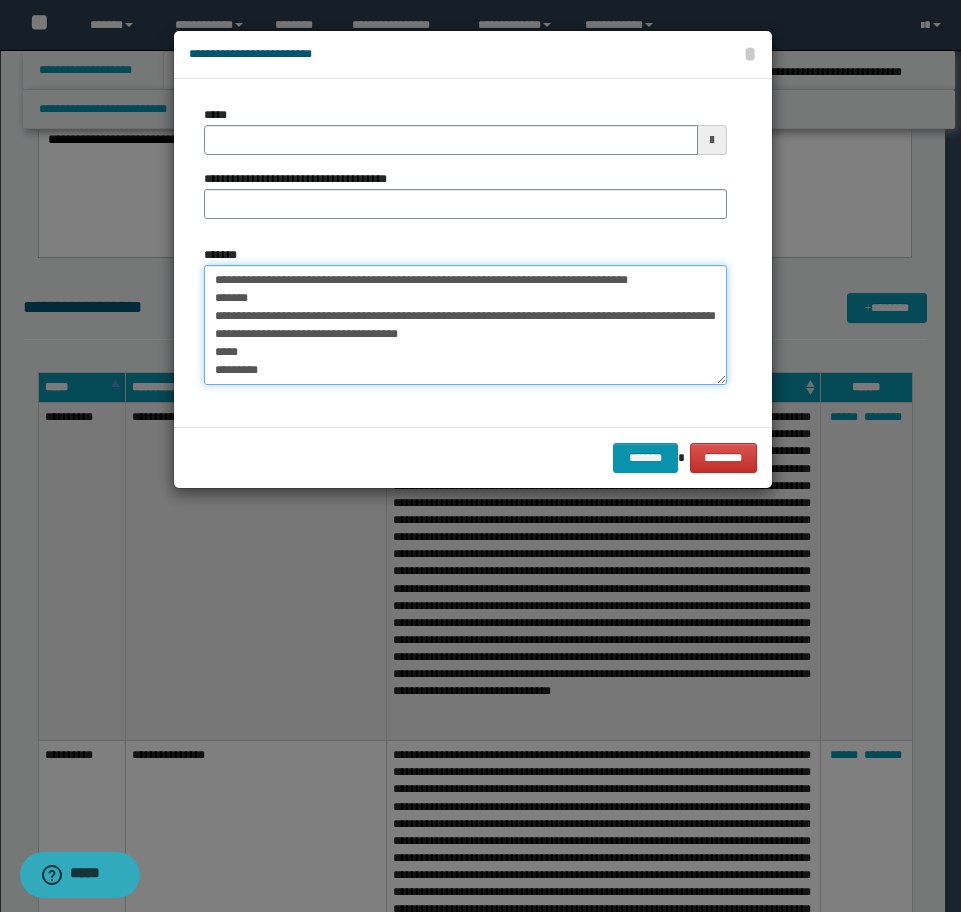 click on "**********" at bounding box center [465, 325] 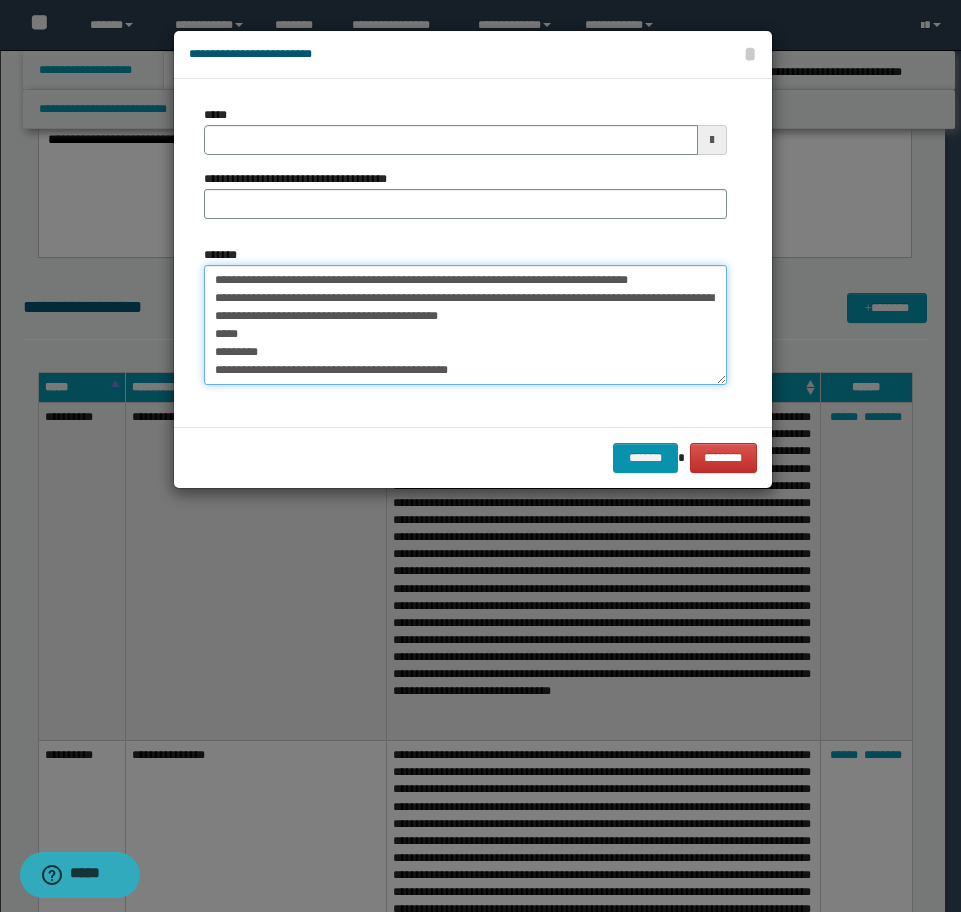 click on "**********" at bounding box center (465, 325) 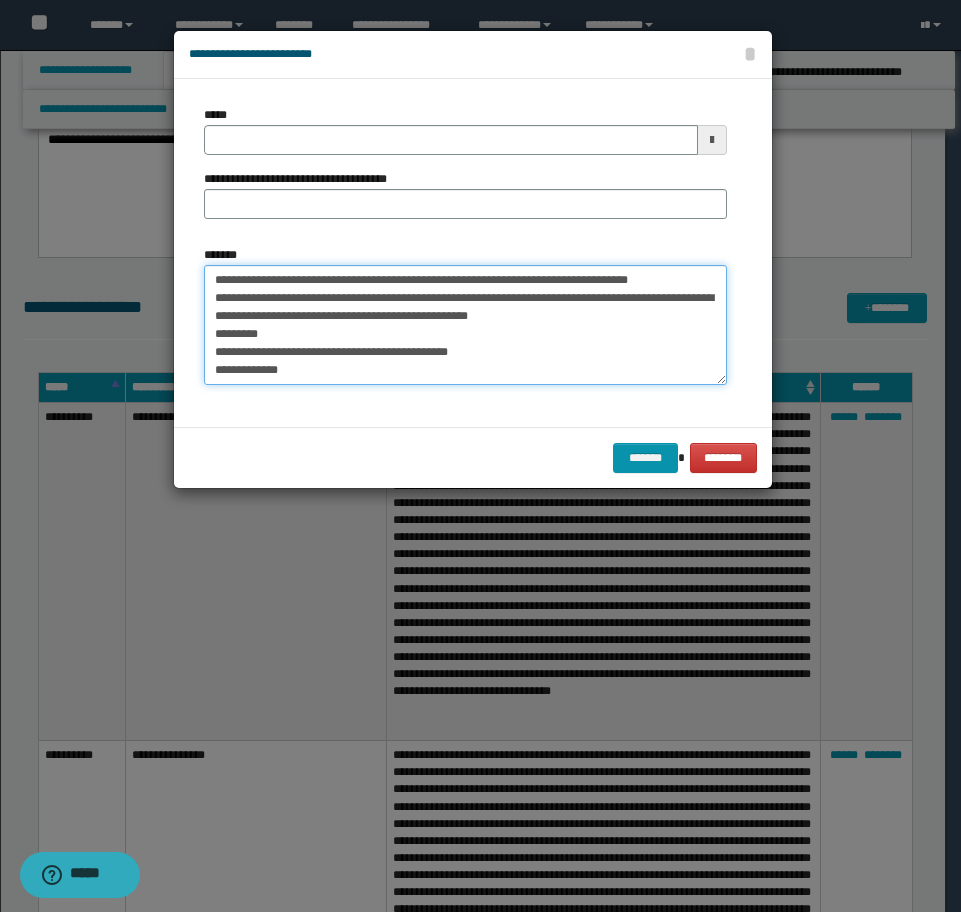 click on "**********" at bounding box center (465, 325) 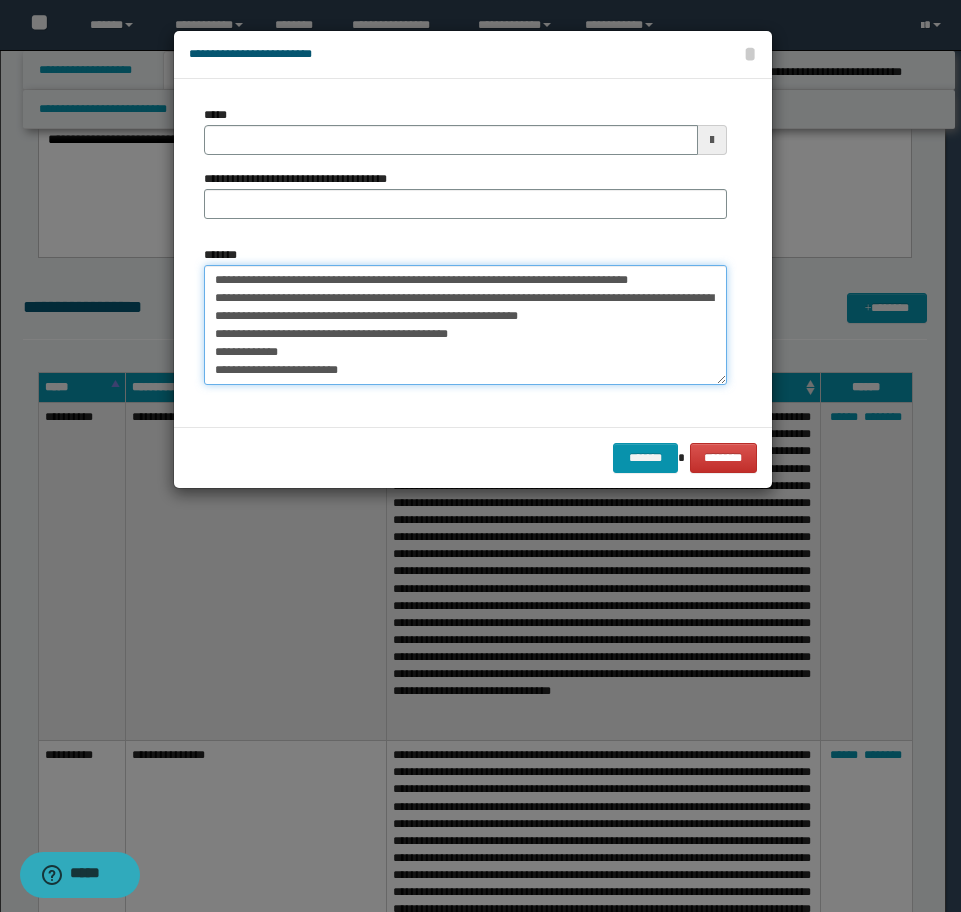 click on "**********" at bounding box center [465, 325] 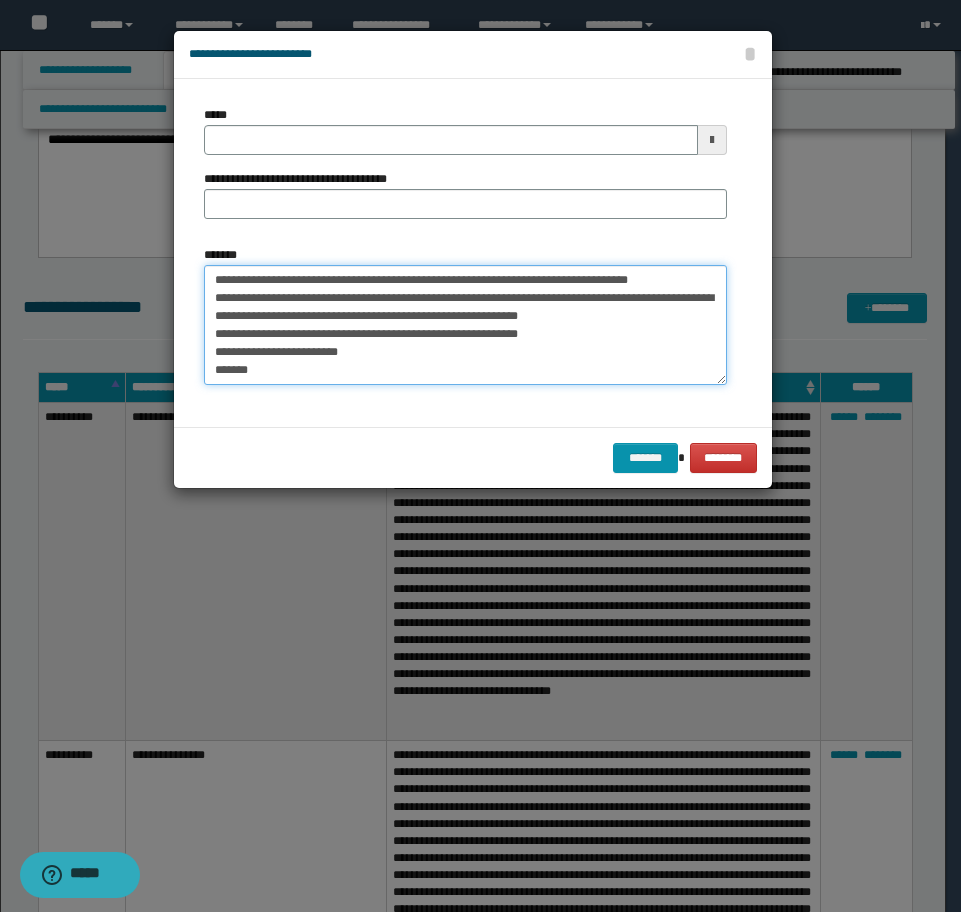 click on "**********" at bounding box center [465, 325] 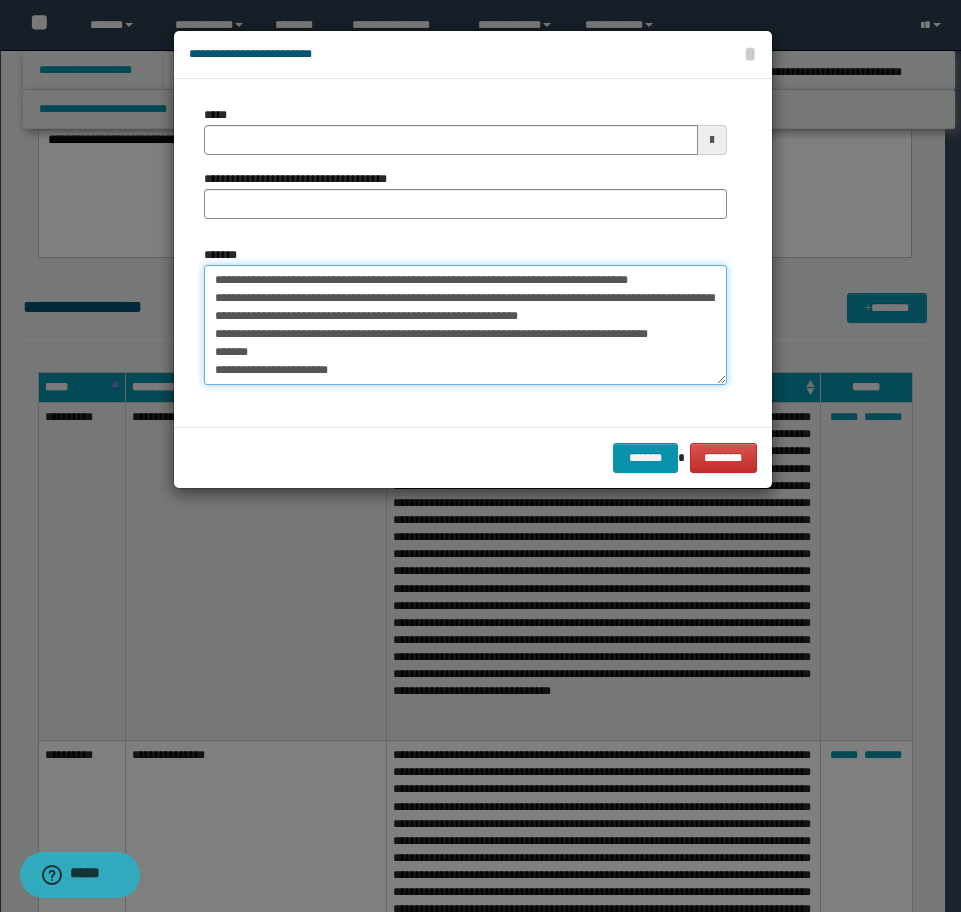 click on "**********" at bounding box center [465, 325] 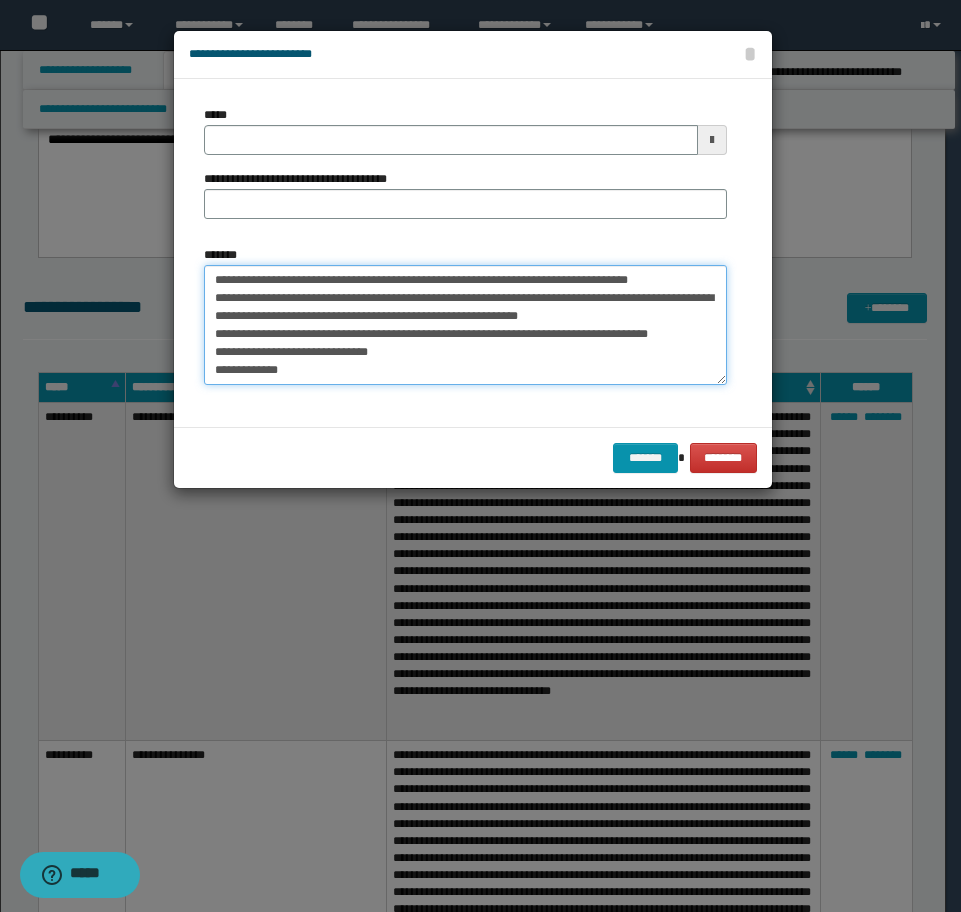 click on "**********" at bounding box center [465, 325] 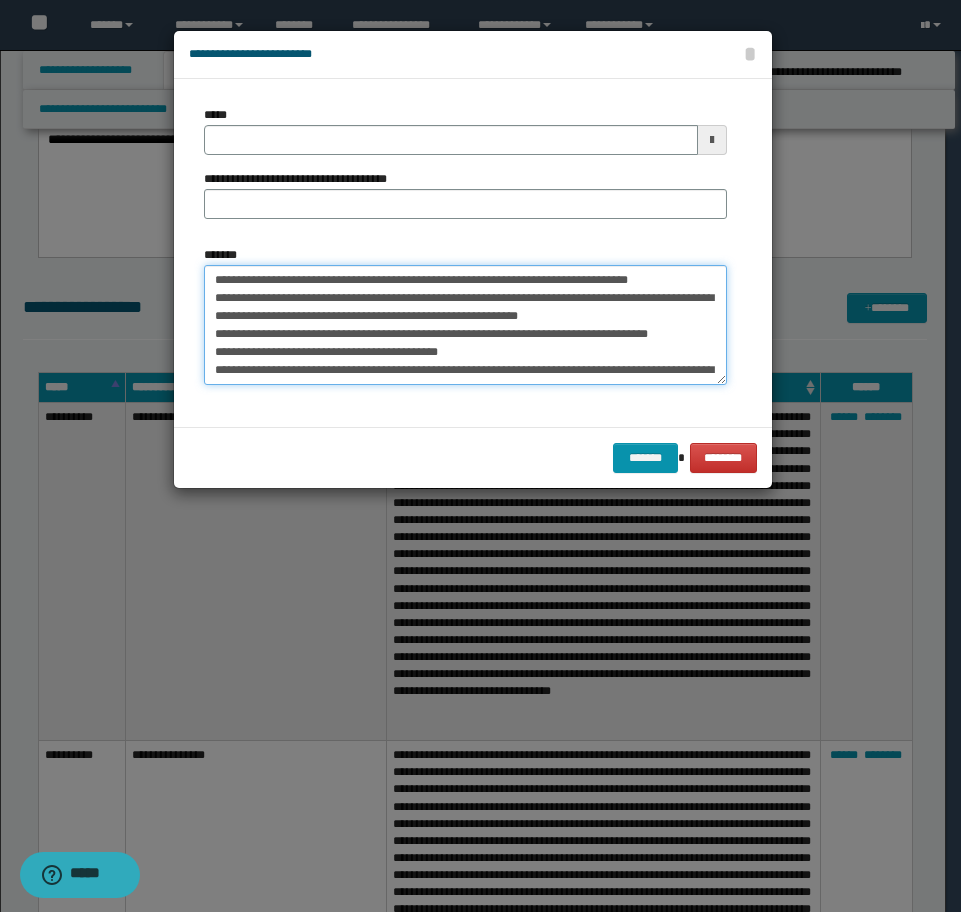 click on "**********" at bounding box center (465, 325) 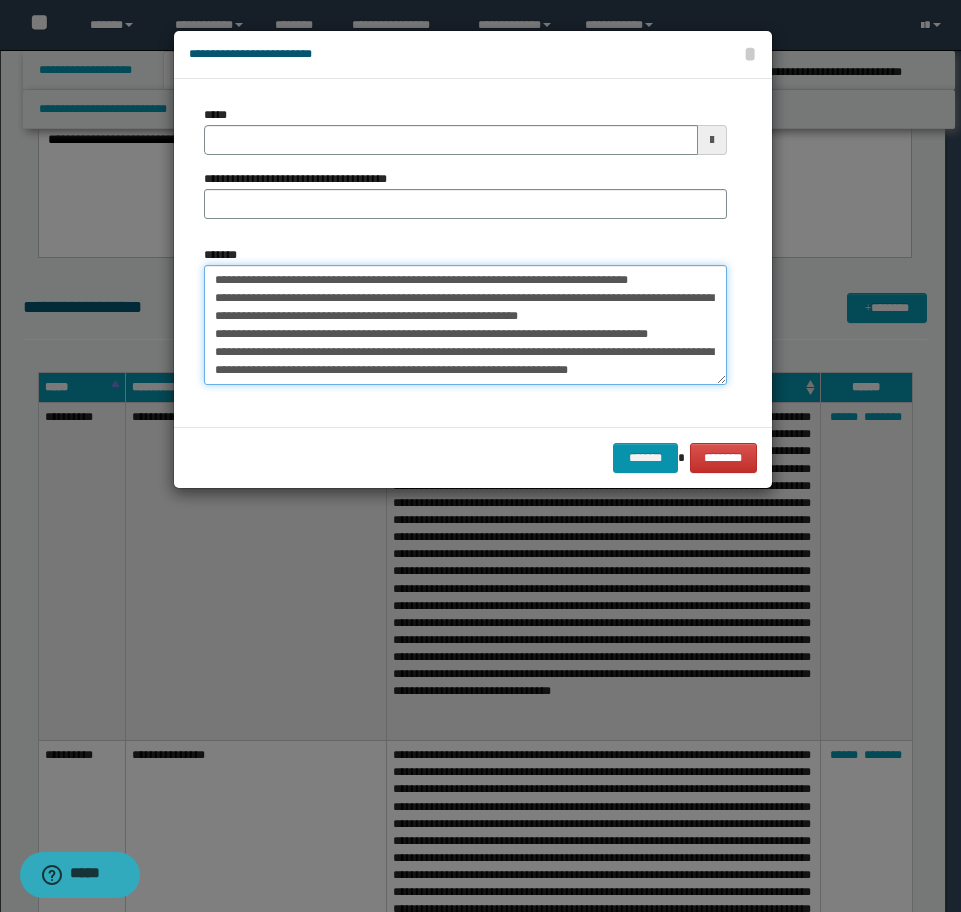 click on "**********" at bounding box center [465, 325] 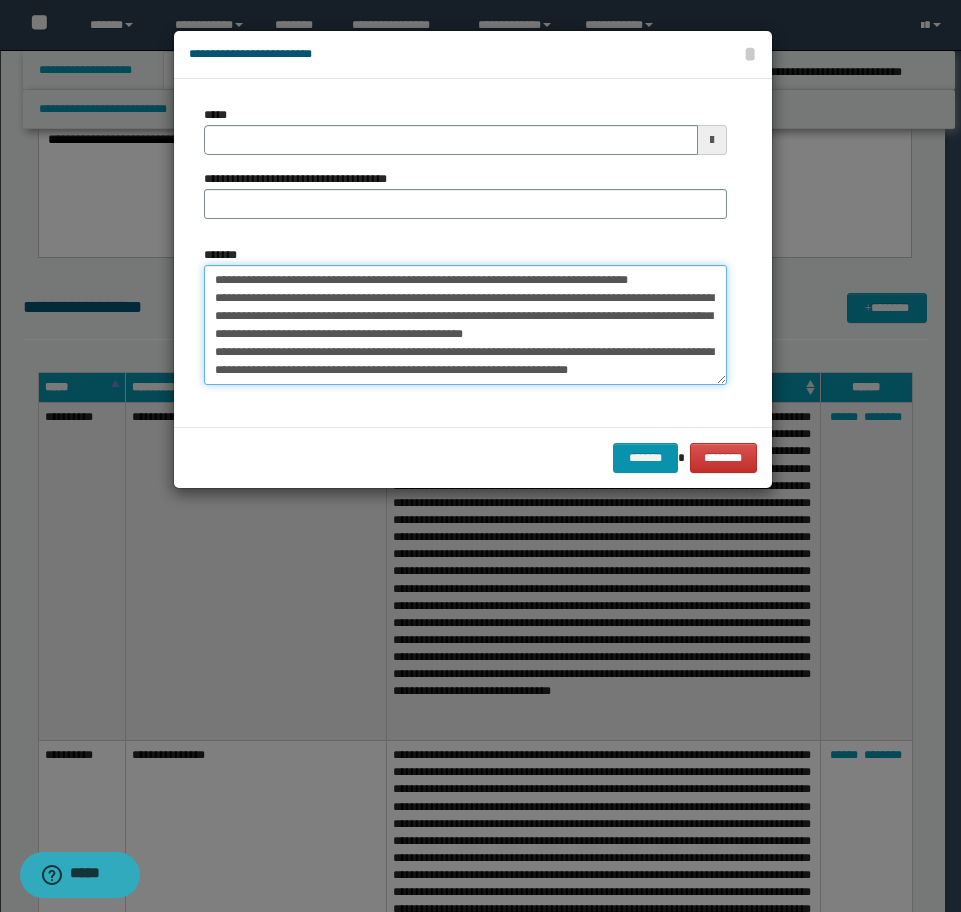 click on "**********" at bounding box center (465, 325) 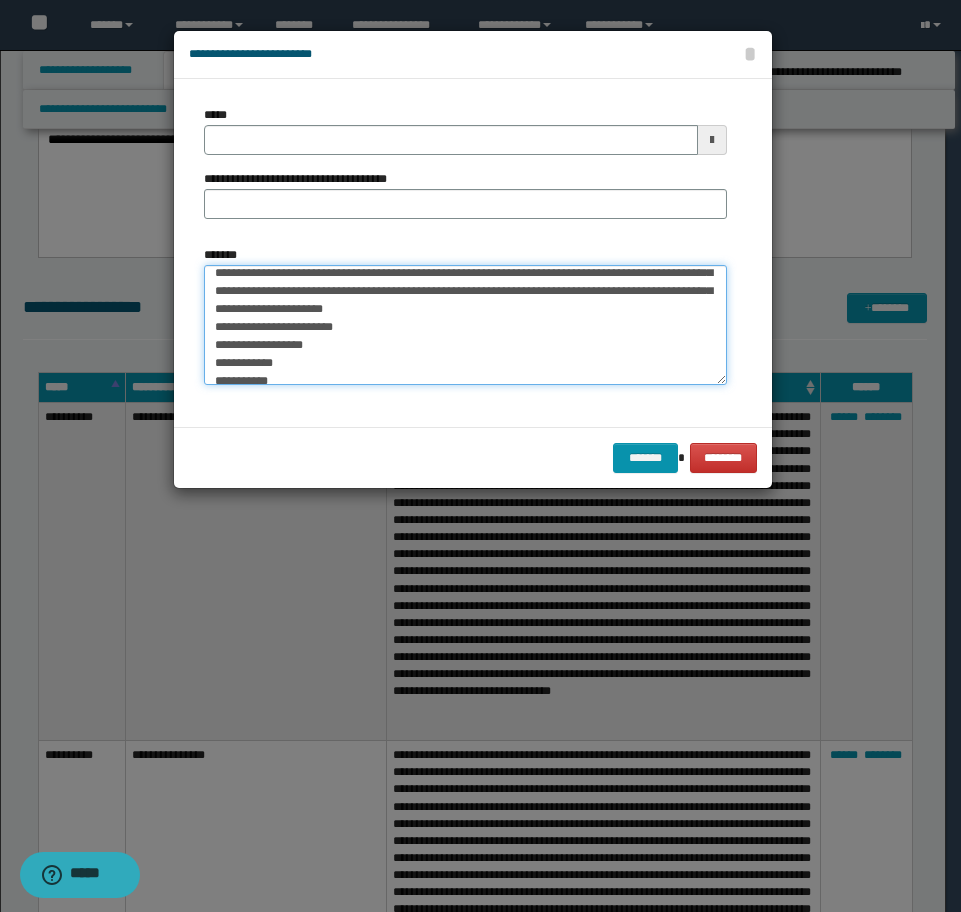 scroll, scrollTop: 80, scrollLeft: 0, axis: vertical 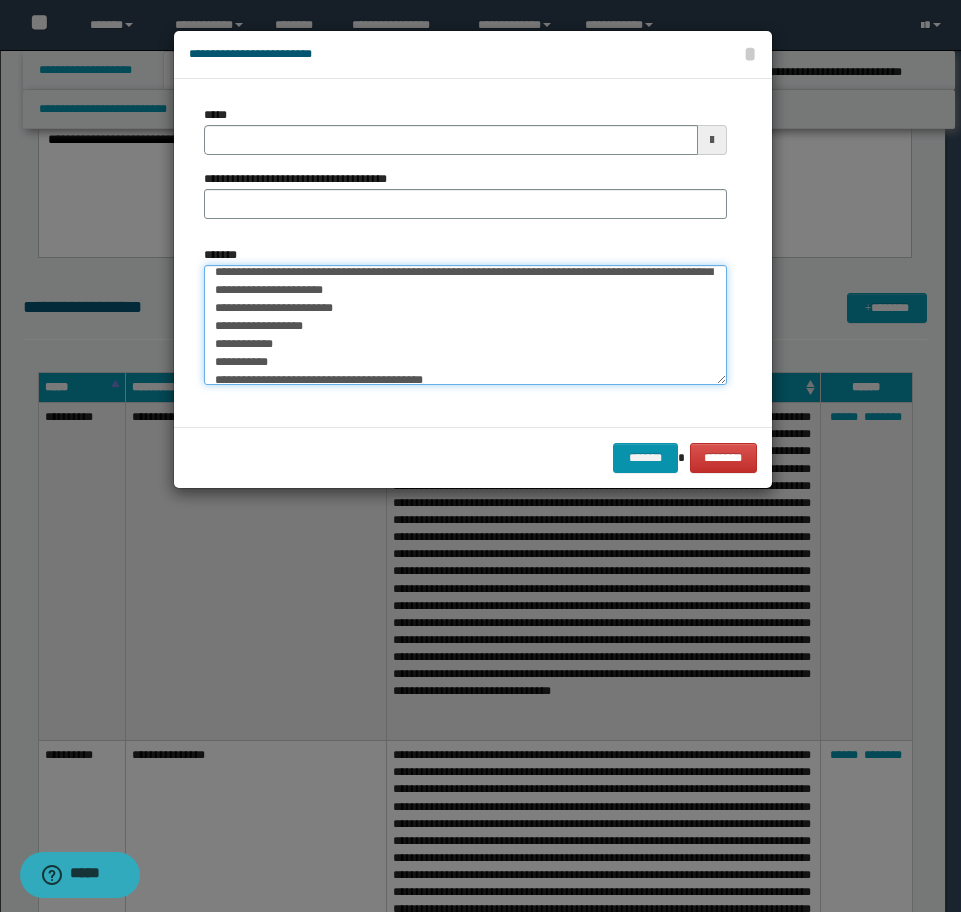 click on "**********" at bounding box center [465, 325] 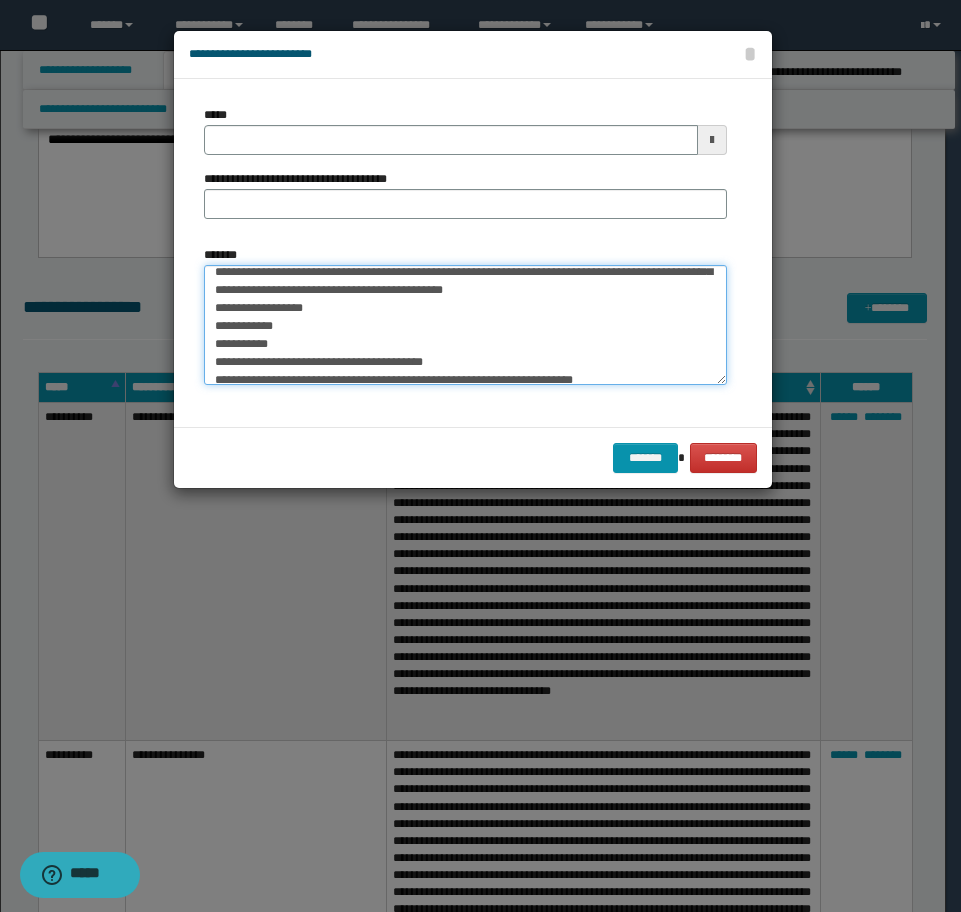 scroll, scrollTop: 62, scrollLeft: 0, axis: vertical 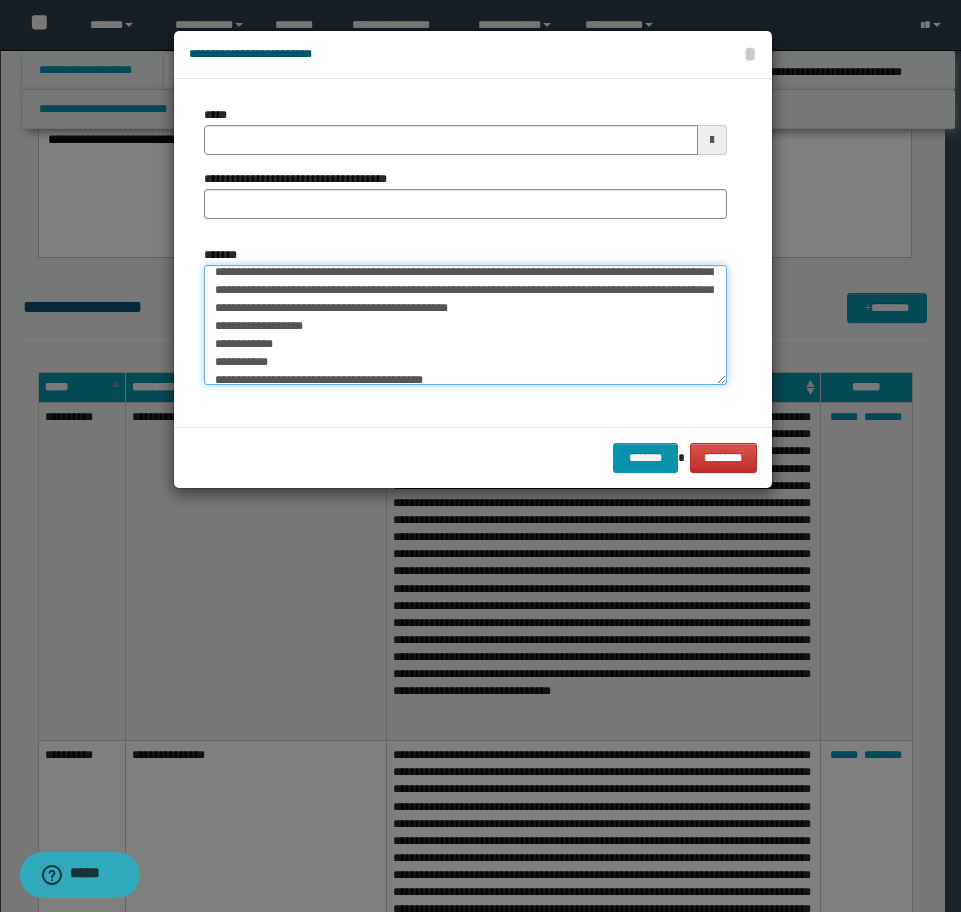 click on "**********" at bounding box center (465, 325) 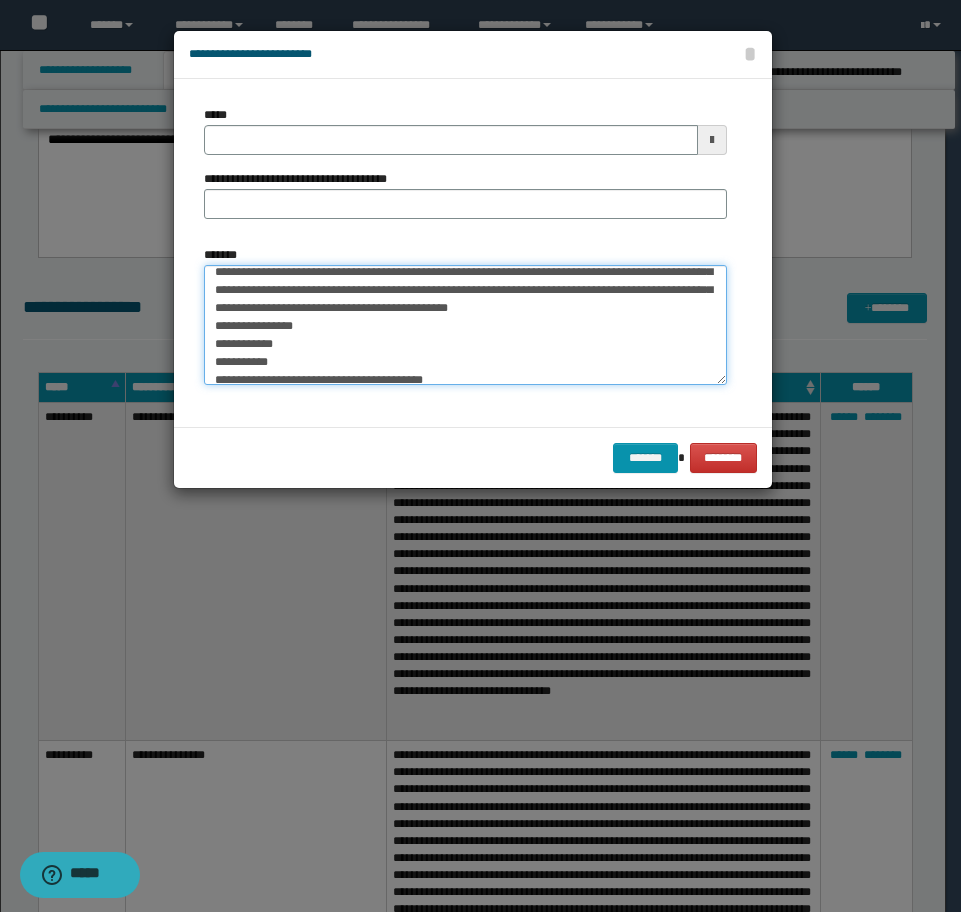 click on "**********" at bounding box center [465, 325] 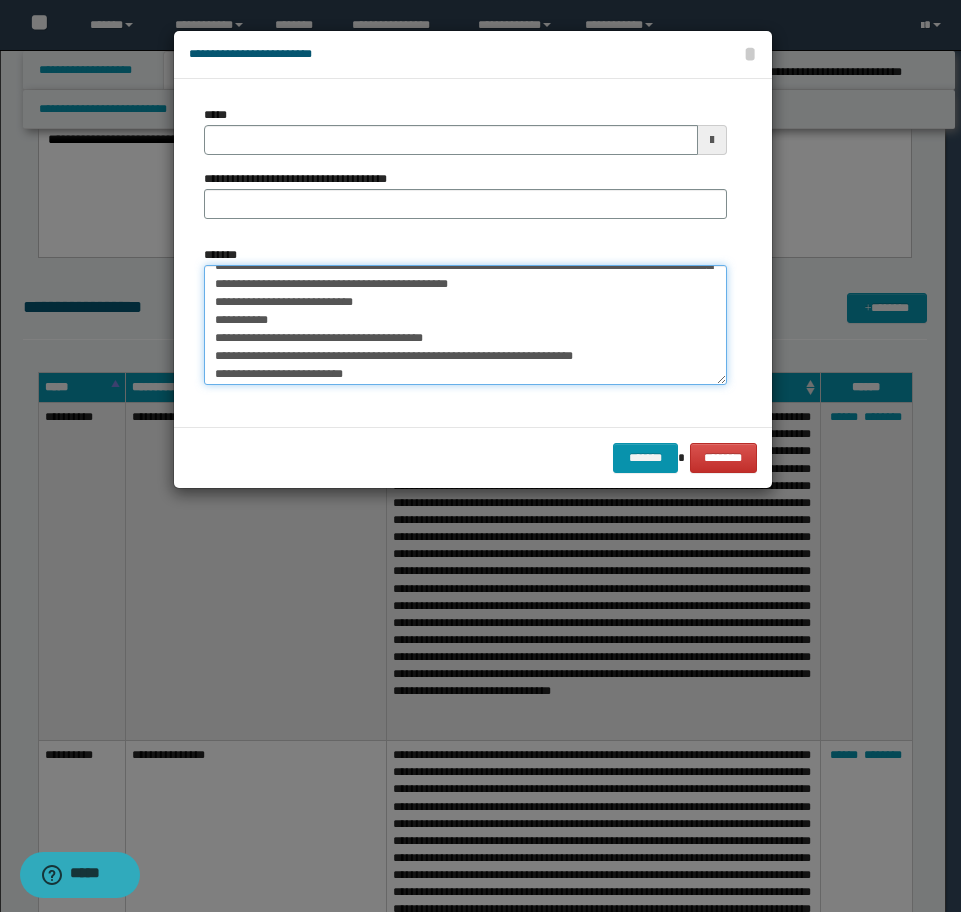 scroll, scrollTop: 42, scrollLeft: 0, axis: vertical 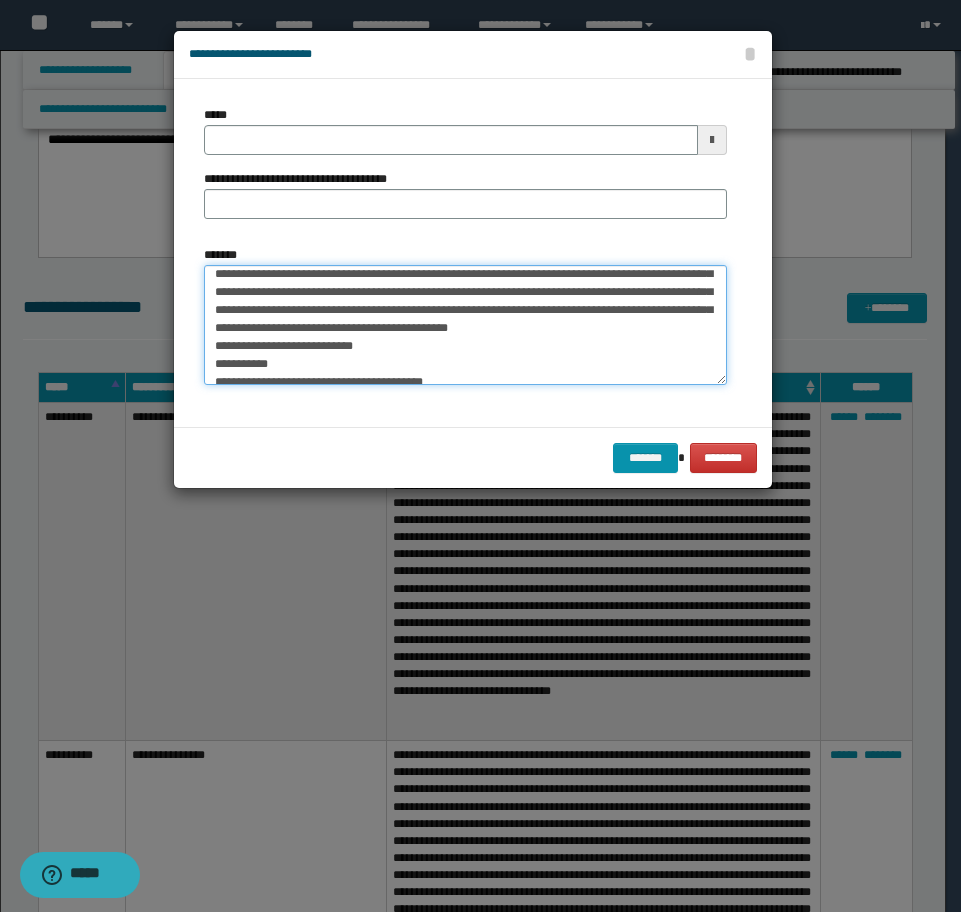 click on "**********" at bounding box center (465, 325) 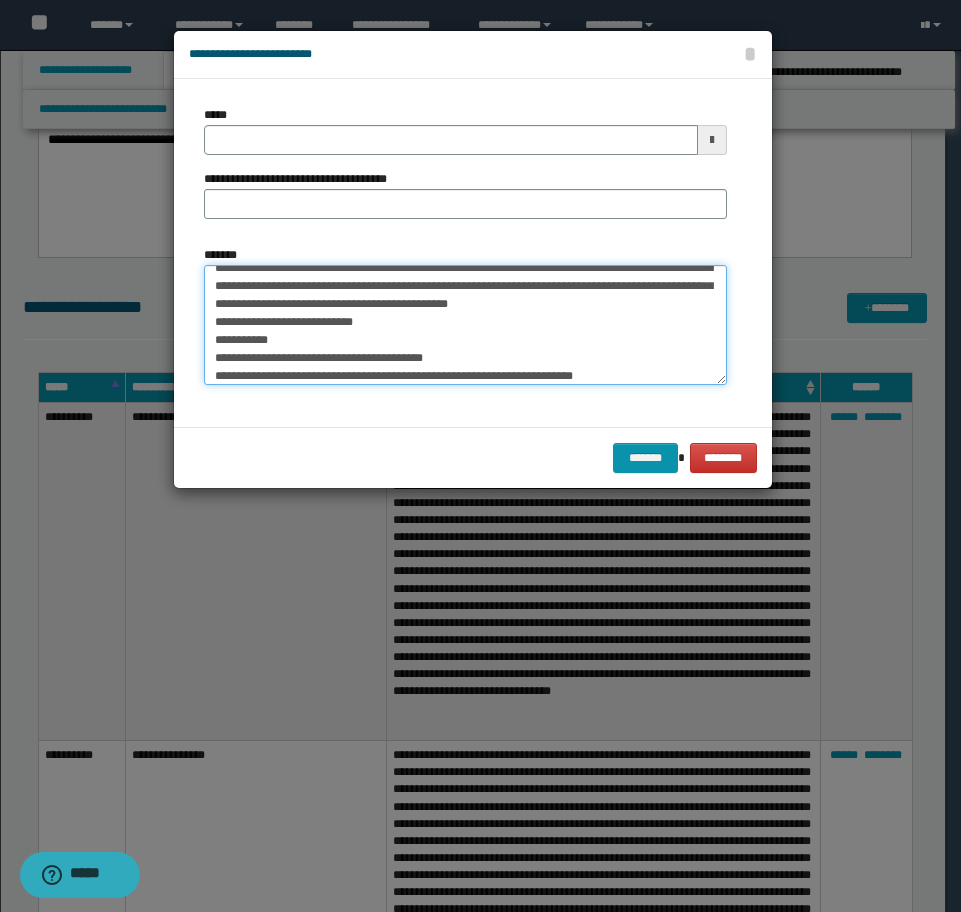 scroll, scrollTop: 84, scrollLeft: 0, axis: vertical 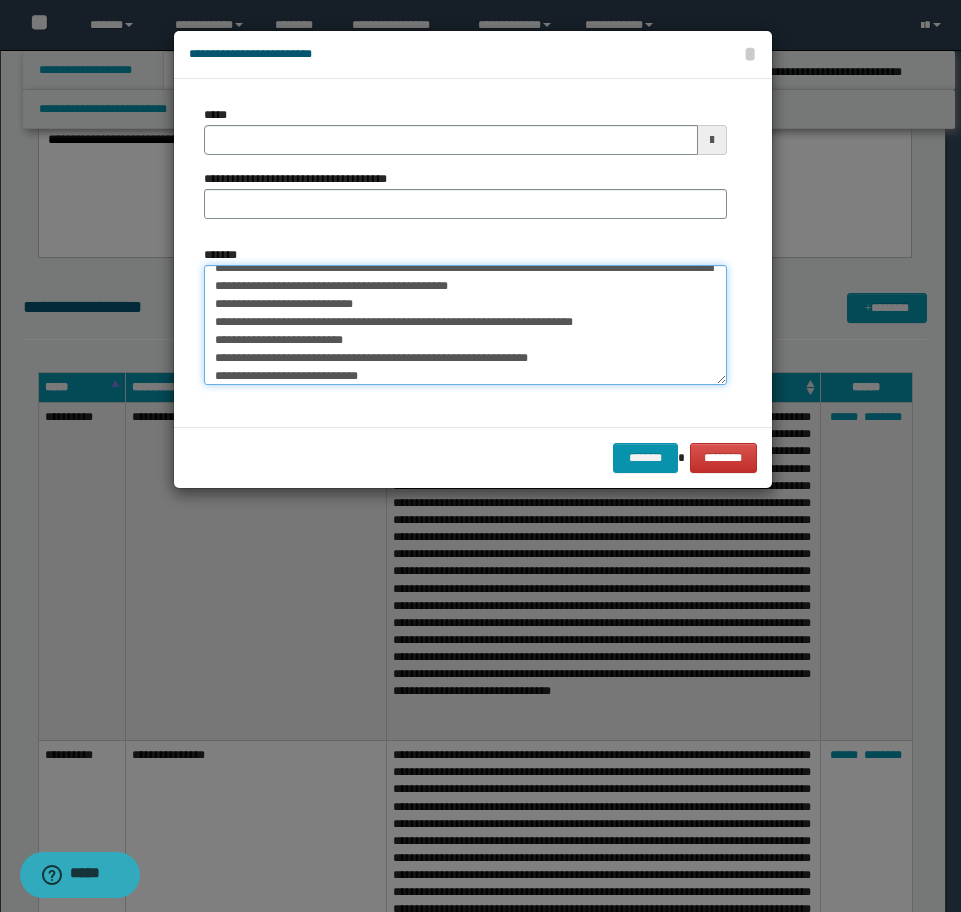 click on "**********" at bounding box center (465, 325) 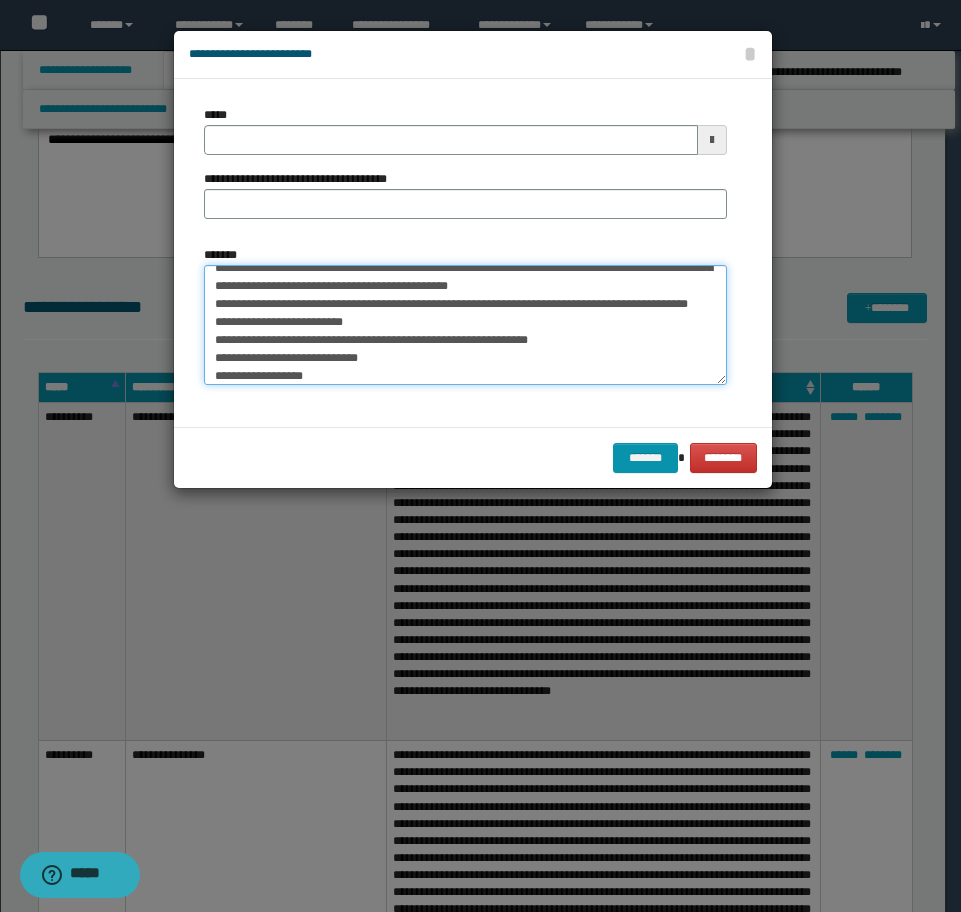 click on "**********" at bounding box center [465, 325] 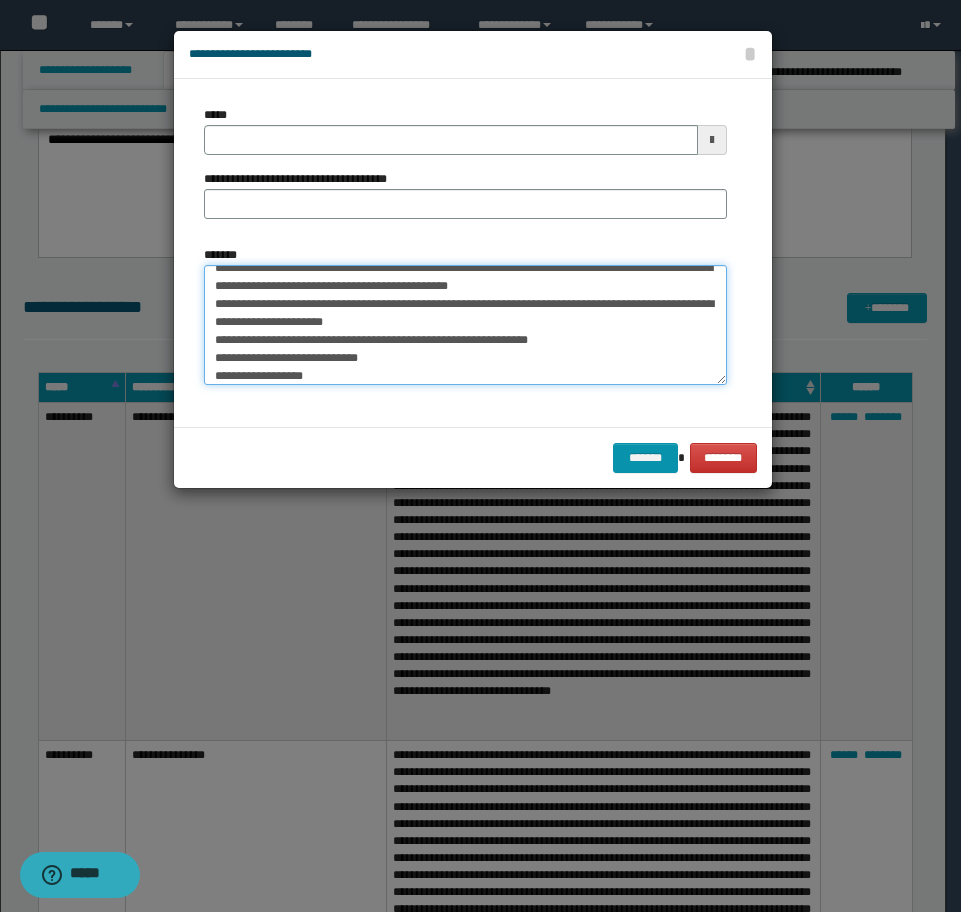 click on "**********" at bounding box center [465, 325] 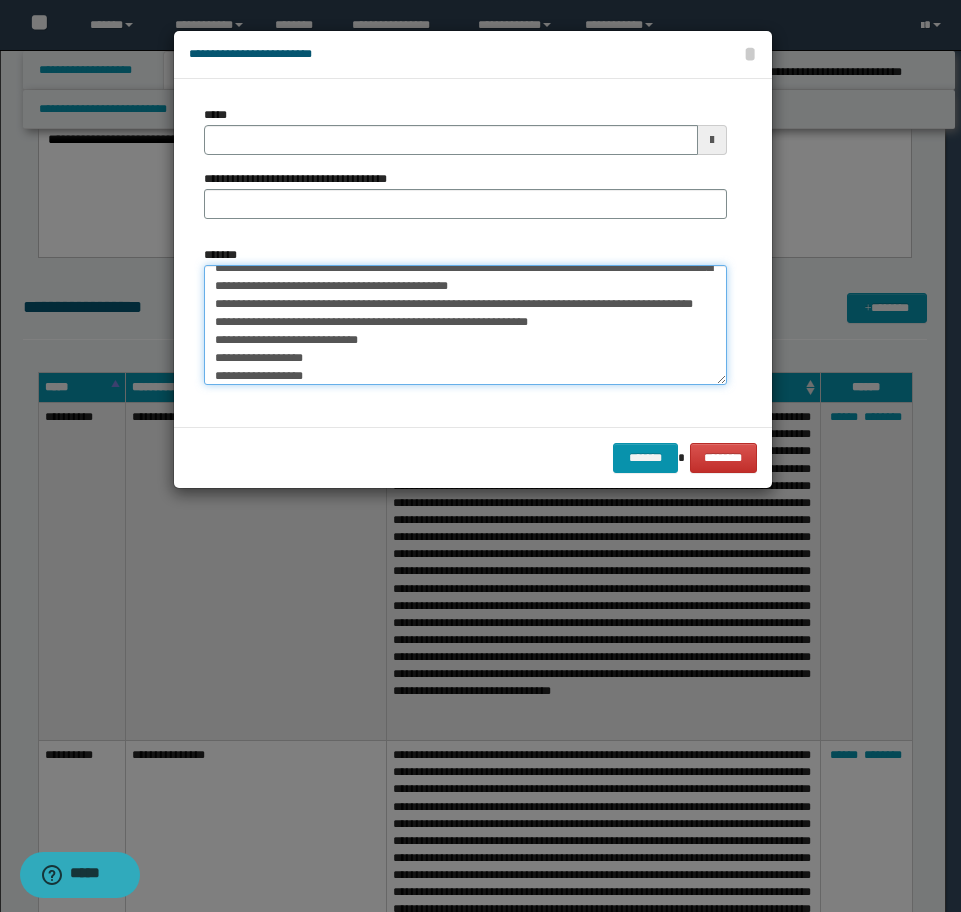drag, startPoint x: 213, startPoint y: 340, endPoint x: 545, endPoint y: 340, distance: 332 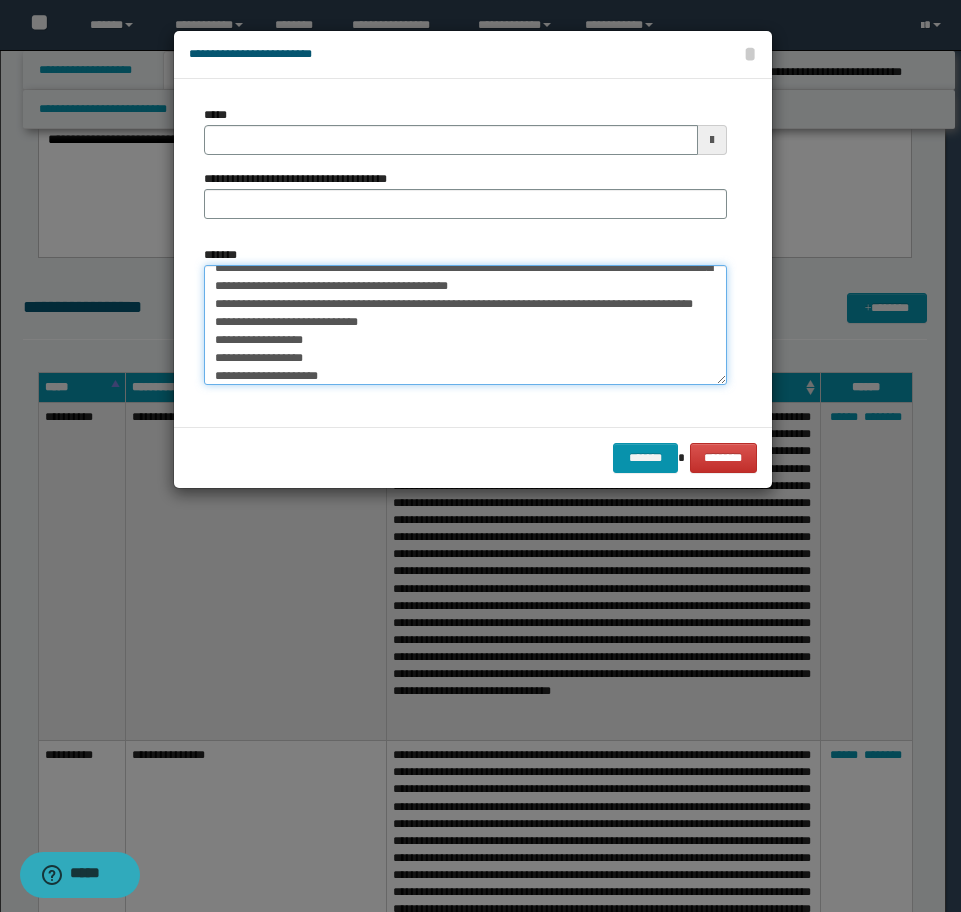 click on "**********" at bounding box center (465, 325) 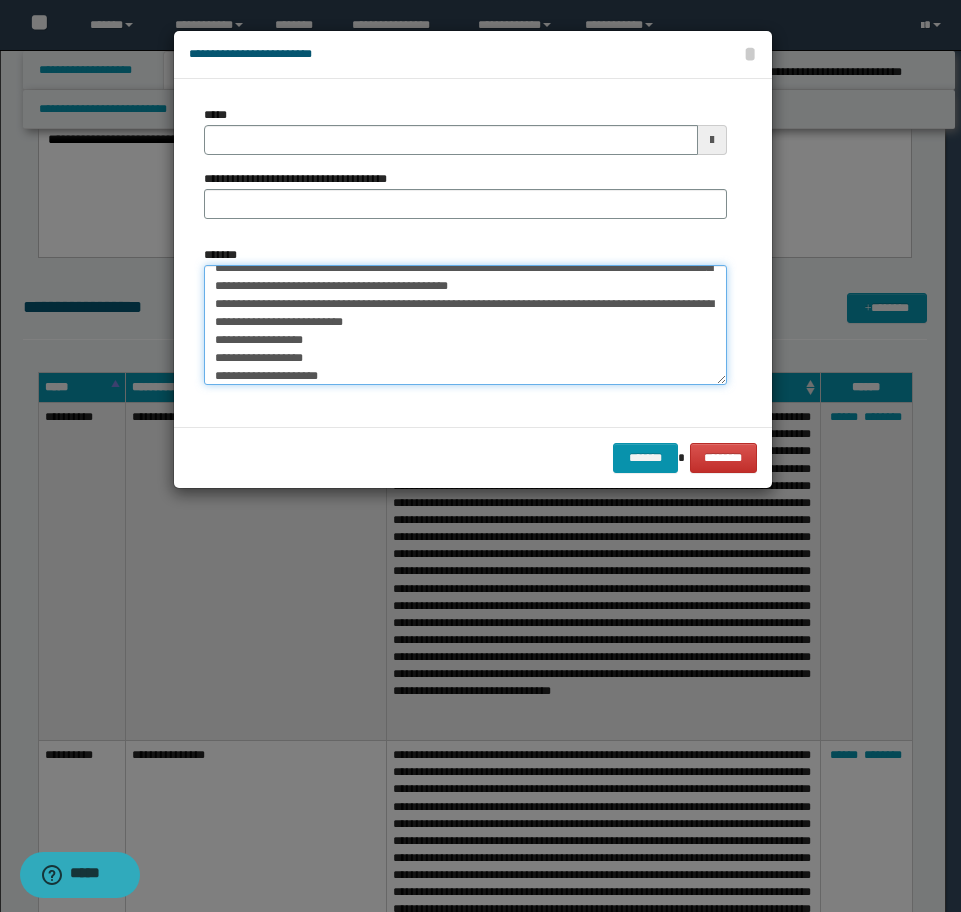 click on "**********" at bounding box center [465, 325] 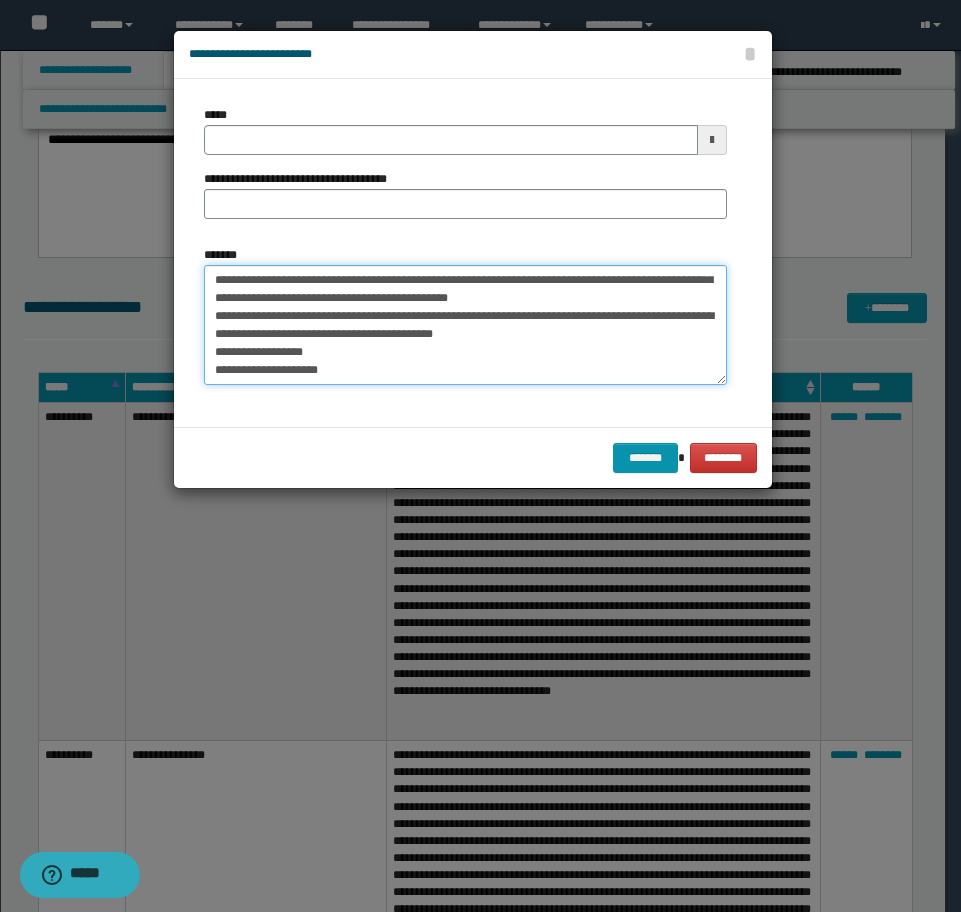 scroll, scrollTop: 72, scrollLeft: 0, axis: vertical 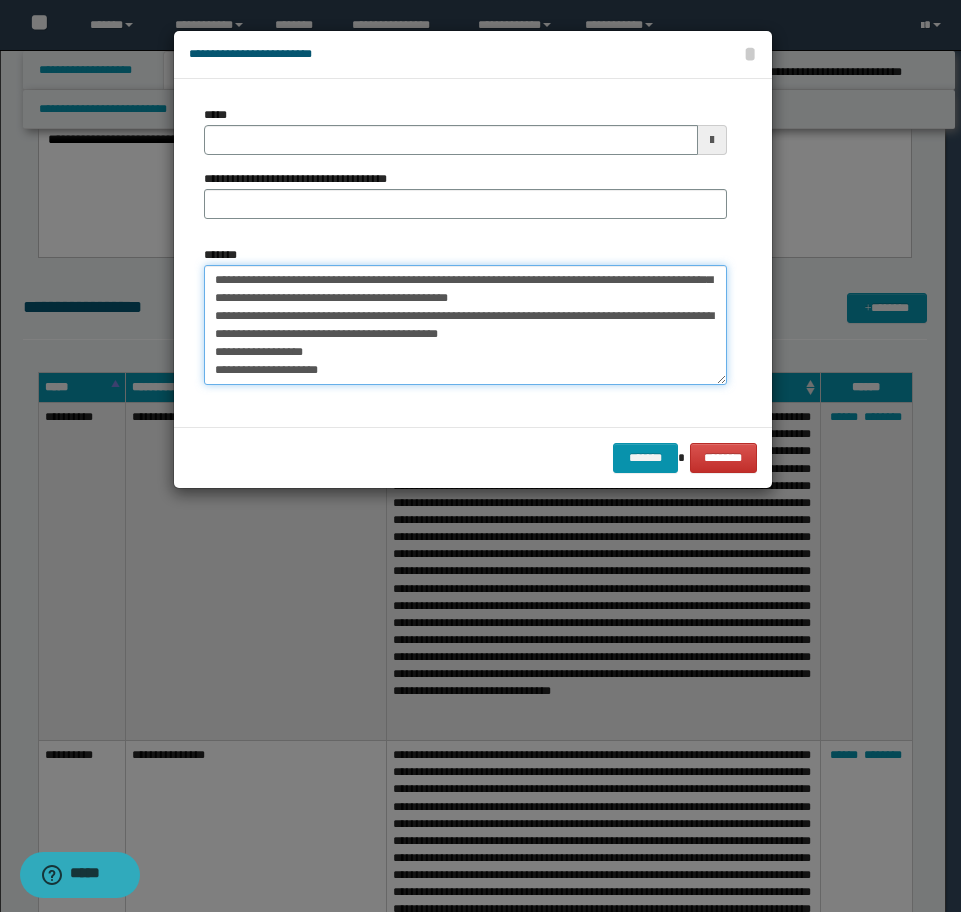 click on "**********" at bounding box center [465, 325] 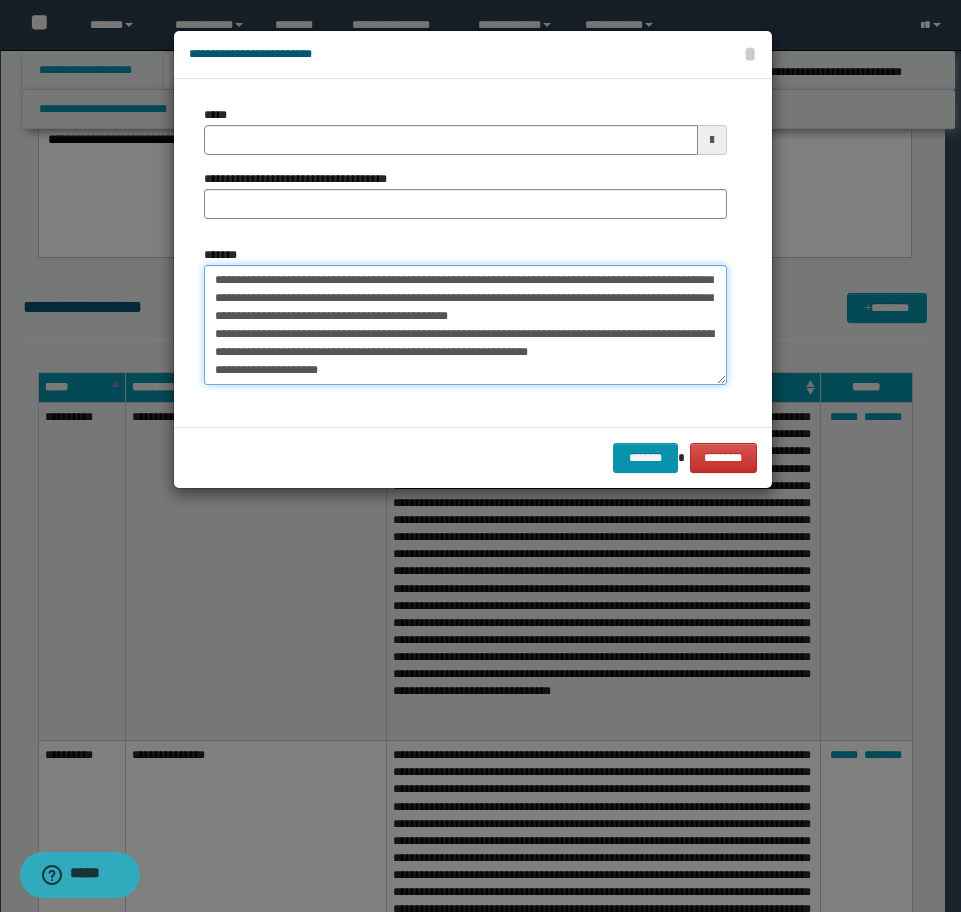 scroll, scrollTop: 54, scrollLeft: 0, axis: vertical 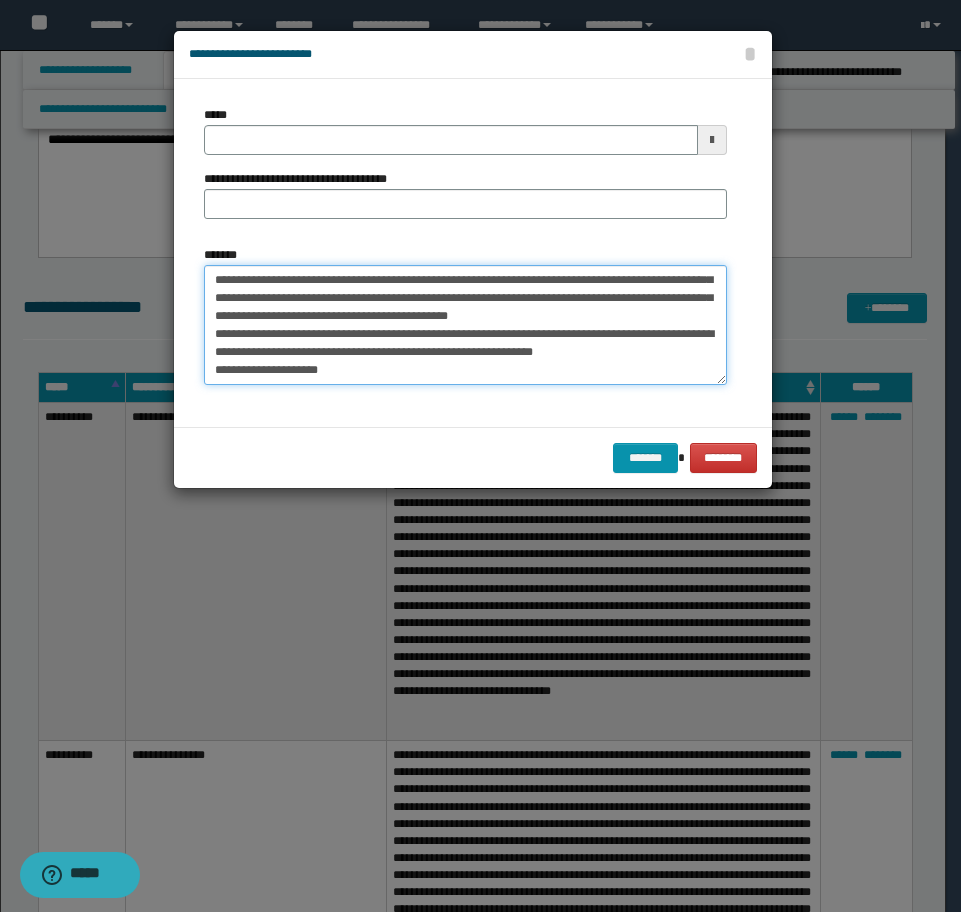 click on "**********" at bounding box center (465, 325) 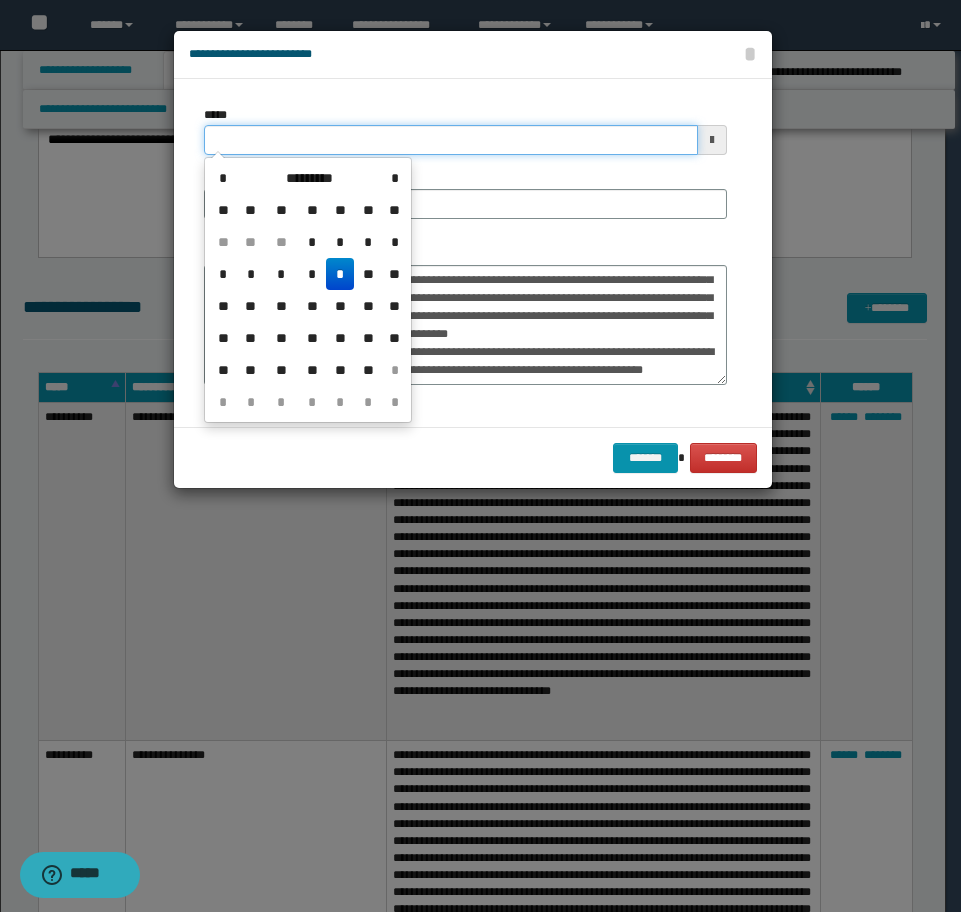 click on "*****" at bounding box center (451, 140) 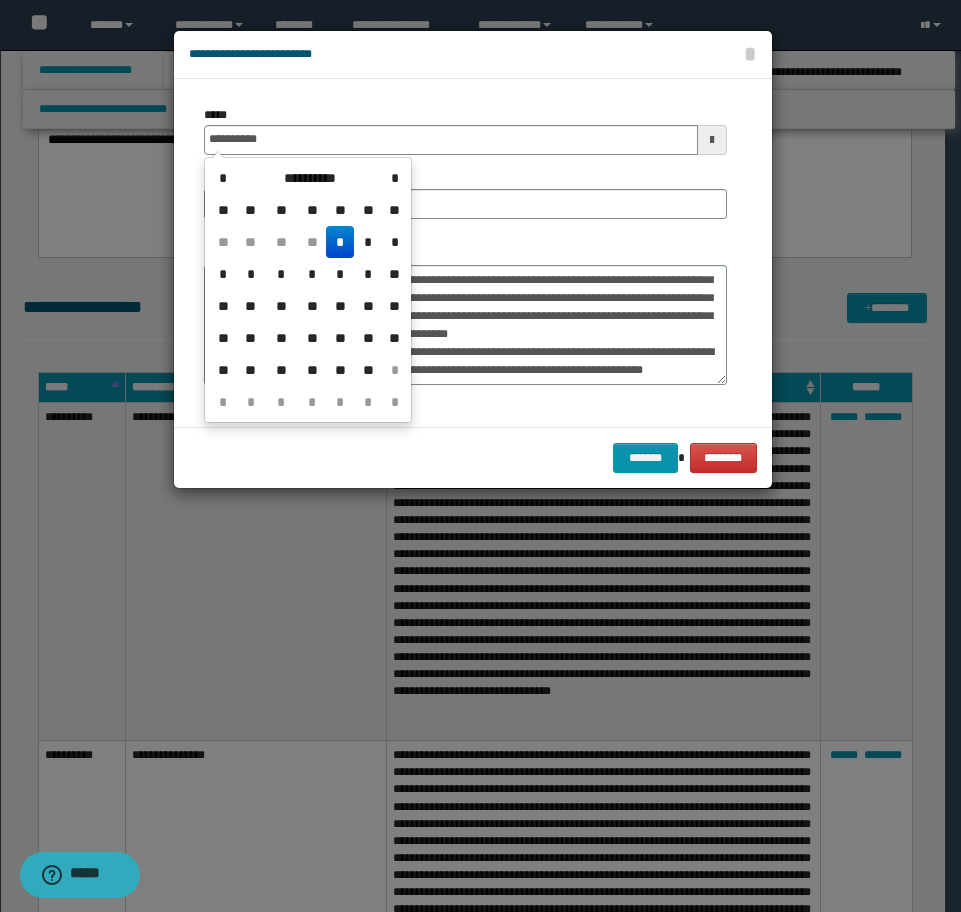 click on "*" at bounding box center (340, 242) 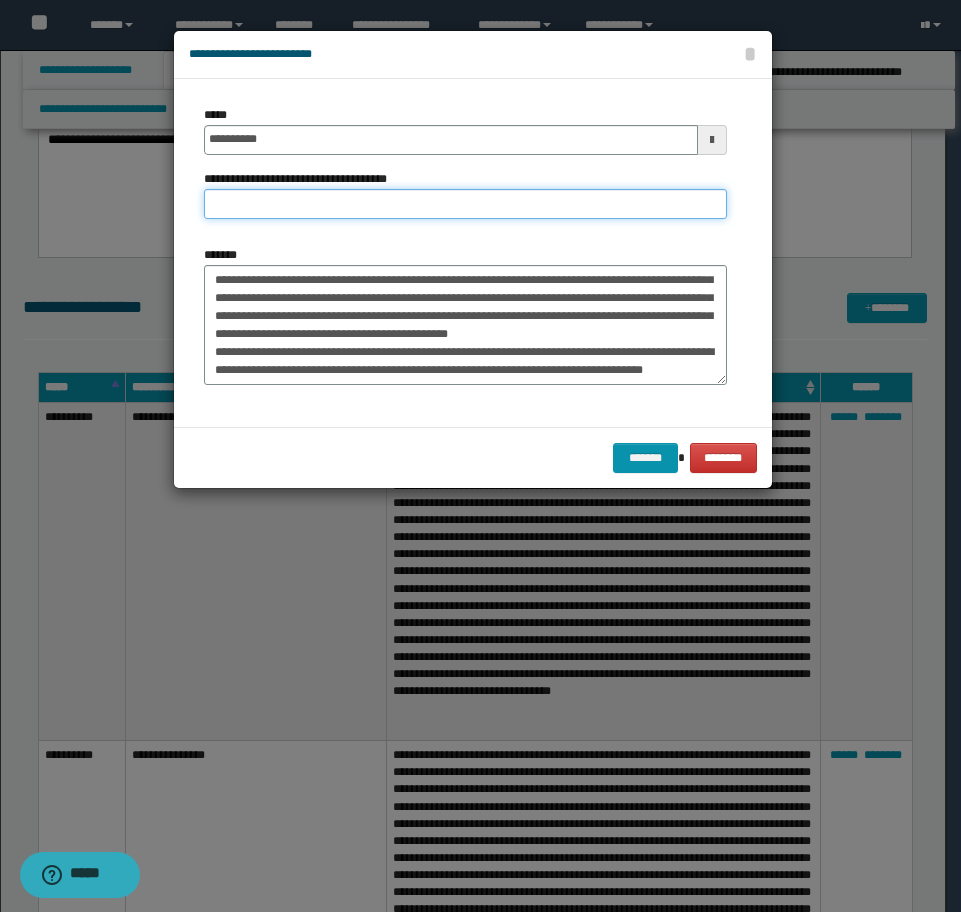 click on "**********" at bounding box center [465, 204] 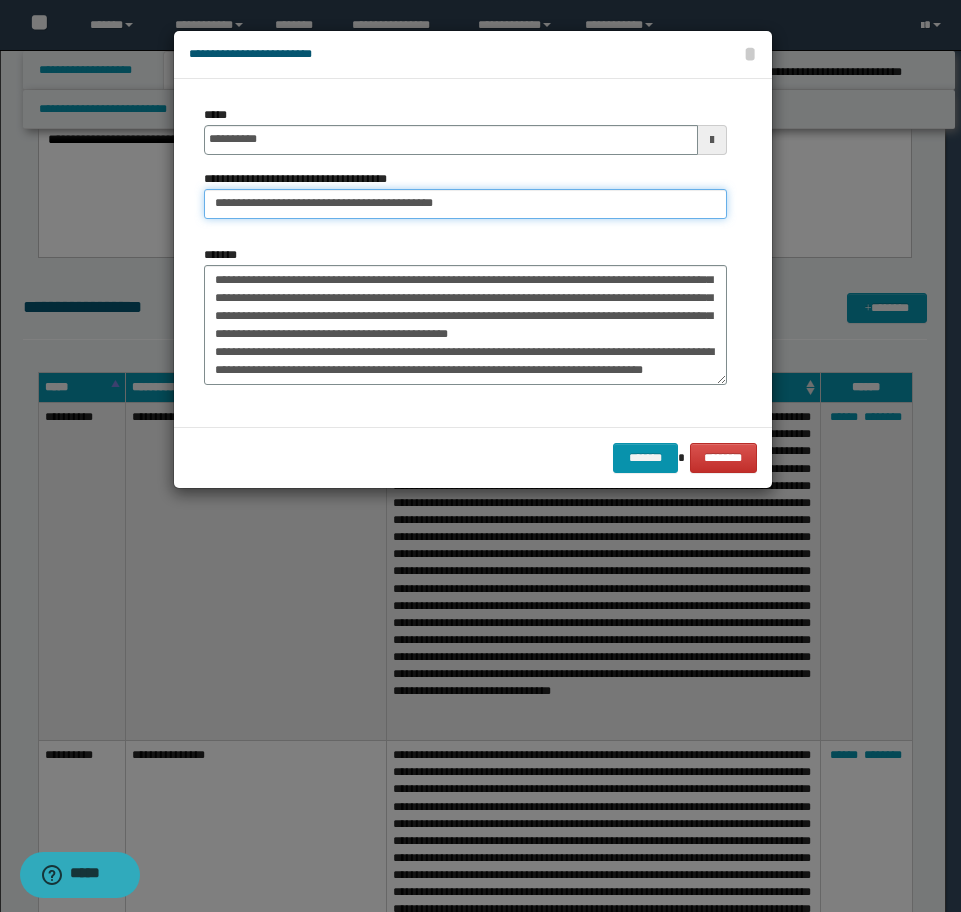 drag, startPoint x: 459, startPoint y: 193, endPoint x: 289, endPoint y: 208, distance: 170.66048 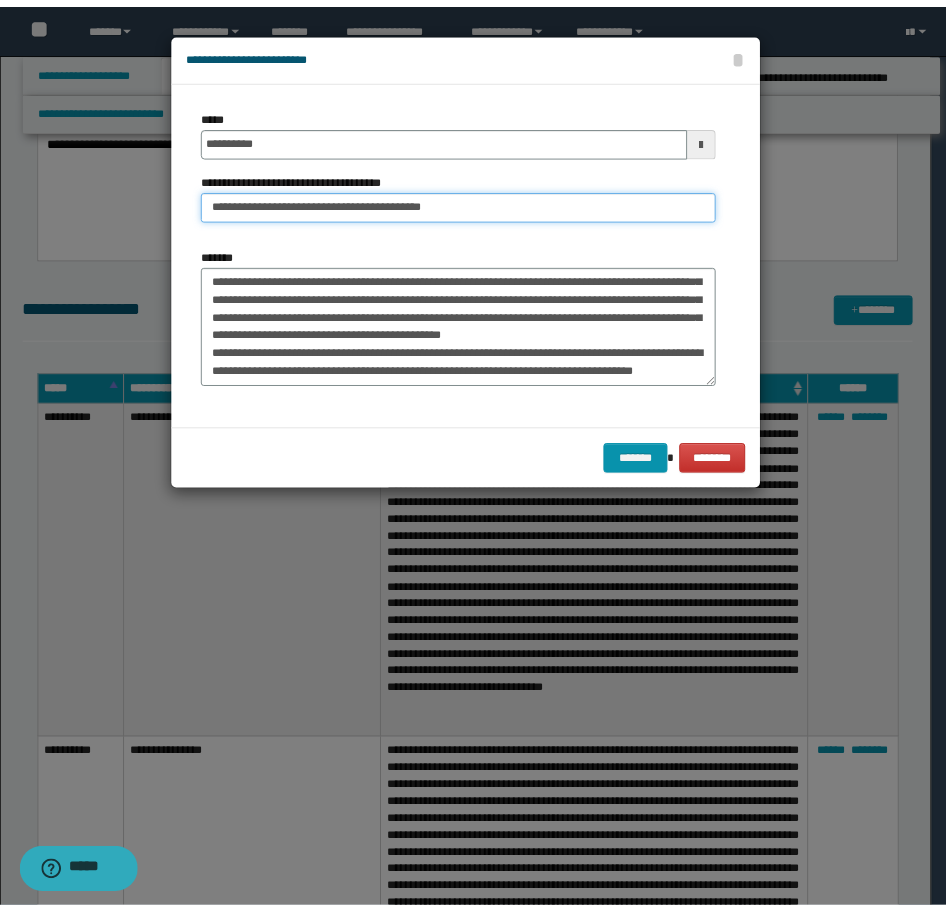 scroll, scrollTop: 0, scrollLeft: 0, axis: both 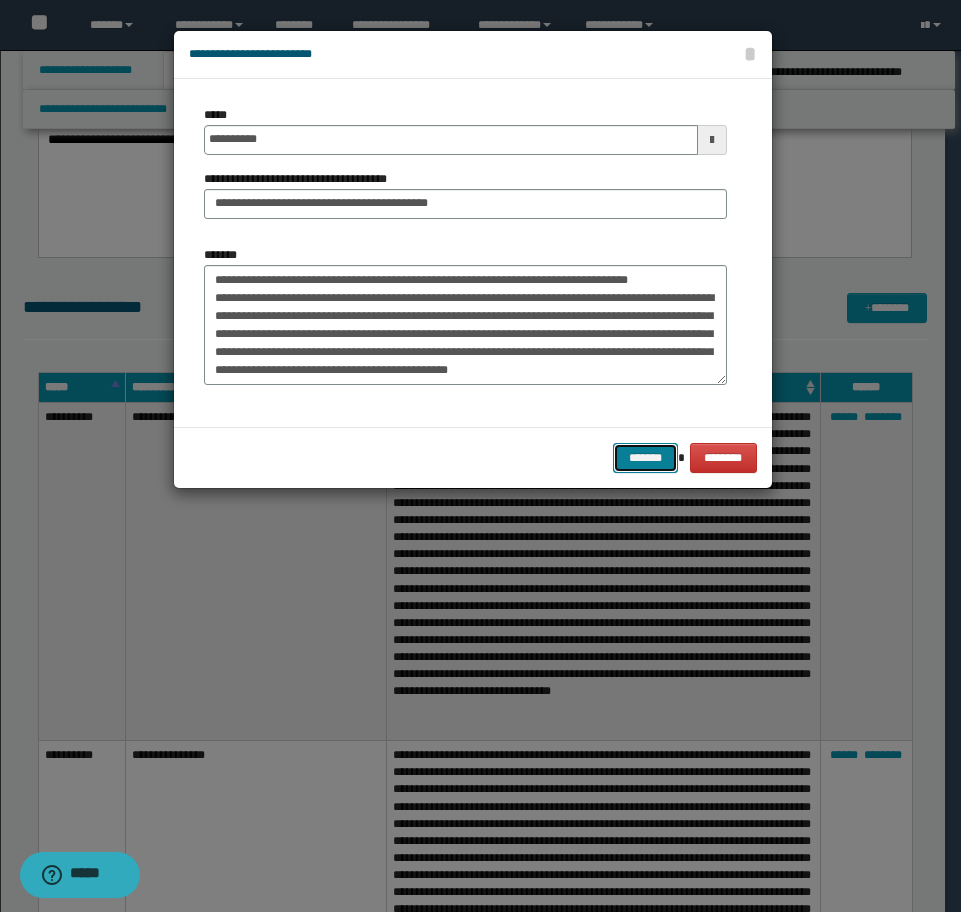 click on "*******" at bounding box center (645, 458) 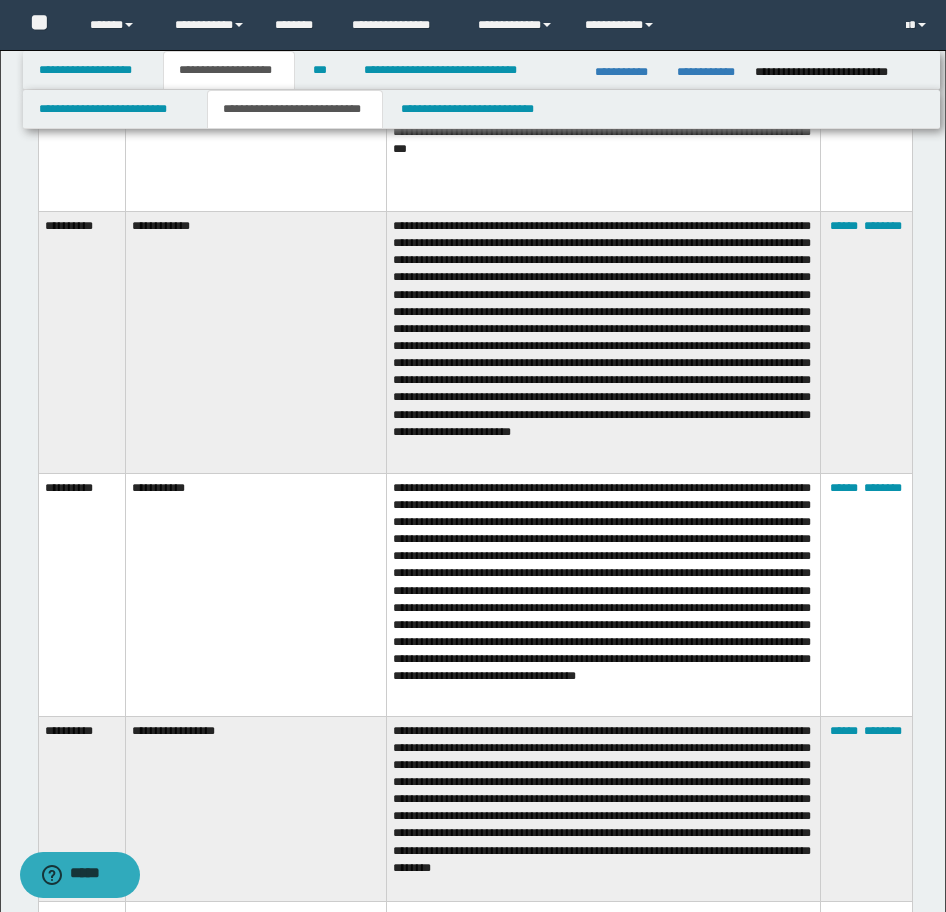 scroll, scrollTop: 5738, scrollLeft: 0, axis: vertical 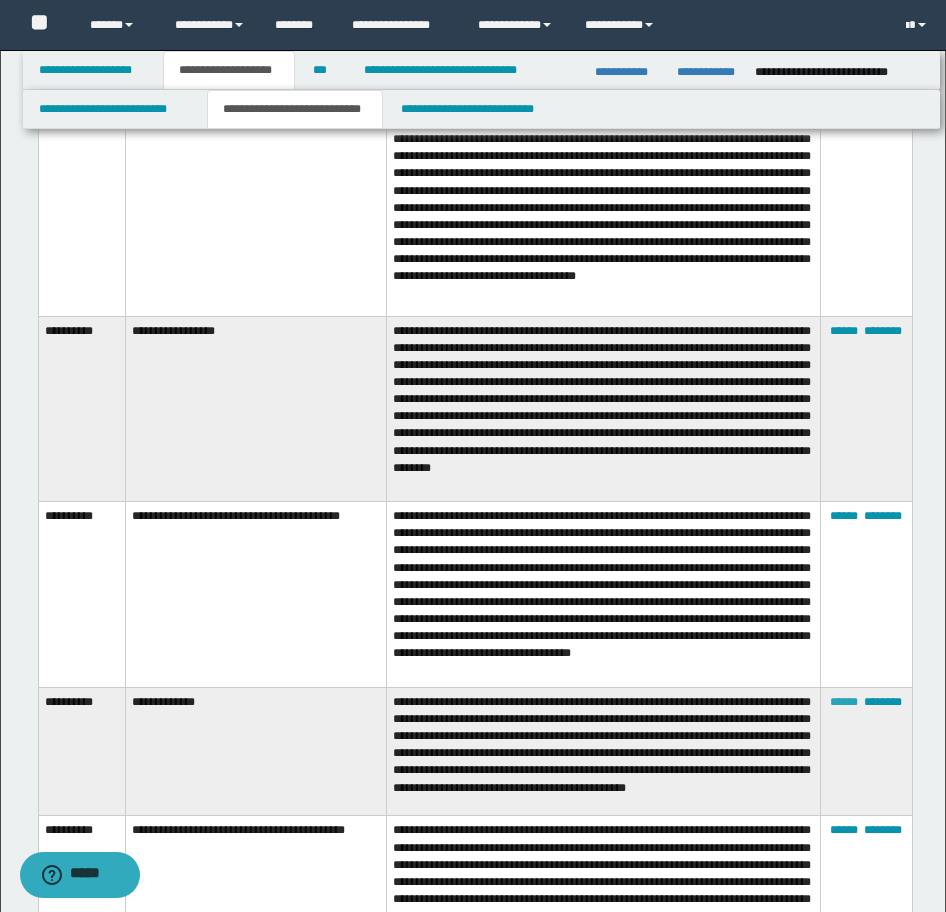click on "******" at bounding box center [844, 702] 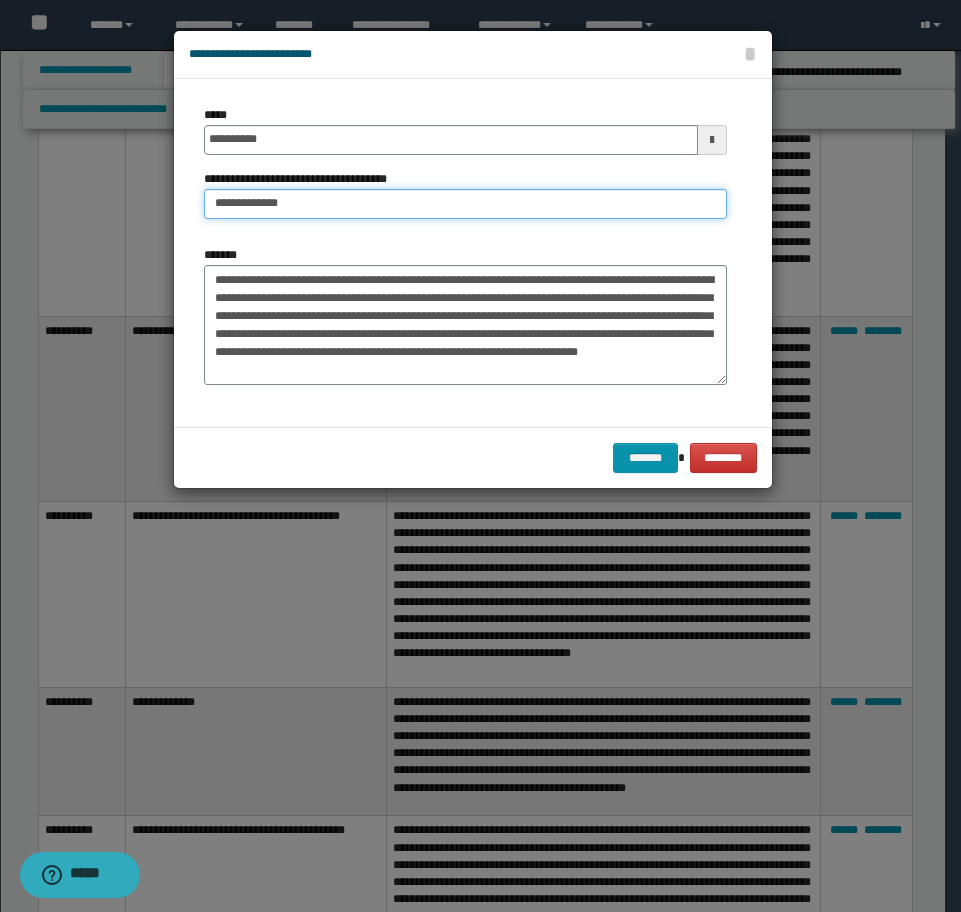 click on "**********" at bounding box center (465, 204) 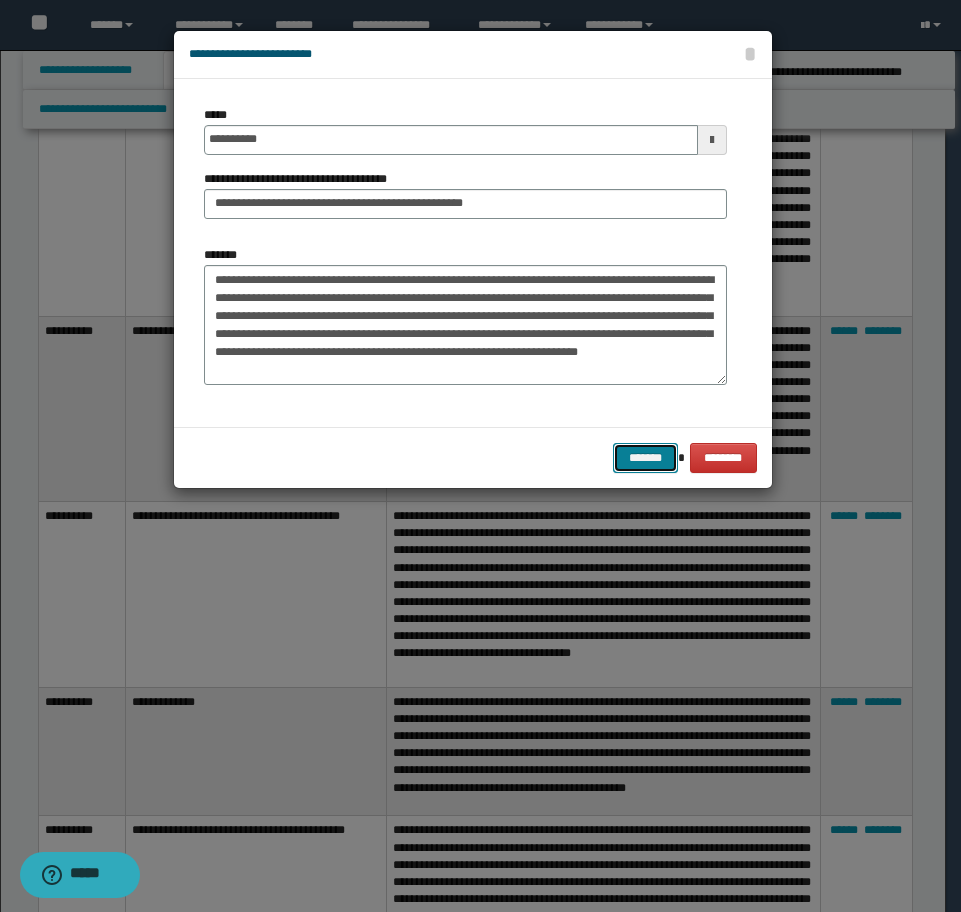 click on "*******" at bounding box center (645, 458) 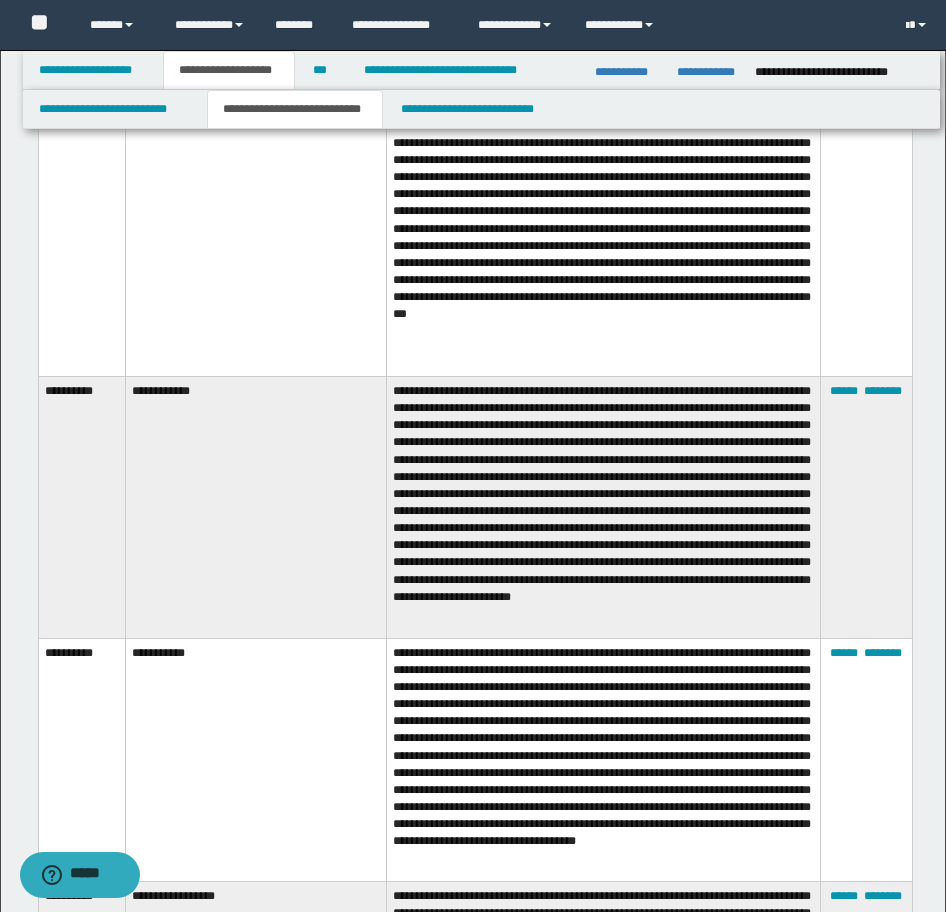 scroll, scrollTop: 5138, scrollLeft: 0, axis: vertical 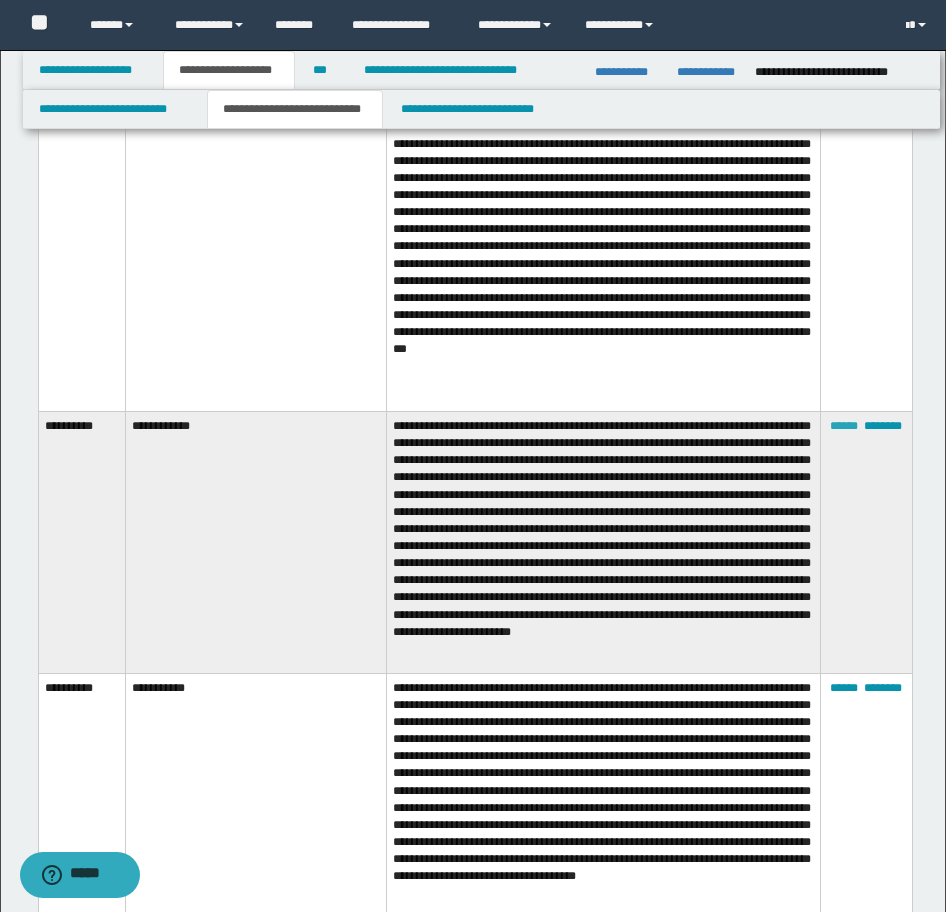 click on "******" at bounding box center [844, 426] 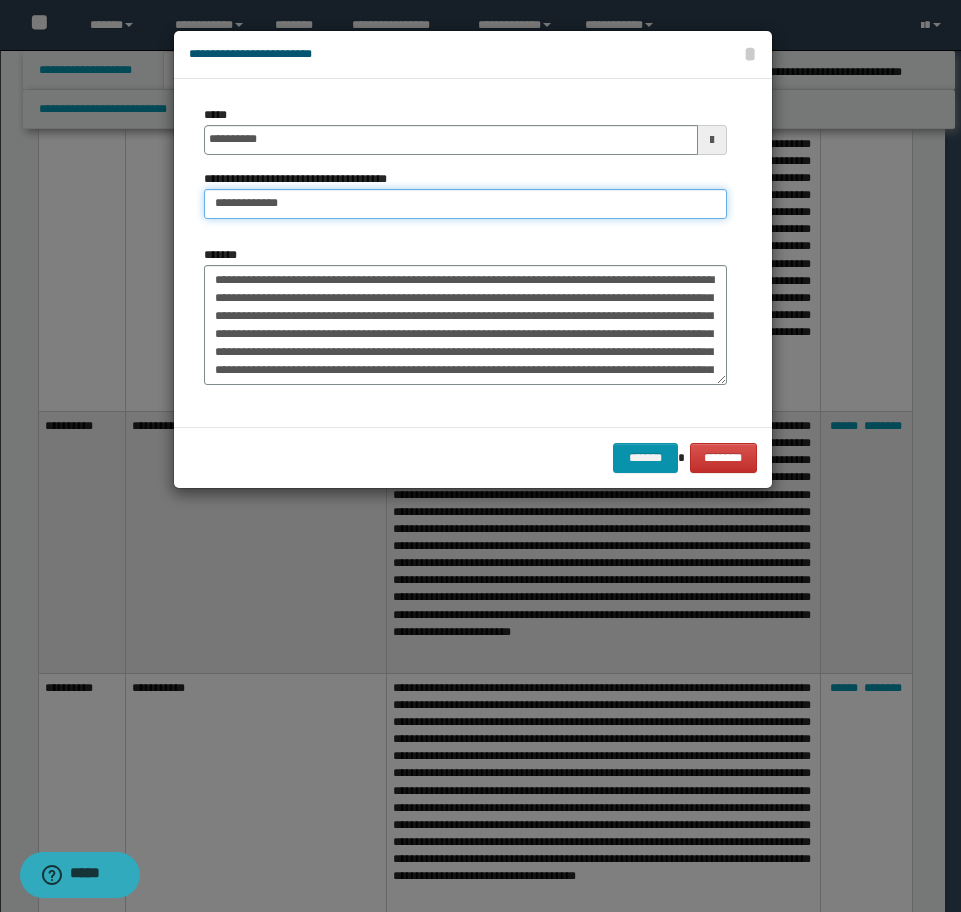 click on "**********" at bounding box center (465, 204) 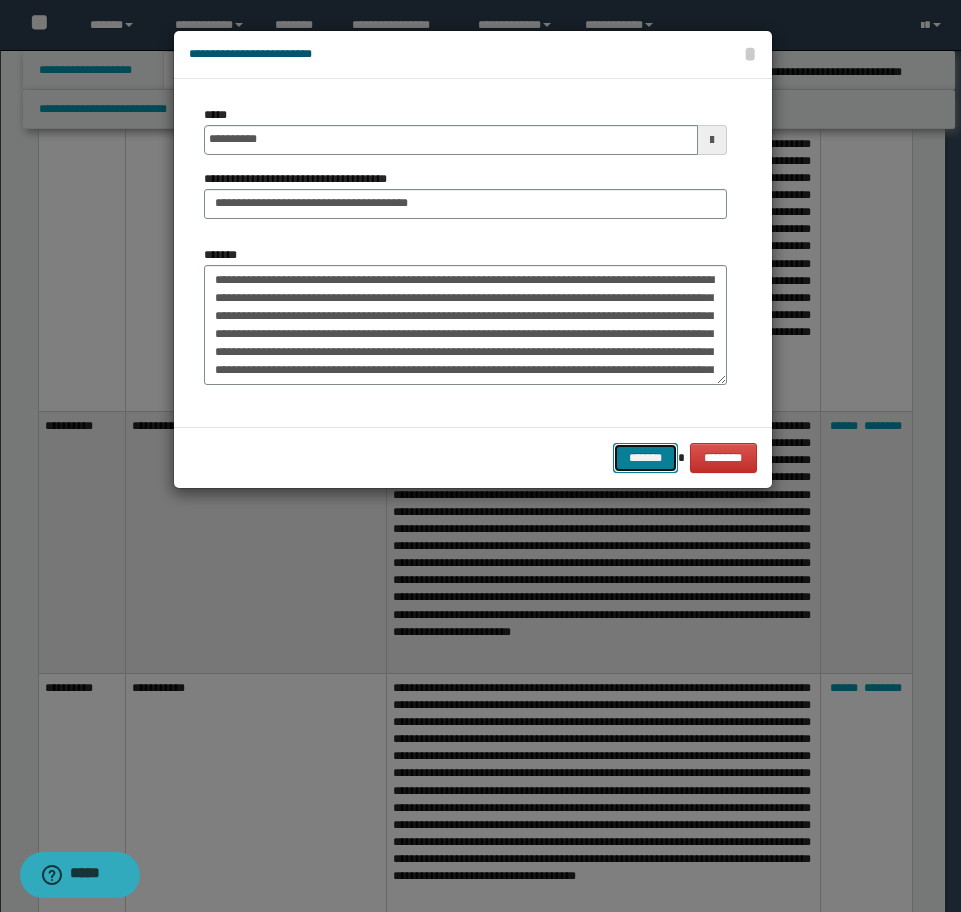 click on "*******" at bounding box center (645, 458) 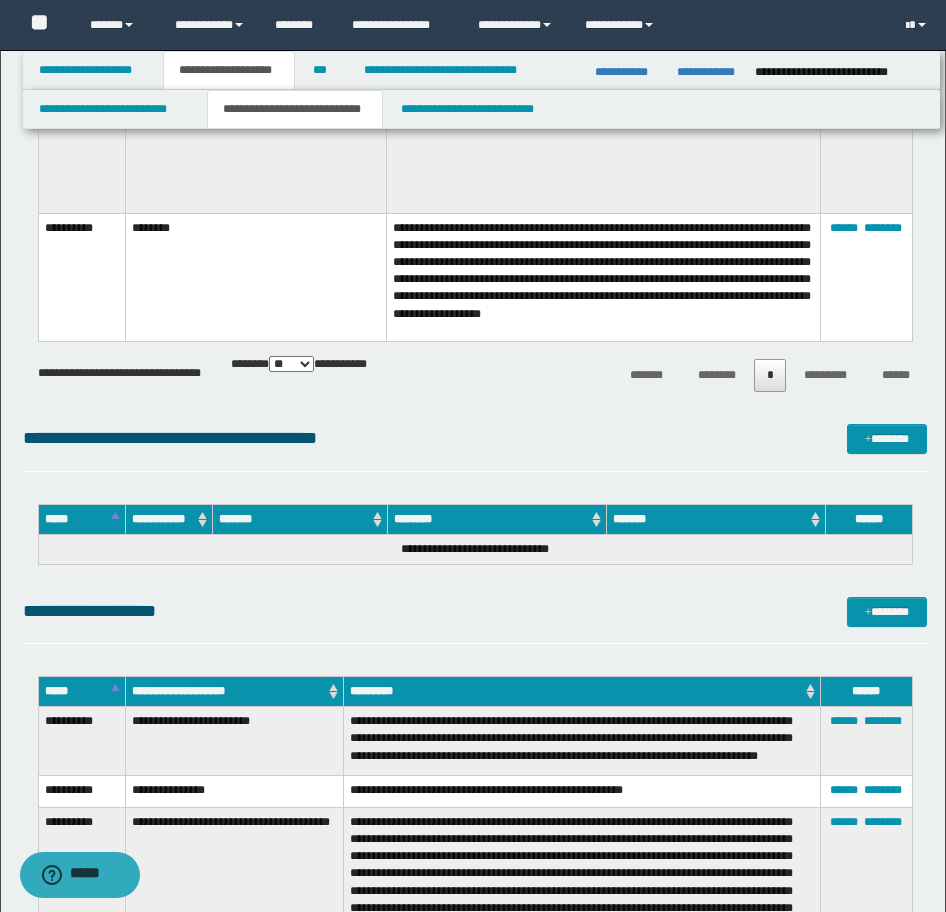 scroll, scrollTop: 8538, scrollLeft: 0, axis: vertical 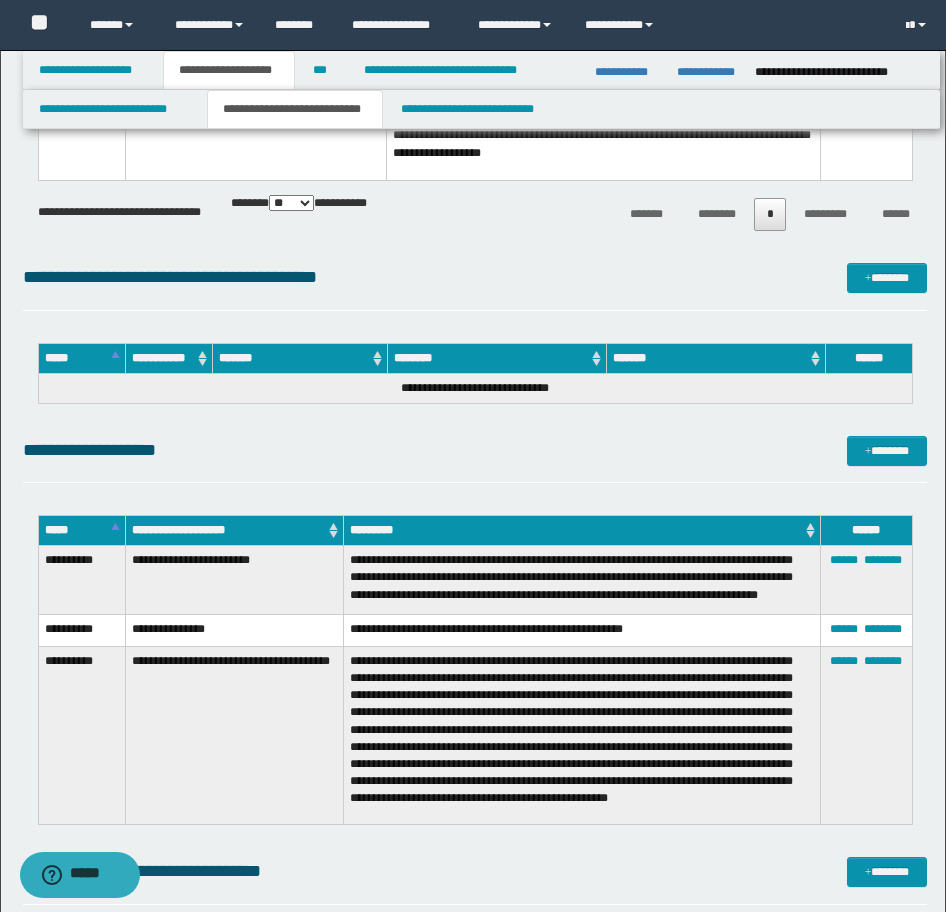 drag, startPoint x: 498, startPoint y: 479, endPoint x: 865, endPoint y: 479, distance: 367 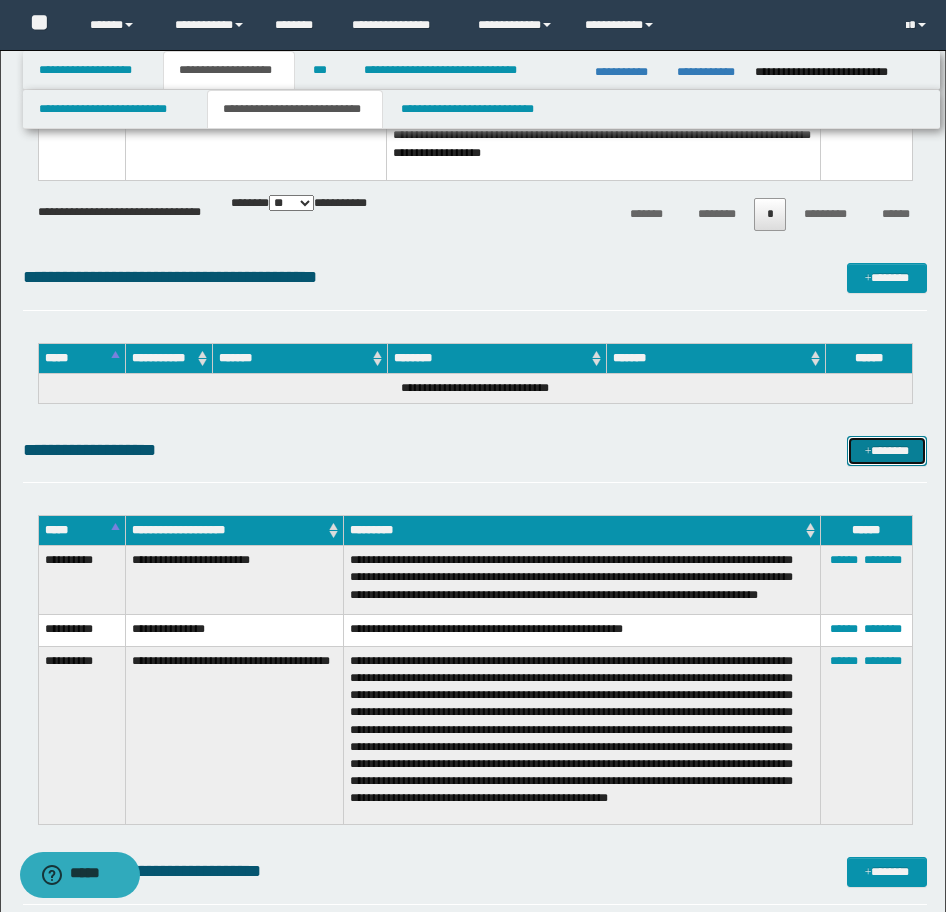 click on "*******" at bounding box center (887, 451) 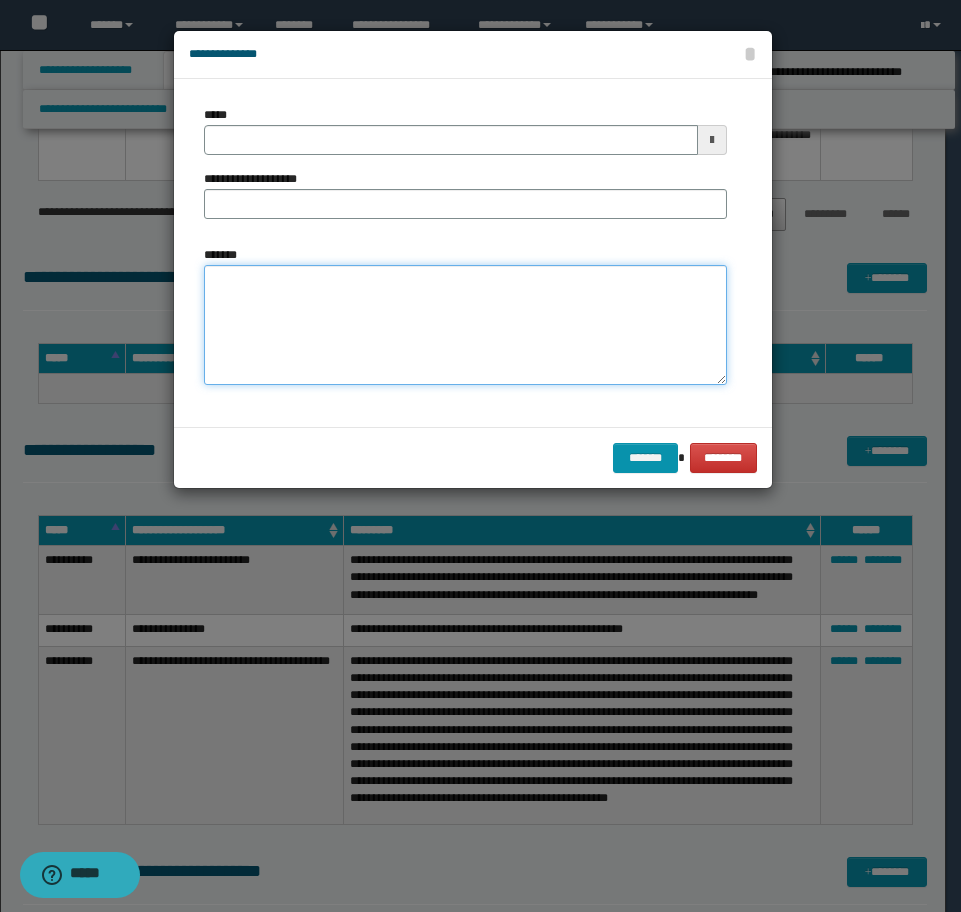 click on "*******" at bounding box center [465, 325] 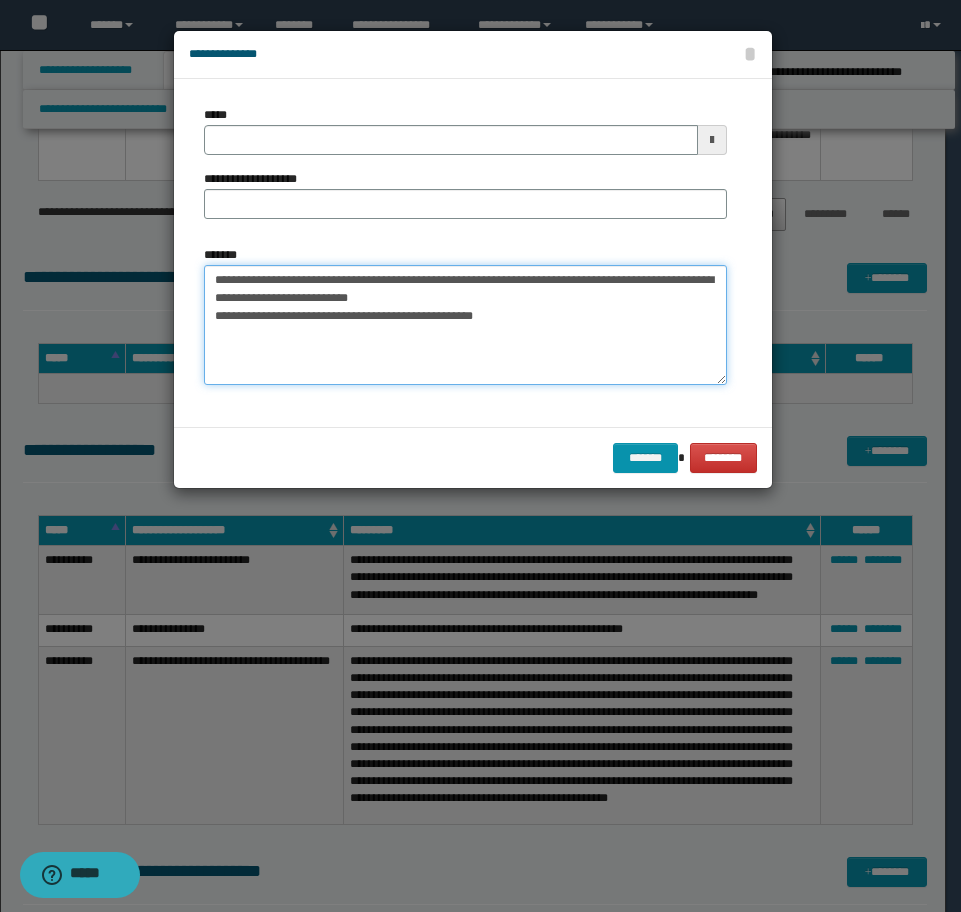 click on "**********" at bounding box center [465, 325] 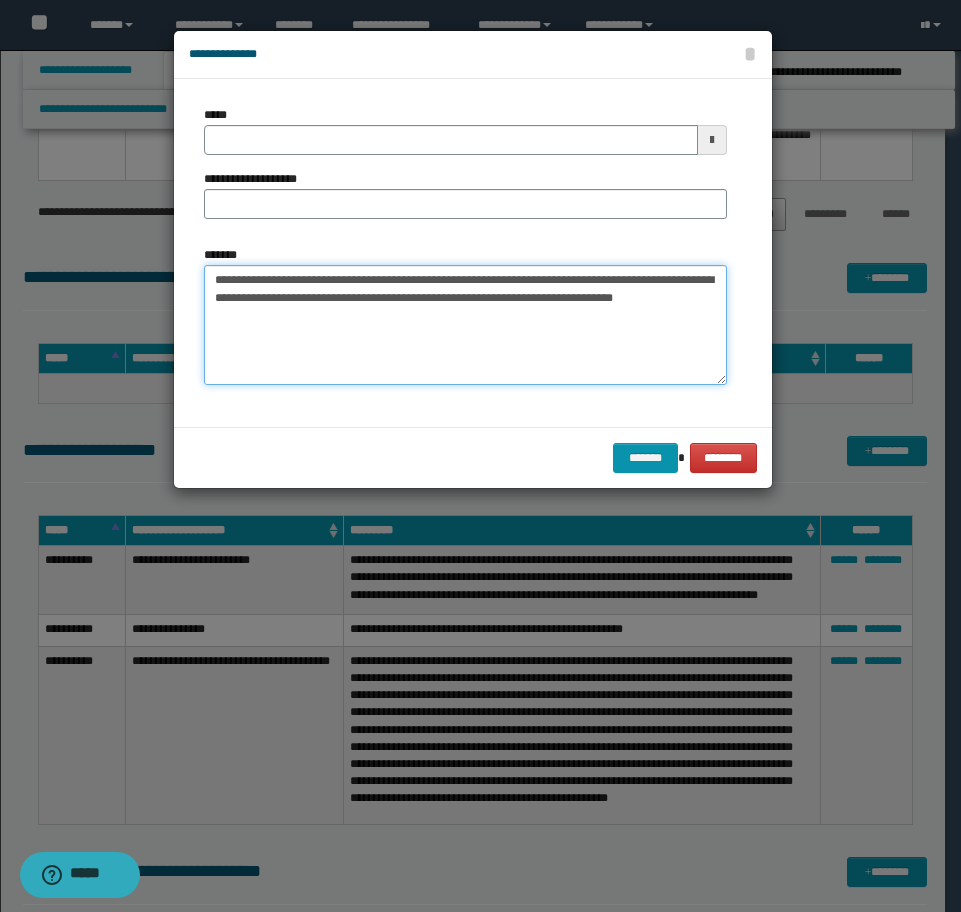 click on "**********" at bounding box center [465, 325] 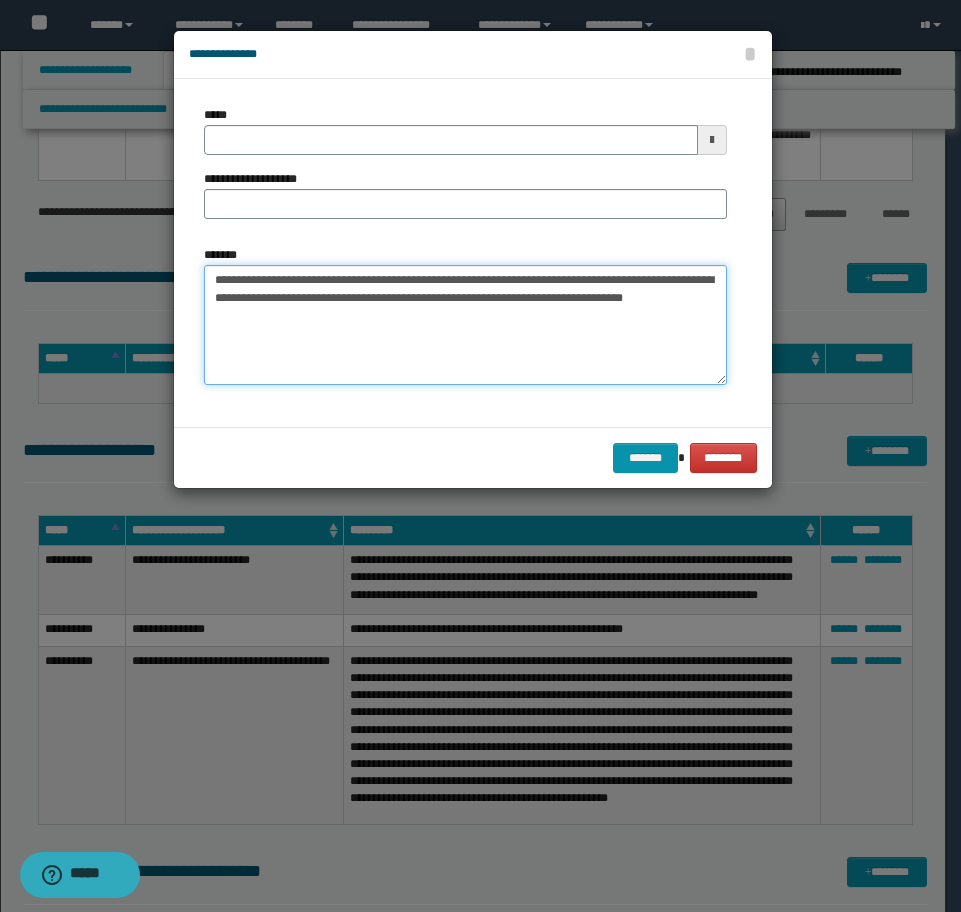 paste on "**********" 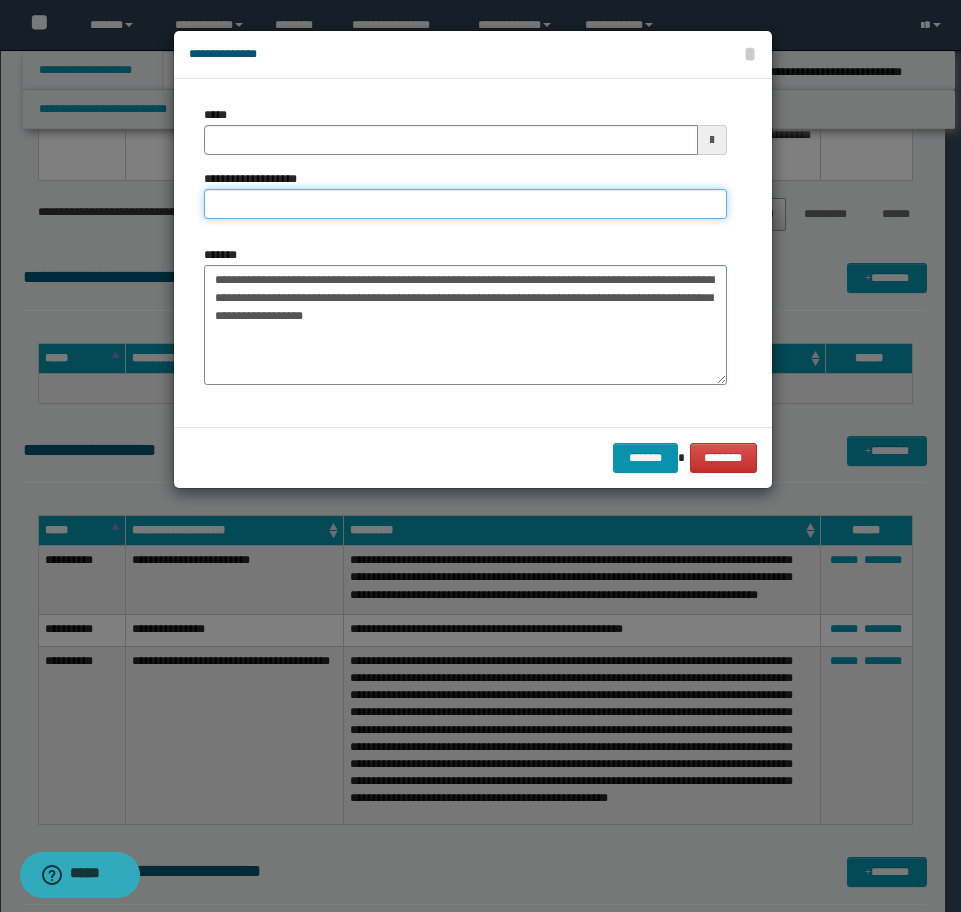 click on "**********" at bounding box center (465, 204) 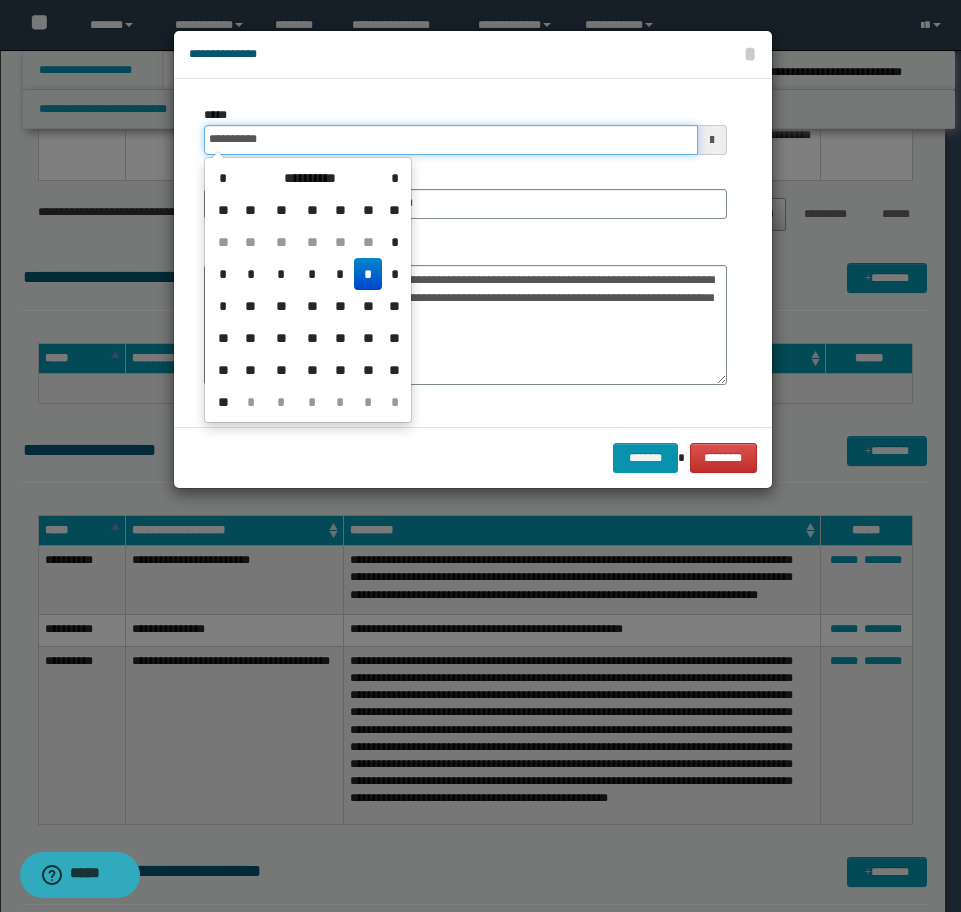 drag, startPoint x: 341, startPoint y: 139, endPoint x: 116, endPoint y: 139, distance: 225 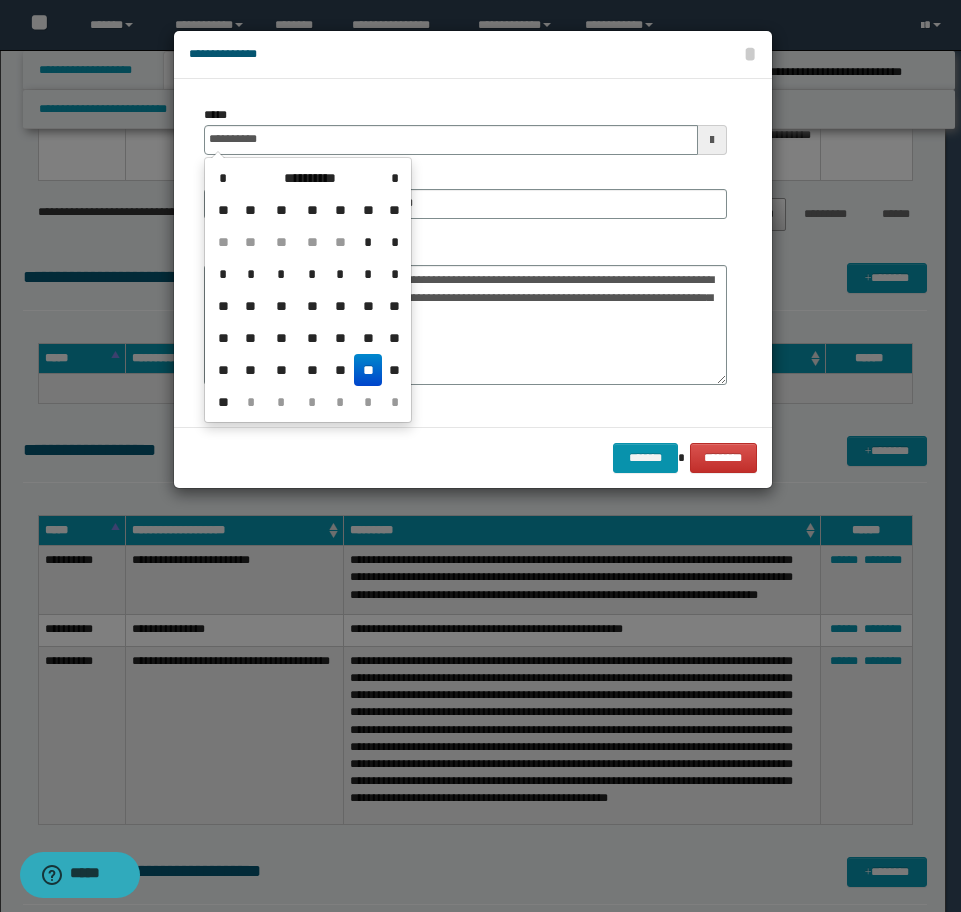 drag, startPoint x: 361, startPoint y: 360, endPoint x: 426, endPoint y: 231, distance: 144.45068 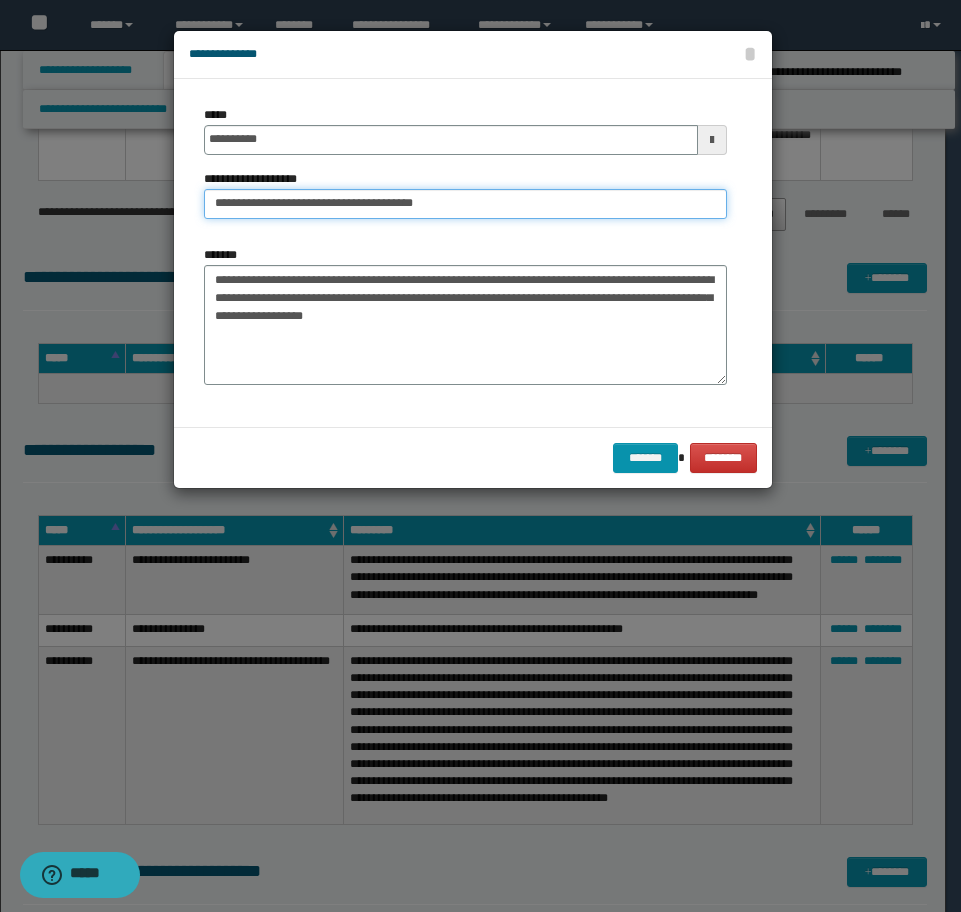 drag, startPoint x: 467, startPoint y: 192, endPoint x: 307, endPoint y: 201, distance: 160.25293 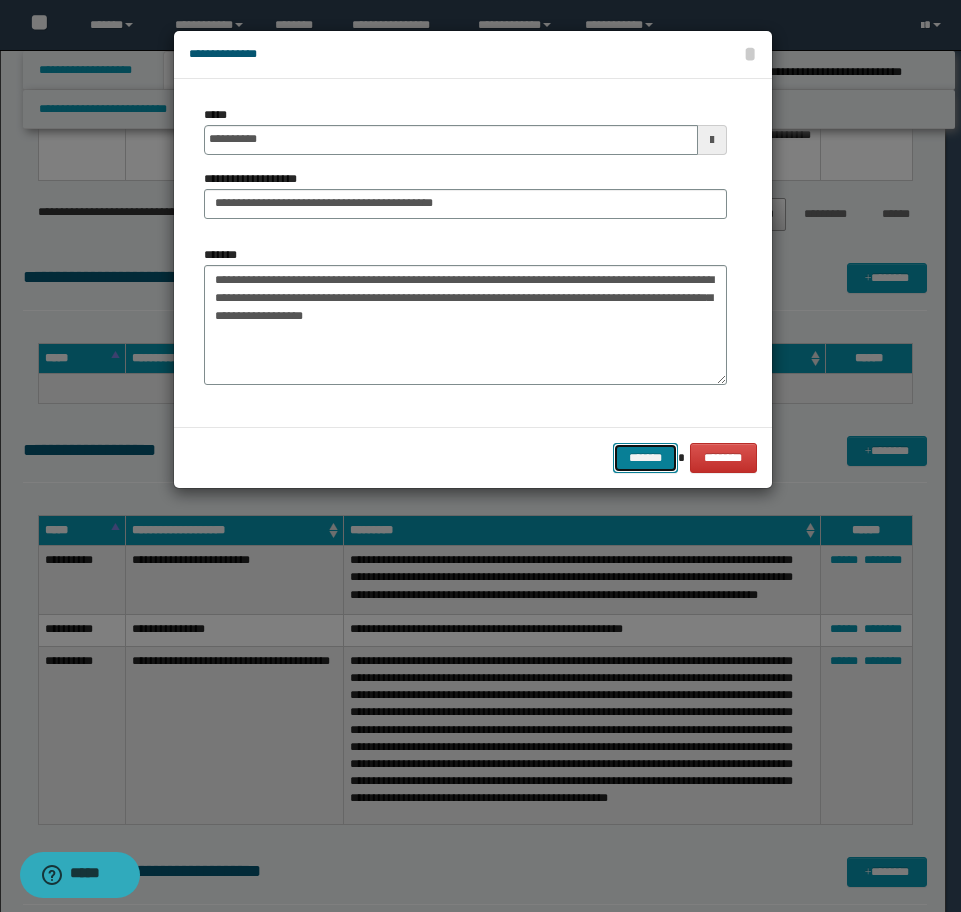 click on "*******" at bounding box center [645, 458] 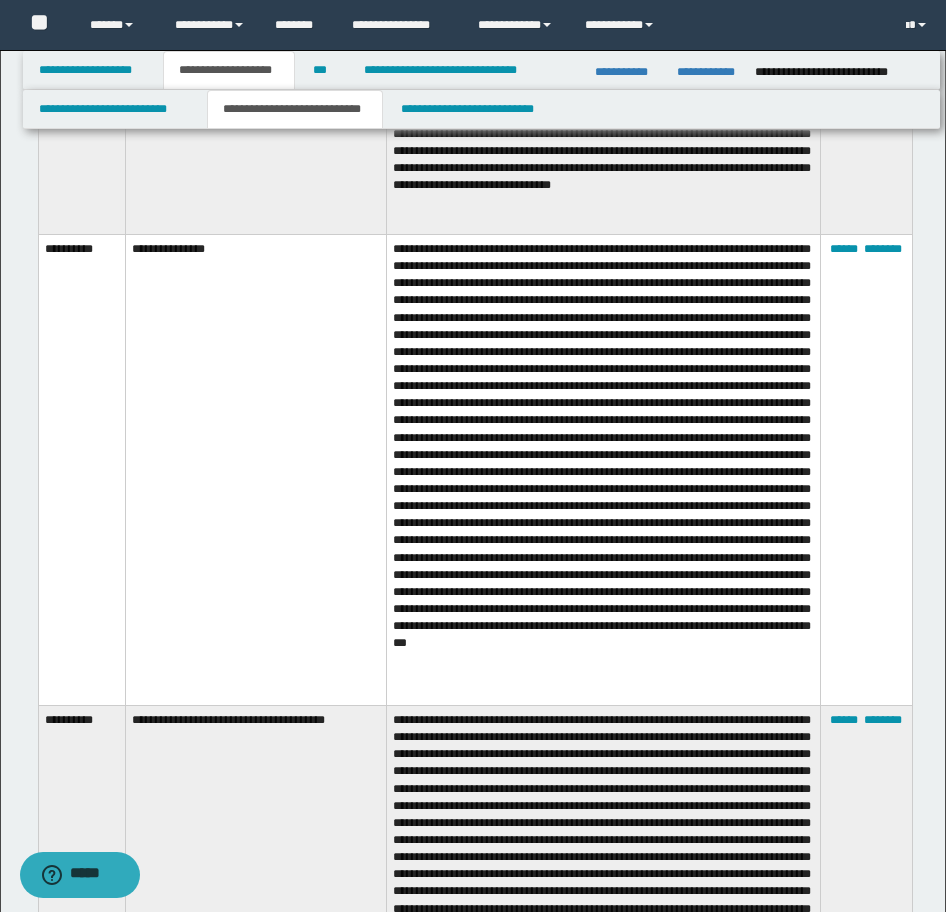 scroll, scrollTop: 4838, scrollLeft: 0, axis: vertical 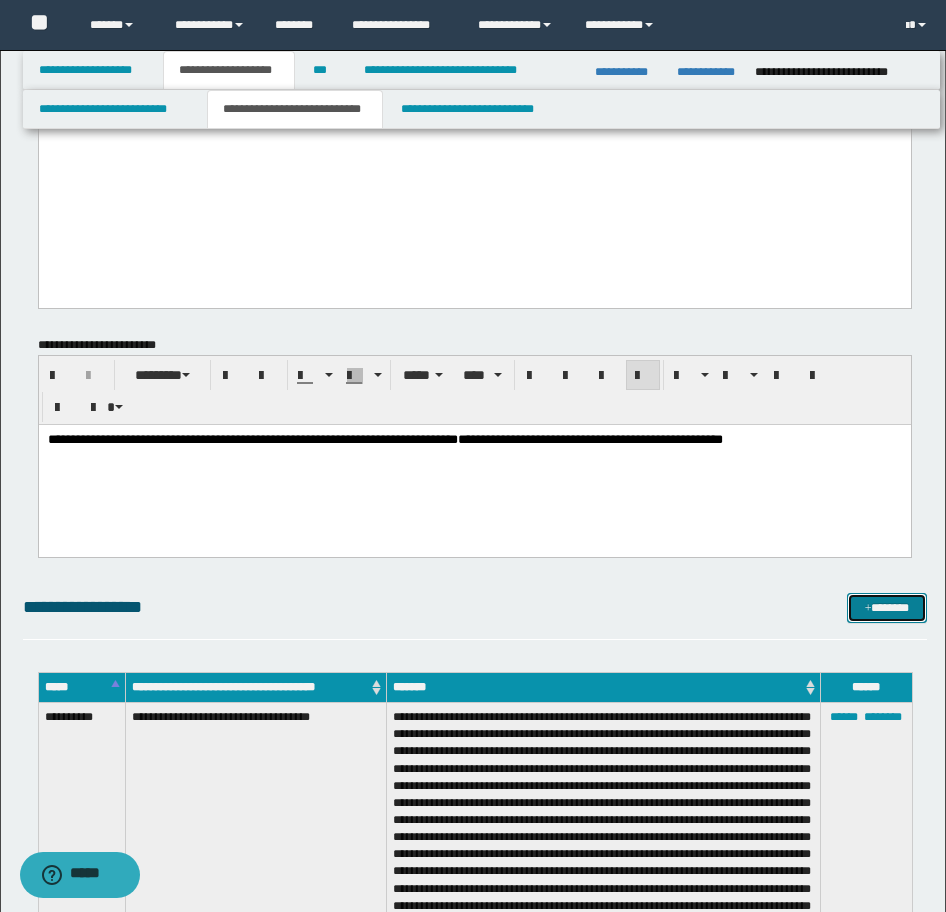 click on "*******" at bounding box center [887, 608] 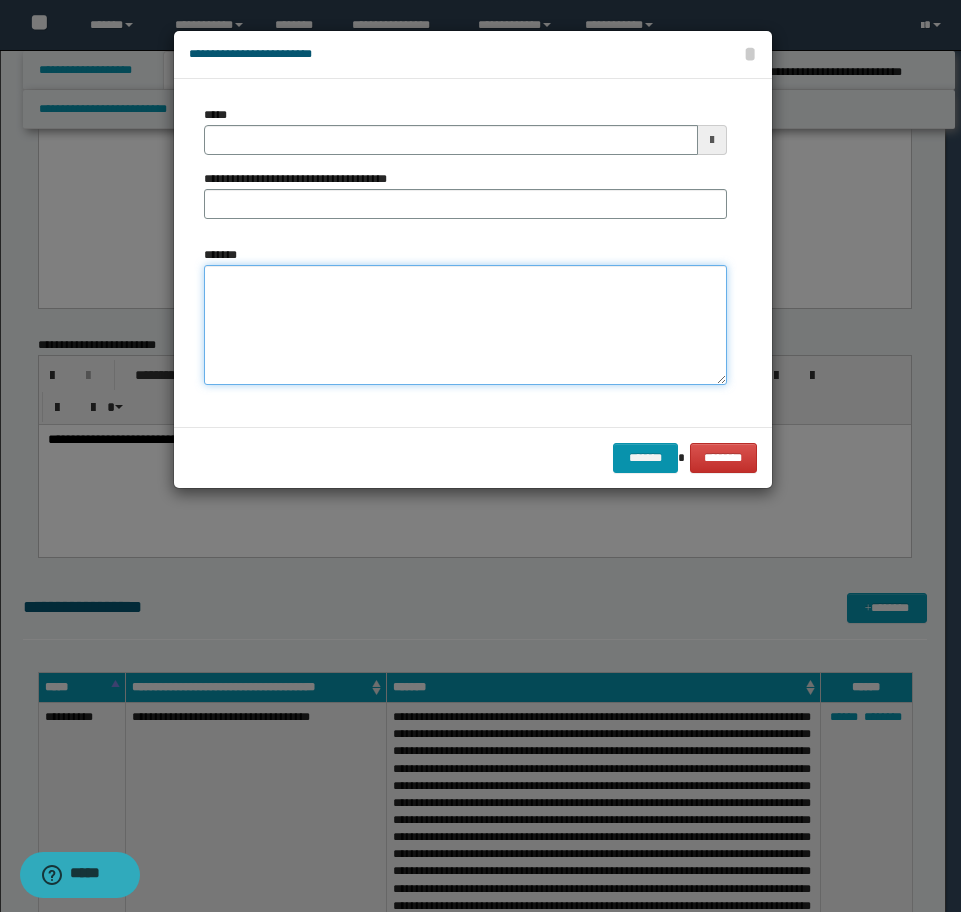 click on "*******" at bounding box center (465, 325) 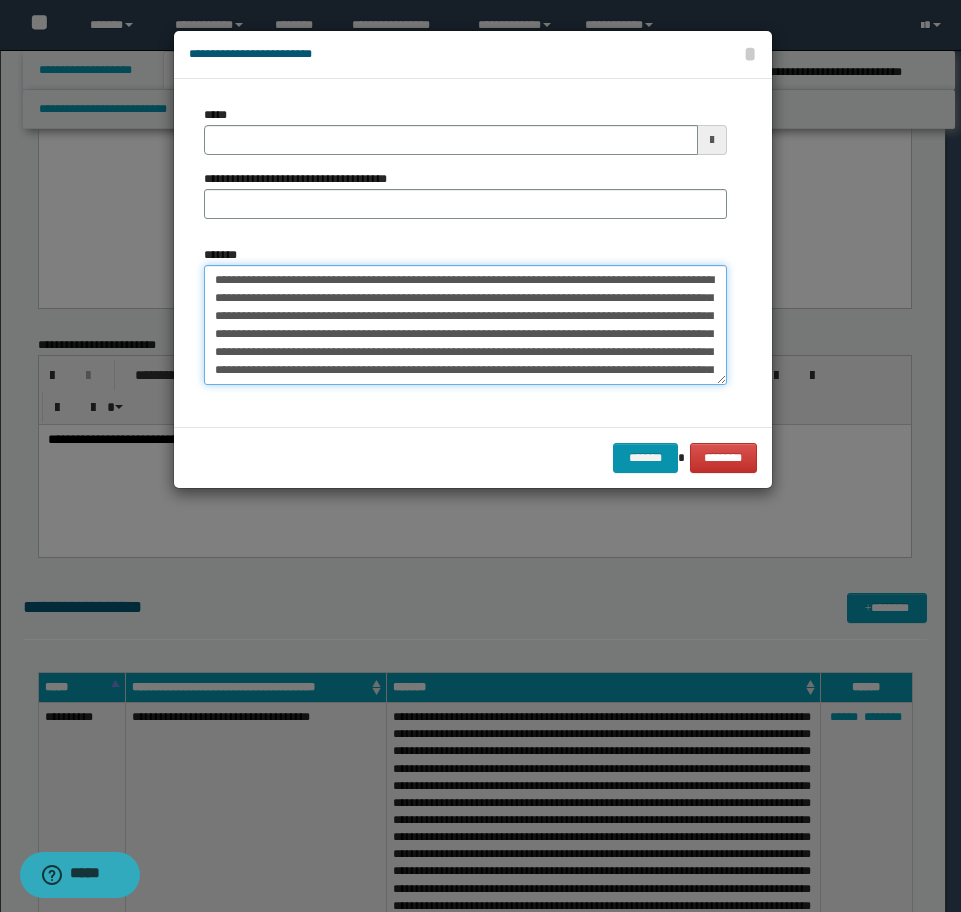 scroll, scrollTop: 102, scrollLeft: 0, axis: vertical 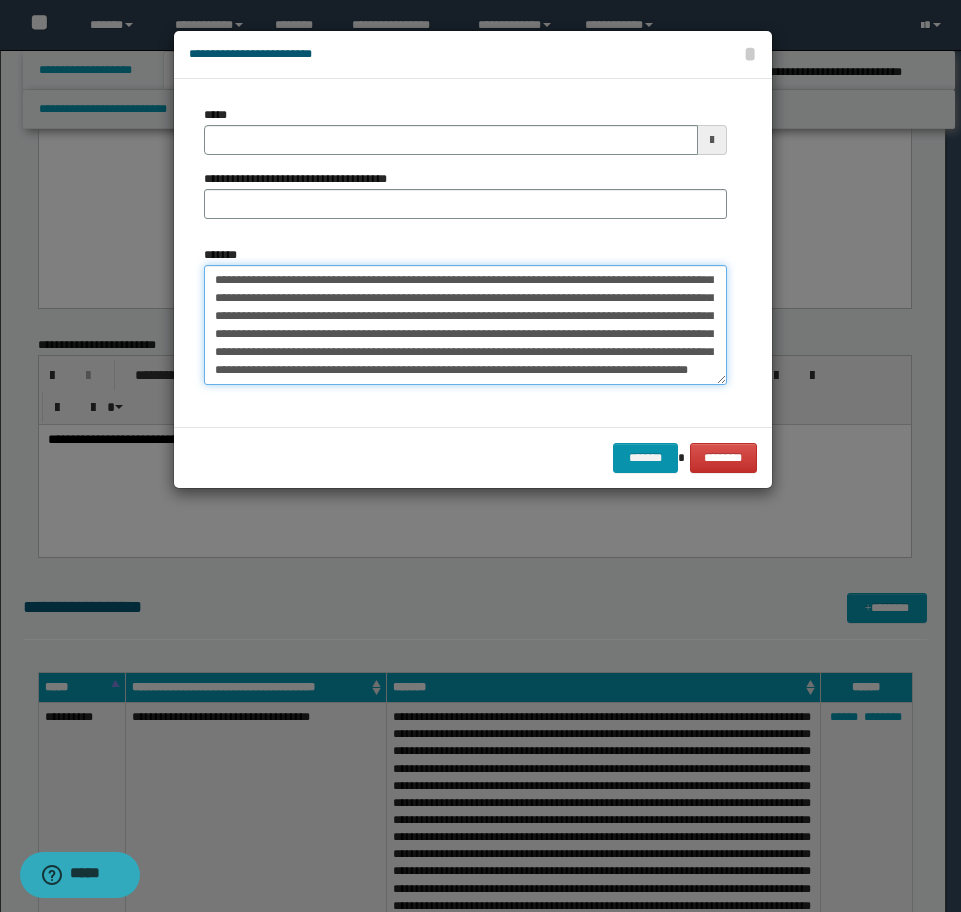 click on "**********" at bounding box center [465, 325] 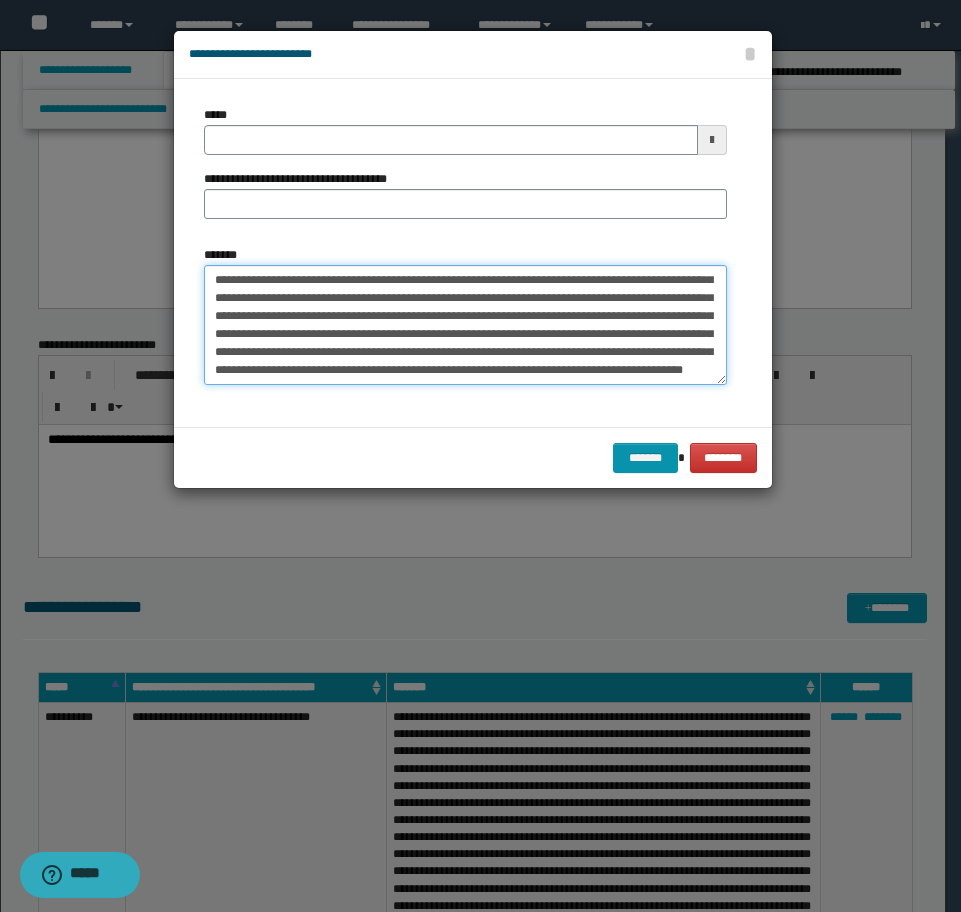 click on "**********" at bounding box center (465, 325) 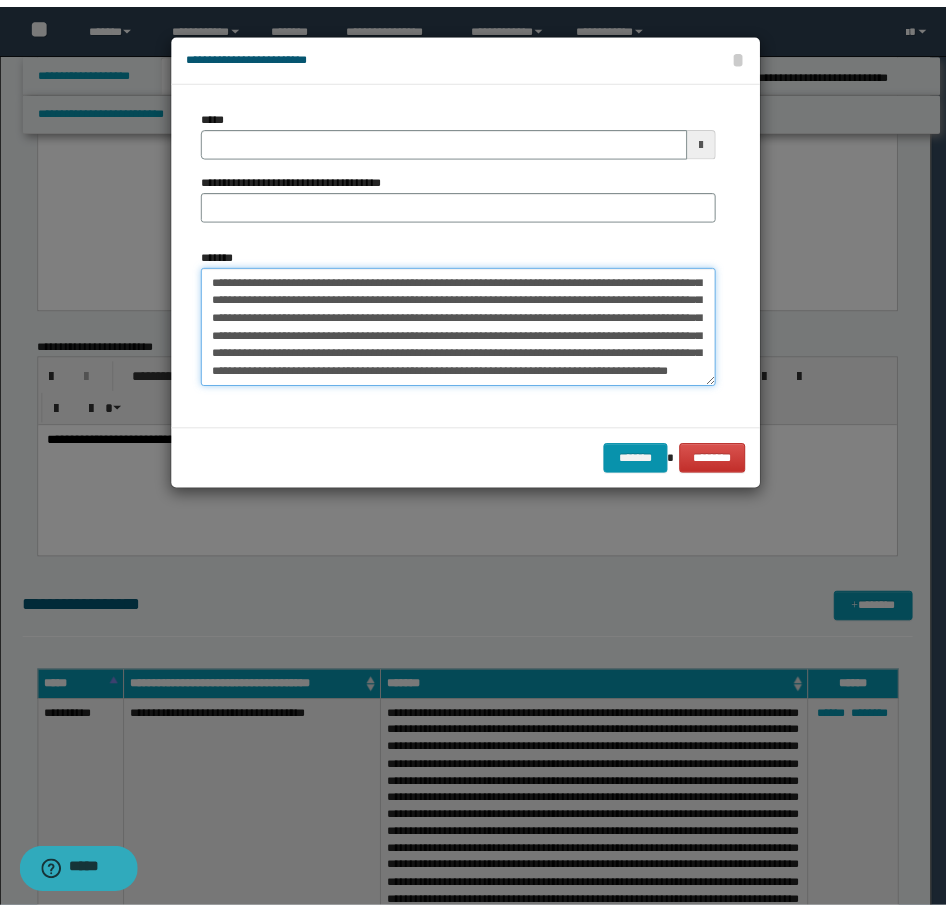 scroll, scrollTop: 0, scrollLeft: 0, axis: both 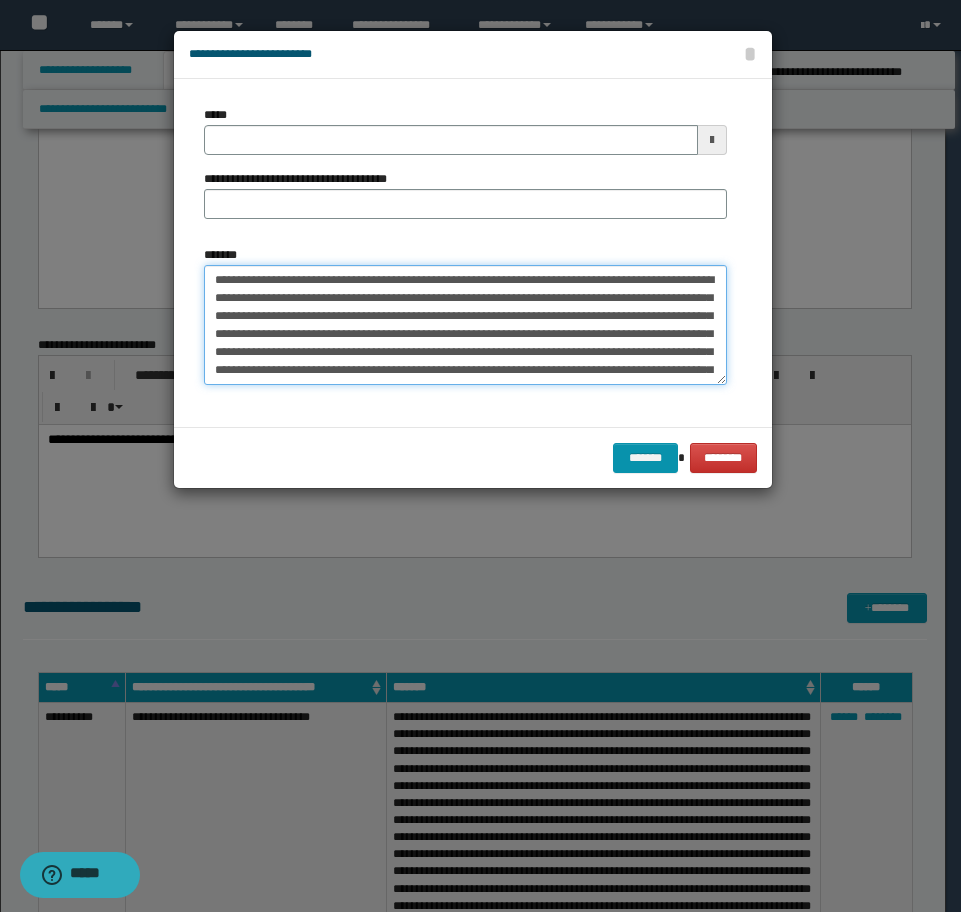 click on "**********" at bounding box center [465, 325] 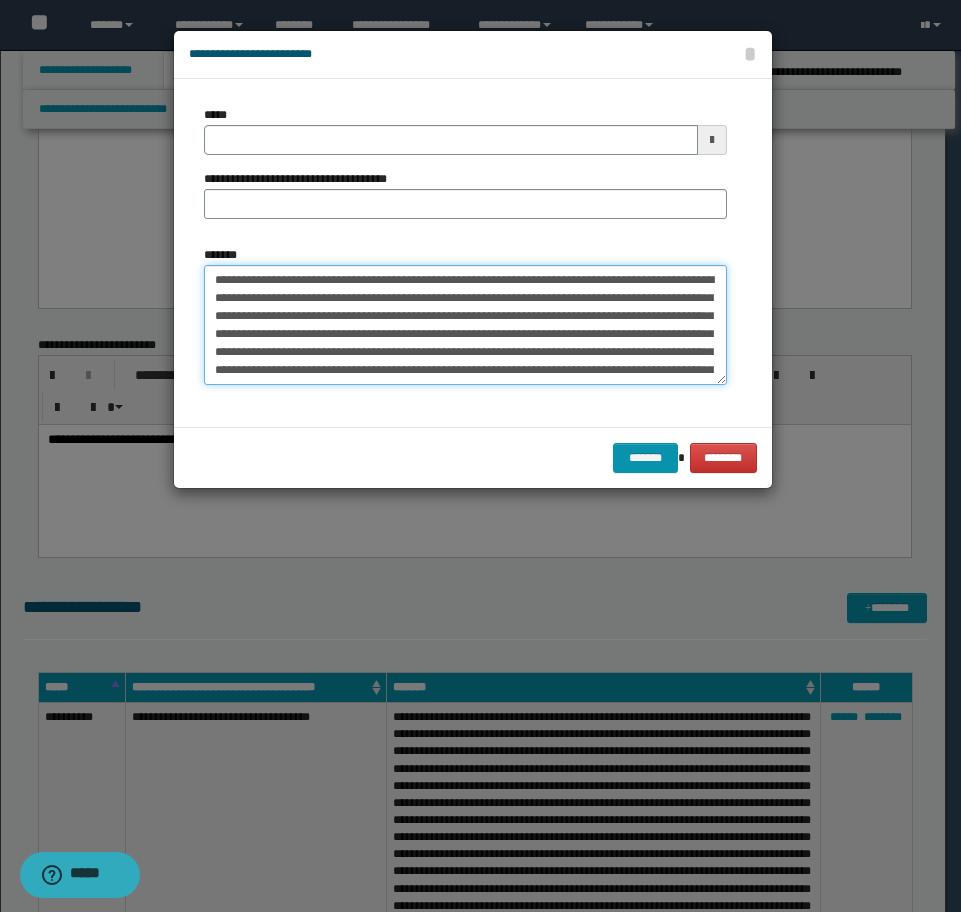 click on "**********" at bounding box center [465, 325] 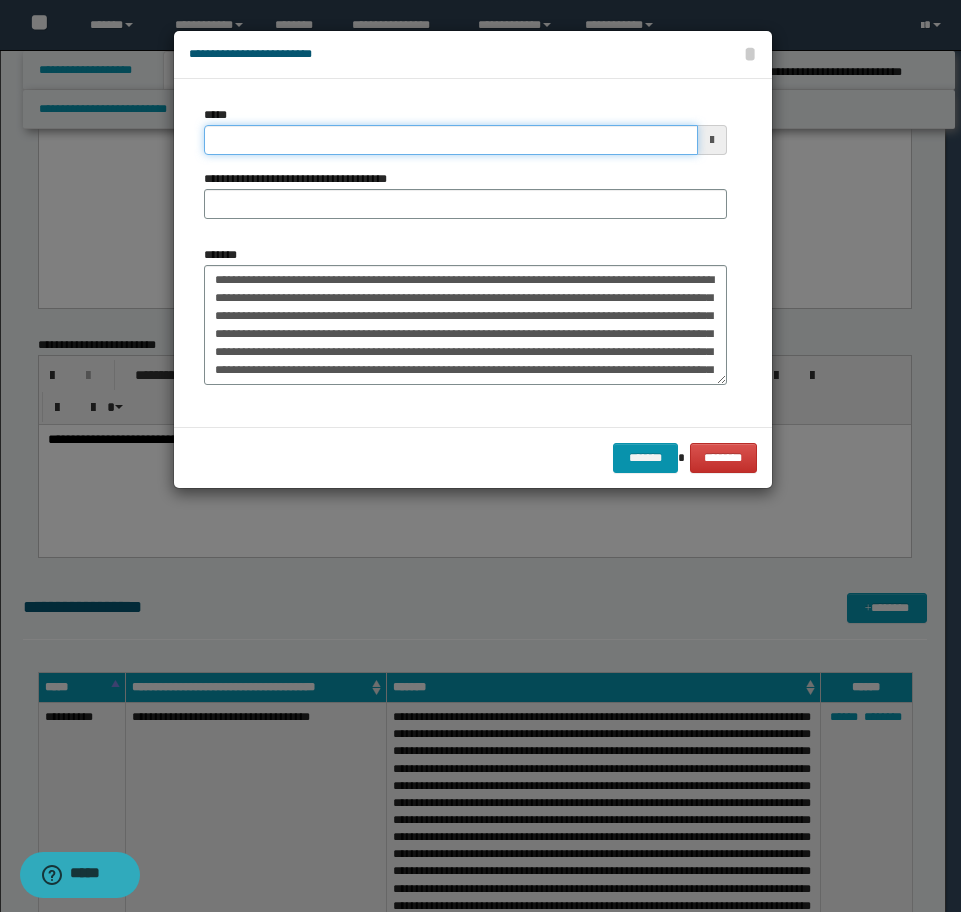 click on "*****" at bounding box center [451, 140] 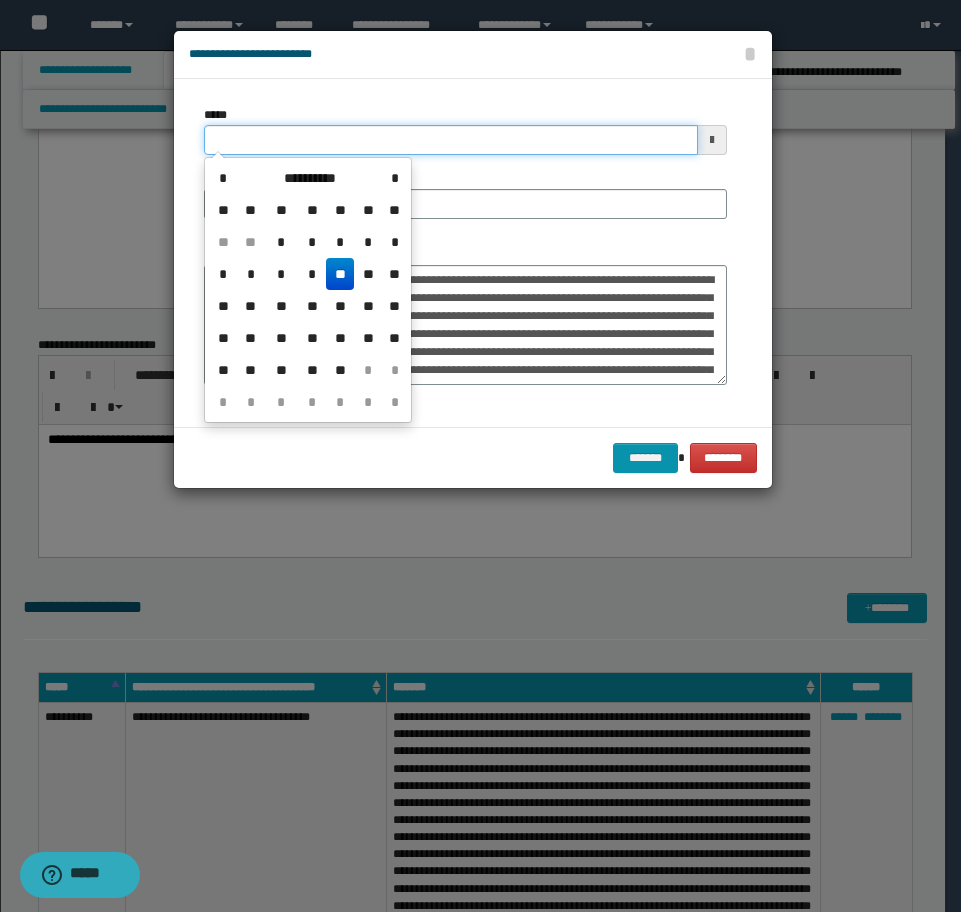 drag, startPoint x: 234, startPoint y: 149, endPoint x: 85, endPoint y: 144, distance: 149.08386 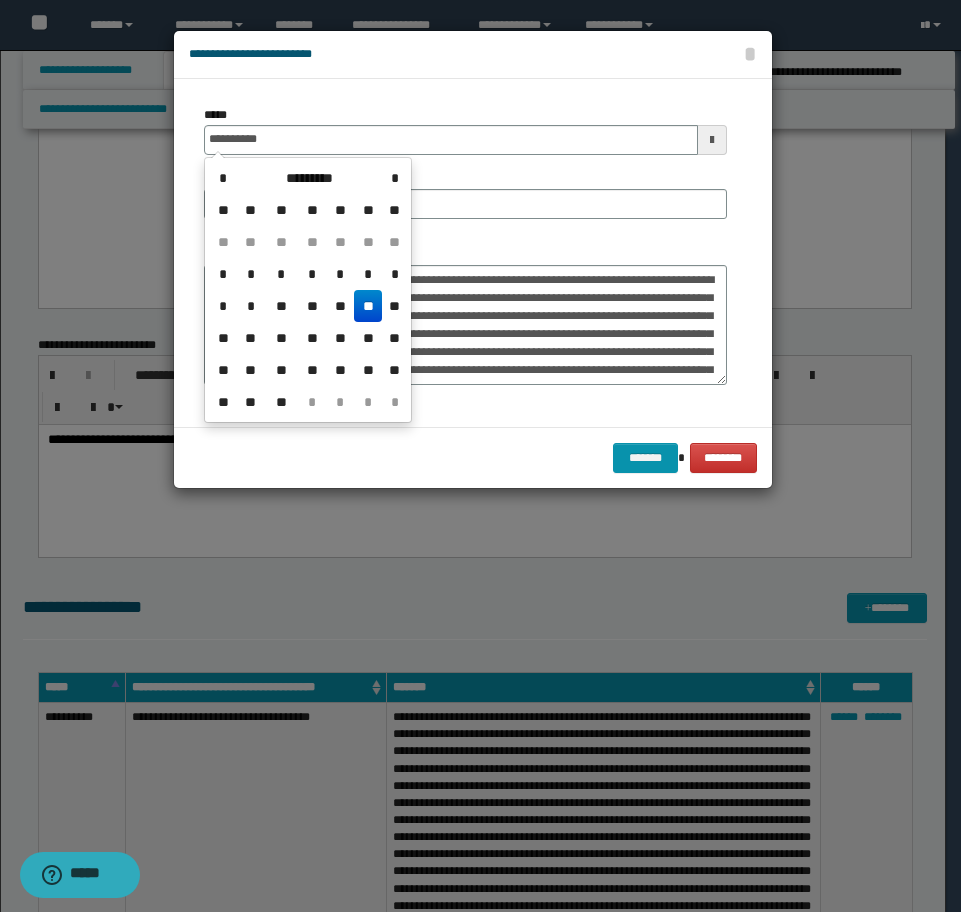 click on "**" at bounding box center [368, 306] 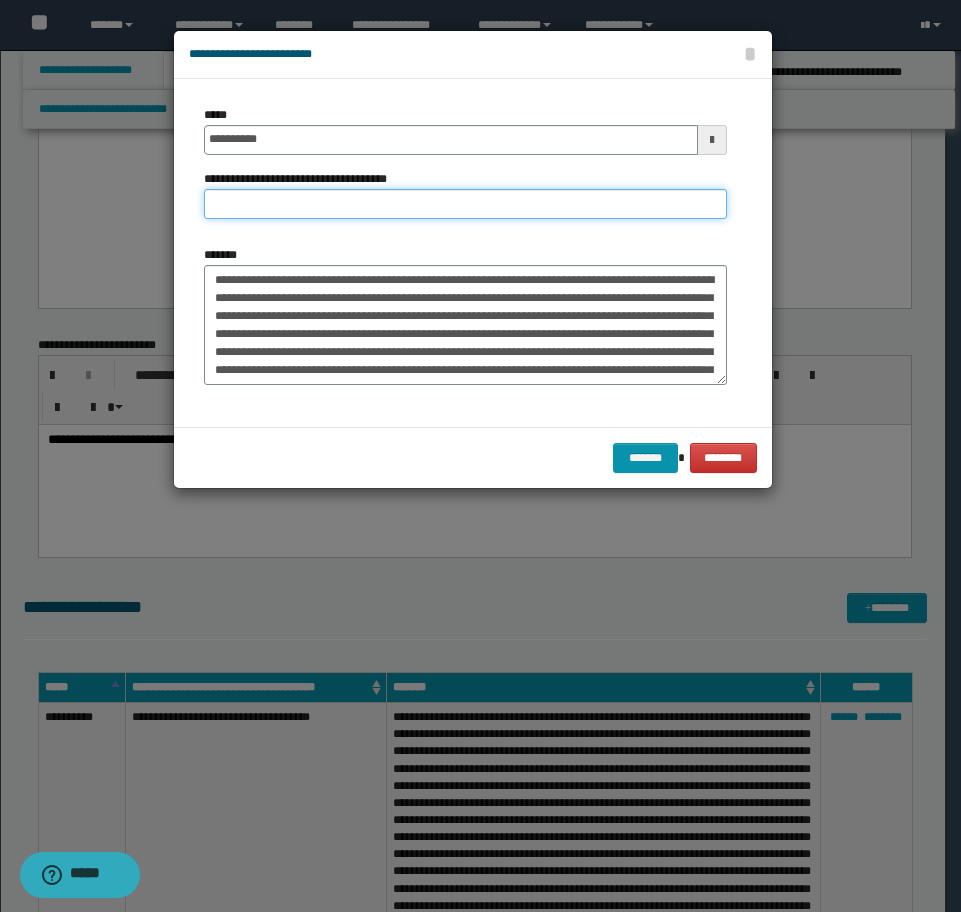 click on "**********" at bounding box center [465, 204] 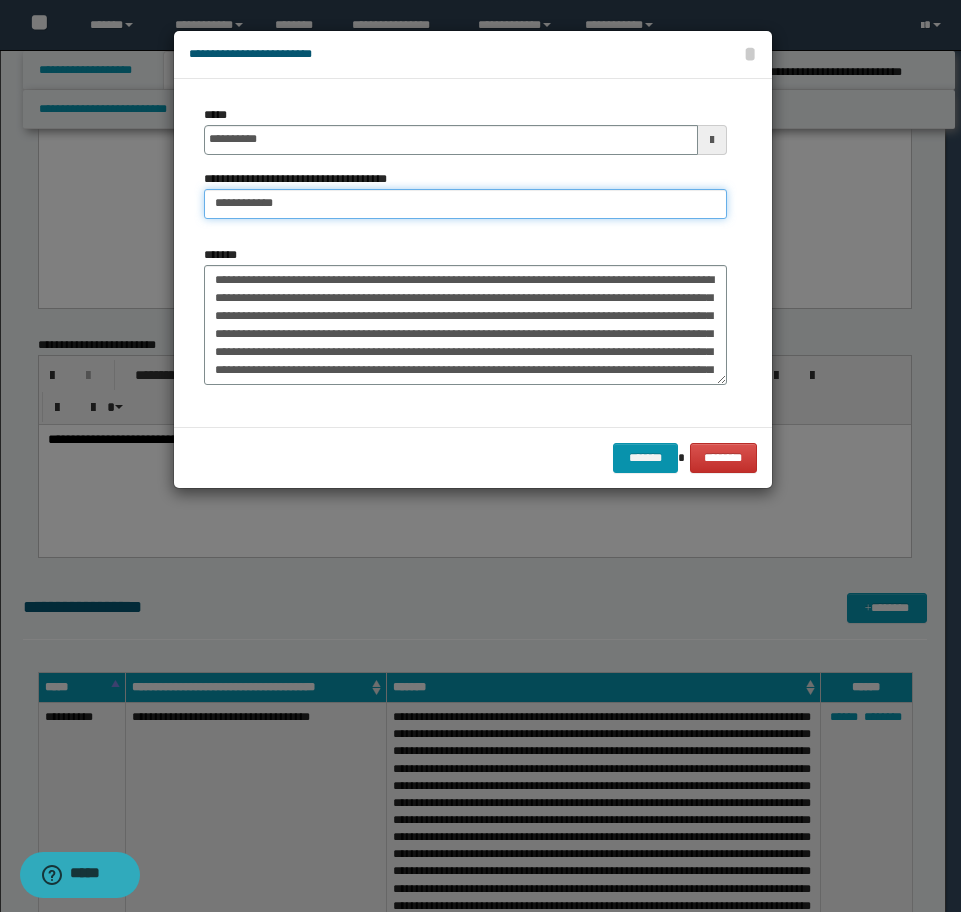 drag, startPoint x: 385, startPoint y: 196, endPoint x: 352, endPoint y: 209, distance: 35.468296 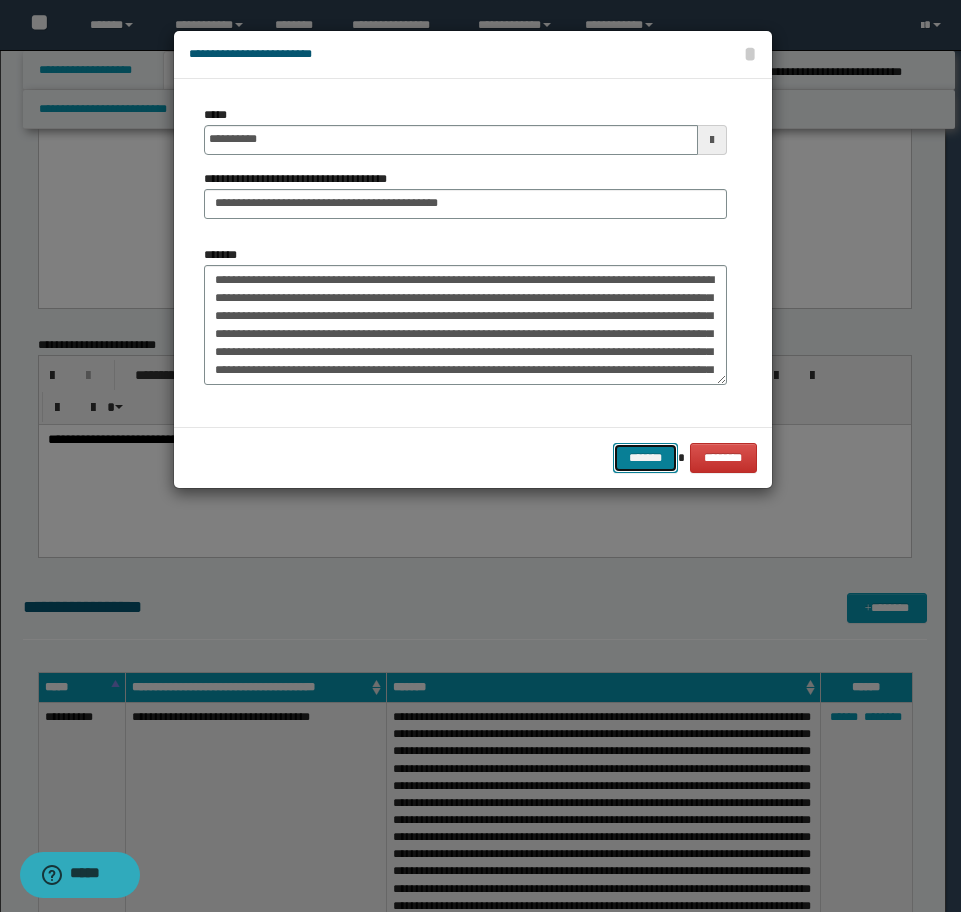 click on "*******" at bounding box center [645, 458] 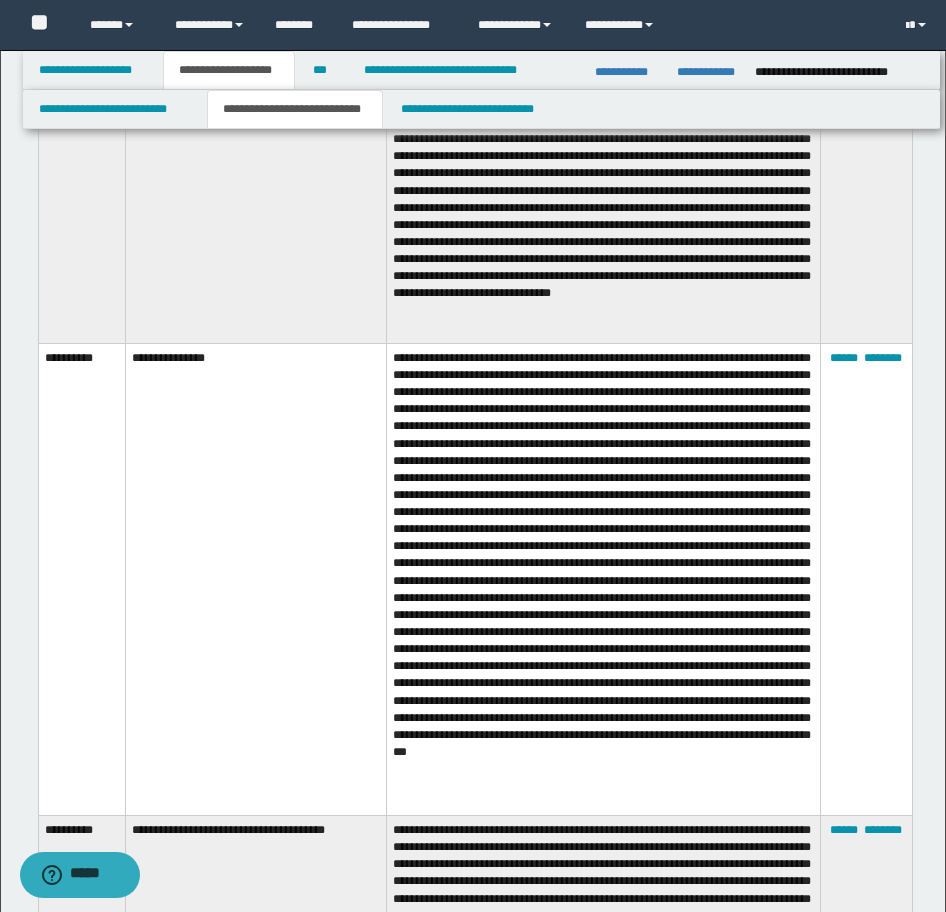 scroll, scrollTop: 4738, scrollLeft: 0, axis: vertical 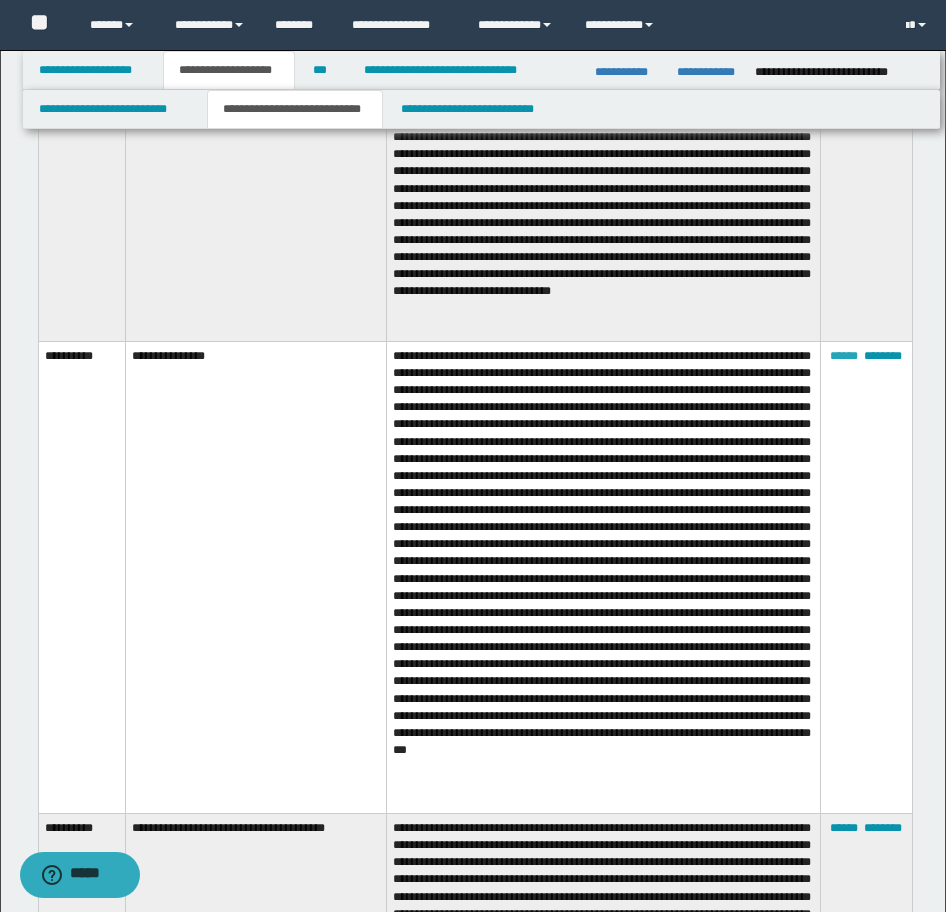 click on "******" at bounding box center [844, 356] 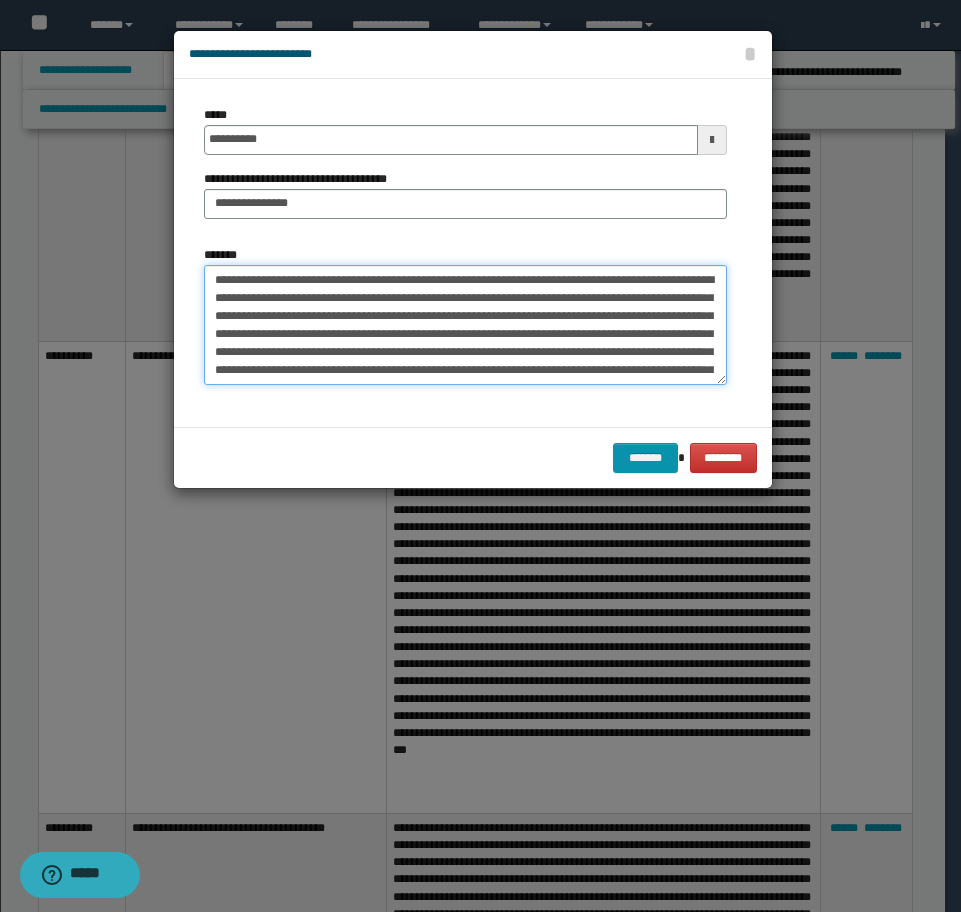 click on "*******" at bounding box center (465, 325) 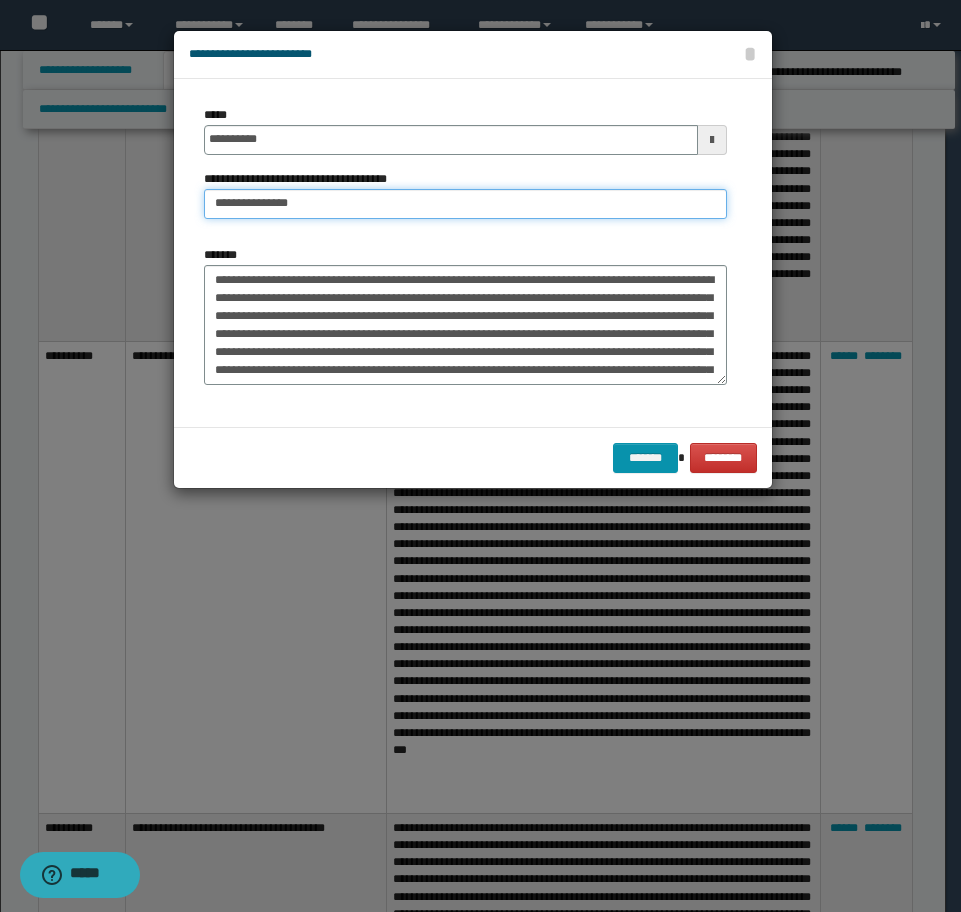 click on "**********" at bounding box center (465, 204) 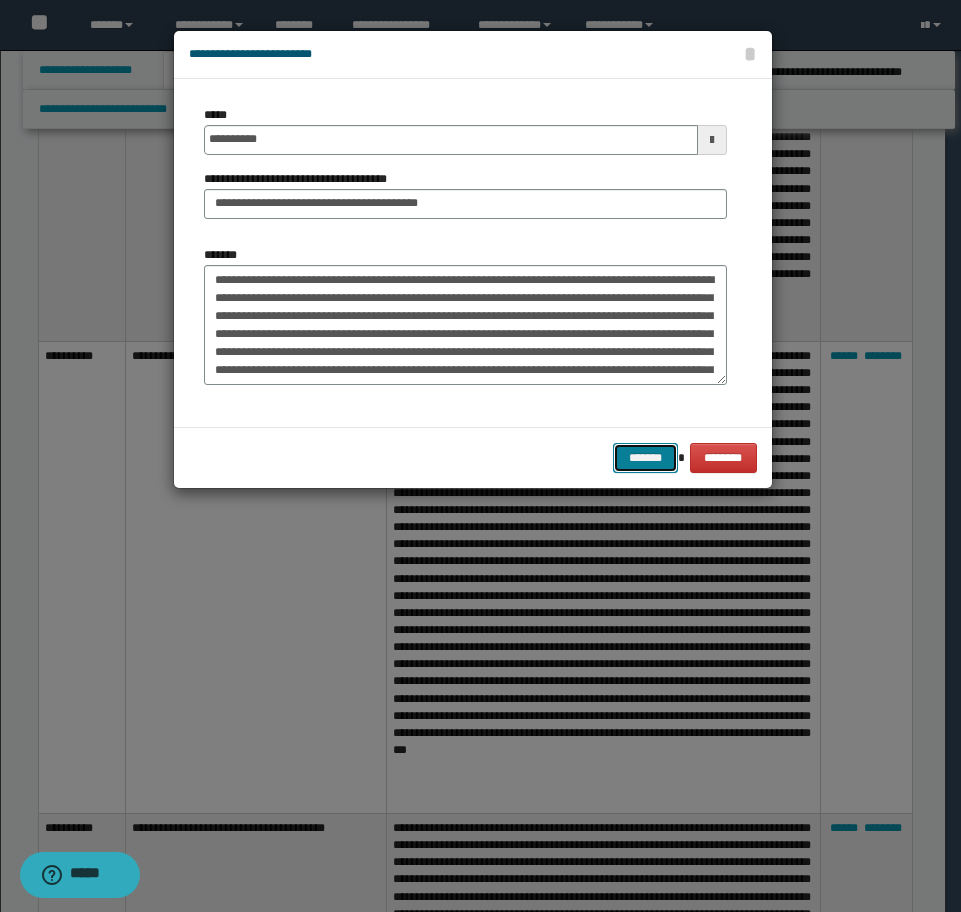 click on "*******" at bounding box center (645, 458) 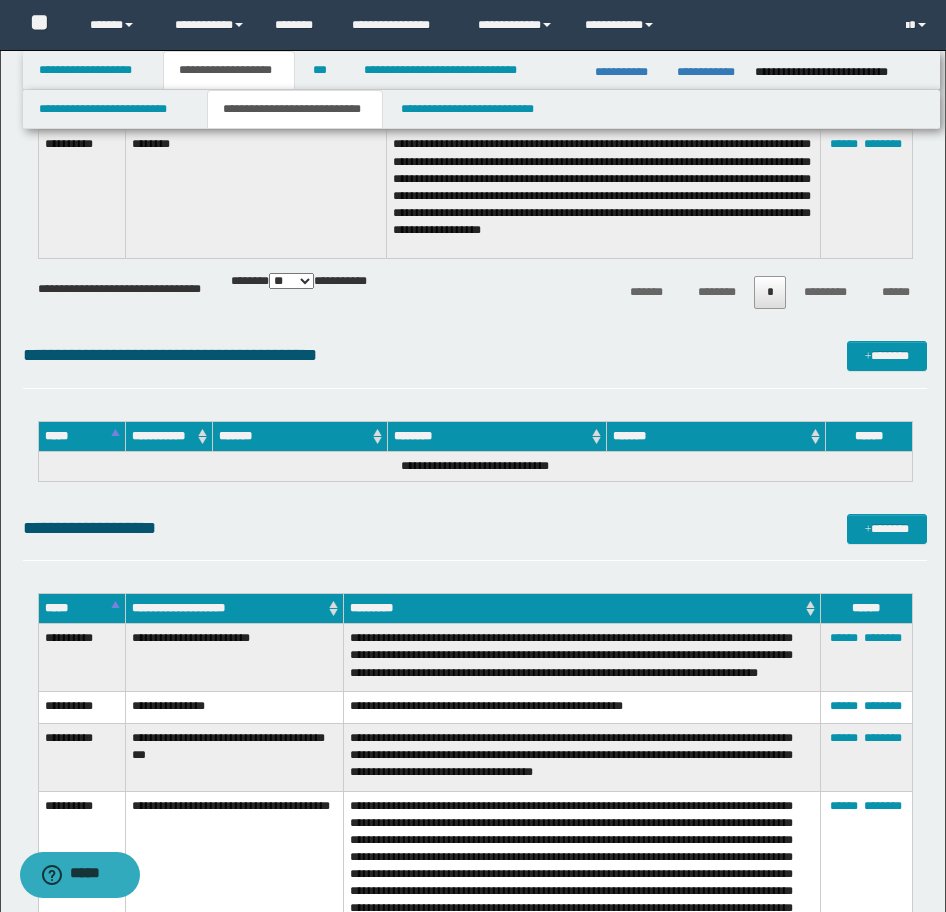 scroll, scrollTop: 8838, scrollLeft: 0, axis: vertical 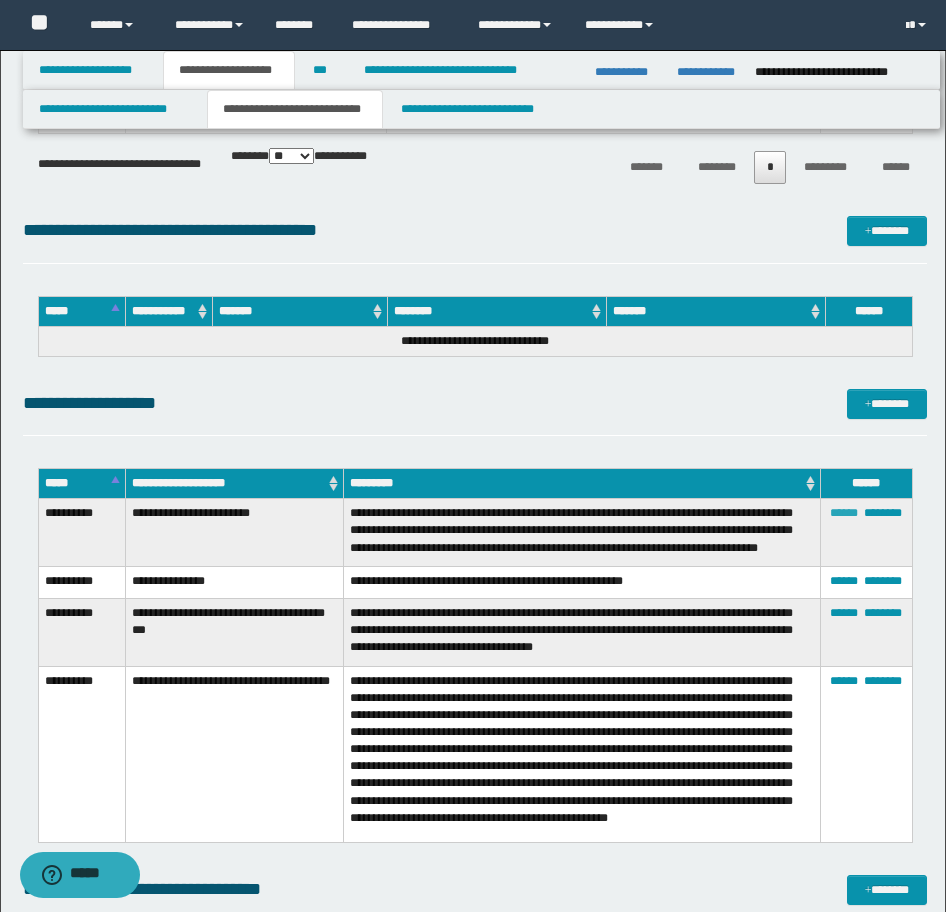 click on "******" at bounding box center (844, 513) 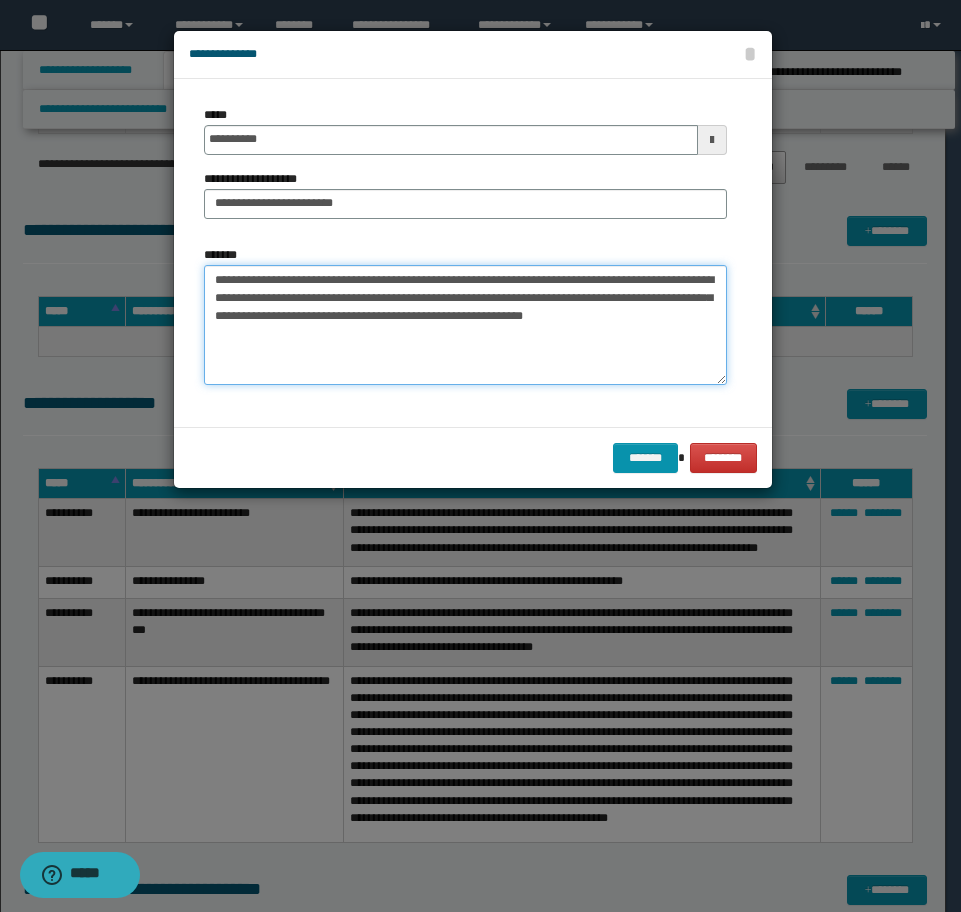 click on "**********" at bounding box center [465, 325] 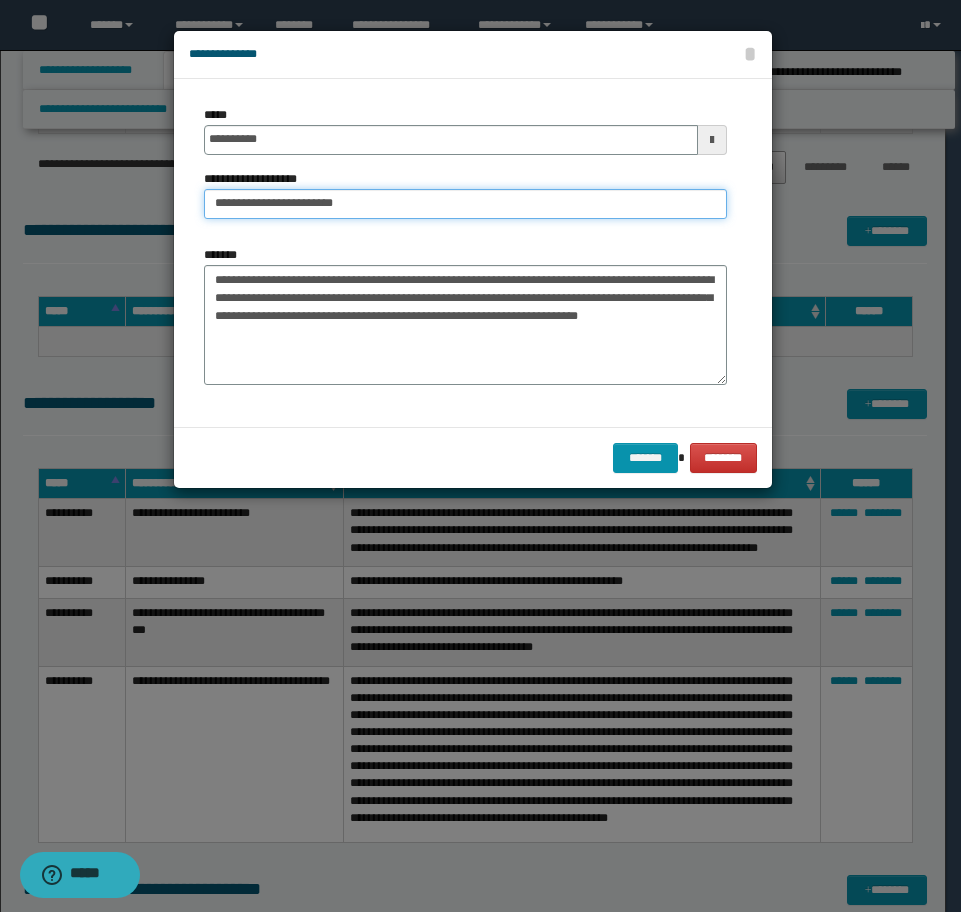 click on "**********" at bounding box center (465, 204) 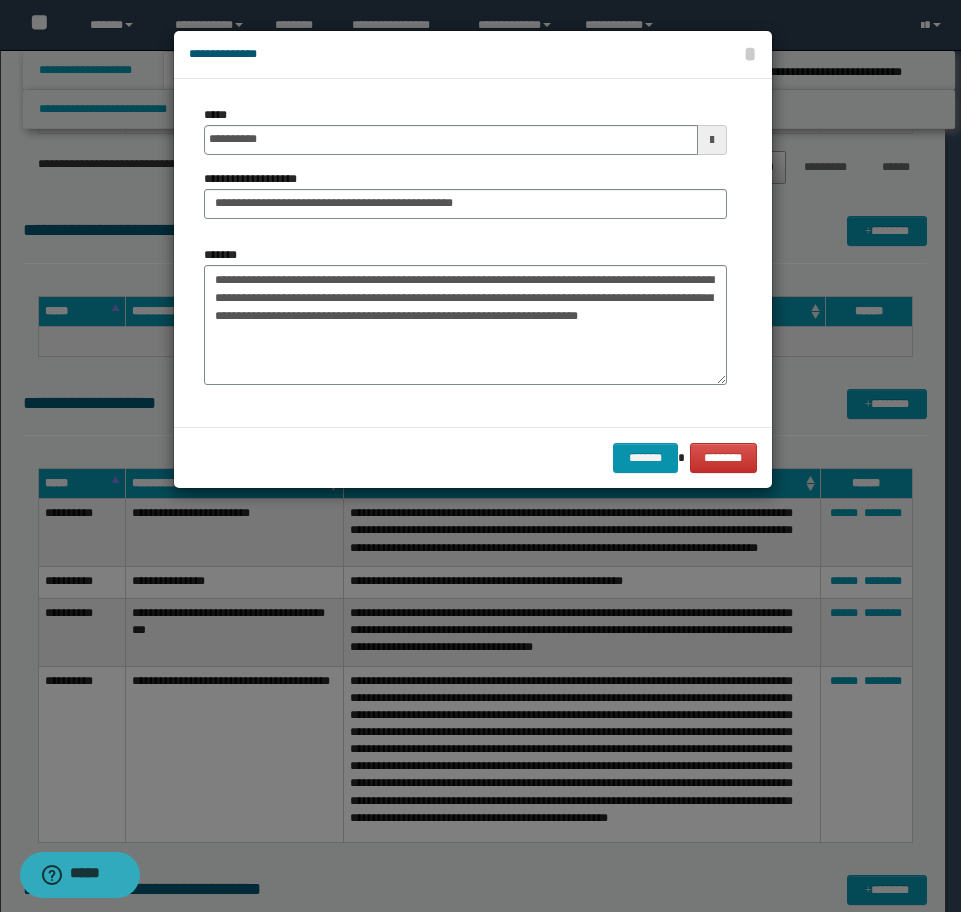 drag, startPoint x: 392, startPoint y: 208, endPoint x: 556, endPoint y: 163, distance: 170.06175 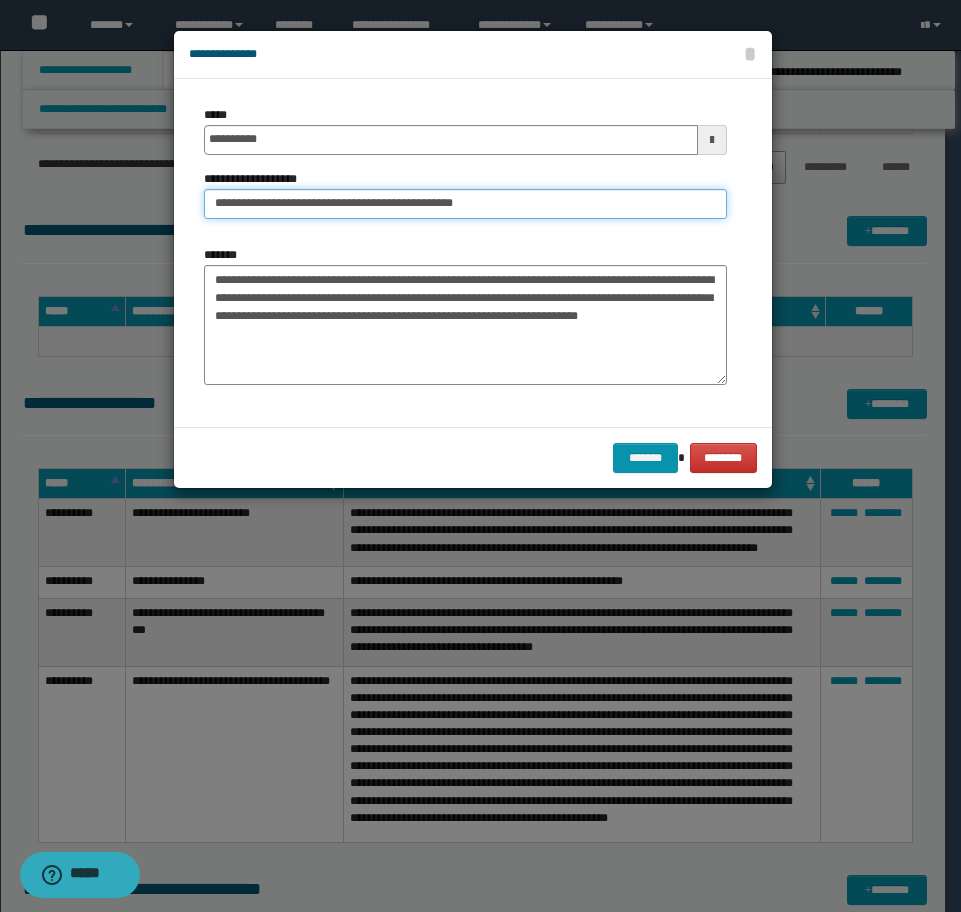 click on "**********" at bounding box center [465, 204] 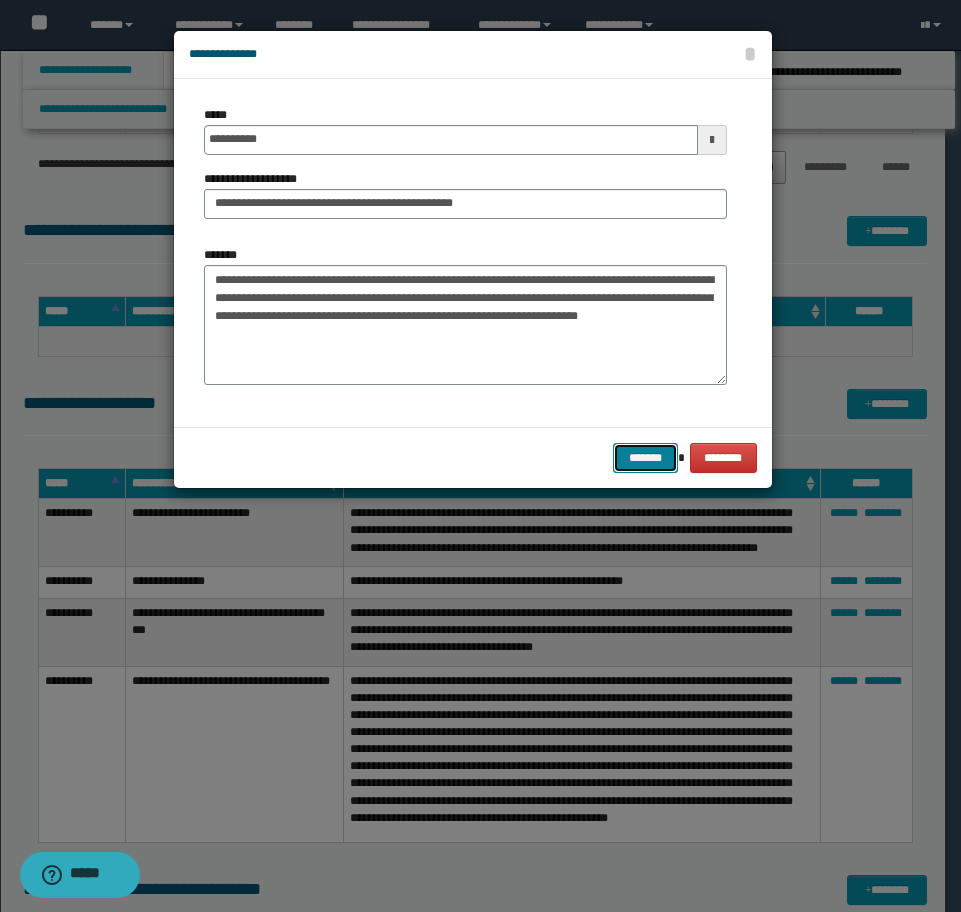 click on "*******" at bounding box center [645, 458] 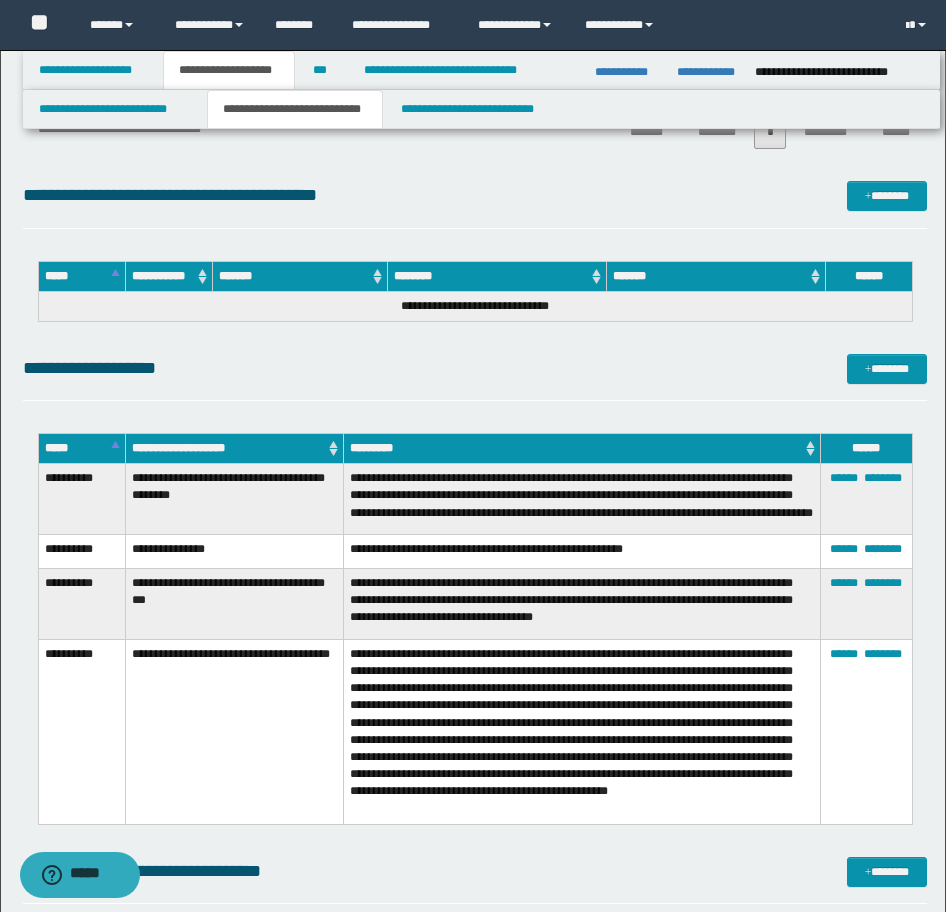 scroll, scrollTop: 8938, scrollLeft: 0, axis: vertical 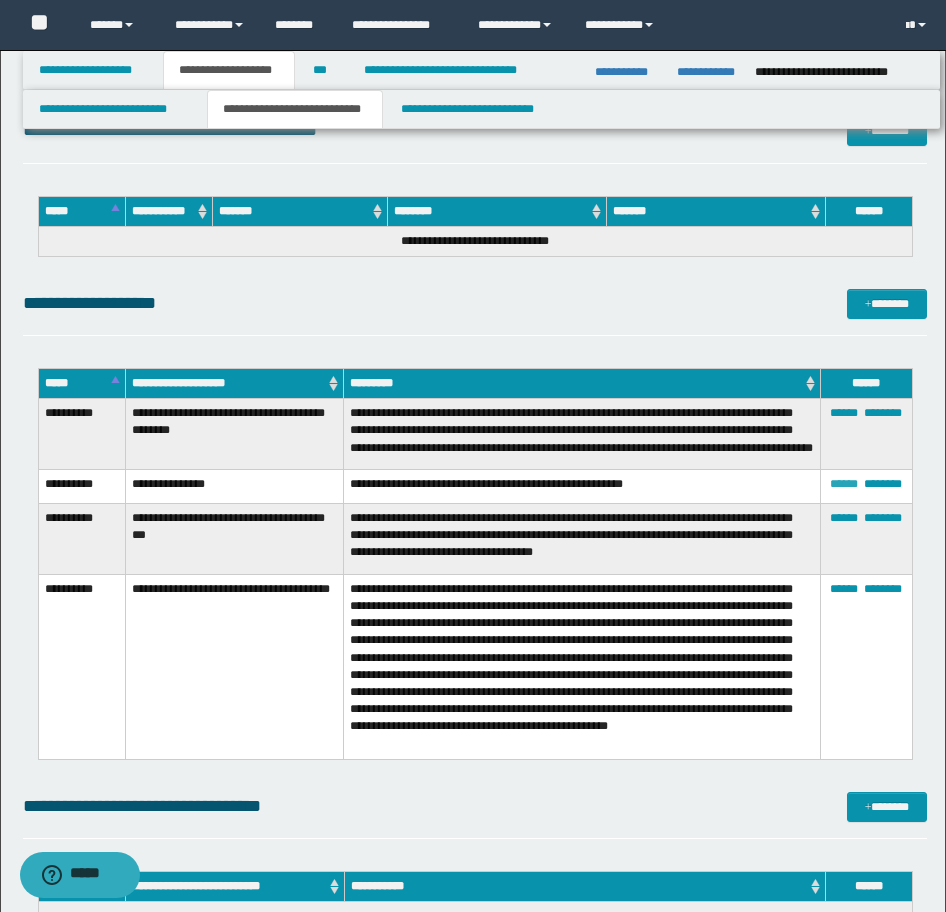 click on "******" at bounding box center [844, 484] 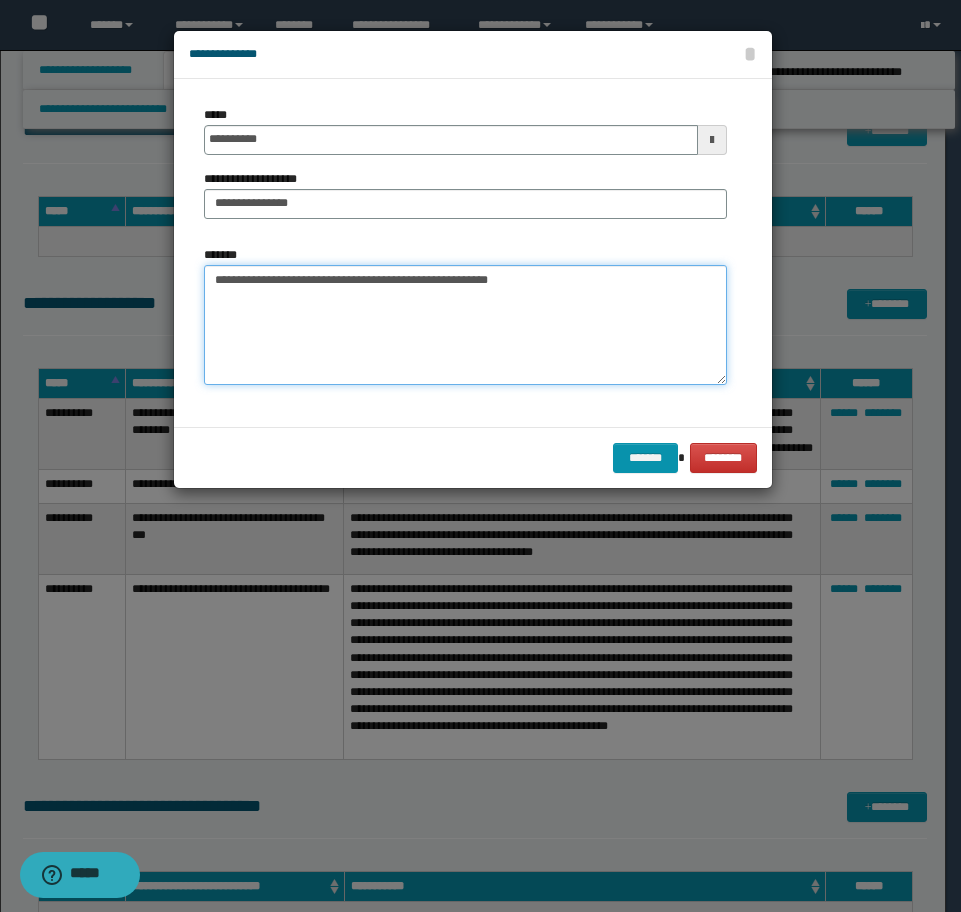 click on "**********" at bounding box center (465, 325) 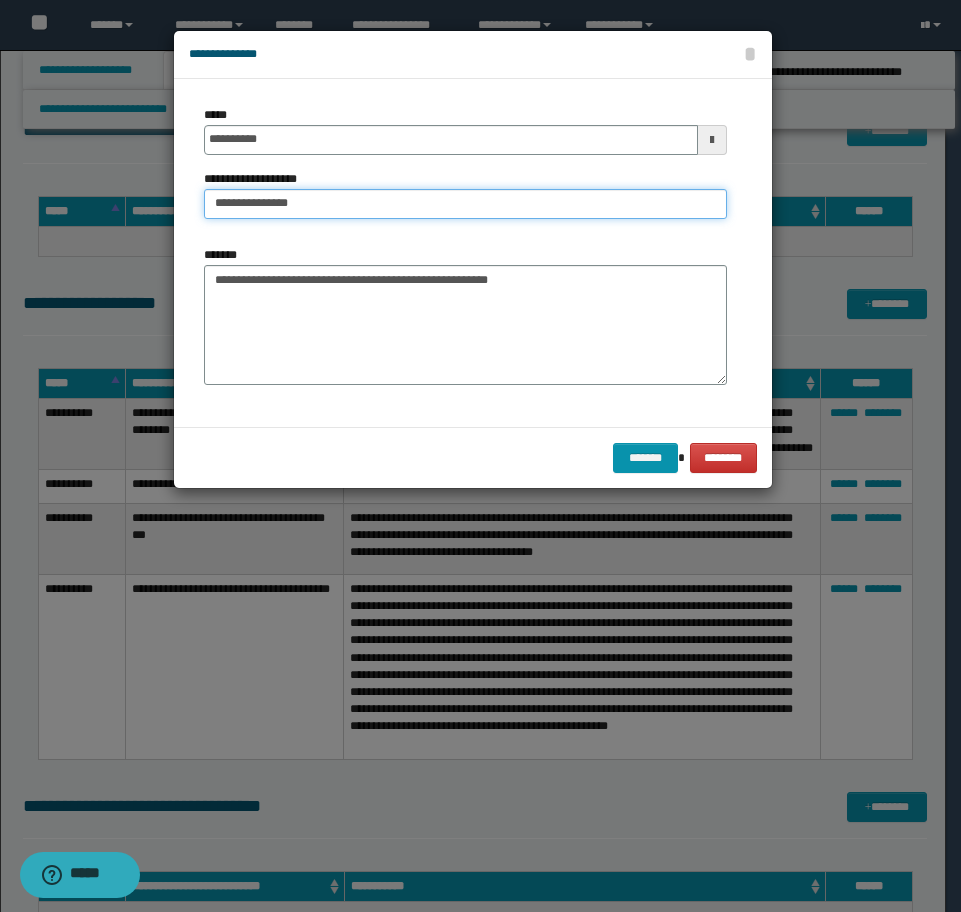 click on "**********" at bounding box center (465, 204) 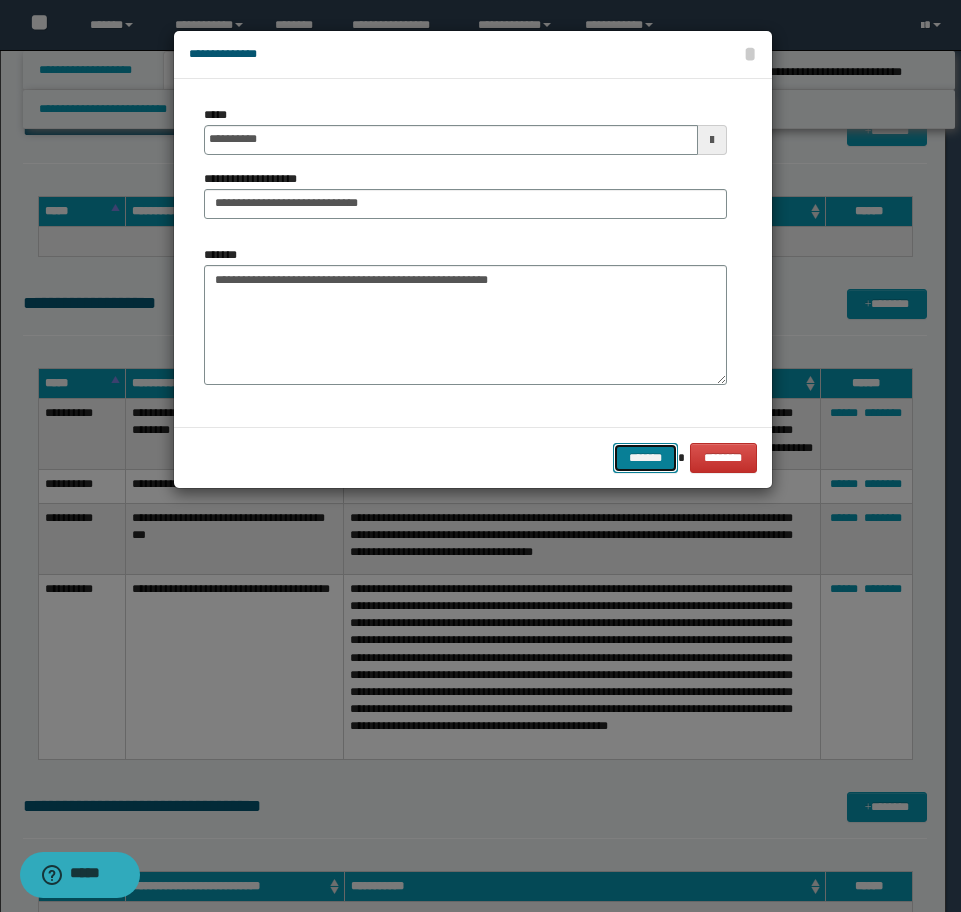 click on "*******" at bounding box center [645, 458] 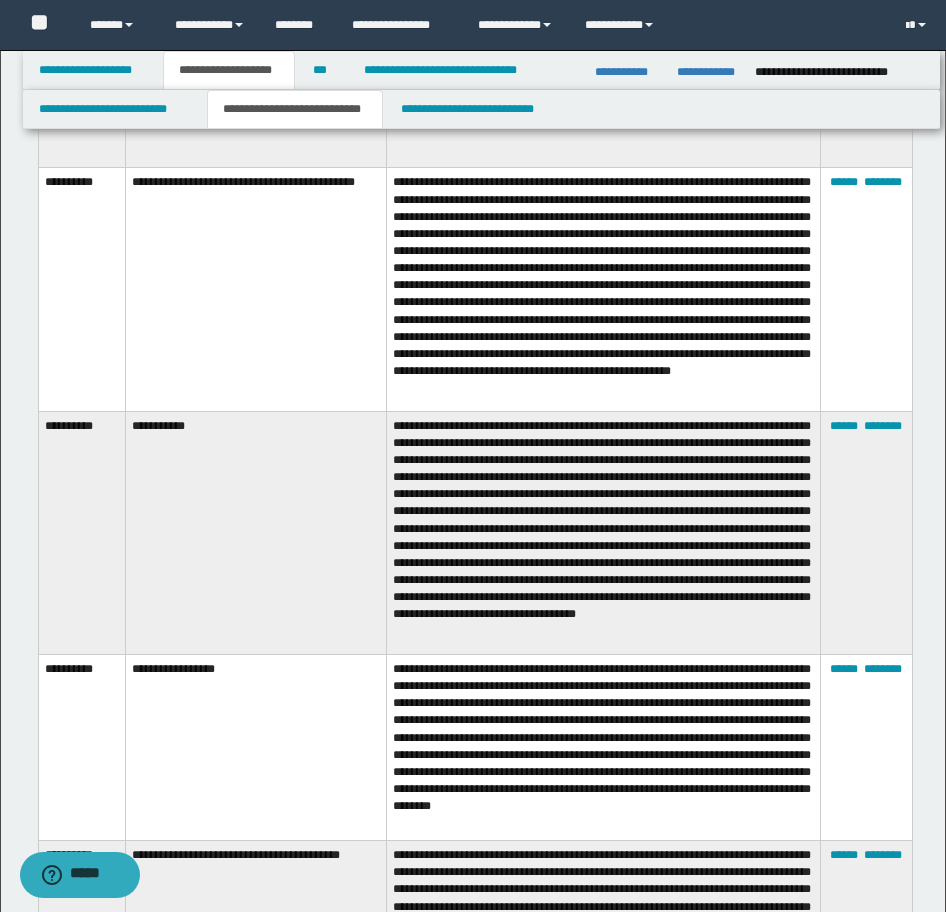 scroll, scrollTop: 5658, scrollLeft: 0, axis: vertical 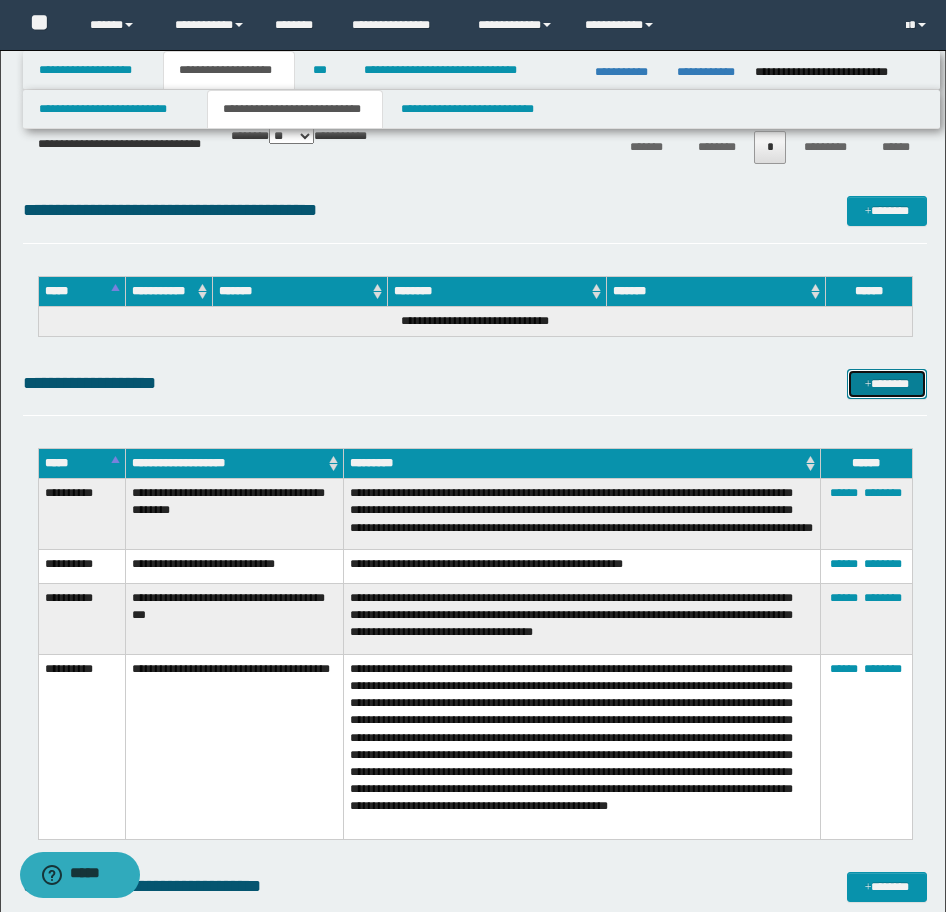 click at bounding box center (868, 385) 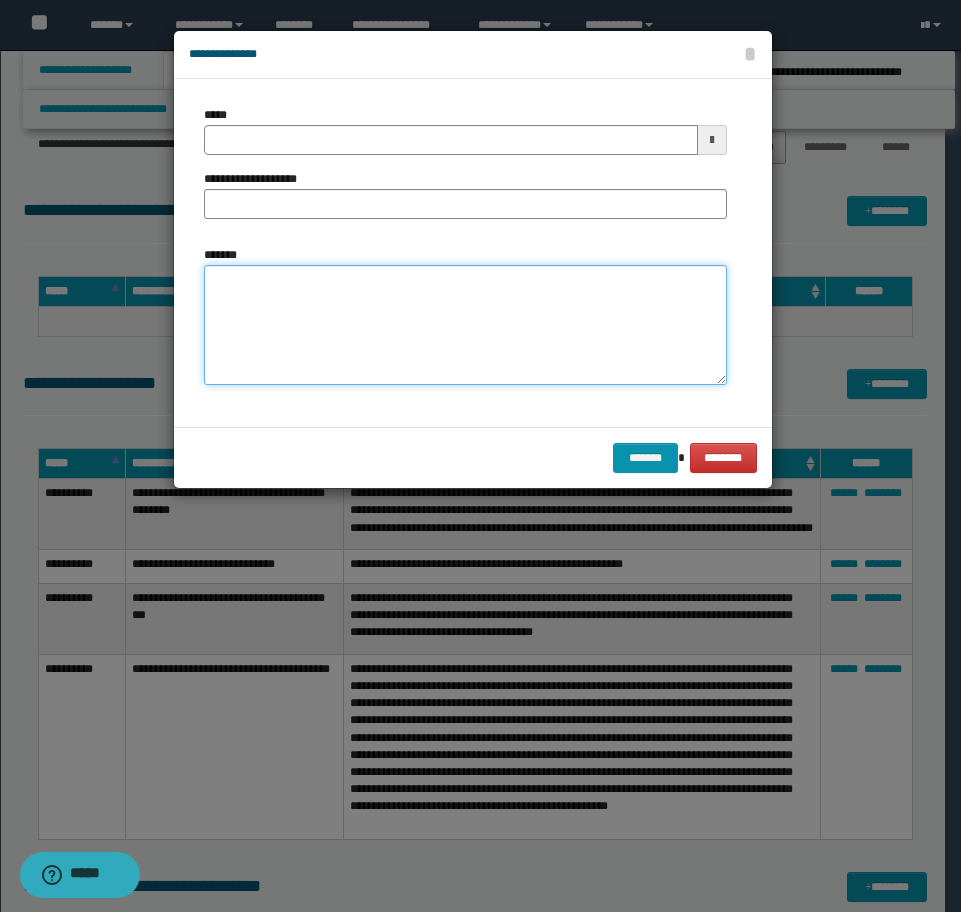 click on "*******" at bounding box center [465, 325] 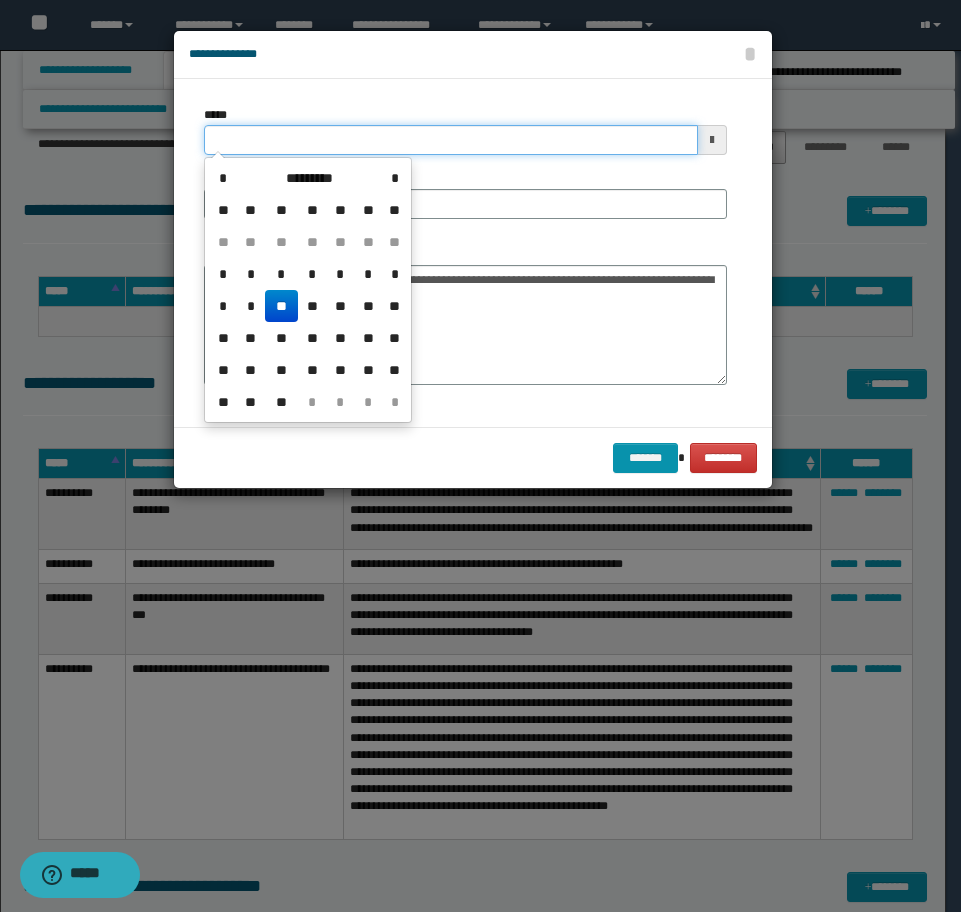 drag, startPoint x: 334, startPoint y: 137, endPoint x: 92, endPoint y: 136, distance: 242.00206 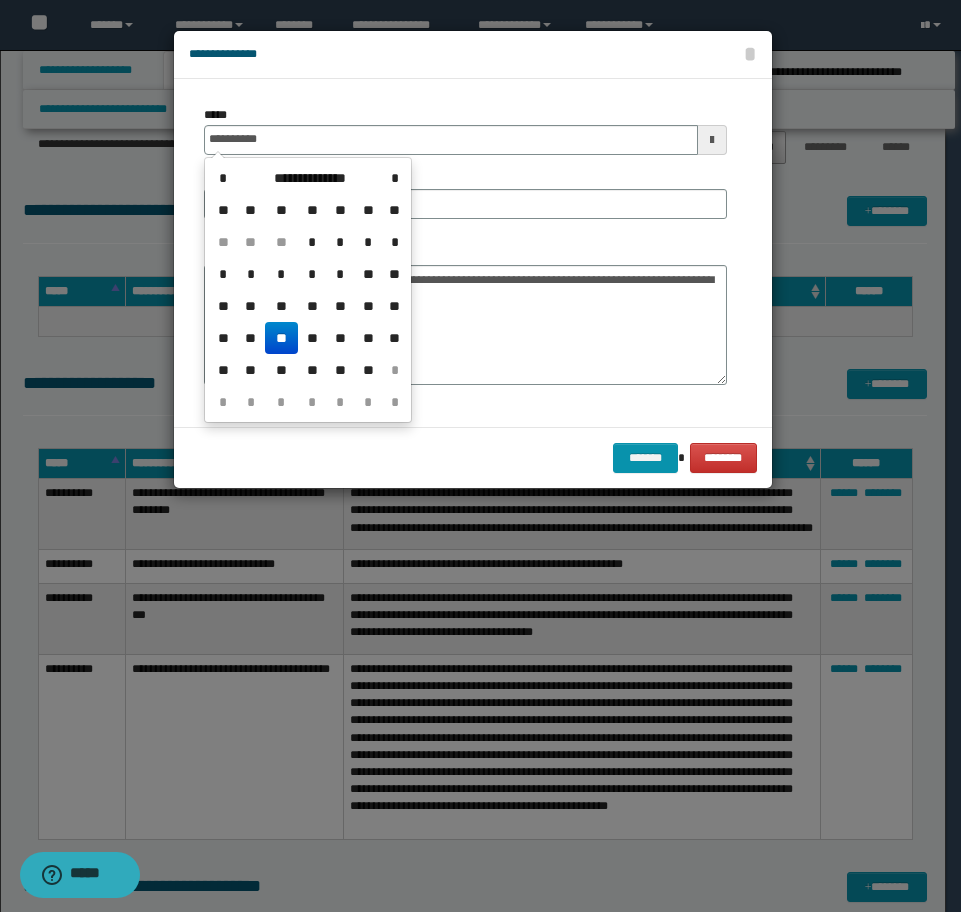 click on "**" at bounding box center [281, 338] 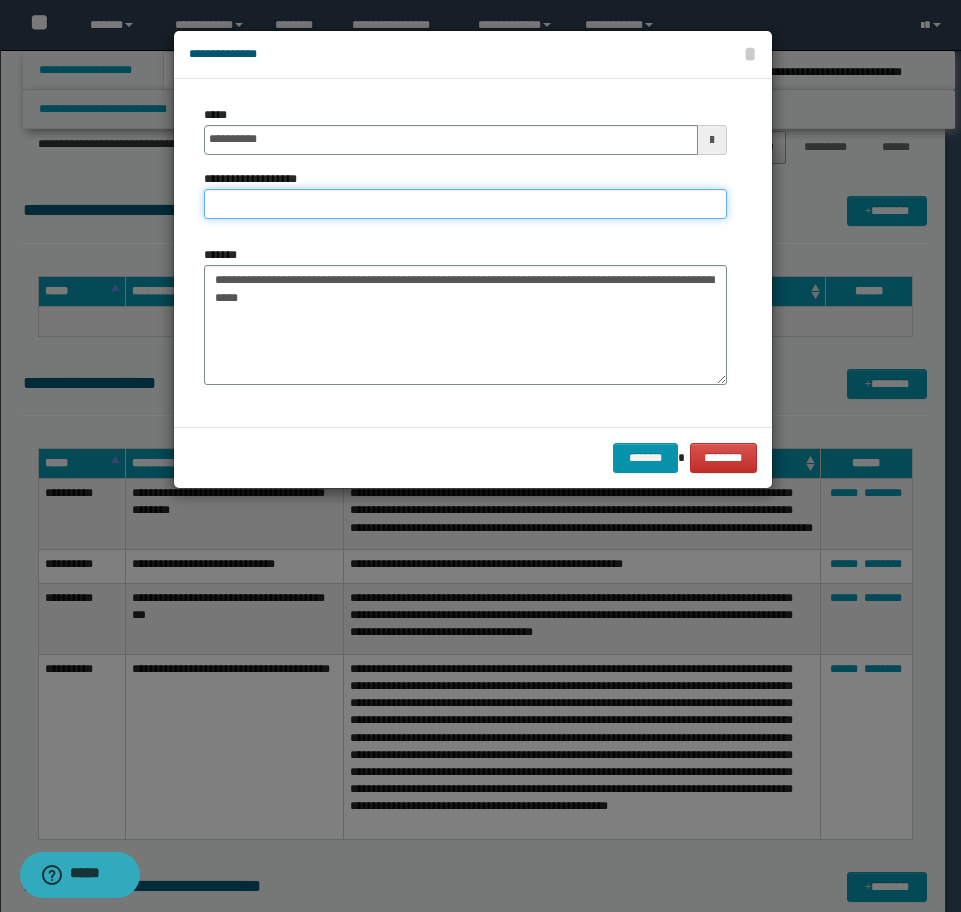 click on "**********" at bounding box center (465, 204) 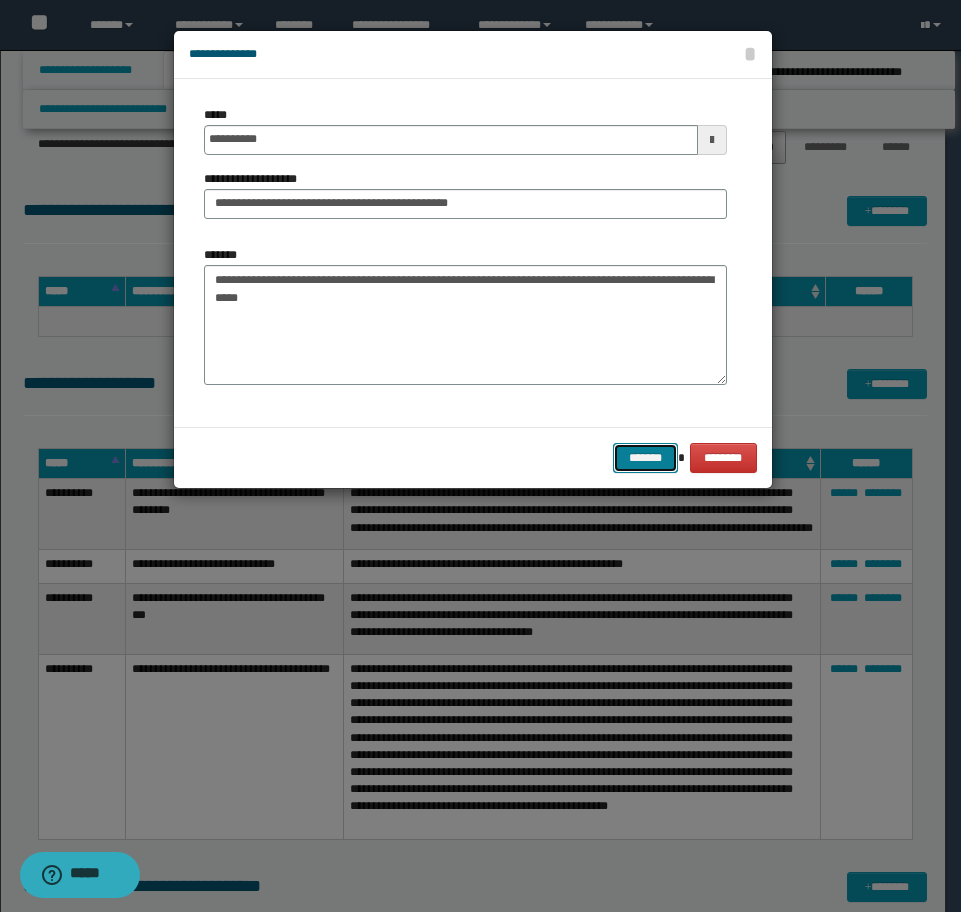 click on "*******" at bounding box center [645, 458] 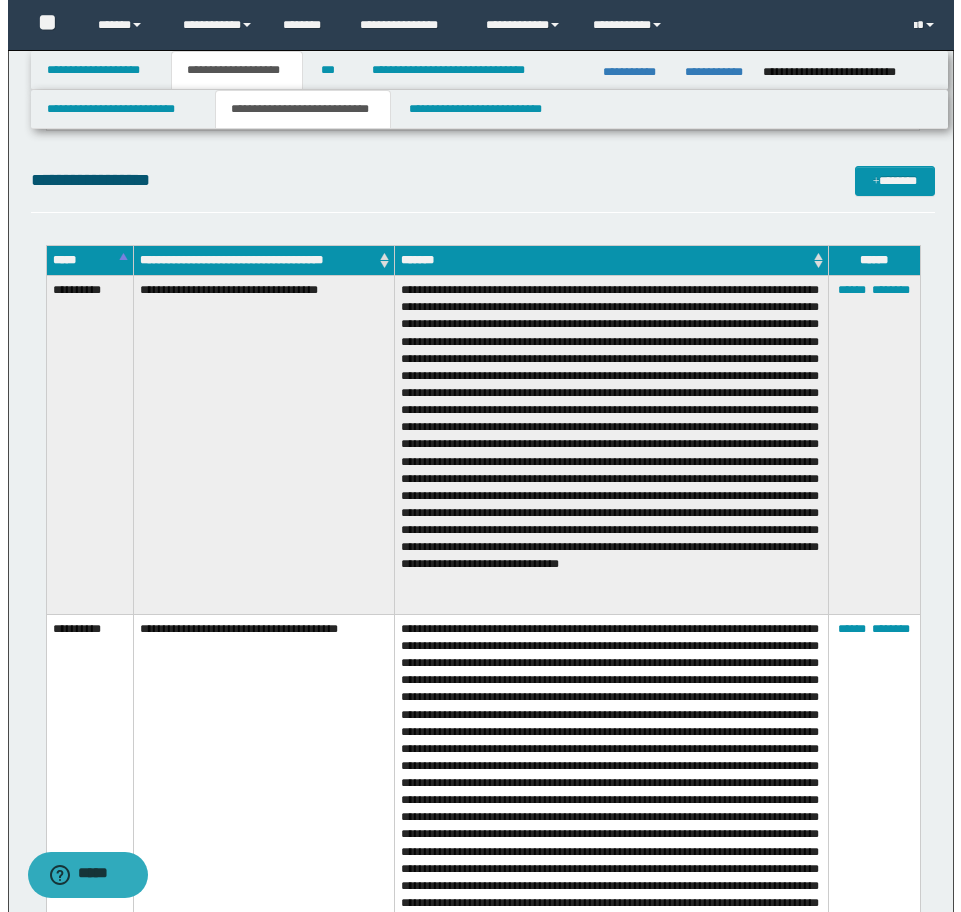 scroll, scrollTop: 4458, scrollLeft: 0, axis: vertical 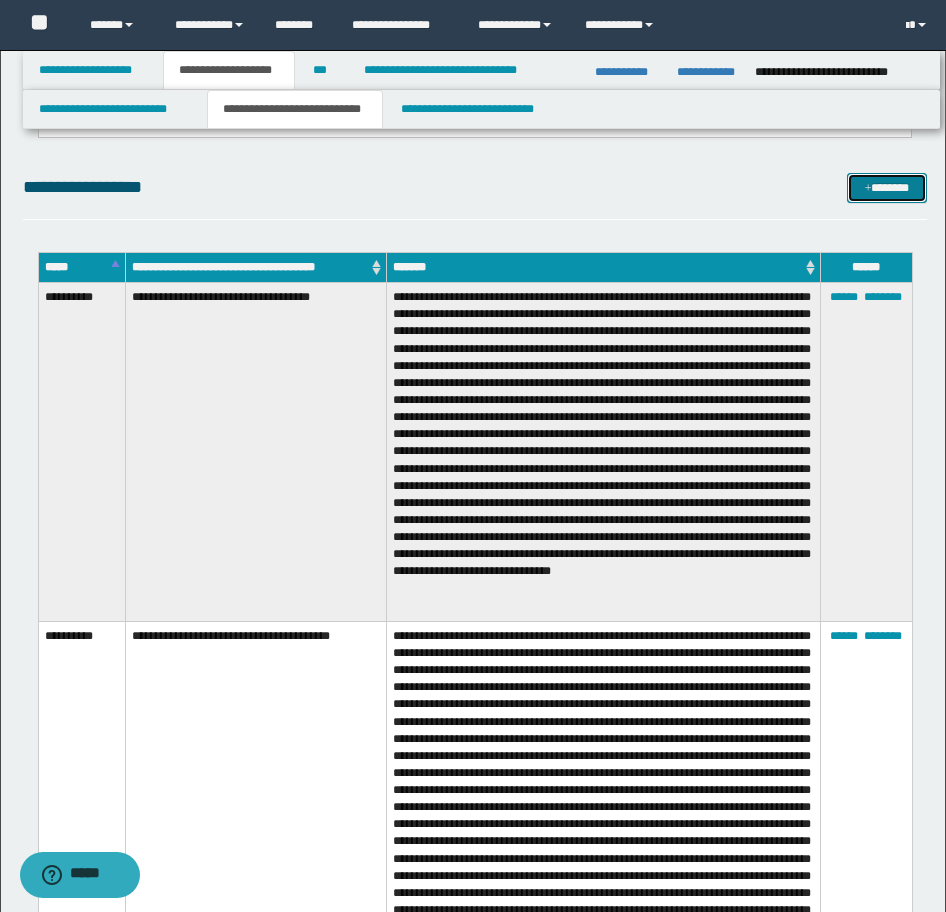 click on "*******" at bounding box center [887, 188] 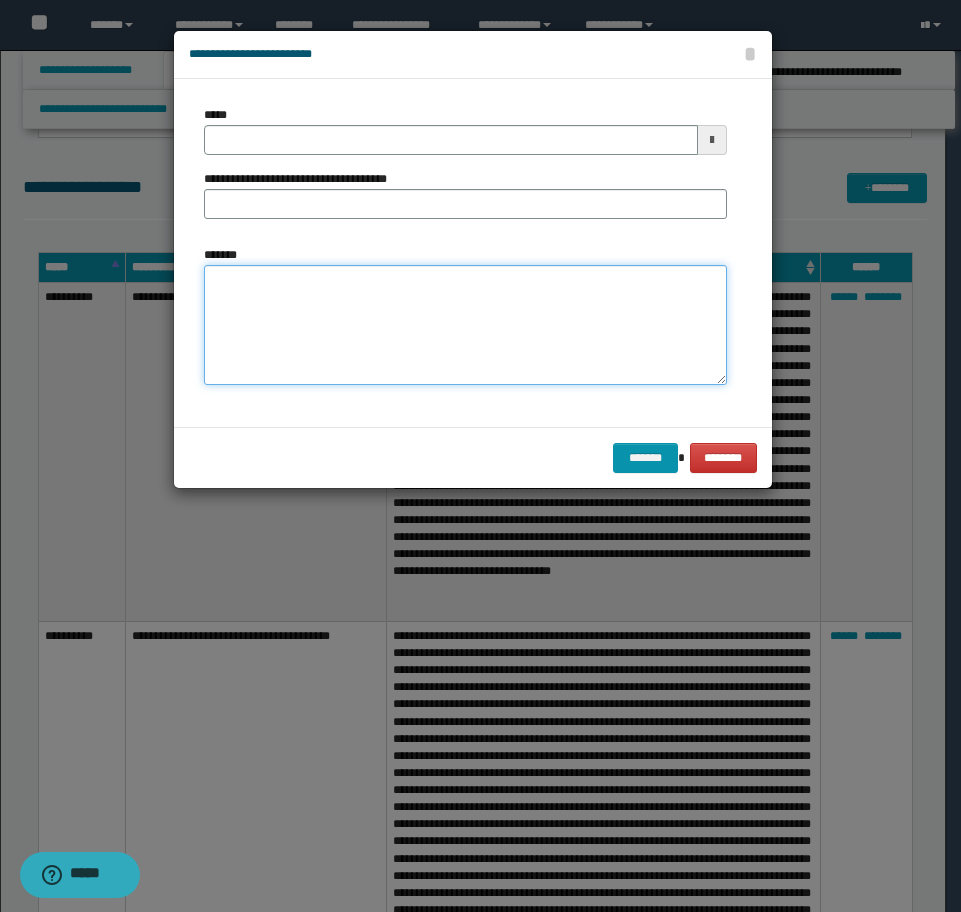click on "*******" at bounding box center [465, 325] 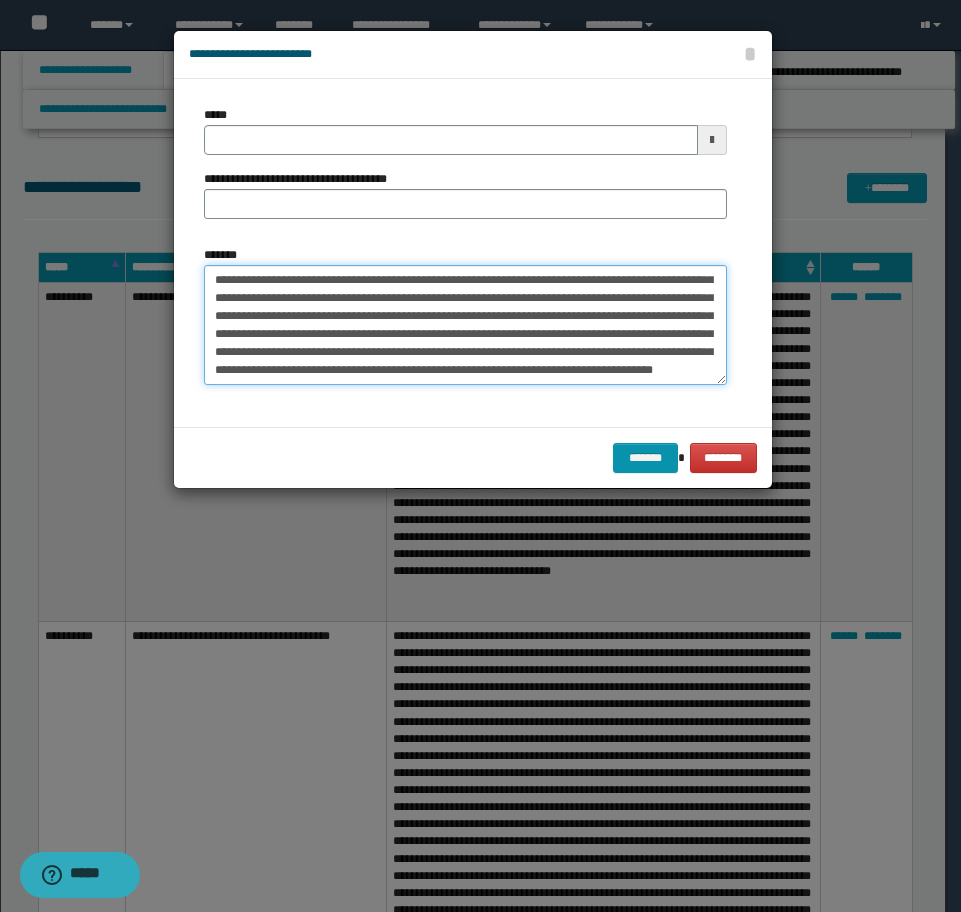 scroll, scrollTop: 0, scrollLeft: 0, axis: both 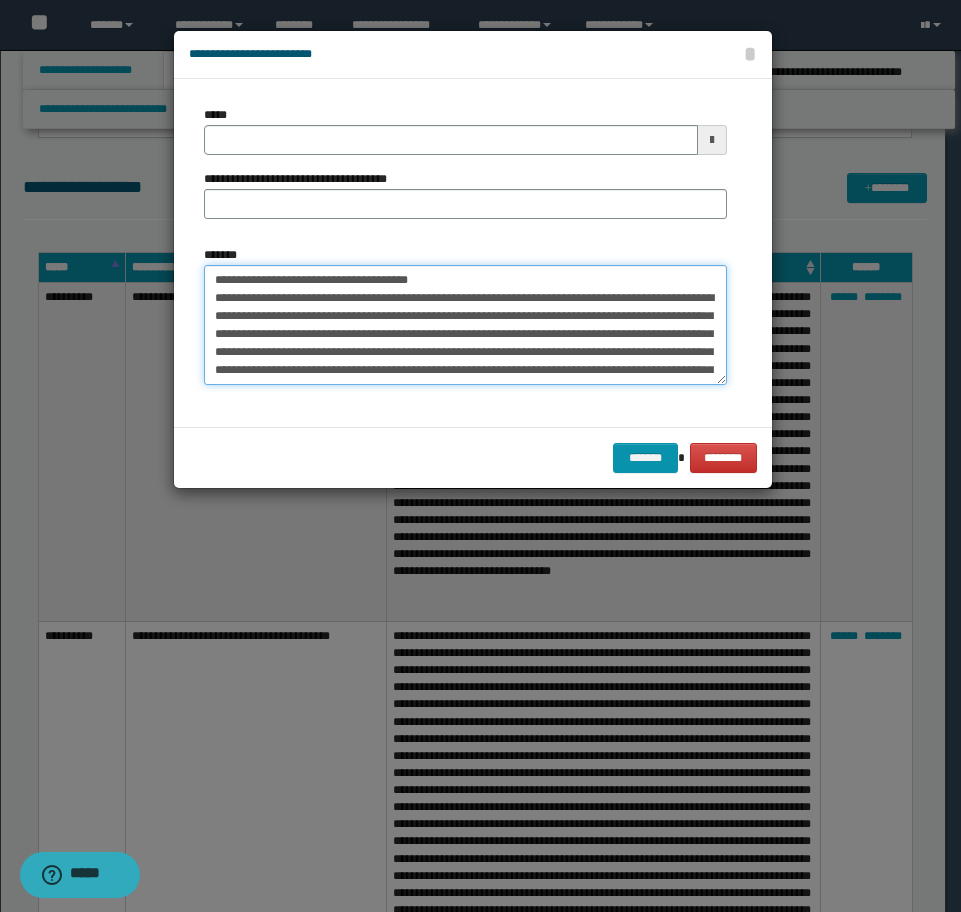 drag, startPoint x: 212, startPoint y: 301, endPoint x: 211, endPoint y: 281, distance: 20.024984 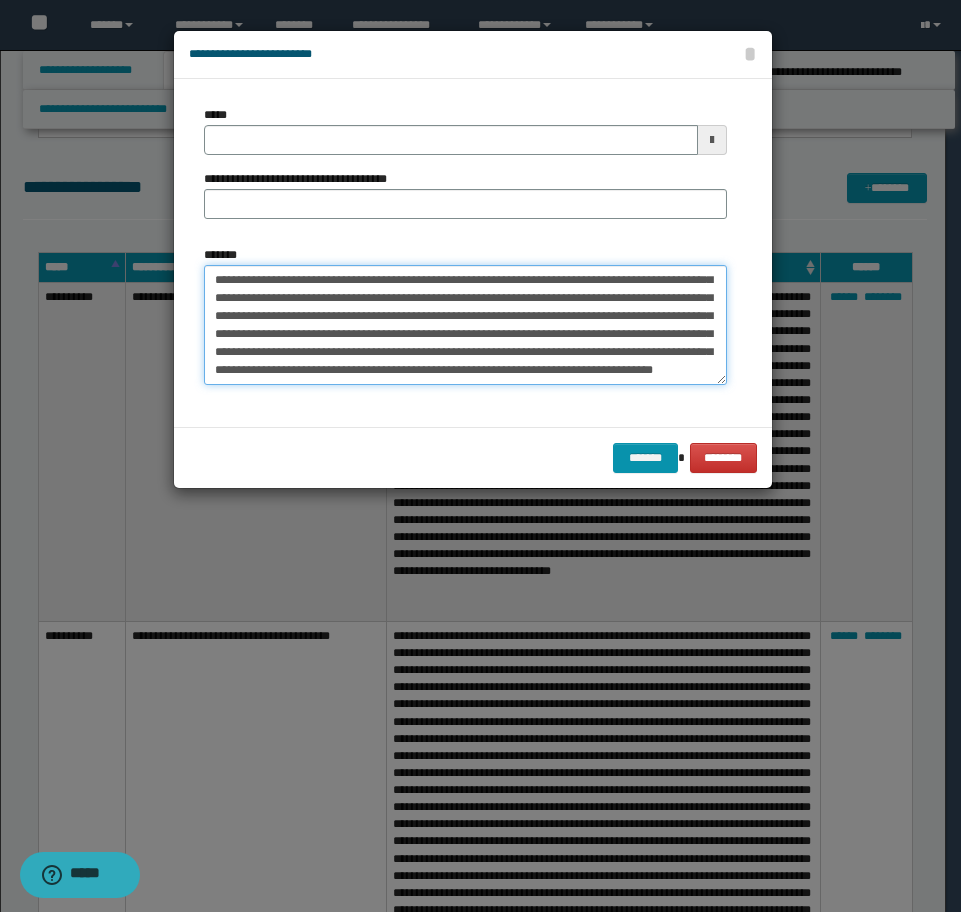 scroll, scrollTop: 36, scrollLeft: 0, axis: vertical 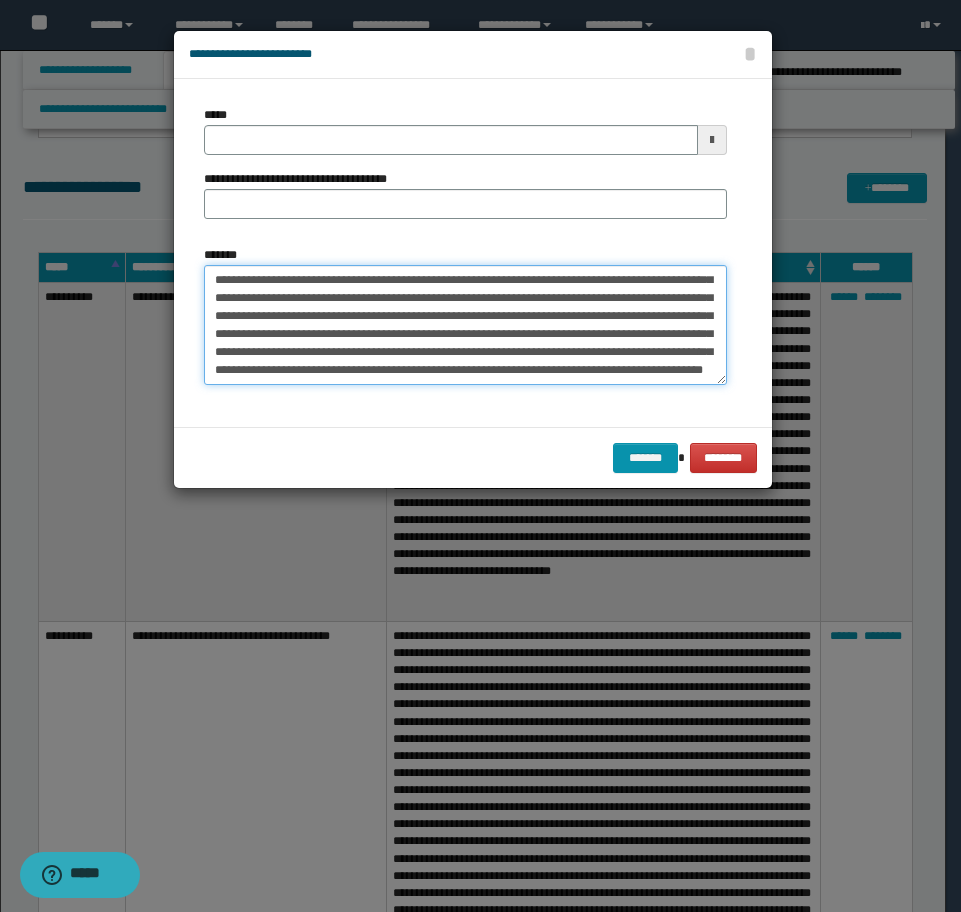 click on "**********" at bounding box center (465, 325) 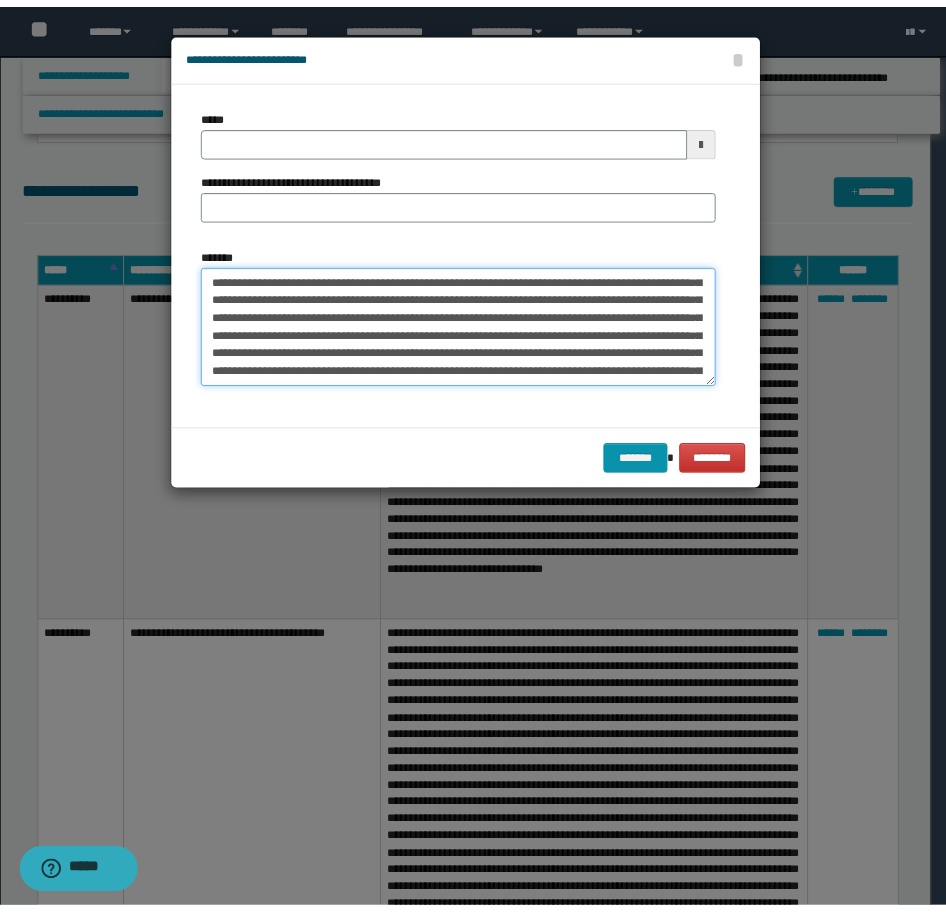 scroll, scrollTop: 138, scrollLeft: 0, axis: vertical 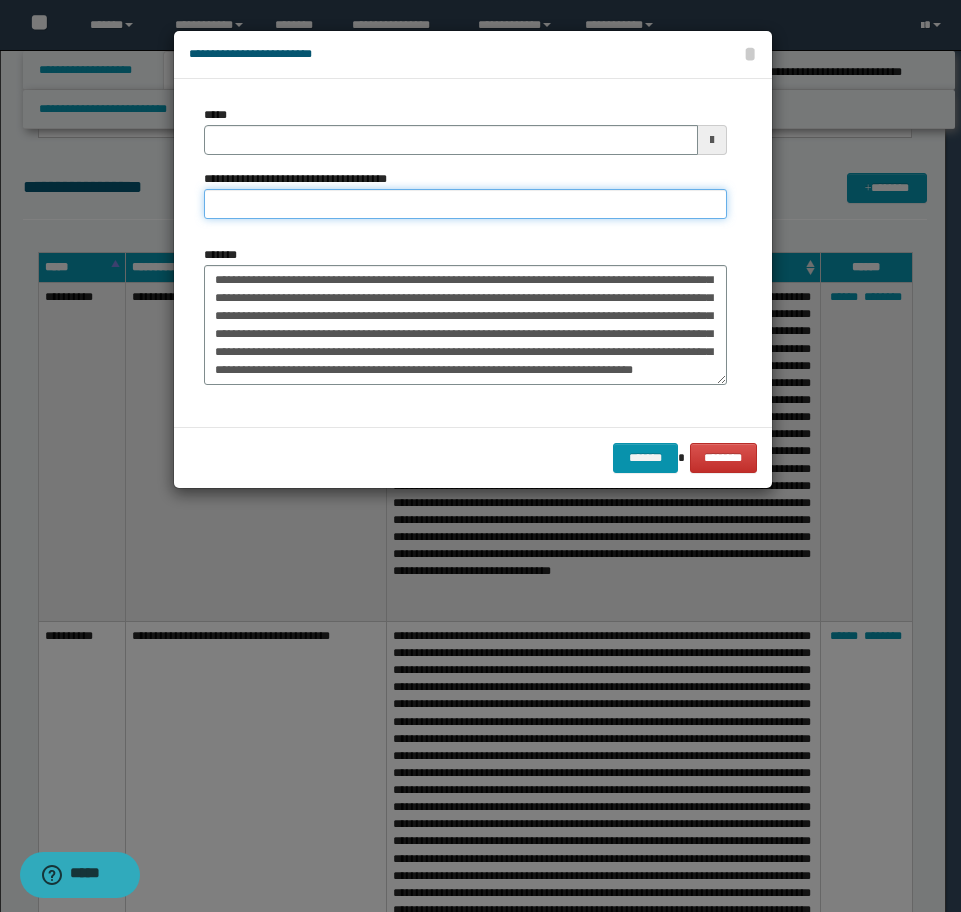 click on "**********" at bounding box center [465, 204] 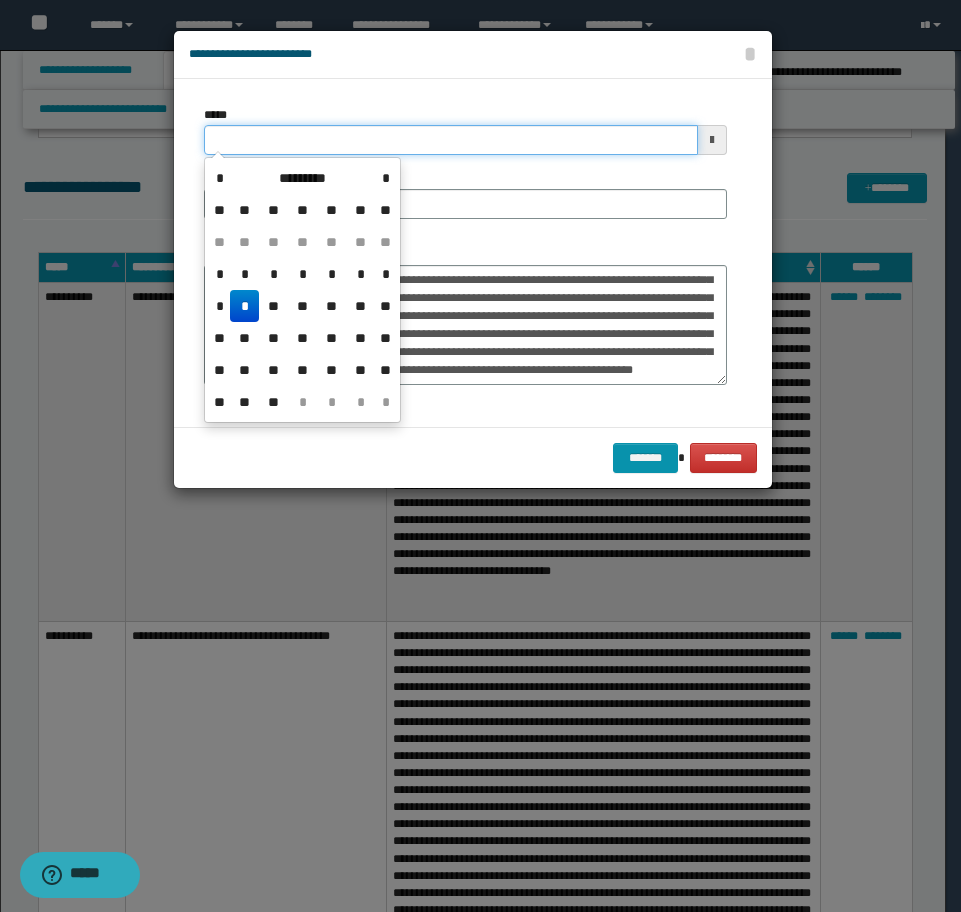 click on "*****" at bounding box center [451, 140] 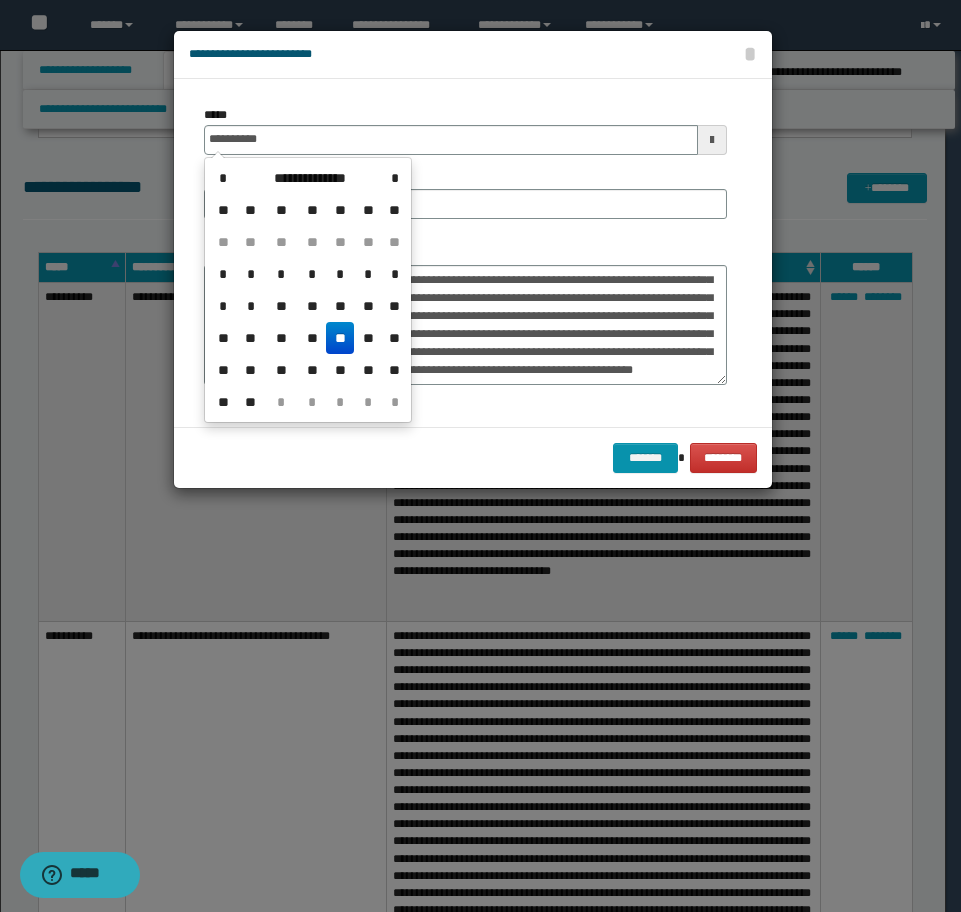 click on "**" at bounding box center [340, 338] 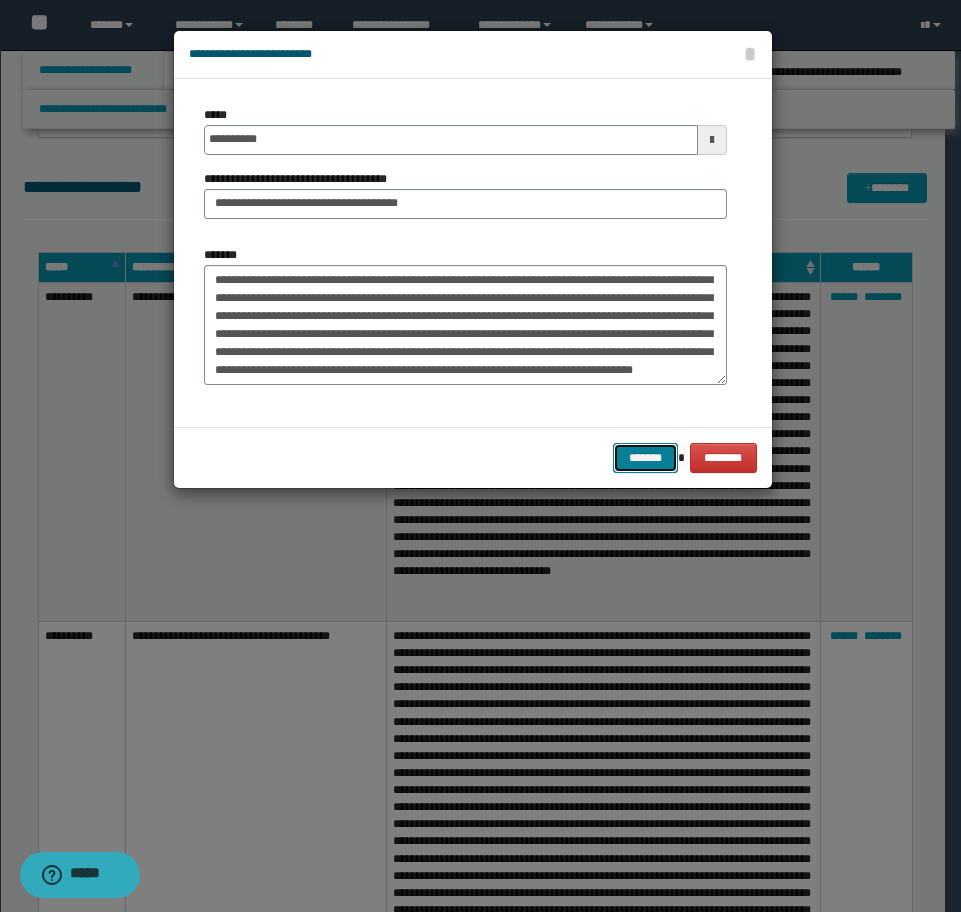 click on "*******" at bounding box center (645, 458) 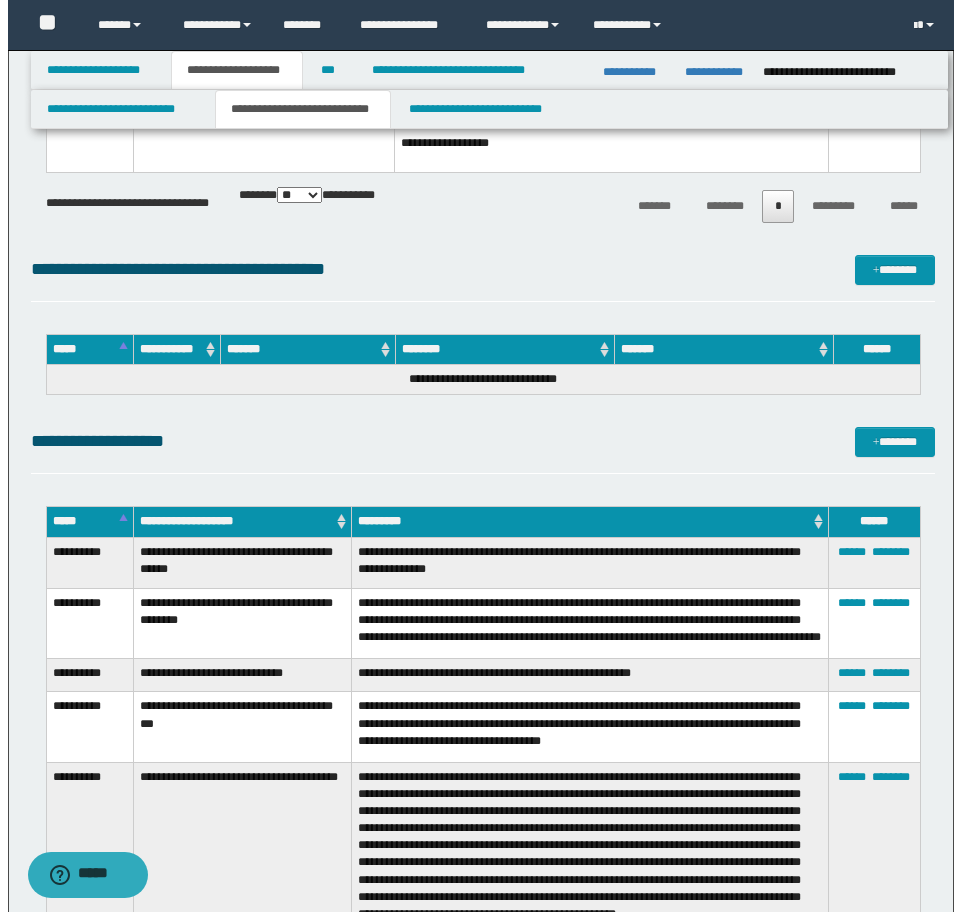scroll, scrollTop: 9258, scrollLeft: 0, axis: vertical 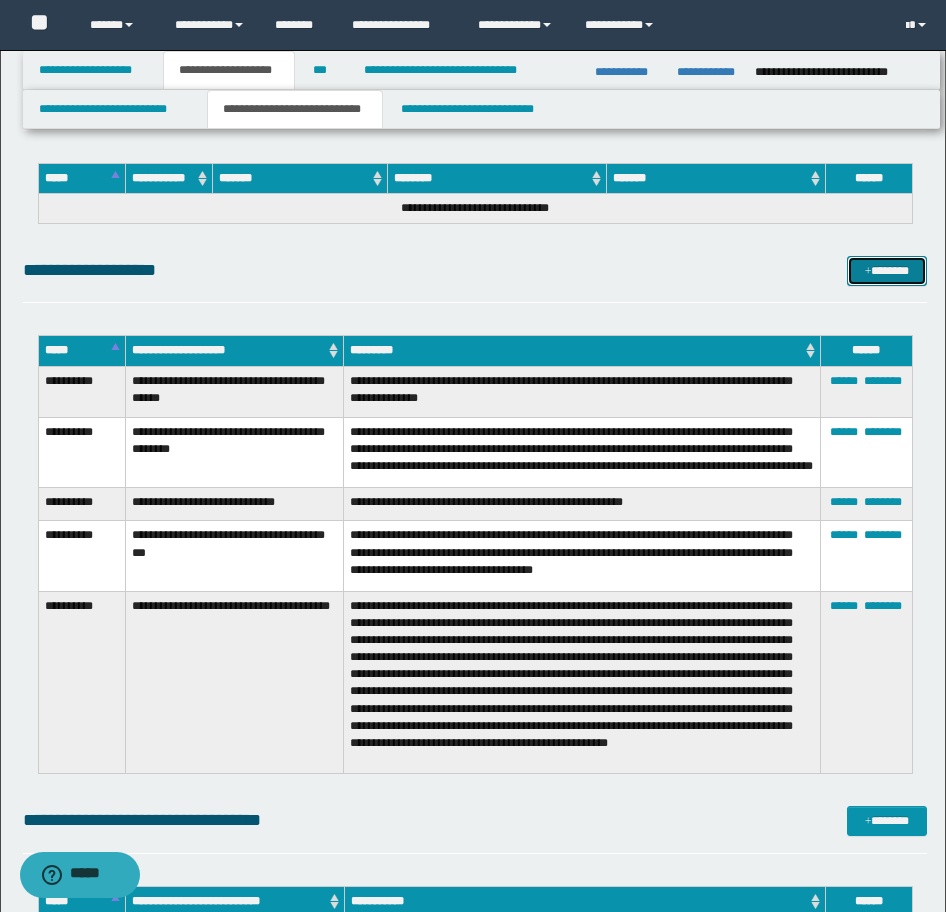 click on "*******" at bounding box center (887, 271) 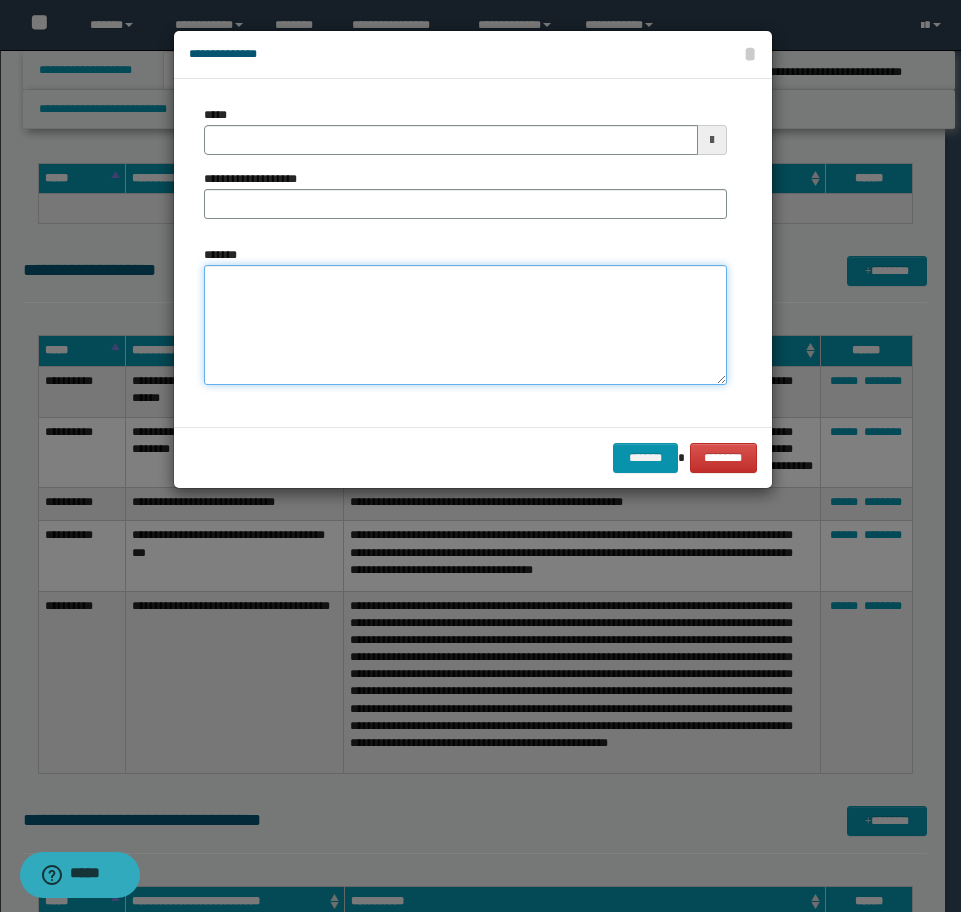 click on "*******" at bounding box center [465, 325] 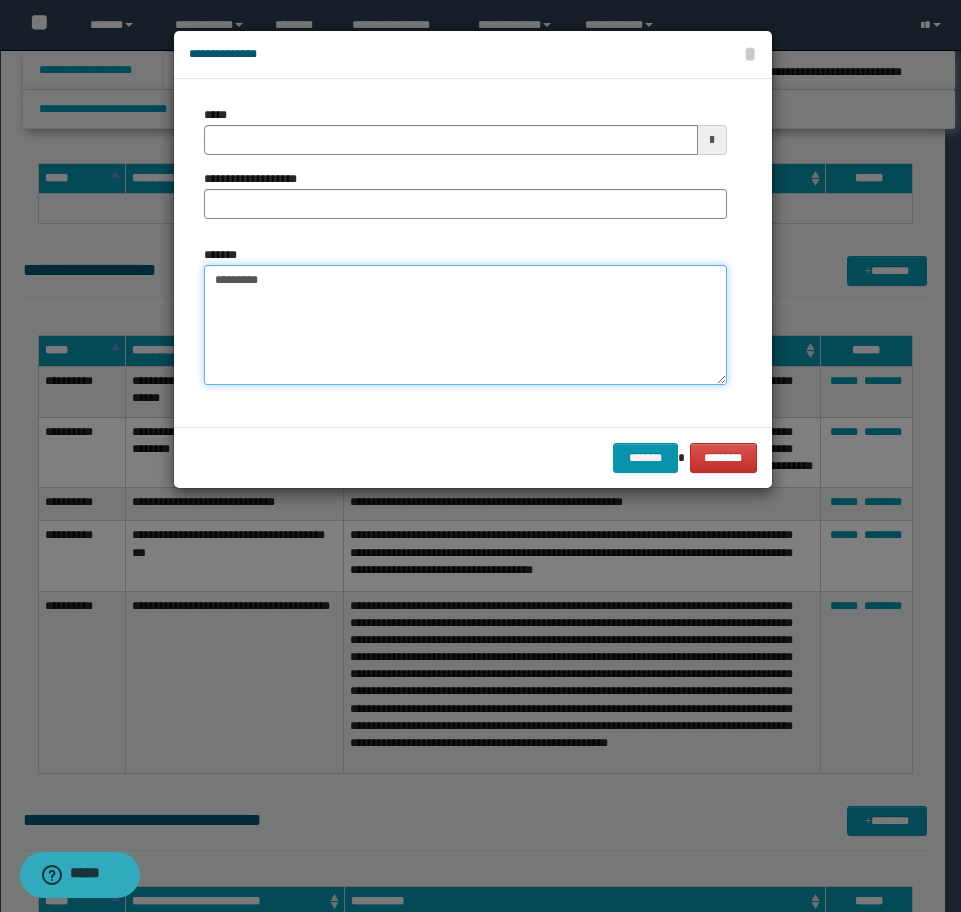 paste on "**********" 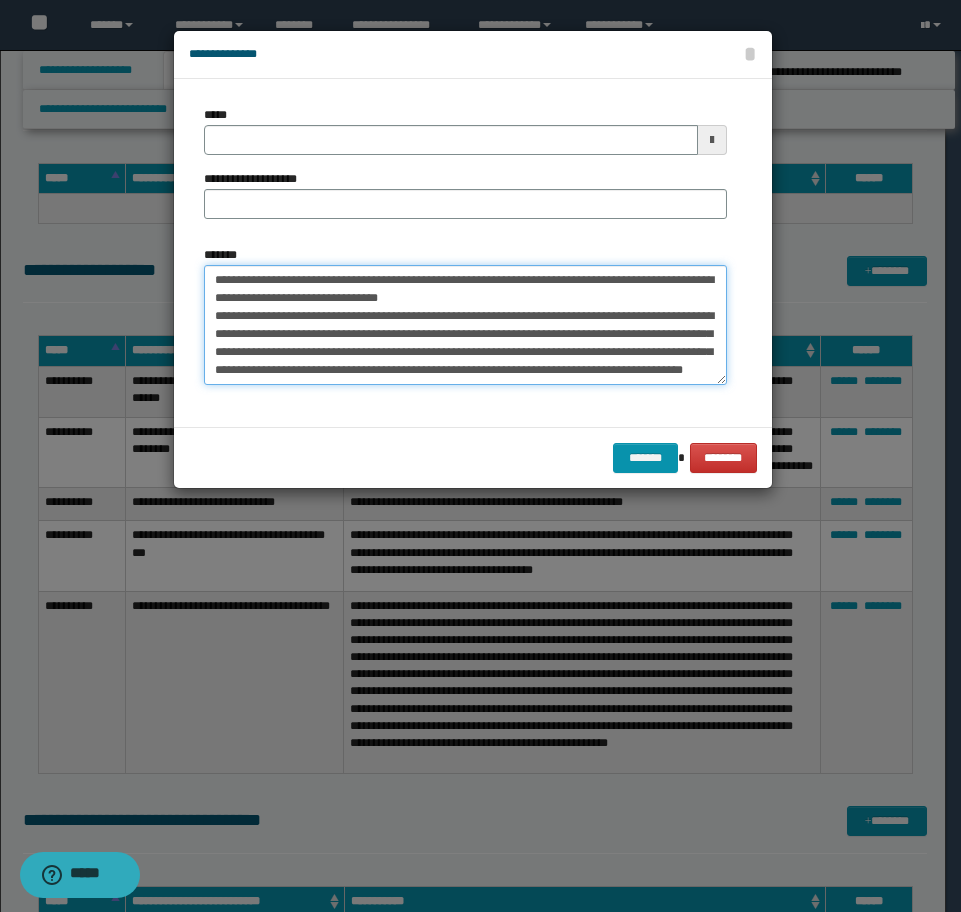 scroll, scrollTop: 0, scrollLeft: 0, axis: both 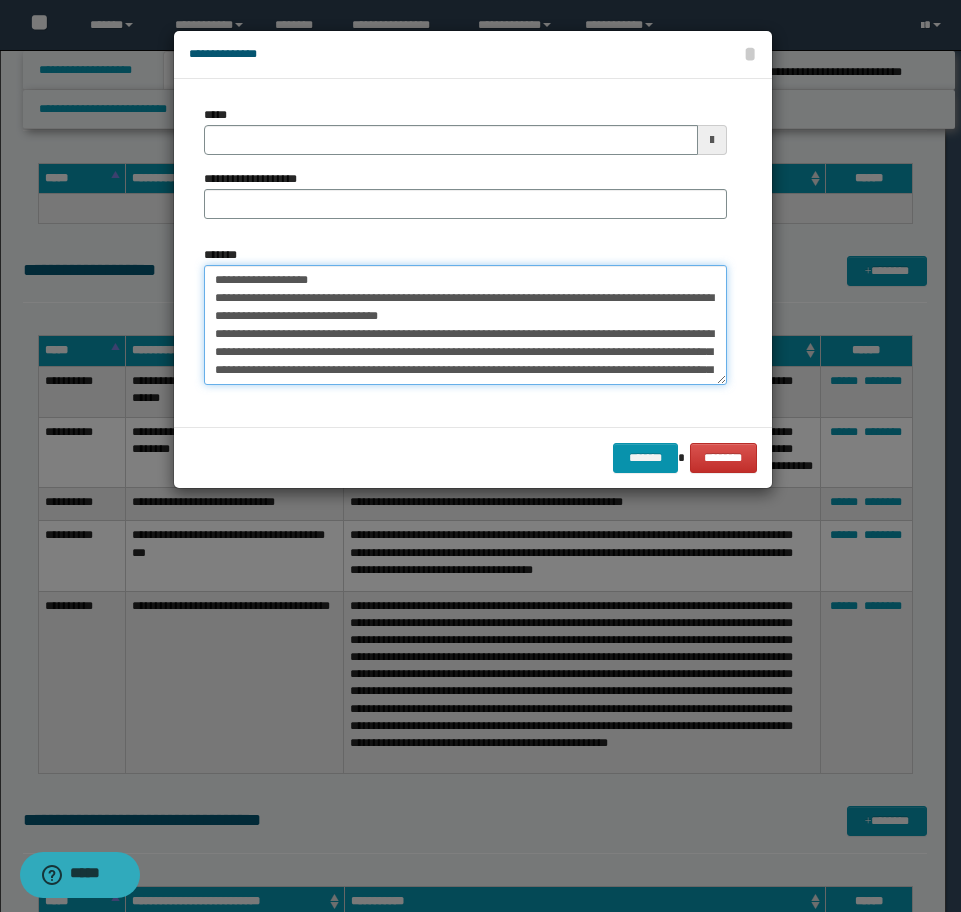 drag, startPoint x: 204, startPoint y: 294, endPoint x: 264, endPoint y: 277, distance: 62.361847 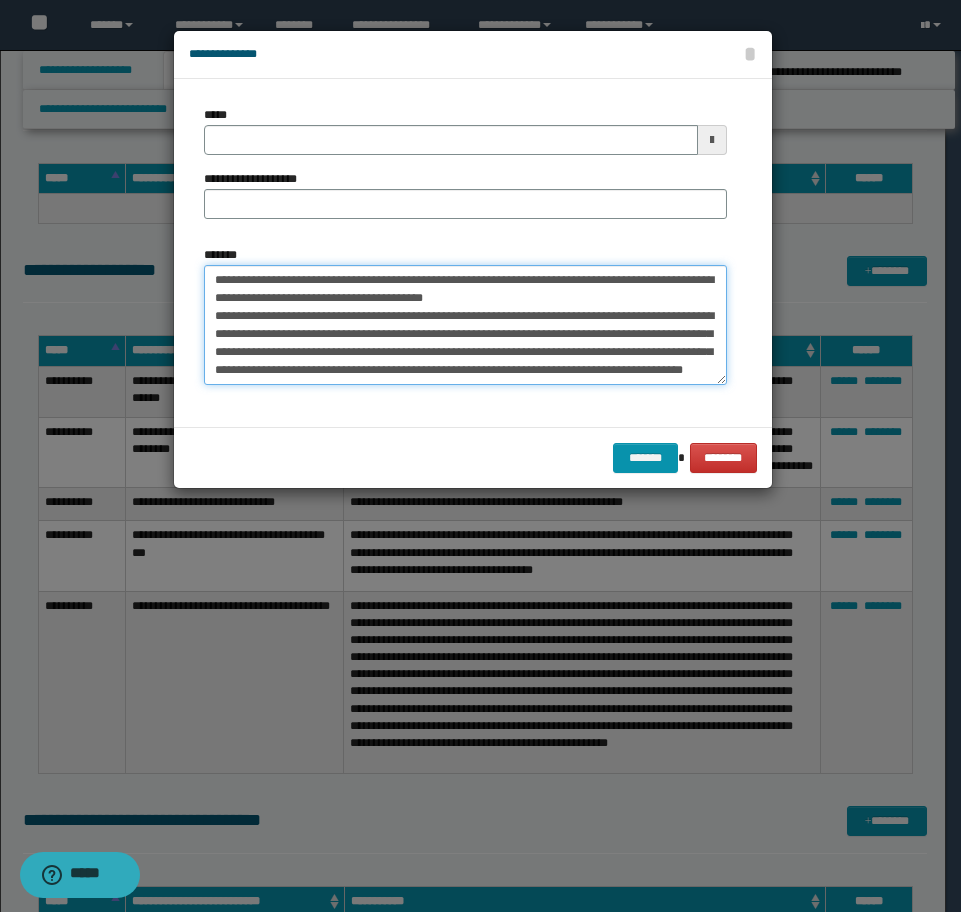 click on "**********" at bounding box center (465, 325) 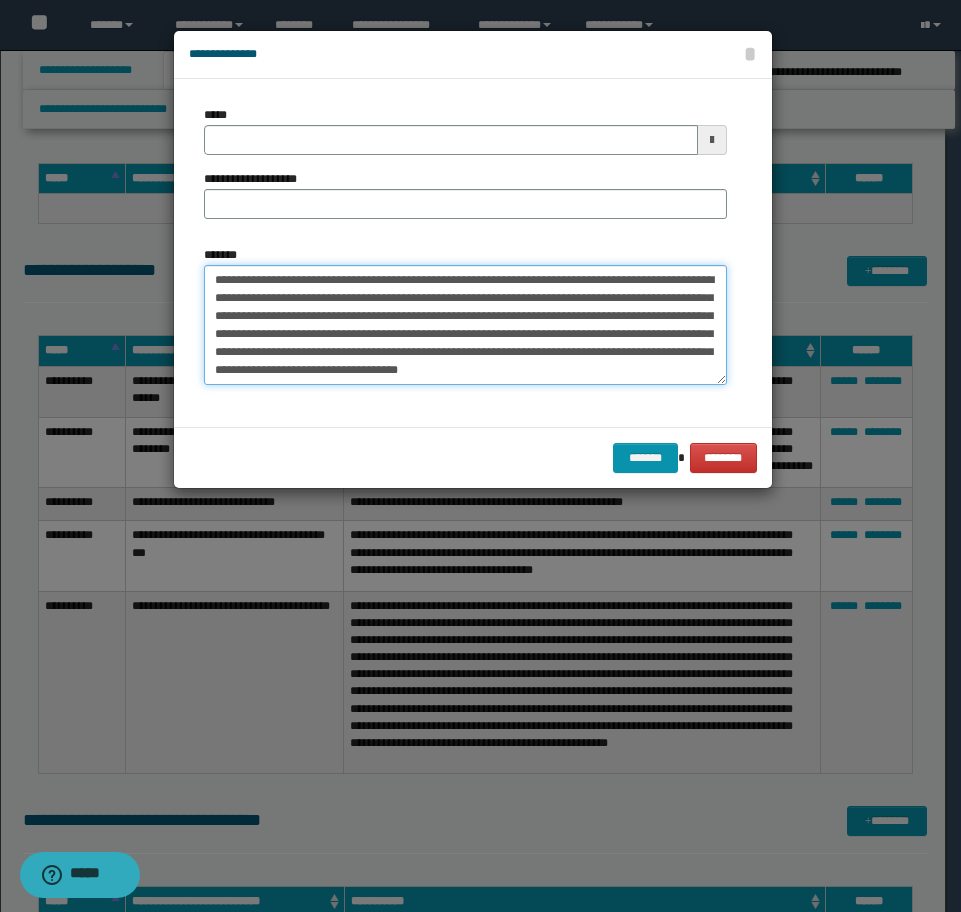 click on "**********" at bounding box center (465, 325) 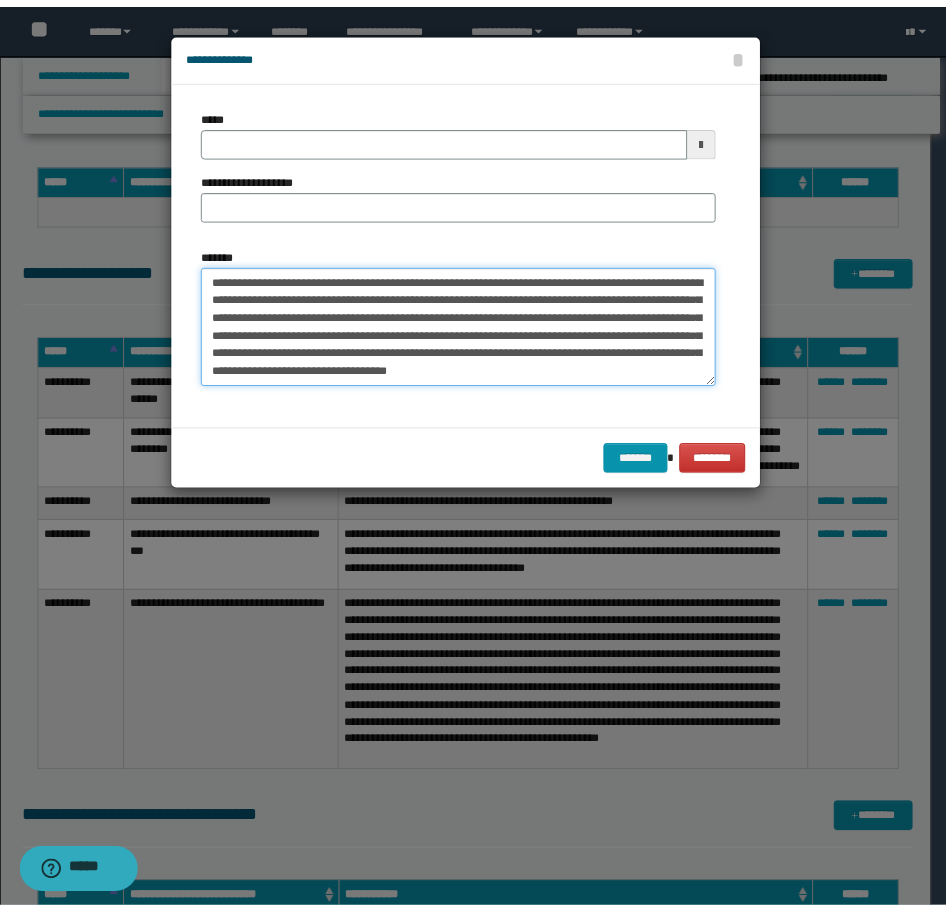 scroll, scrollTop: 18, scrollLeft: 0, axis: vertical 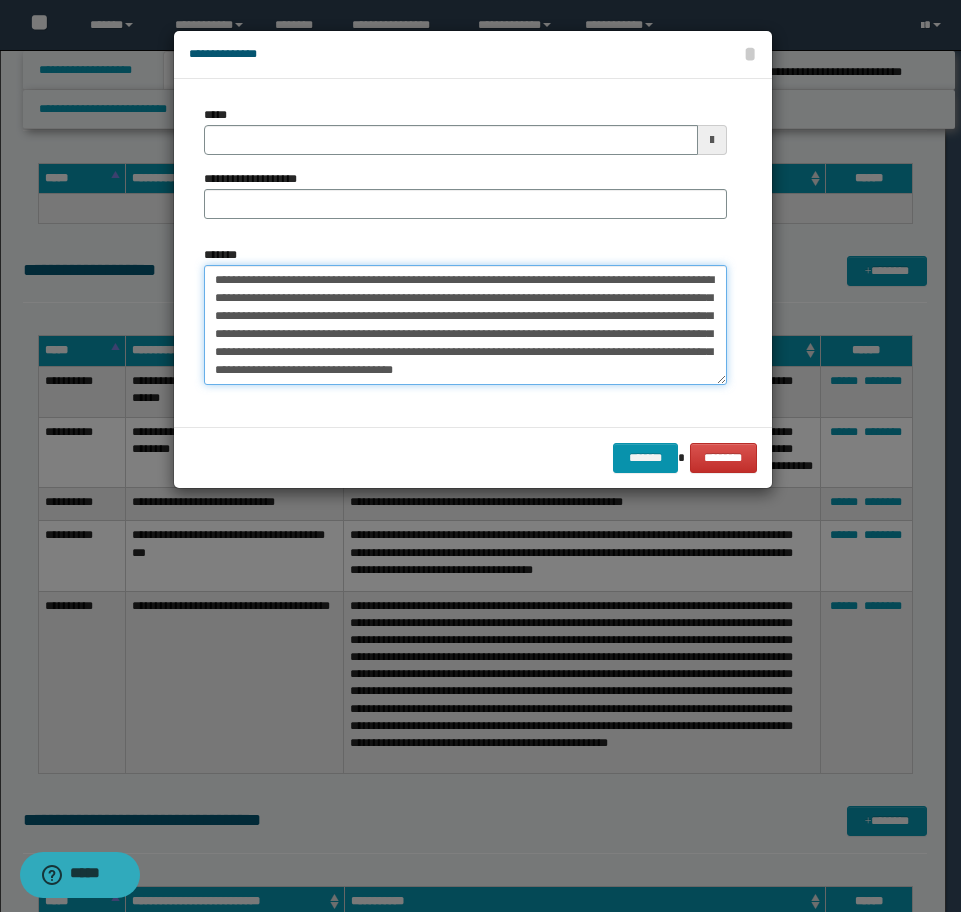 click on "**********" at bounding box center [465, 325] 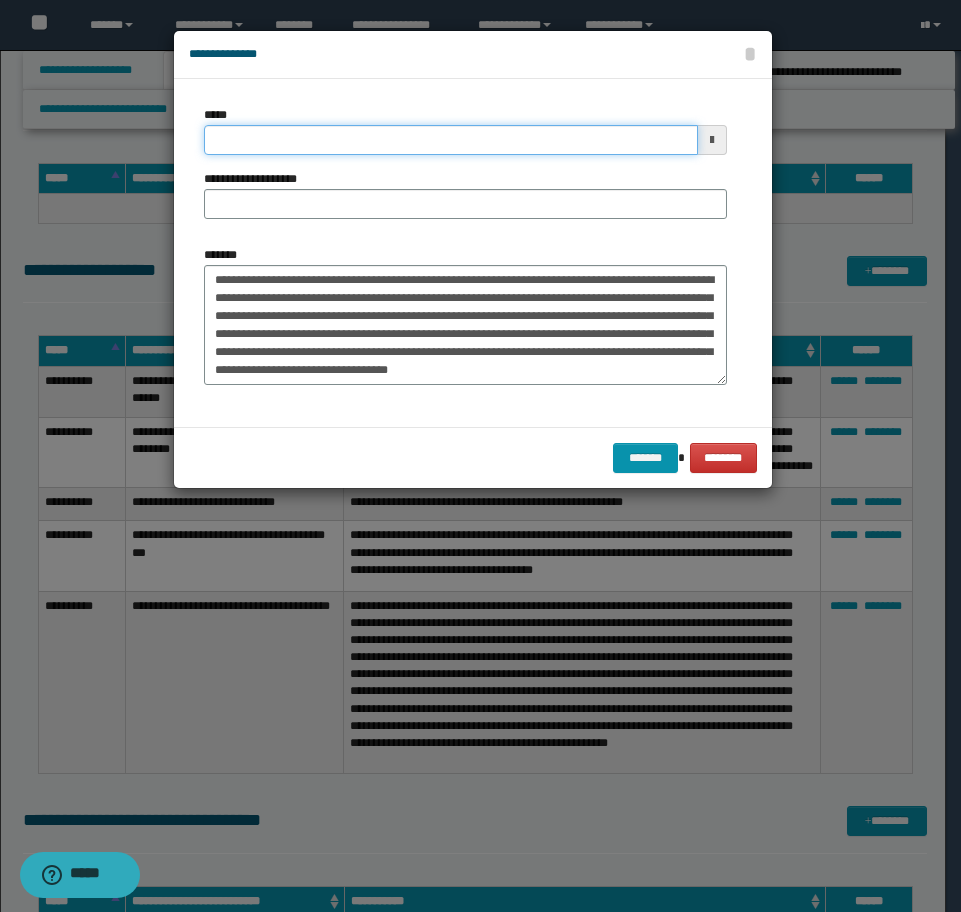 click on "*****" at bounding box center (451, 140) 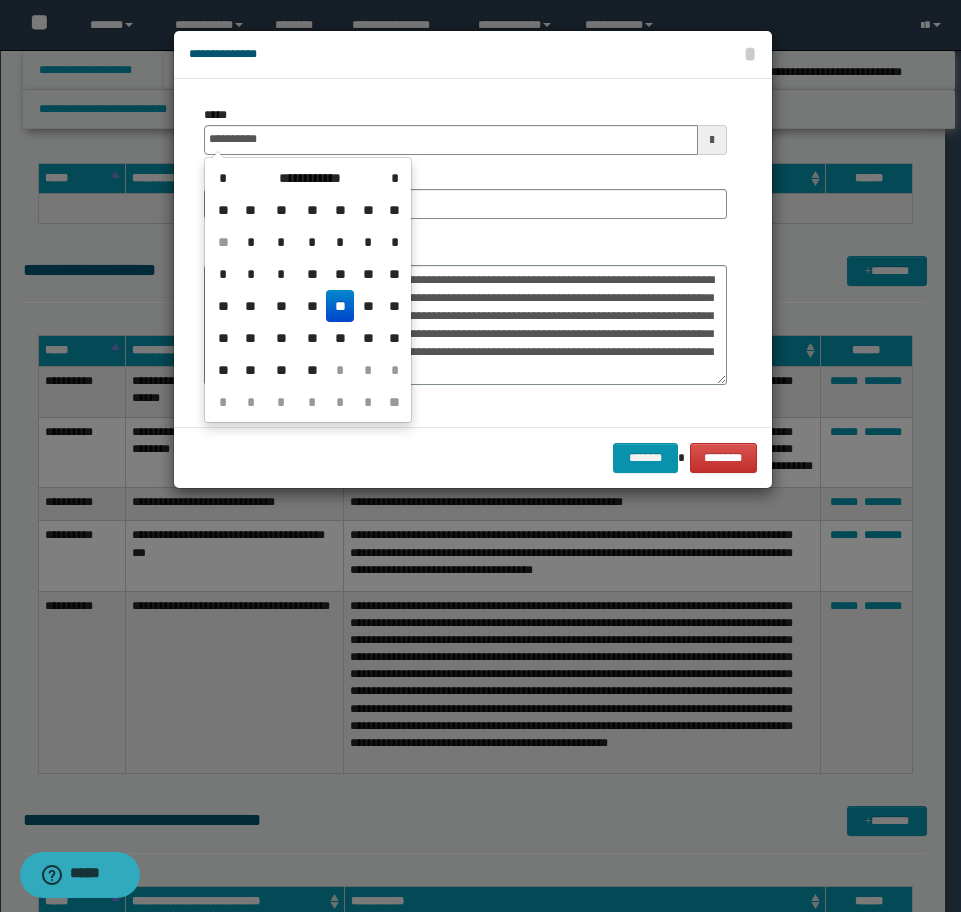 click on "**" at bounding box center (340, 306) 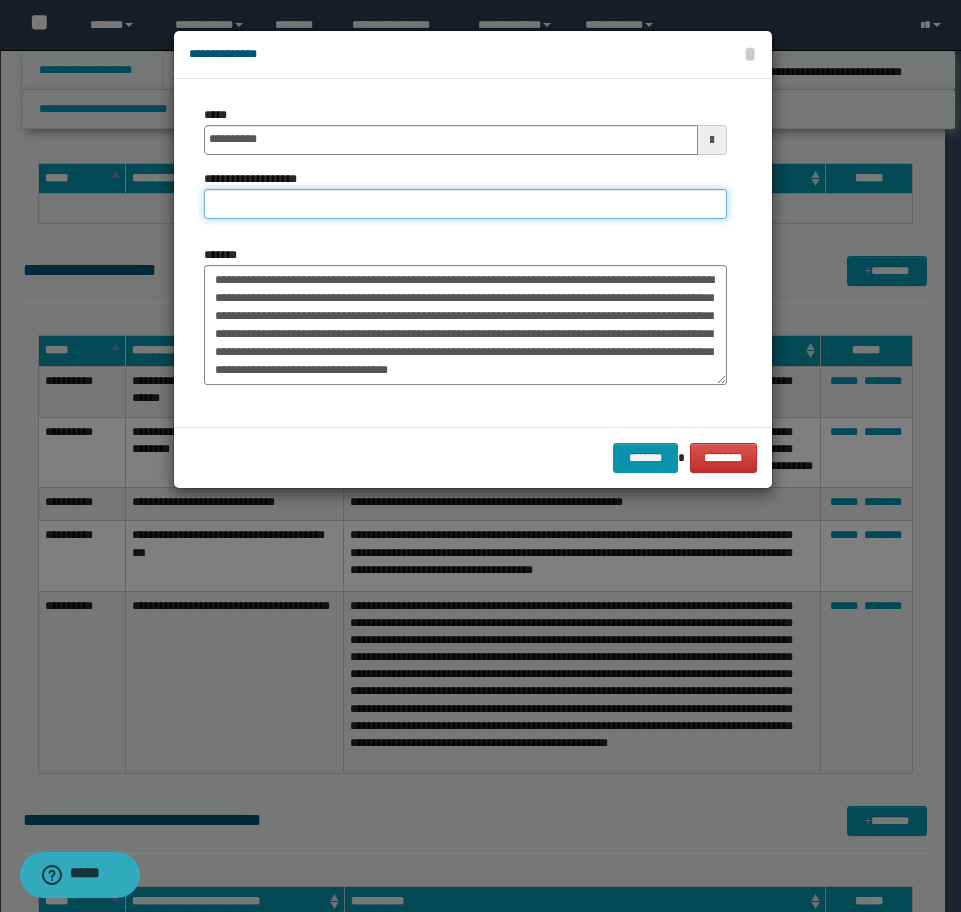 click on "**********" at bounding box center (465, 204) 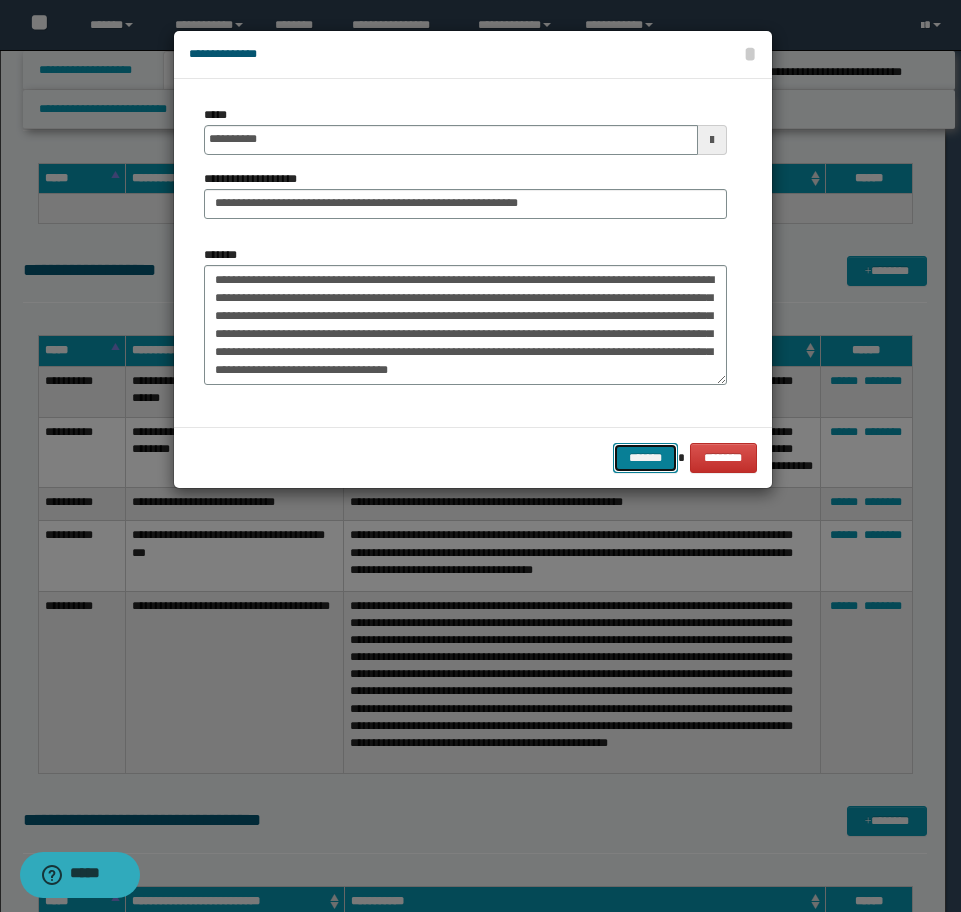 click on "*******" at bounding box center (645, 458) 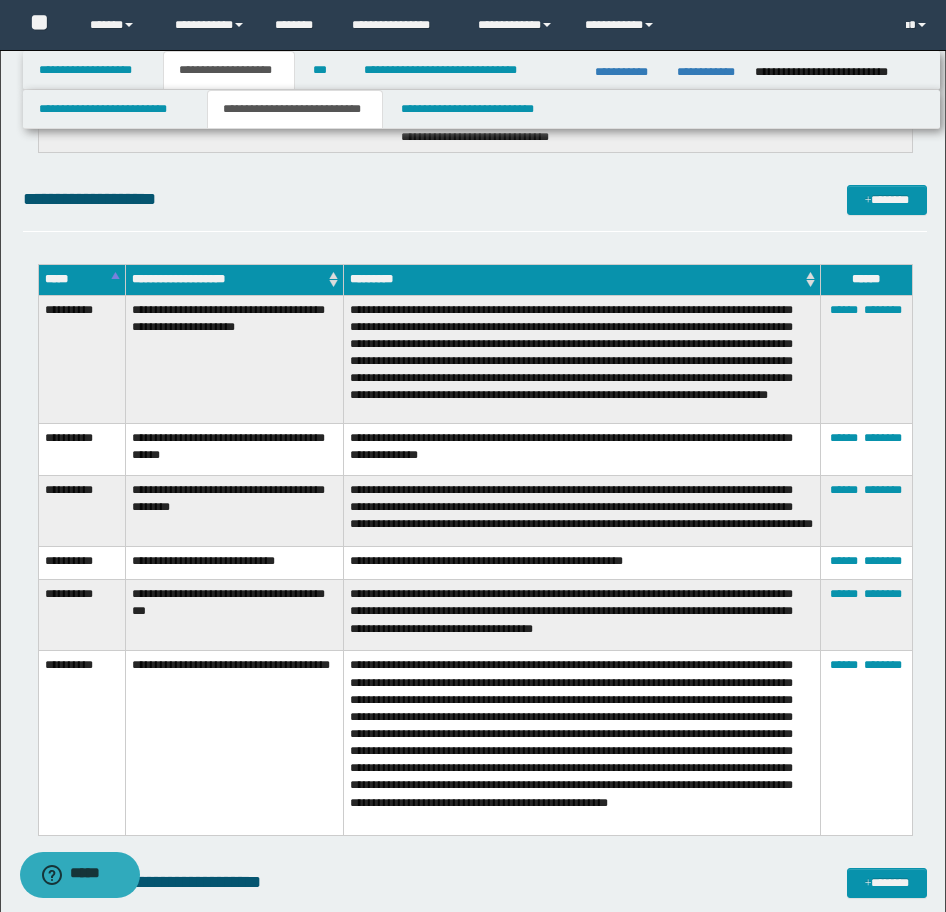 scroll, scrollTop: 9326, scrollLeft: 0, axis: vertical 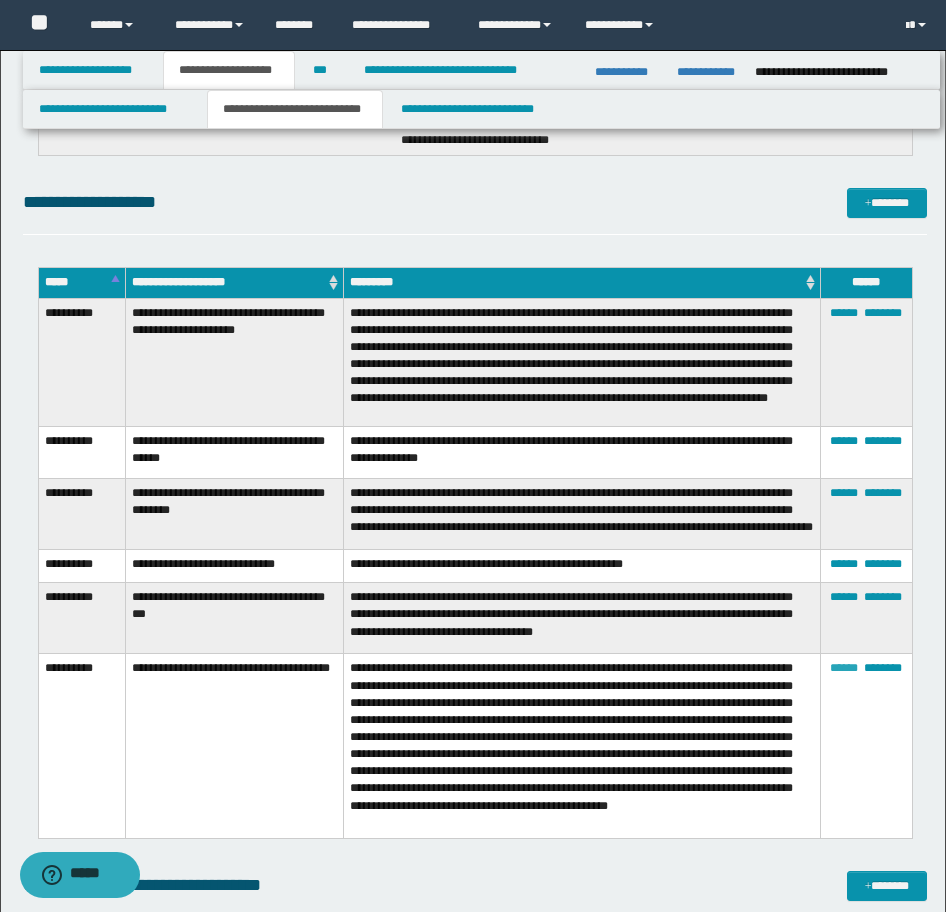 click on "******" at bounding box center (844, 668) 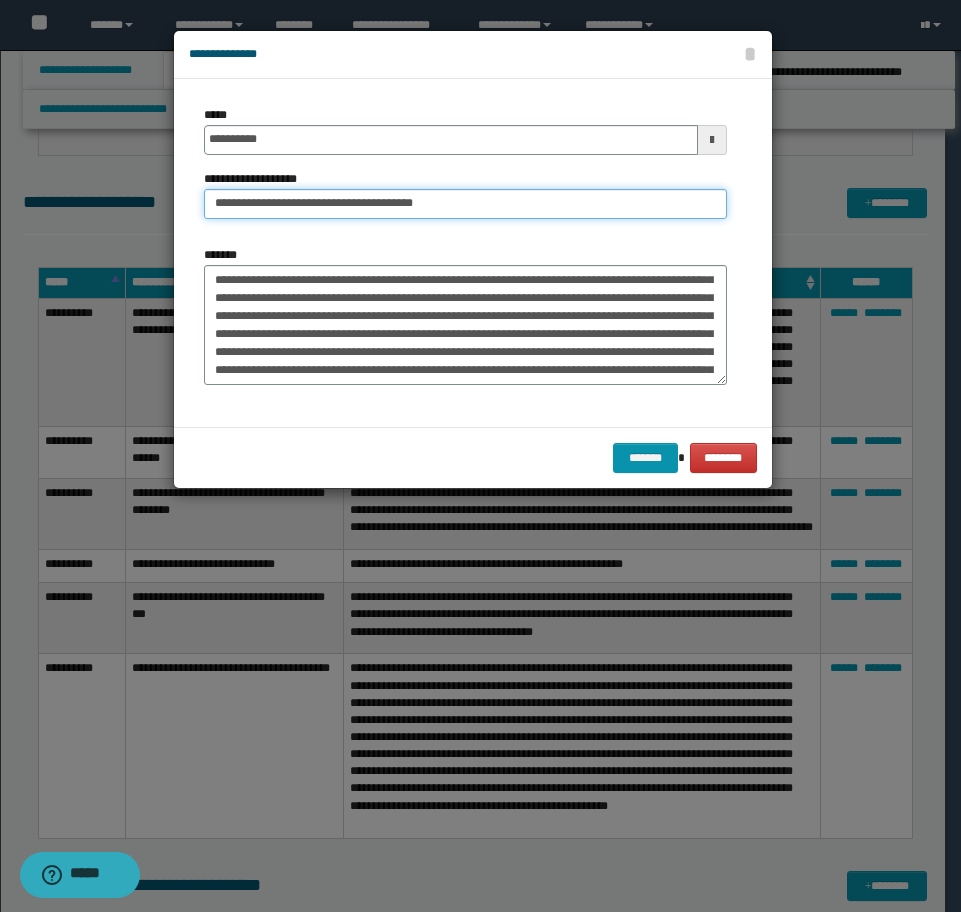 drag, startPoint x: 474, startPoint y: 202, endPoint x: 309, endPoint y: 197, distance: 165.07574 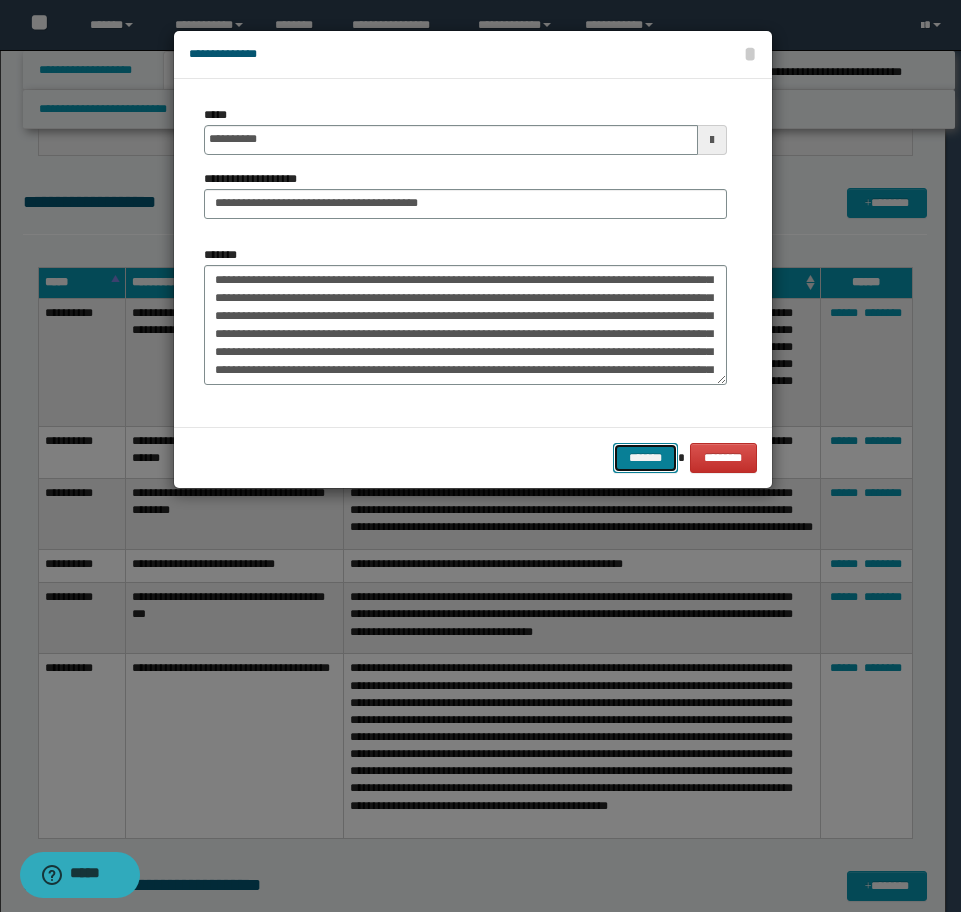 click on "*******" at bounding box center [645, 458] 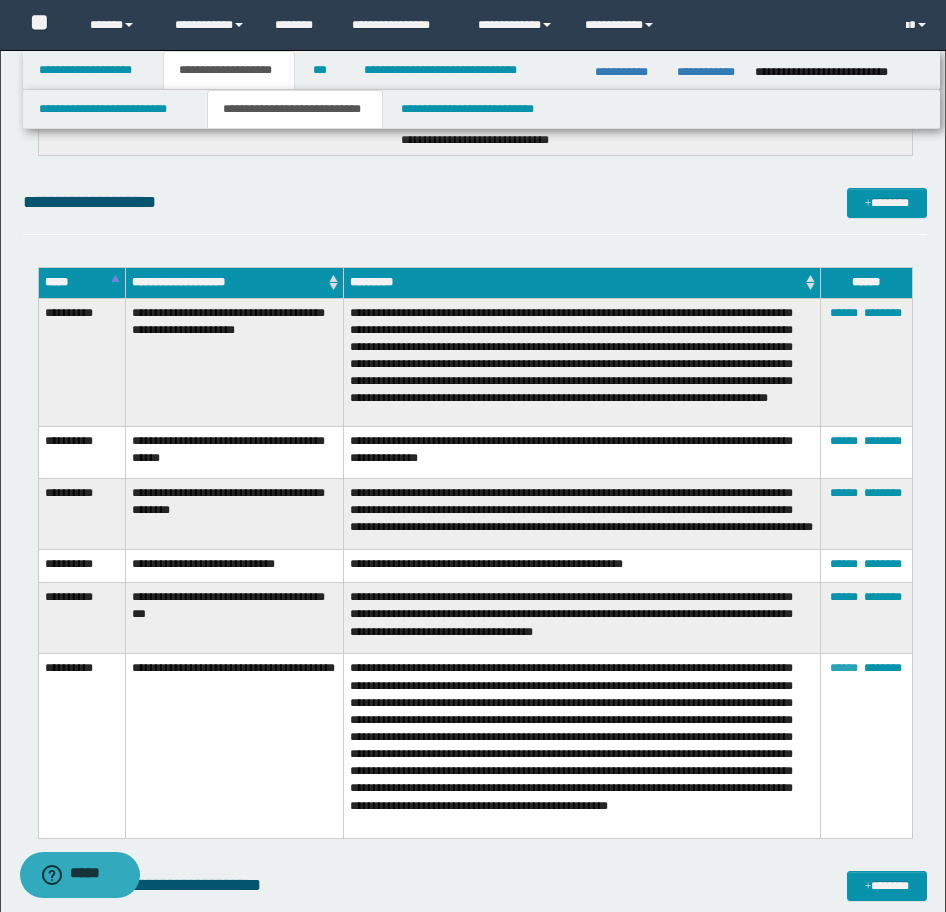 click on "******    ********" at bounding box center (866, 746) 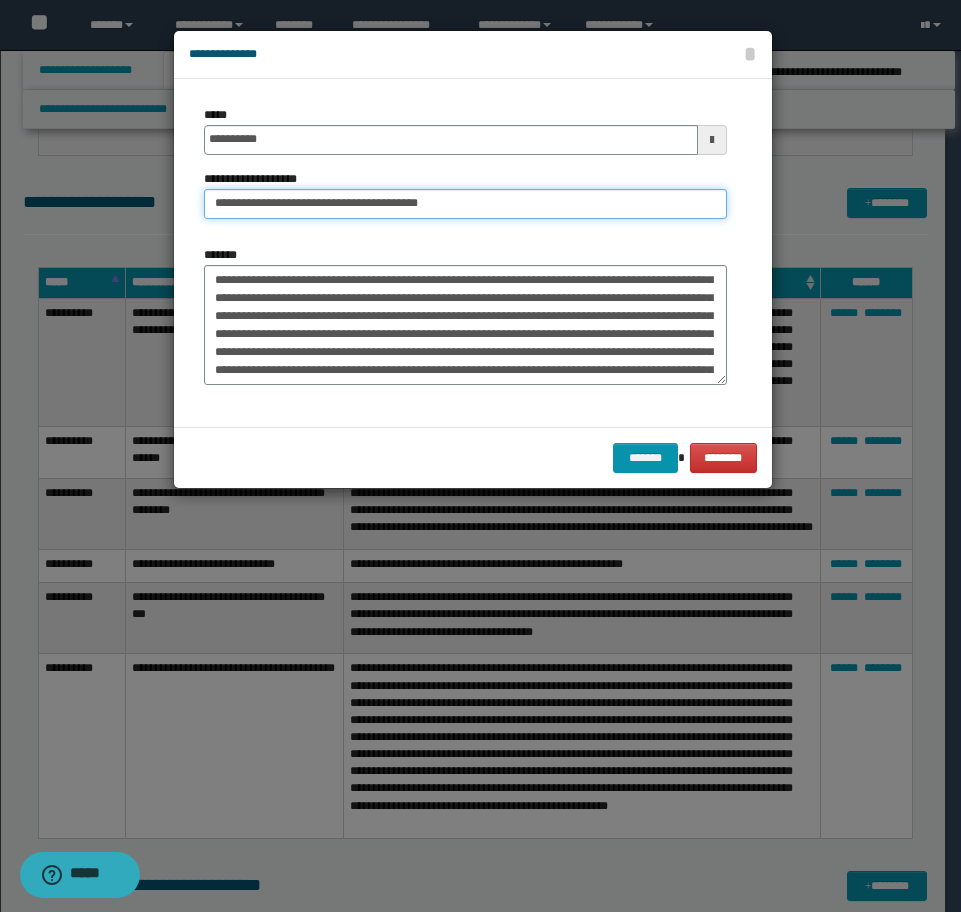 click on "**********" at bounding box center (465, 204) 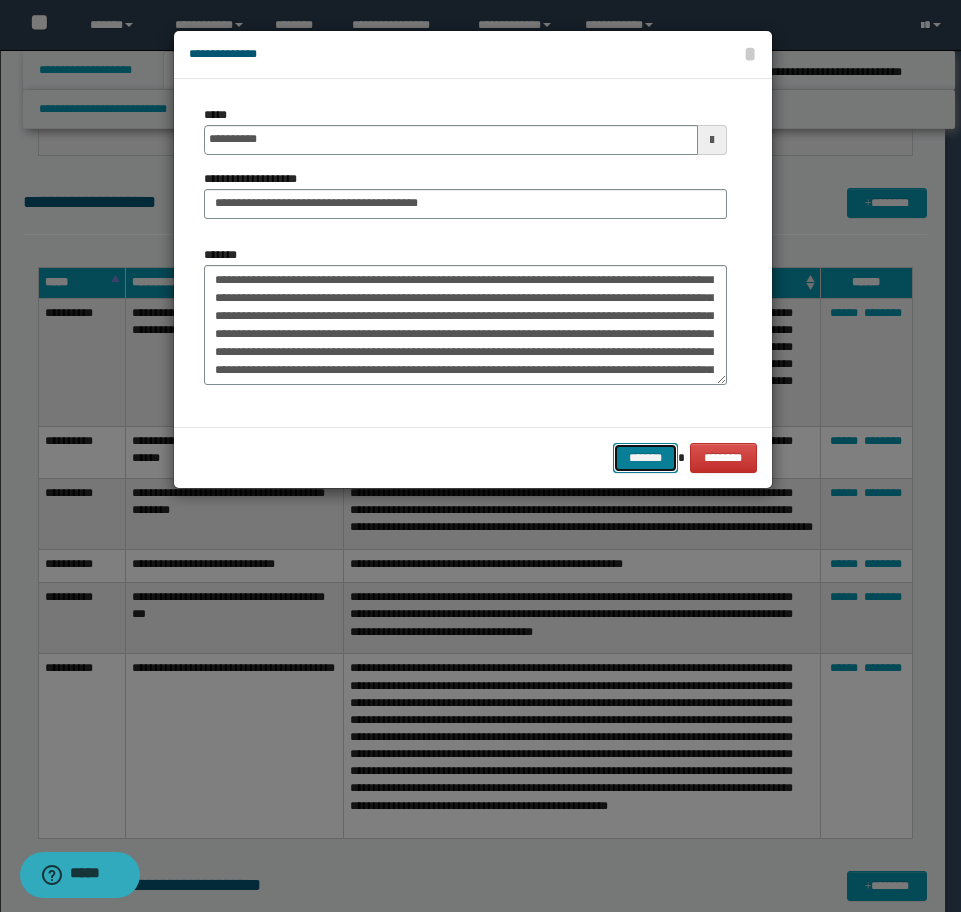 click on "*******" at bounding box center [645, 458] 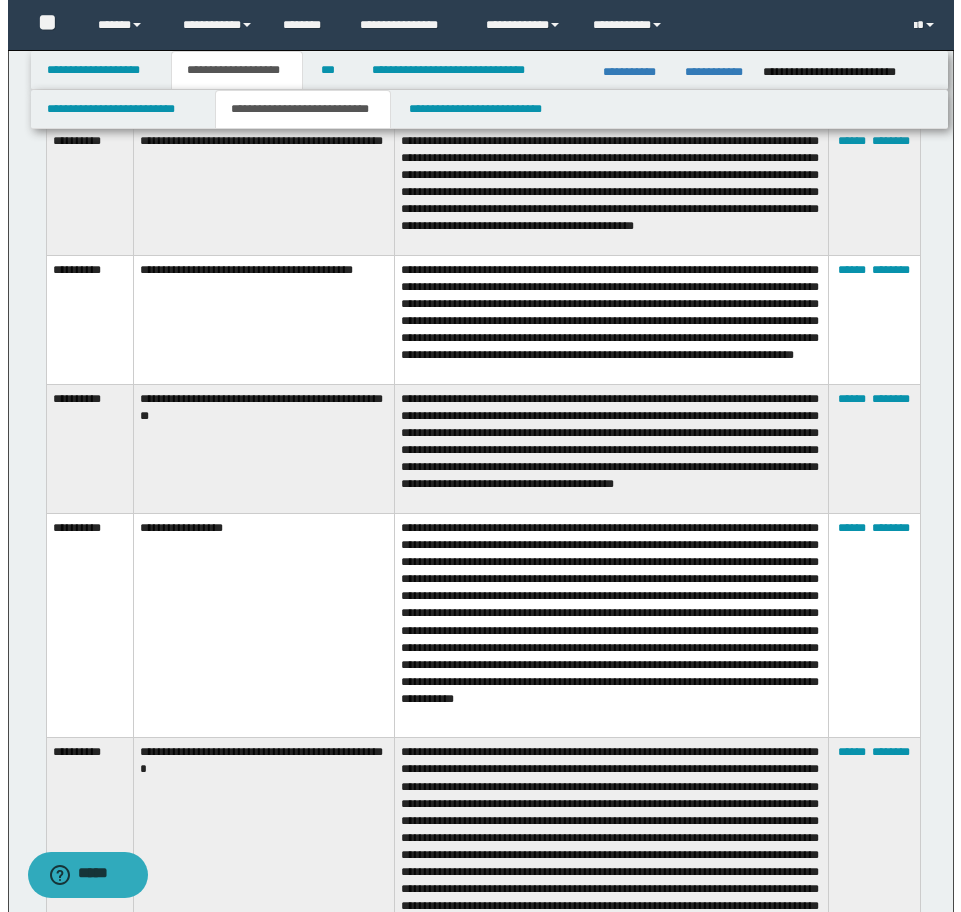 scroll, scrollTop: 6926, scrollLeft: 0, axis: vertical 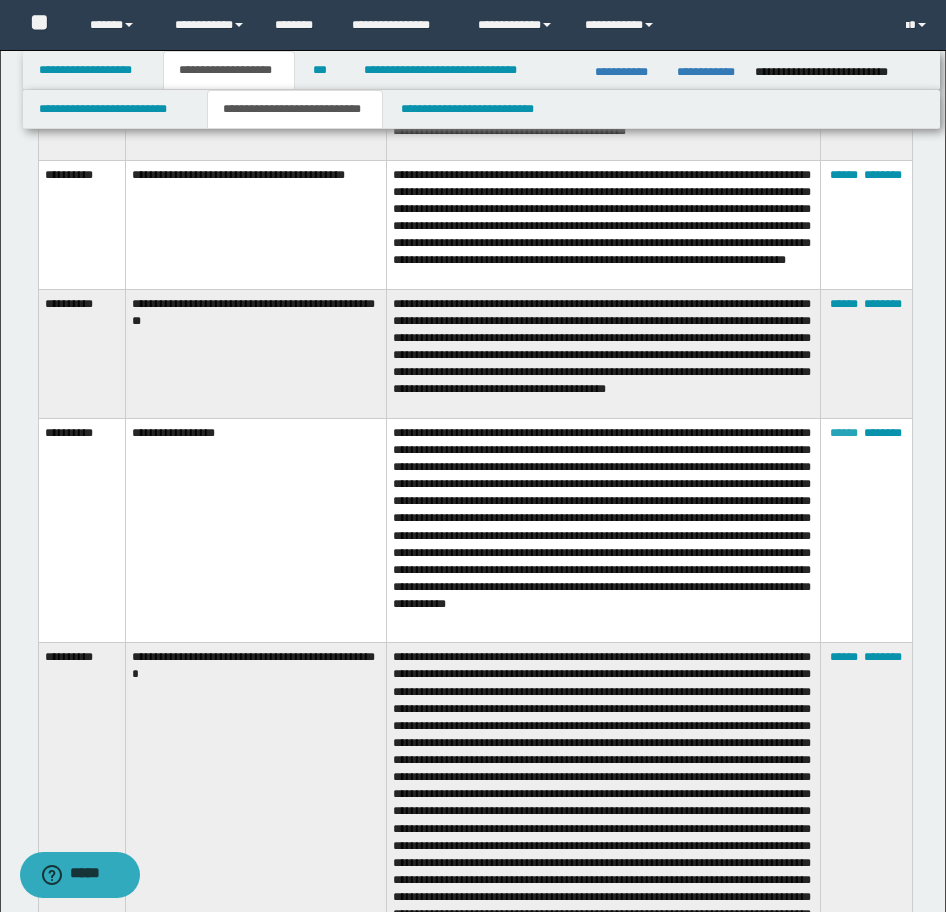 click on "******    ********" at bounding box center (866, 530) 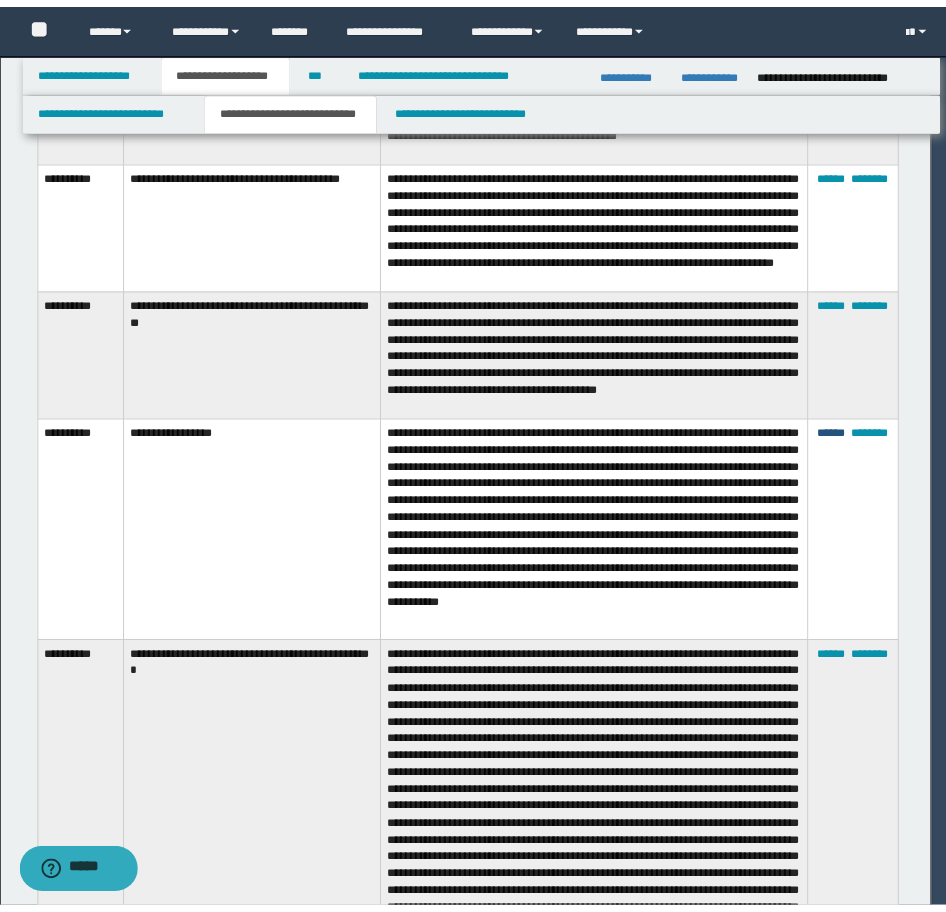 scroll, scrollTop: 72, scrollLeft: 0, axis: vertical 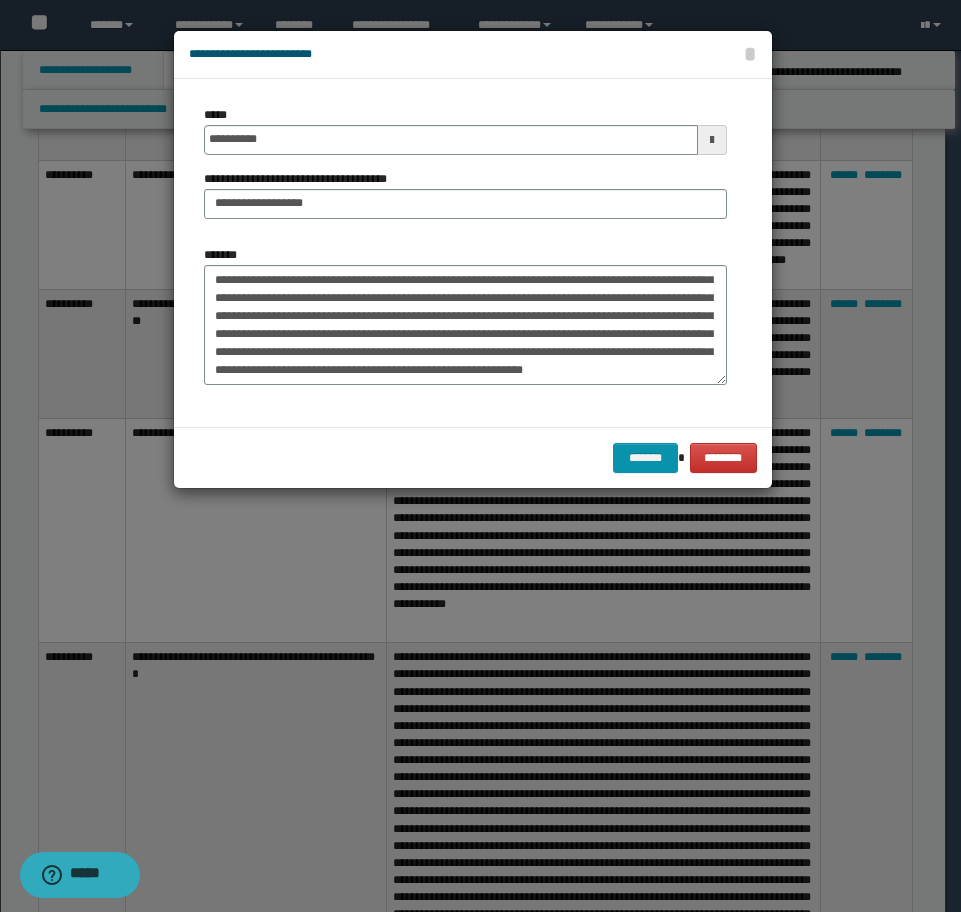 click on "**********" at bounding box center [465, 170] 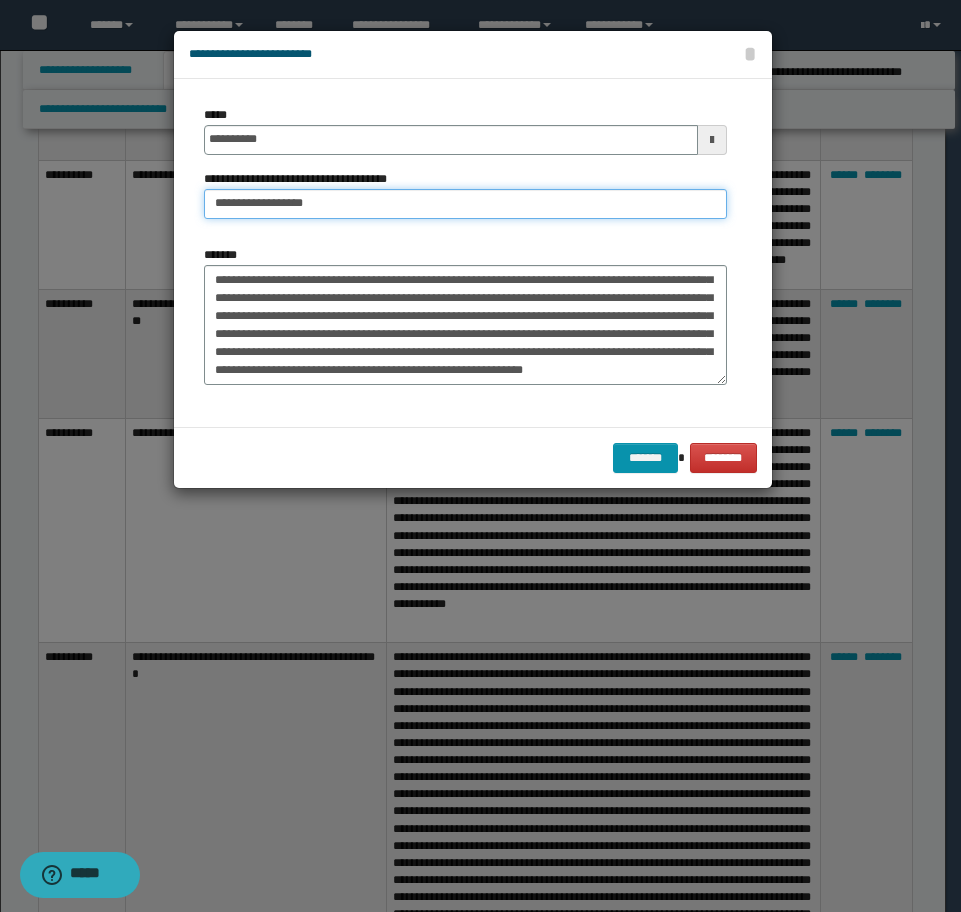 click on "**********" at bounding box center [465, 204] 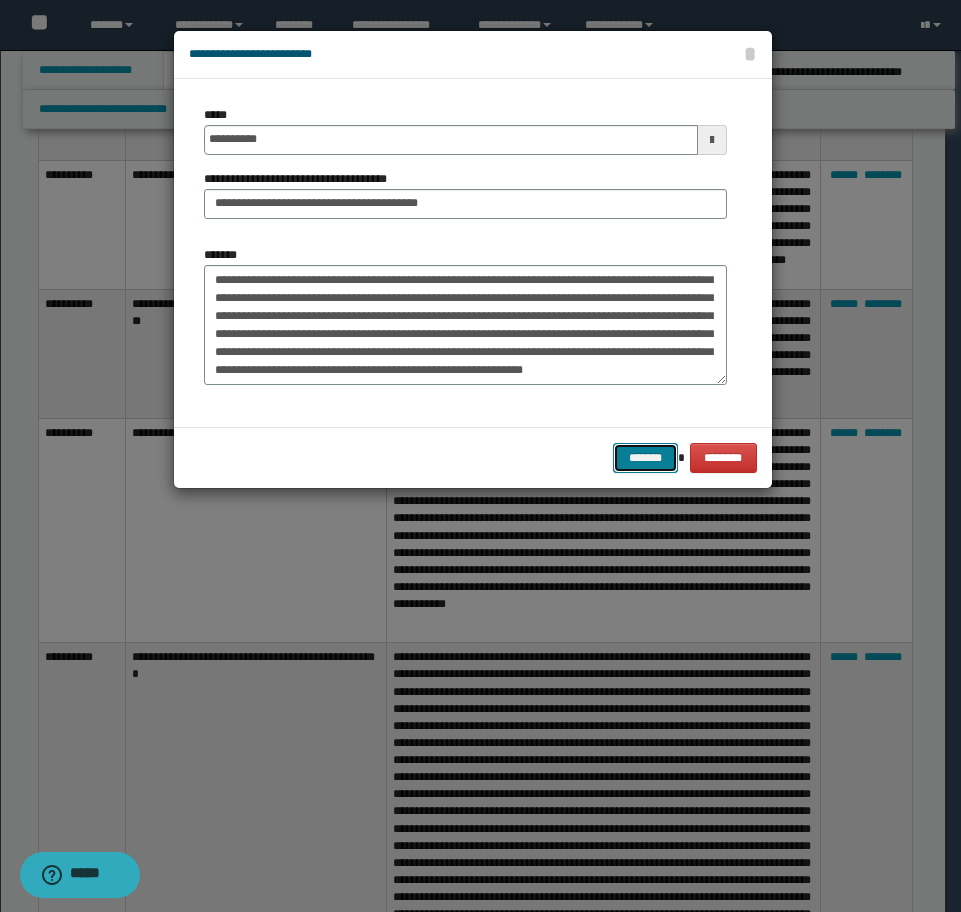 click on "*******" at bounding box center [645, 458] 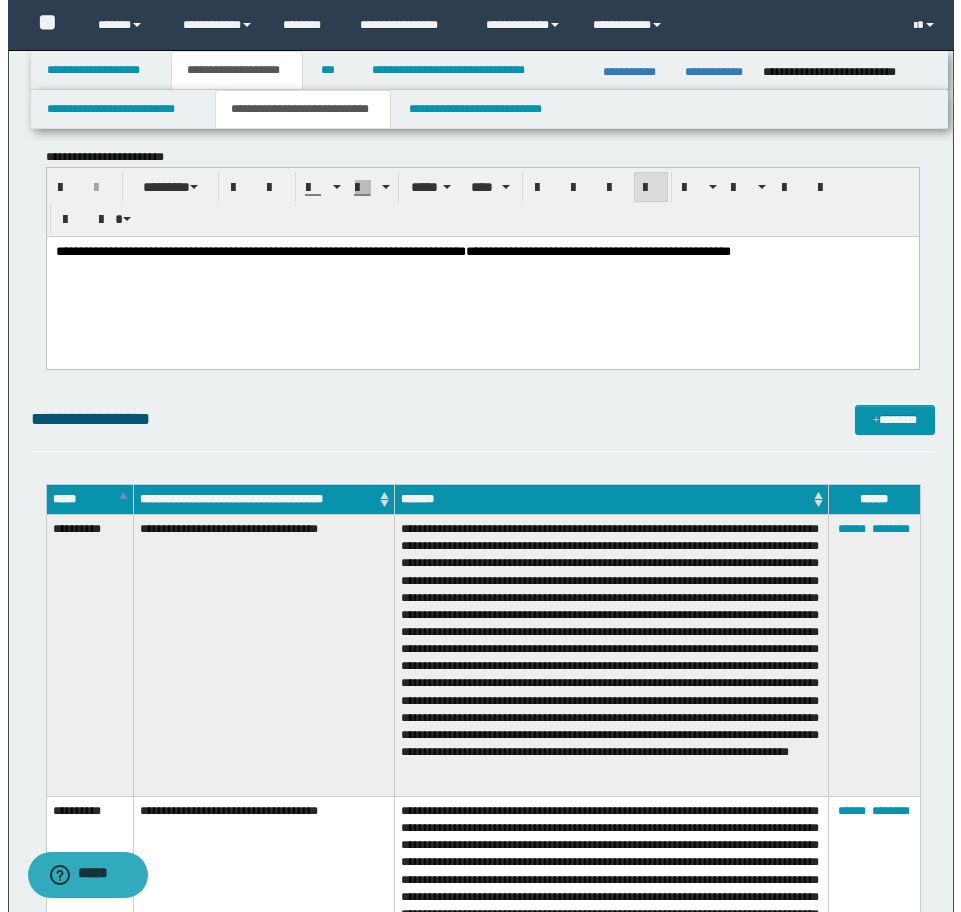 scroll, scrollTop: 4126, scrollLeft: 0, axis: vertical 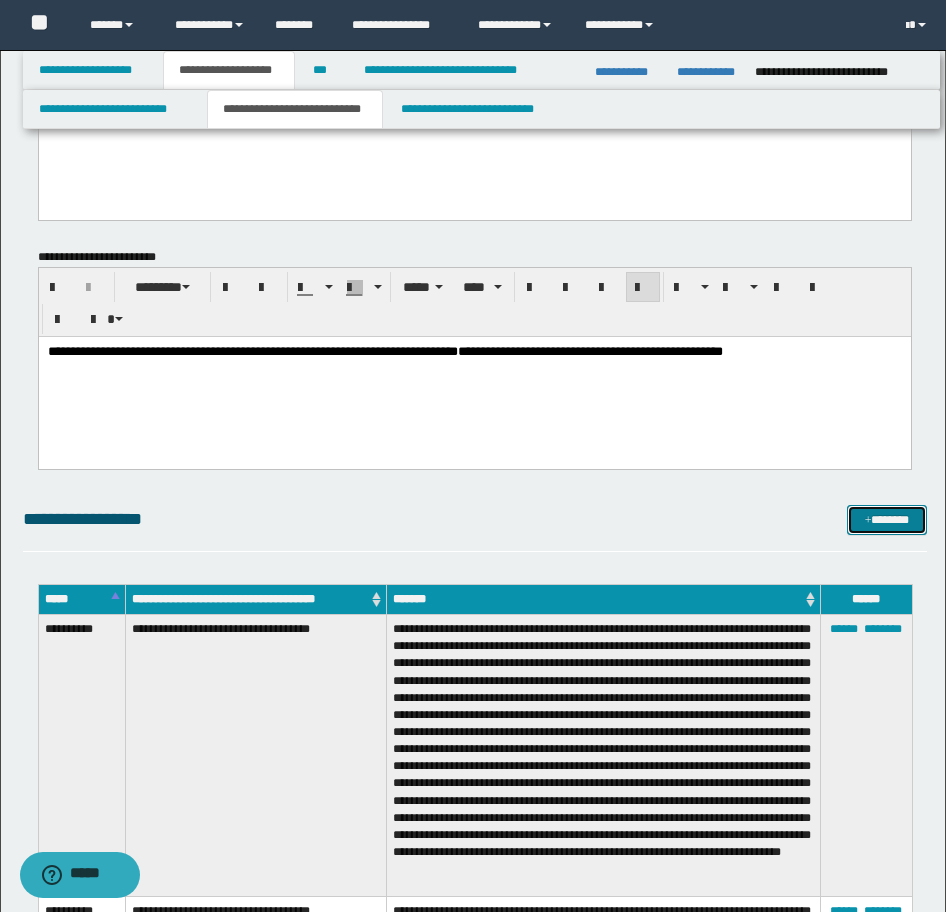 drag, startPoint x: 902, startPoint y: 522, endPoint x: 892, endPoint y: 521, distance: 10.049875 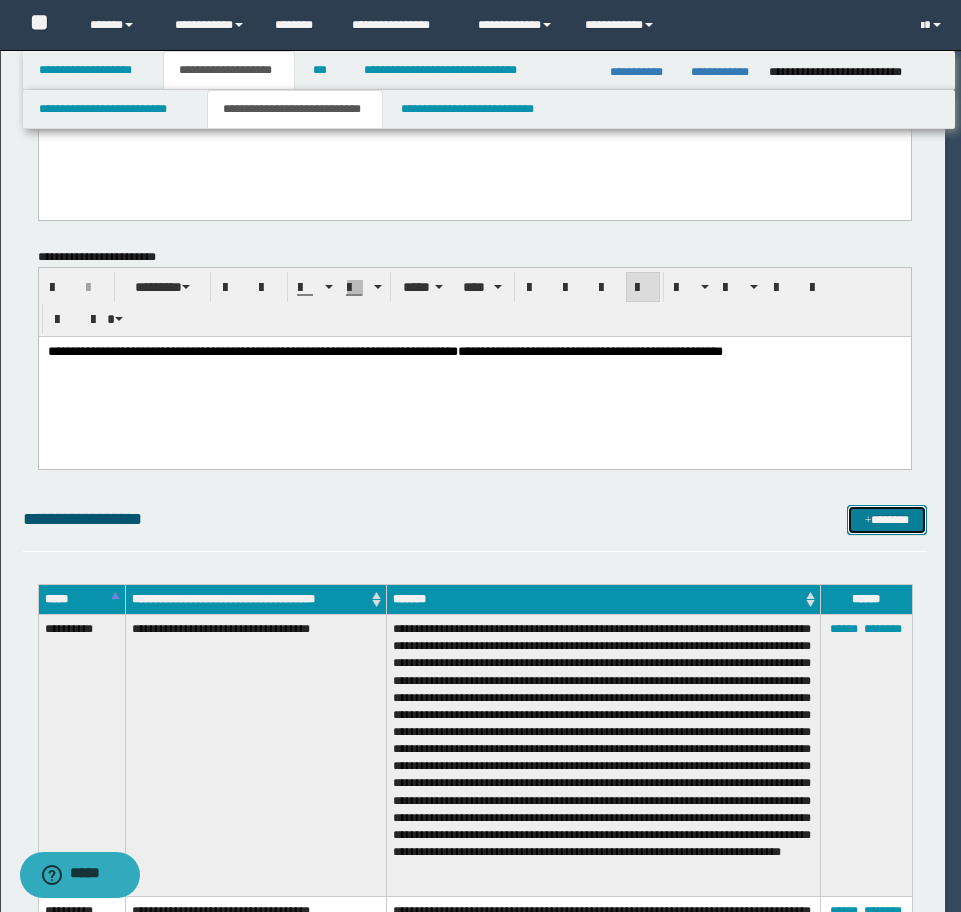 scroll, scrollTop: 0, scrollLeft: 0, axis: both 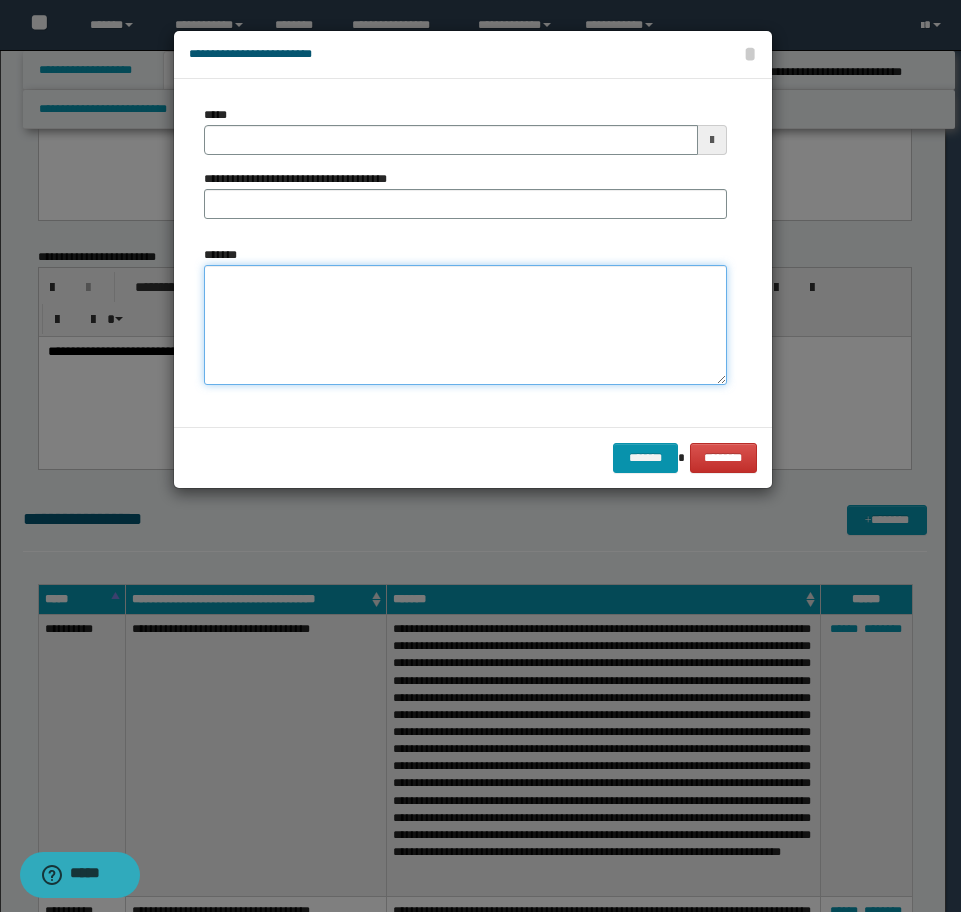 drag, startPoint x: 288, startPoint y: 266, endPoint x: 277, endPoint y: 311, distance: 46.32494 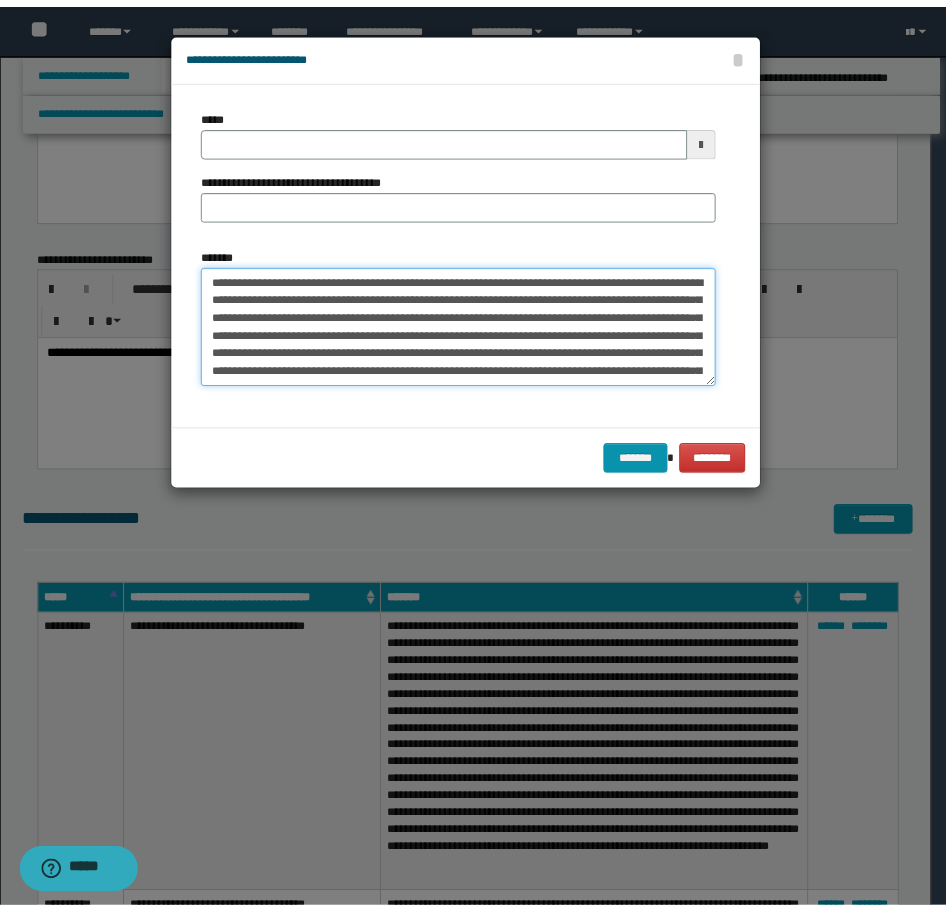 scroll, scrollTop: 48, scrollLeft: 0, axis: vertical 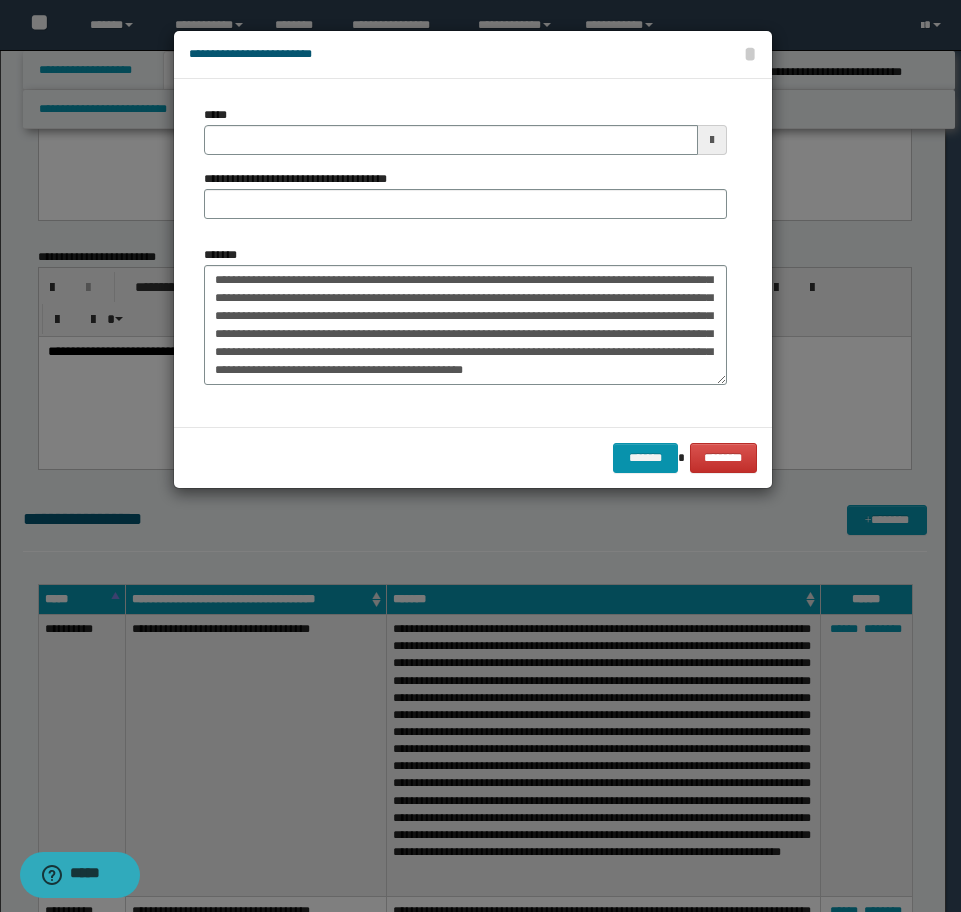 click on "**********" at bounding box center (465, 170) 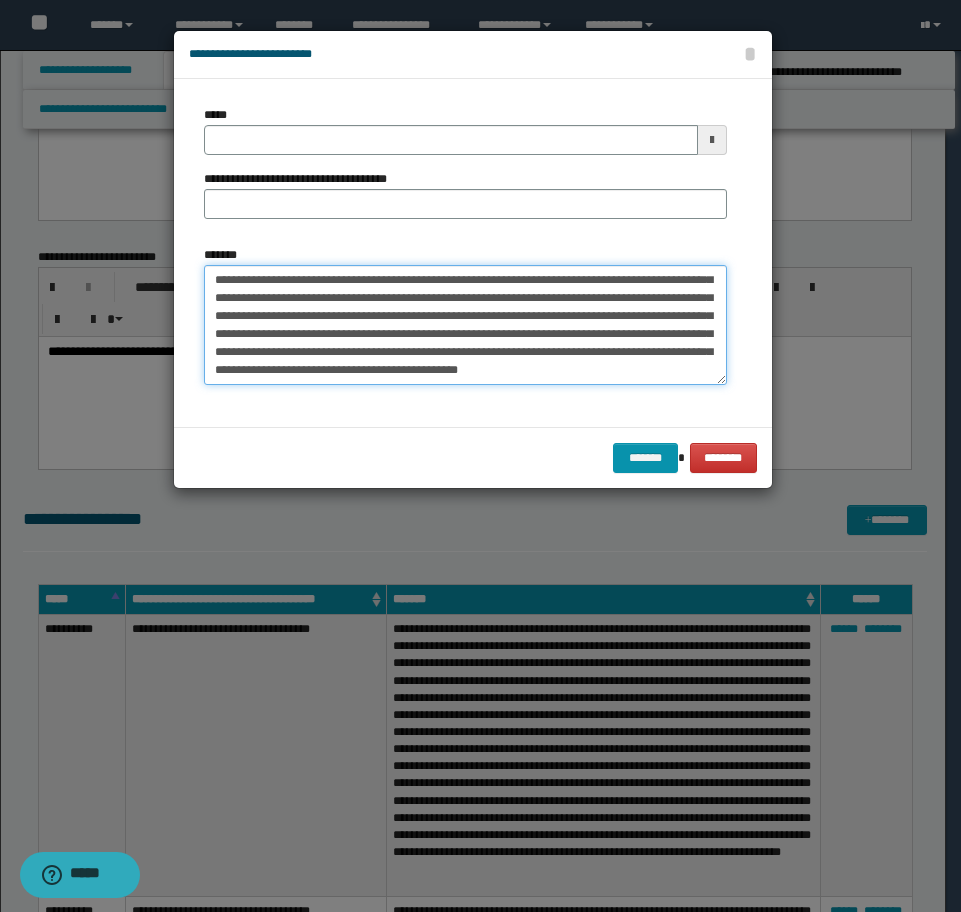 click on "**********" at bounding box center [465, 325] 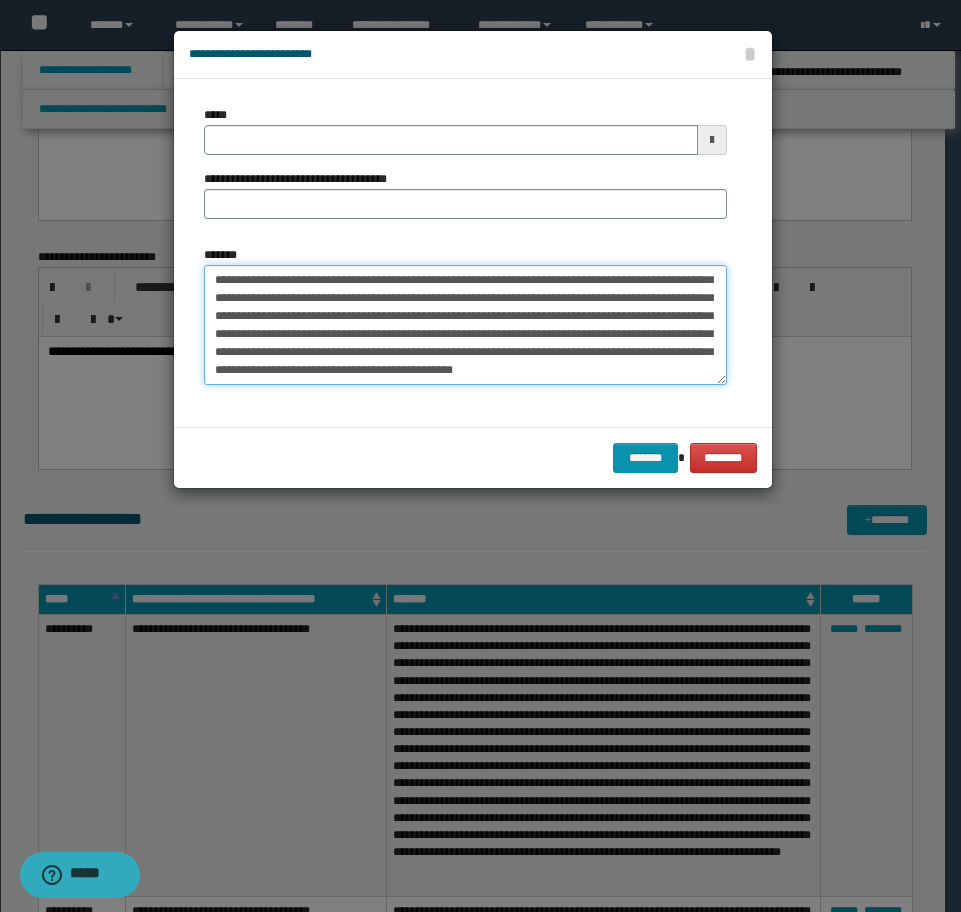 click on "**********" at bounding box center [465, 325] 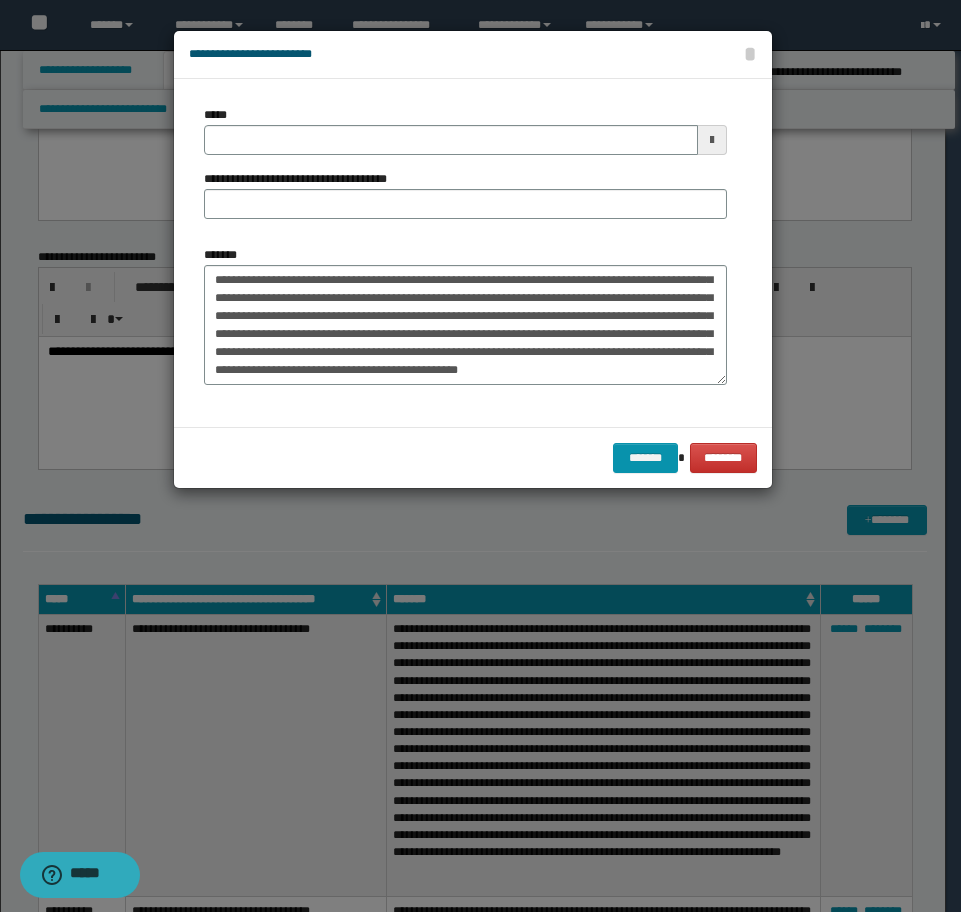 click on "**********" at bounding box center (465, 170) 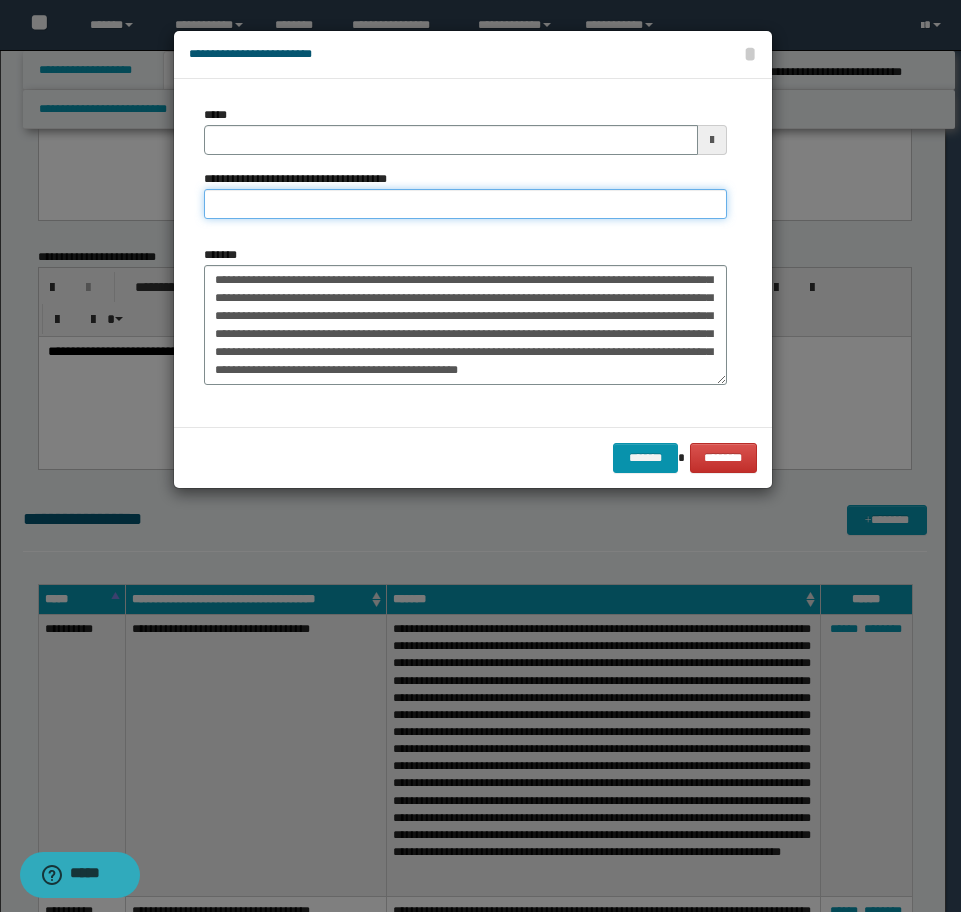 click on "**********" at bounding box center [465, 204] 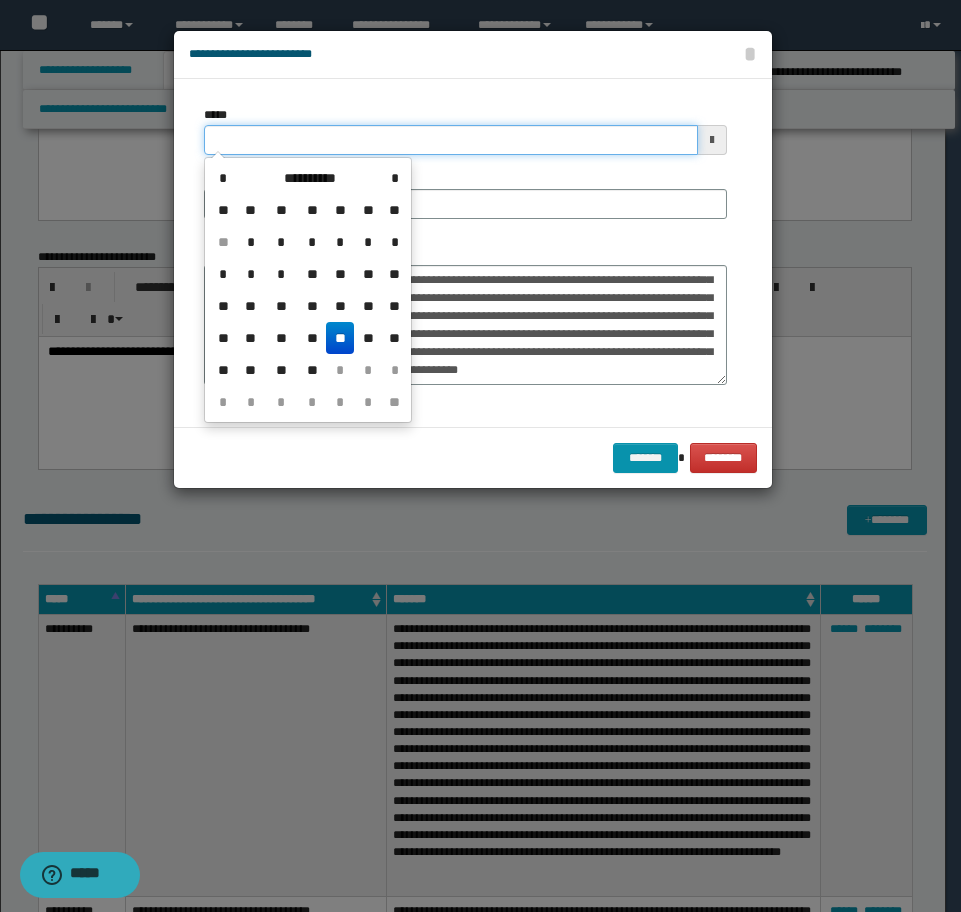 click on "*****" at bounding box center (451, 140) 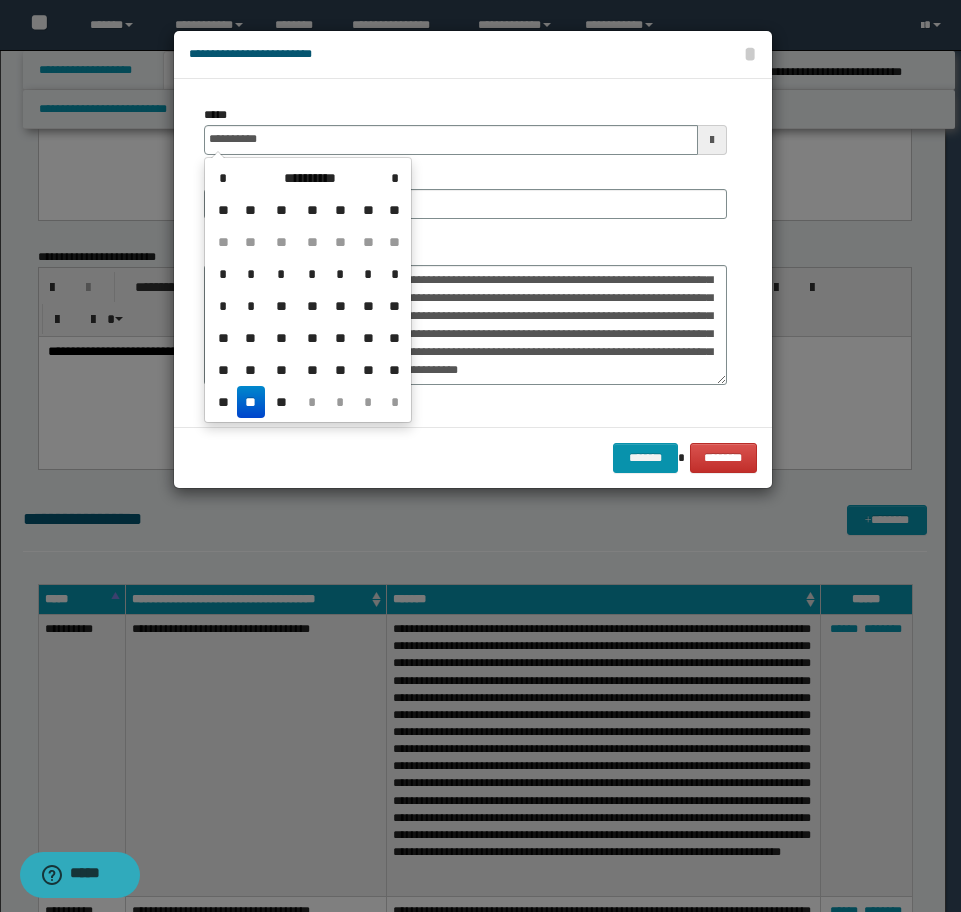 click on "**" at bounding box center [251, 402] 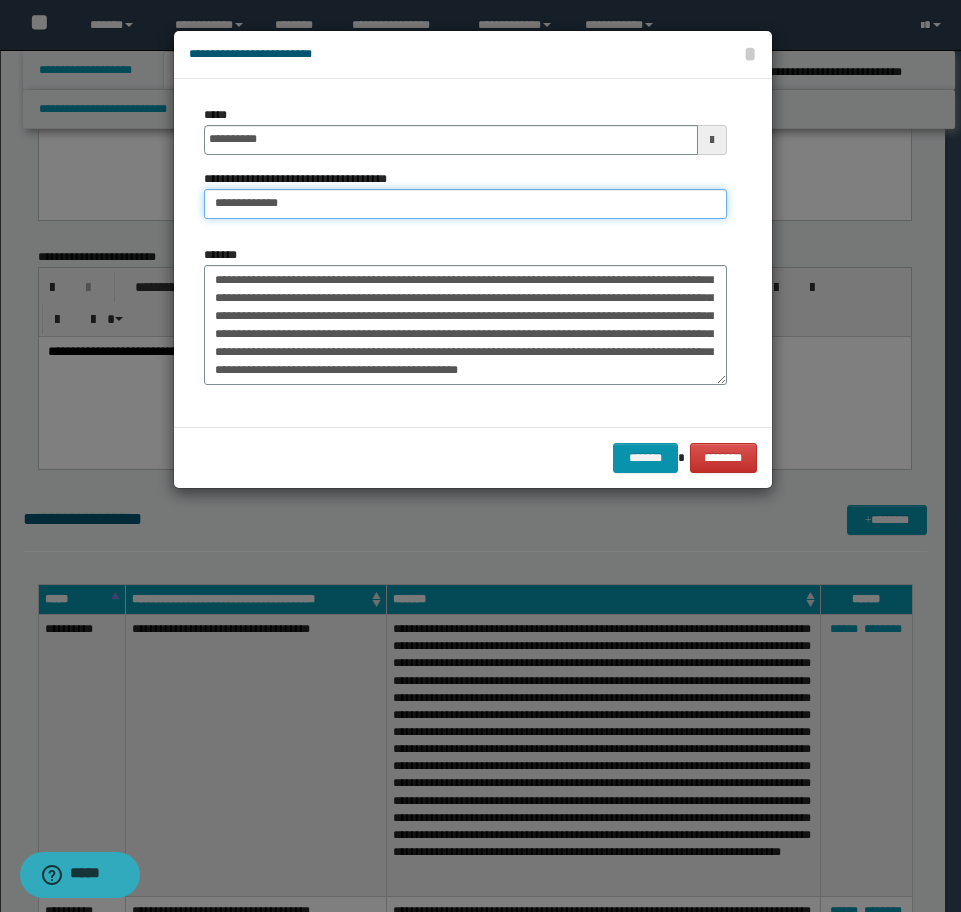 click on "**********" at bounding box center [465, 204] 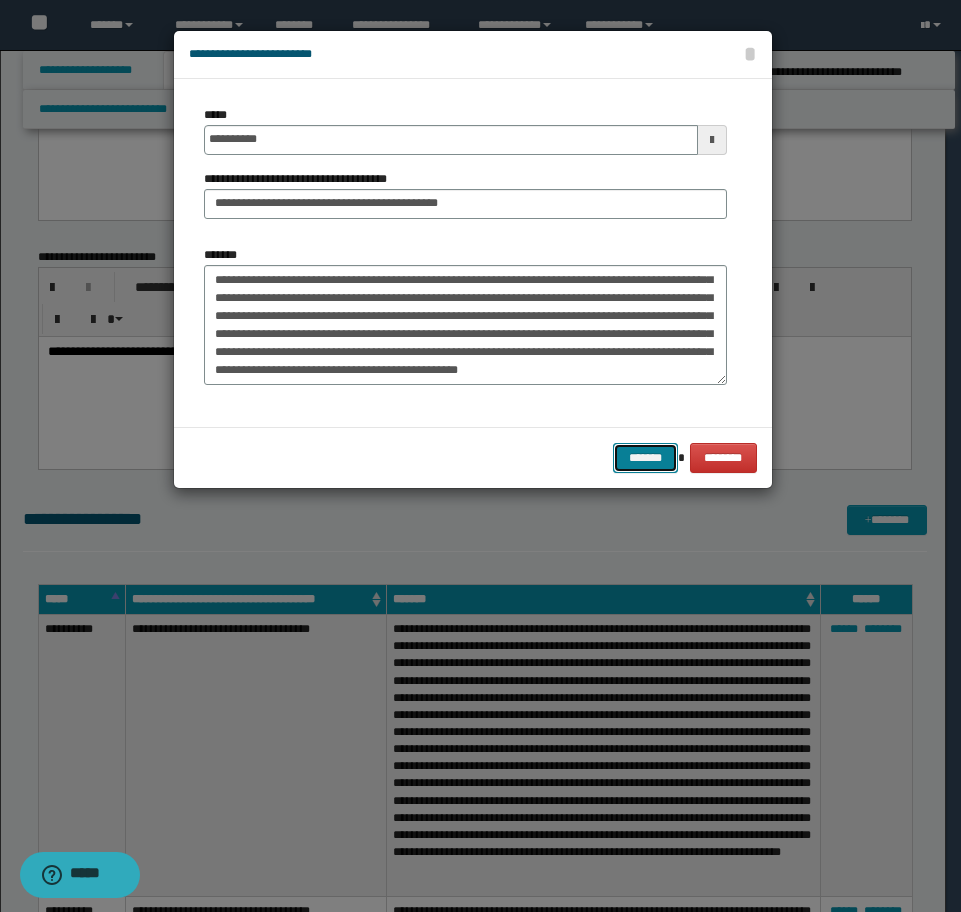 click on "*******" at bounding box center (645, 458) 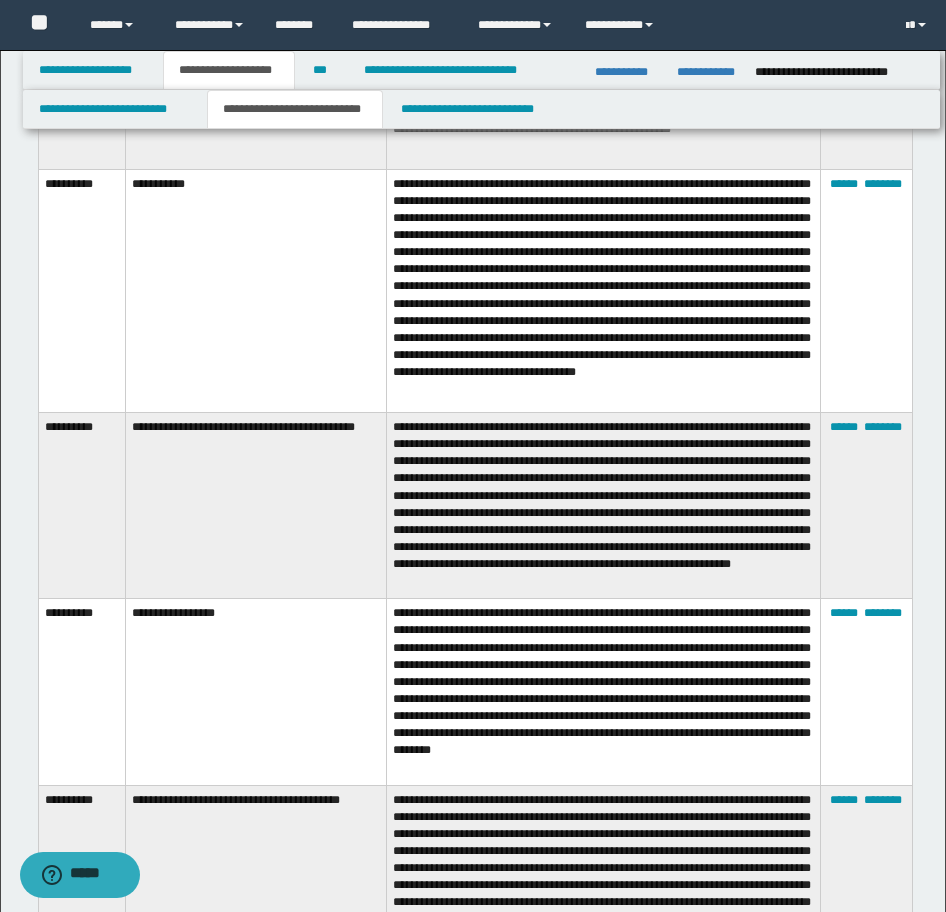scroll, scrollTop: 6126, scrollLeft: 0, axis: vertical 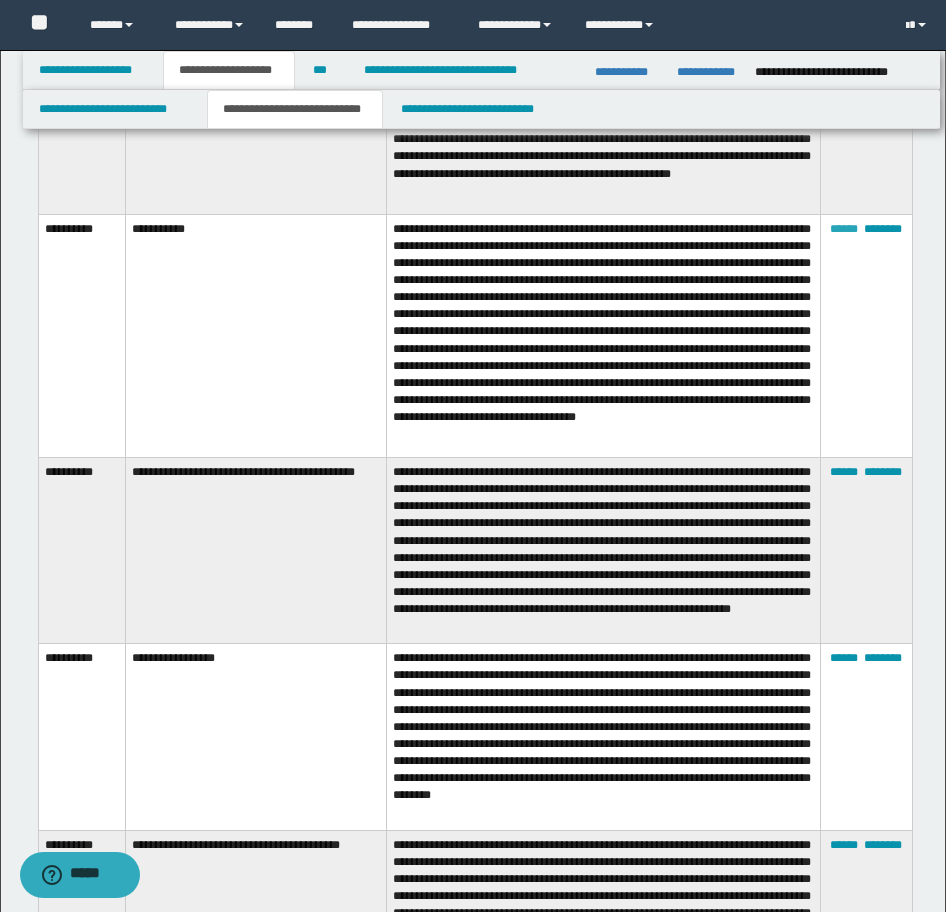 click on "******" at bounding box center (844, 229) 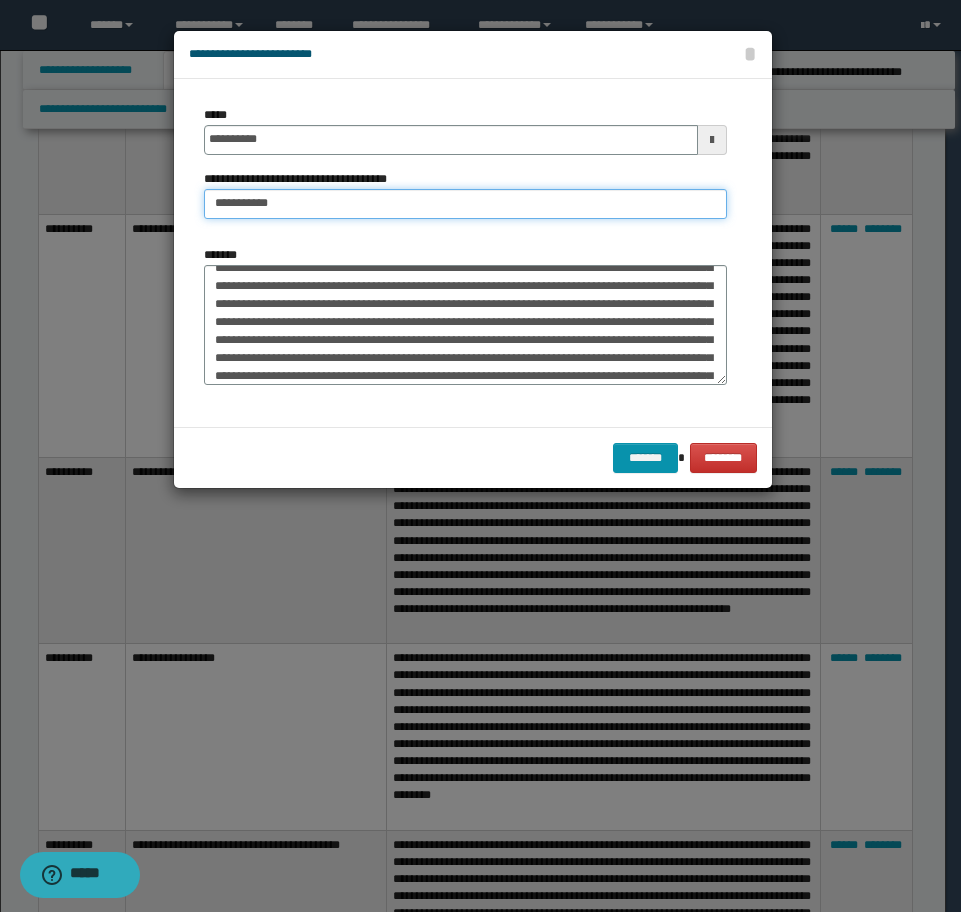 click on "**********" at bounding box center [465, 204] 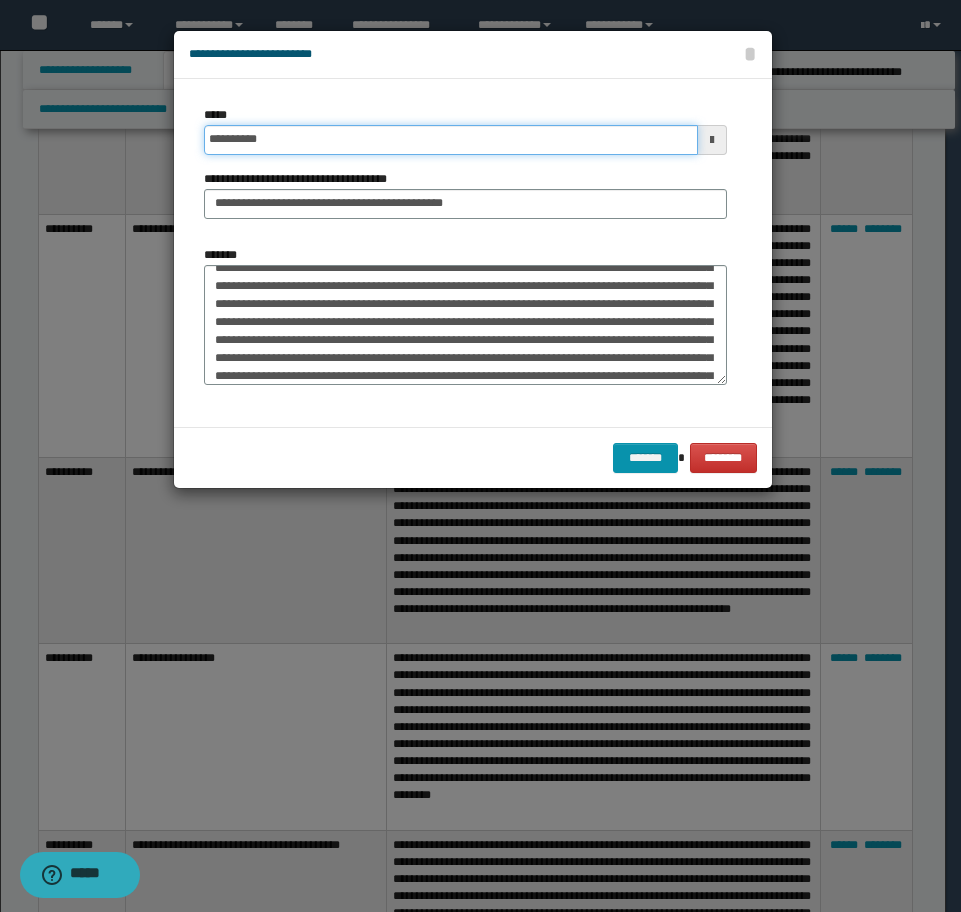 drag, startPoint x: 396, startPoint y: 207, endPoint x: 523, endPoint y: 150, distance: 139.20488 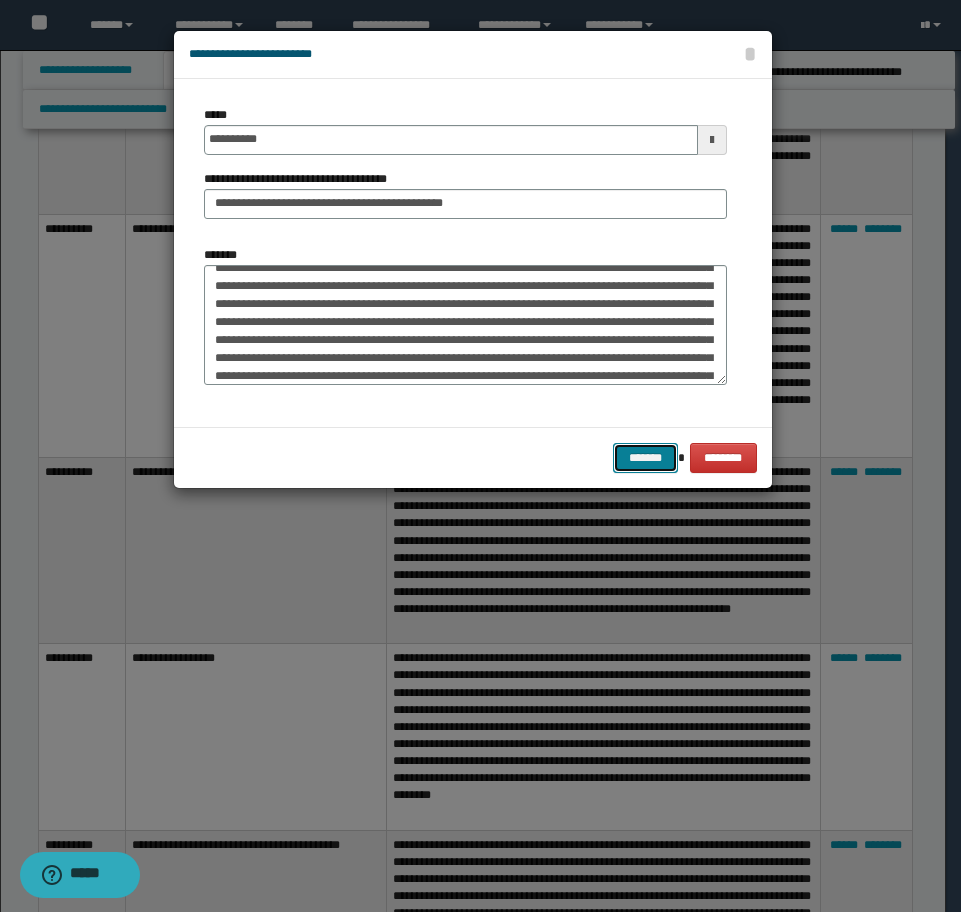 click on "*******" at bounding box center (645, 458) 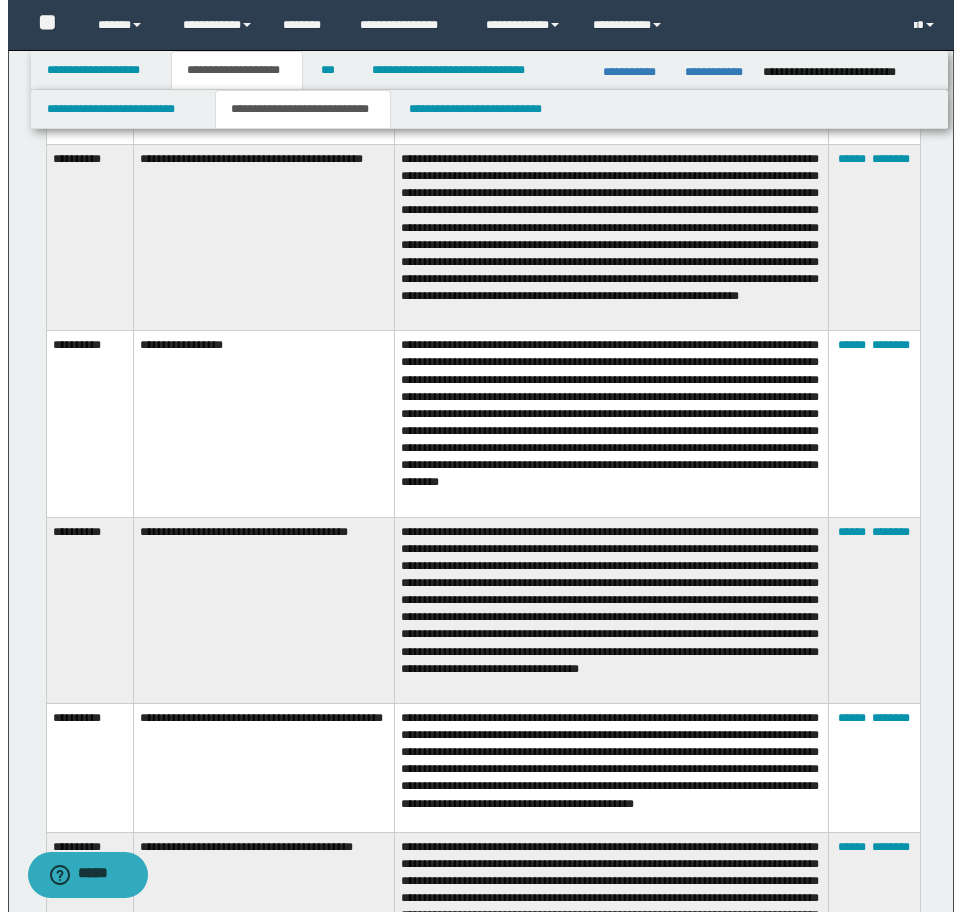 scroll, scrollTop: 6426, scrollLeft: 0, axis: vertical 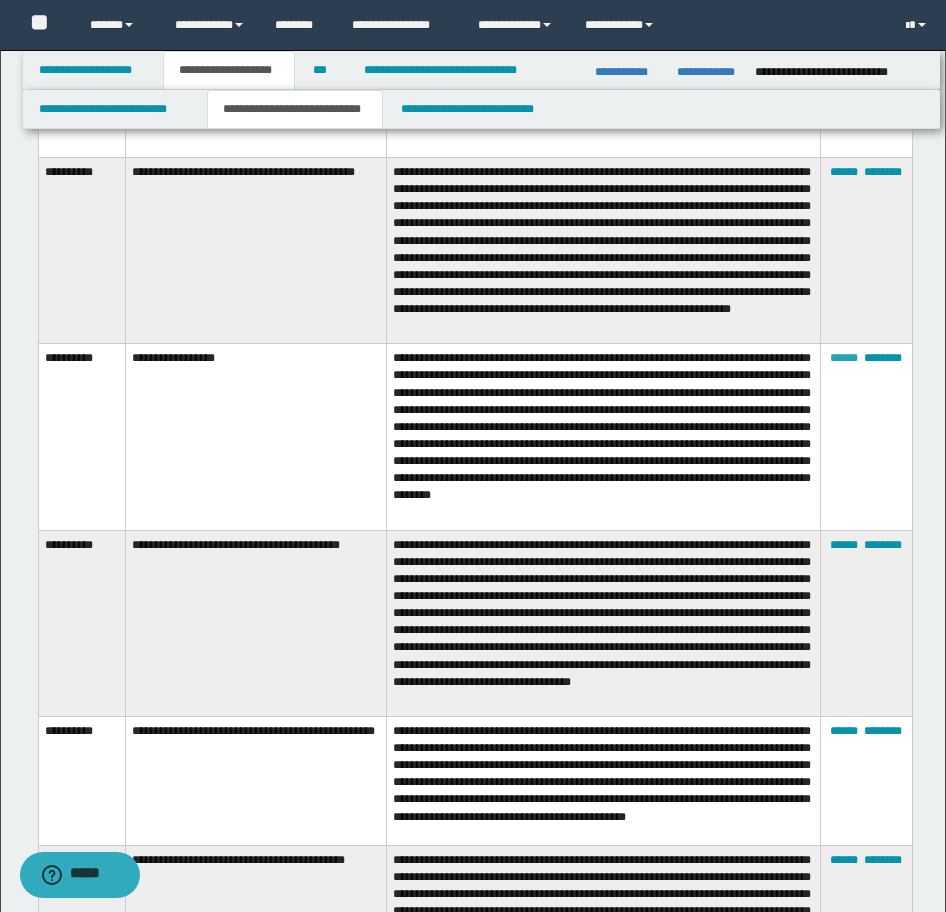 click on "******" at bounding box center (844, 358) 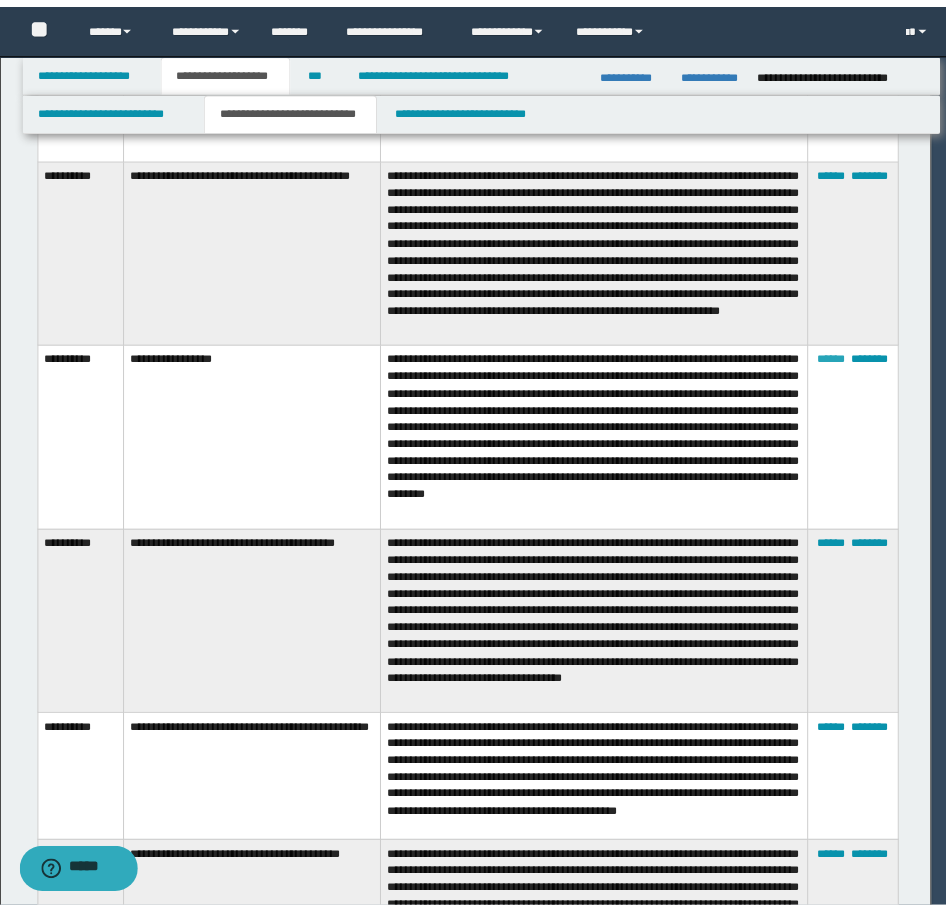 scroll, scrollTop: 36, scrollLeft: 0, axis: vertical 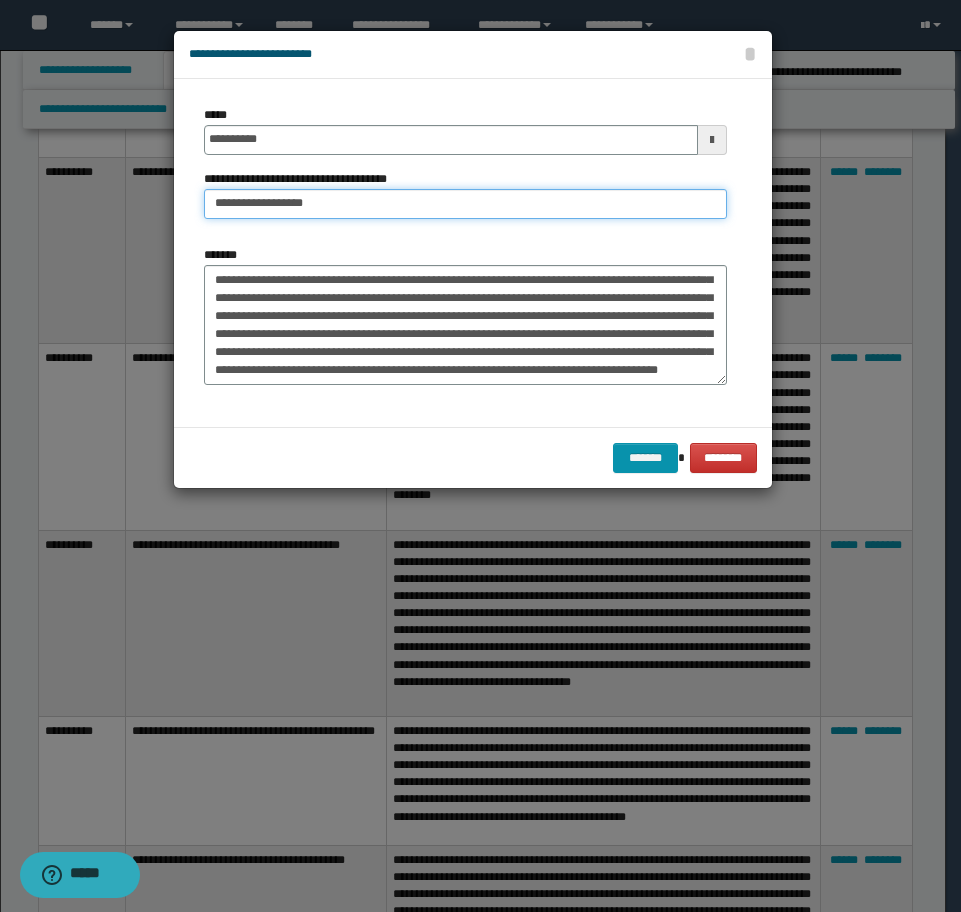 click on "**********" at bounding box center [465, 204] 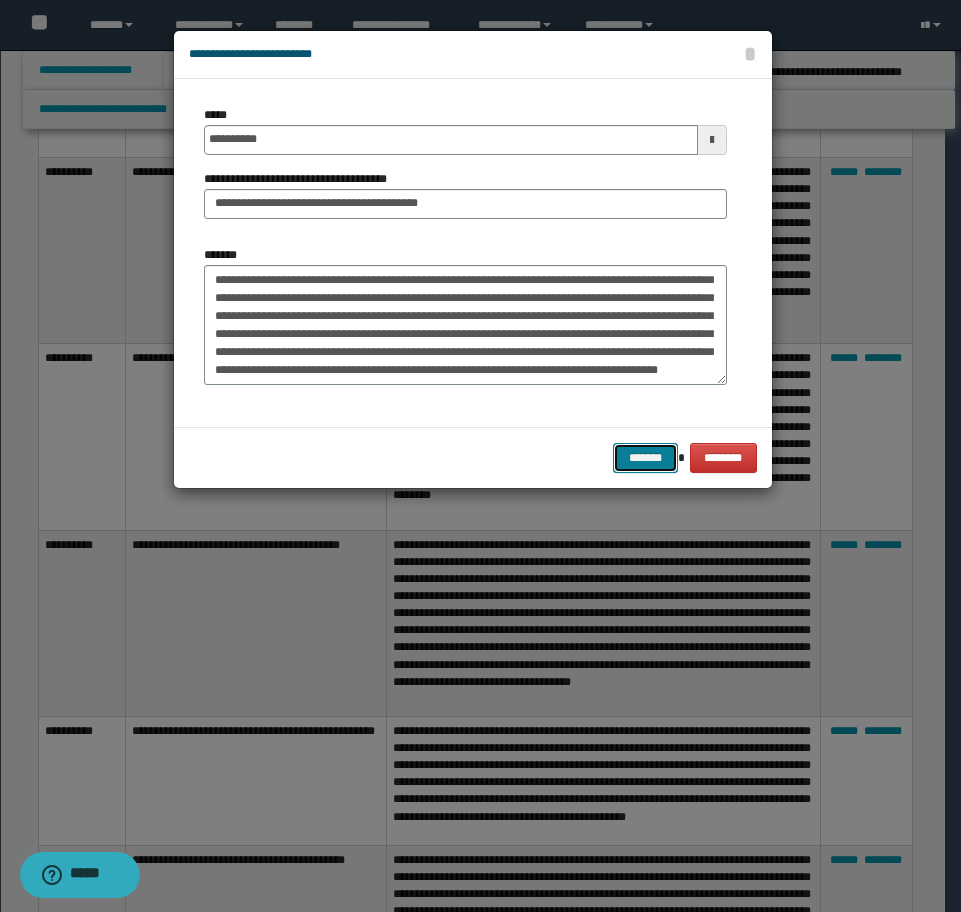click on "*******" at bounding box center (645, 458) 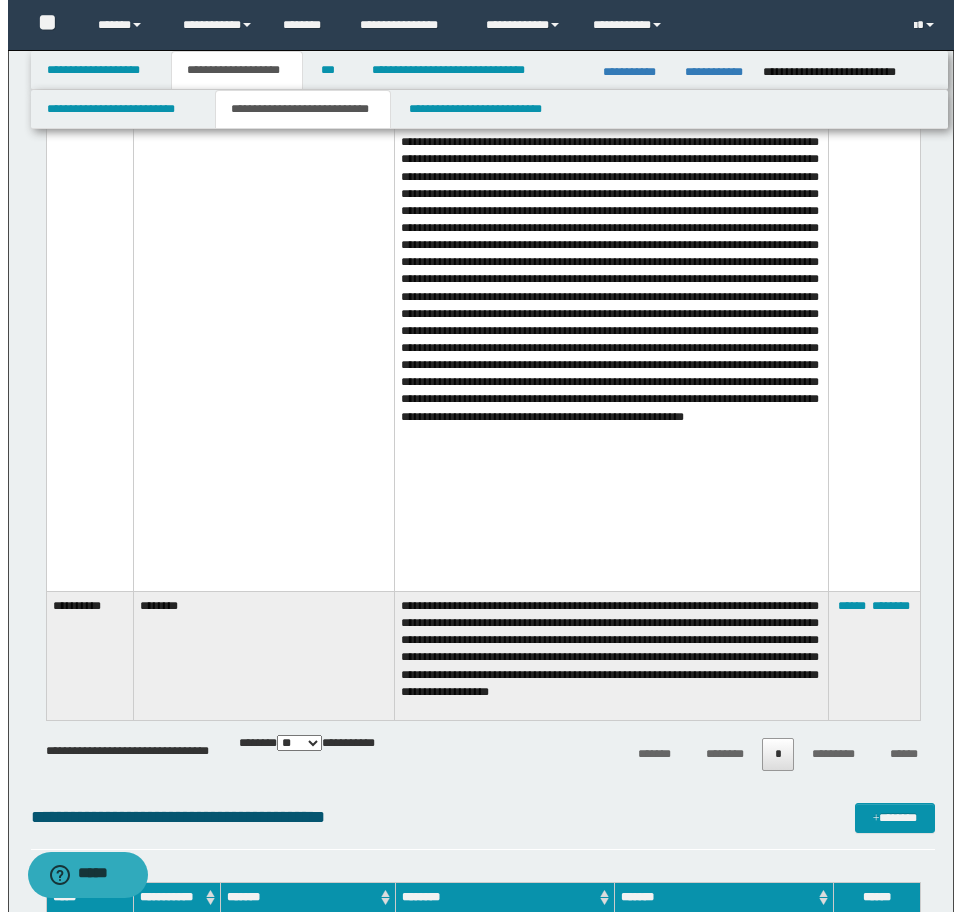 scroll, scrollTop: 8726, scrollLeft: 0, axis: vertical 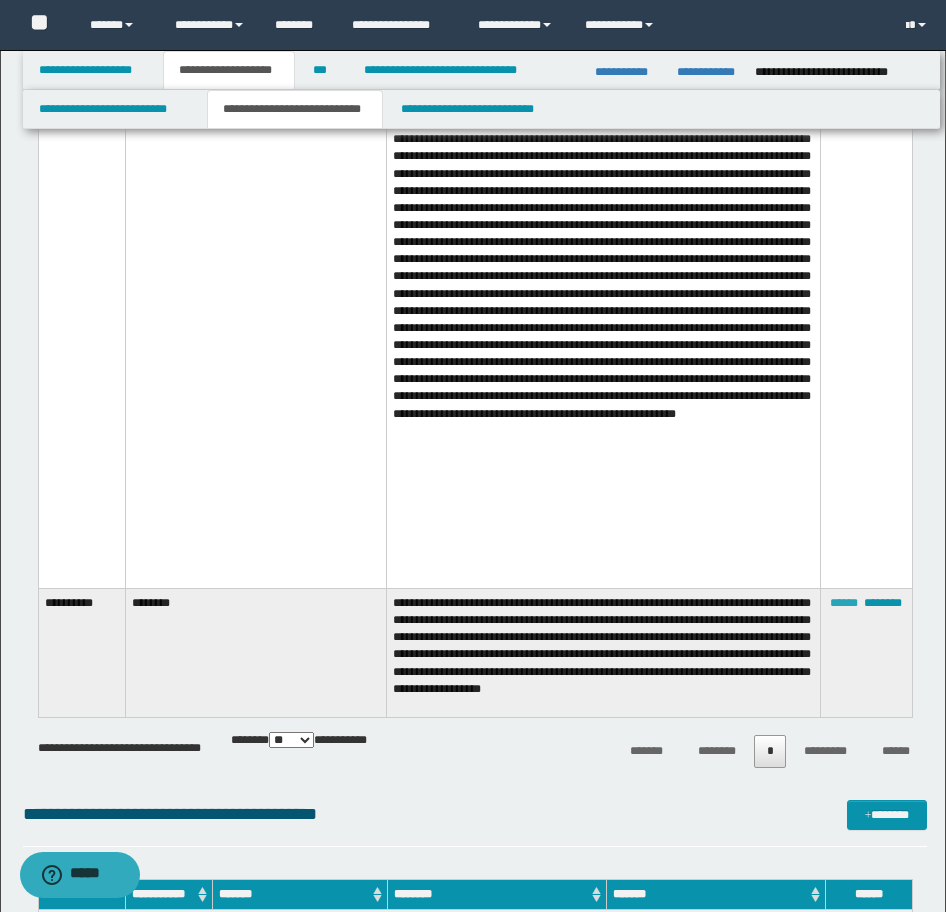 click on "******" at bounding box center (844, 603) 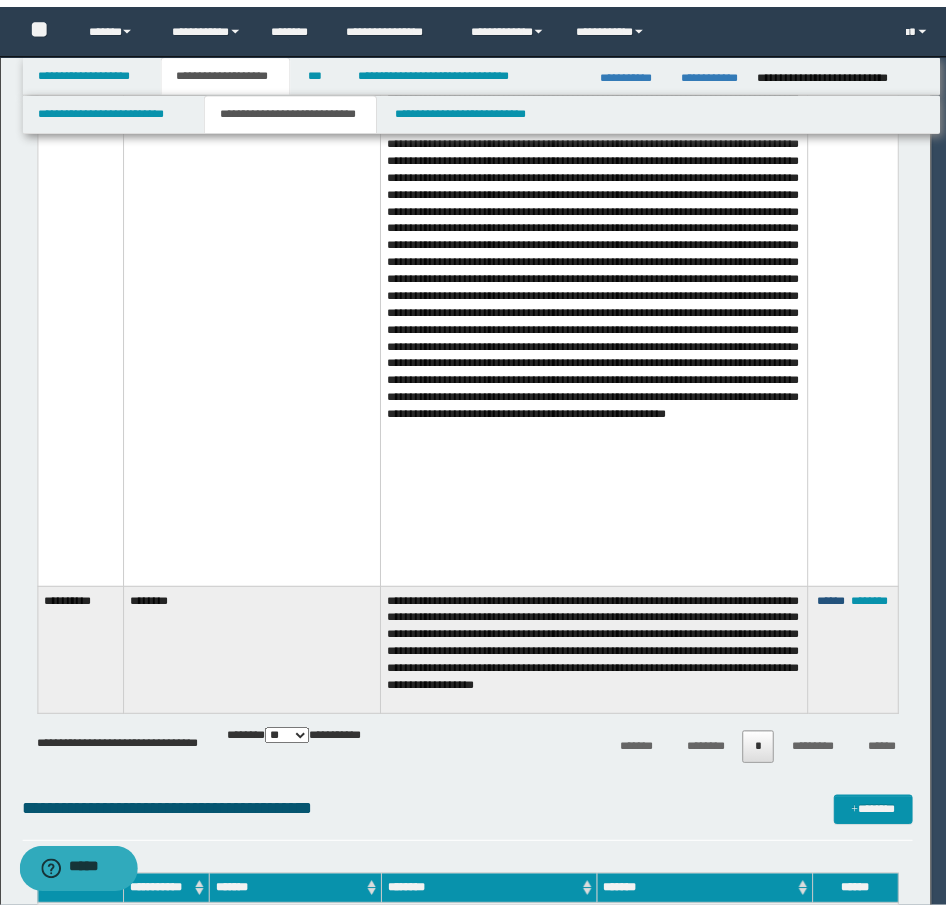 scroll, scrollTop: 0, scrollLeft: 0, axis: both 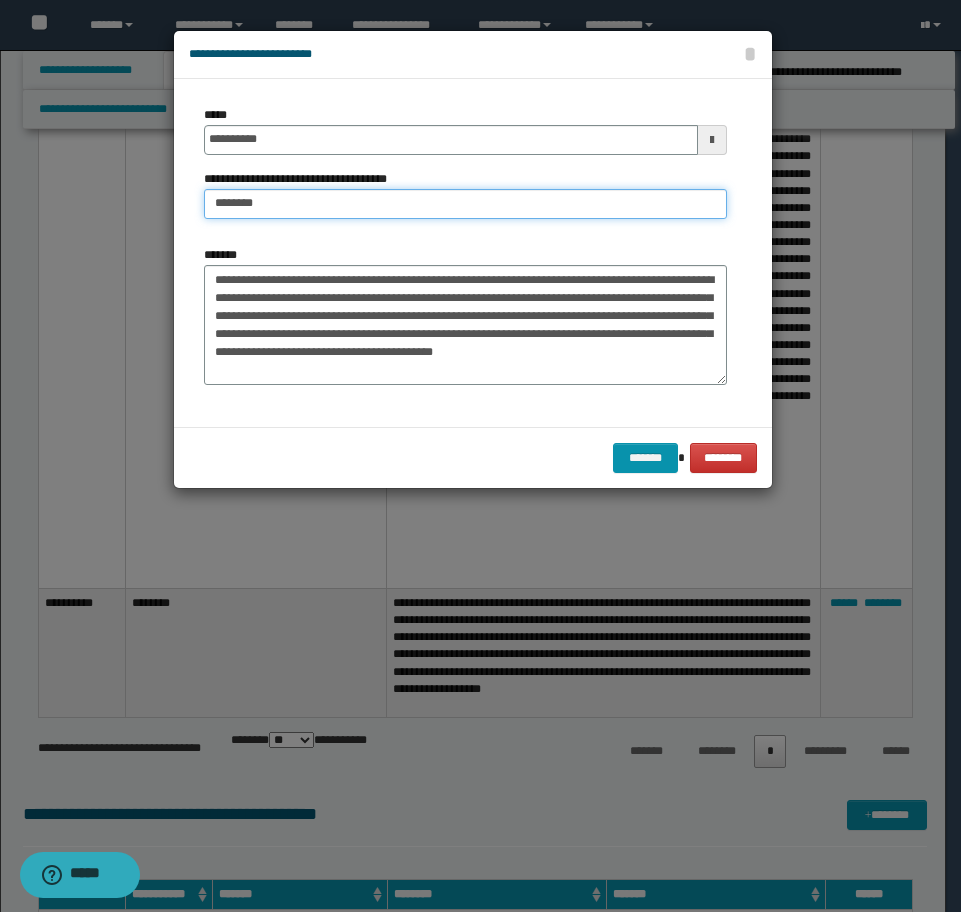 click on "********" at bounding box center [465, 204] 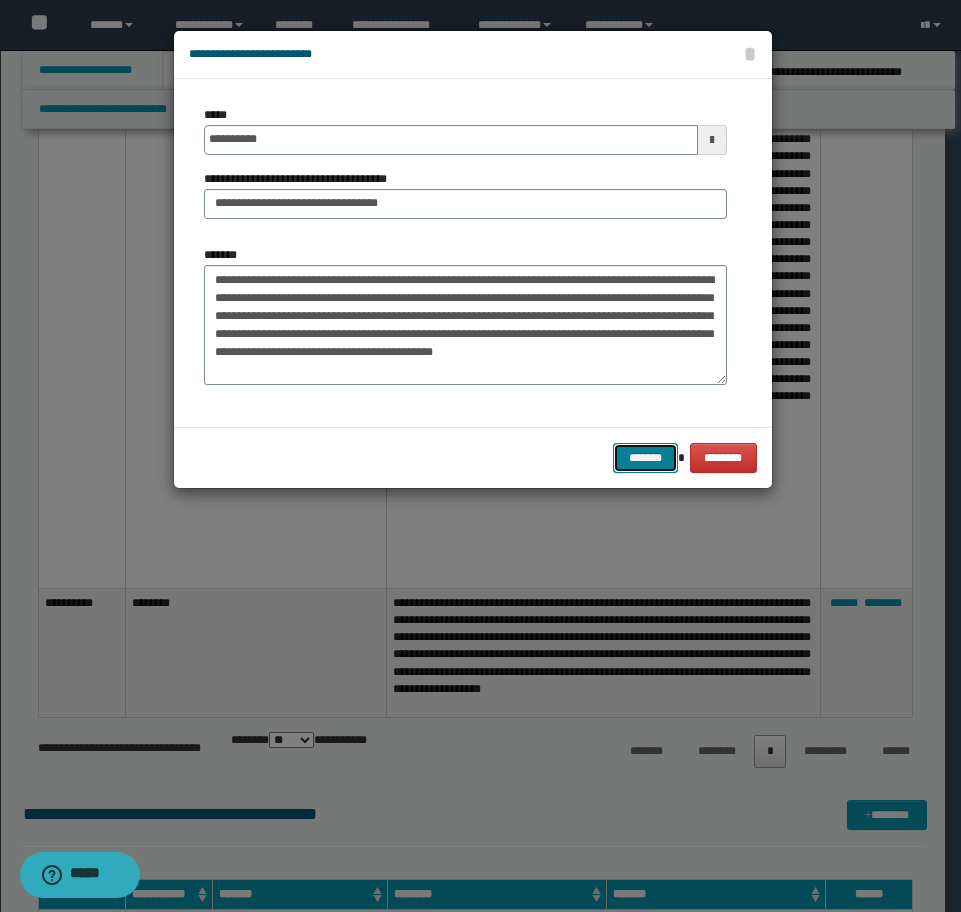 click on "*******" at bounding box center (645, 458) 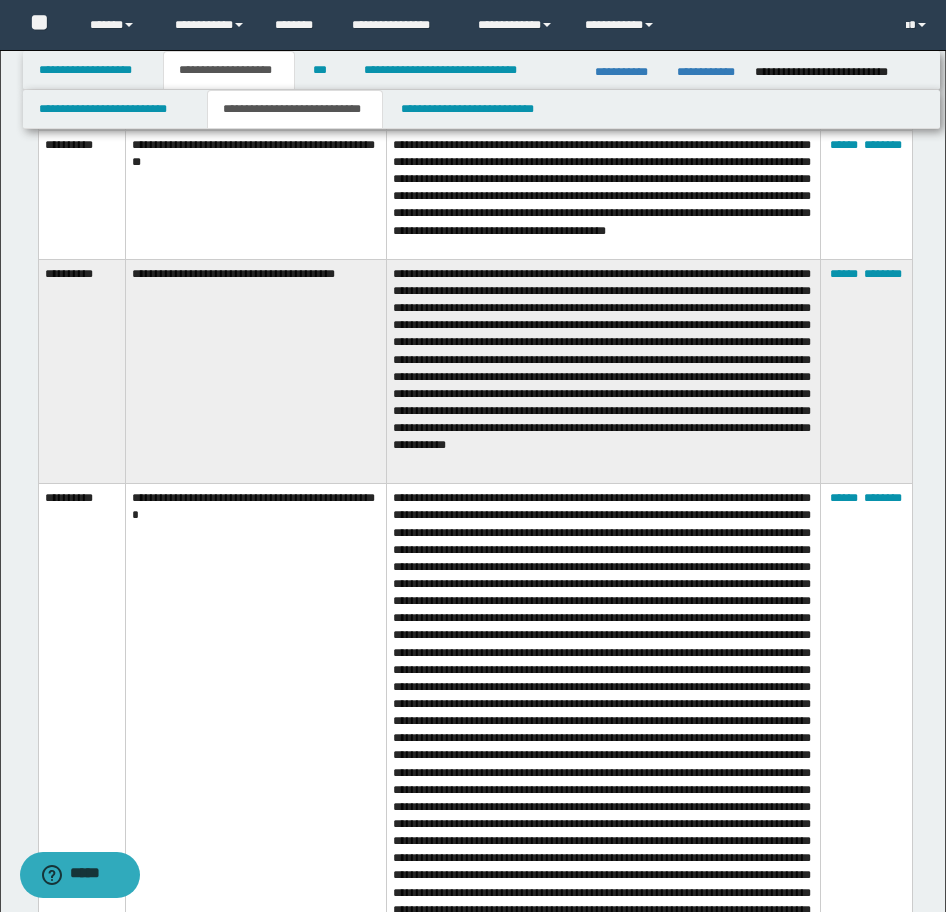 scroll, scrollTop: 7126, scrollLeft: 0, axis: vertical 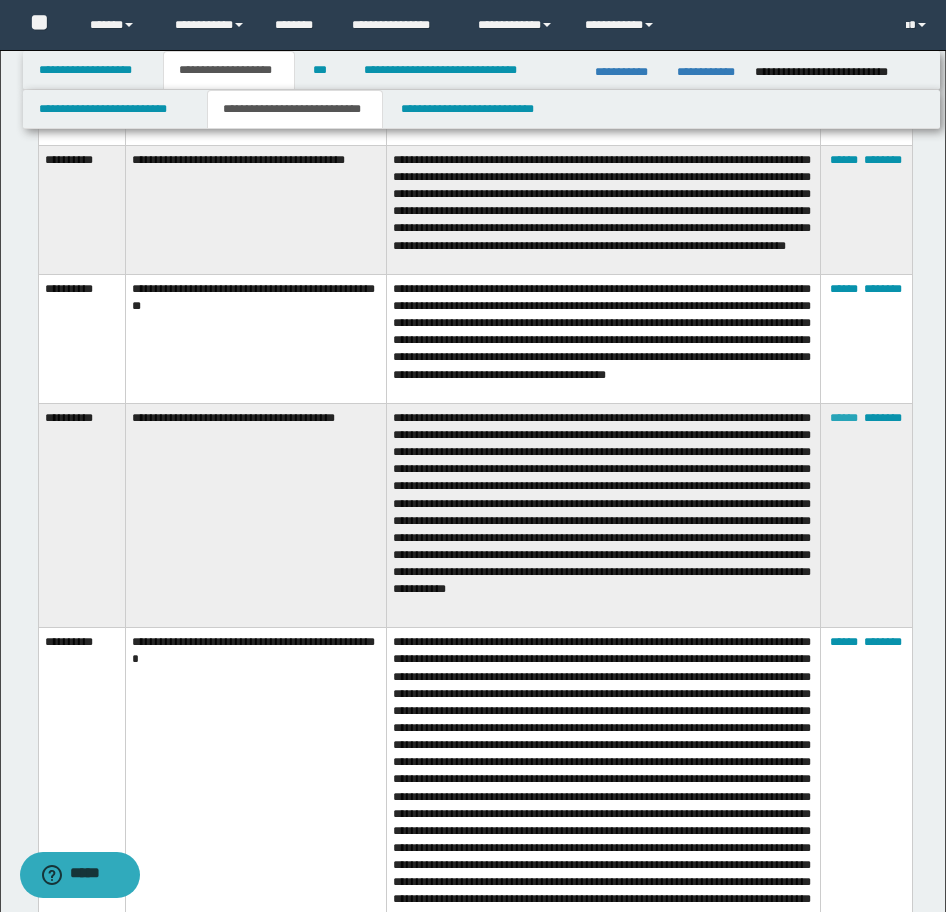 click on "******" at bounding box center [844, 418] 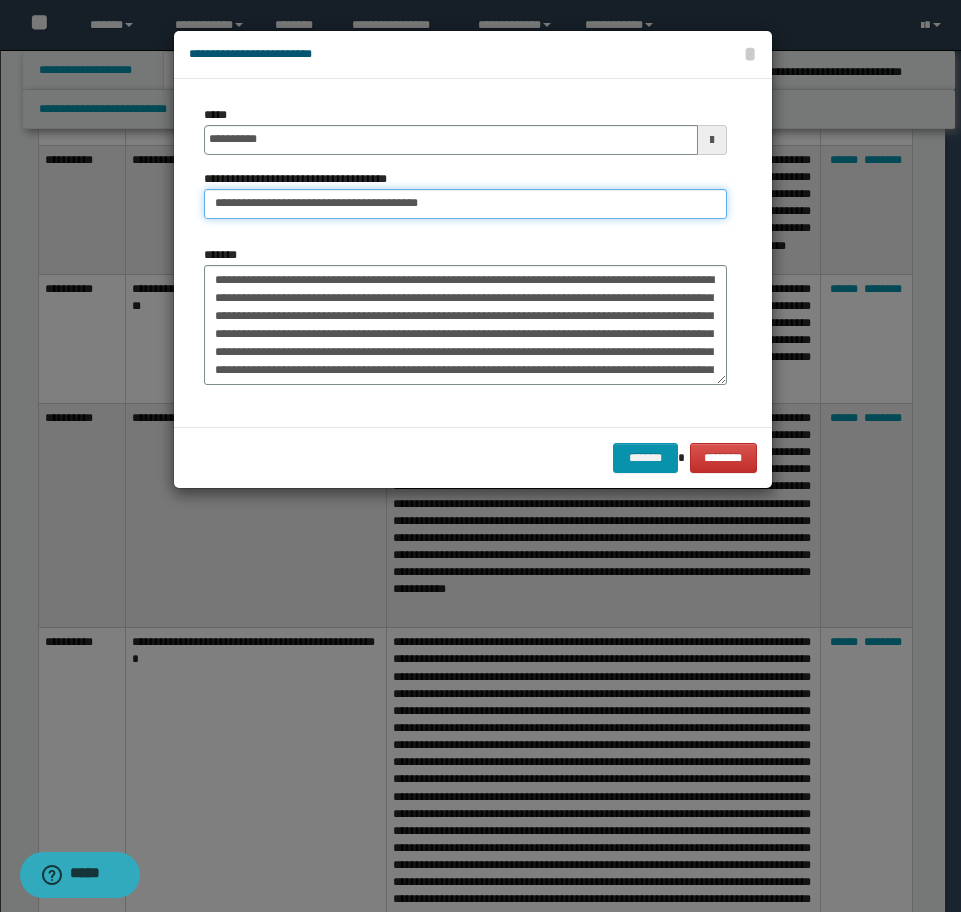 drag, startPoint x: 464, startPoint y: 203, endPoint x: 315, endPoint y: 201, distance: 149.01343 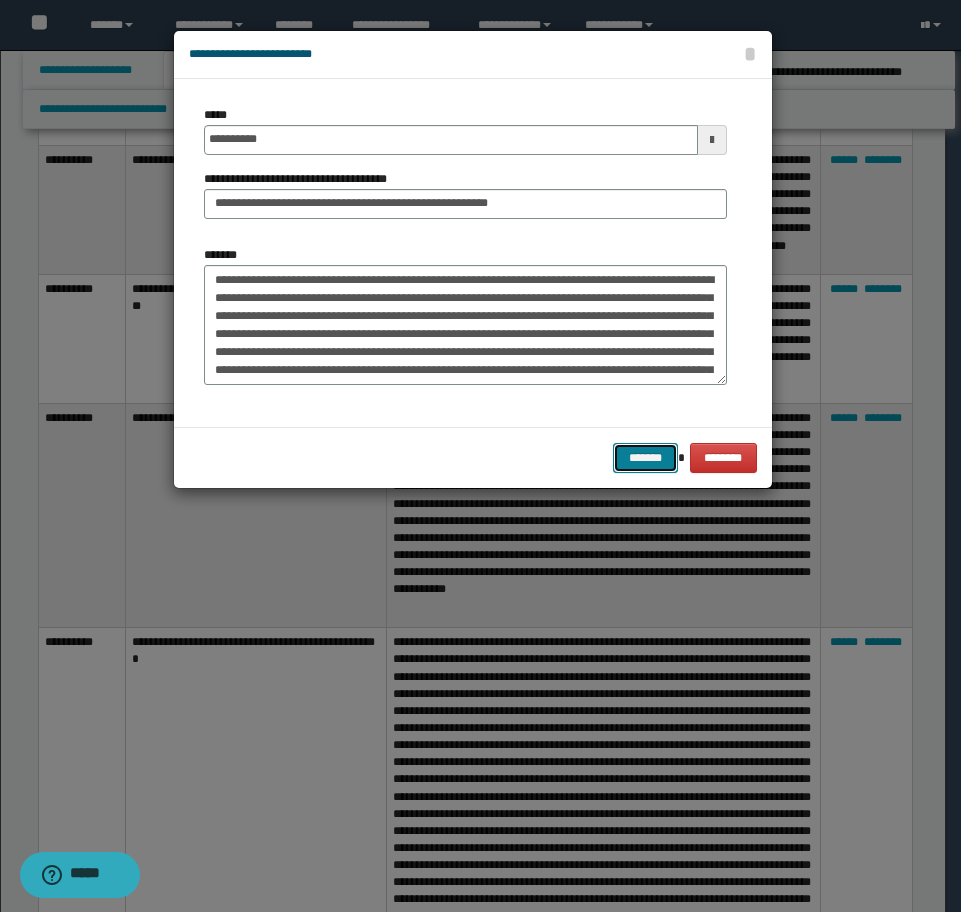click on "*******" at bounding box center [645, 458] 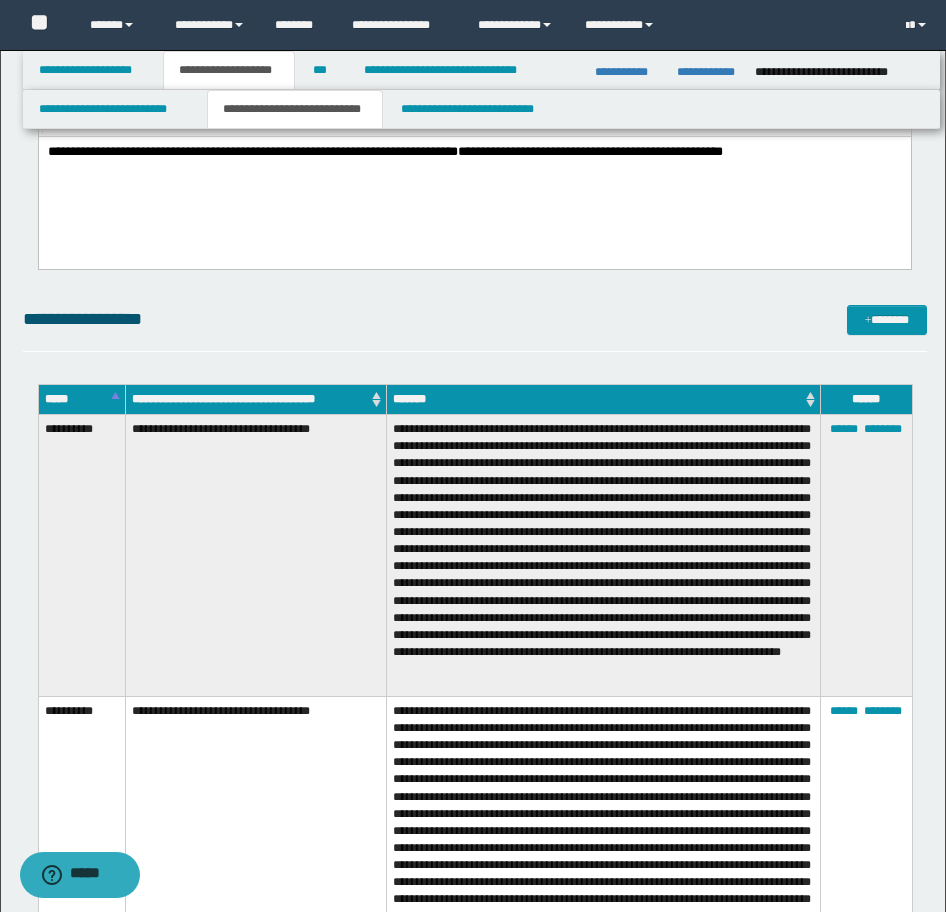 scroll, scrollTop: 4126, scrollLeft: 0, axis: vertical 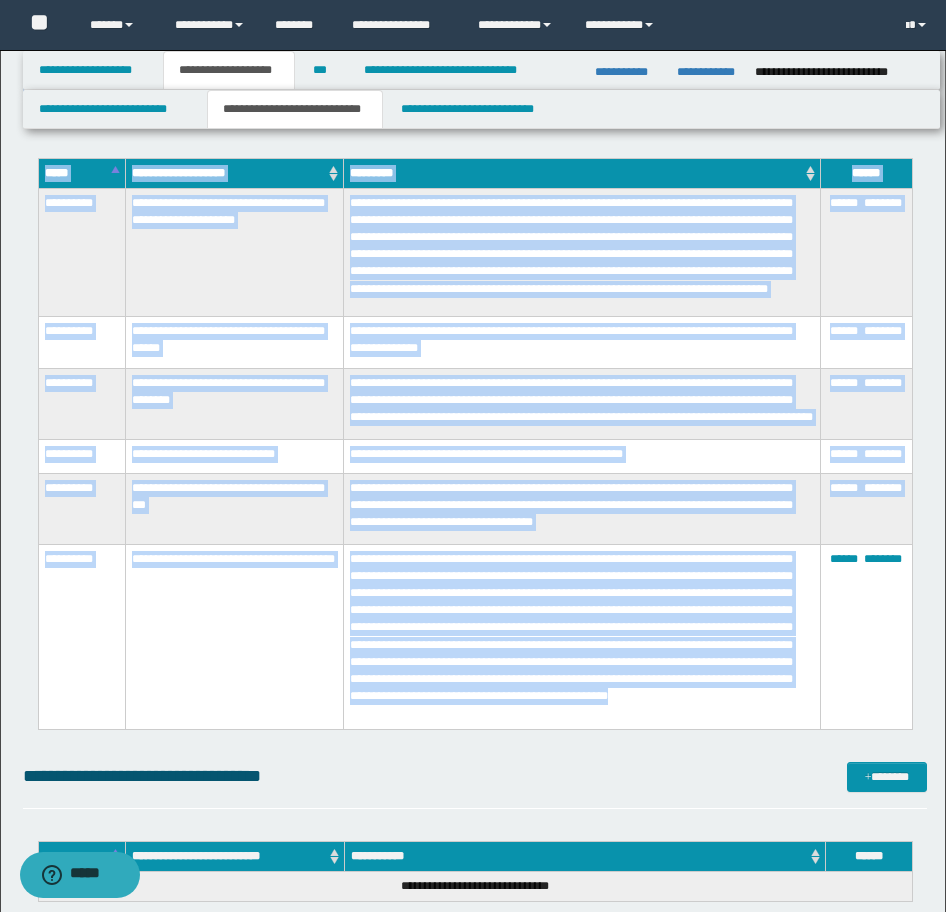 drag, startPoint x: 46, startPoint y: 629, endPoint x: 757, endPoint y: 721, distance: 716.9275 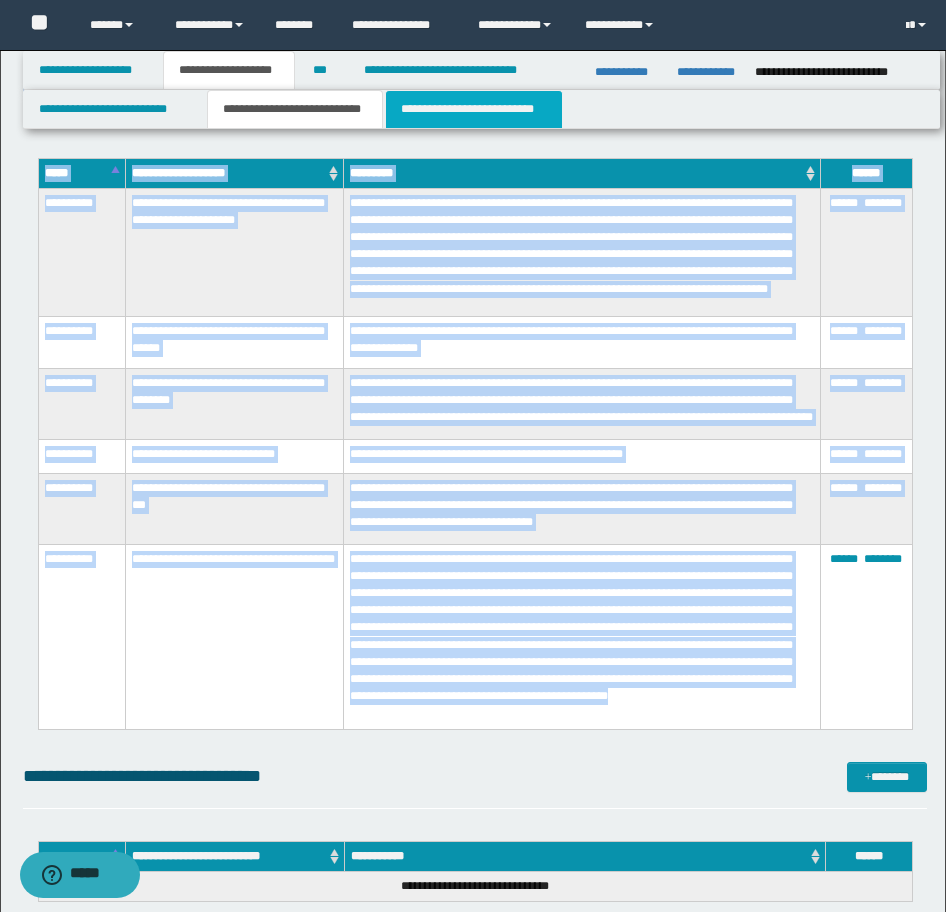 click on "**********" at bounding box center (474, 109) 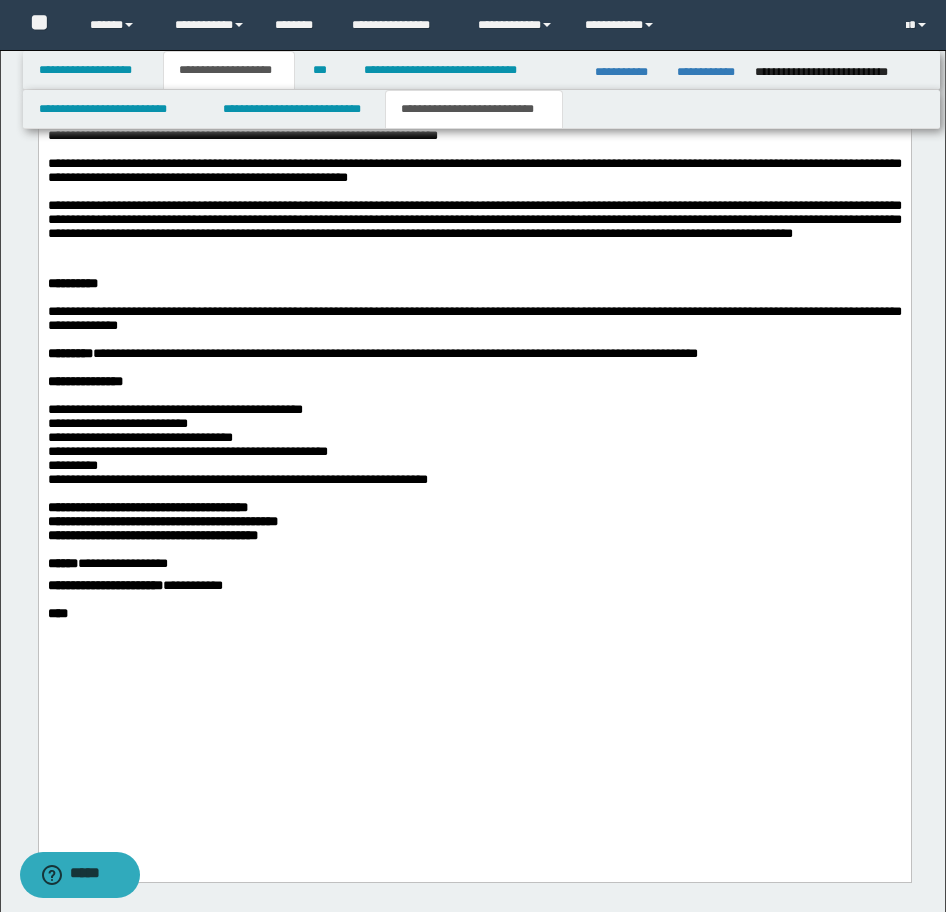scroll, scrollTop: 1827, scrollLeft: 0, axis: vertical 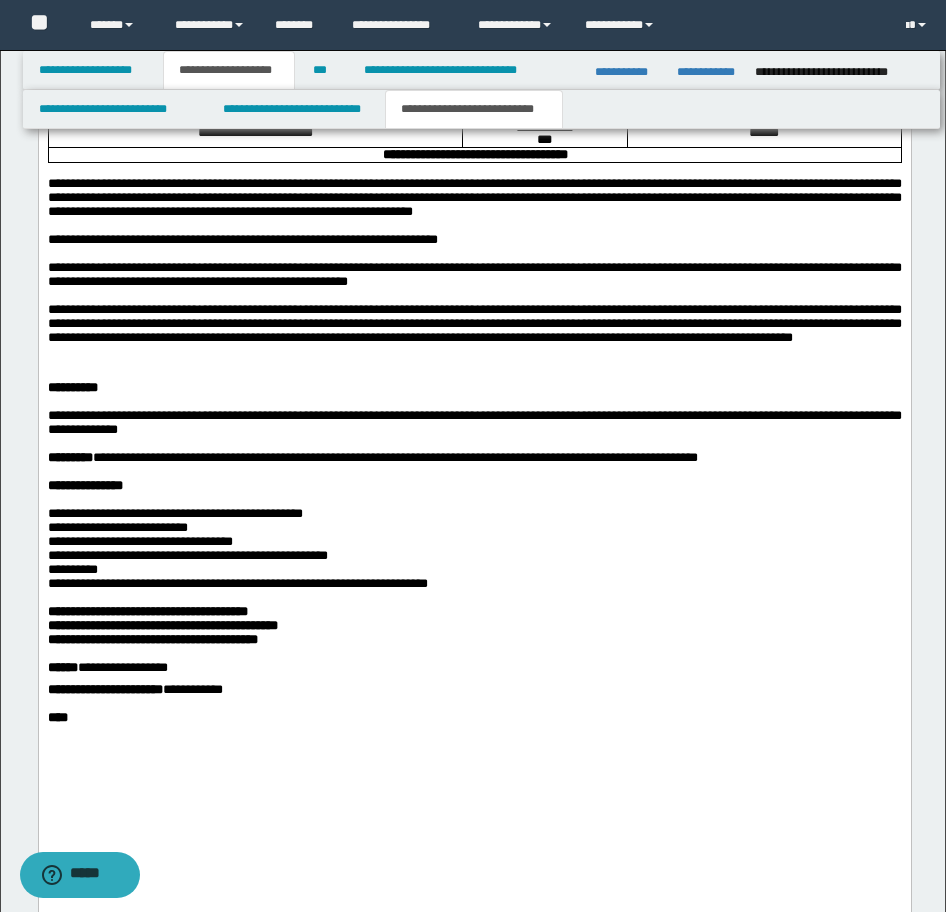 click on "**********" at bounding box center (474, 275) 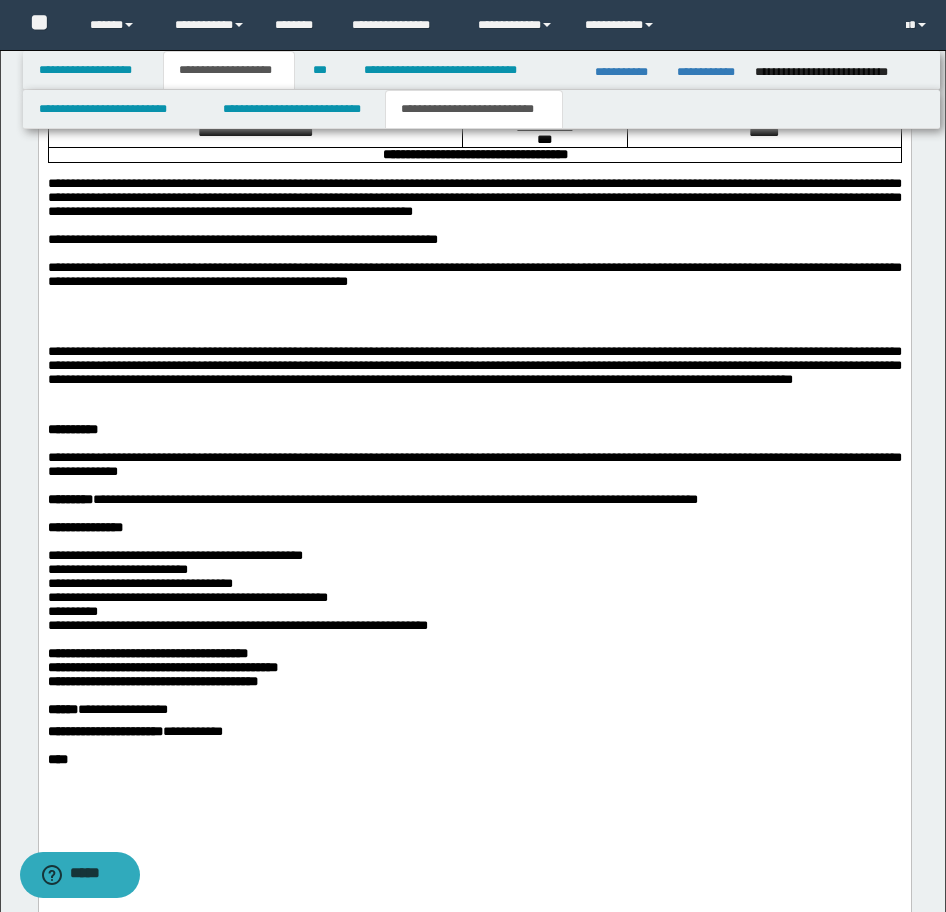 click at bounding box center [474, 310] 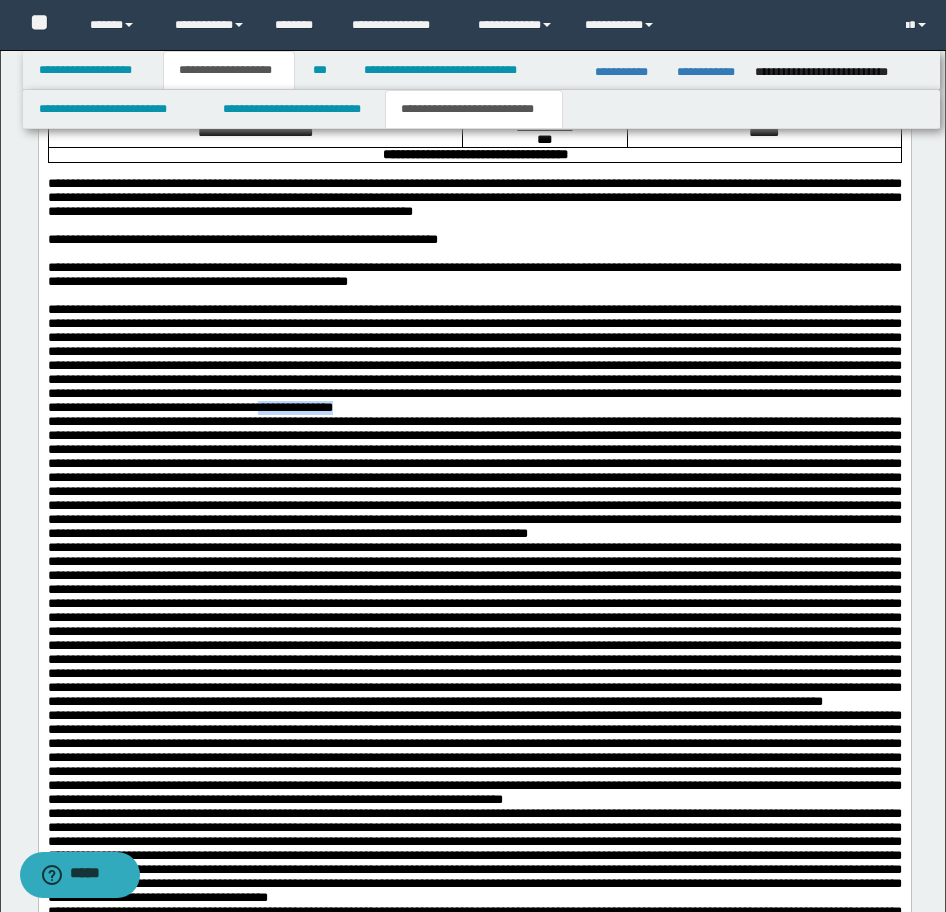 drag, startPoint x: 792, startPoint y: 528, endPoint x: 705, endPoint y: 532, distance: 87.0919 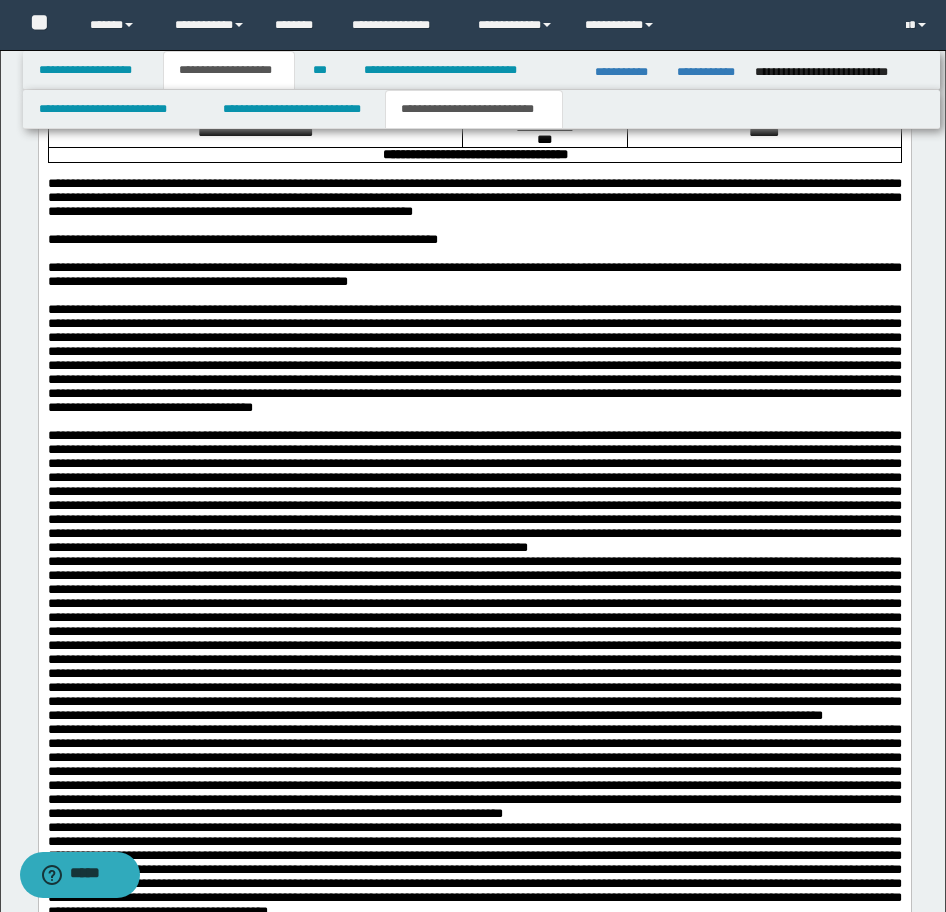 scroll, scrollTop: 2027, scrollLeft: 0, axis: vertical 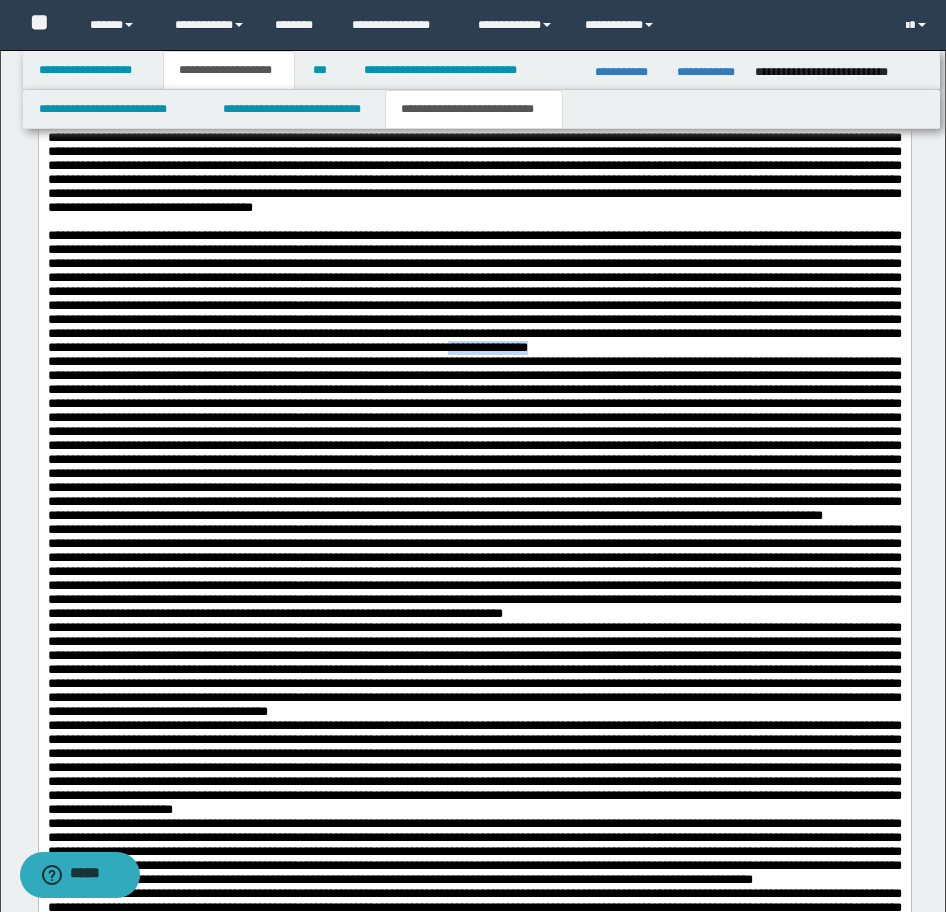 drag, startPoint x: 308, startPoint y: 518, endPoint x: 200, endPoint y: 523, distance: 108.11568 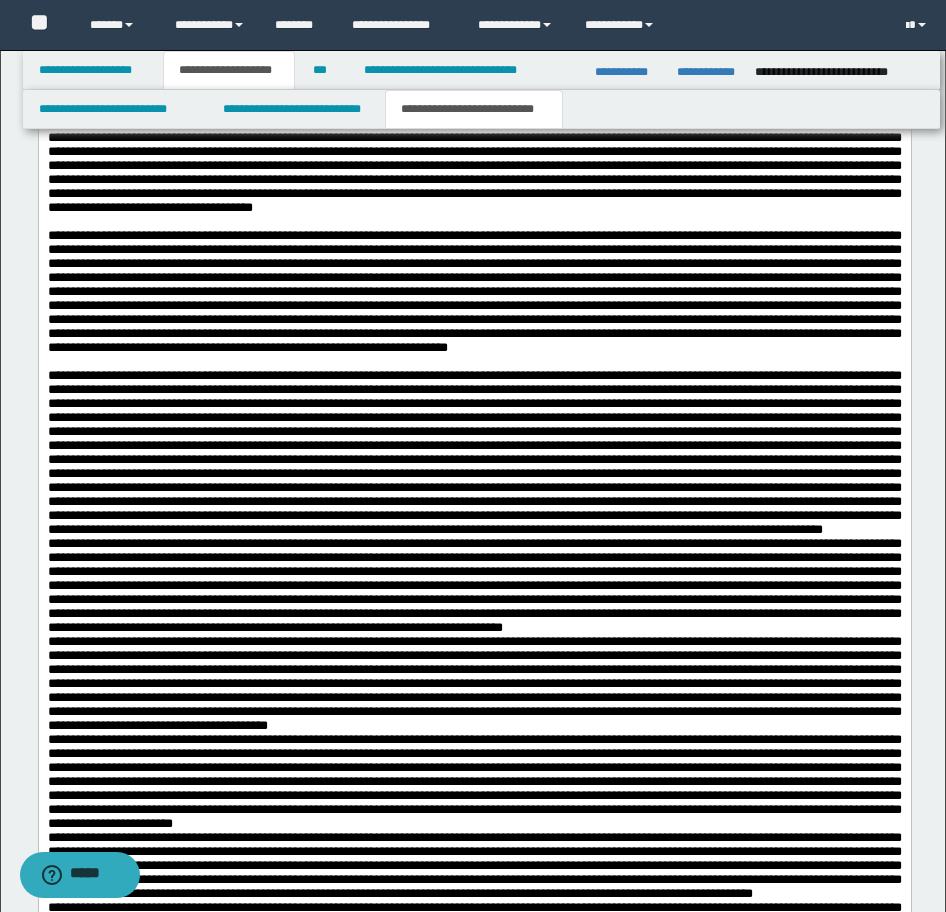 scroll, scrollTop: 2327, scrollLeft: 0, axis: vertical 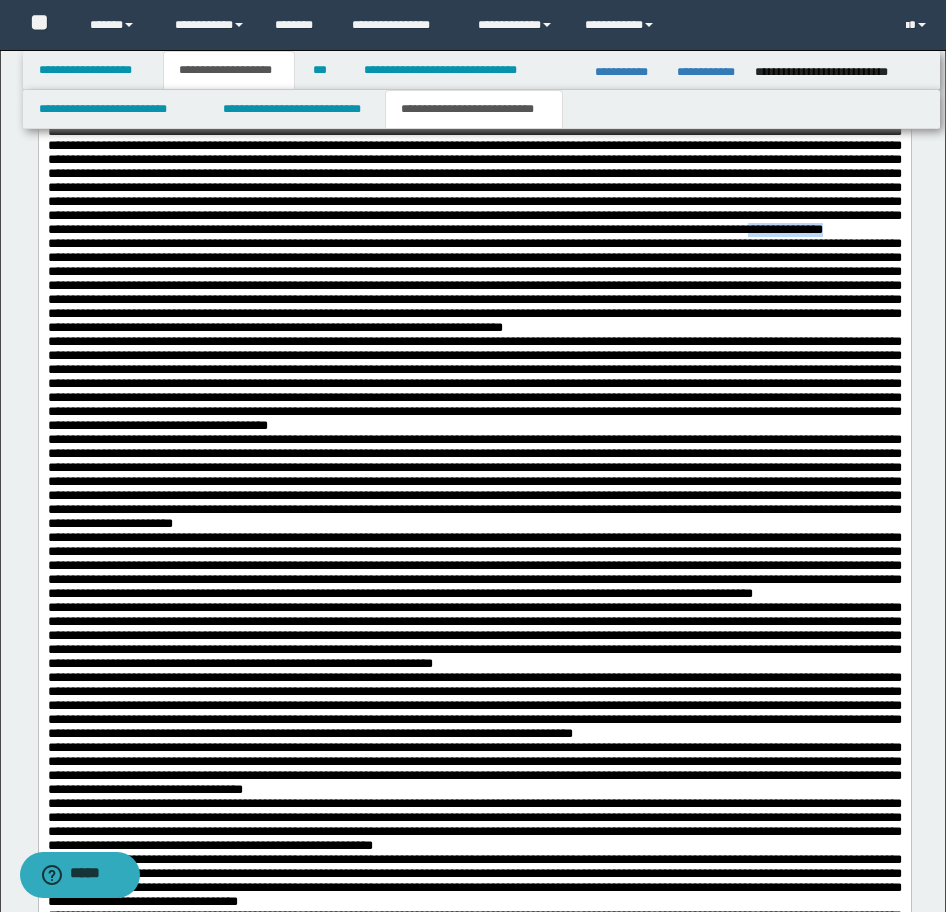 drag, startPoint x: 595, startPoint y: 470, endPoint x: 478, endPoint y: 470, distance: 117 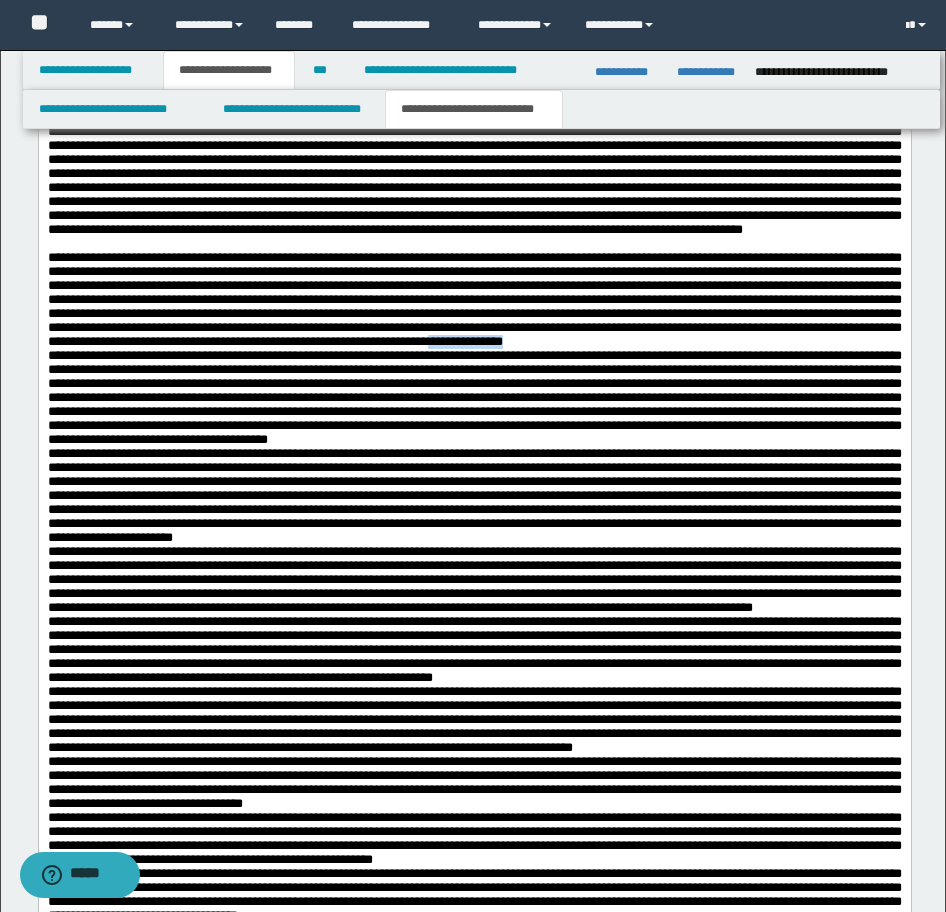 drag, startPoint x: 846, startPoint y: 621, endPoint x: 746, endPoint y: 621, distance: 100 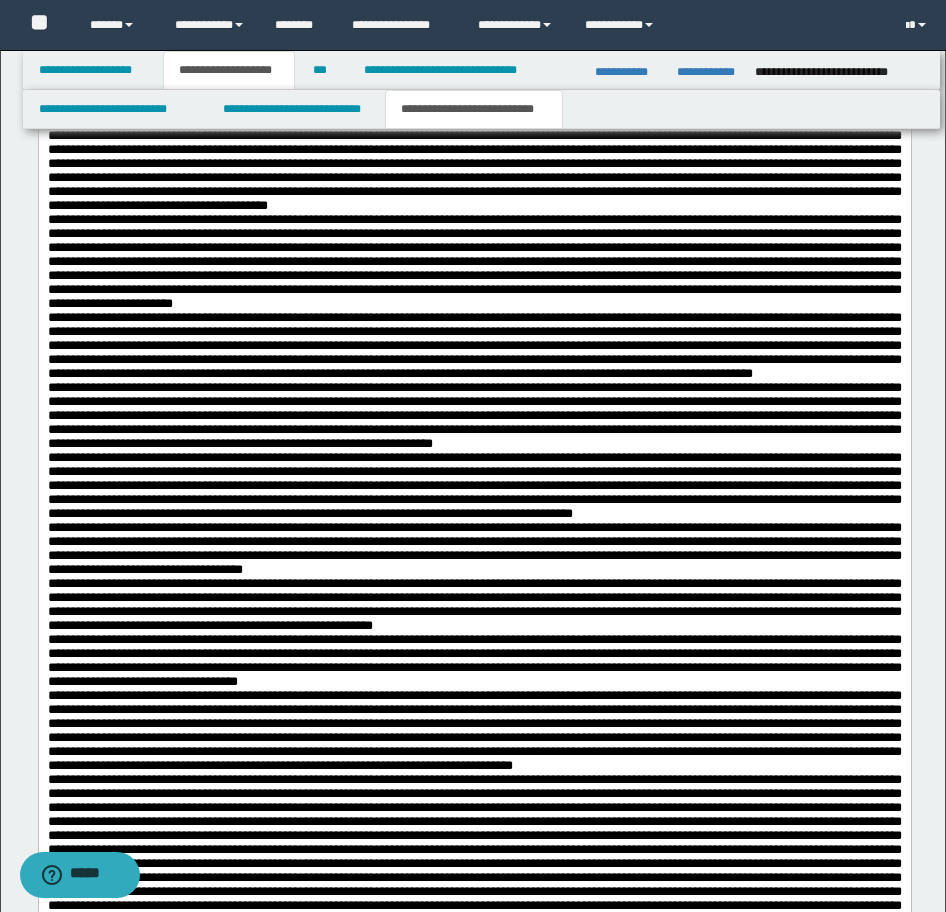 scroll, scrollTop: 2627, scrollLeft: 0, axis: vertical 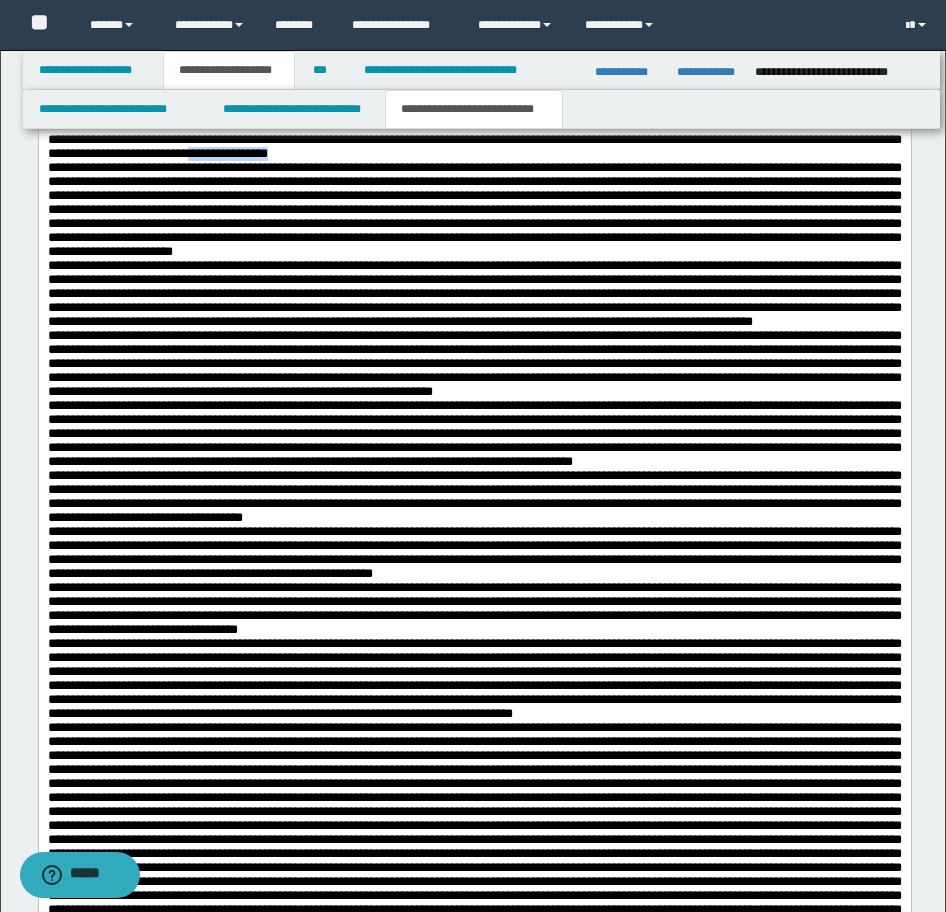 drag, startPoint x: 635, startPoint y: 454, endPoint x: 529, endPoint y: 464, distance: 106.47065 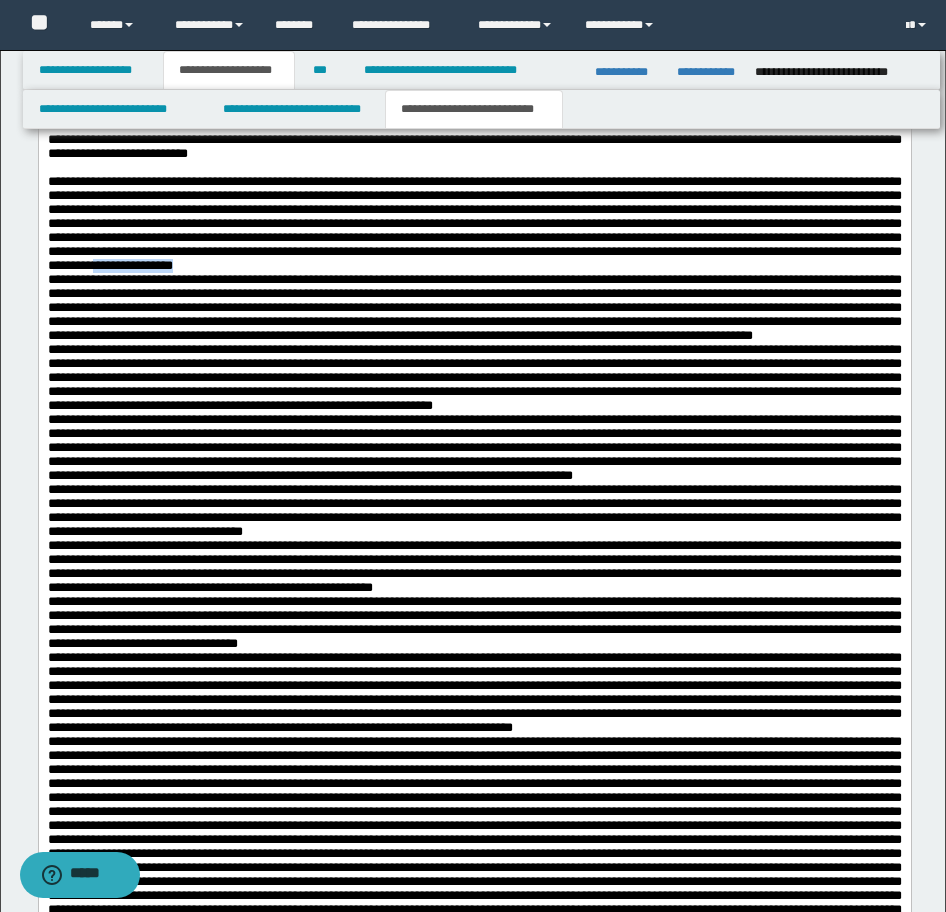drag, startPoint x: 425, startPoint y: 609, endPoint x: 310, endPoint y: 610, distance: 115.00435 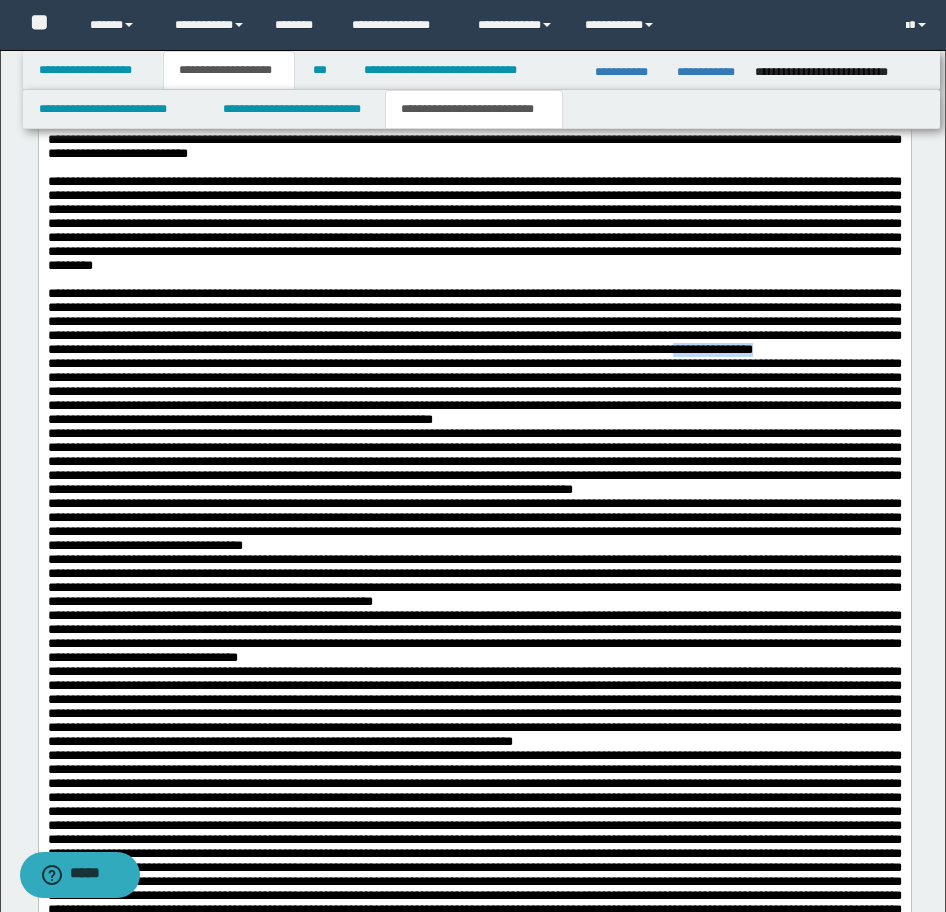 drag, startPoint x: 827, startPoint y: 722, endPoint x: 717, endPoint y: 724, distance: 110.01818 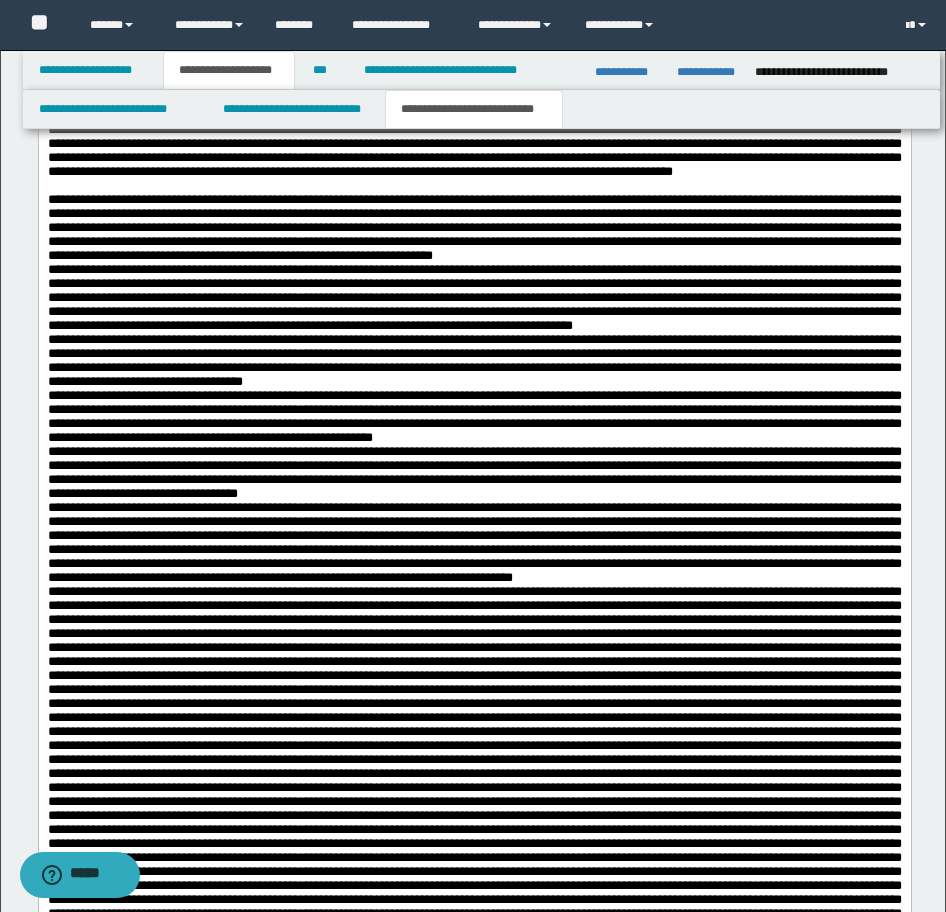 scroll, scrollTop: 3027, scrollLeft: 0, axis: vertical 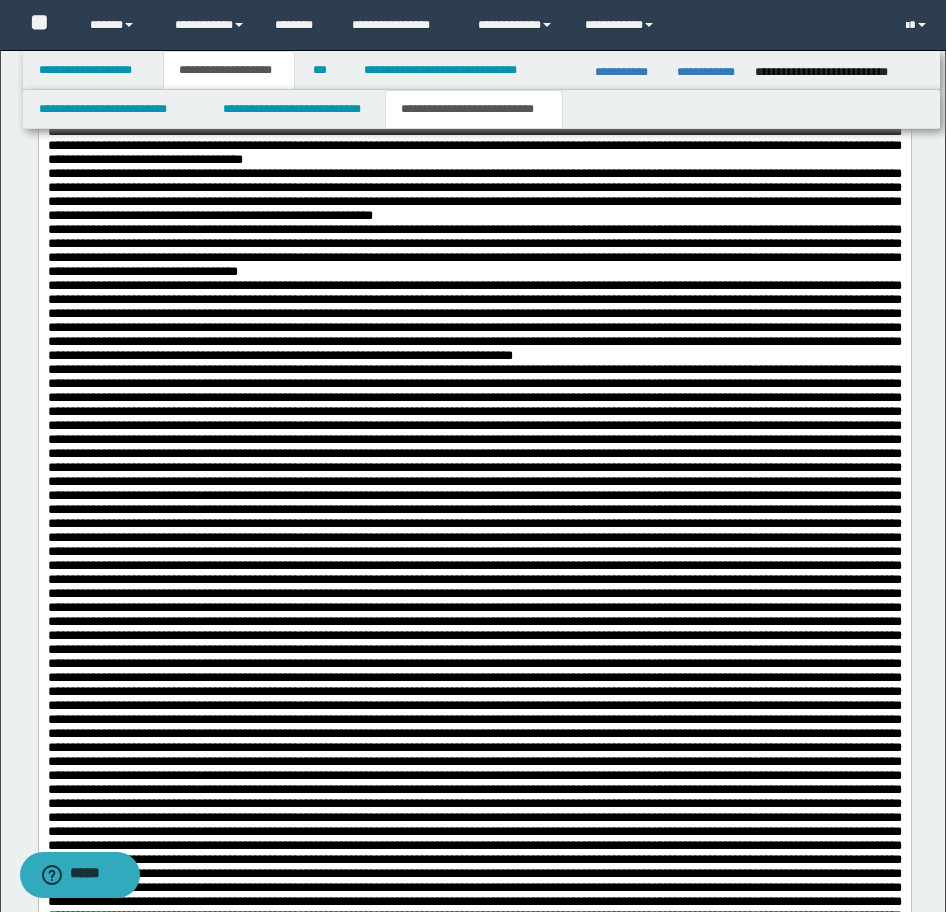 drag, startPoint x: 434, startPoint y: 437, endPoint x: 318, endPoint y: 428, distance: 116.34862 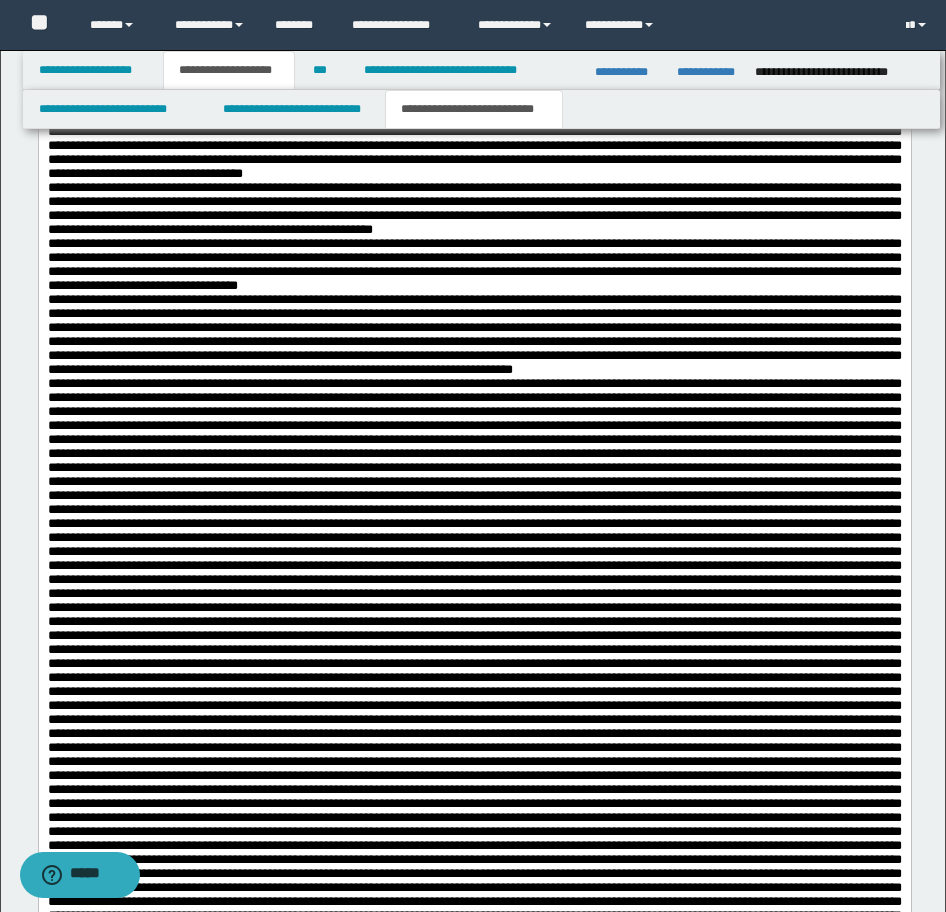 drag, startPoint x: 666, startPoint y: 538, endPoint x: 566, endPoint y: 538, distance: 100 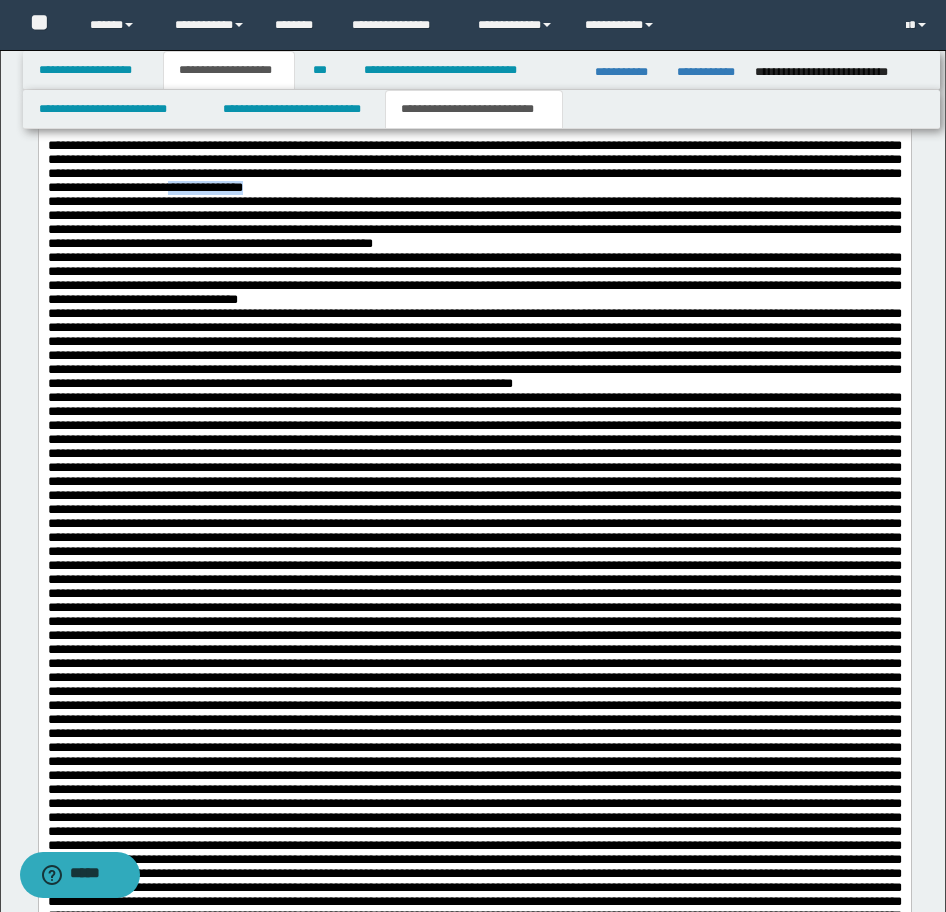drag, startPoint x: 845, startPoint y: 620, endPoint x: 746, endPoint y: 621, distance: 99.00505 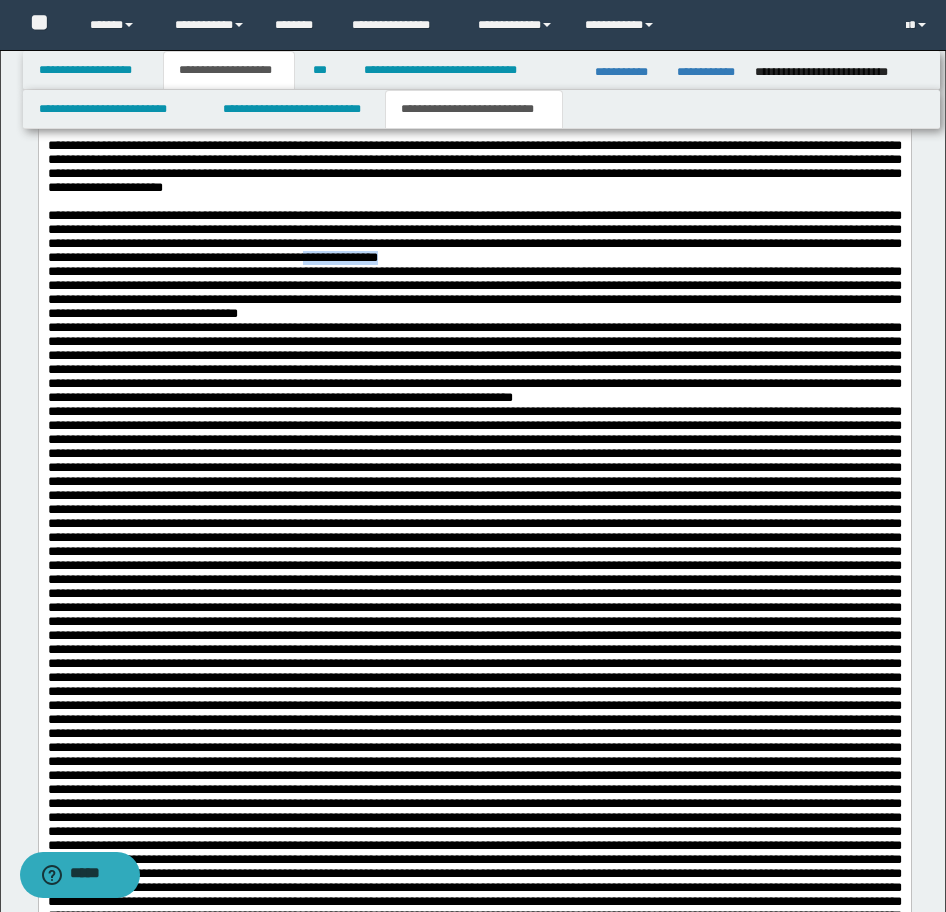 drag, startPoint x: 360, startPoint y: 718, endPoint x: 270, endPoint y: 718, distance: 90 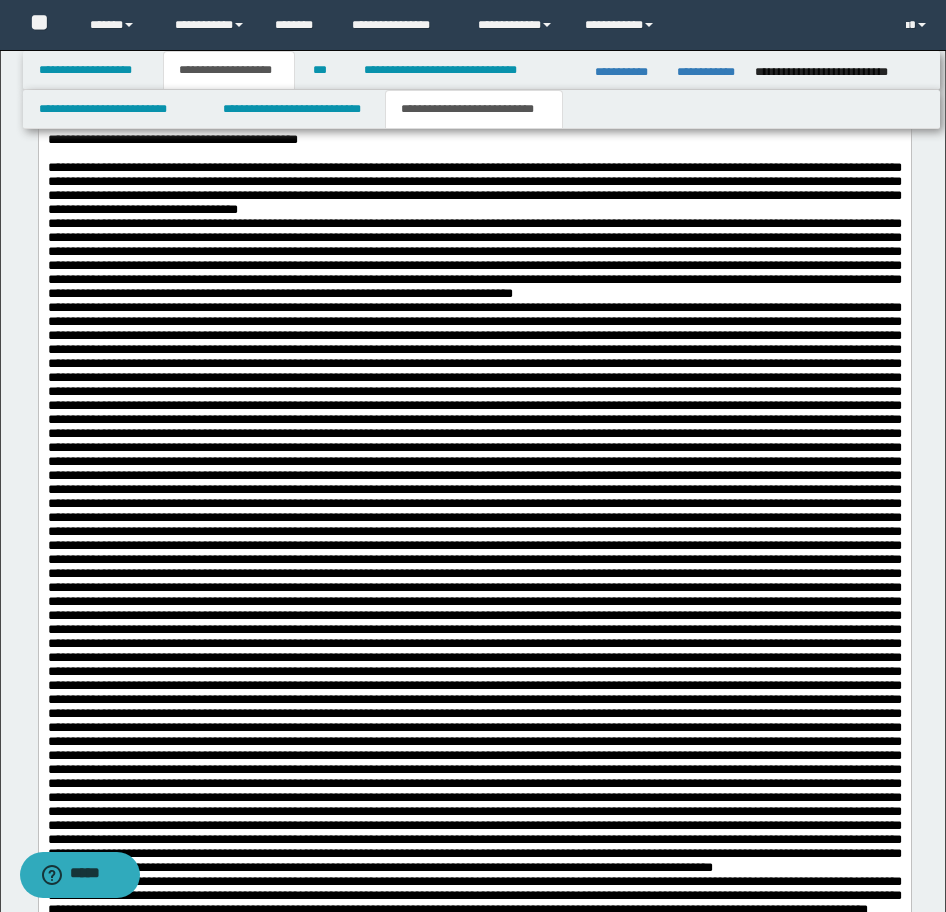 scroll, scrollTop: 3427, scrollLeft: 0, axis: vertical 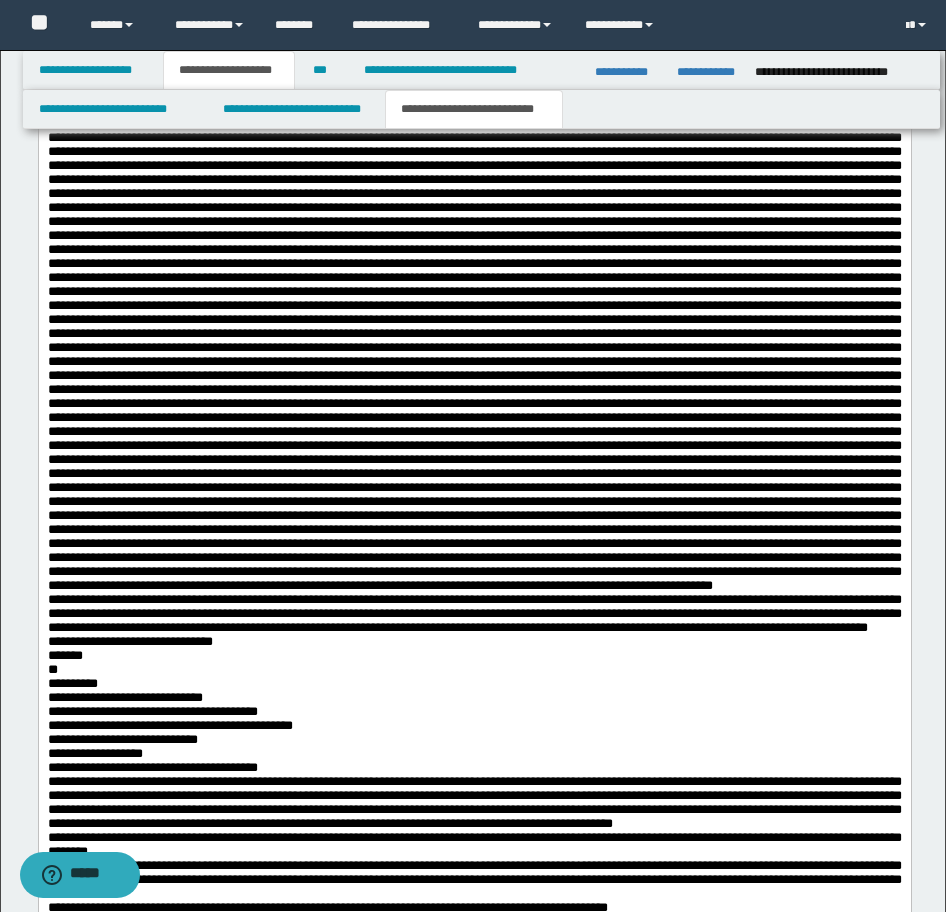 drag, startPoint x: 857, startPoint y: 399, endPoint x: 747, endPoint y: 403, distance: 110.0727 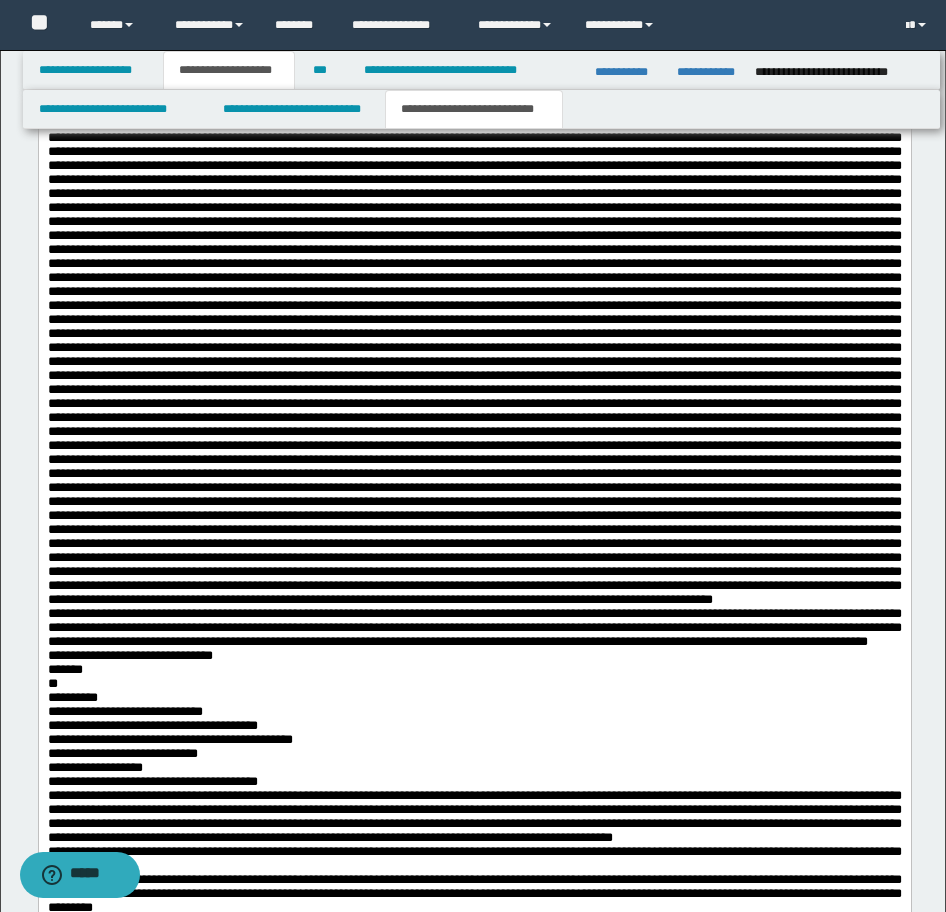 drag, startPoint x: 703, startPoint y: 532, endPoint x: 606, endPoint y: 526, distance: 97.18539 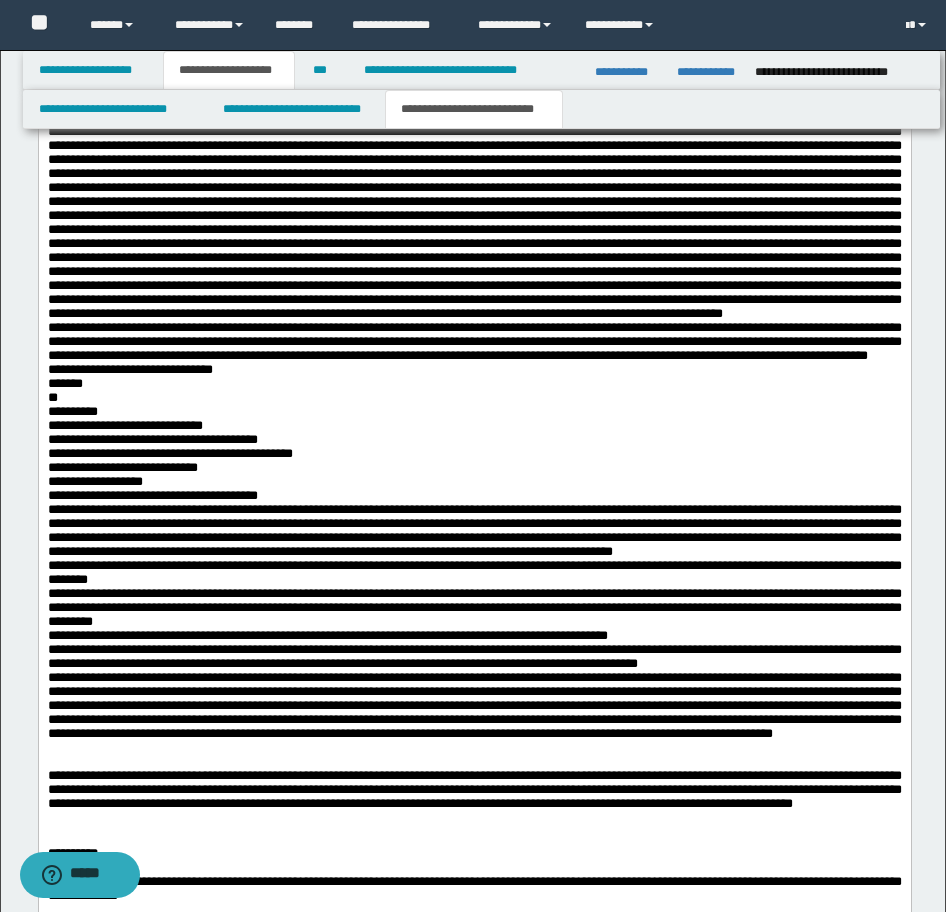 scroll, scrollTop: 3827, scrollLeft: 0, axis: vertical 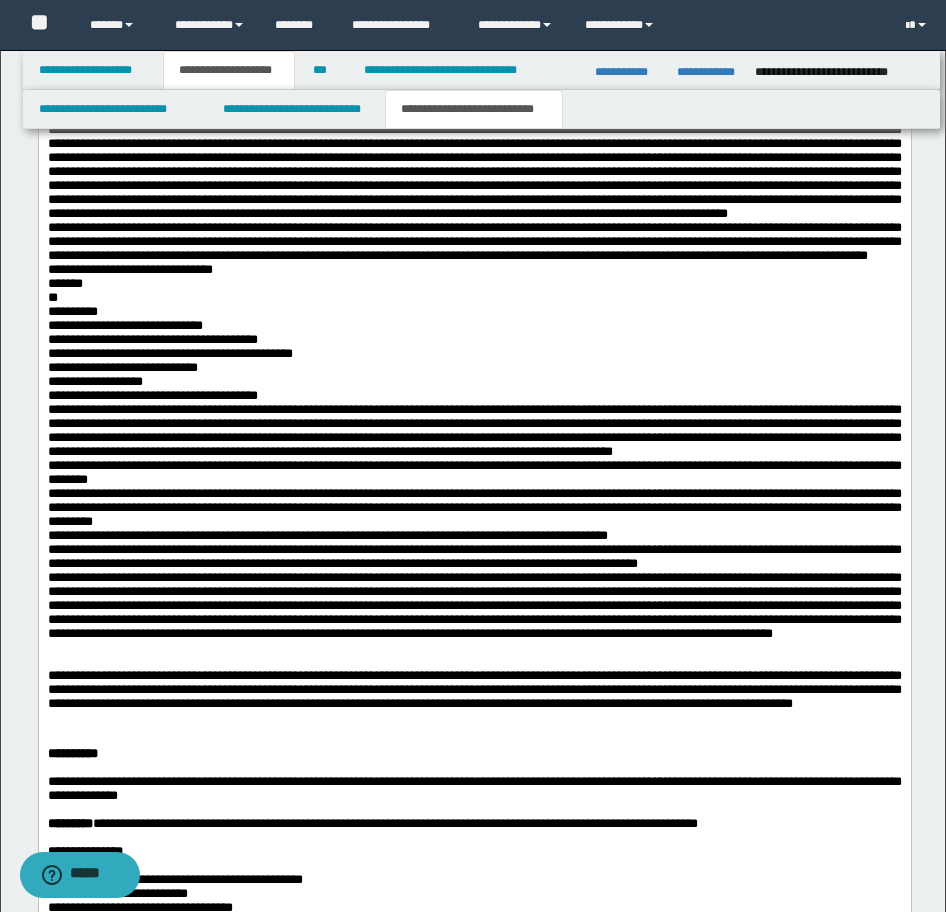 click on "**********" at bounding box center [474, 143] 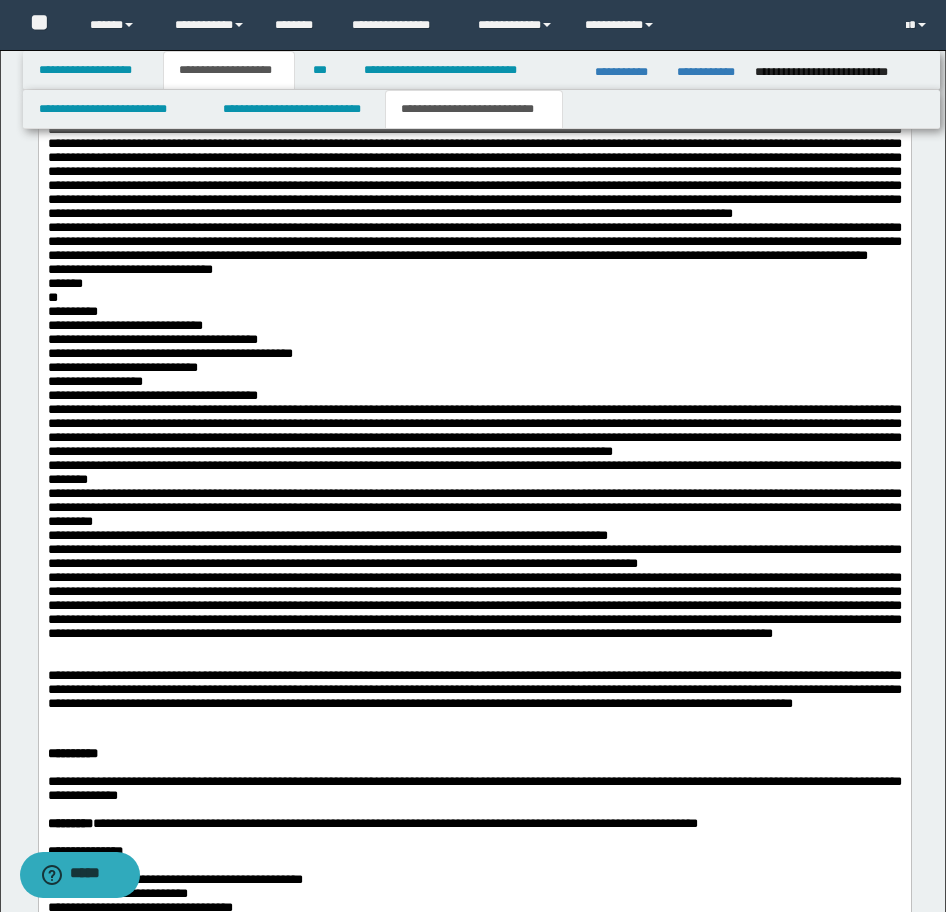 scroll, scrollTop: 3927, scrollLeft: 0, axis: vertical 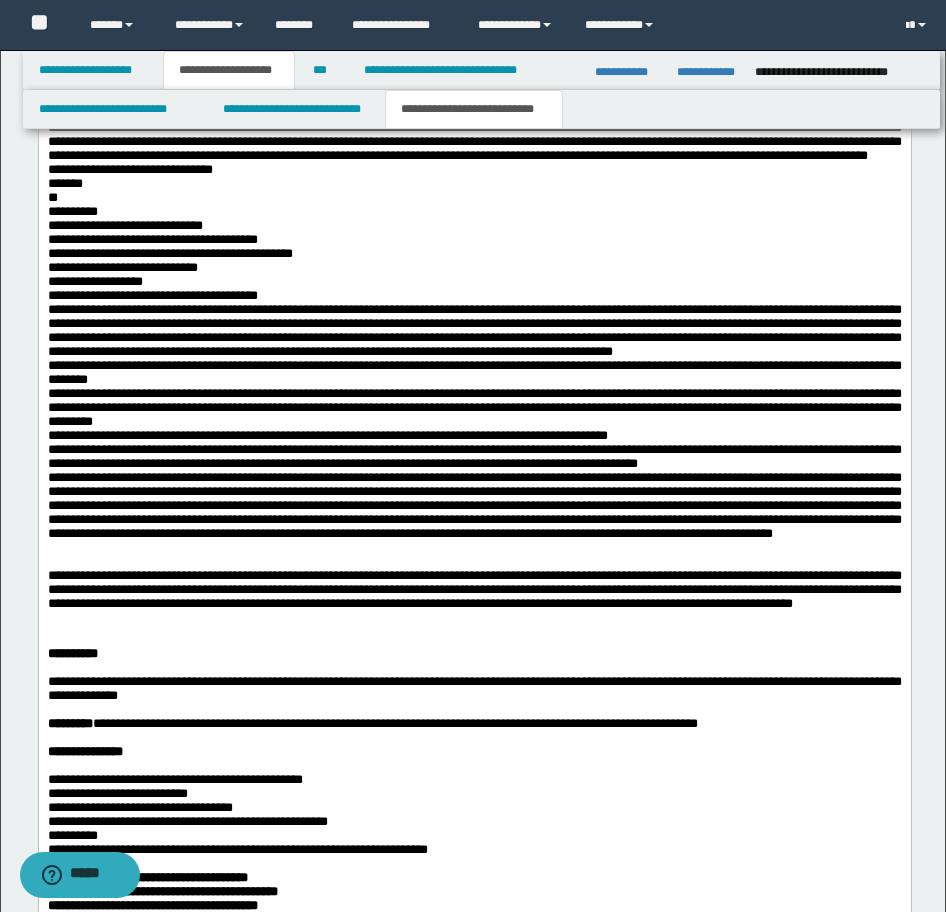 click on "**********" at bounding box center [474, 37] 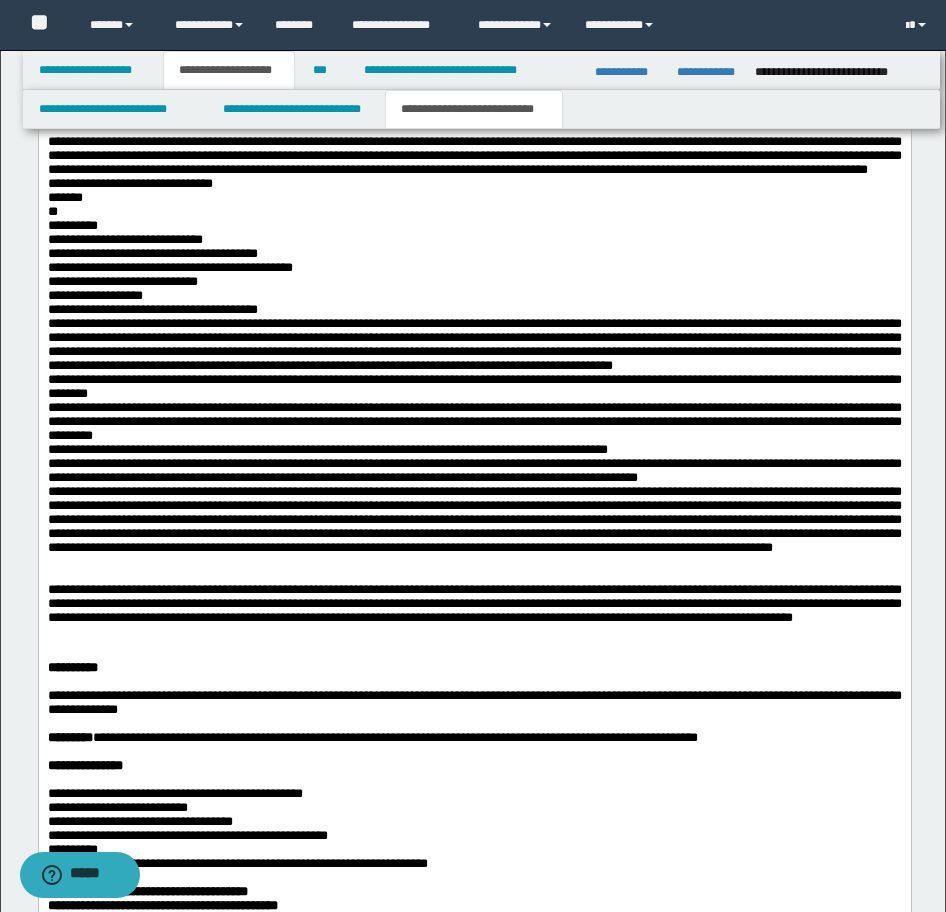 drag, startPoint x: 392, startPoint y: 840, endPoint x: 292, endPoint y: 842, distance: 100.02 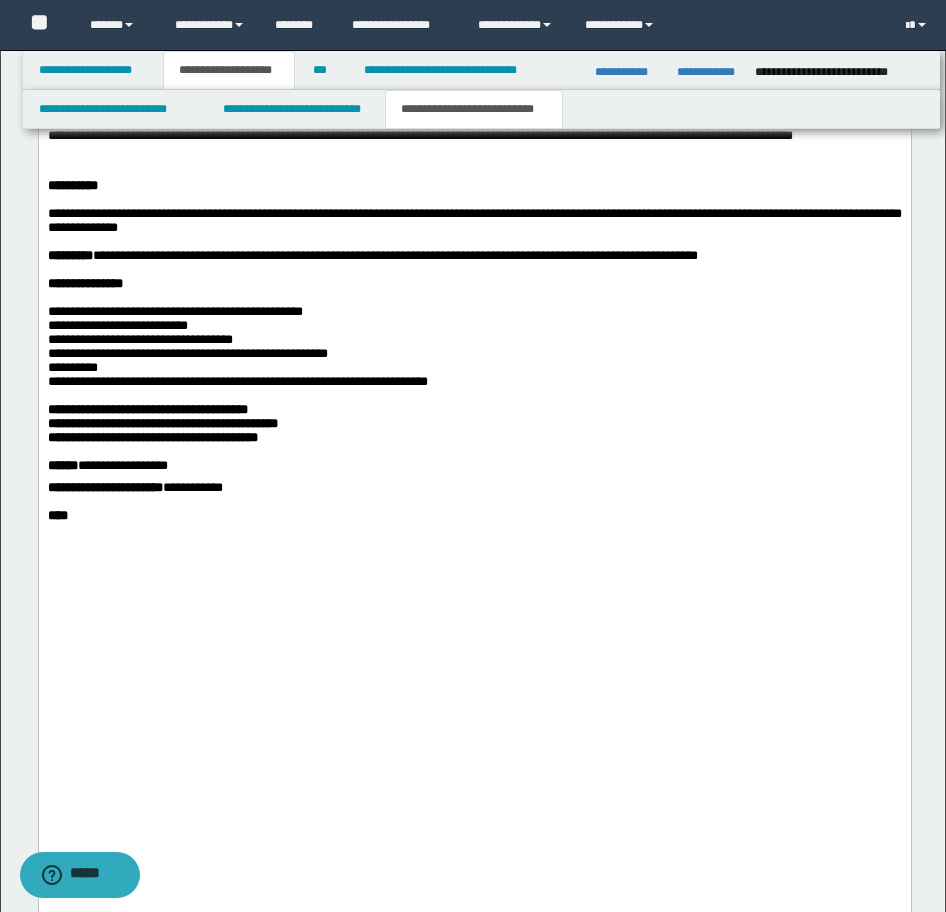 scroll, scrollTop: 4427, scrollLeft: 0, axis: vertical 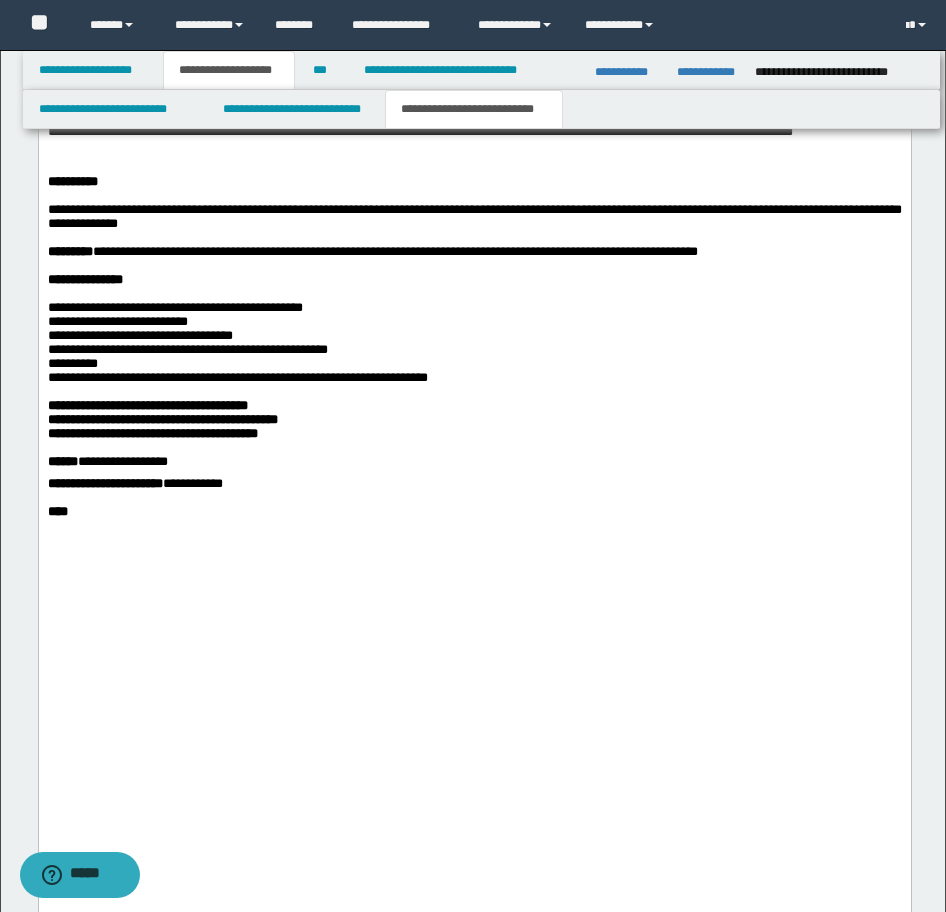 drag, startPoint x: 442, startPoint y: 435, endPoint x: 514, endPoint y: 604, distance: 183.69812 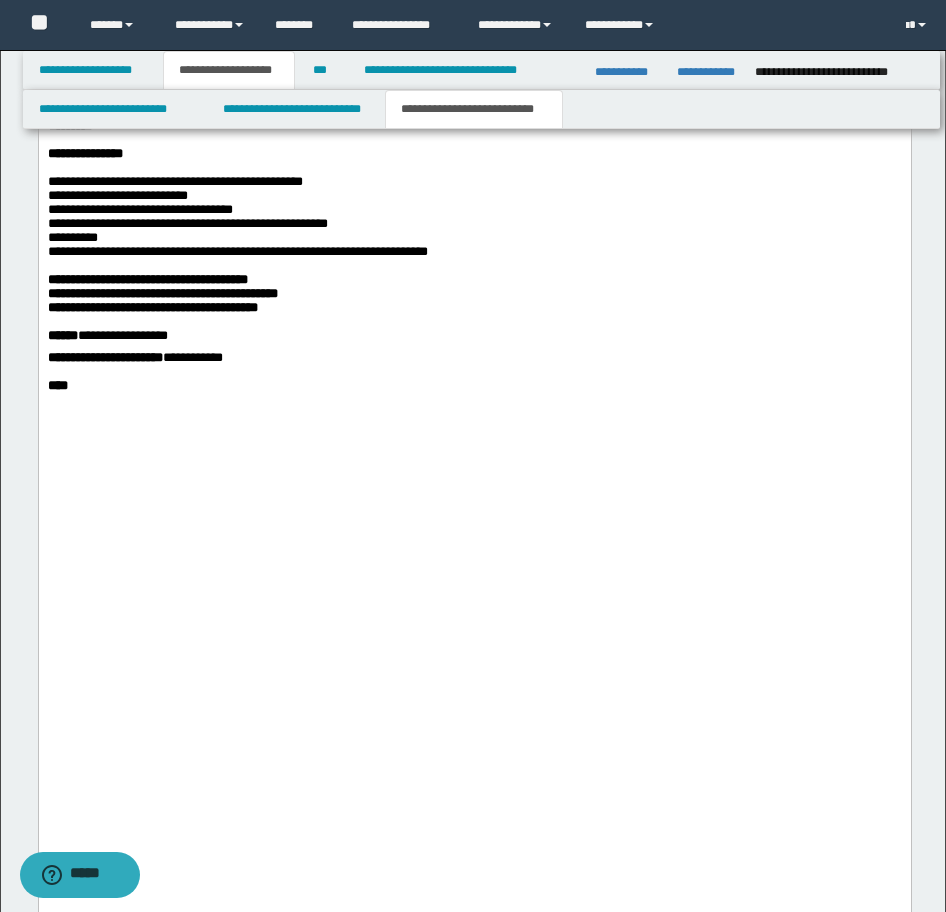 drag, startPoint x: 509, startPoint y: 532, endPoint x: 405, endPoint y: 536, distance: 104.0769 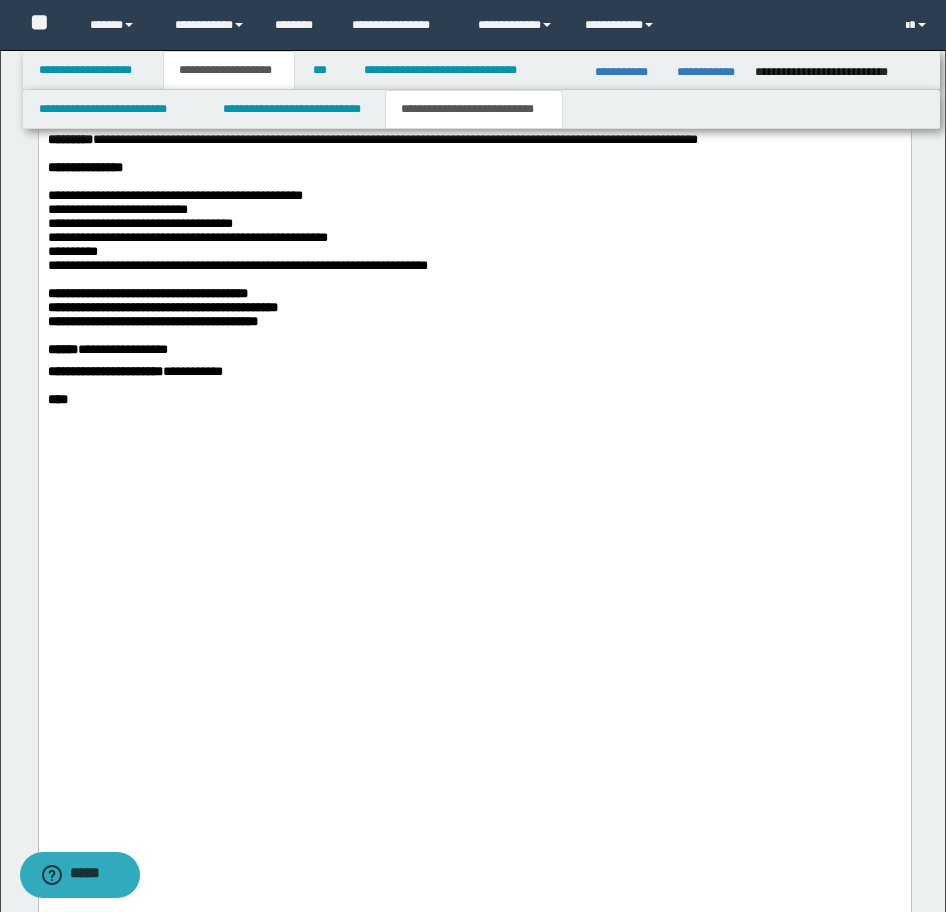 drag, startPoint x: 256, startPoint y: 578, endPoint x: 152, endPoint y: 574, distance: 104.0769 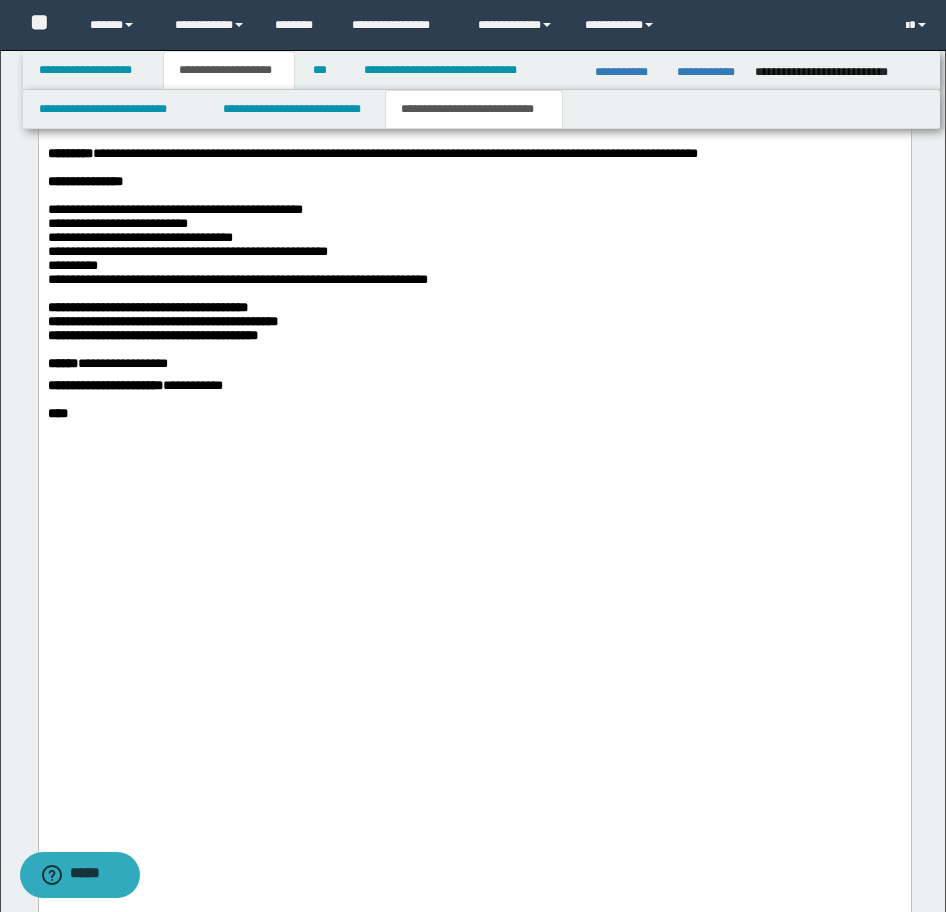 drag, startPoint x: 125, startPoint y: 745, endPoint x: 883, endPoint y: 755, distance: 758.066 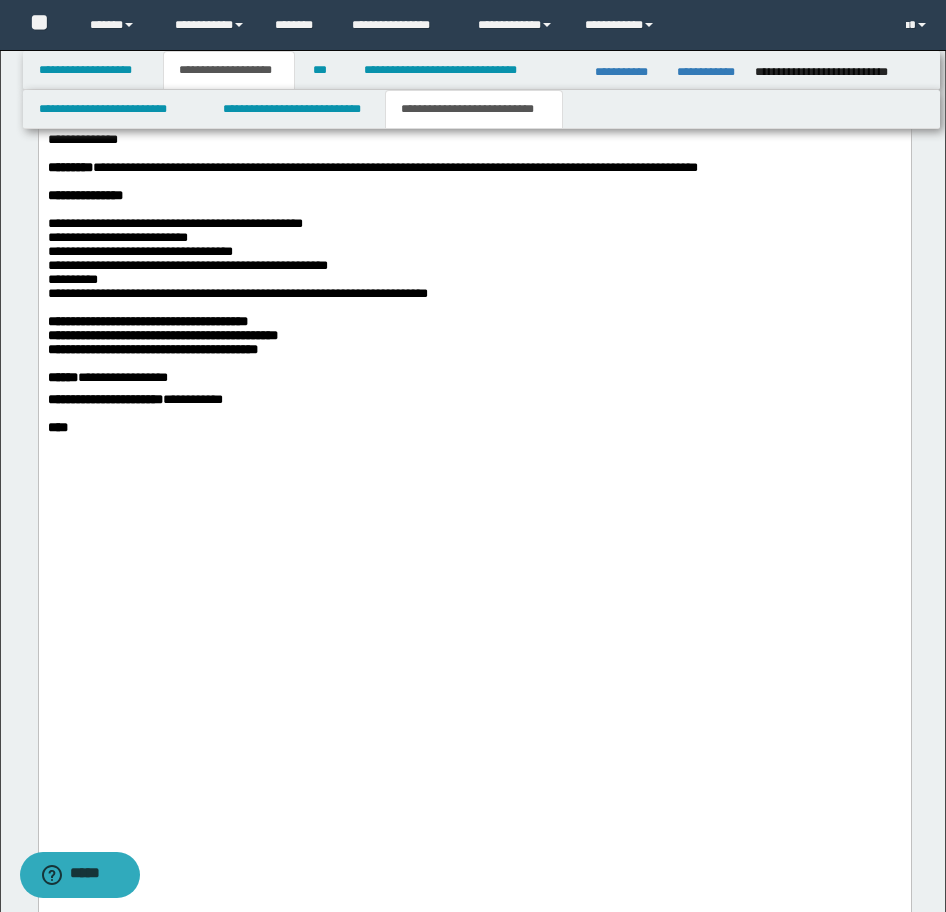 click on "**********" at bounding box center [474, -51] 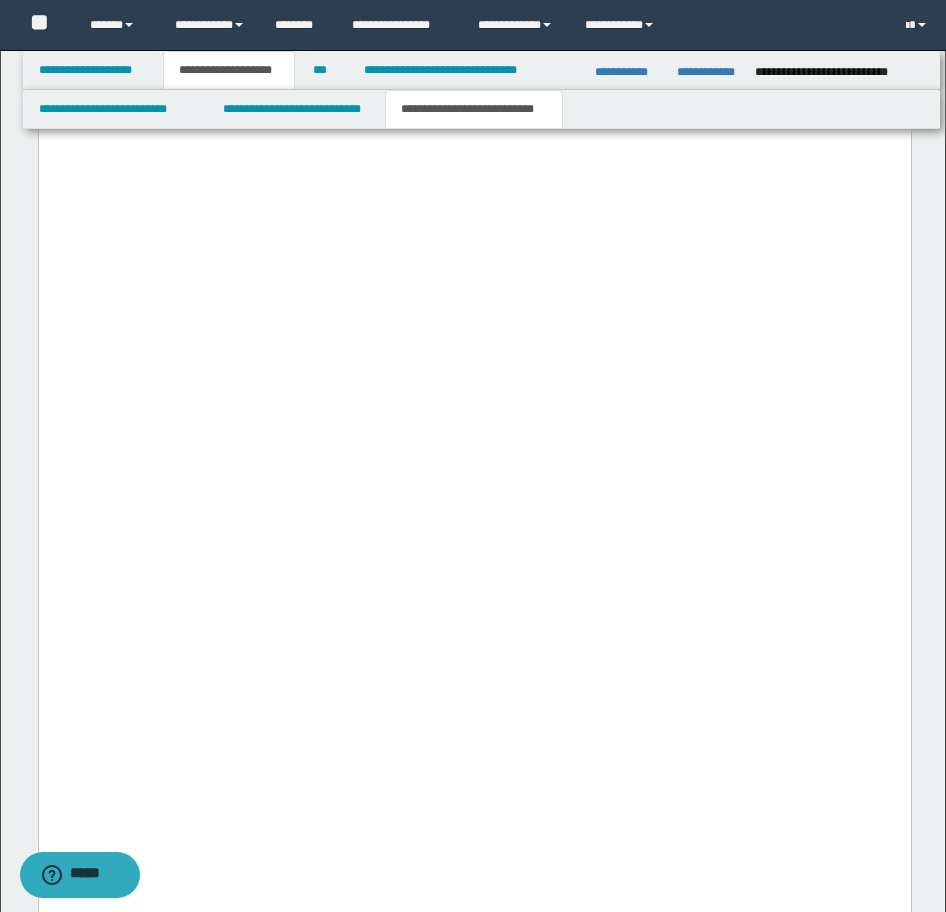 scroll, scrollTop: 4827, scrollLeft: 0, axis: vertical 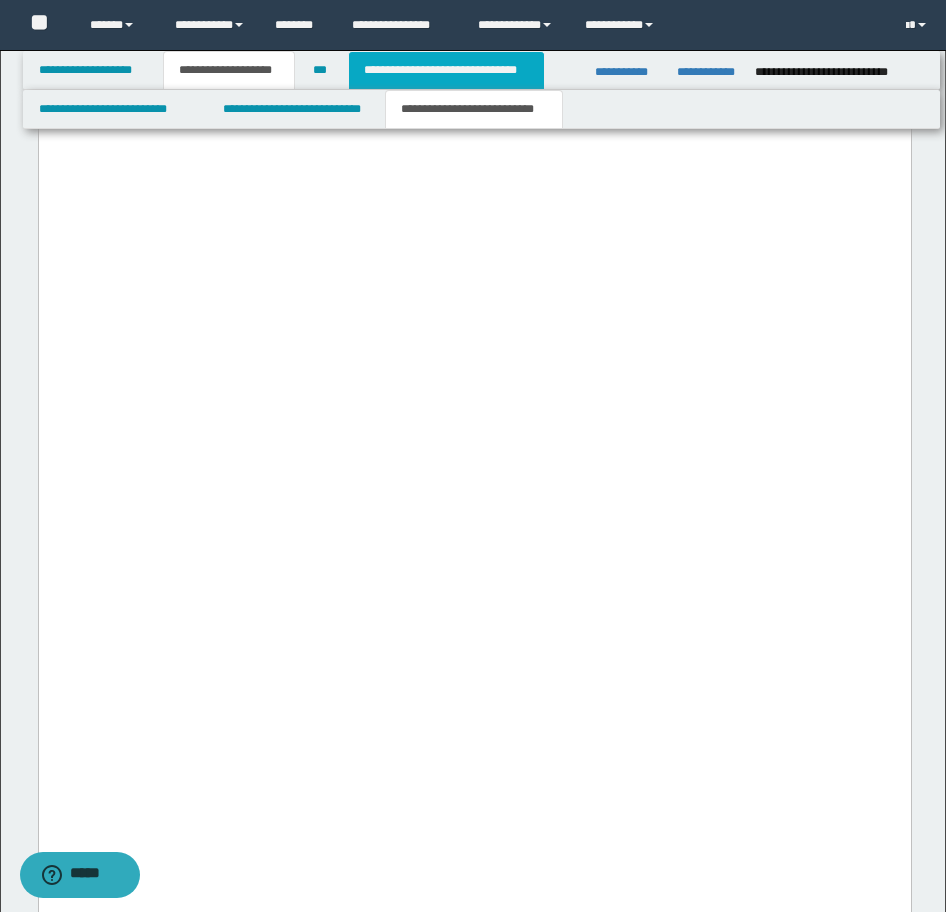click on "**********" at bounding box center (446, 70) 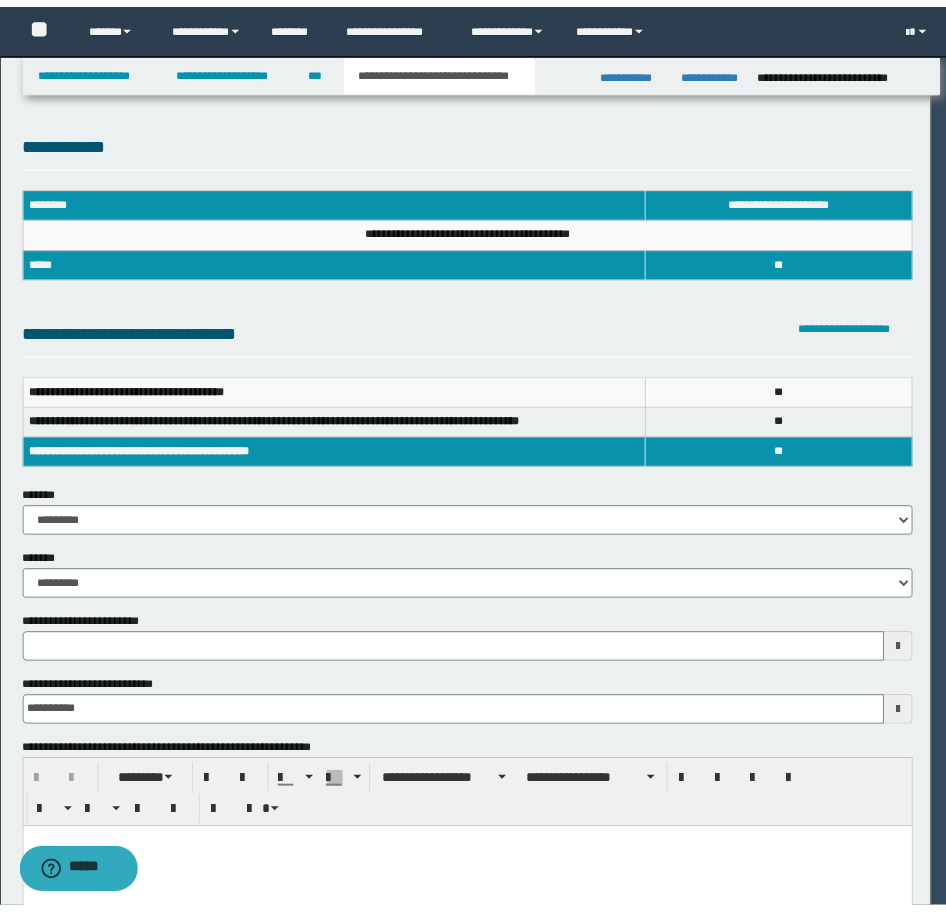 scroll, scrollTop: 0, scrollLeft: 0, axis: both 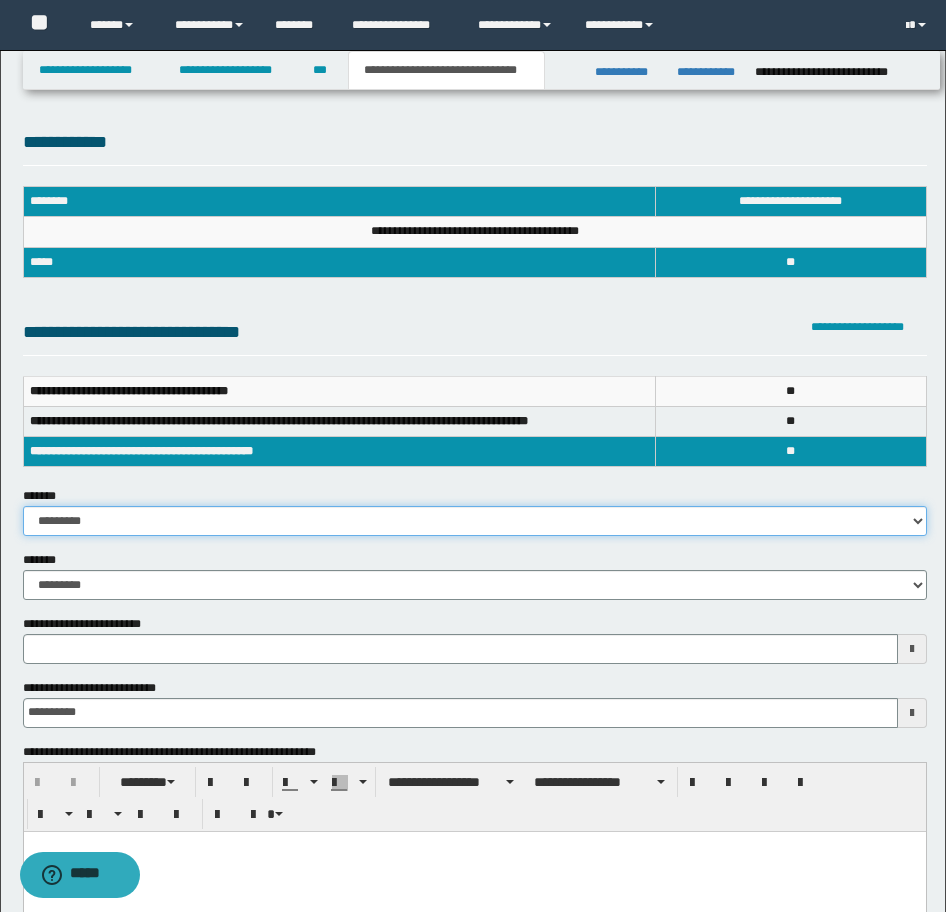 drag, startPoint x: 213, startPoint y: 515, endPoint x: 206, endPoint y: 529, distance: 15.652476 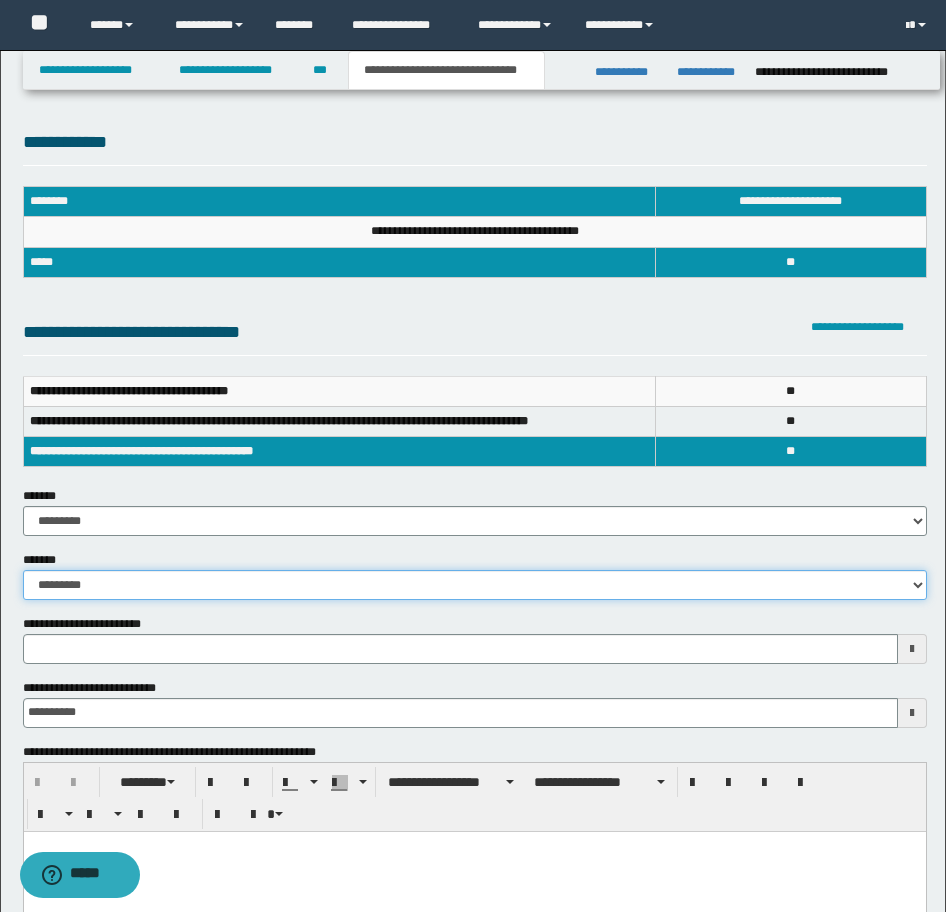 click on "**********" at bounding box center (475, 585) 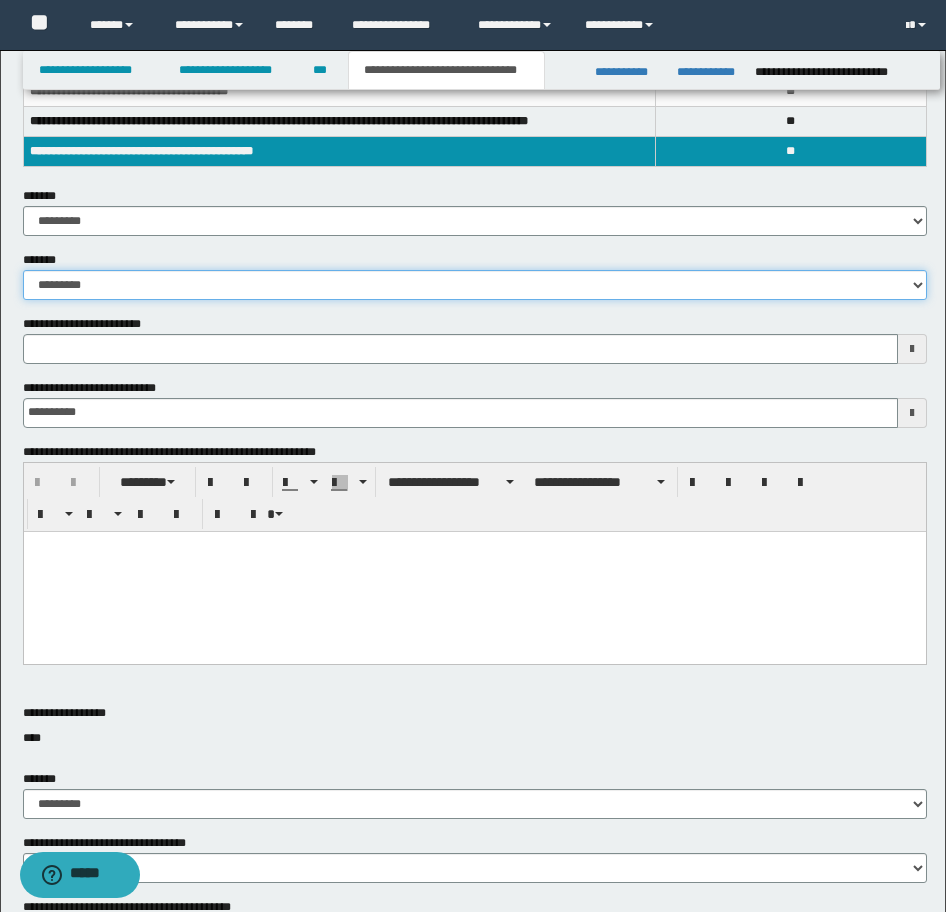 scroll, scrollTop: 500, scrollLeft: 0, axis: vertical 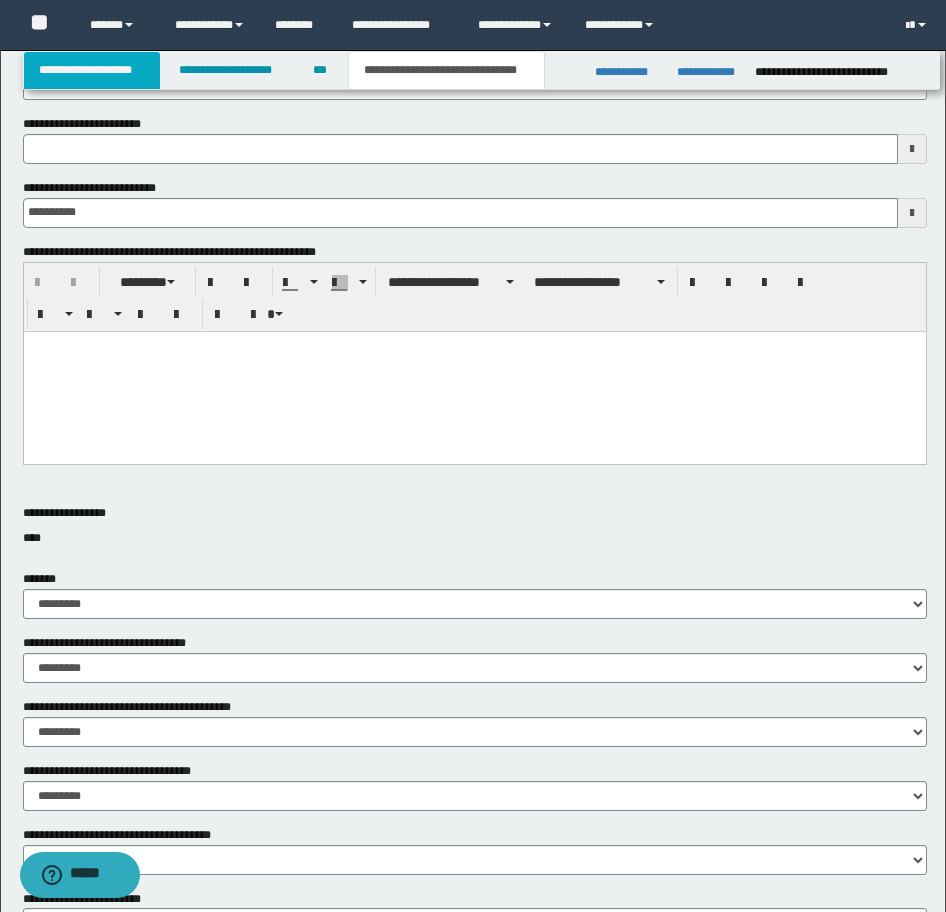 click on "**********" at bounding box center [92, 70] 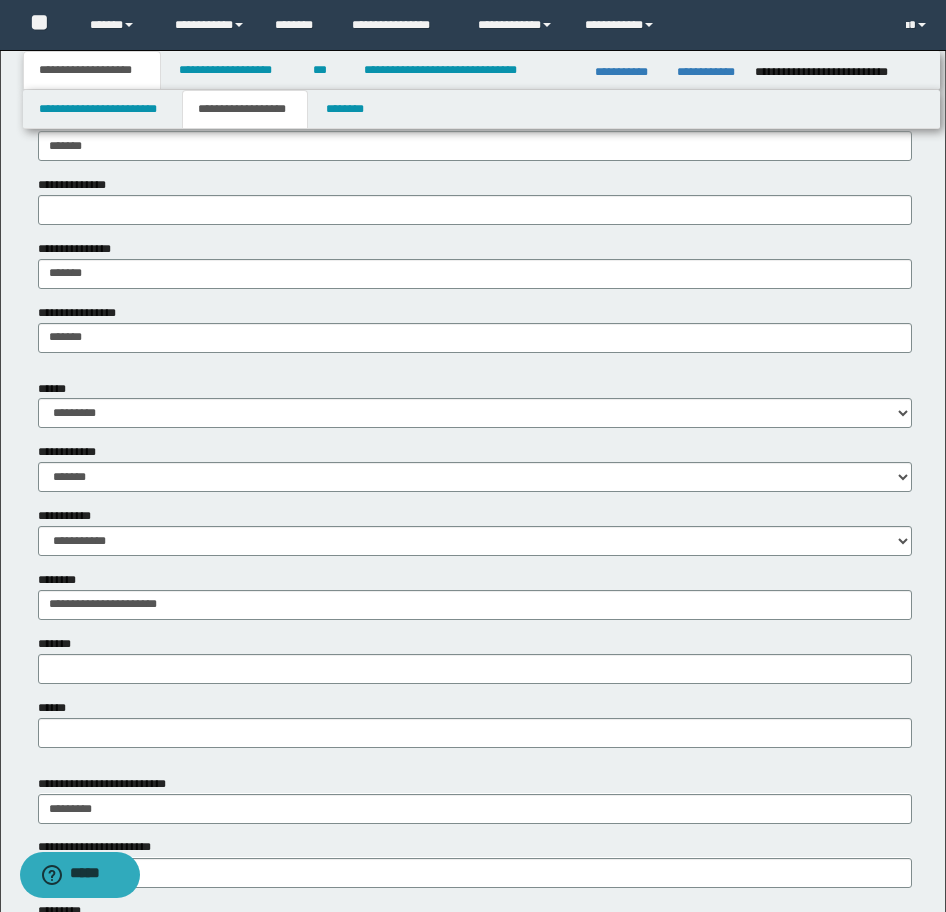 scroll, scrollTop: 531, scrollLeft: 0, axis: vertical 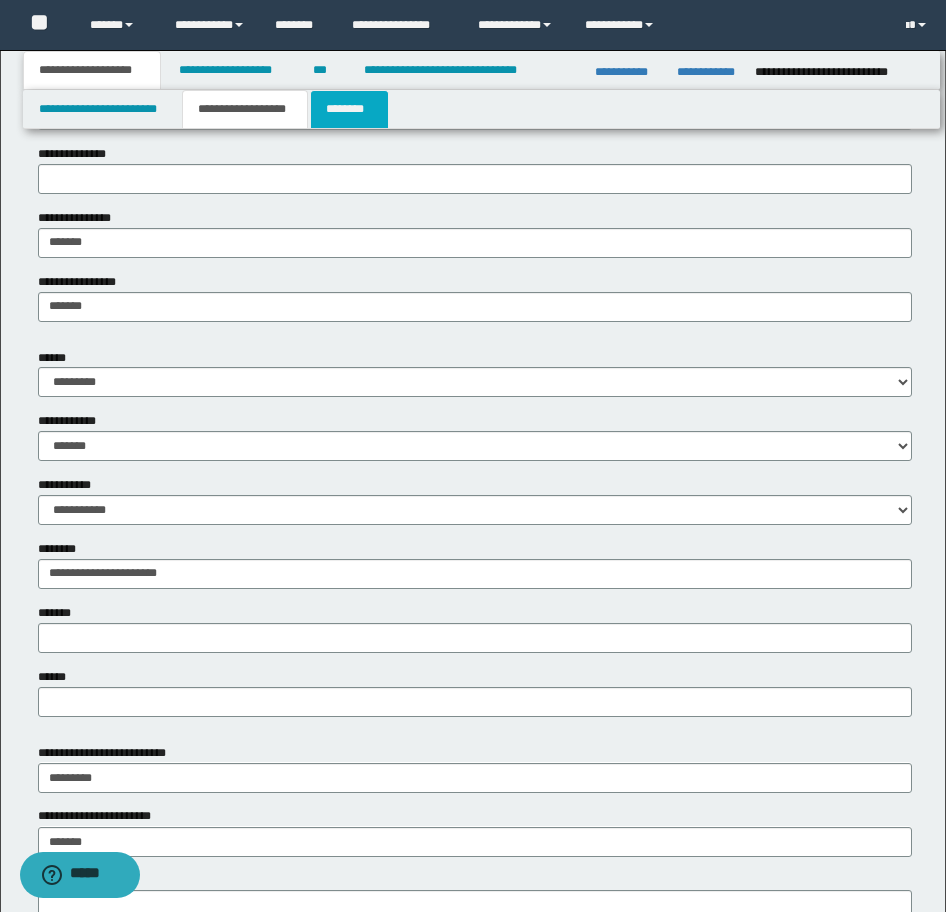 click on "********" at bounding box center [349, 109] 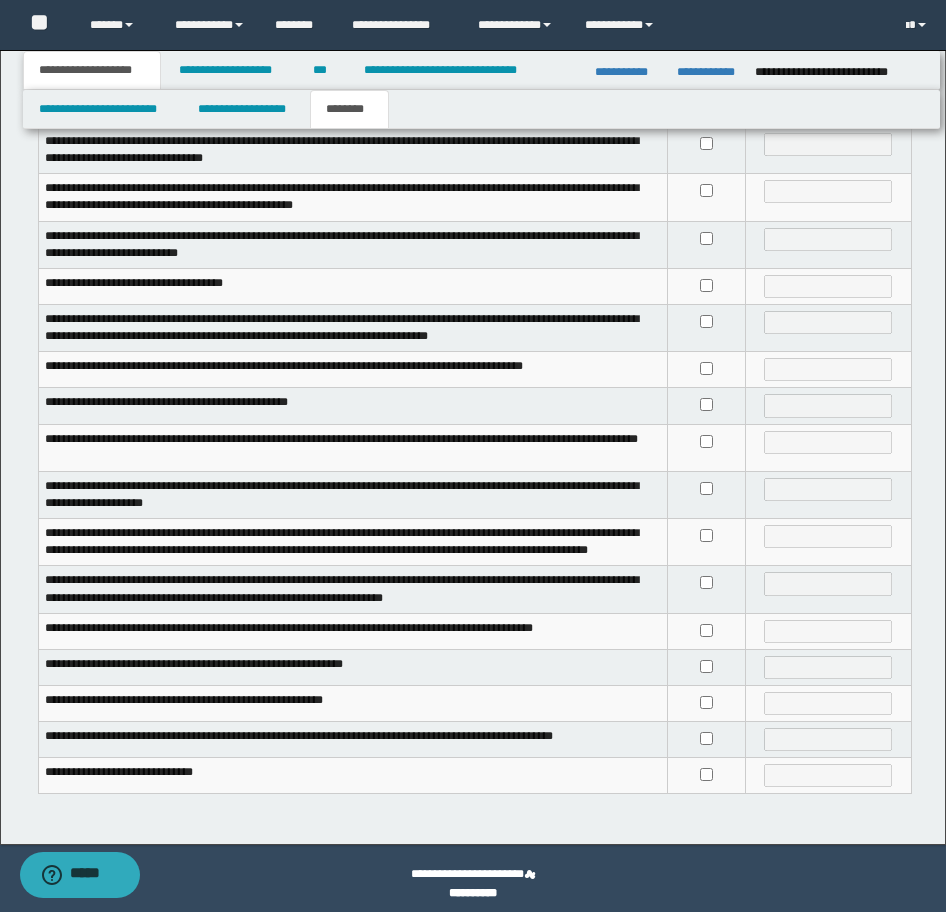 scroll, scrollTop: 338, scrollLeft: 0, axis: vertical 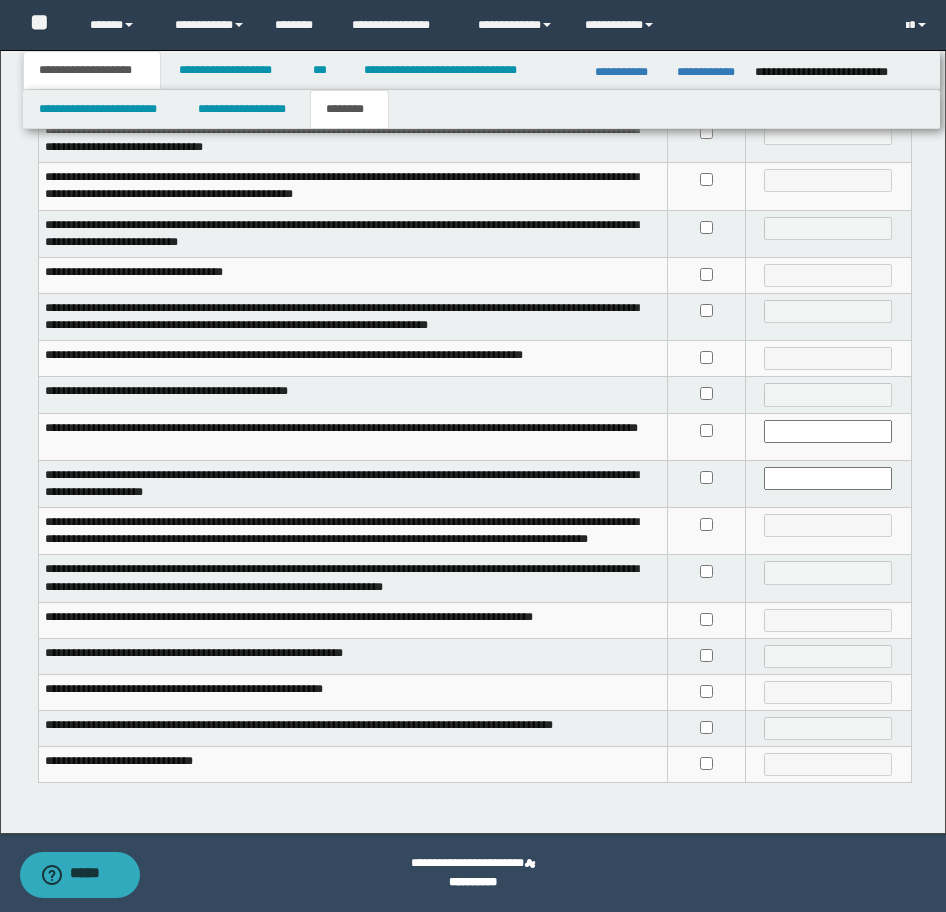 click at bounding box center (707, 765) 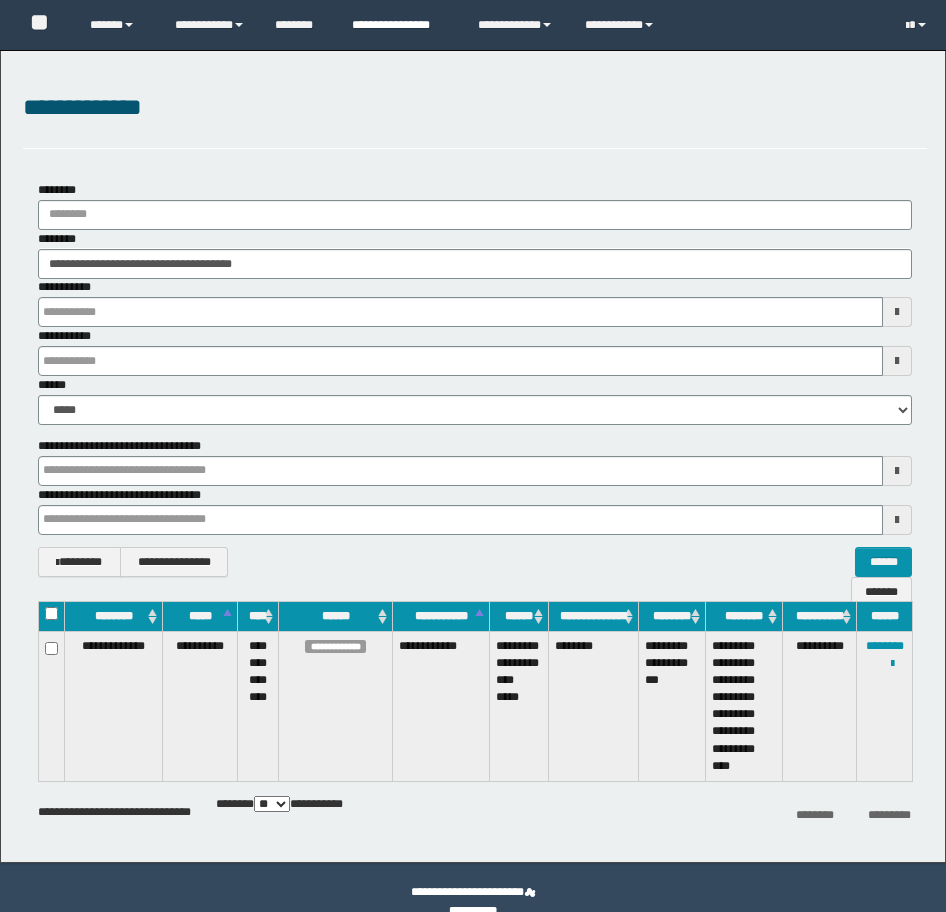 scroll, scrollTop: 0, scrollLeft: 0, axis: both 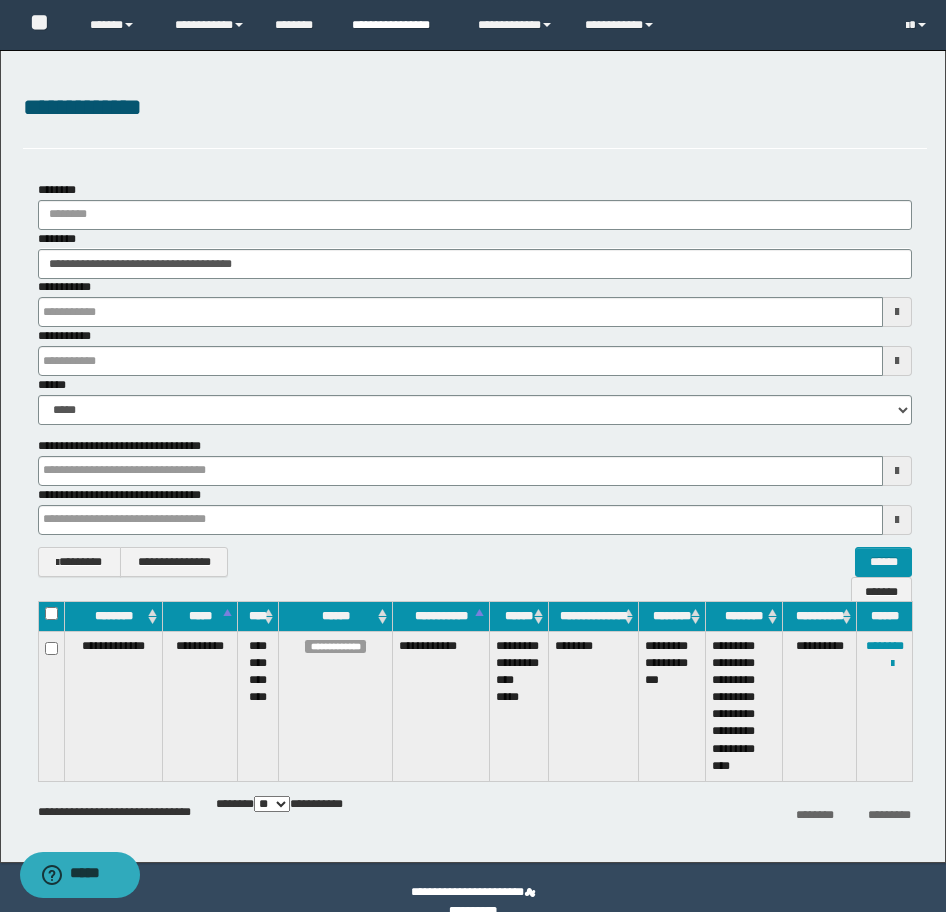 click on "**********" at bounding box center (400, 25) 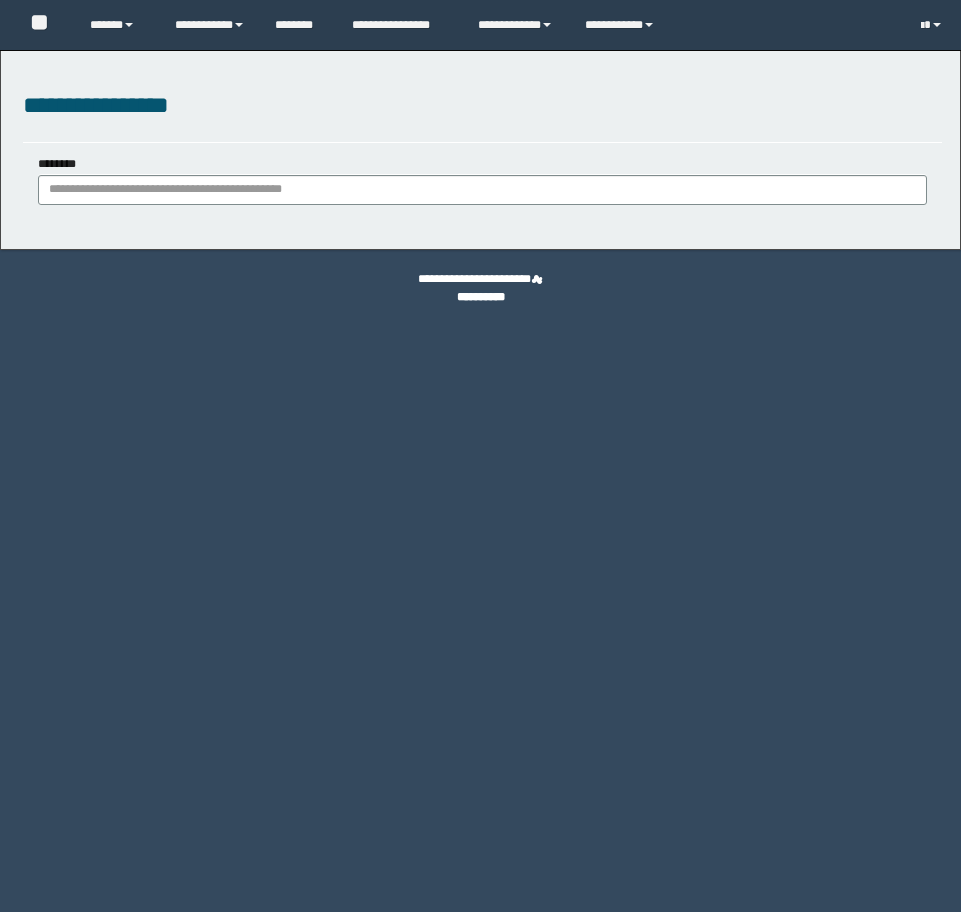 scroll, scrollTop: 0, scrollLeft: 0, axis: both 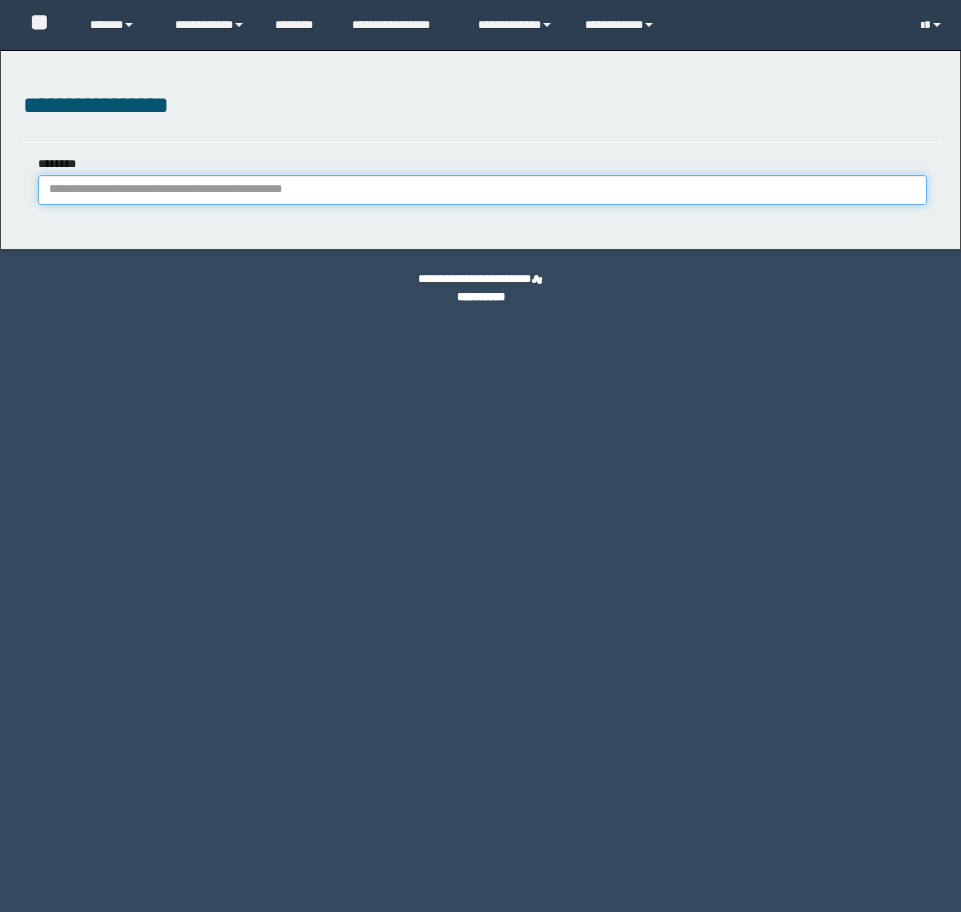 click on "********" at bounding box center (482, 190) 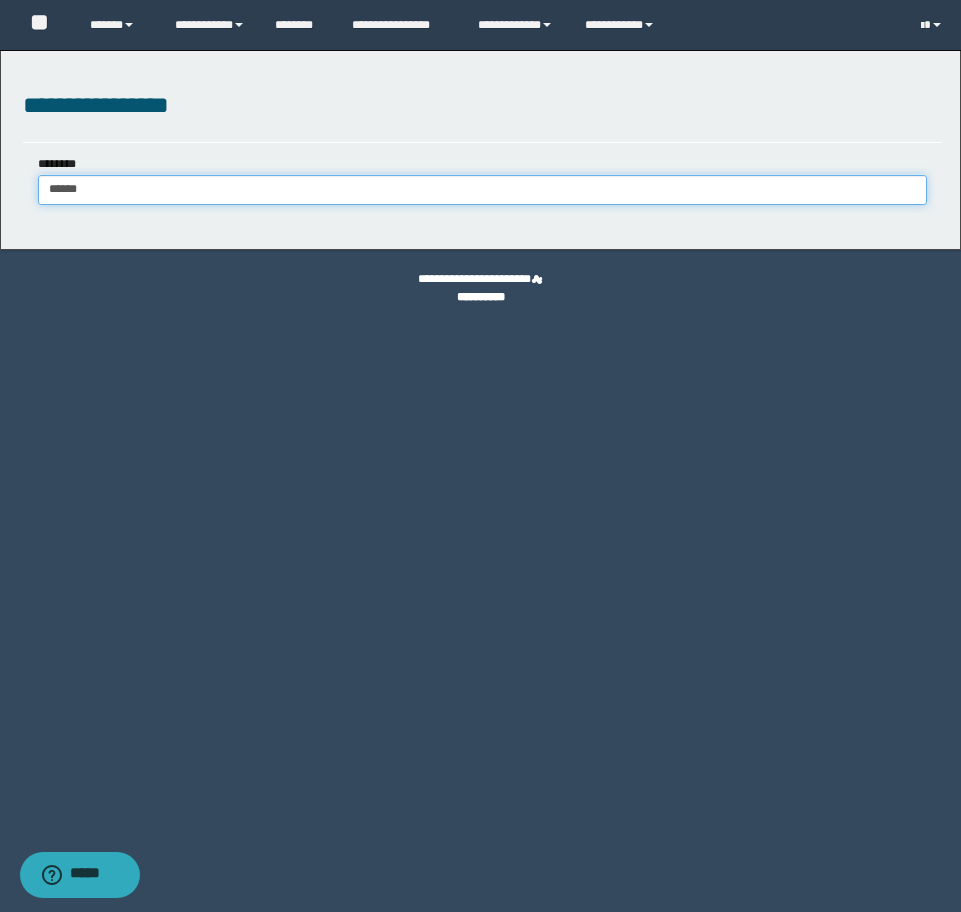 type on "******" 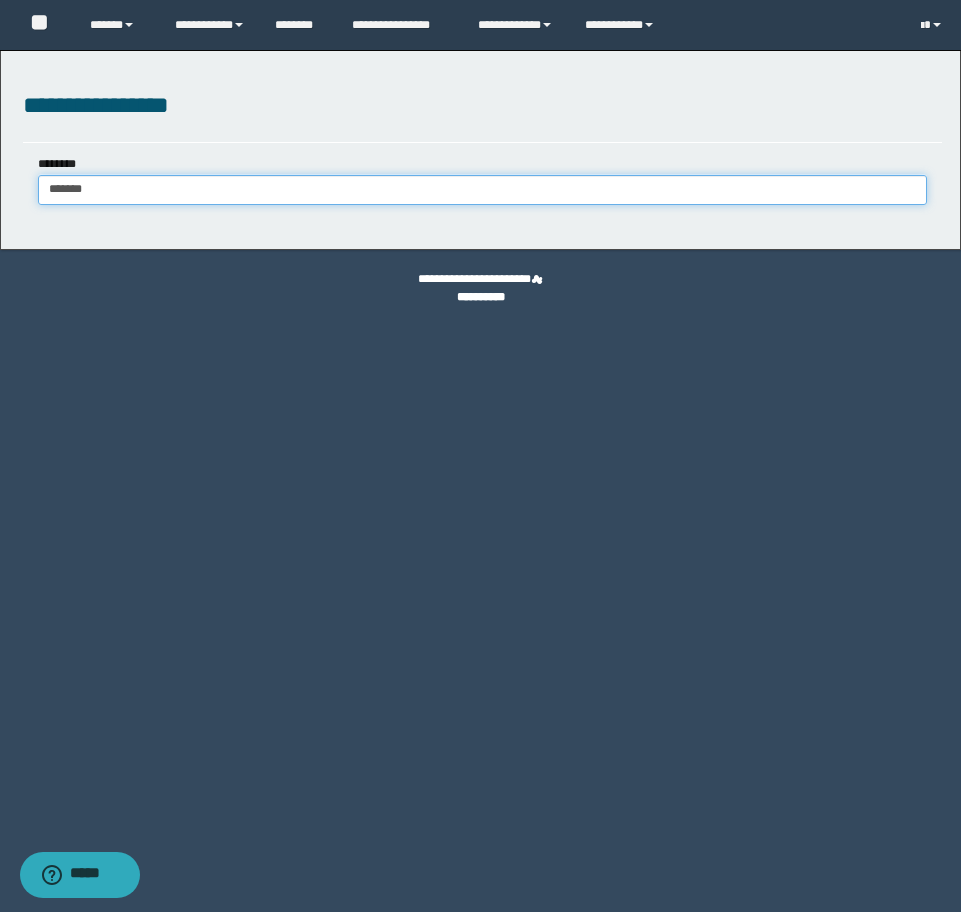 type on "******" 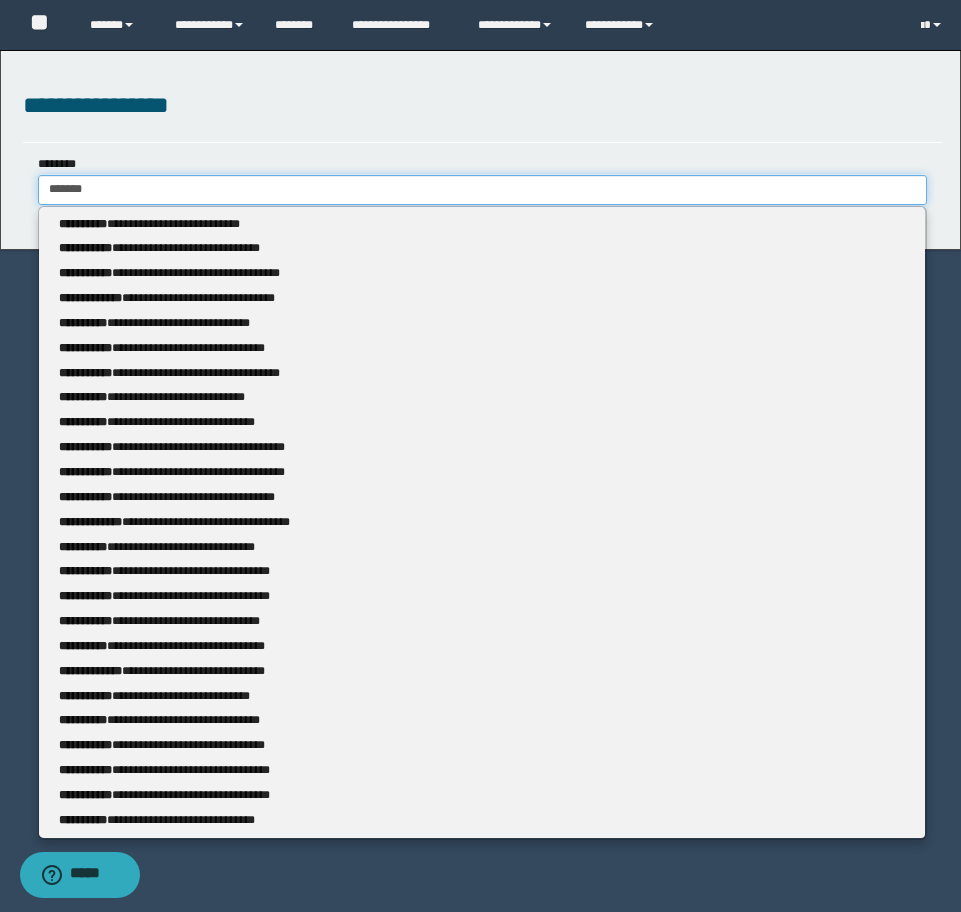 type 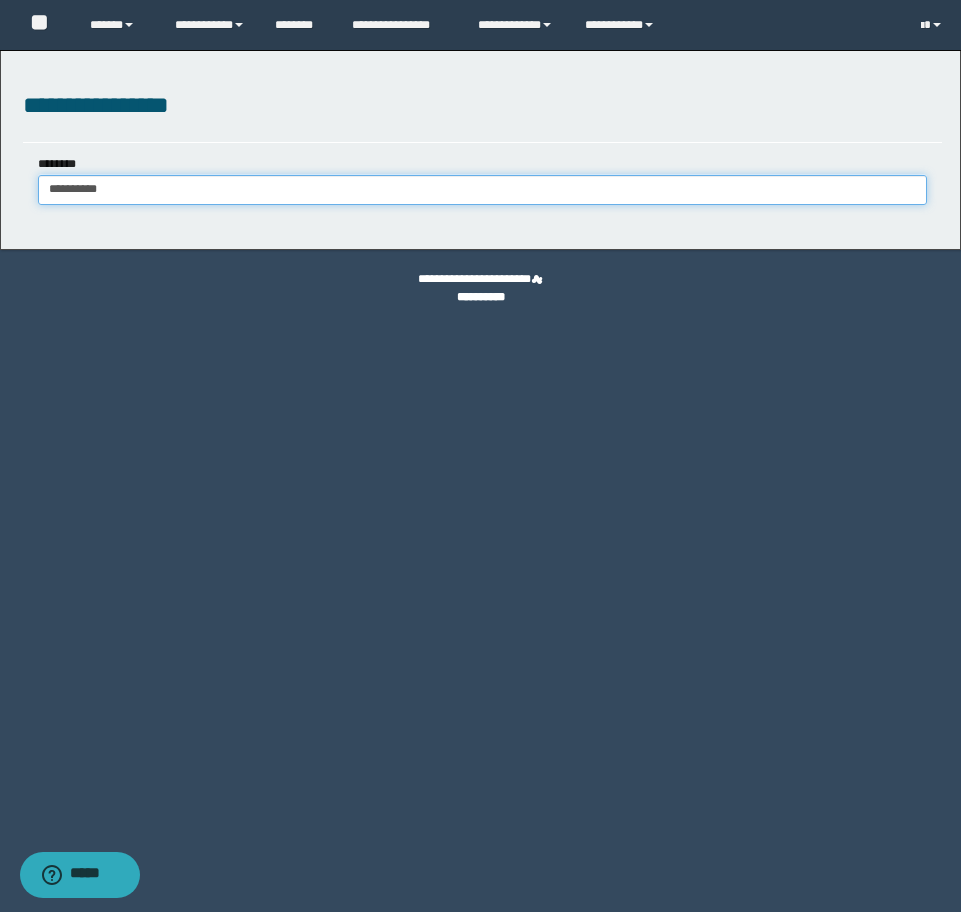 type on "**********" 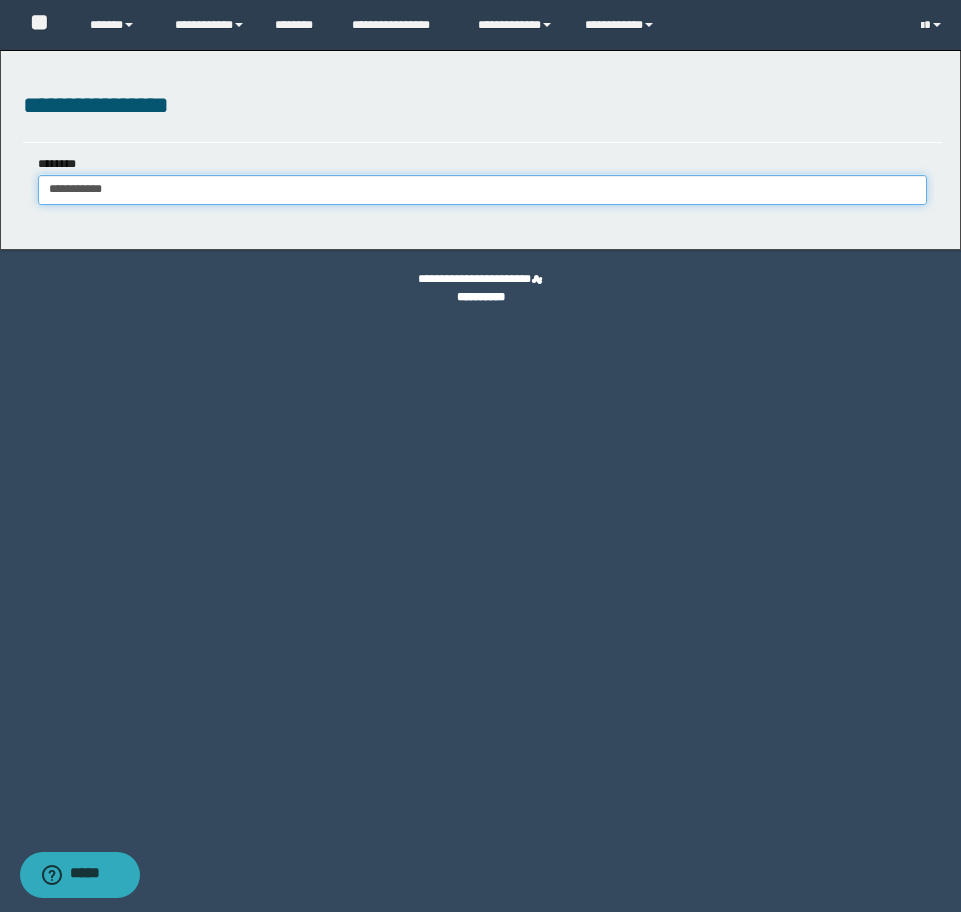 type on "**********" 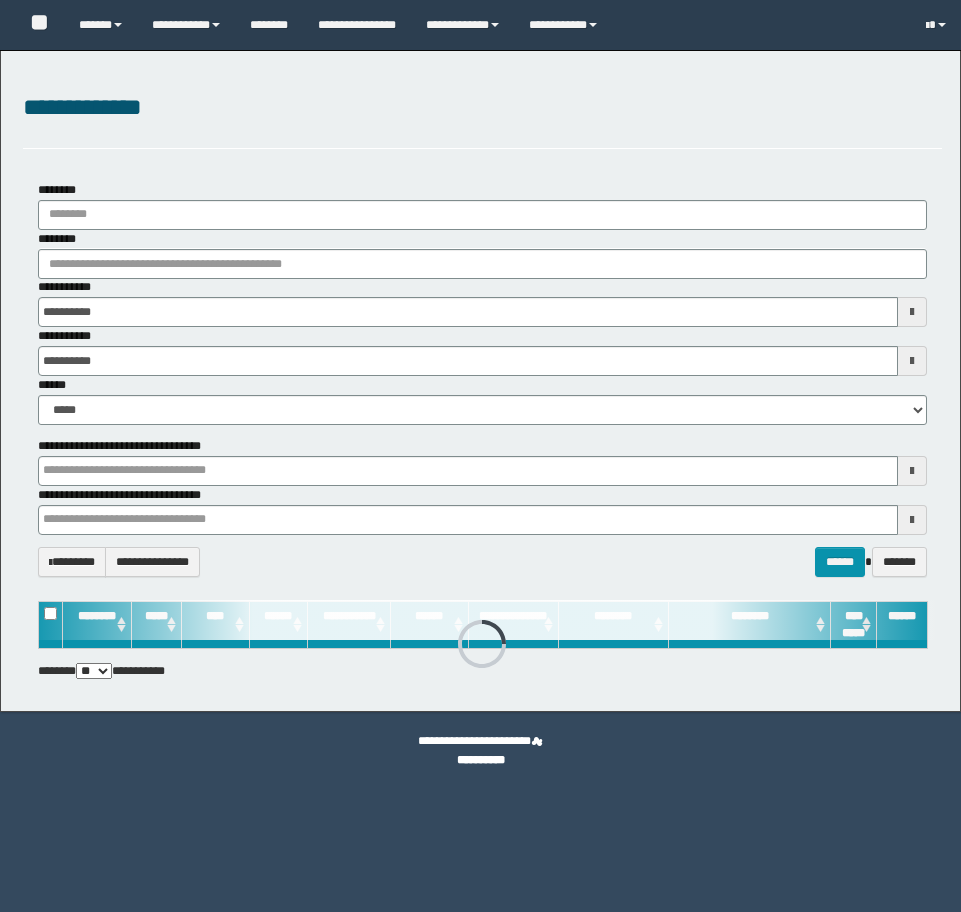 scroll, scrollTop: 0, scrollLeft: 0, axis: both 